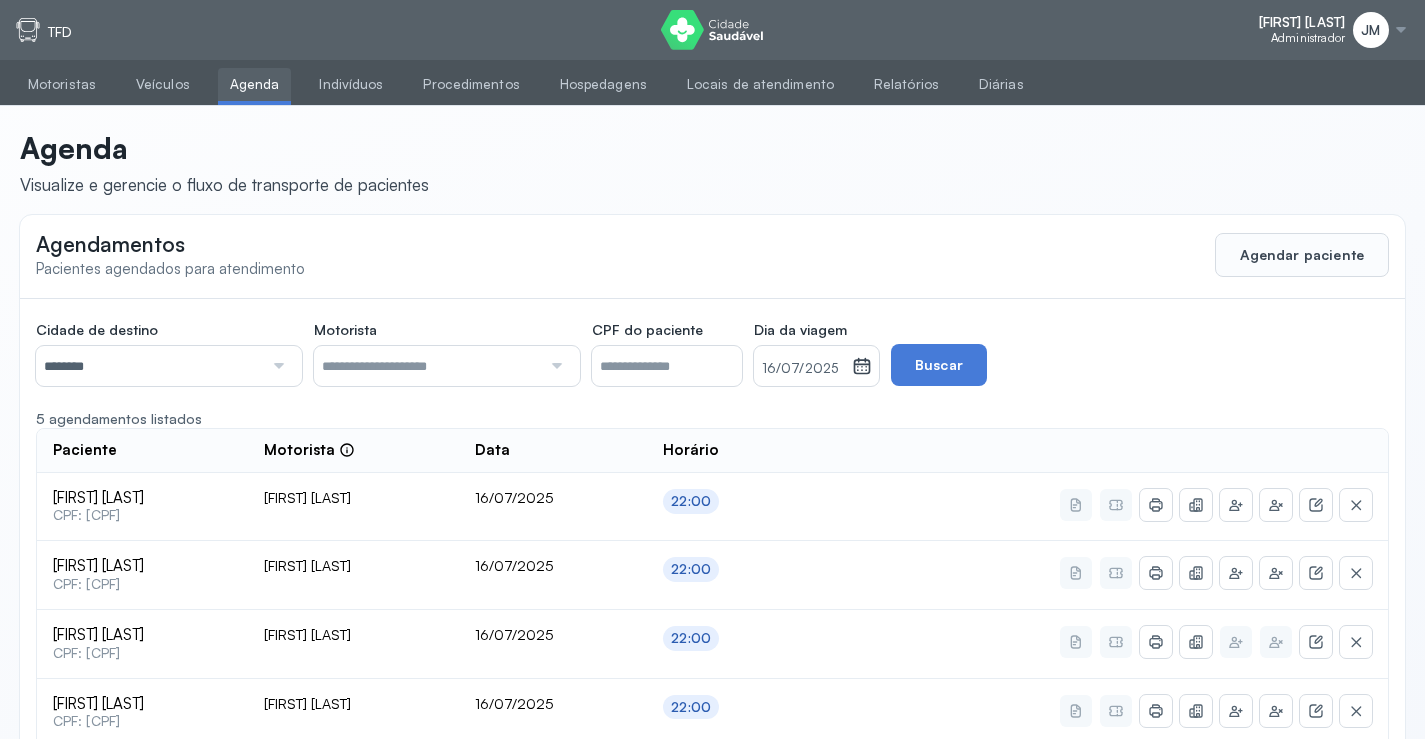 scroll, scrollTop: 179, scrollLeft: 0, axis: vertical 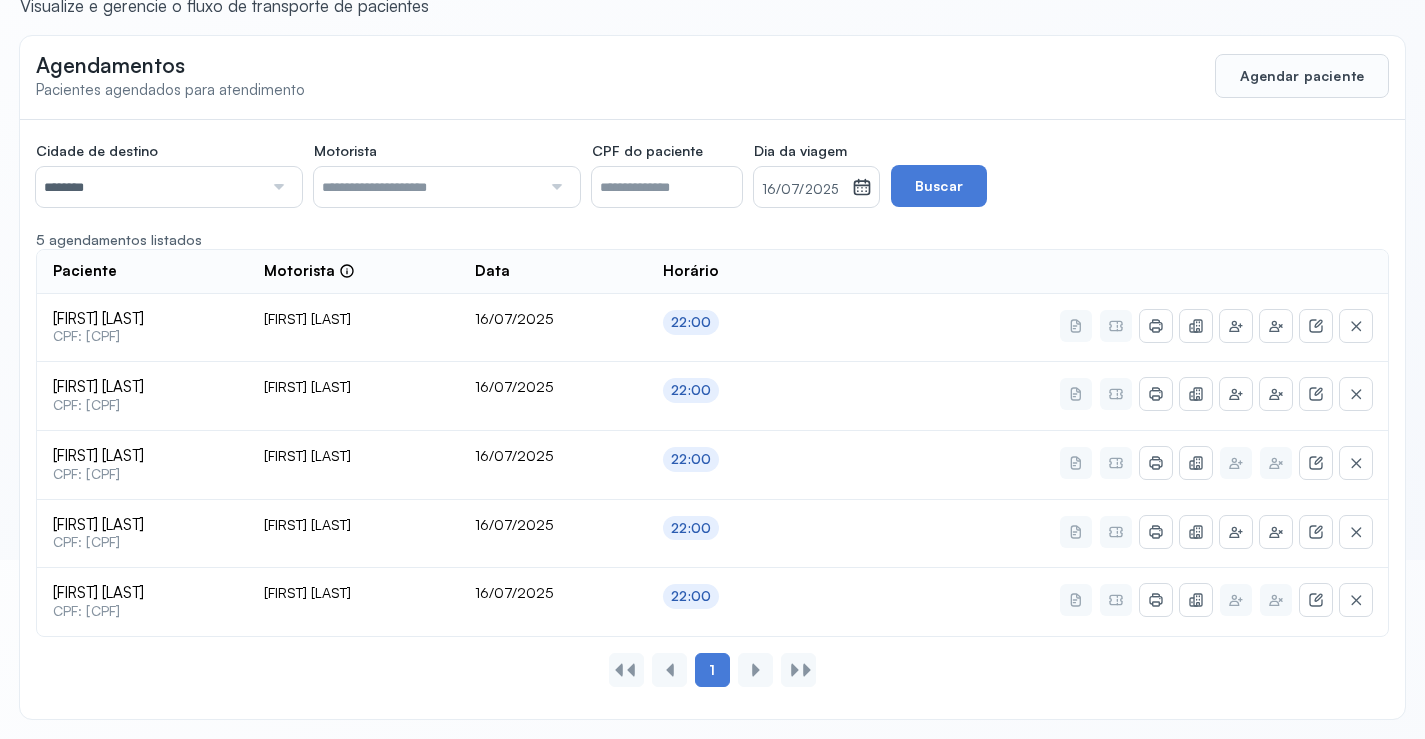 click at bounding box center (276, 187) 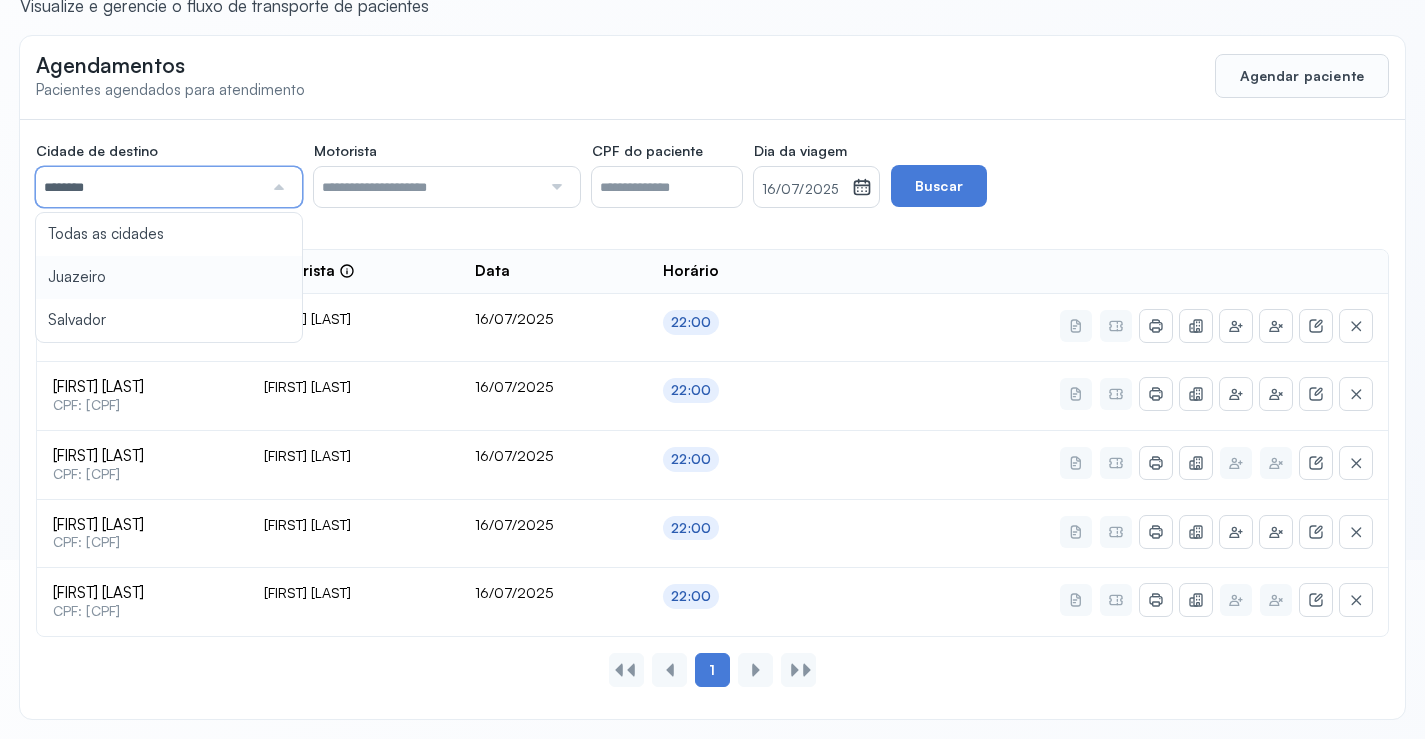 type on "********" 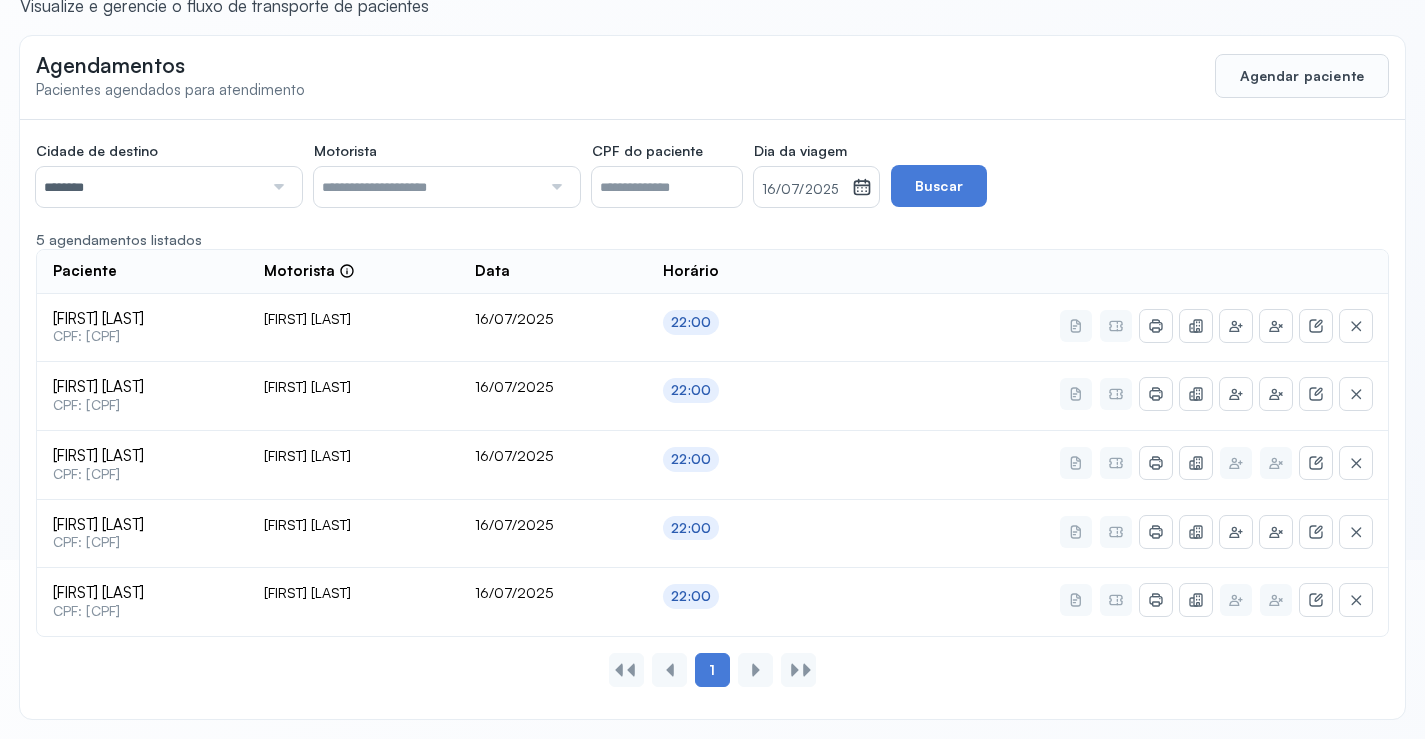 click 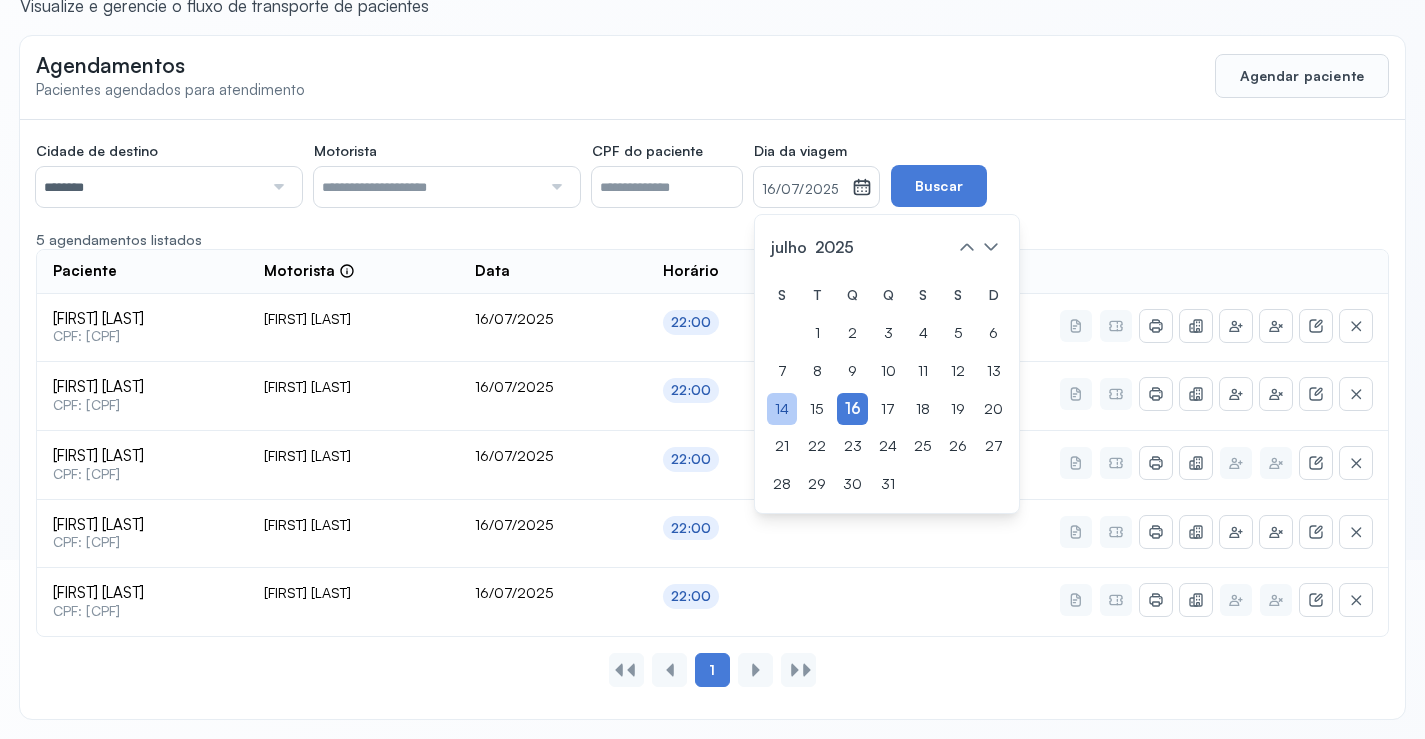 click on "14" 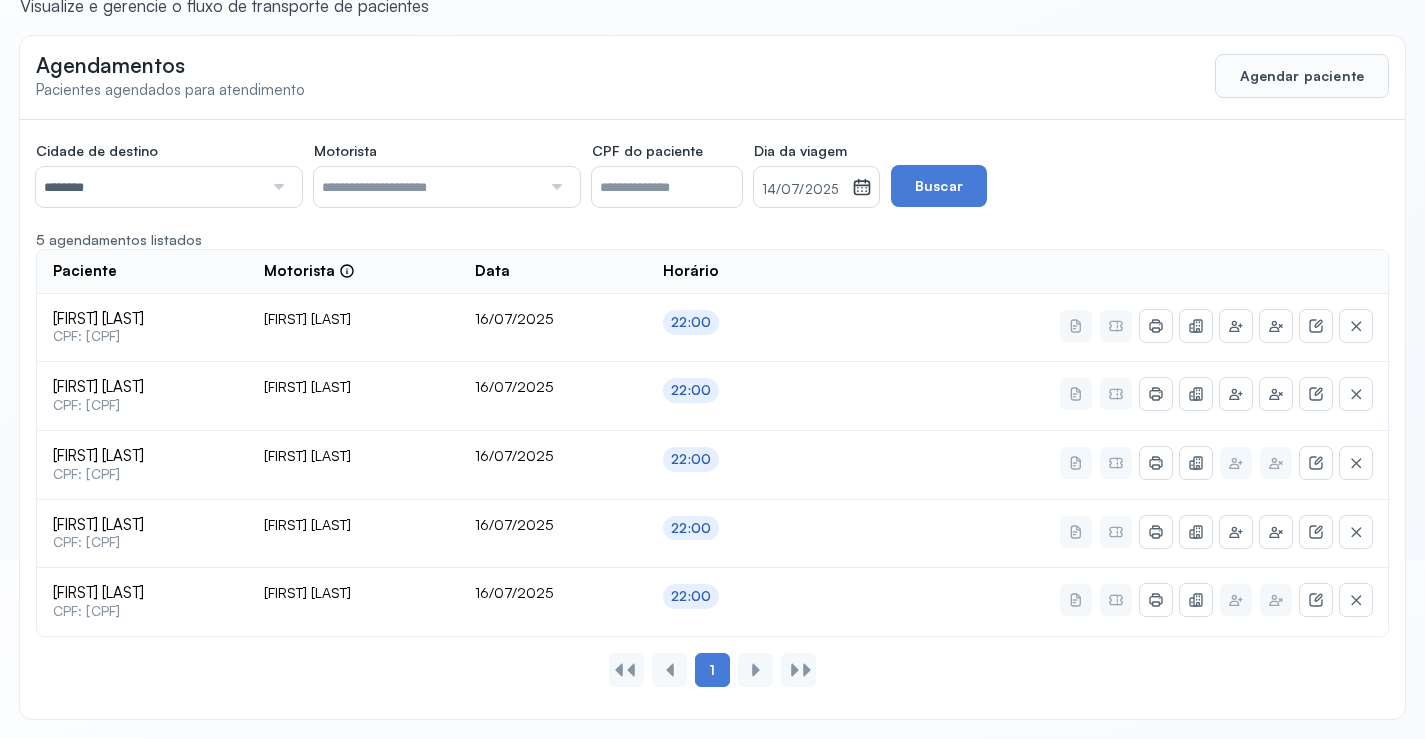 drag, startPoint x: 966, startPoint y: 188, endPoint x: 968, endPoint y: 178, distance: 10.198039 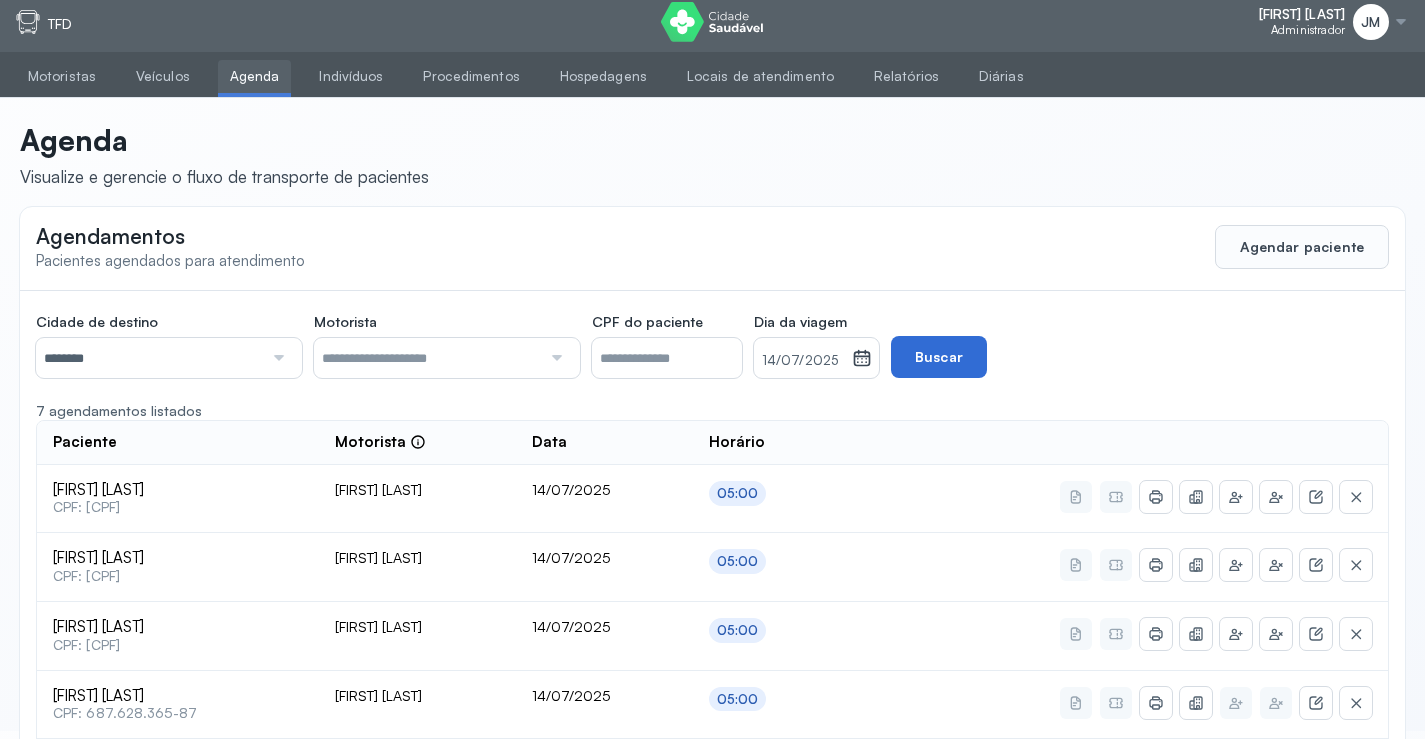 scroll, scrollTop: 0, scrollLeft: 0, axis: both 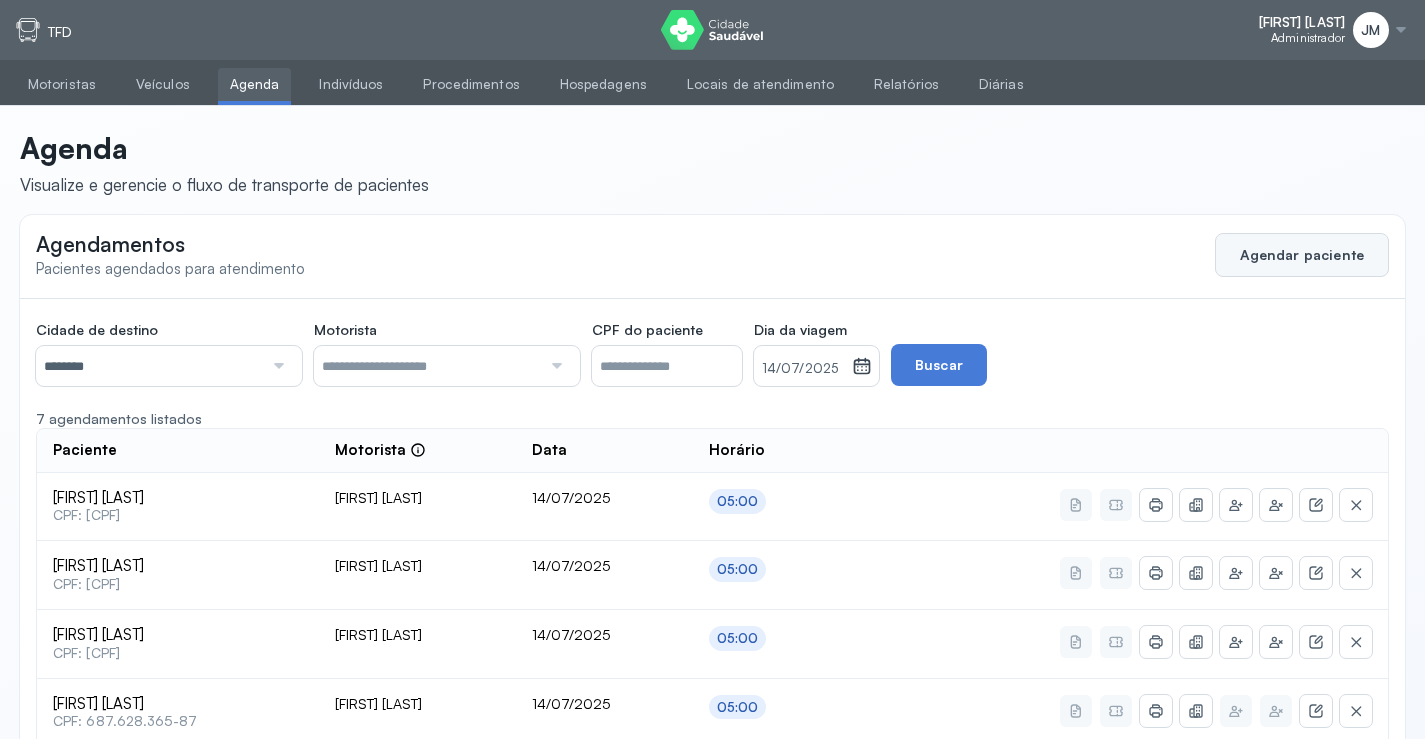 click on "Agendar paciente" 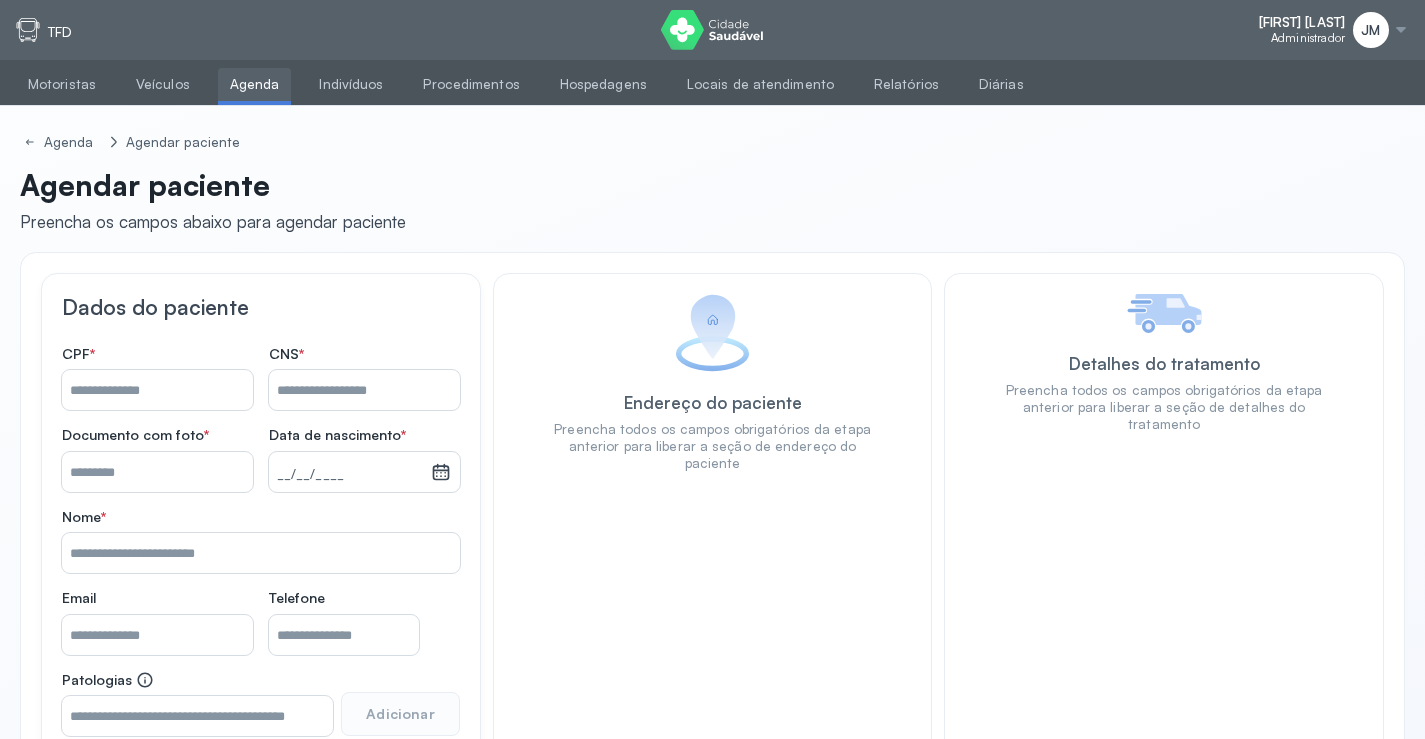 click on "Nome   *" at bounding box center (364, 390) 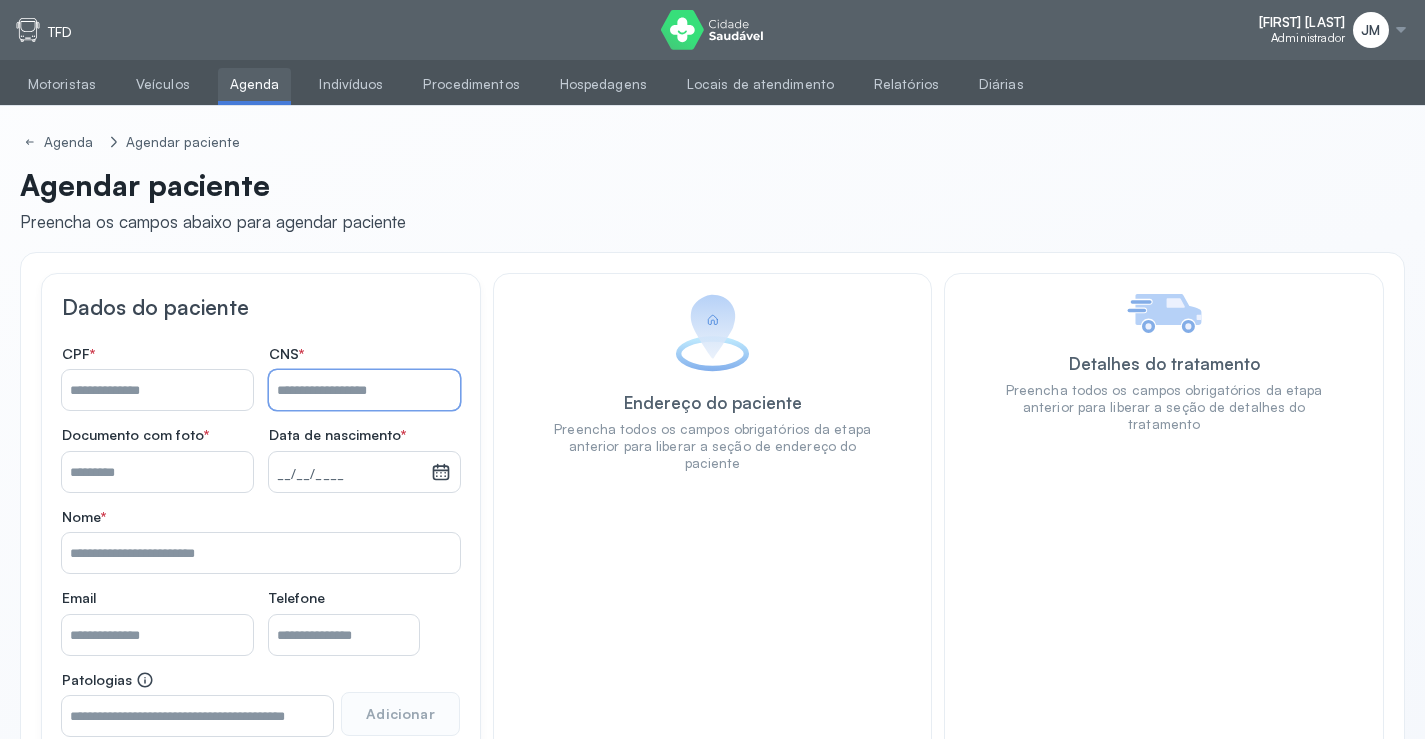 drag, startPoint x: 106, startPoint y: 388, endPoint x: 130, endPoint y: 388, distance: 24 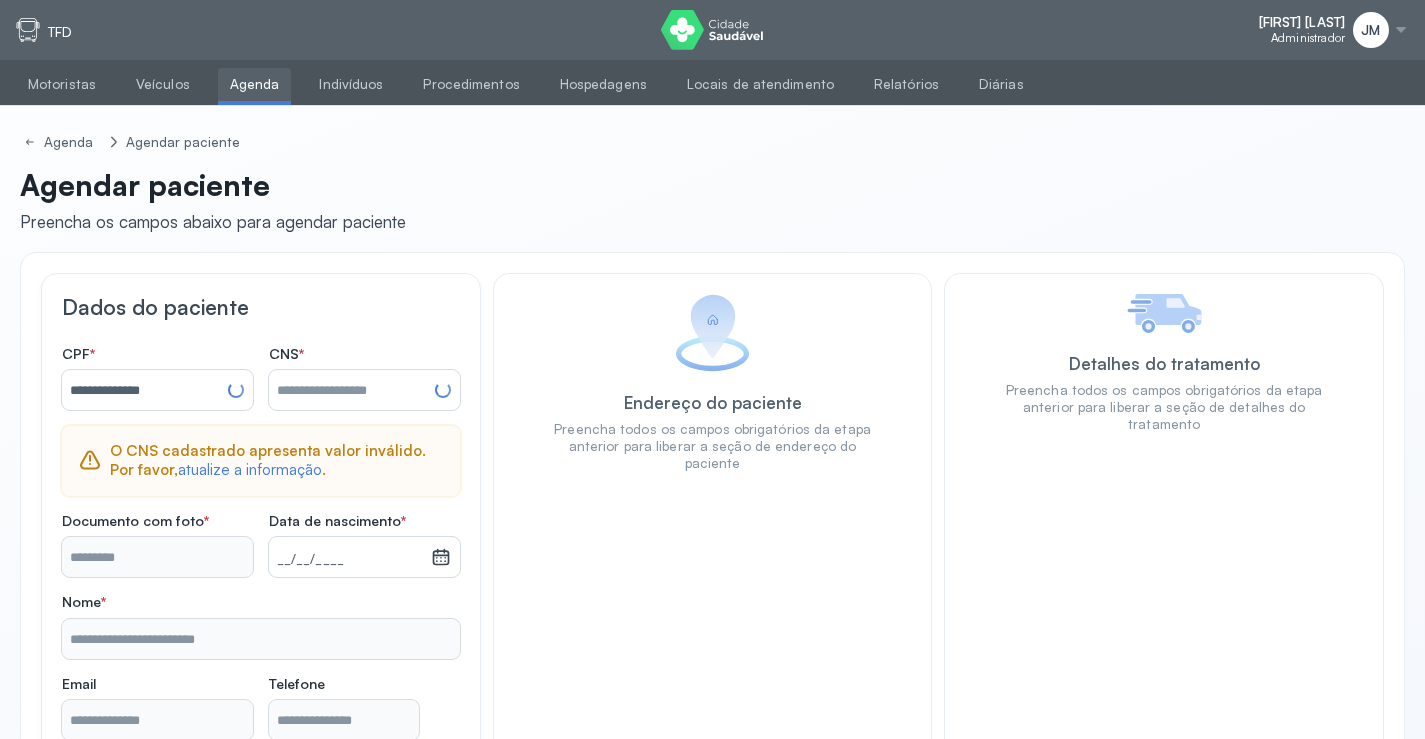 type on "**********" 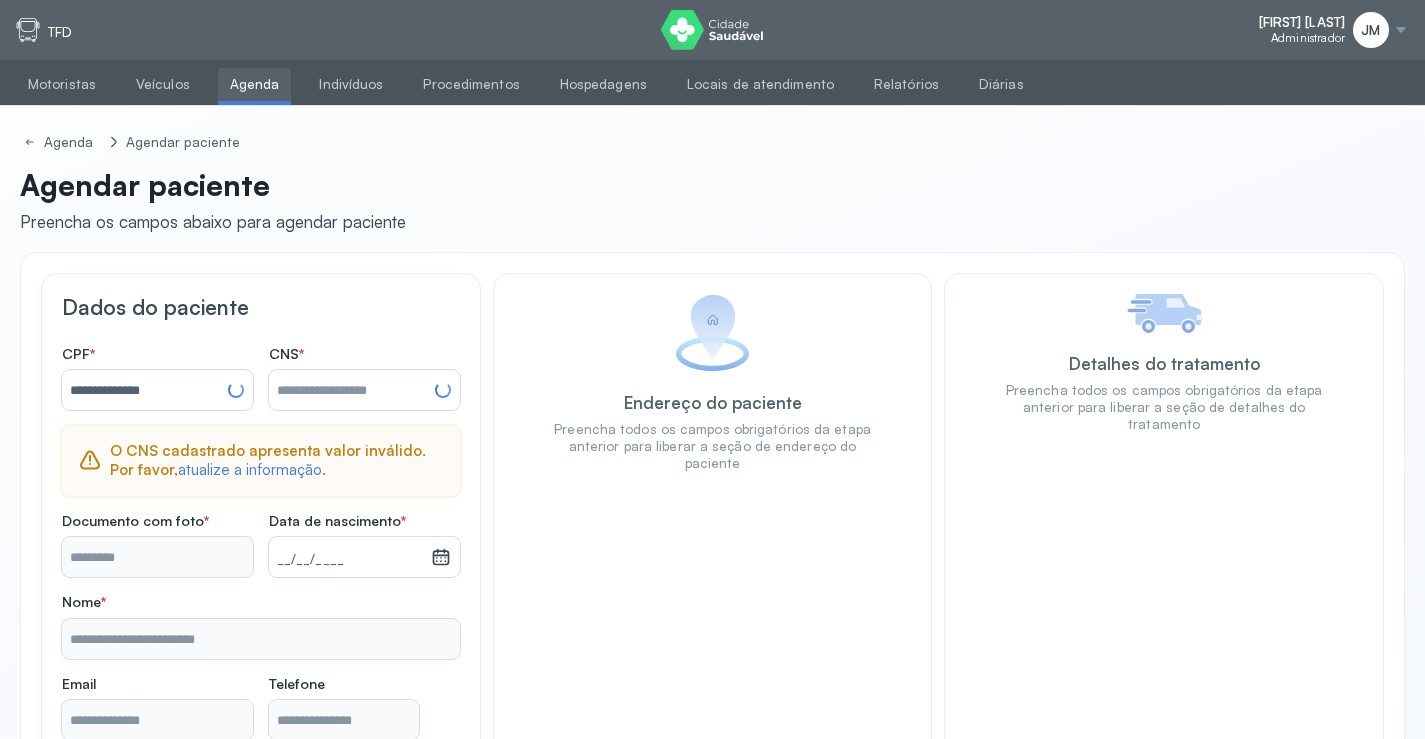 type on "**********" 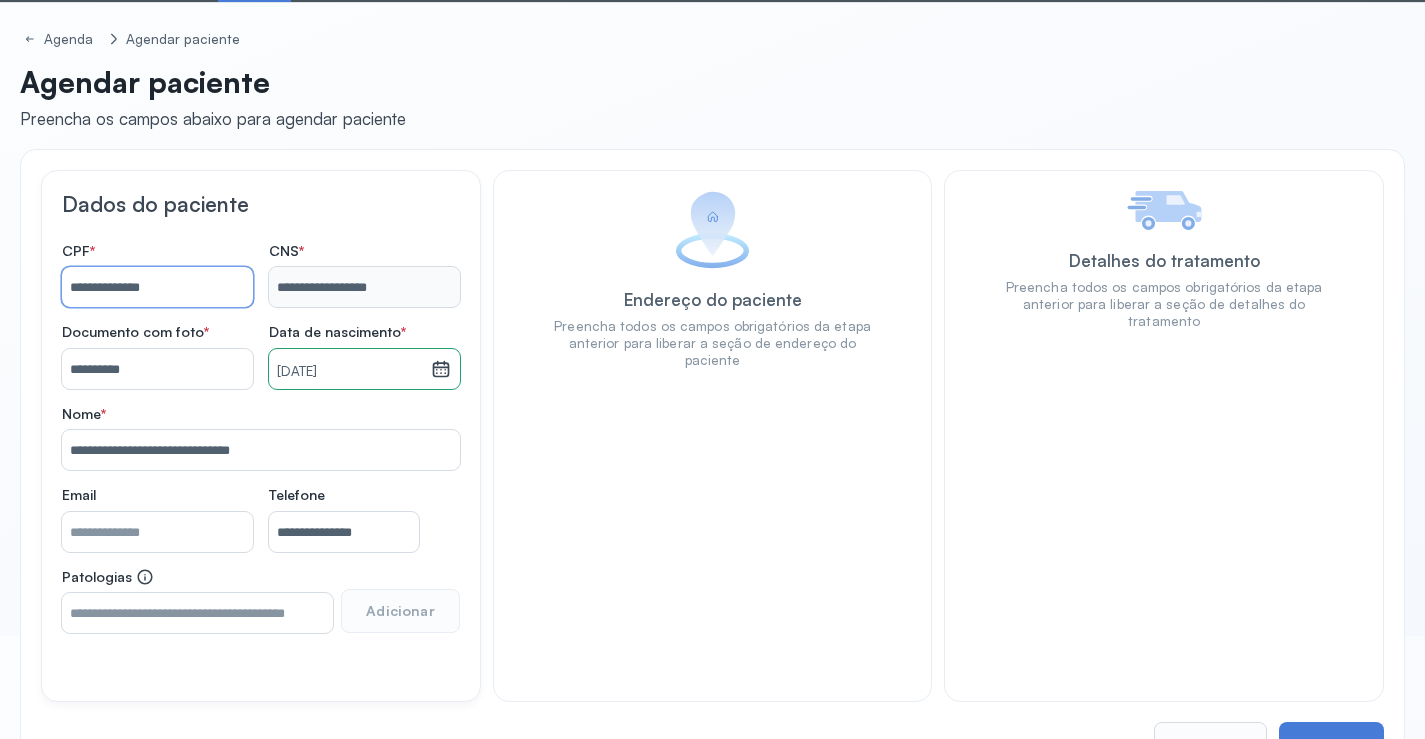 scroll, scrollTop: 171, scrollLeft: 0, axis: vertical 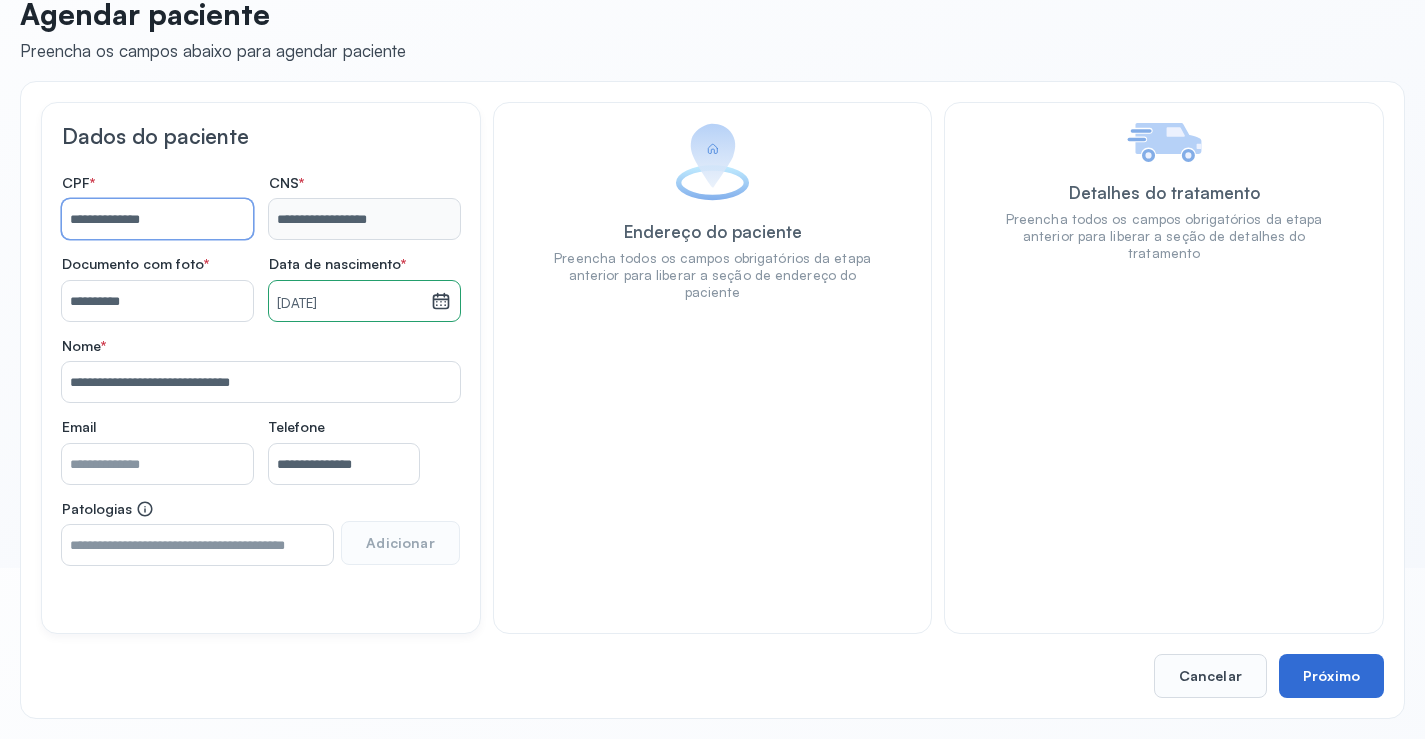 type on "**********" 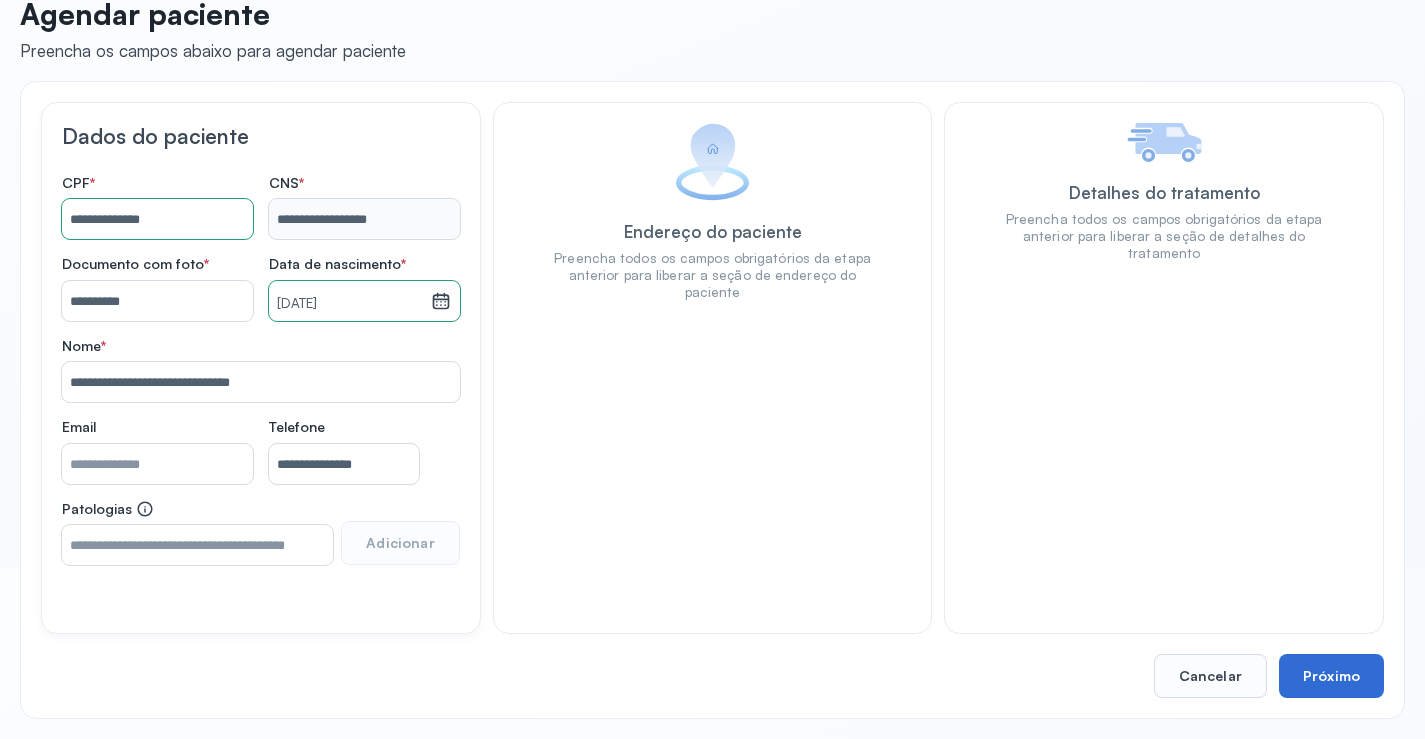 click on "Próximo" at bounding box center (1331, 676) 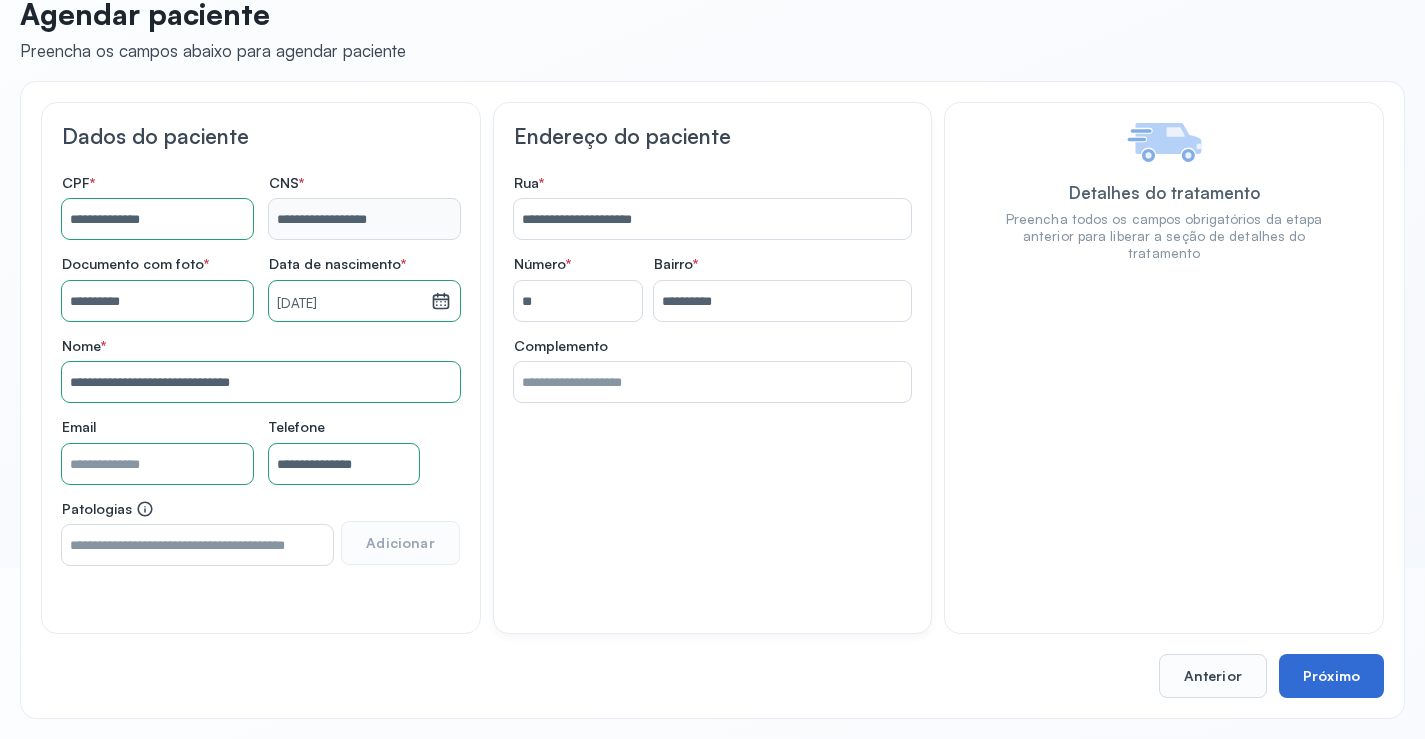 click on "Próximo" at bounding box center [1331, 676] 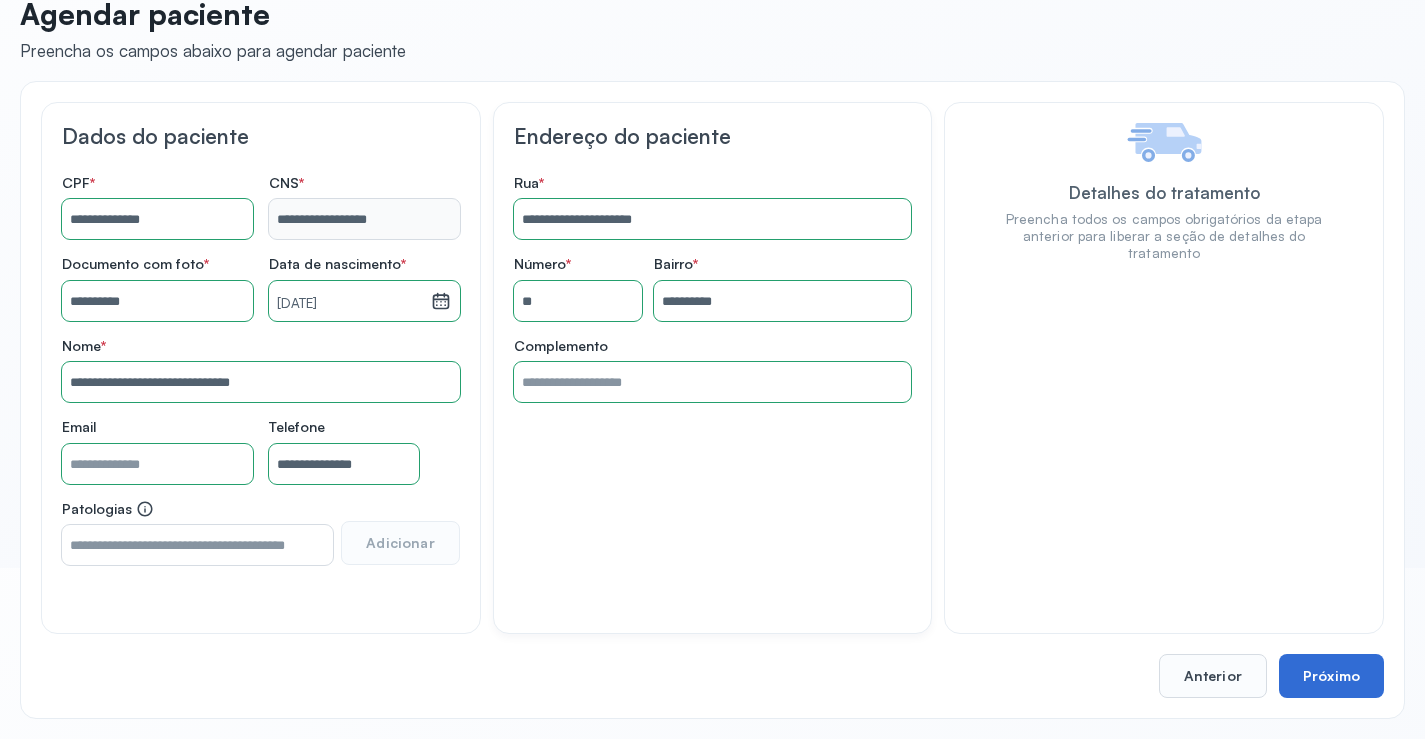 drag, startPoint x: 1347, startPoint y: 683, endPoint x: 1345, endPoint y: 669, distance: 14.142136 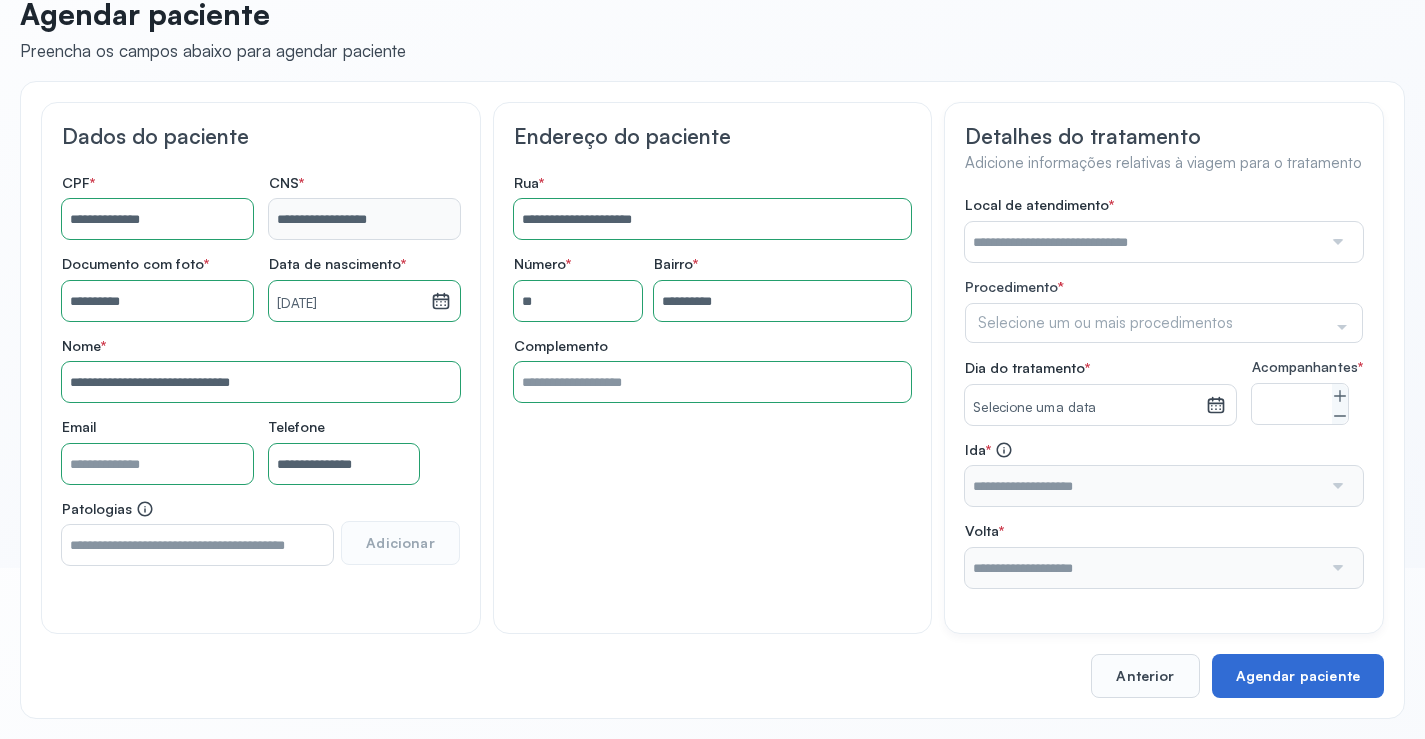 click on "Agendar paciente" at bounding box center (1298, 676) 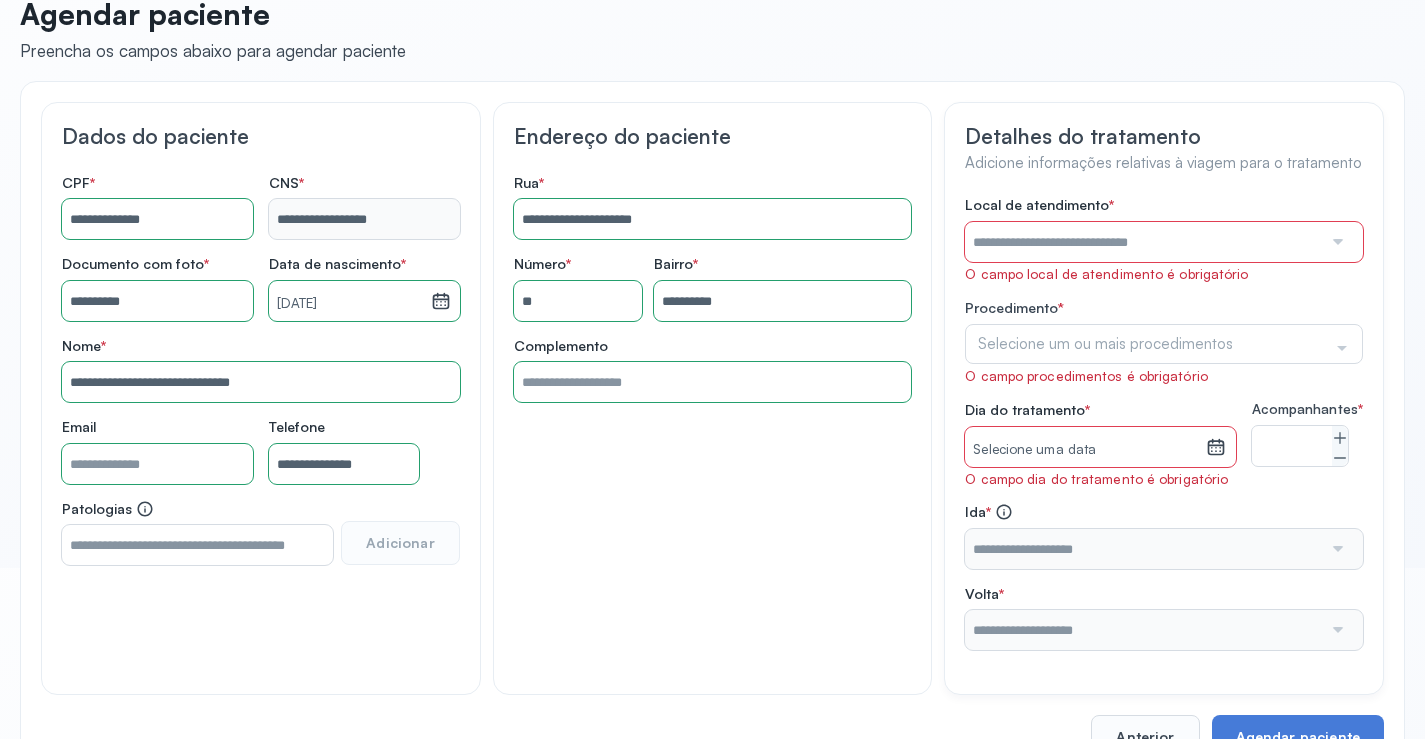 click at bounding box center [1336, 242] 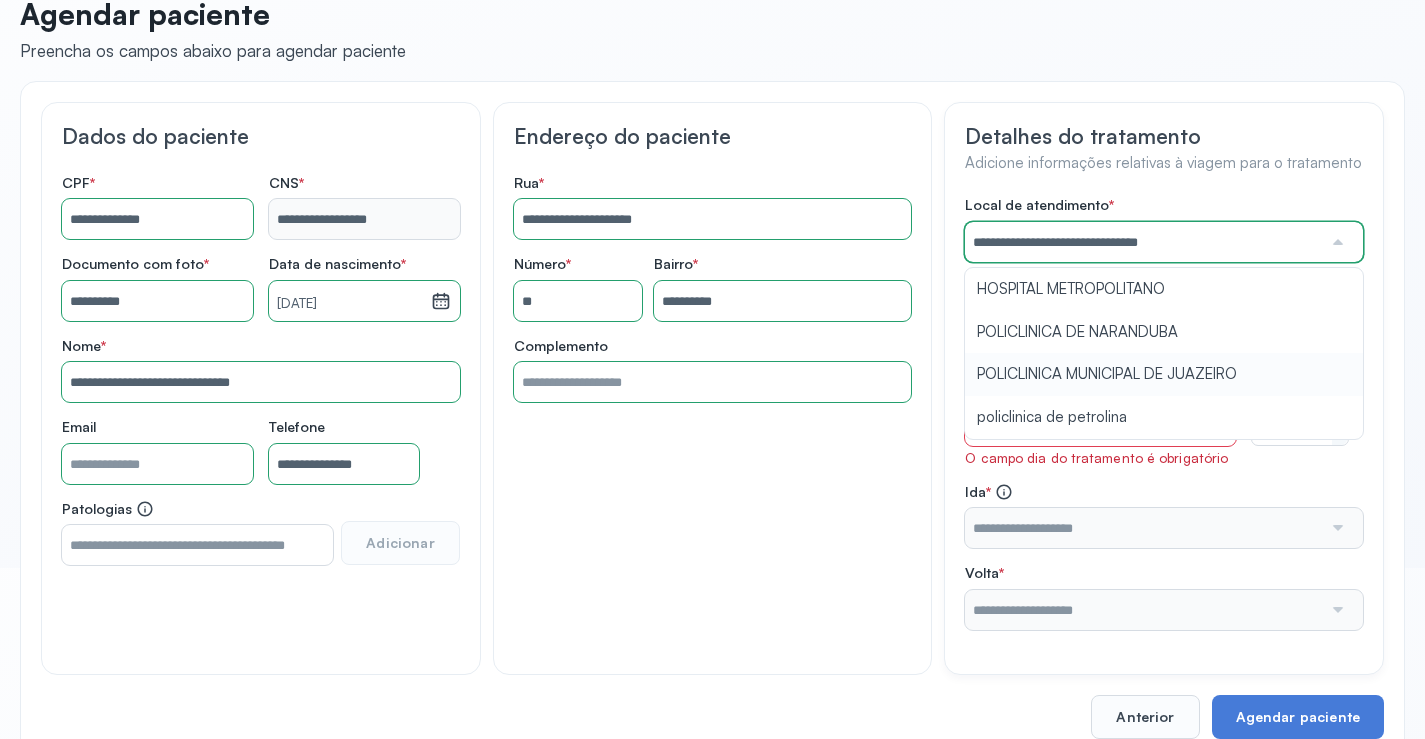 click on "**********" at bounding box center [1164, 412] 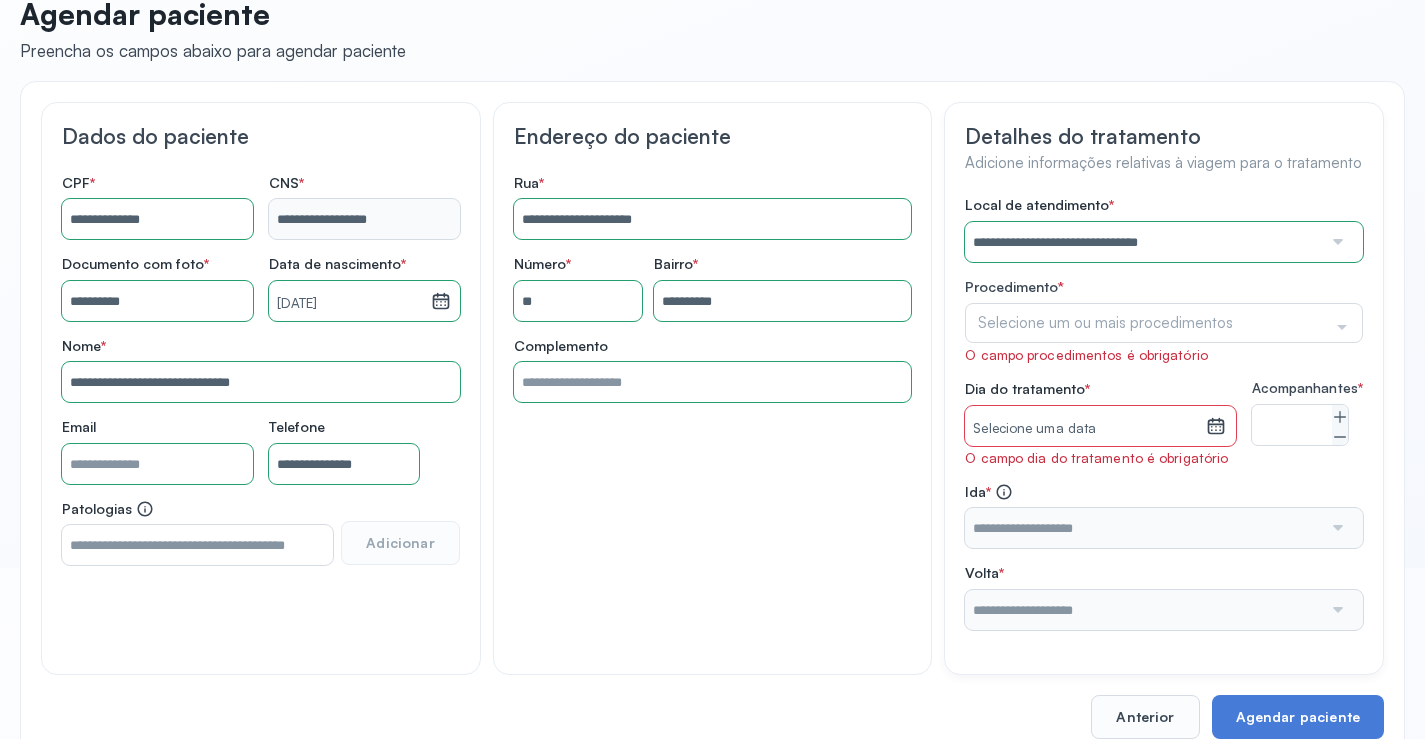click at bounding box center [1336, 242] 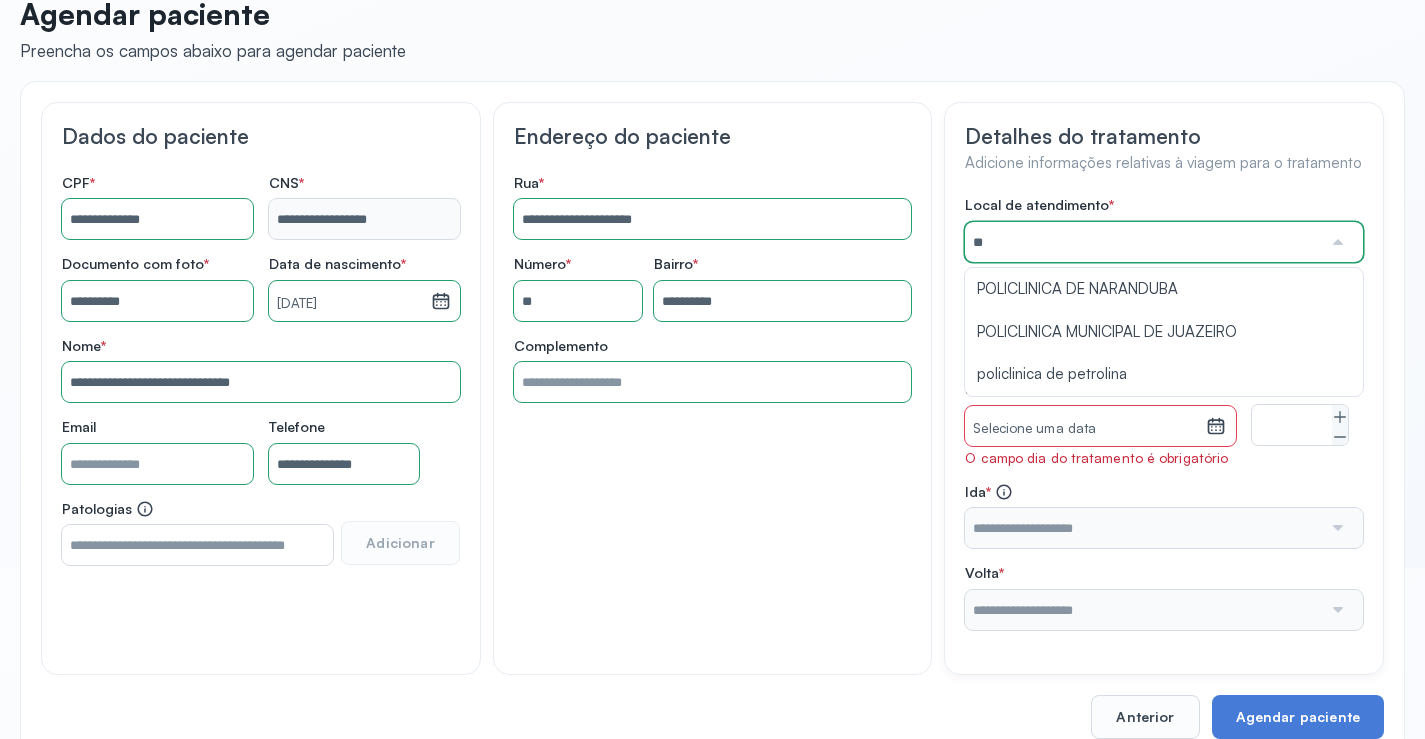 type on "*" 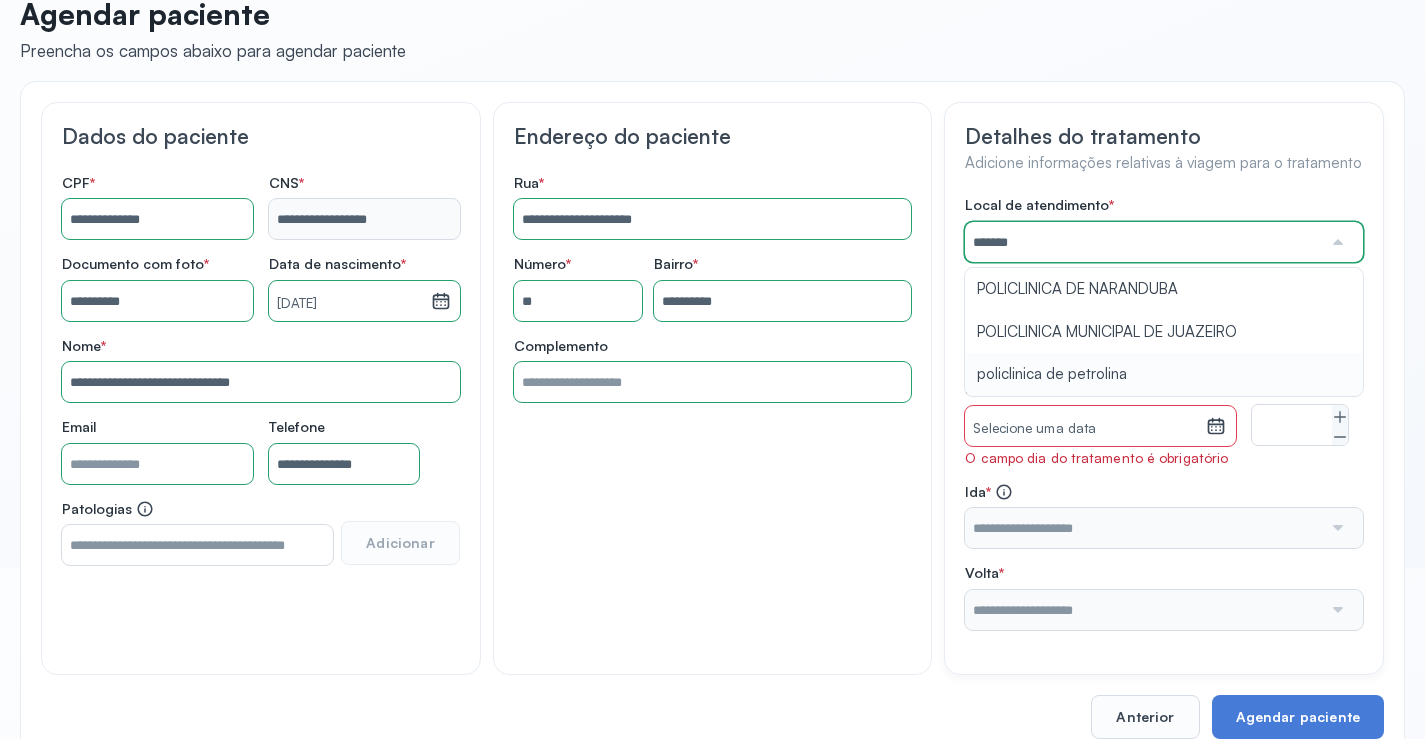 type on "**********" 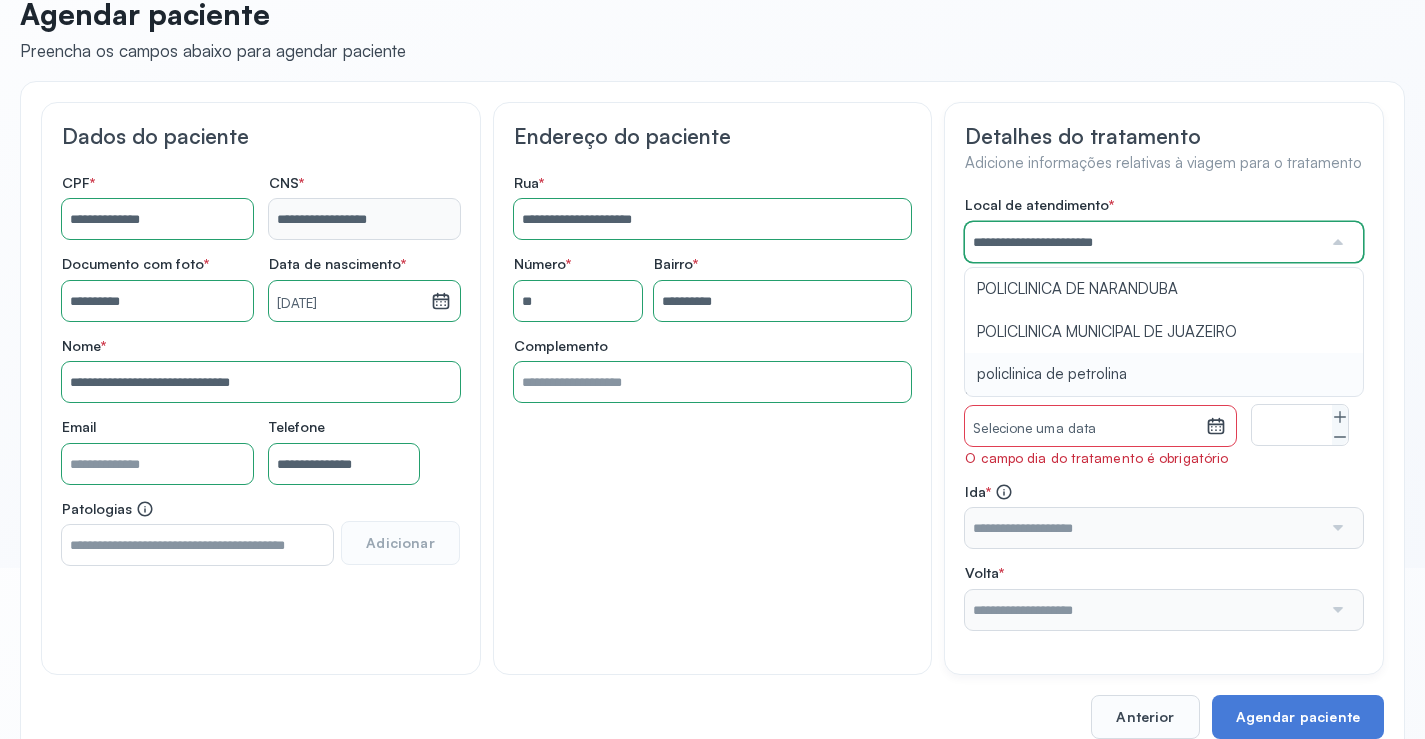 click on "**********" at bounding box center (1164, 412) 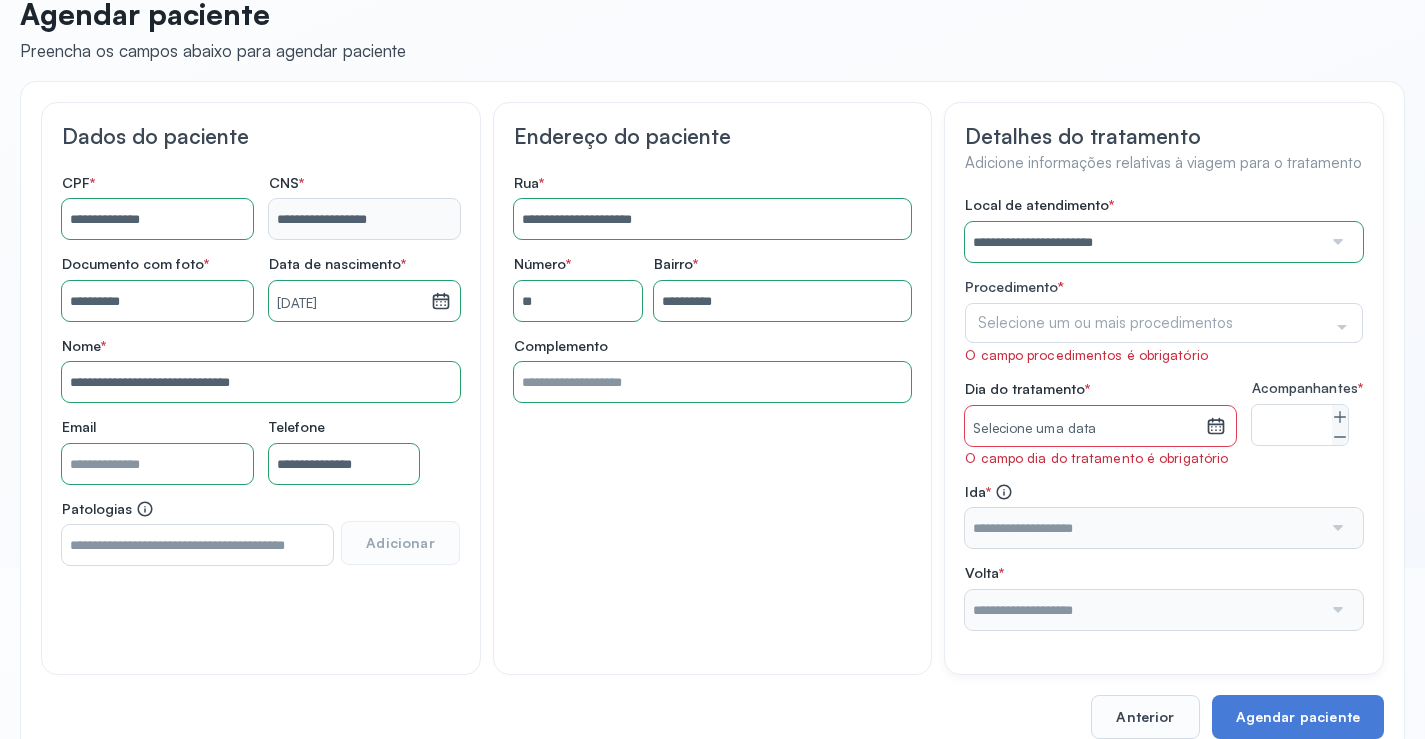 click on "Selecione um ou mais procedimentos" 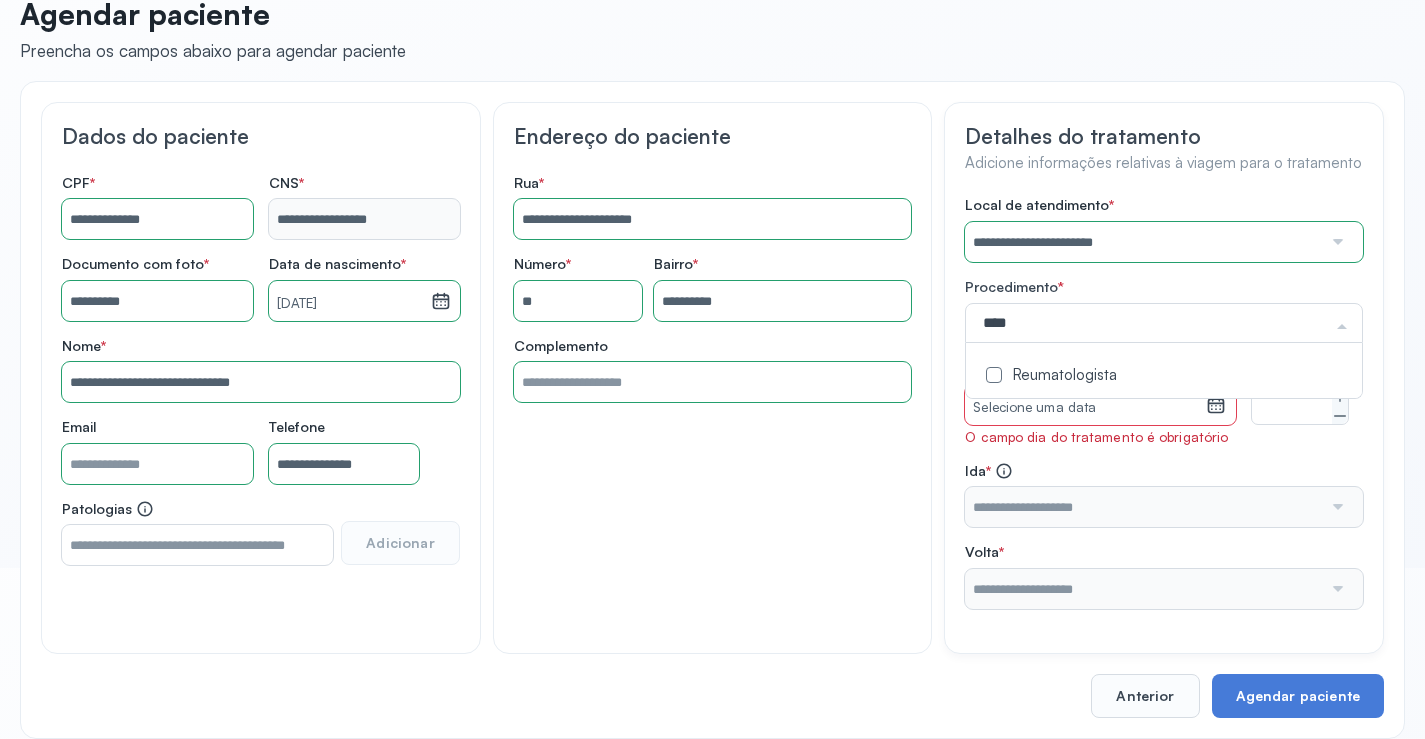 type on "*****" 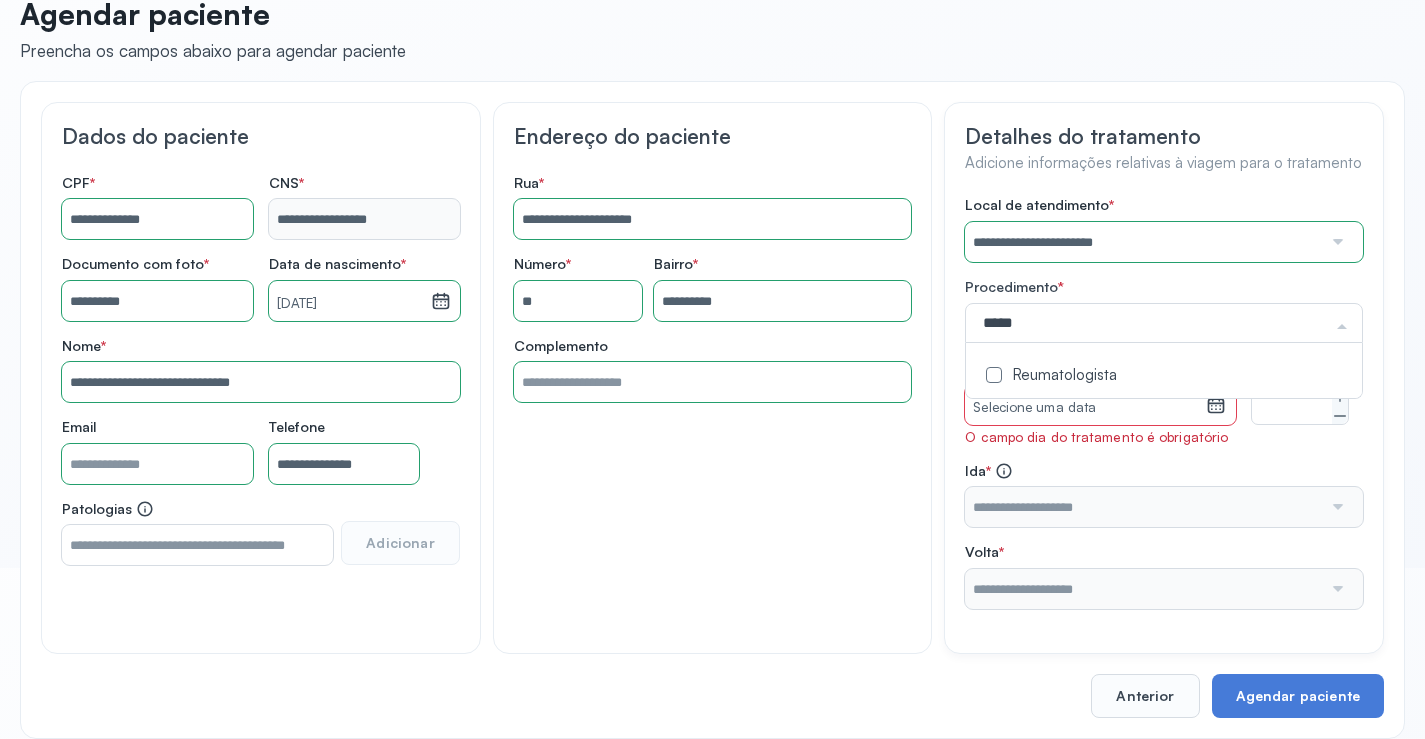 click on "Reumatologista" 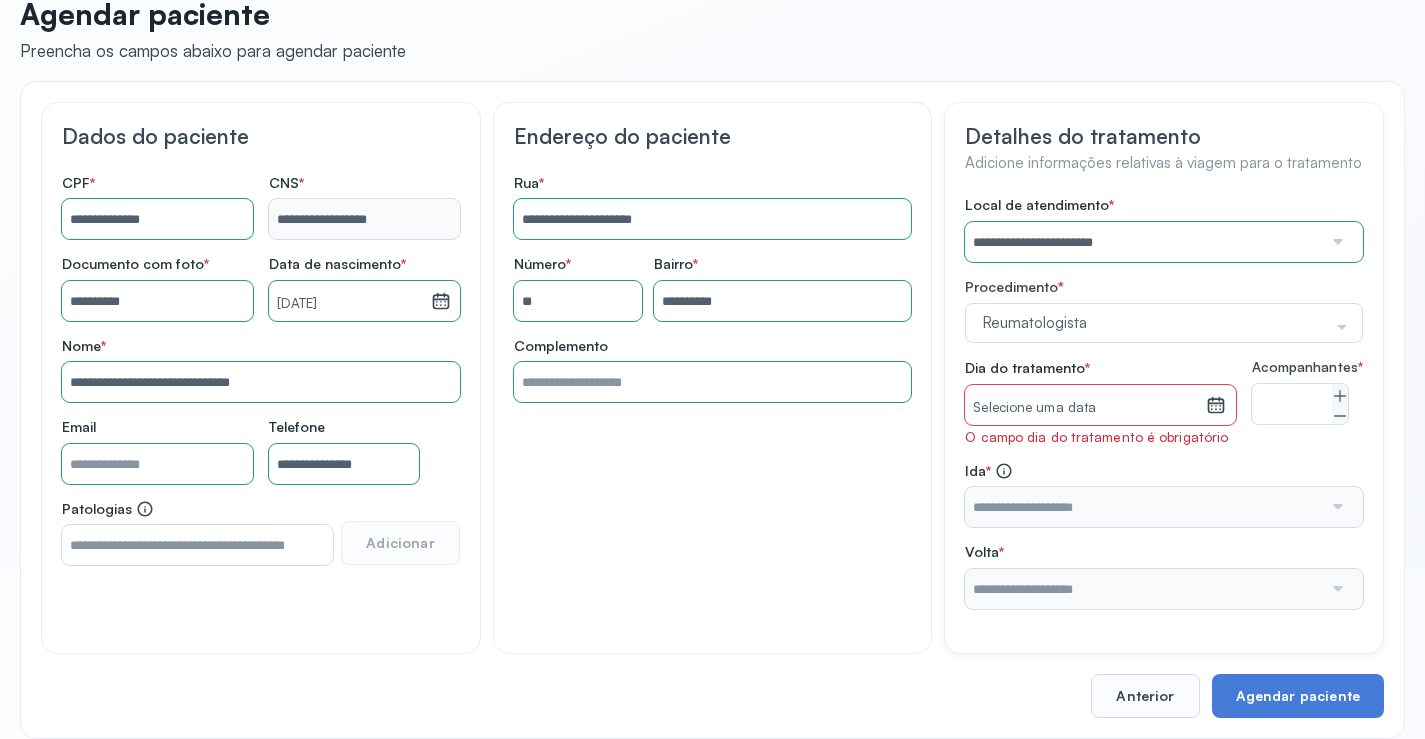 click on "**********" at bounding box center (1164, 402) 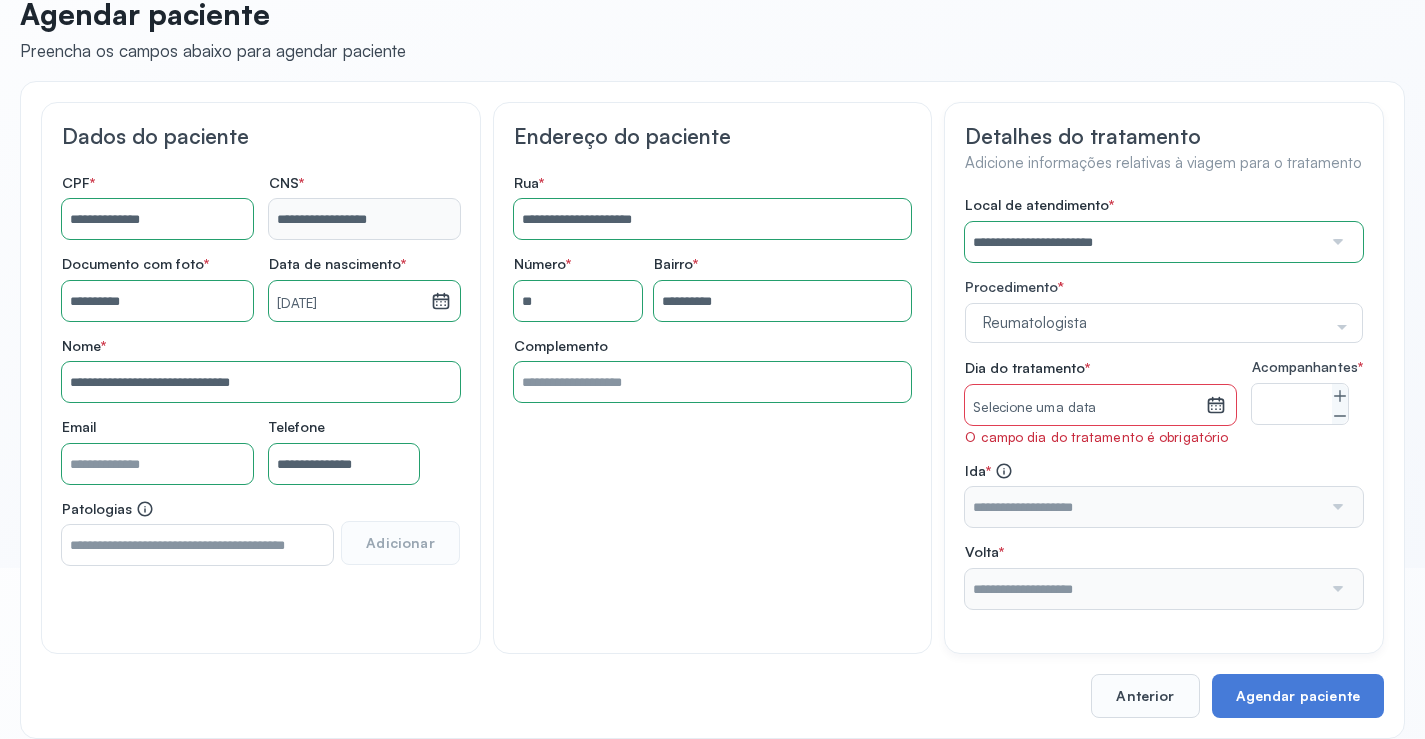 click 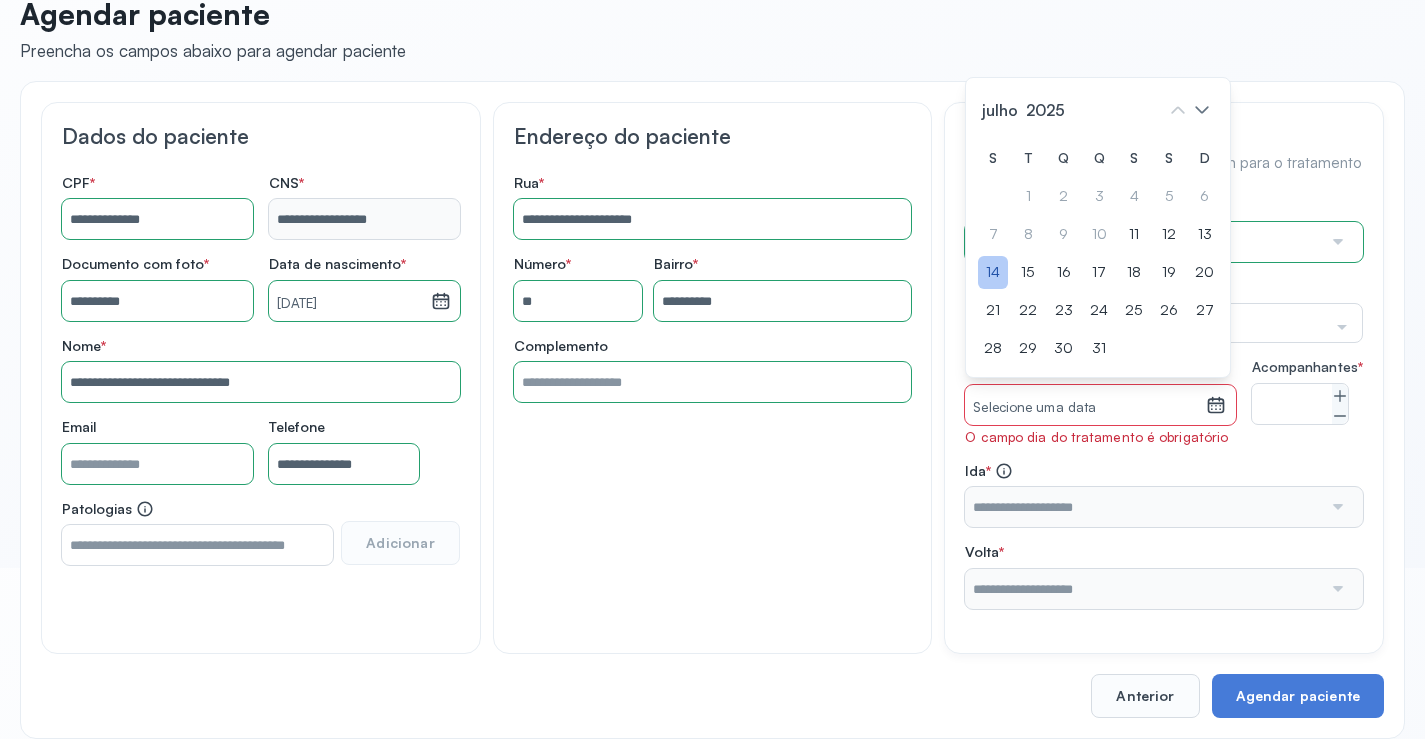 click on "14" 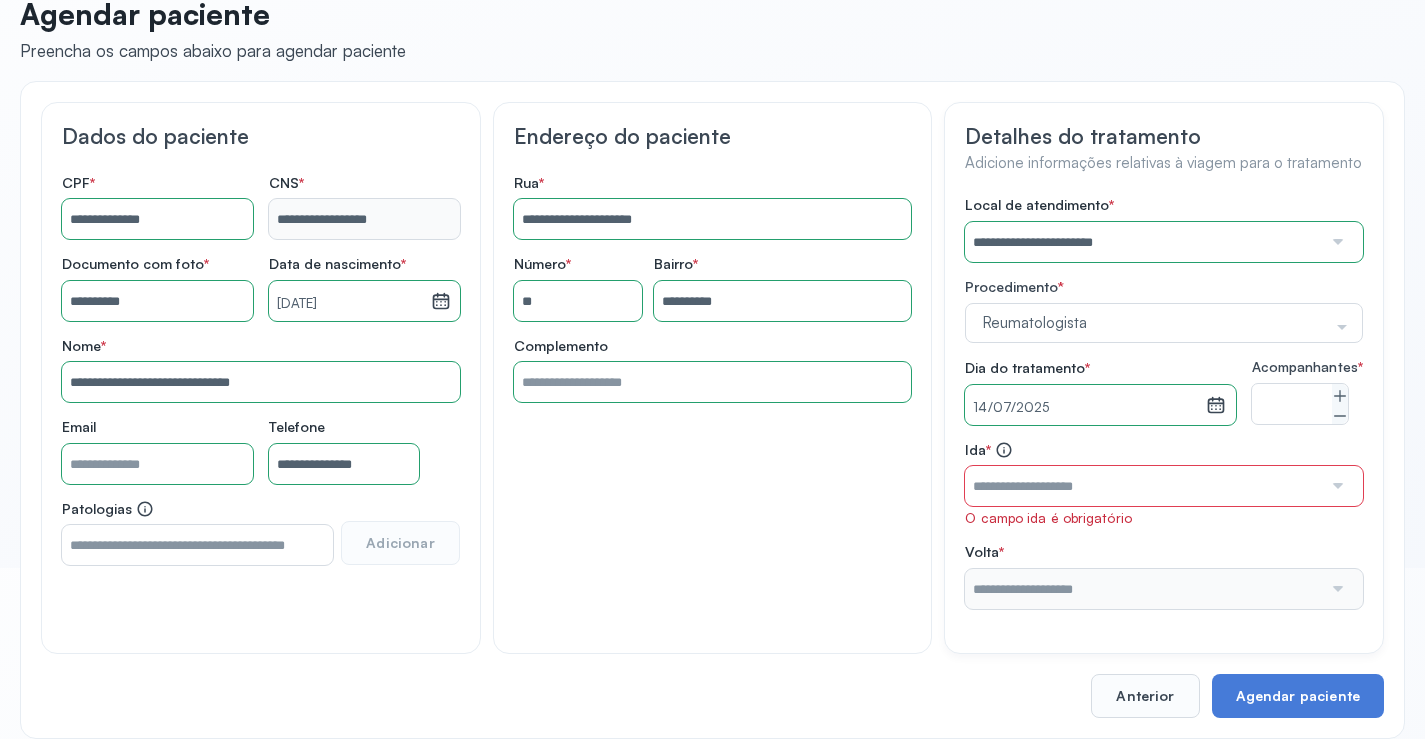 drag, startPoint x: 1331, startPoint y: 501, endPoint x: 1297, endPoint y: 483, distance: 38.470768 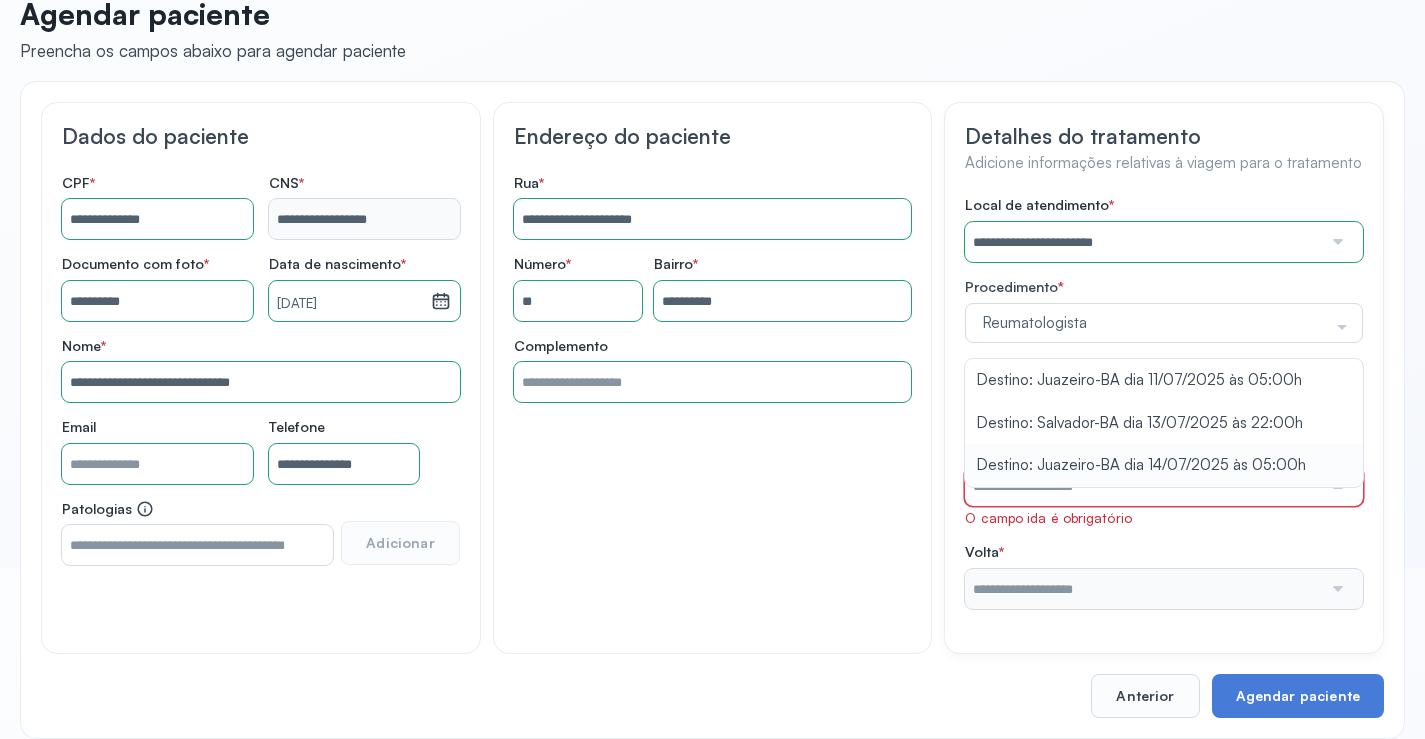 type on "**********" 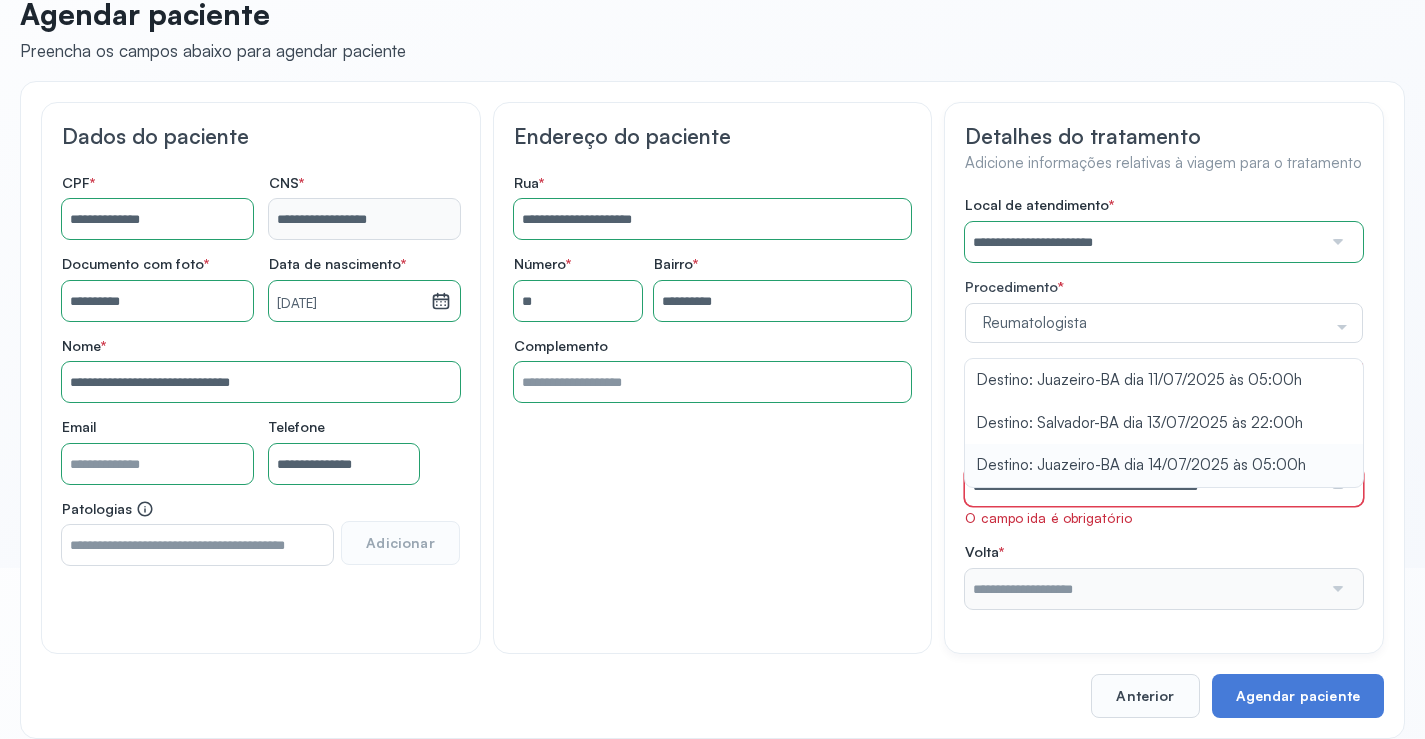 drag, startPoint x: 1113, startPoint y: 485, endPoint x: 1143, endPoint y: 498, distance: 32.695564 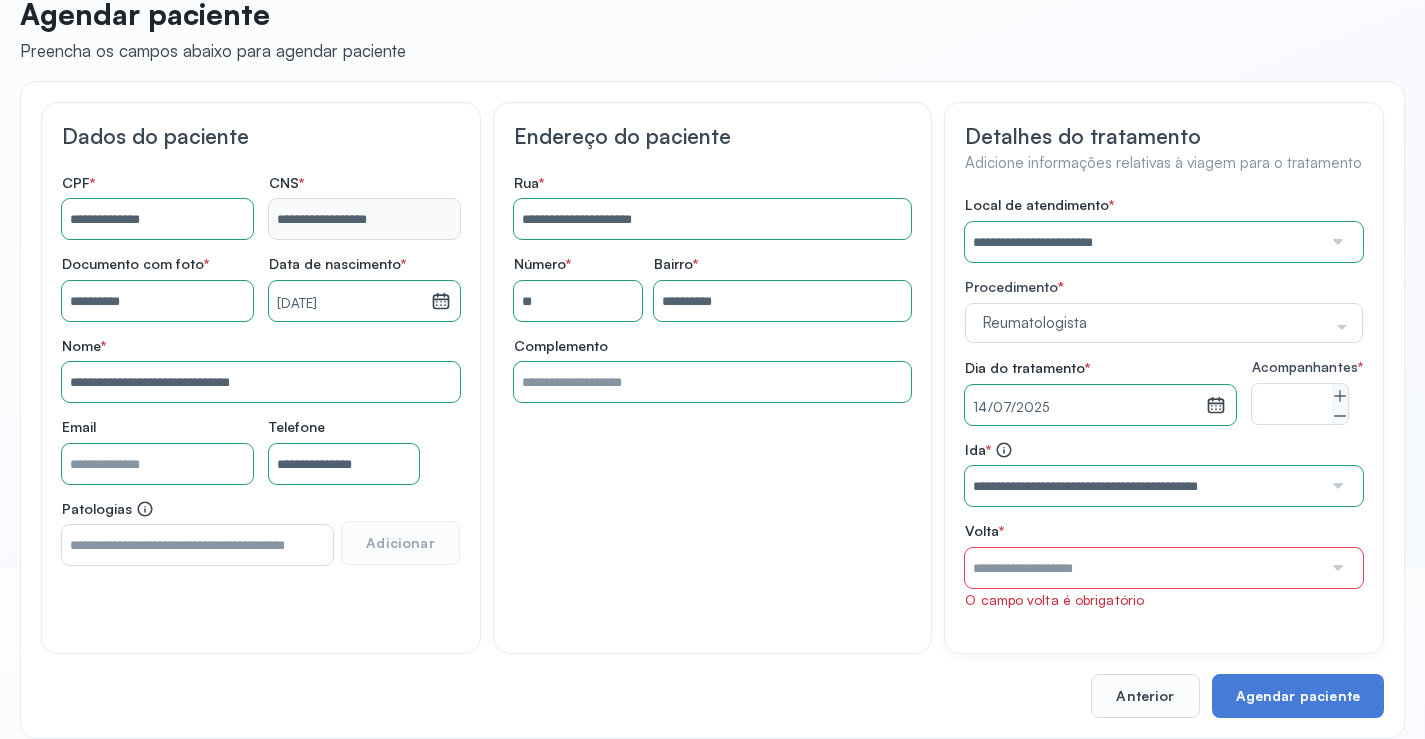 click at bounding box center (1336, 568) 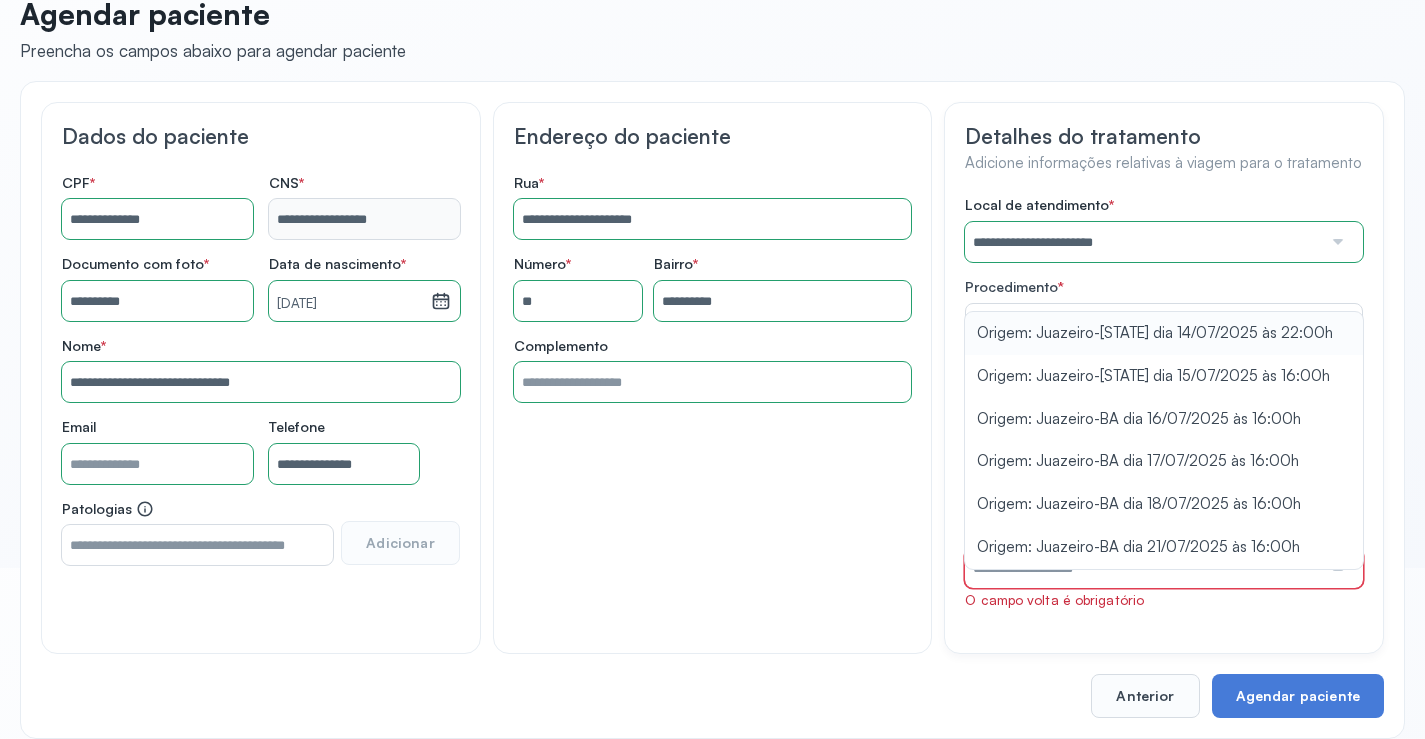 type on "**********" 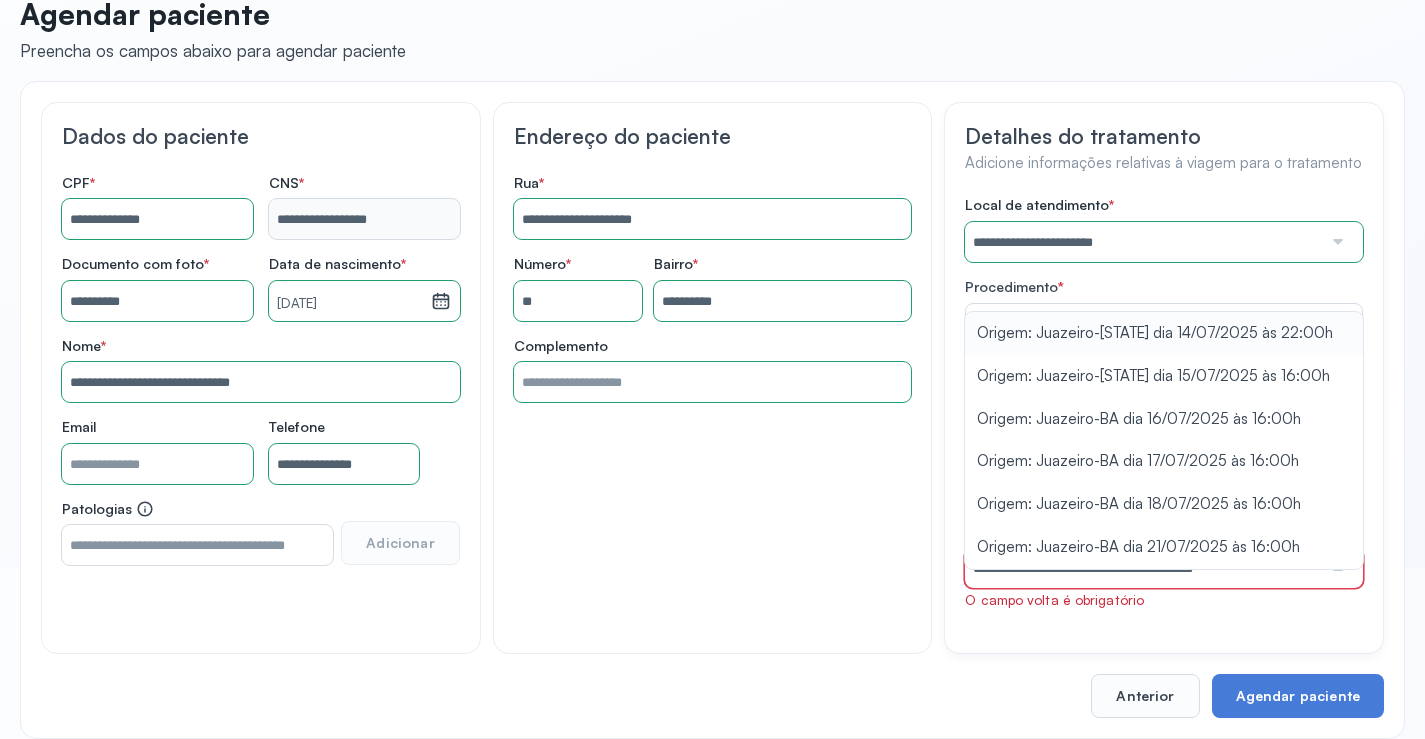 click on "**********" at bounding box center (1164, 402) 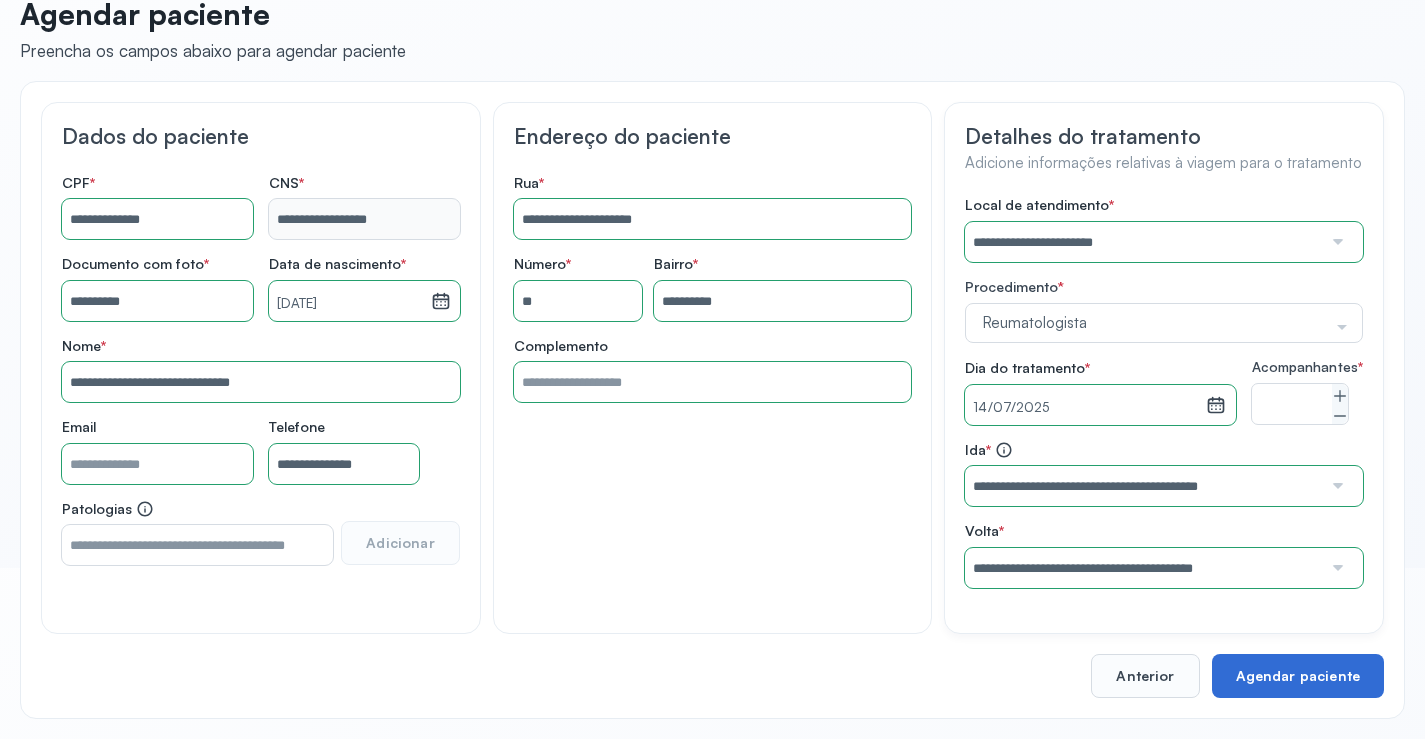 click on "Agendar paciente" at bounding box center (1298, 676) 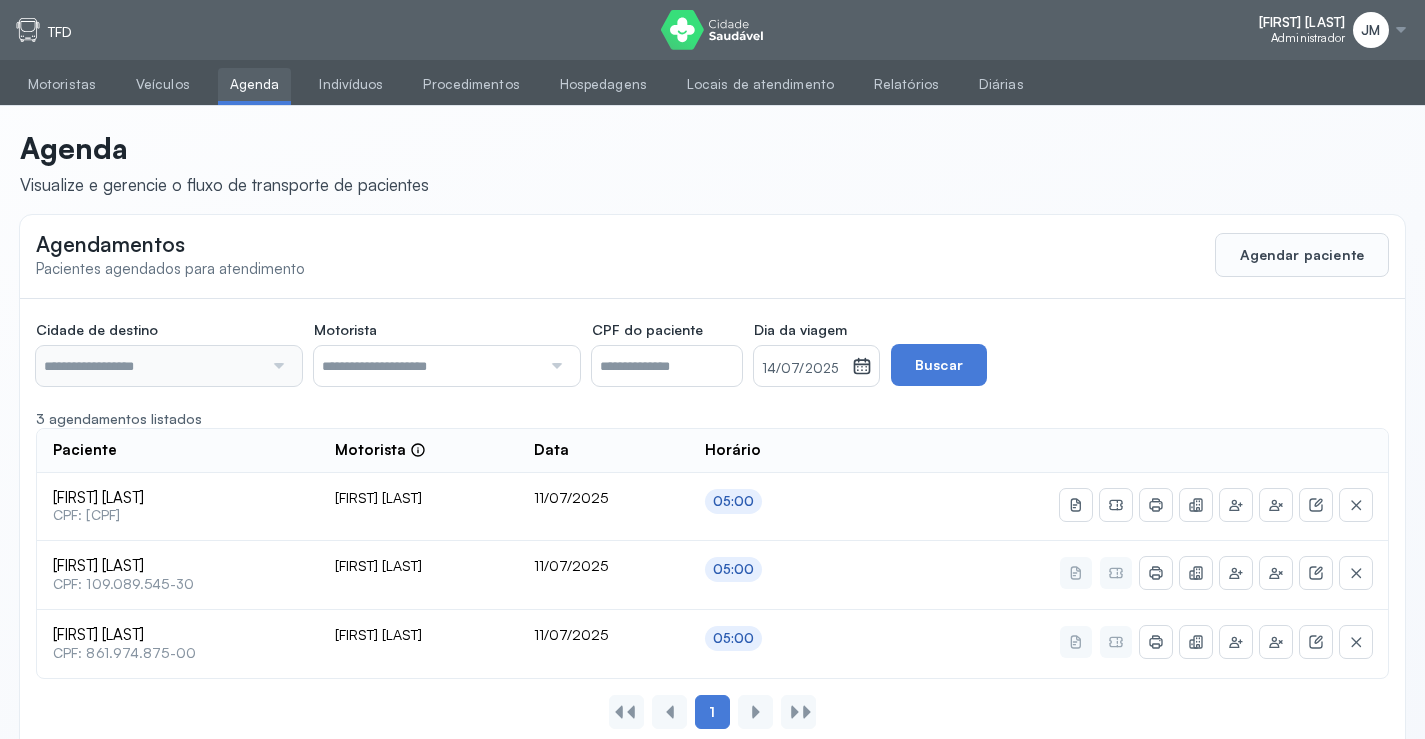 type on "********" 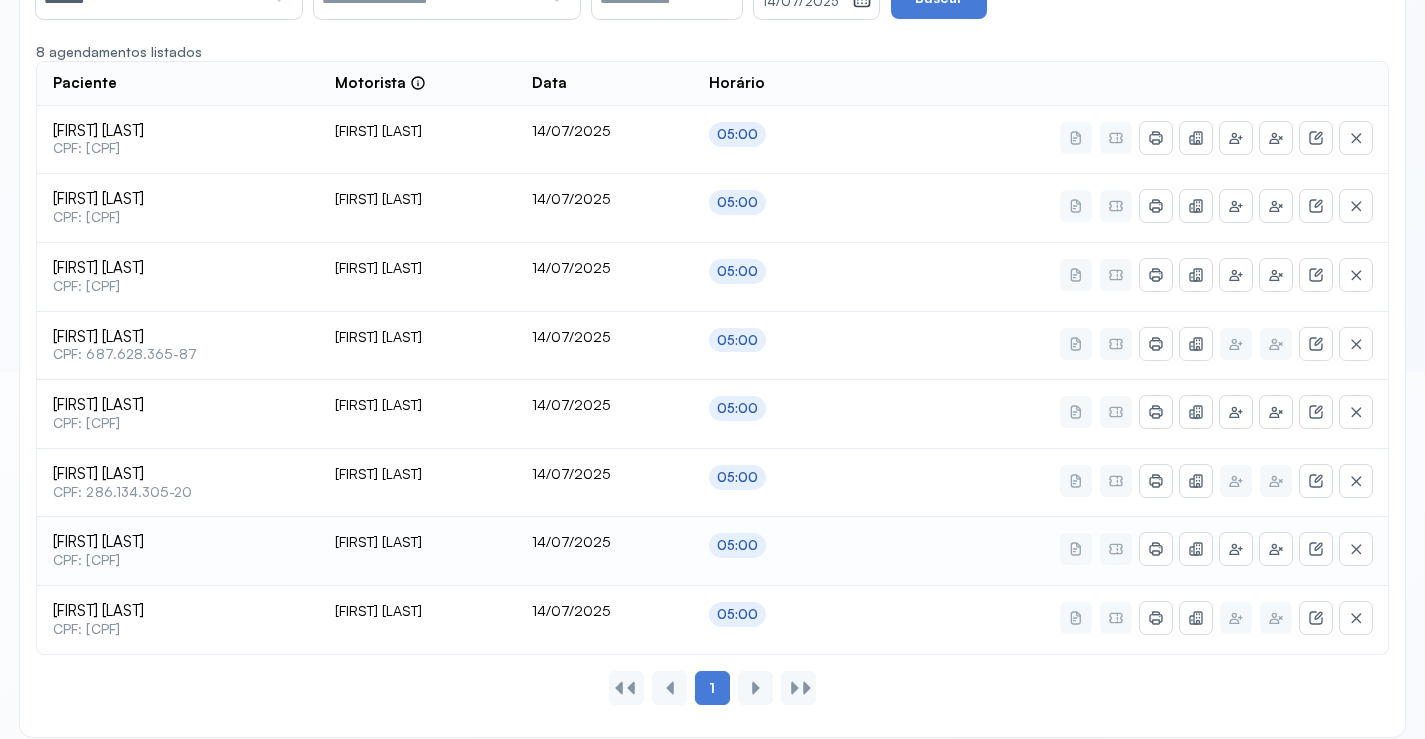 scroll, scrollTop: 385, scrollLeft: 0, axis: vertical 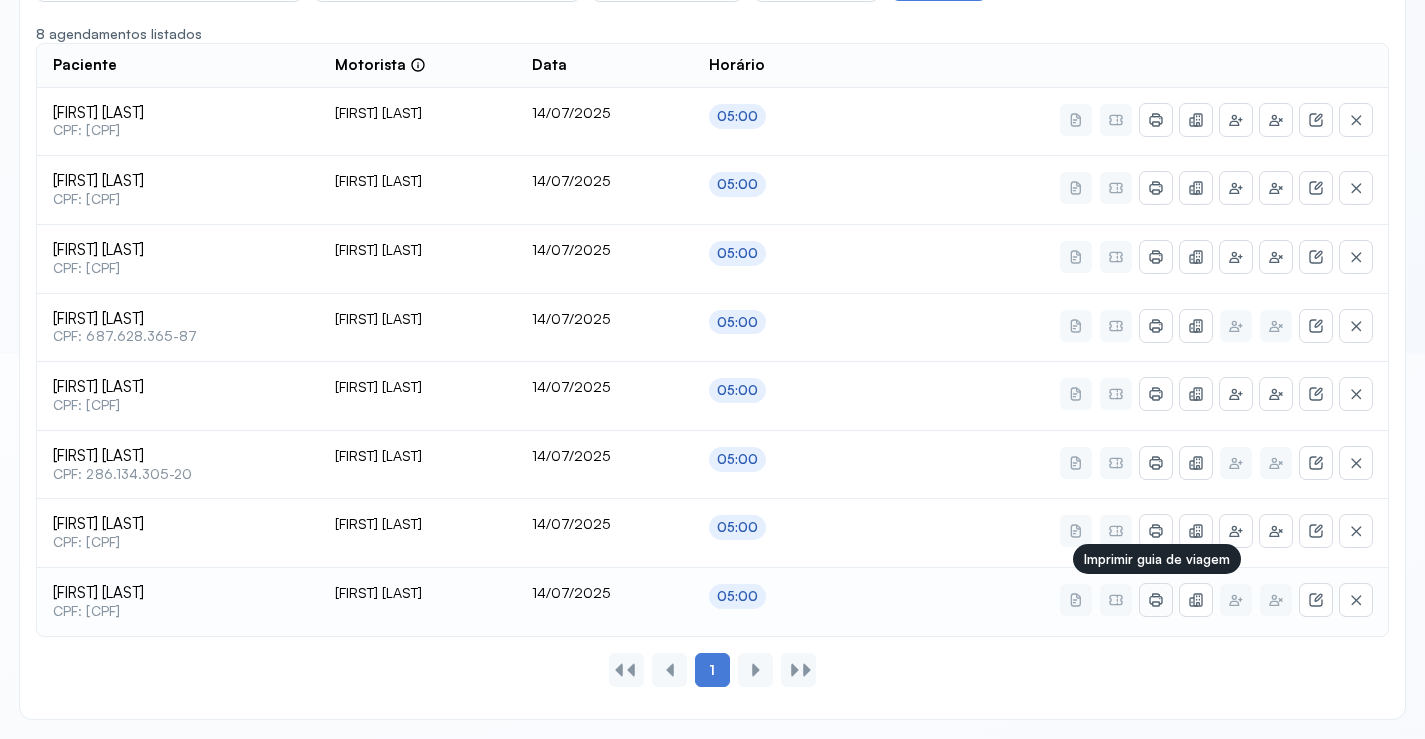 click 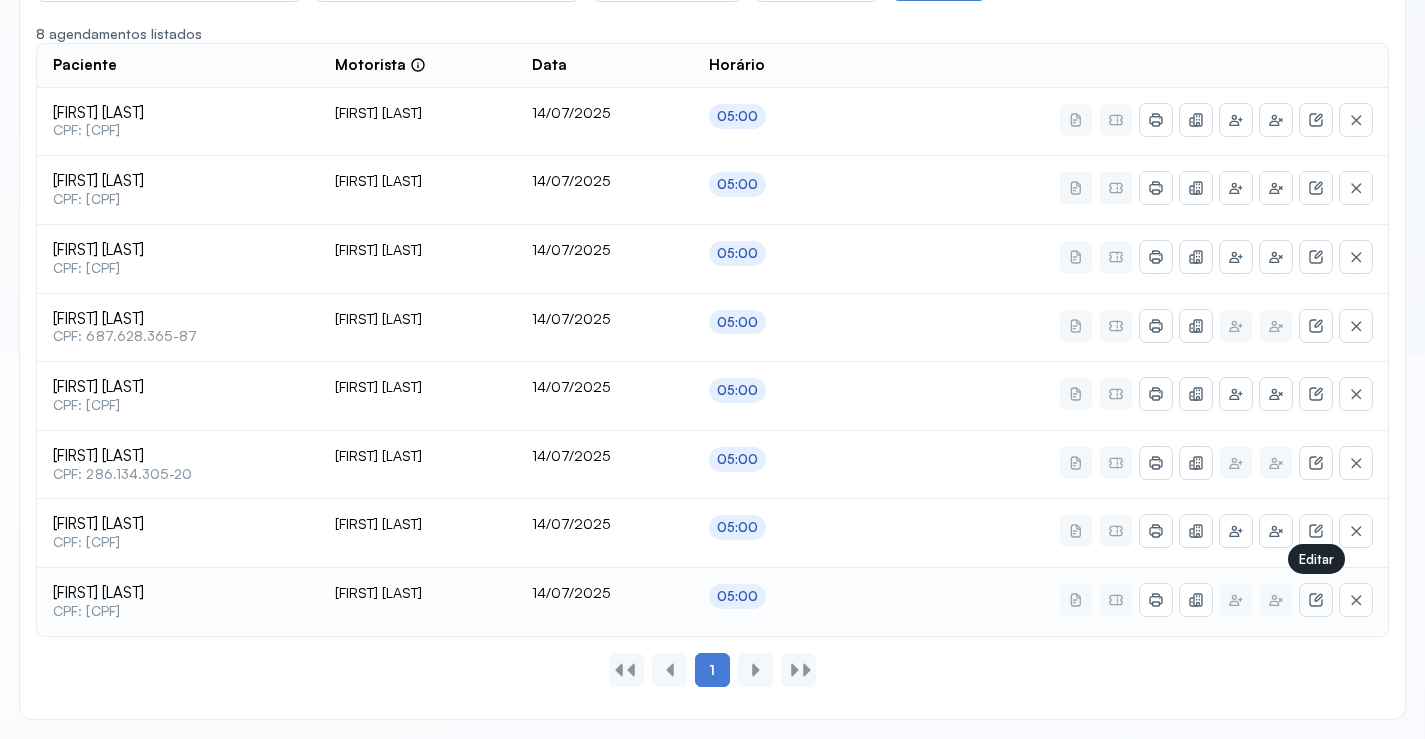 click 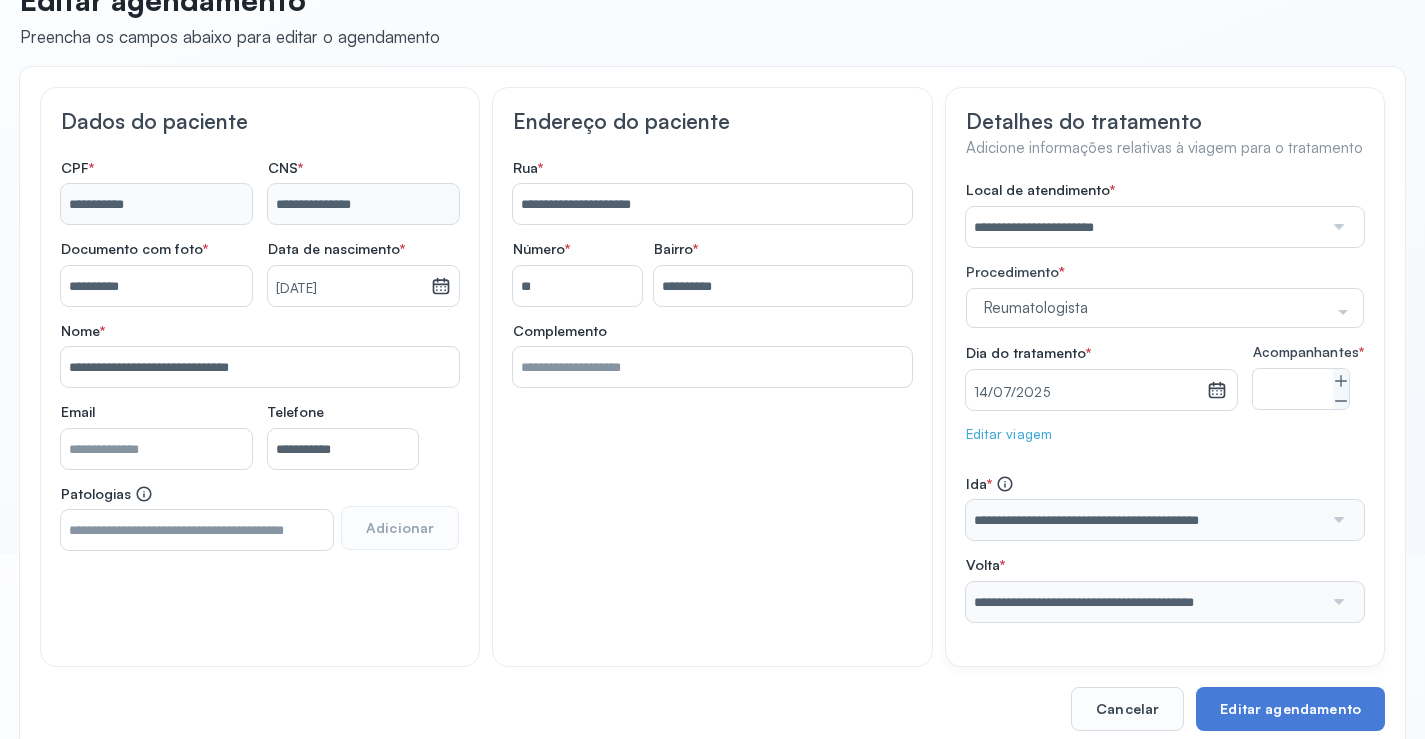 scroll, scrollTop: 200, scrollLeft: 0, axis: vertical 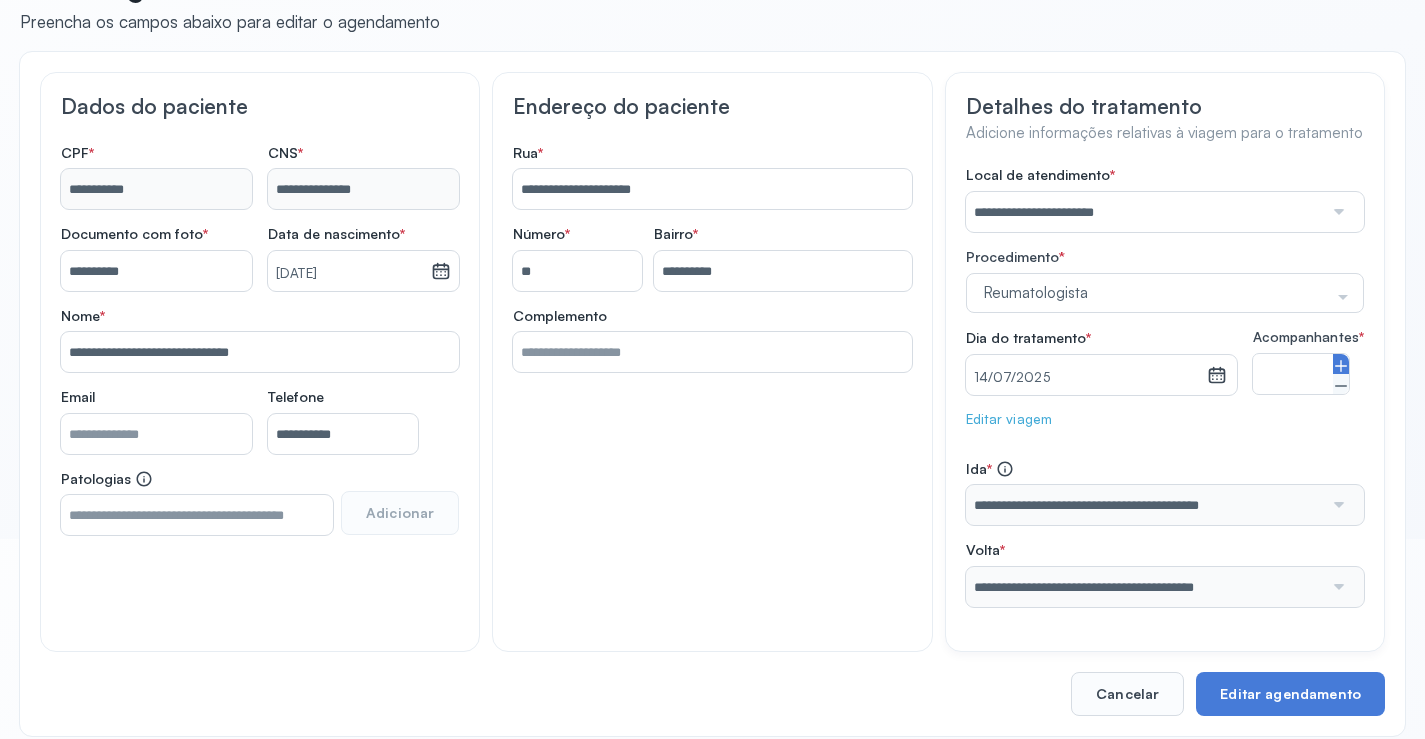 click 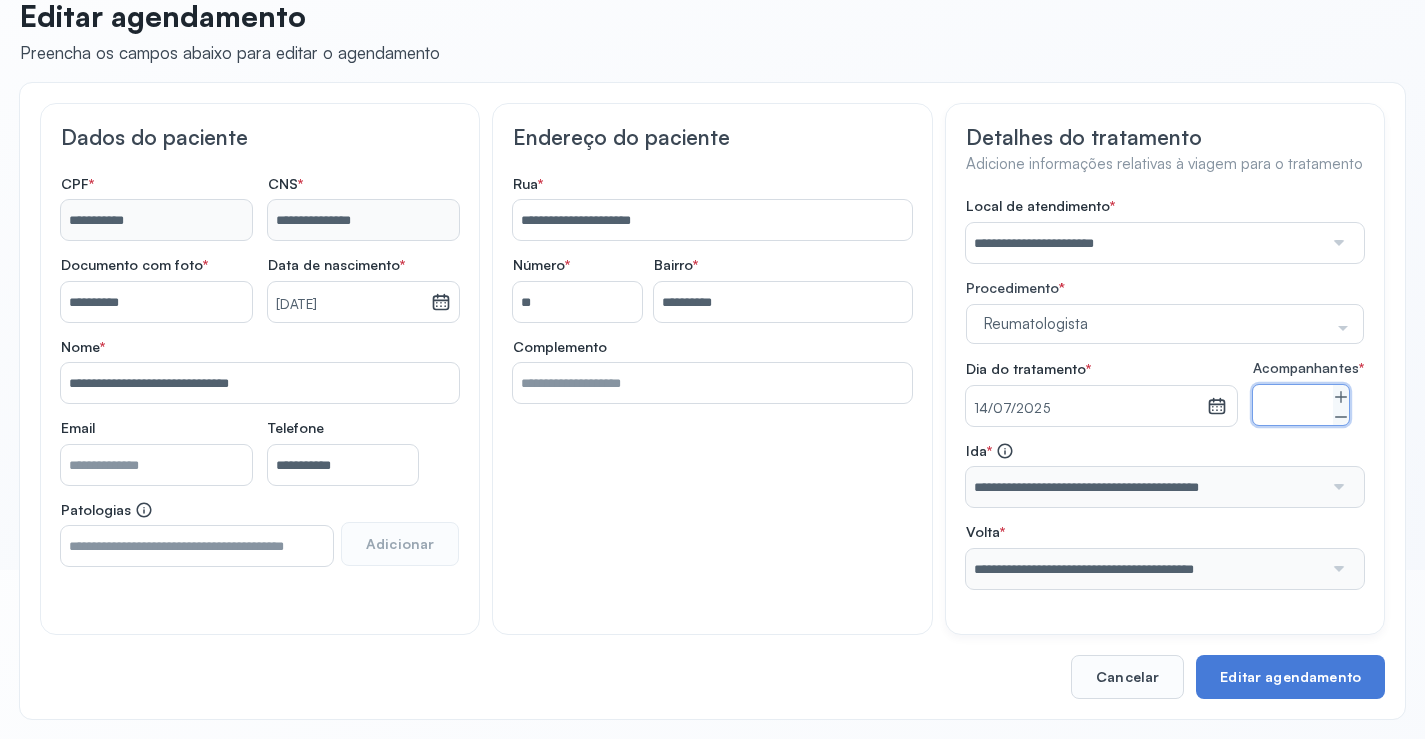 scroll, scrollTop: 184, scrollLeft: 0, axis: vertical 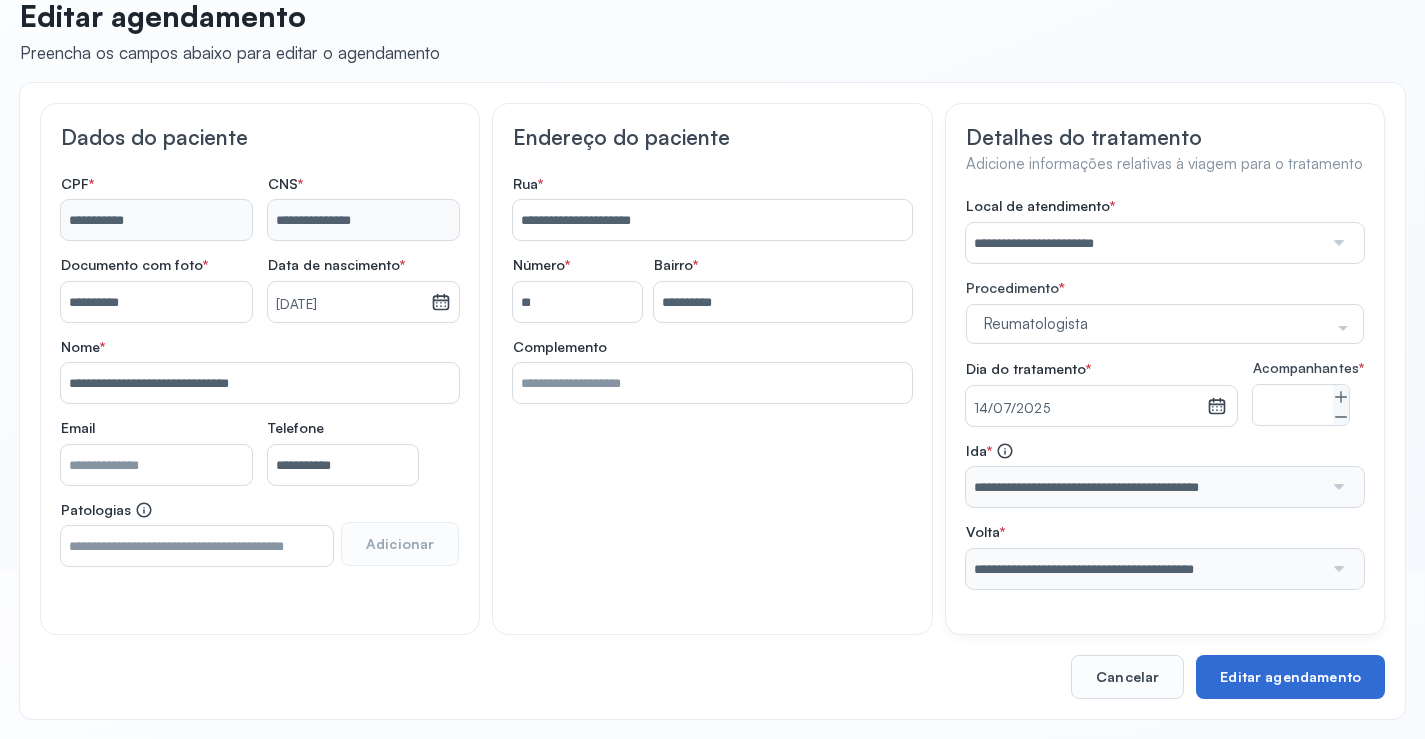 click on "Editar agendamento" at bounding box center [1290, 677] 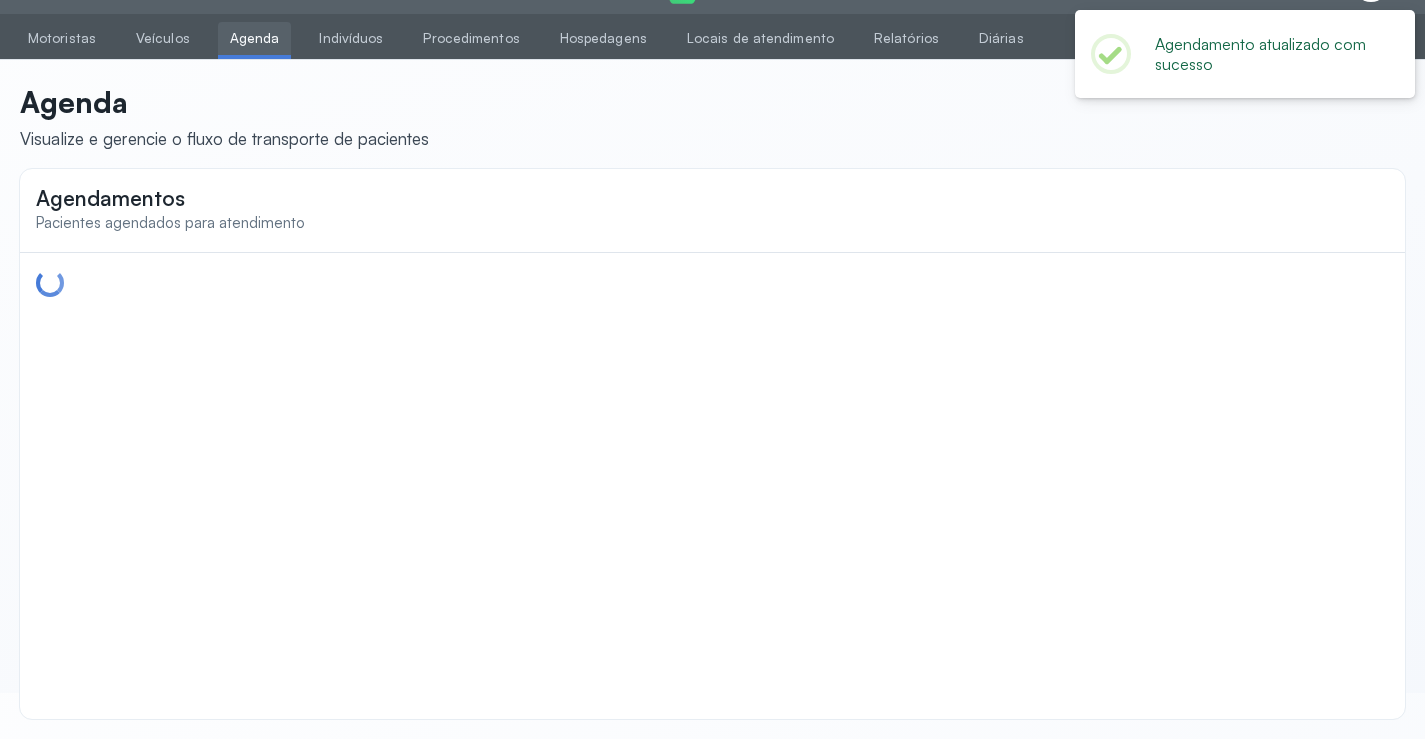 scroll, scrollTop: 46, scrollLeft: 0, axis: vertical 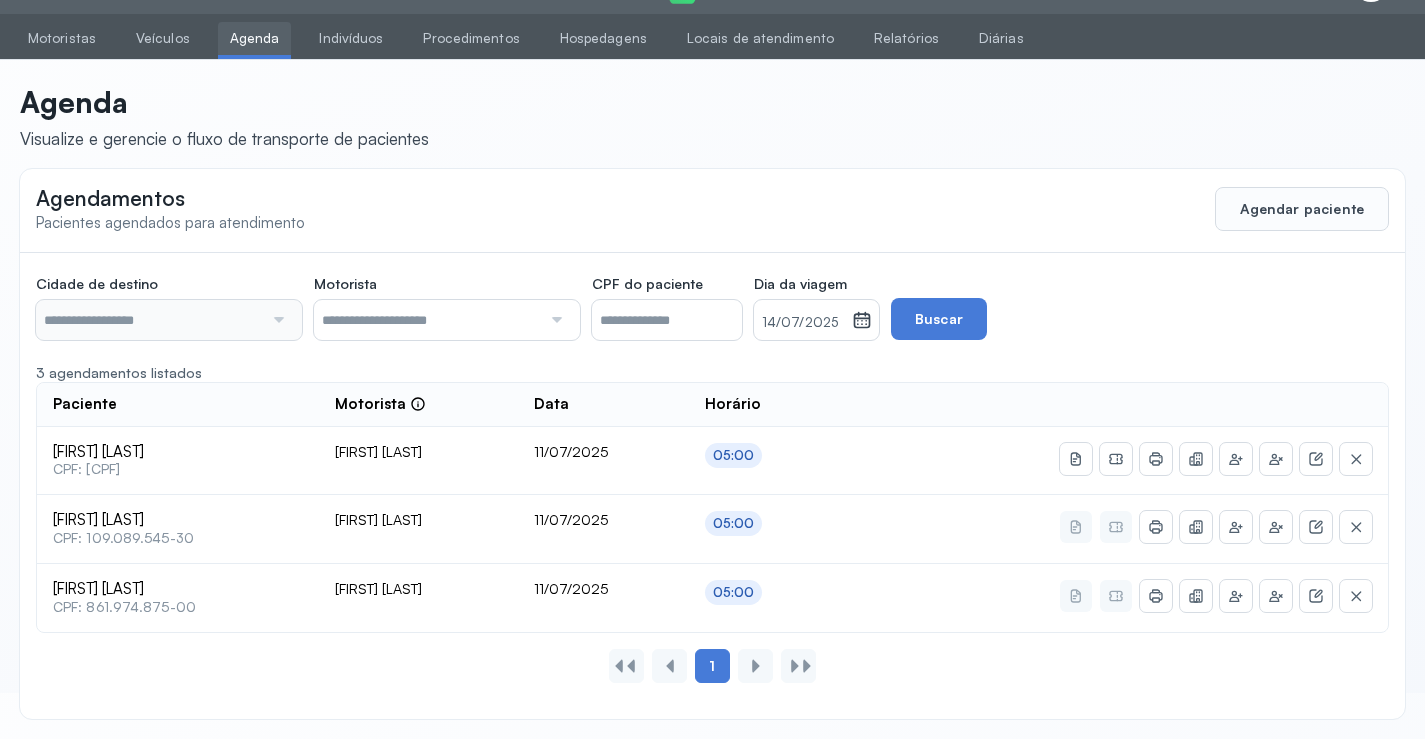 type on "********" 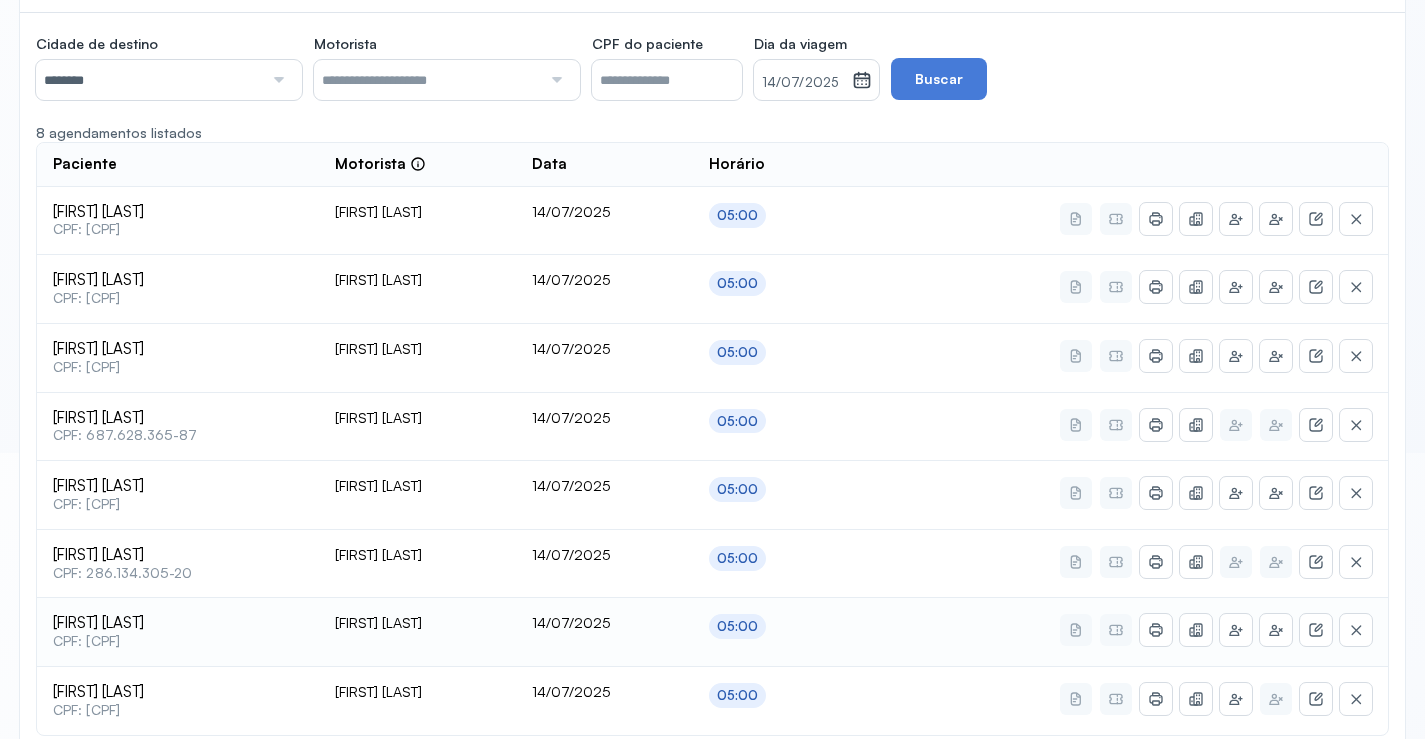 scroll, scrollTop: 385, scrollLeft: 0, axis: vertical 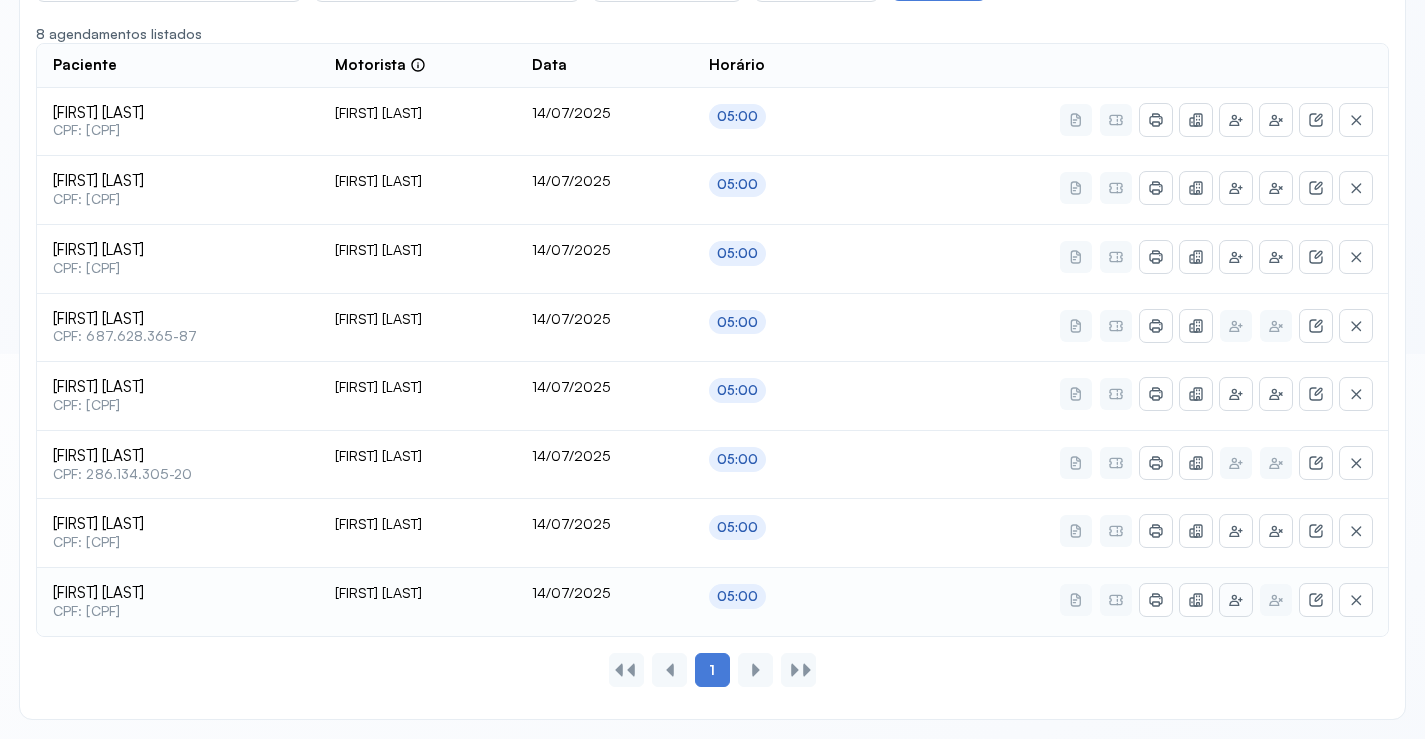 click 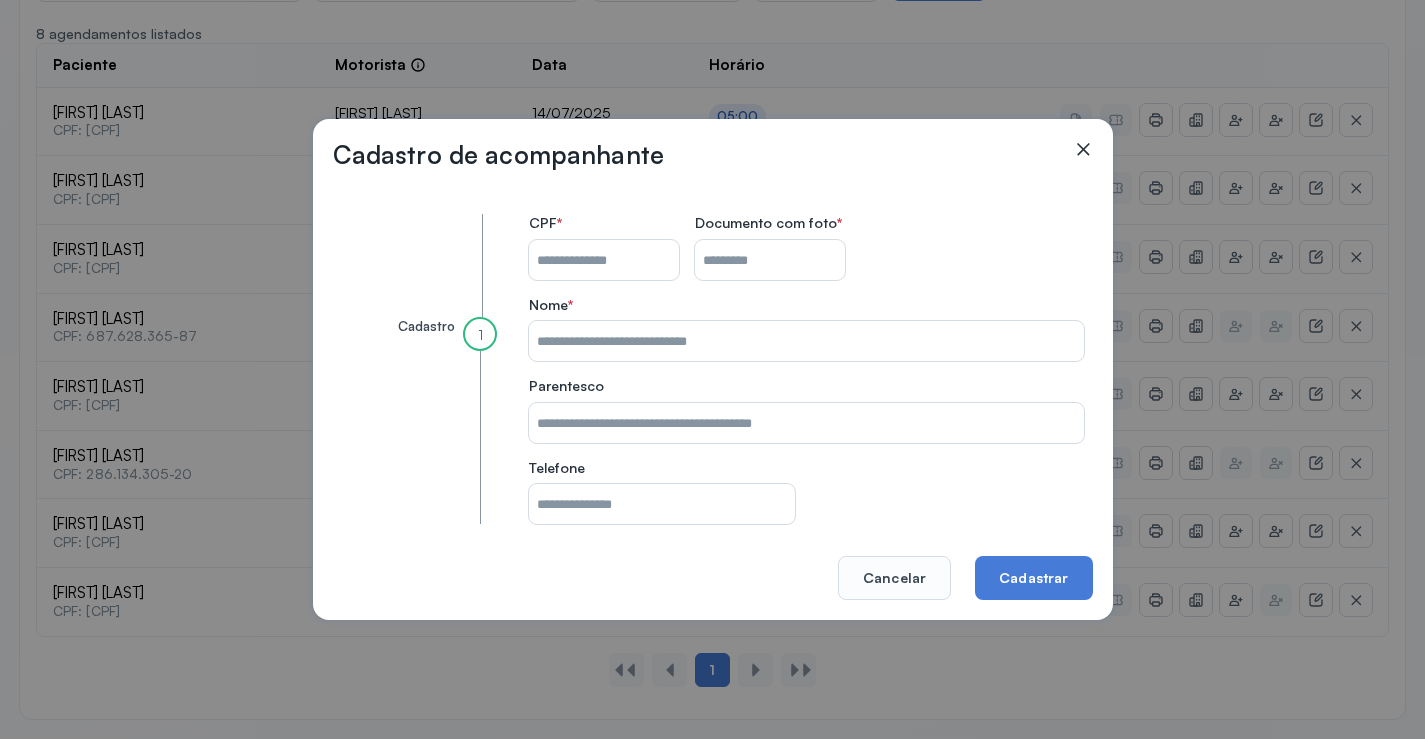 drag, startPoint x: 585, startPoint y: 259, endPoint x: 1061, endPoint y: 329, distance: 481.11954 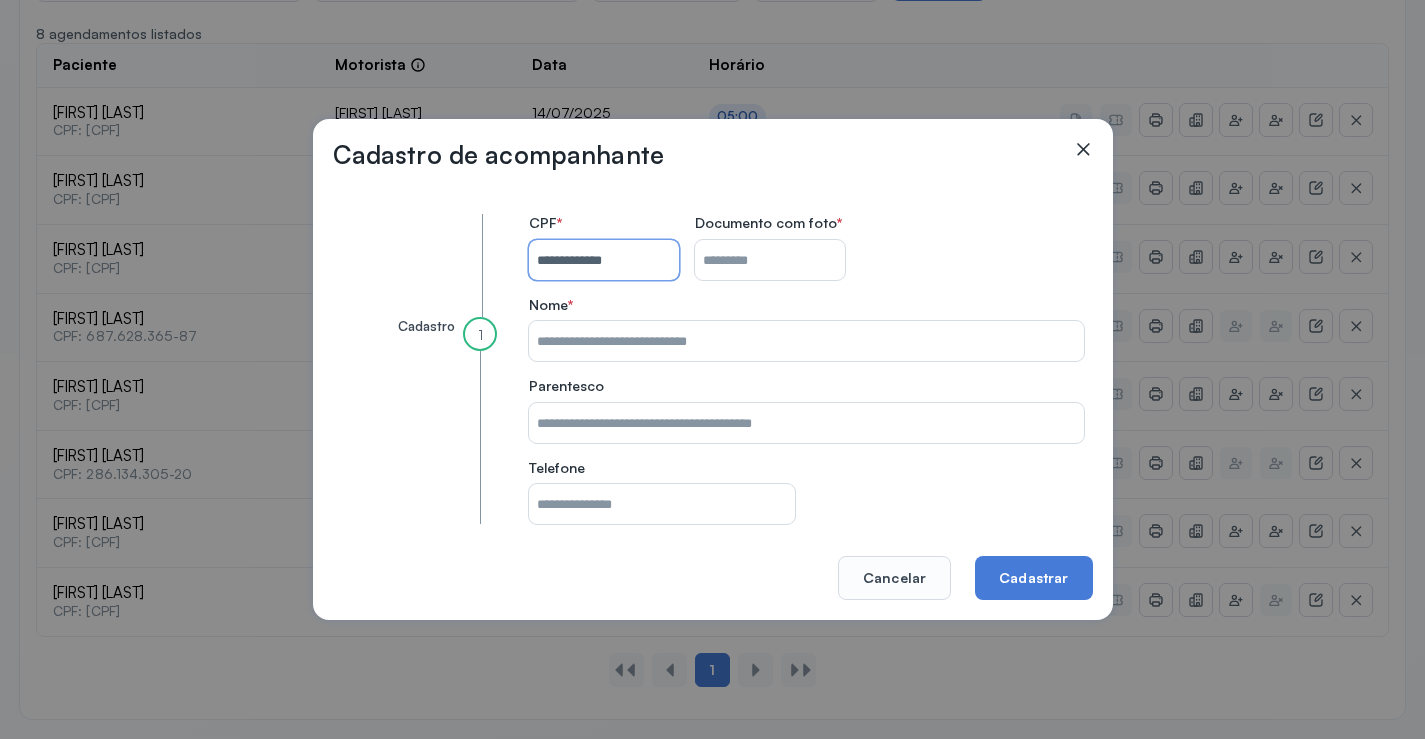 type on "**********" 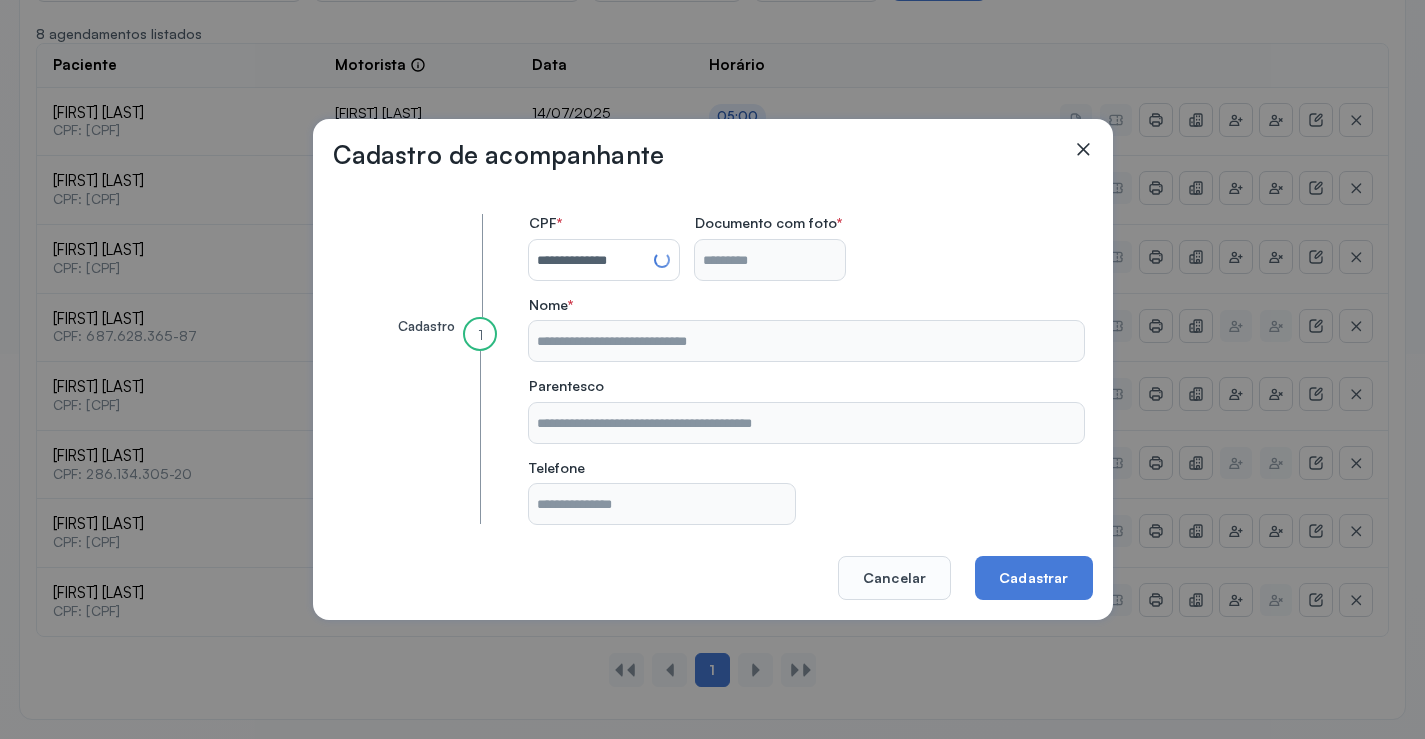 type on "**********" 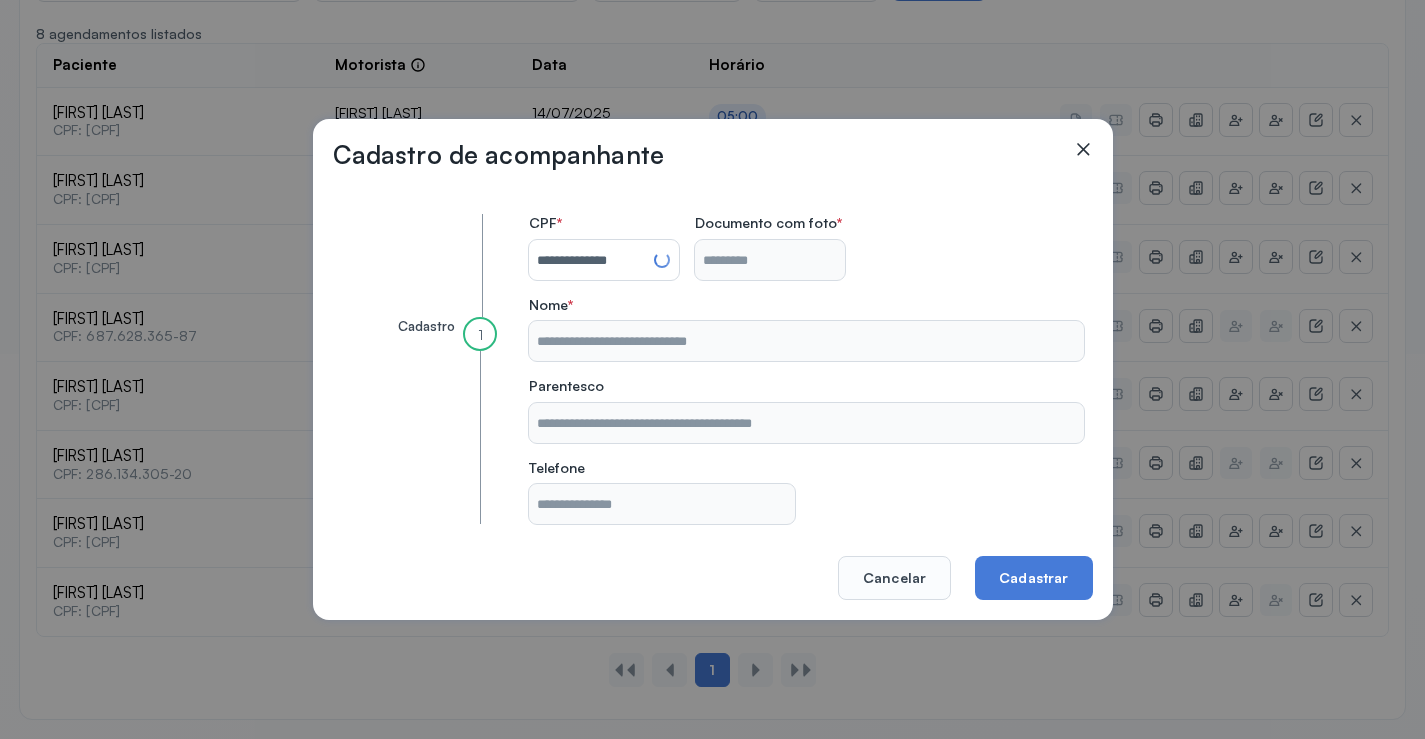 type on "**********" 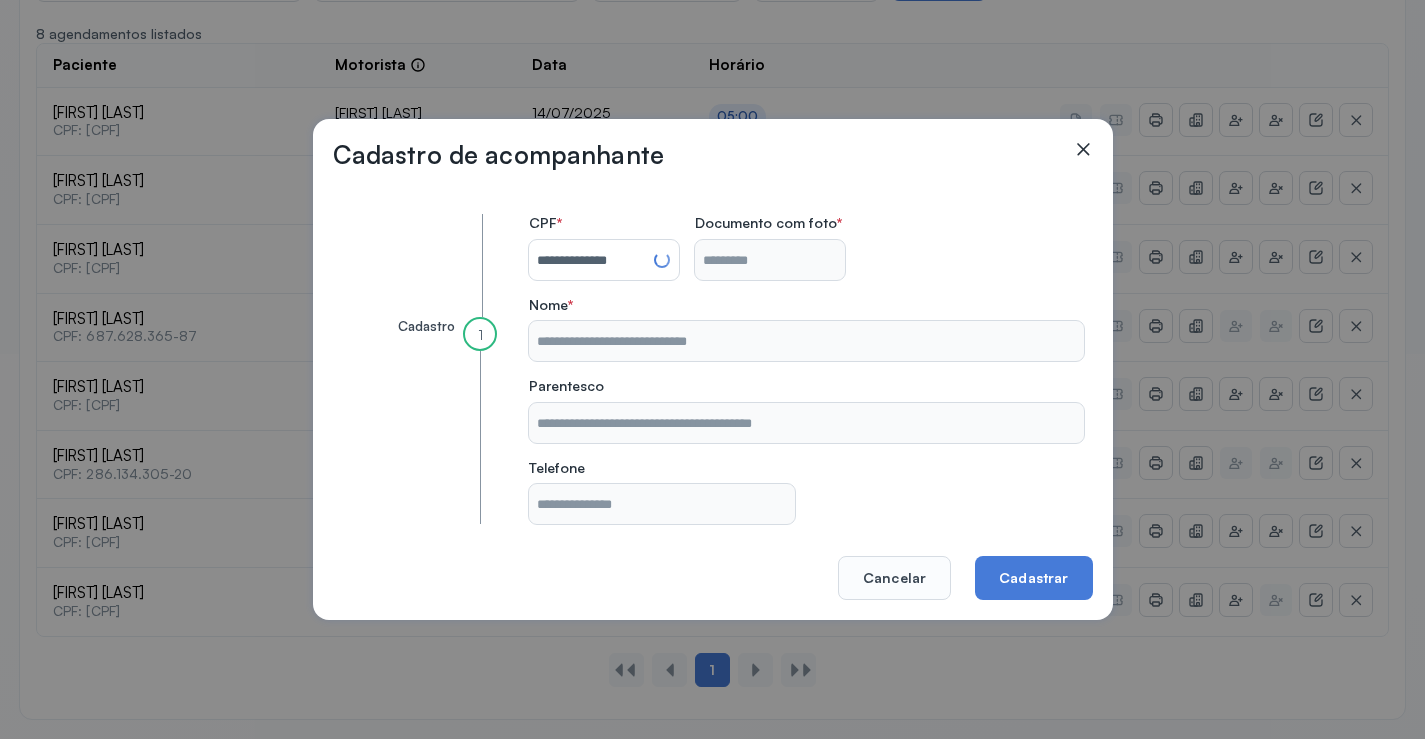 type on "**********" 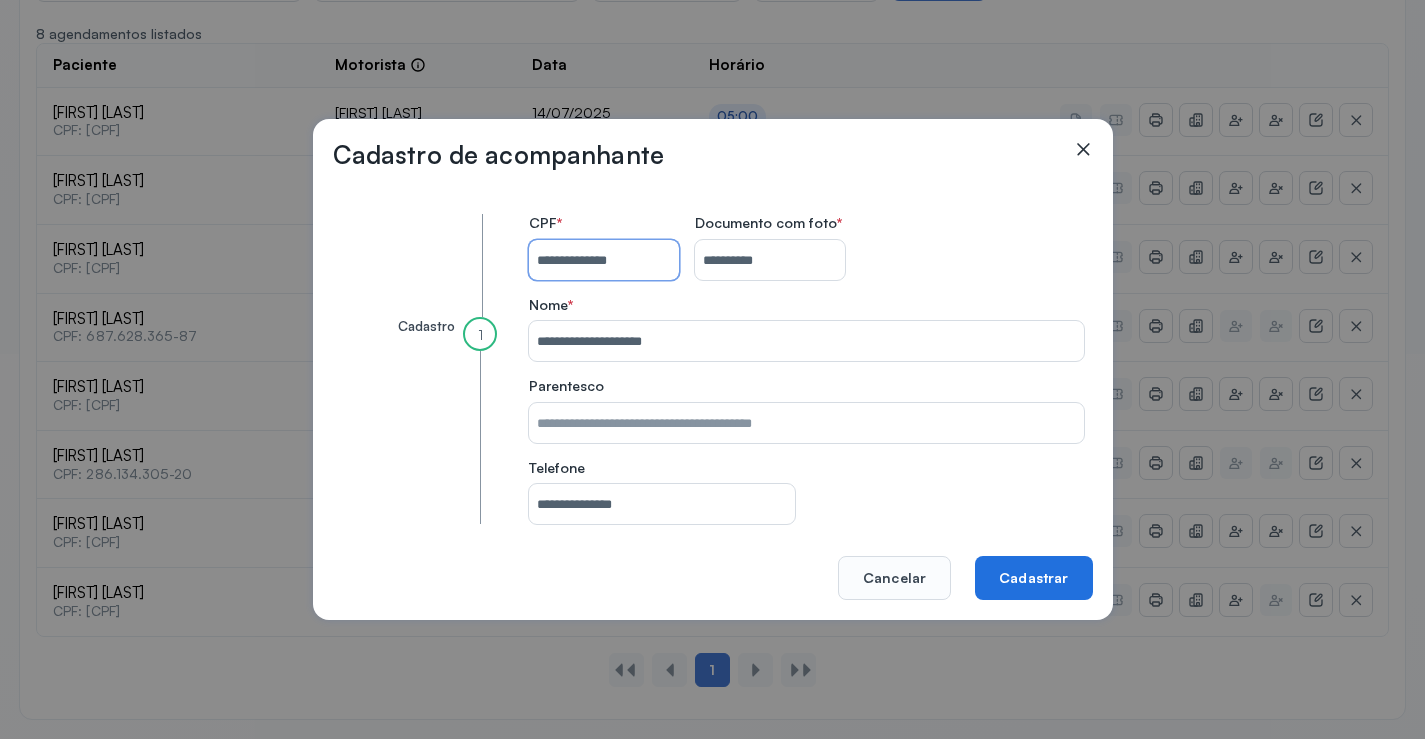 type on "**********" 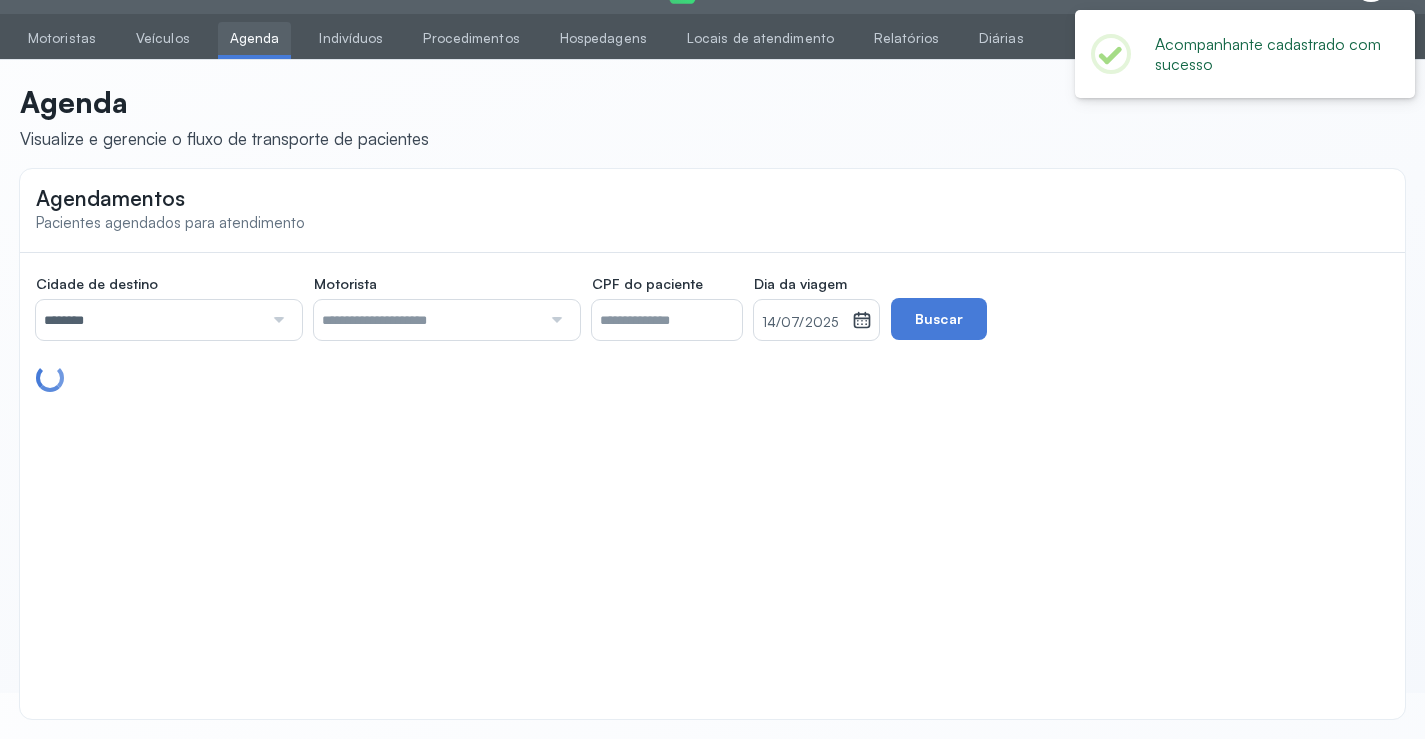 scroll, scrollTop: 385, scrollLeft: 0, axis: vertical 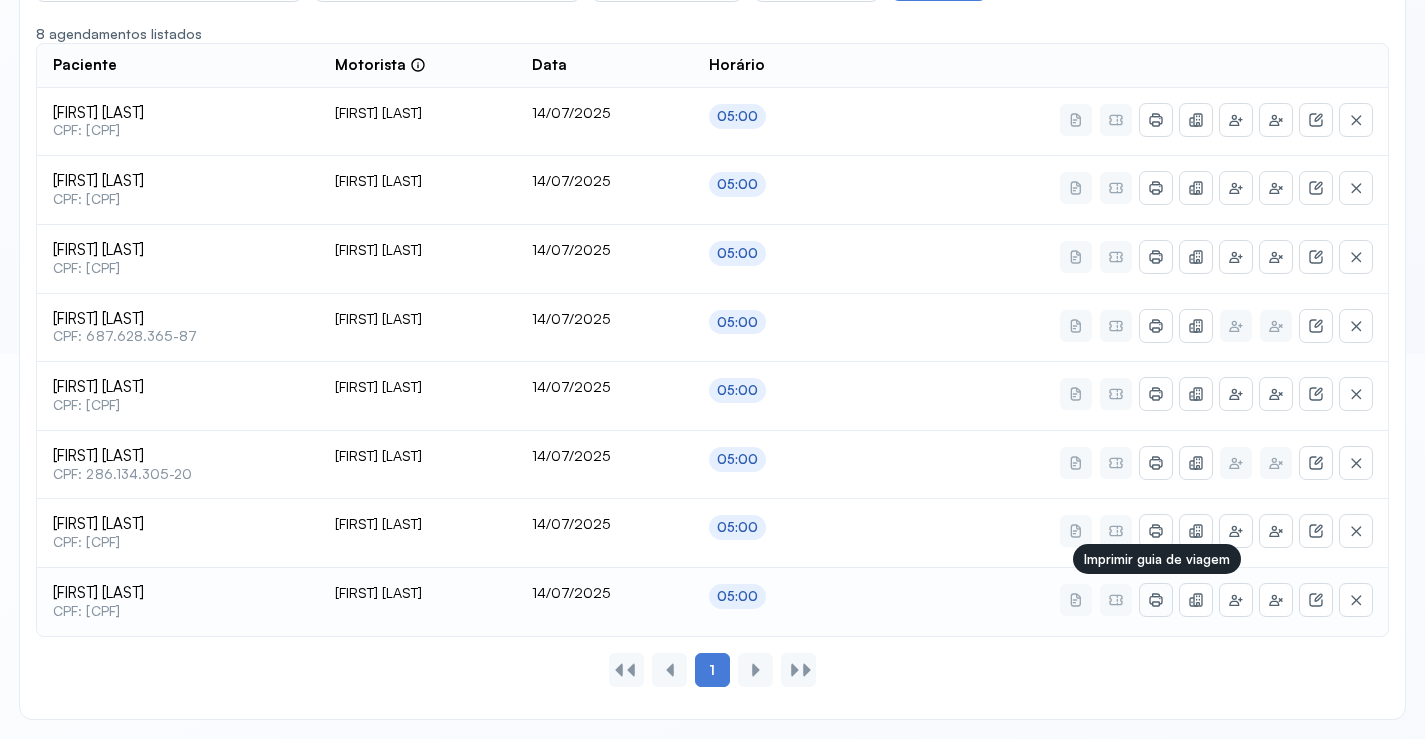 click 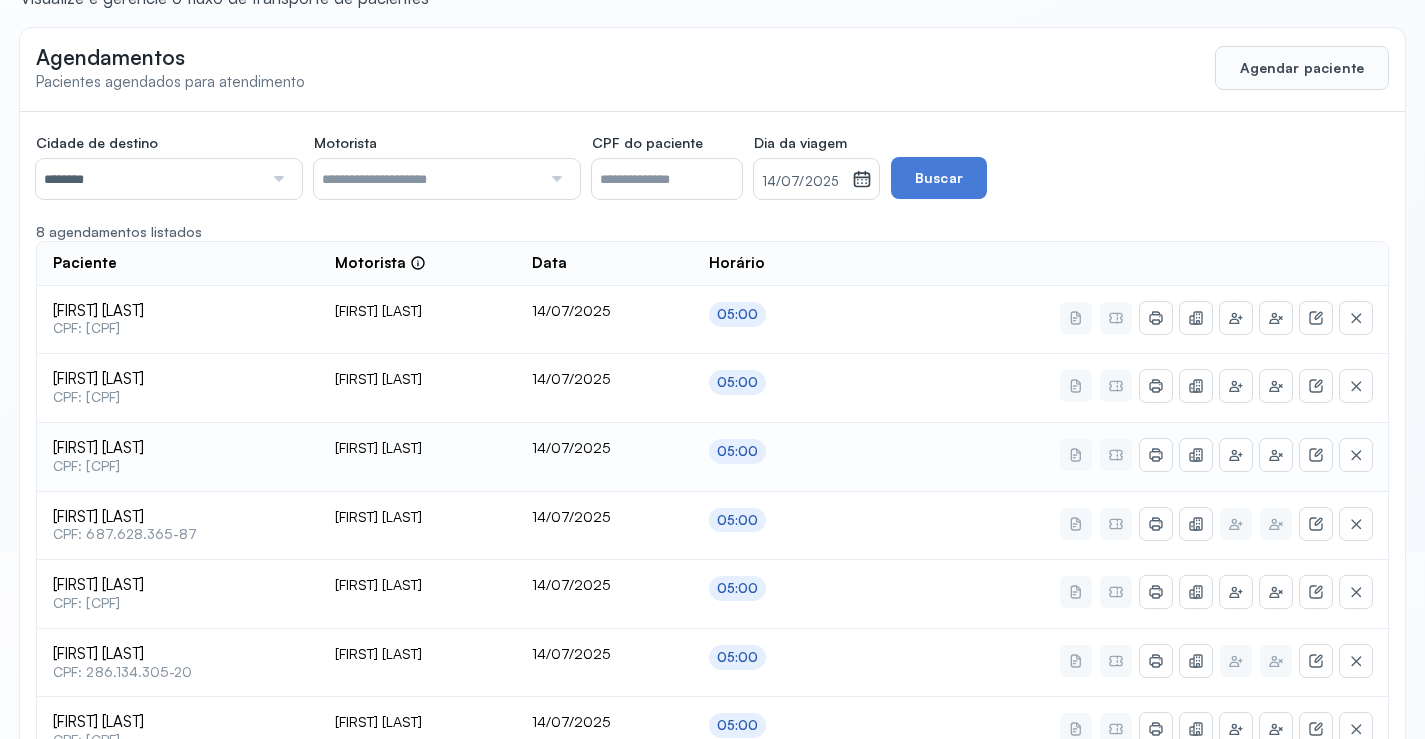 scroll, scrollTop: 85, scrollLeft: 0, axis: vertical 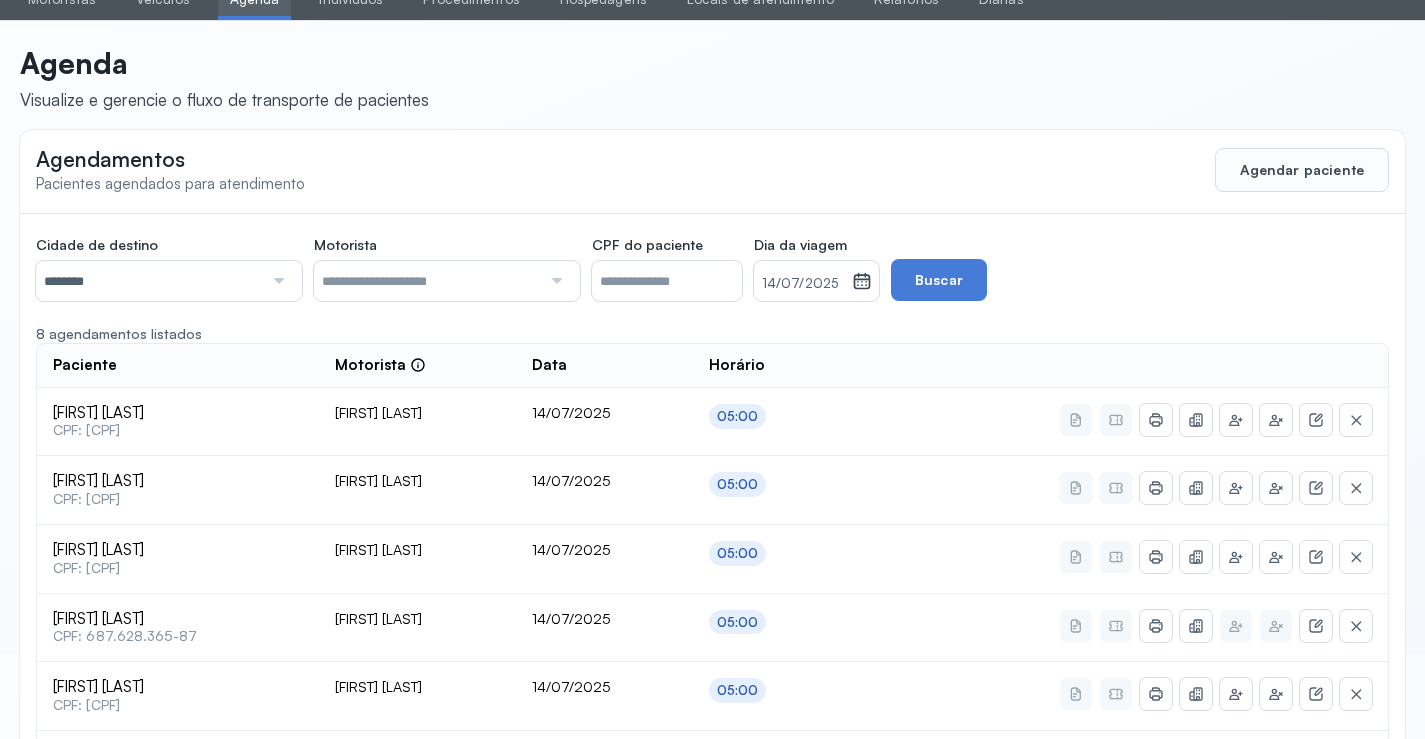 click 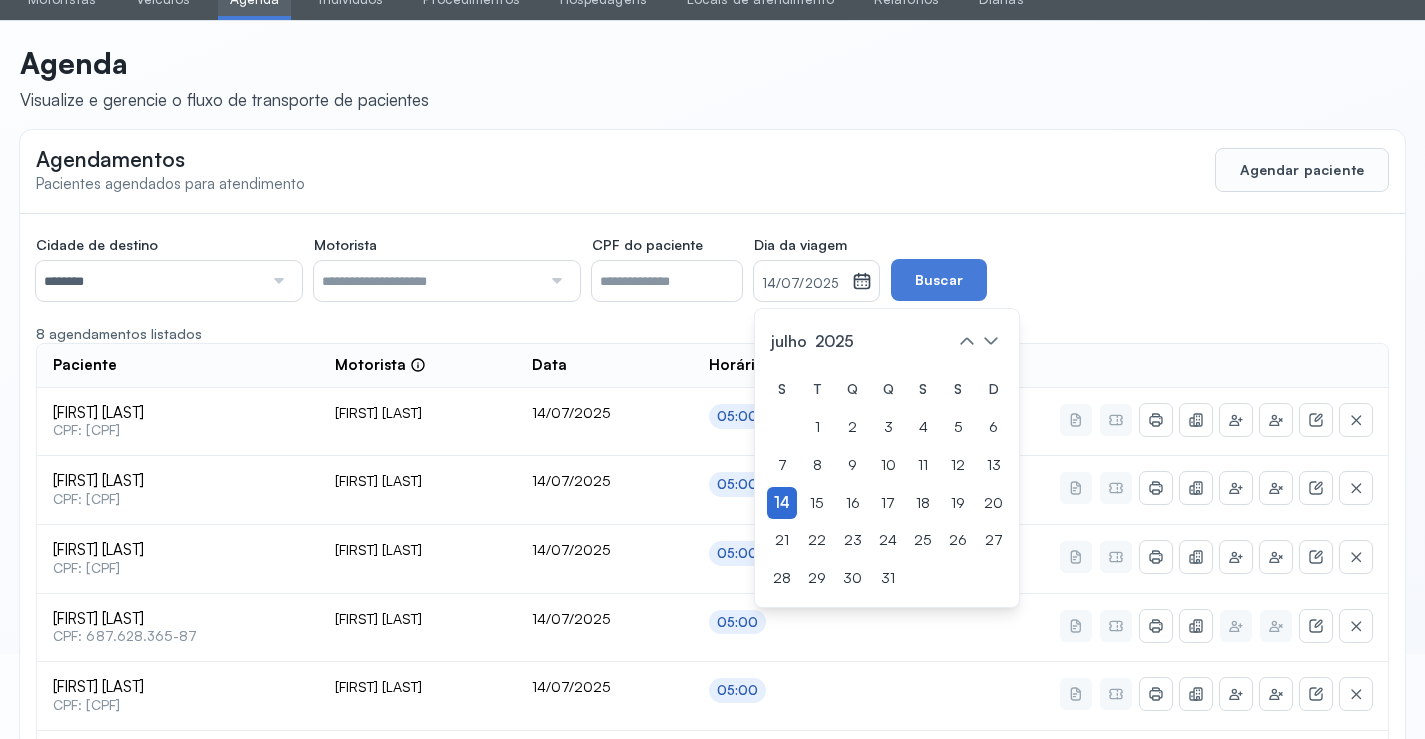click on "14" 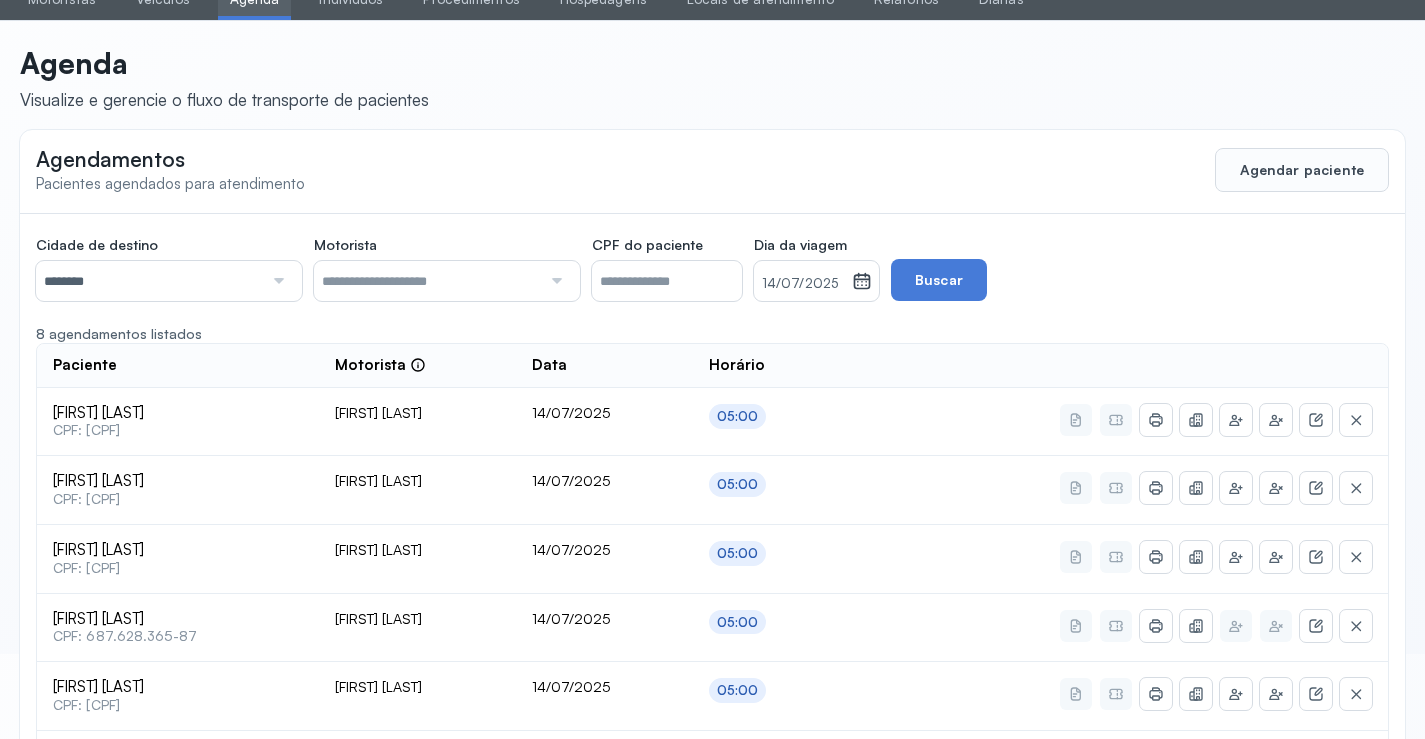 drag, startPoint x: 931, startPoint y: 282, endPoint x: 949, endPoint y: 272, distance: 20.59126 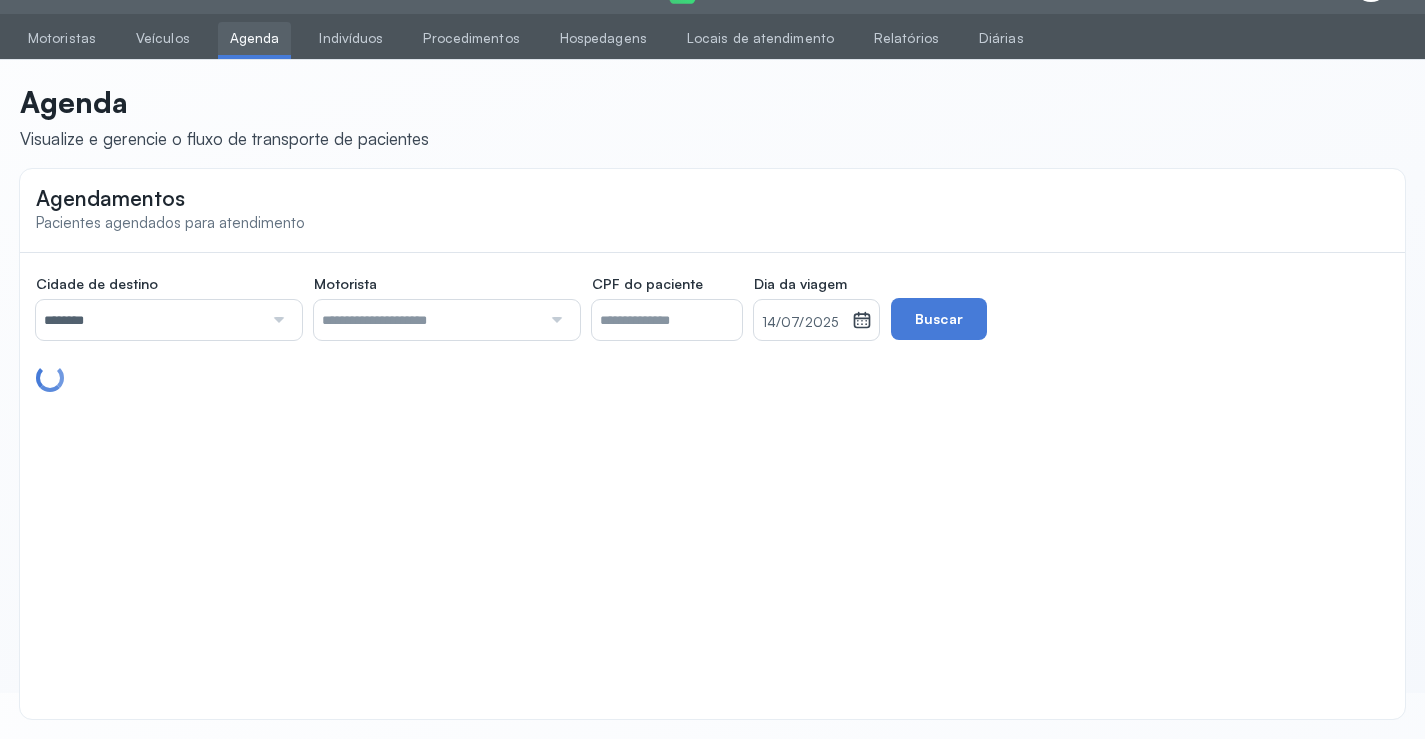 scroll, scrollTop: 46, scrollLeft: 0, axis: vertical 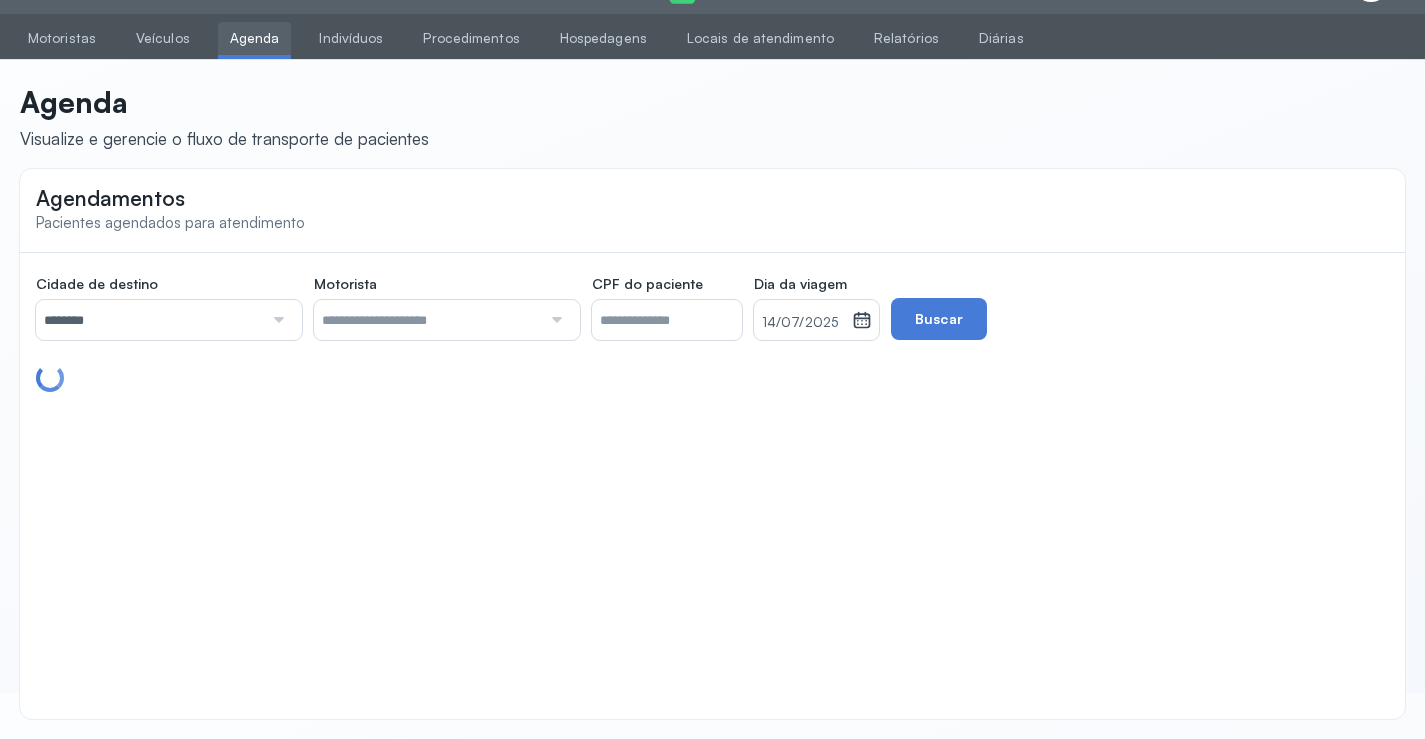 click at bounding box center [276, 320] 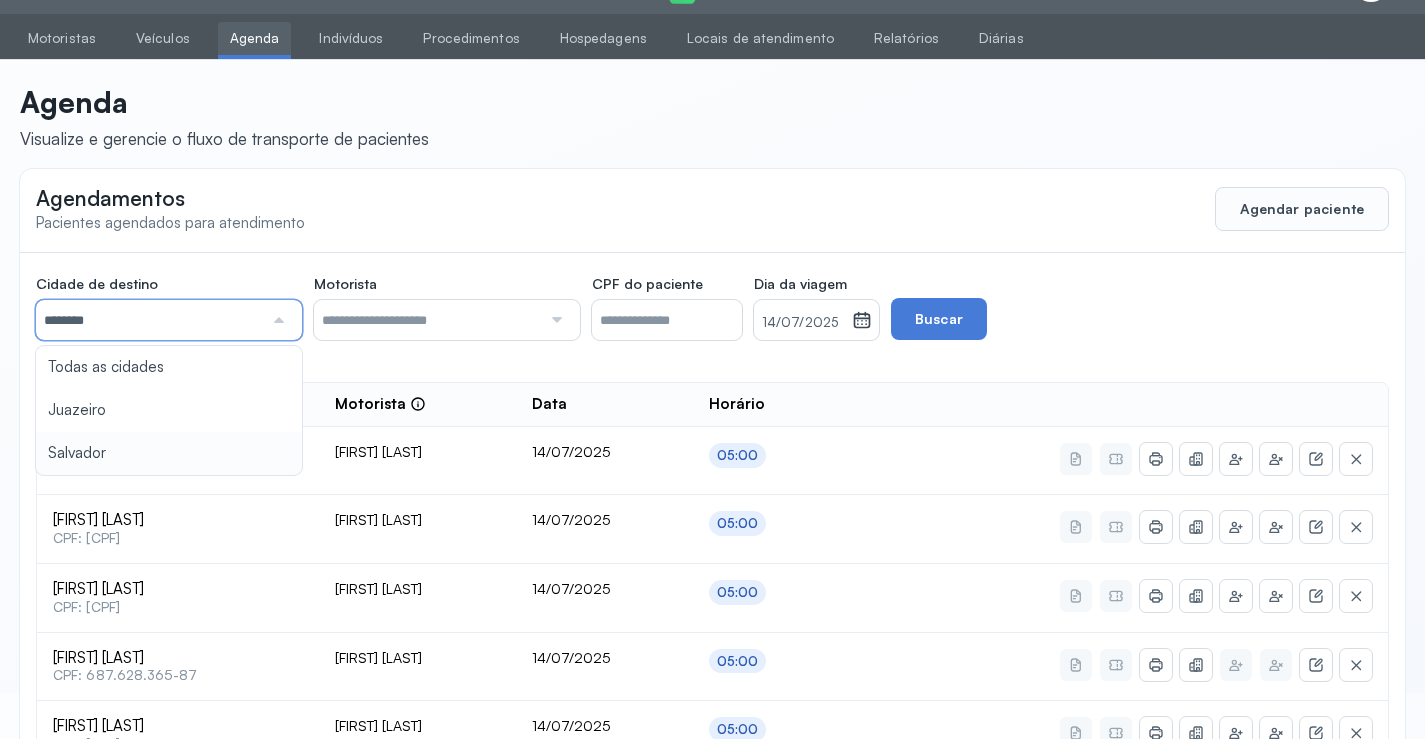 drag, startPoint x: 76, startPoint y: 451, endPoint x: 138, endPoint y: 424, distance: 67.62396 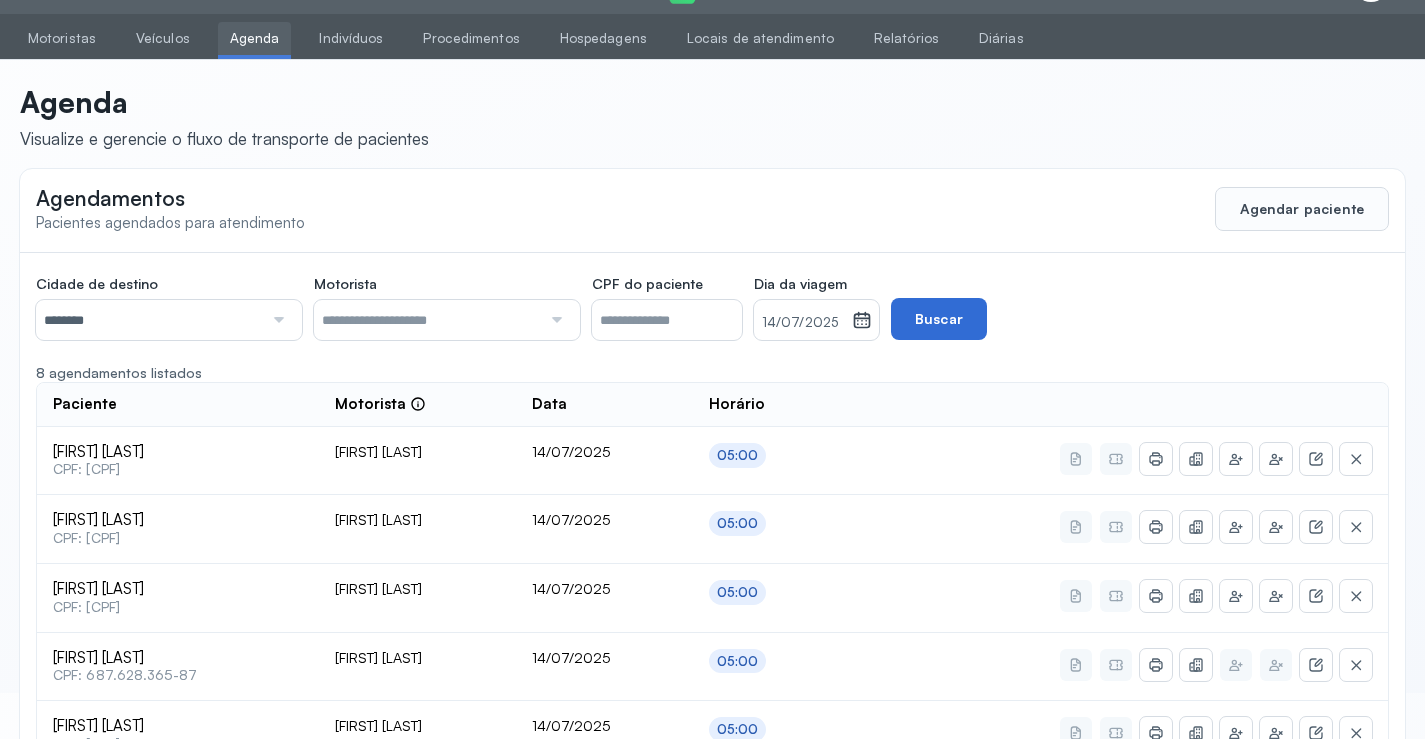click on "Buscar" at bounding box center [939, 319] 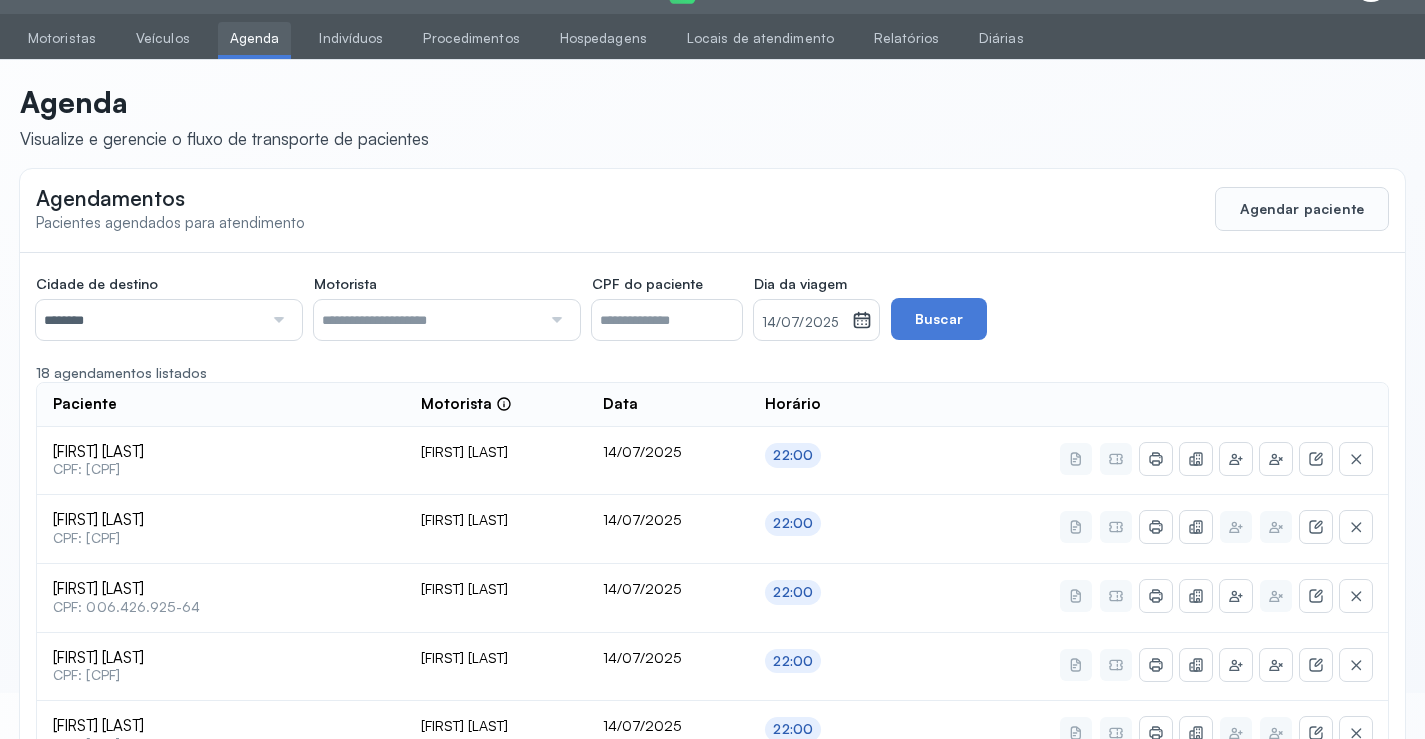click on "********" at bounding box center (149, 320) 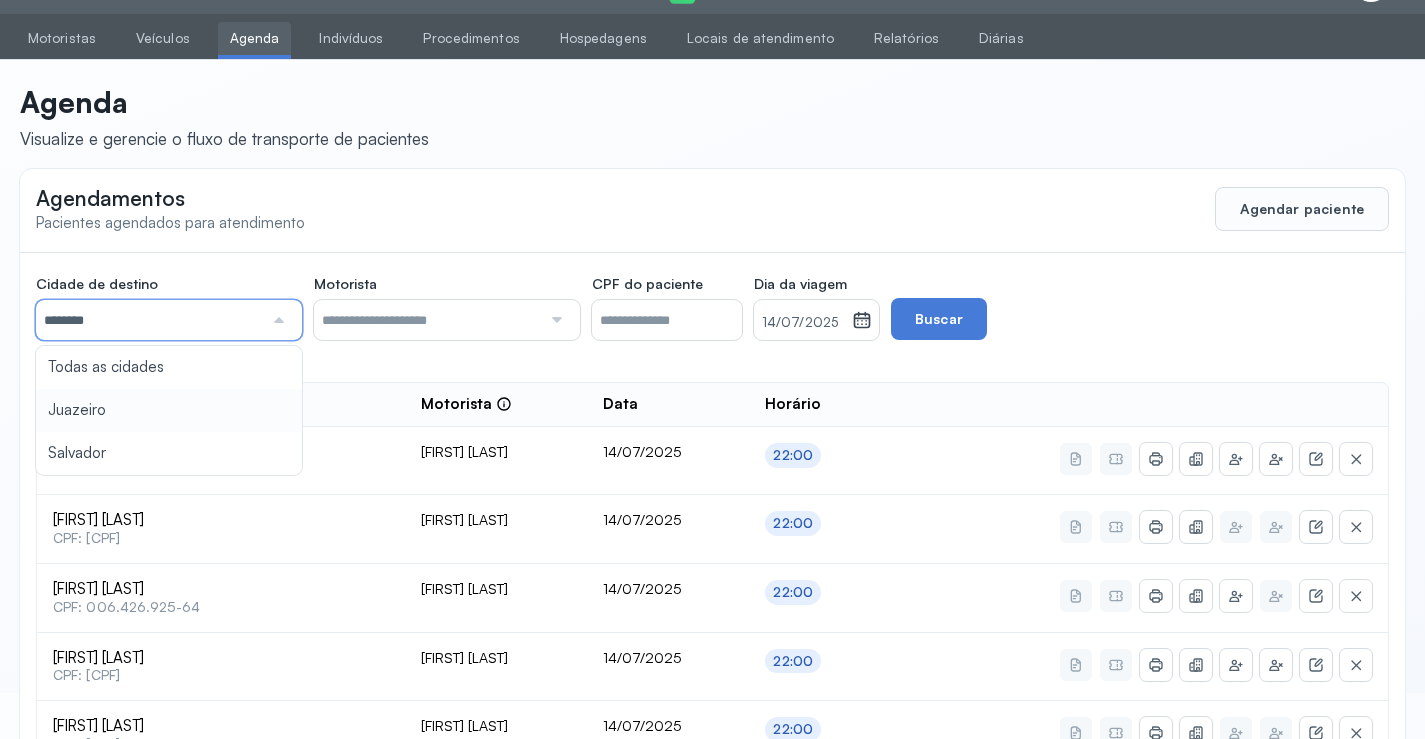 type on "********" 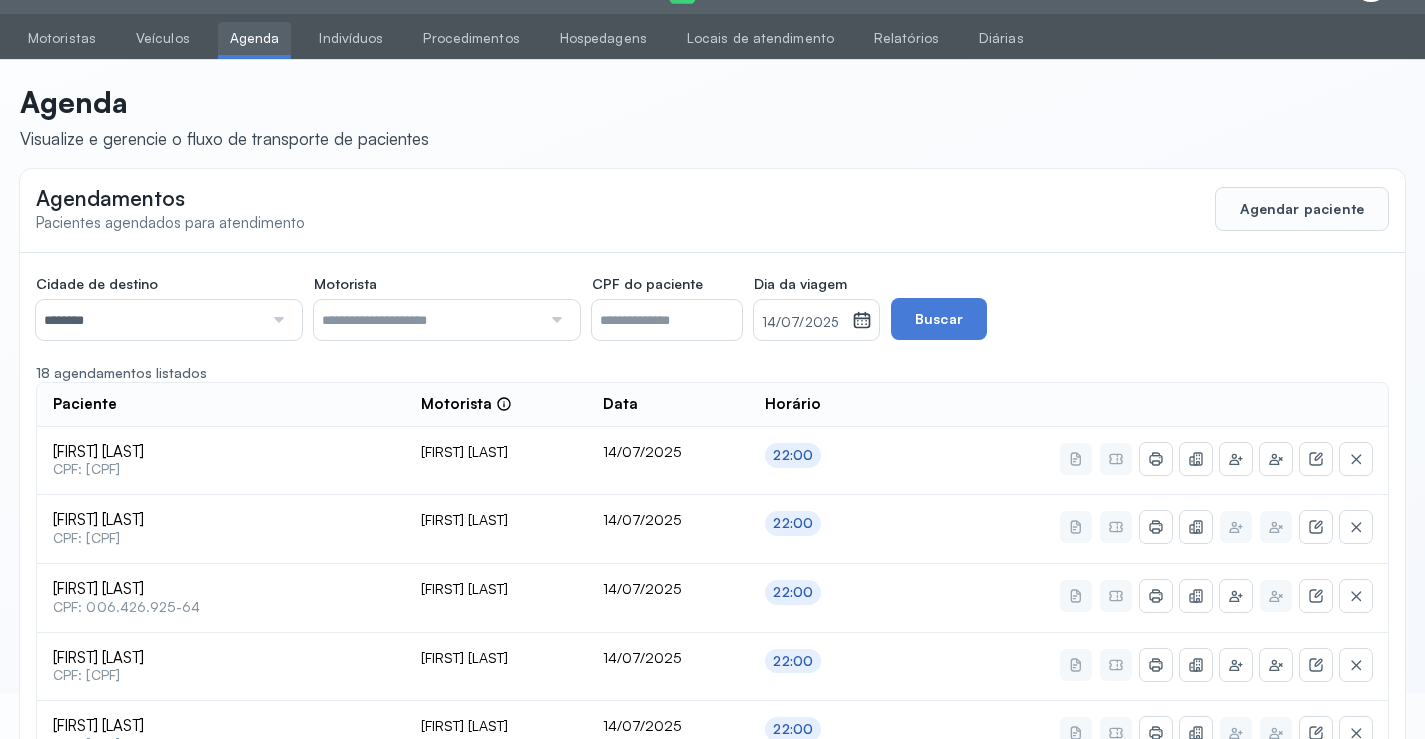 drag, startPoint x: 86, startPoint y: 419, endPoint x: 253, endPoint y: 371, distance: 173.76134 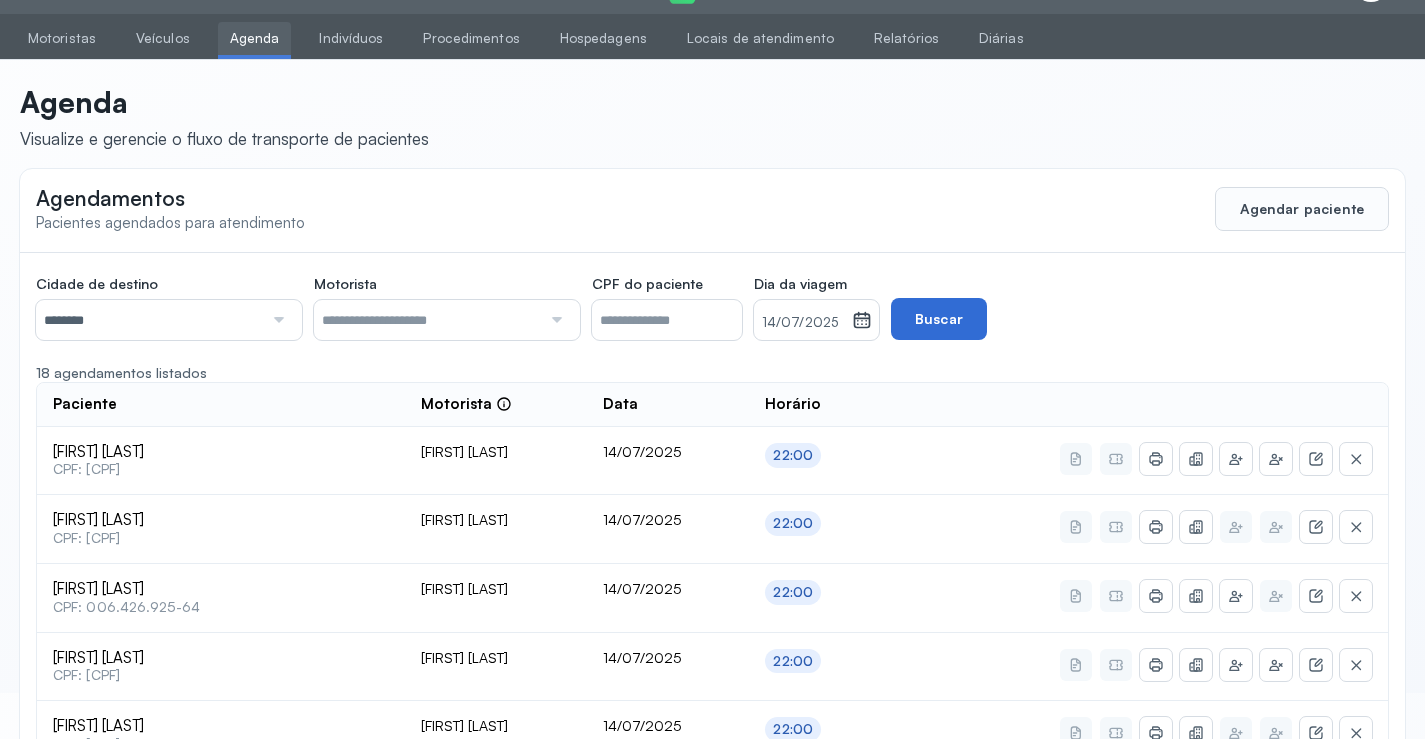 click on "Buscar" at bounding box center (939, 319) 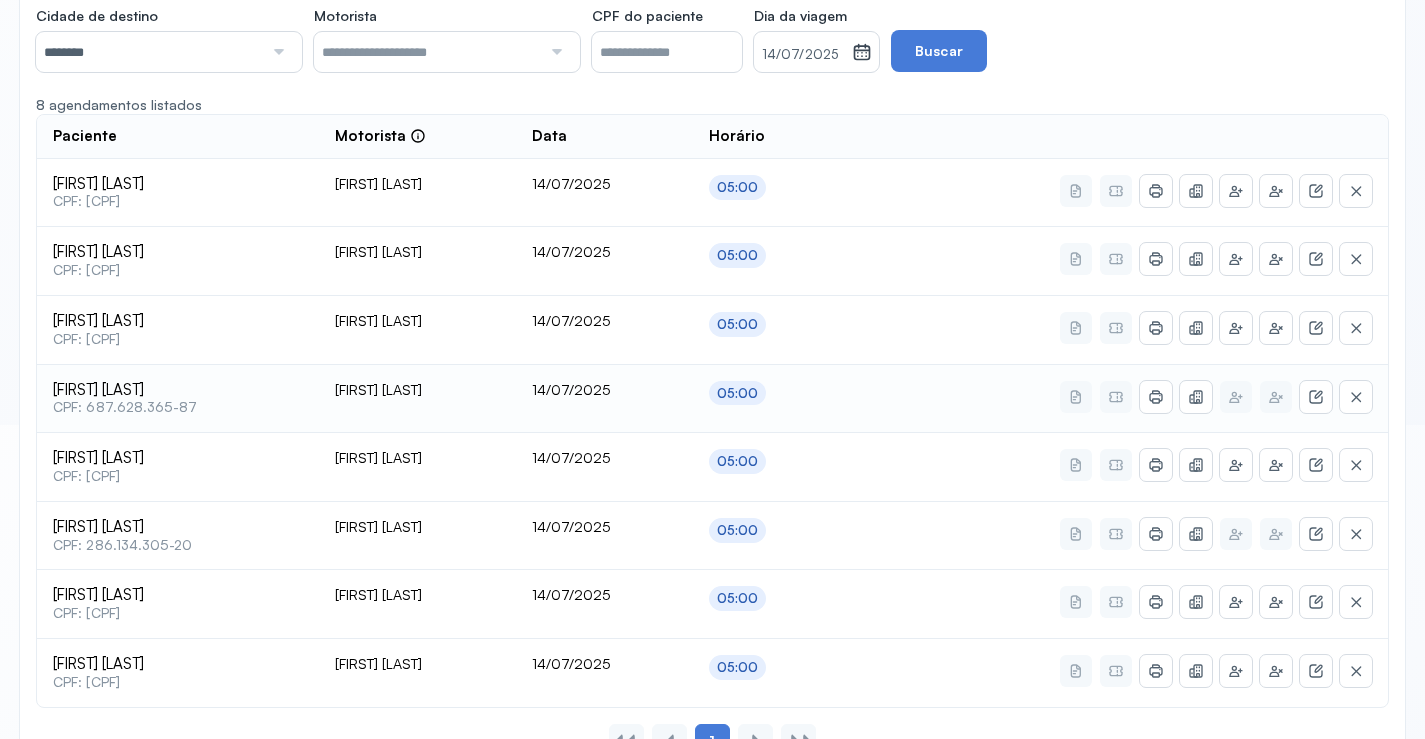 scroll, scrollTop: 346, scrollLeft: 0, axis: vertical 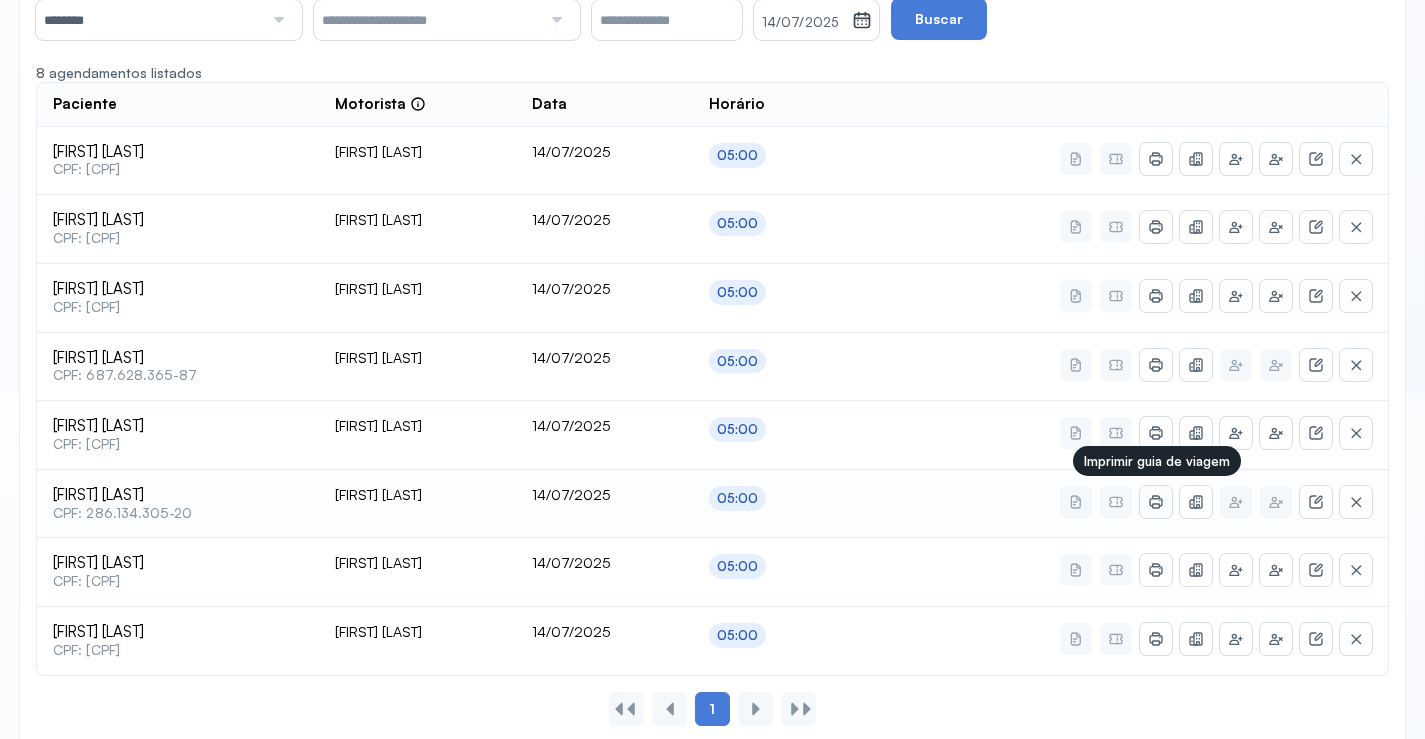 click 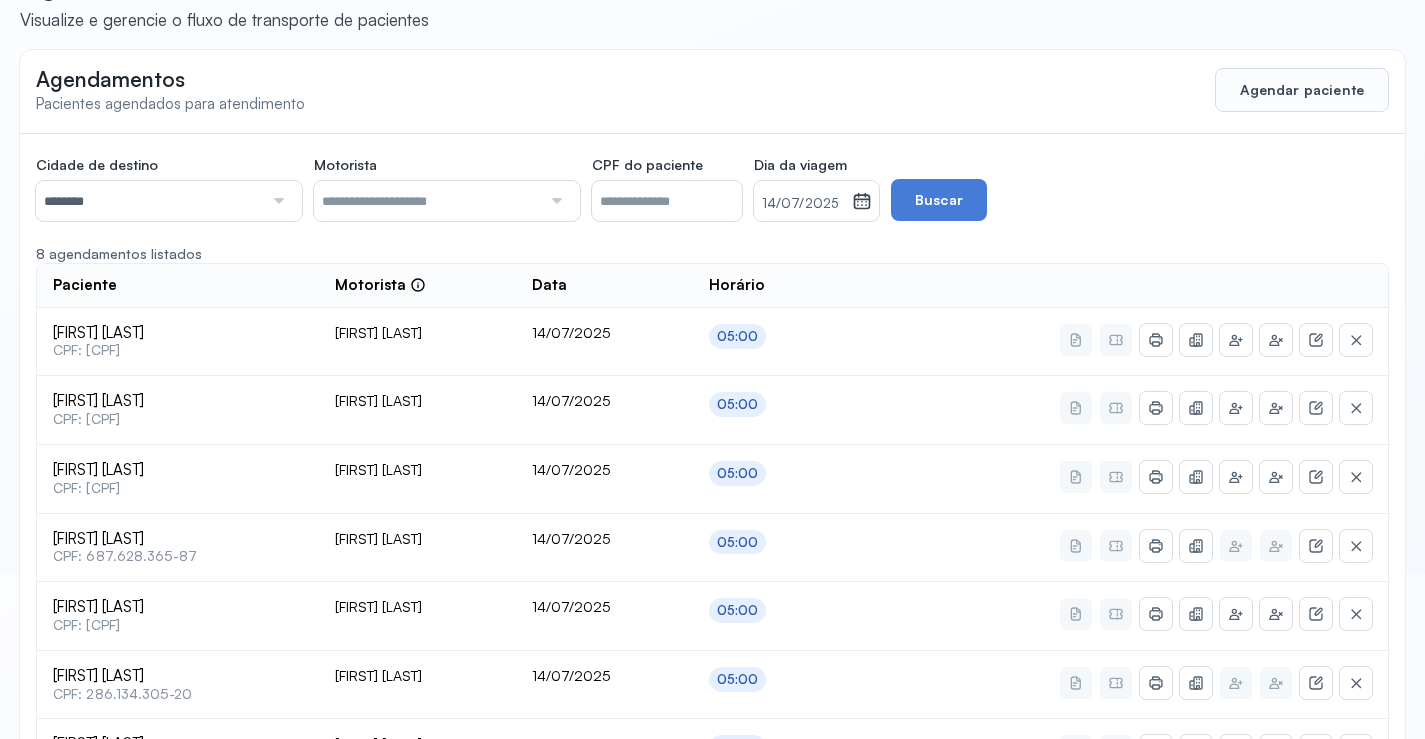 scroll, scrollTop: 146, scrollLeft: 0, axis: vertical 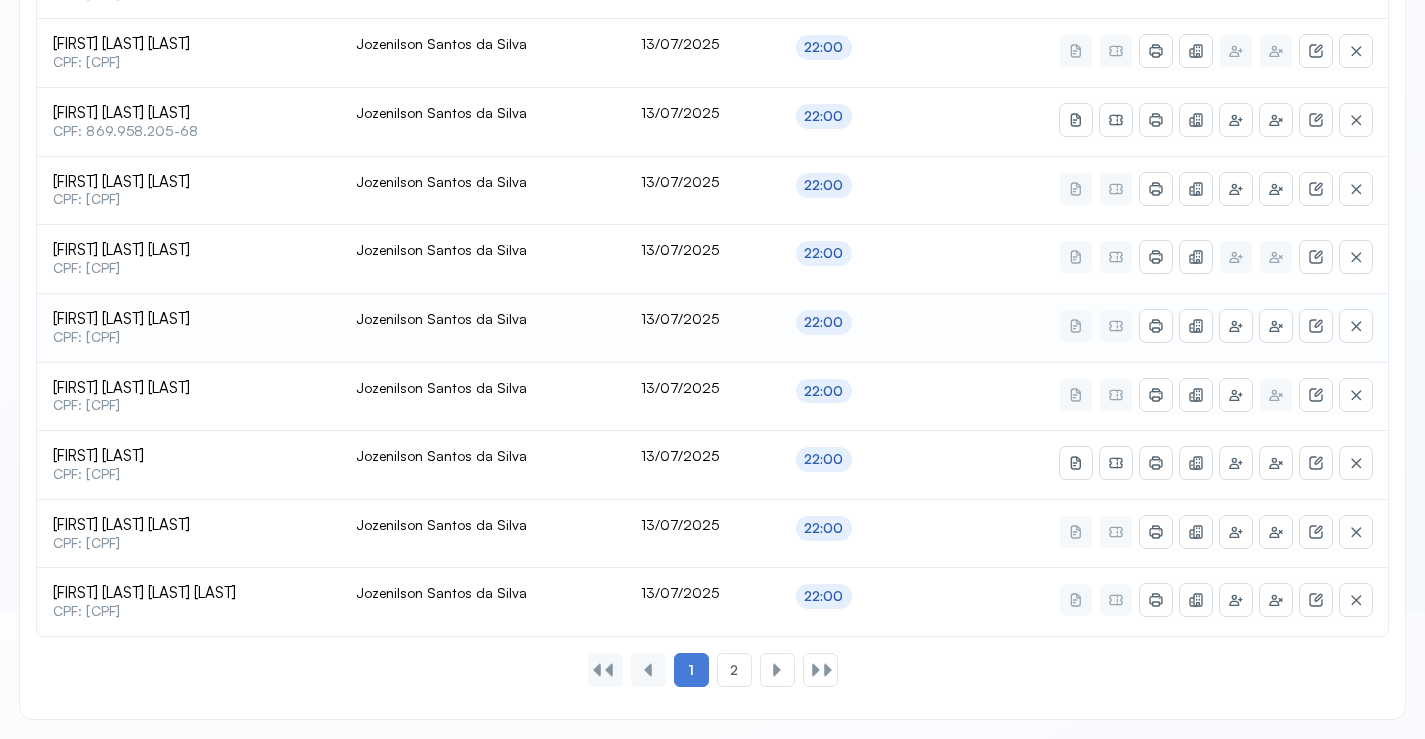 click 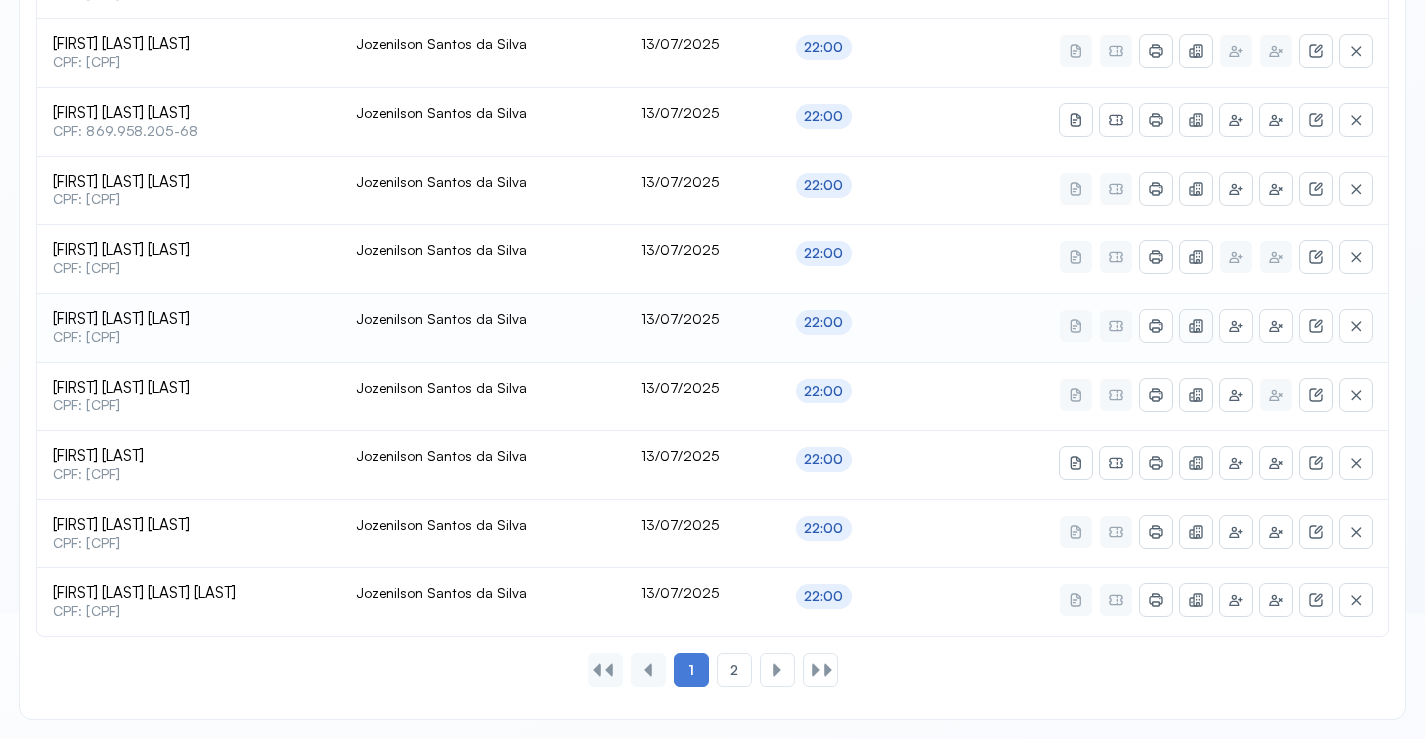click 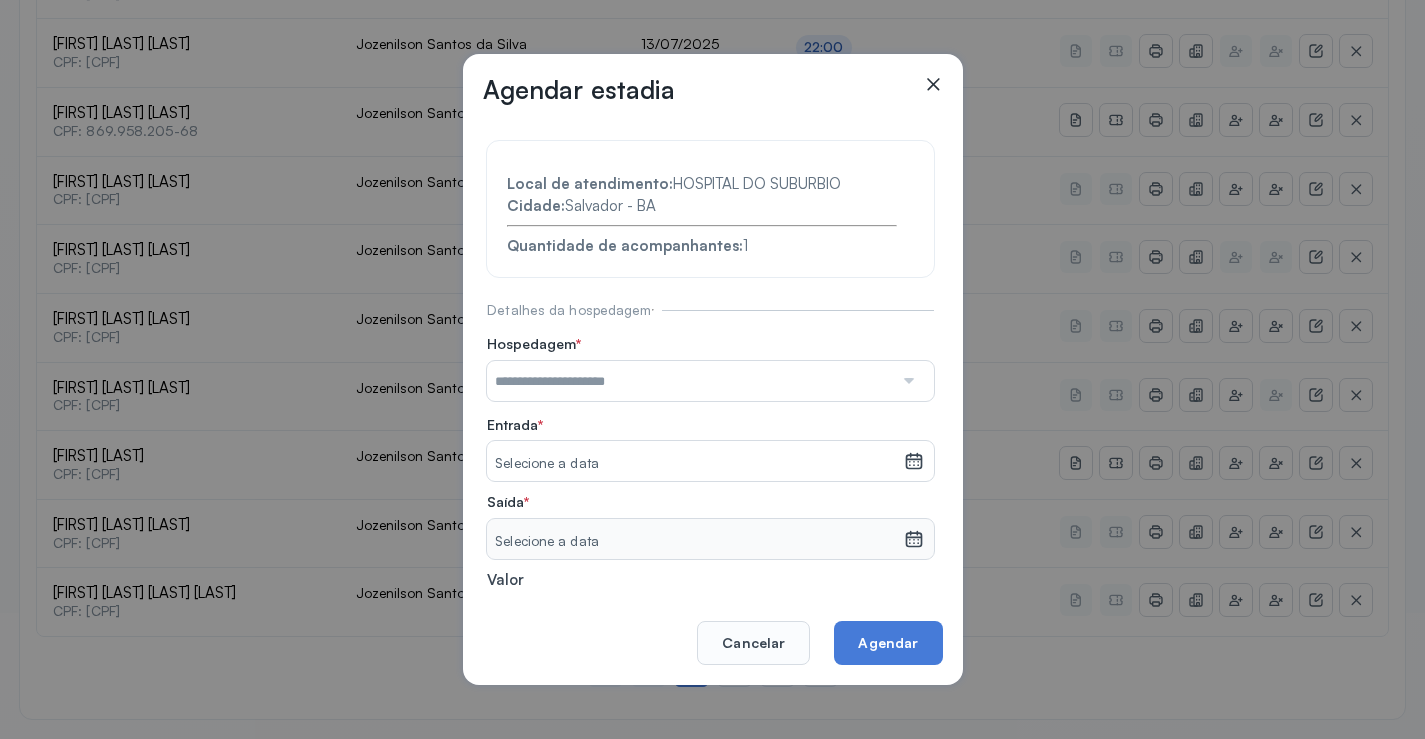 click at bounding box center [907, 381] 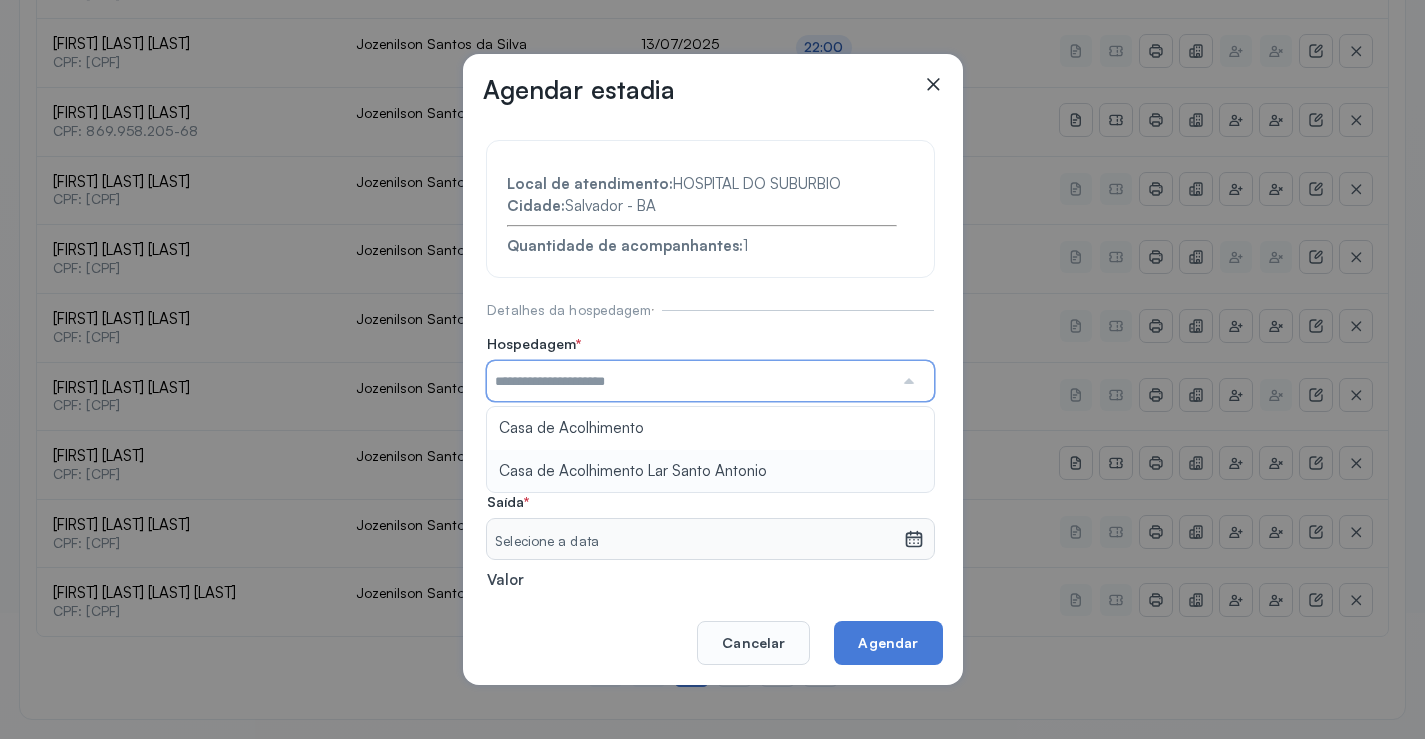 type on "**********" 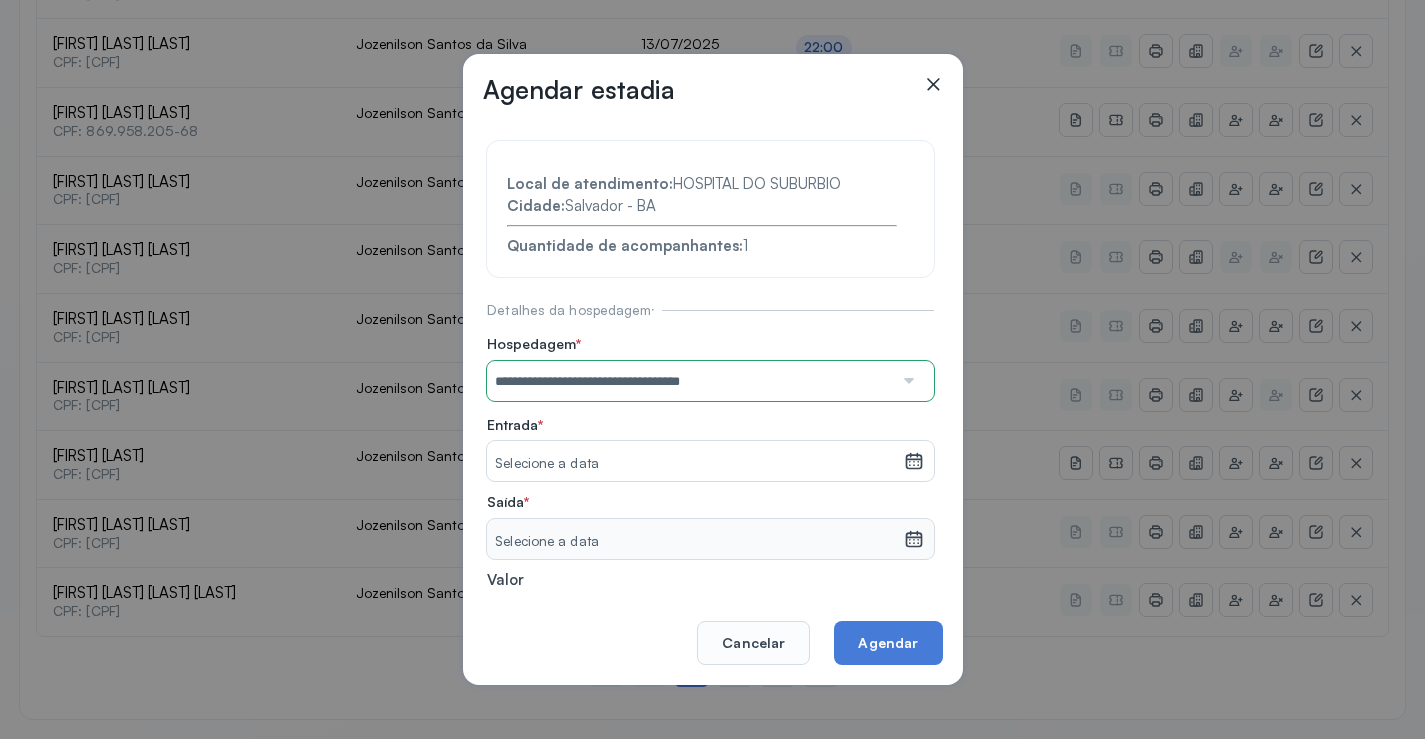 click on "**********" at bounding box center [710, 436] 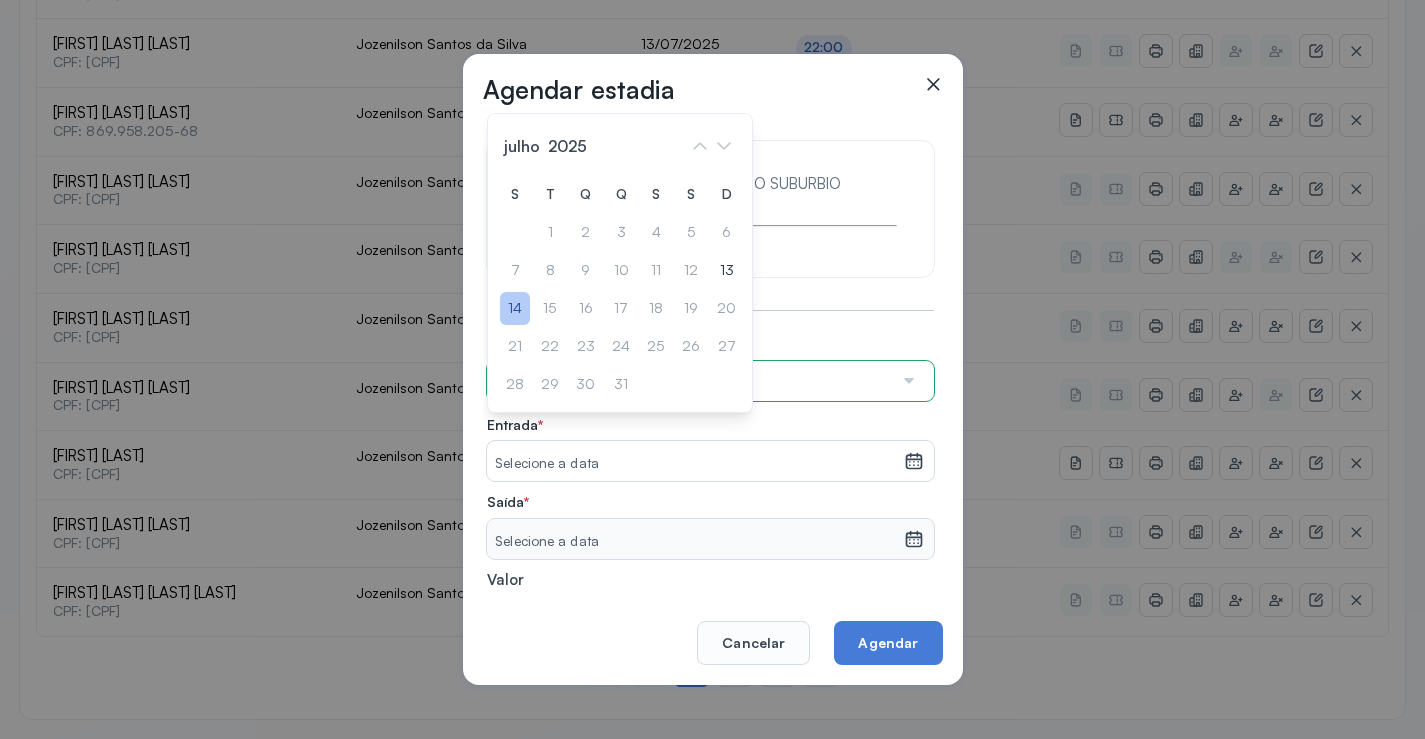 click on "14" 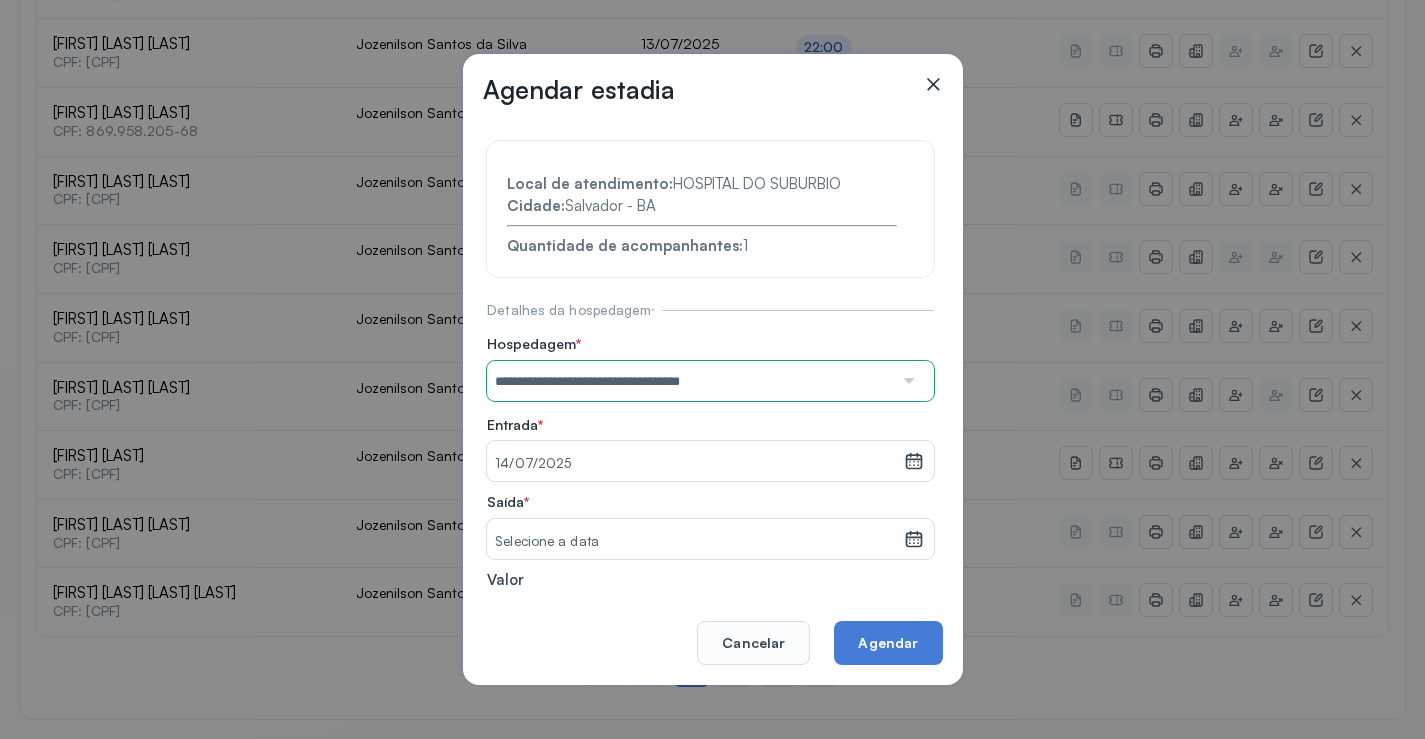 drag, startPoint x: 902, startPoint y: 540, endPoint x: 738, endPoint y: 441, distance: 191.5646 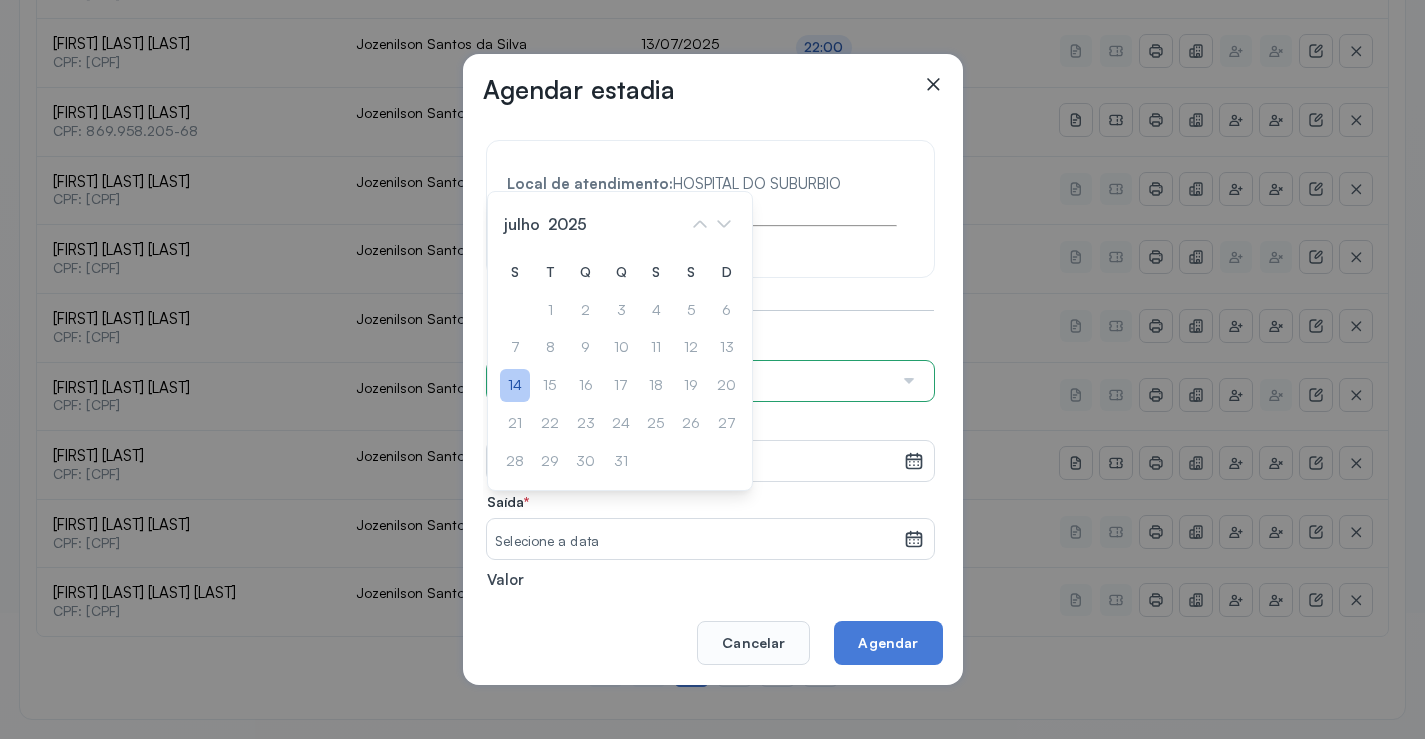 click on "14" 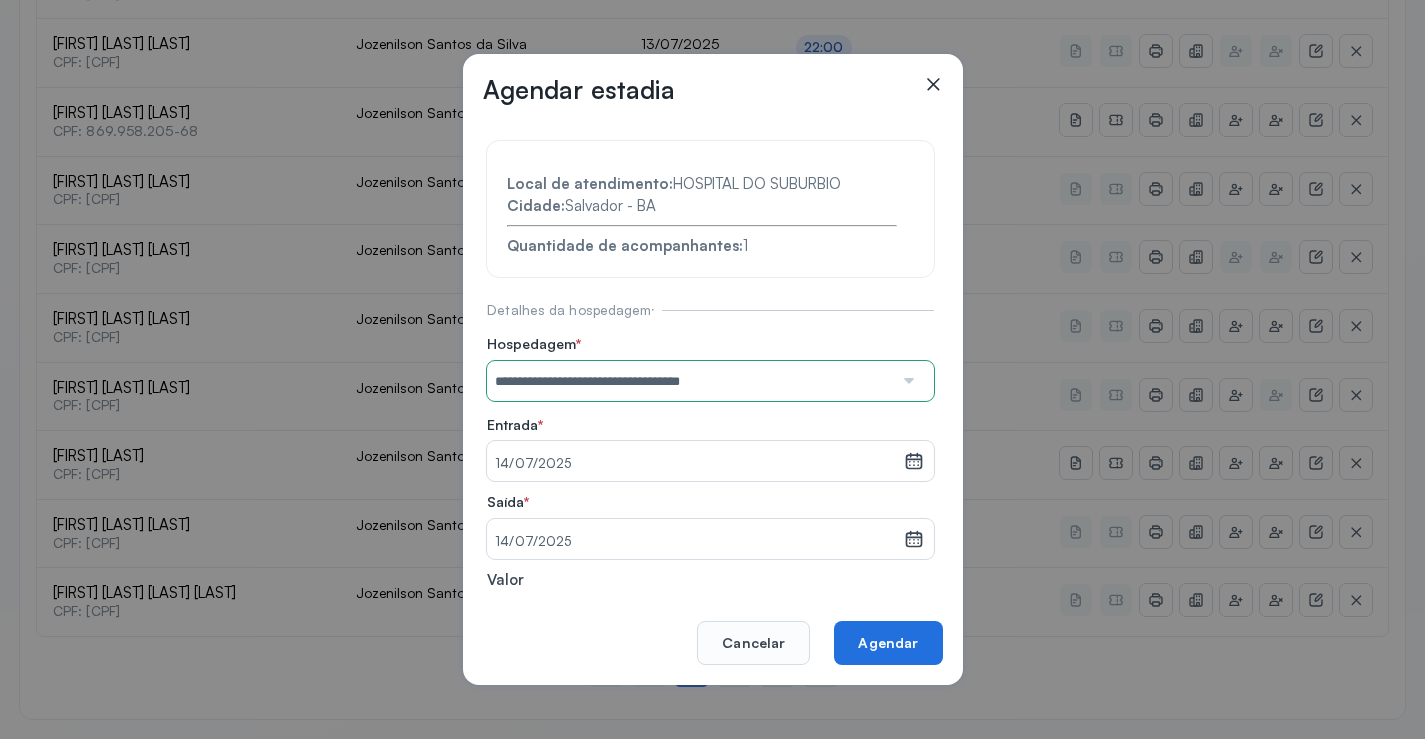 click on "Agendar" 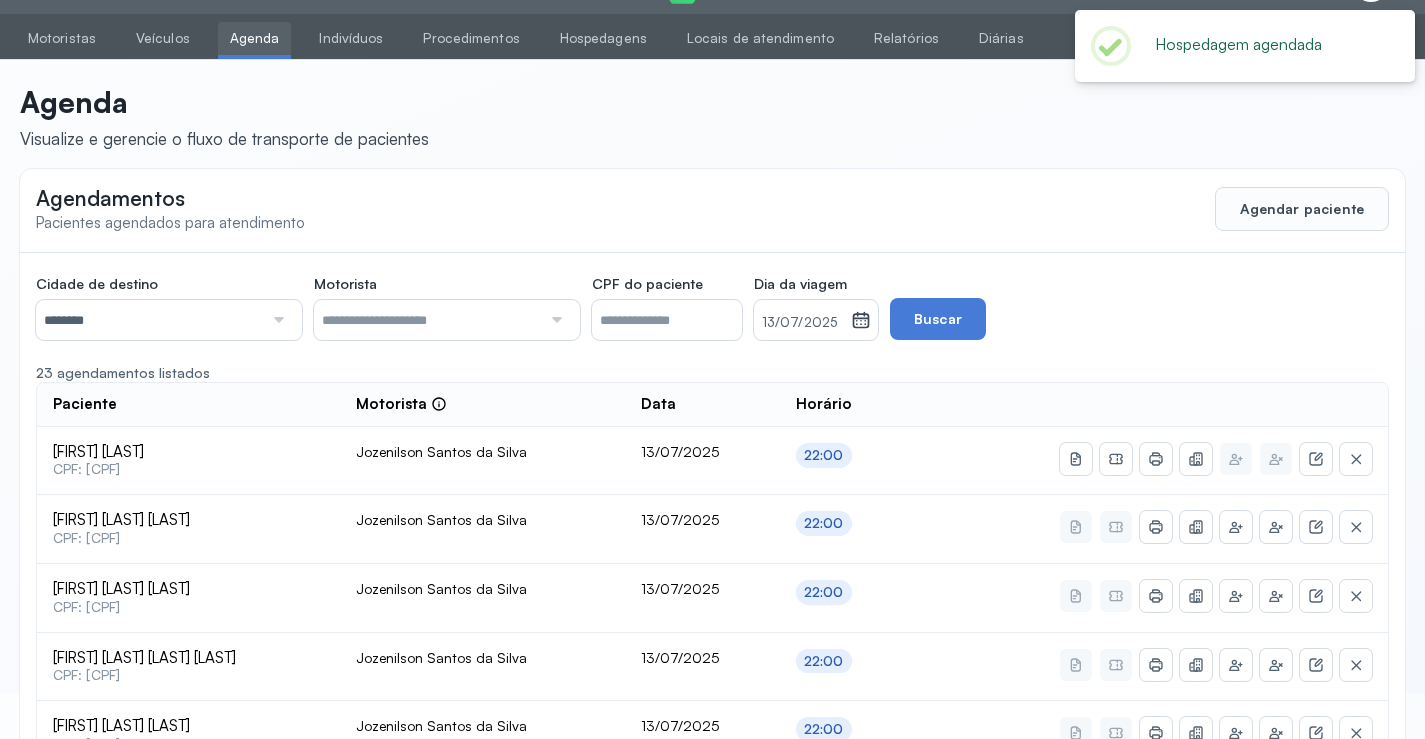 scroll, scrollTop: 865, scrollLeft: 0, axis: vertical 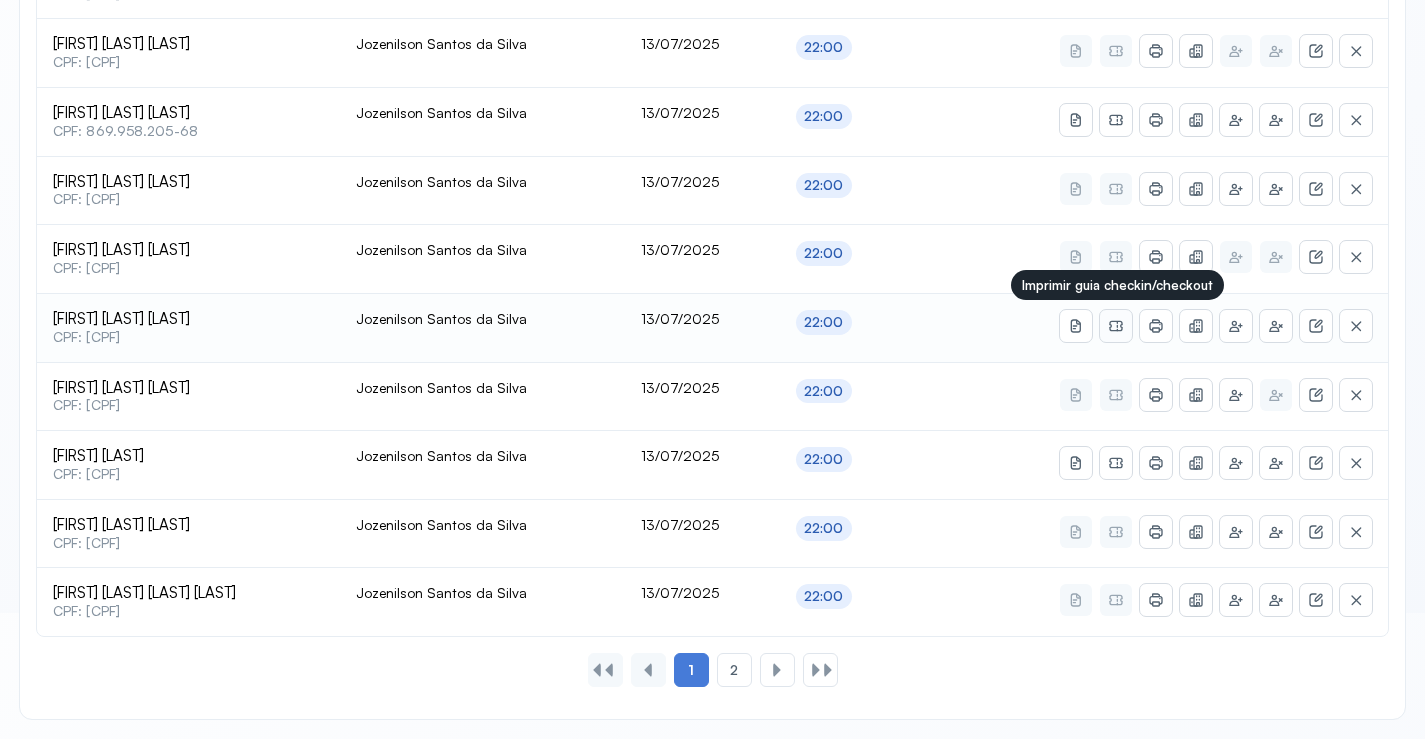 click 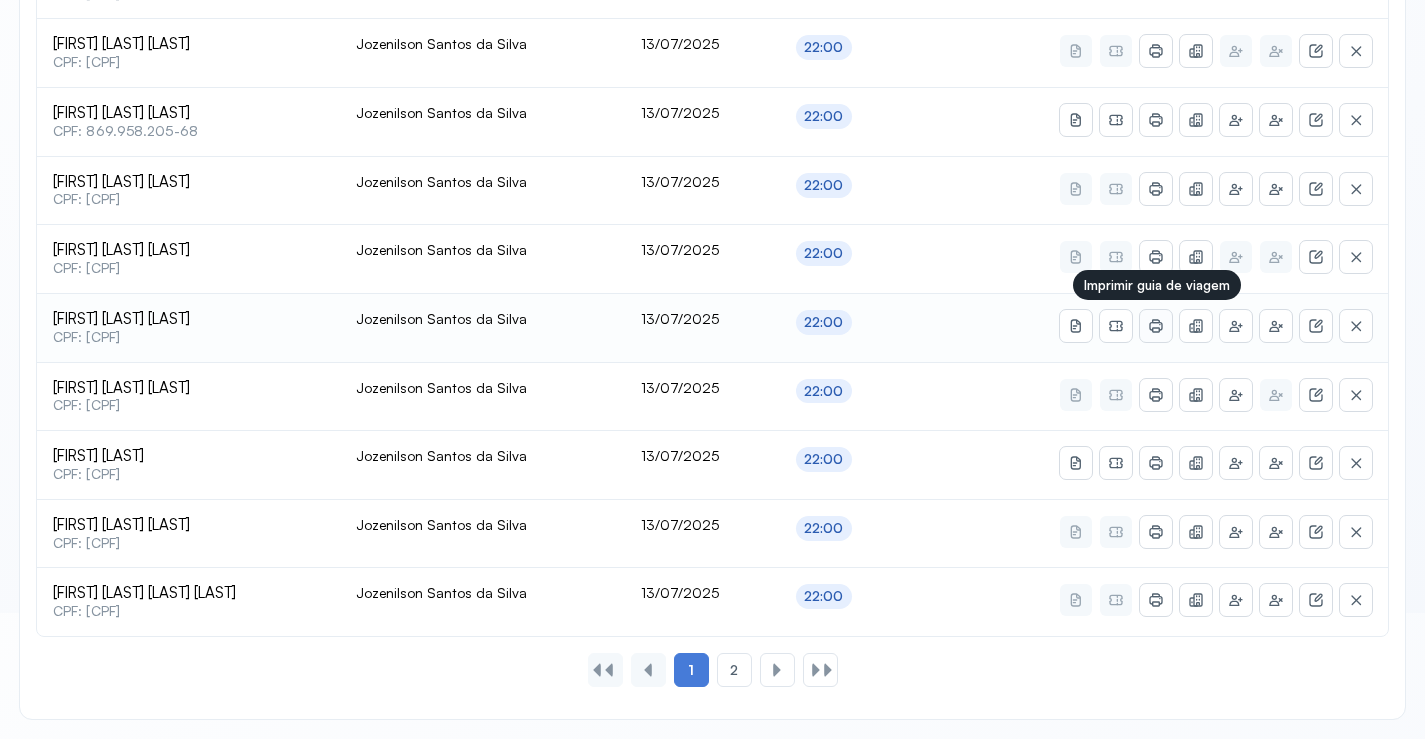 click 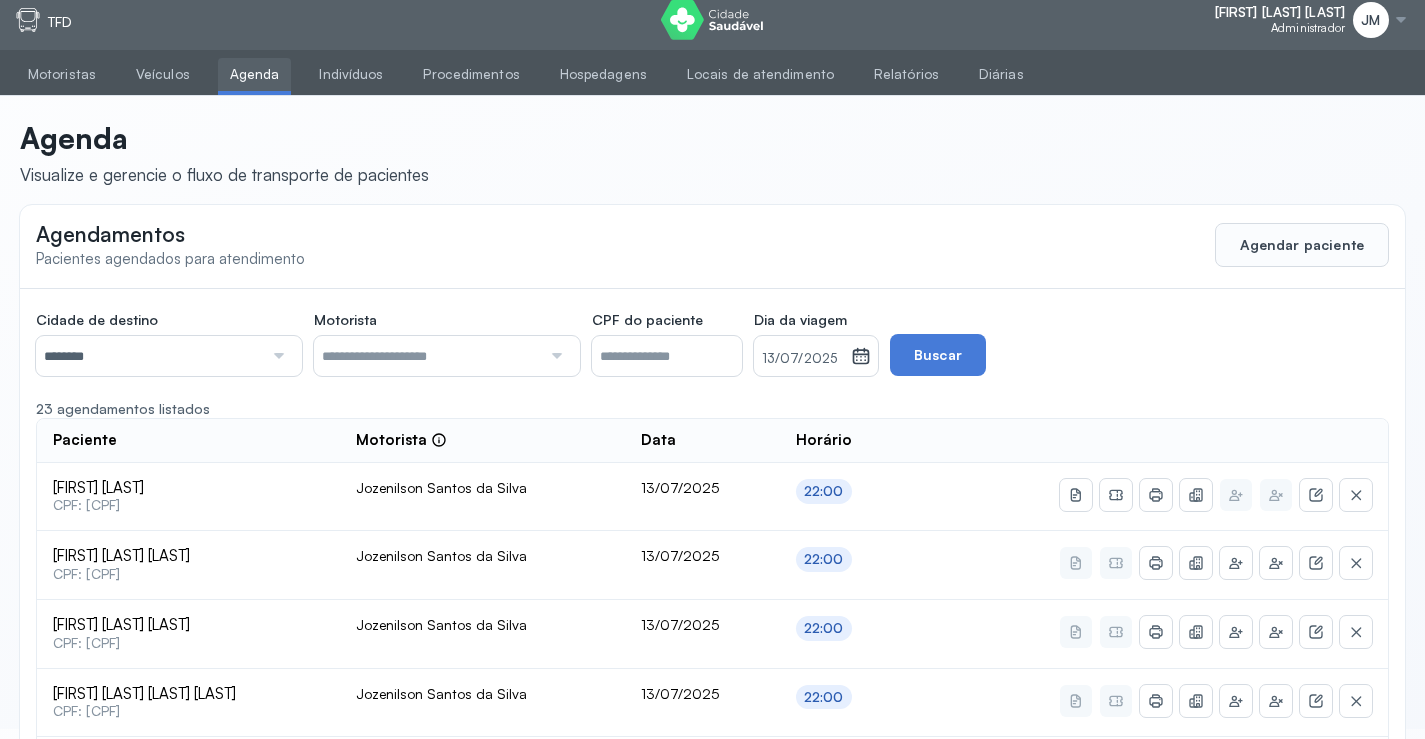 scroll, scrollTop: 0, scrollLeft: 0, axis: both 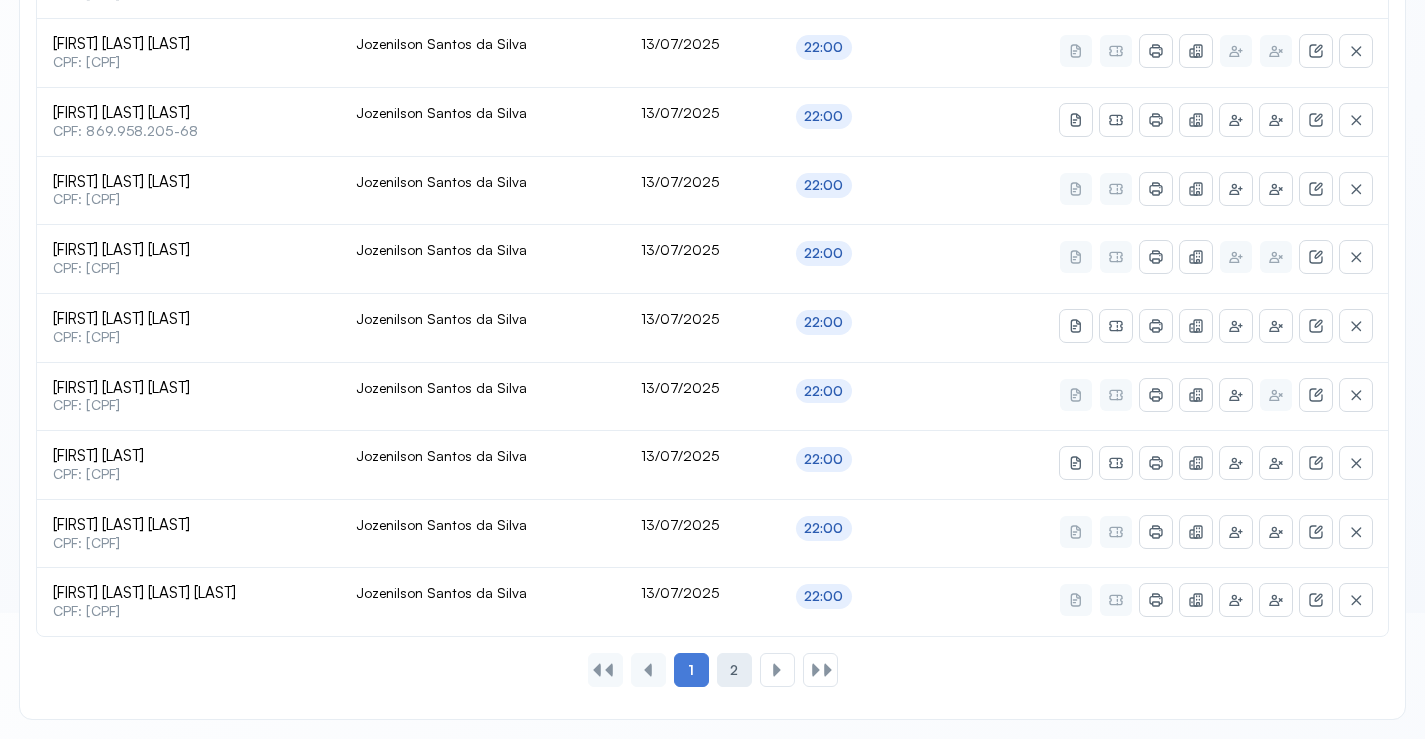 click on "2" 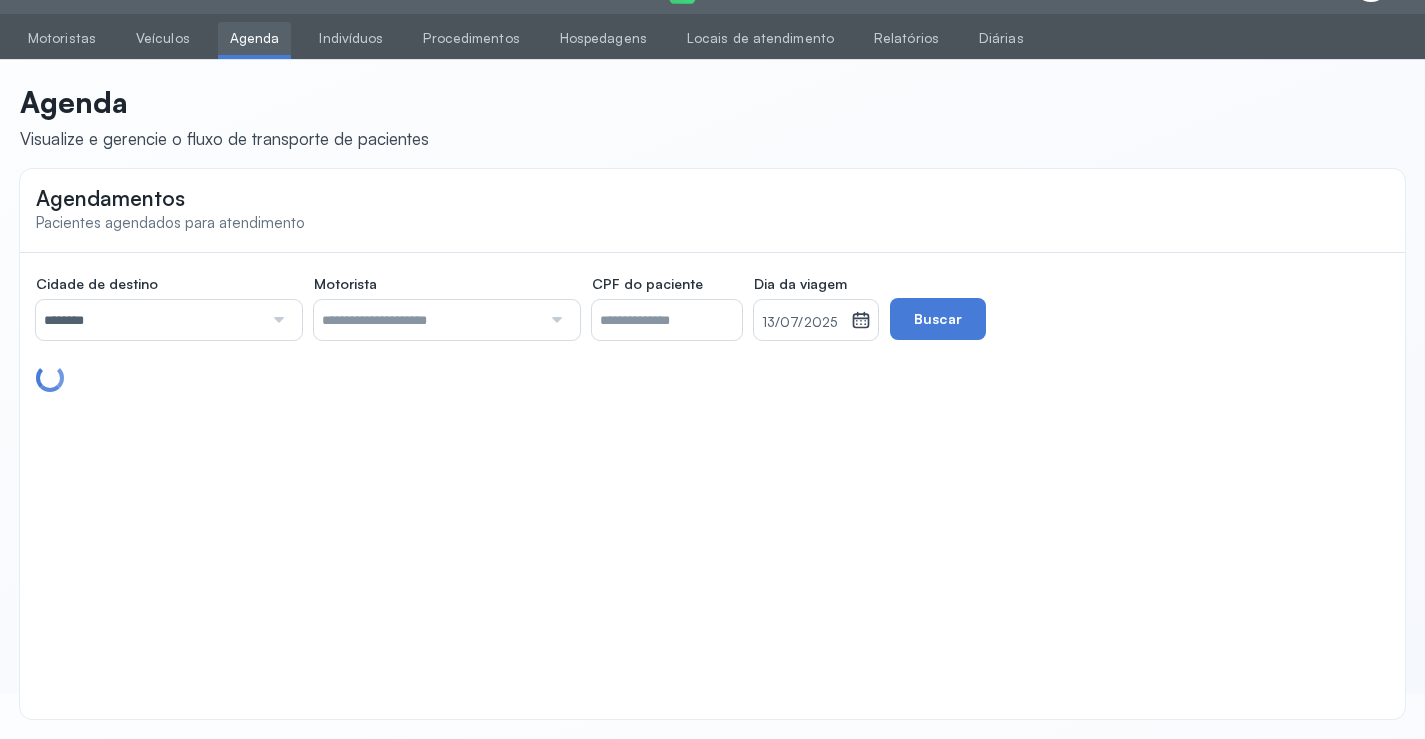 scroll, scrollTop: 385, scrollLeft: 0, axis: vertical 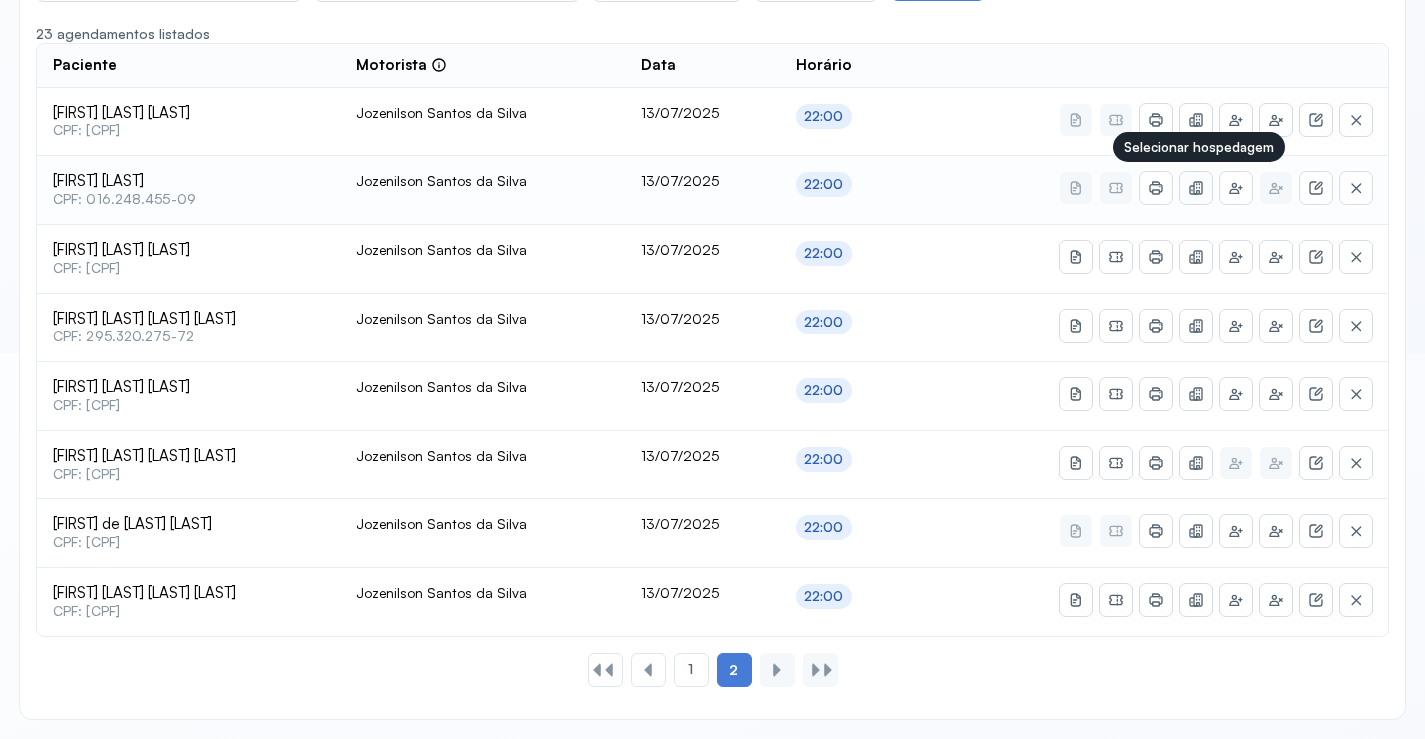 click 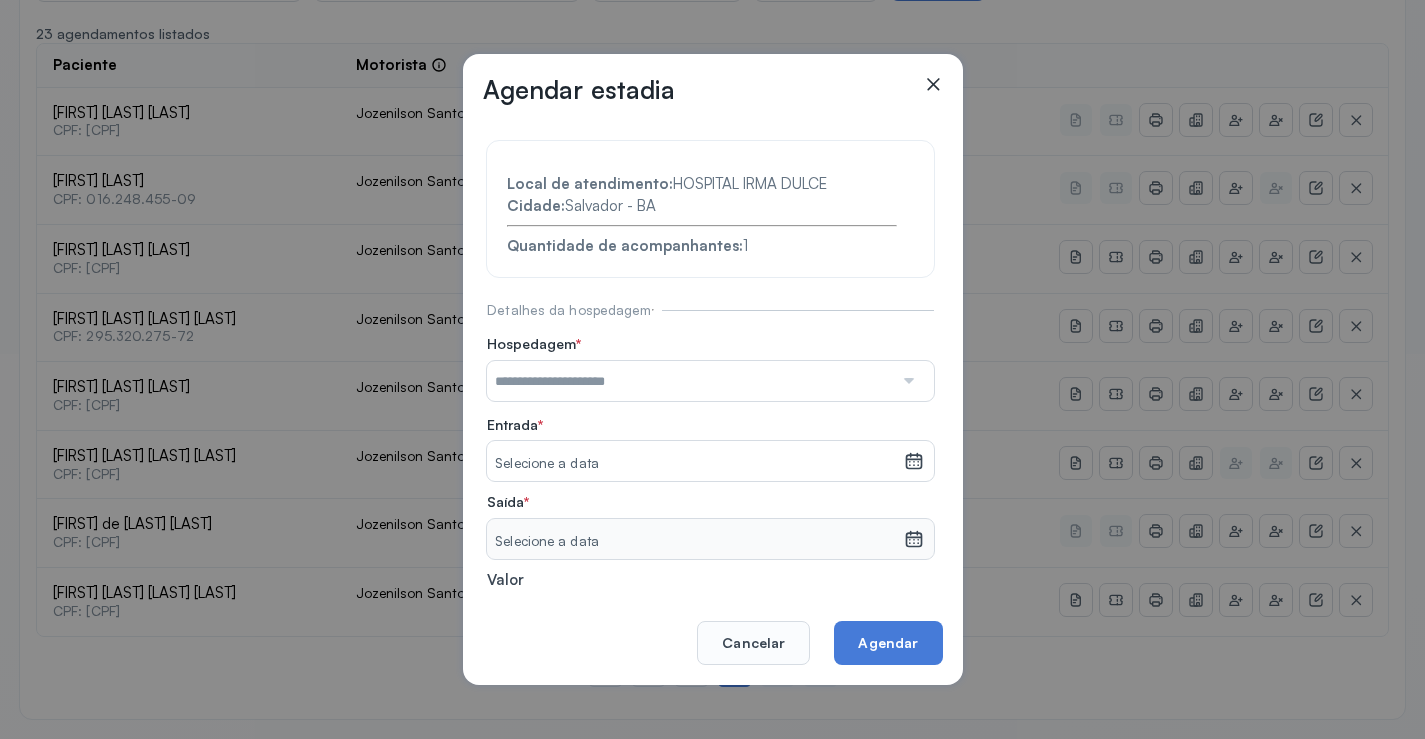 click at bounding box center (907, 381) 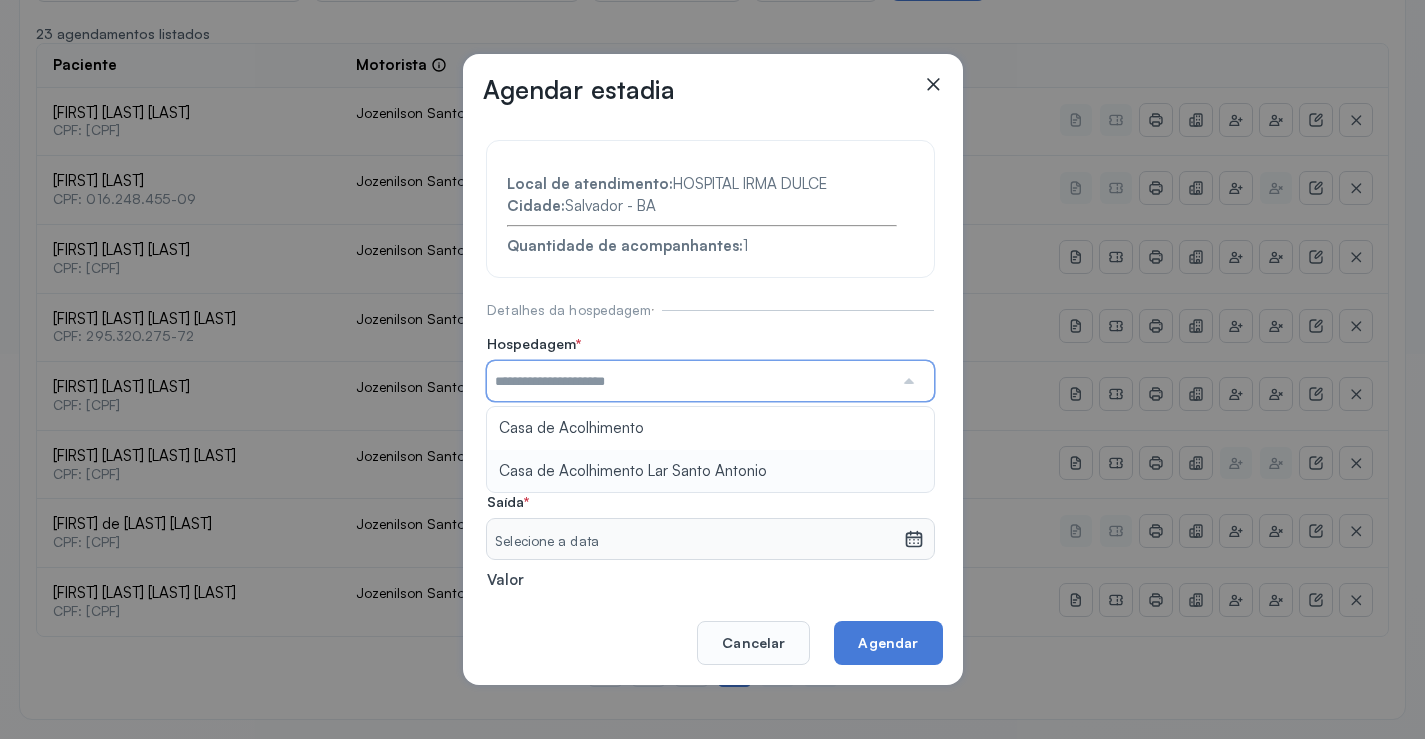 type on "**********" 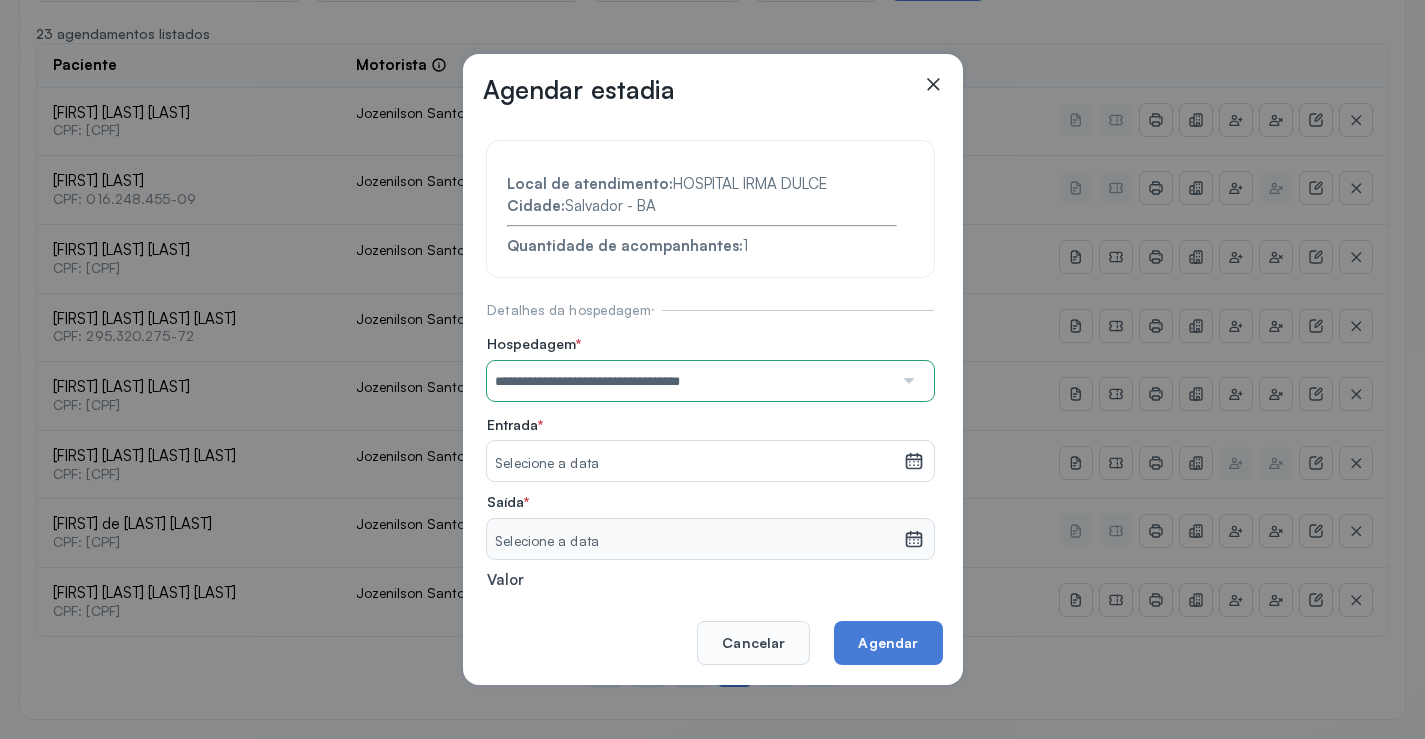 click on "**********" at bounding box center [710, 436] 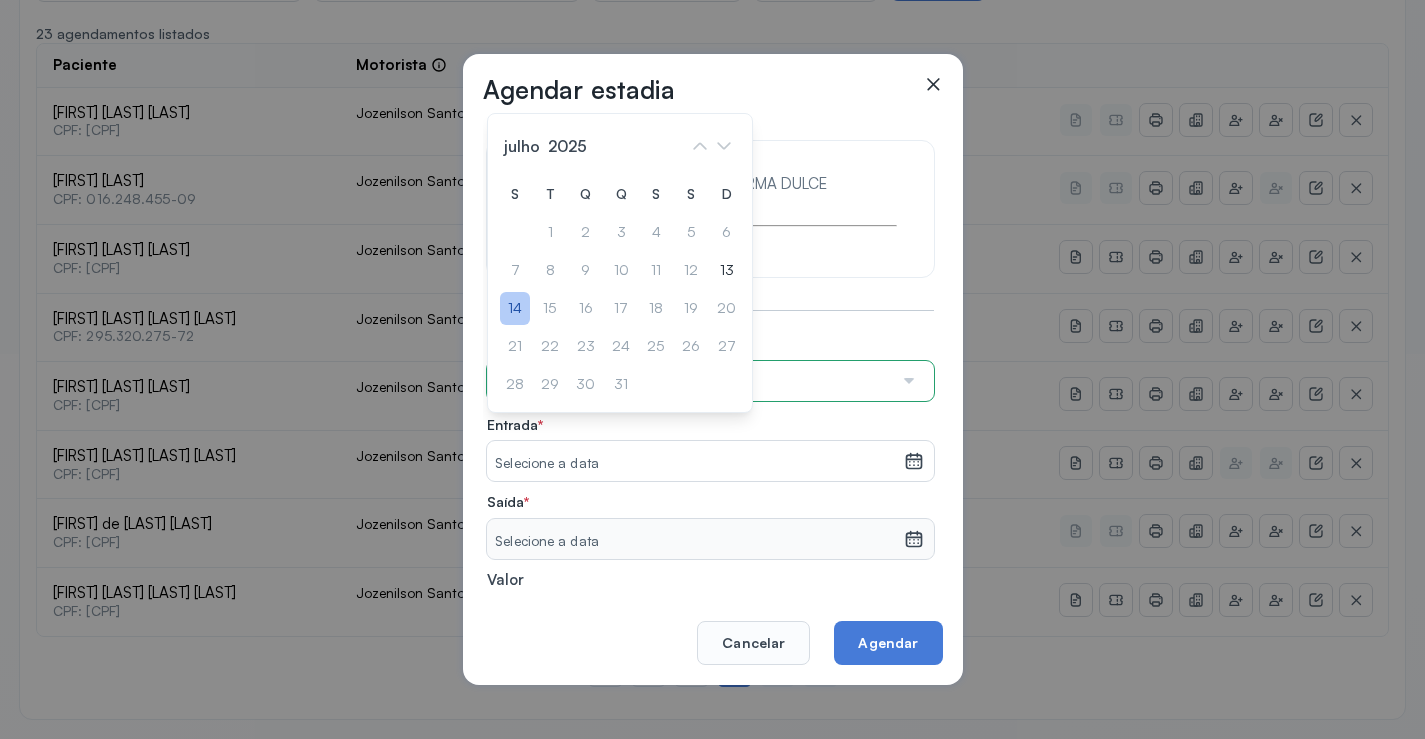 click on "14" 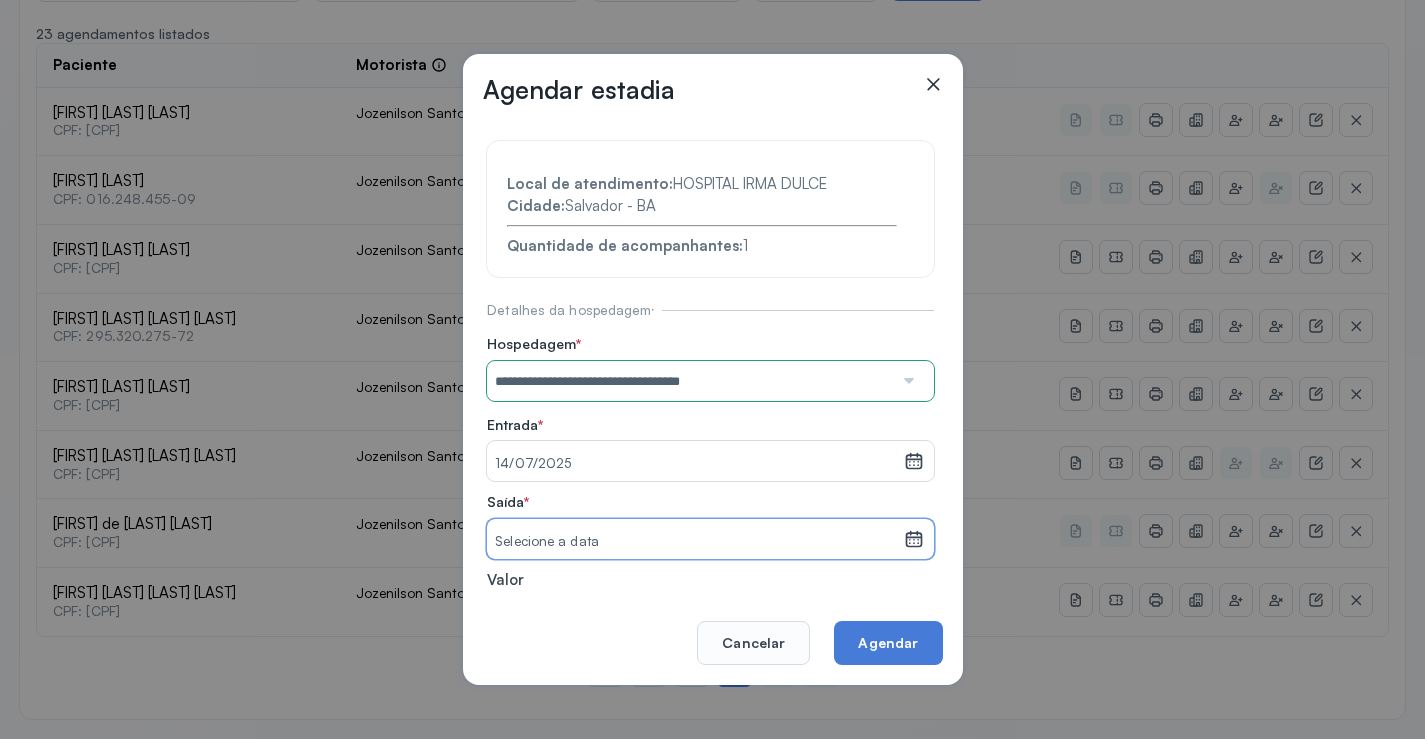 click on "Selecione a data" at bounding box center [695, 539] 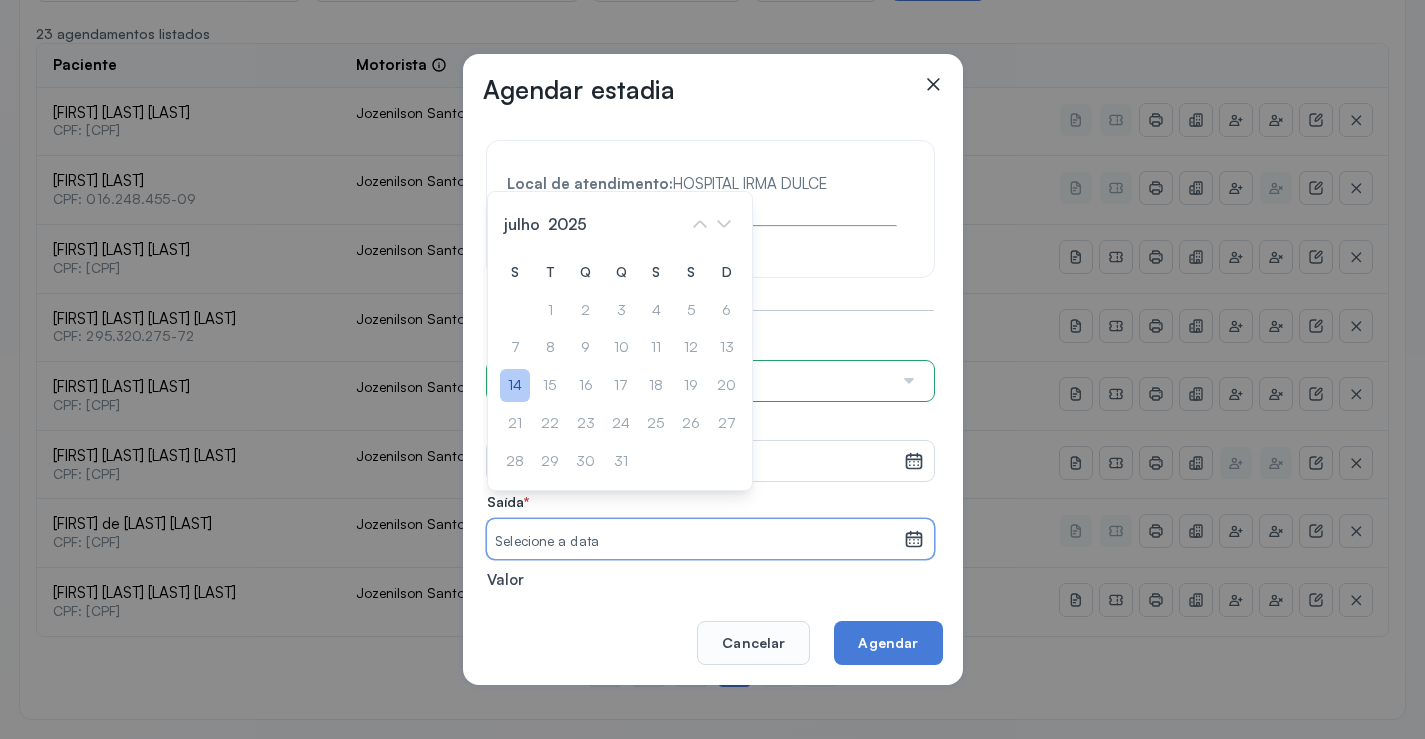 click on "14" 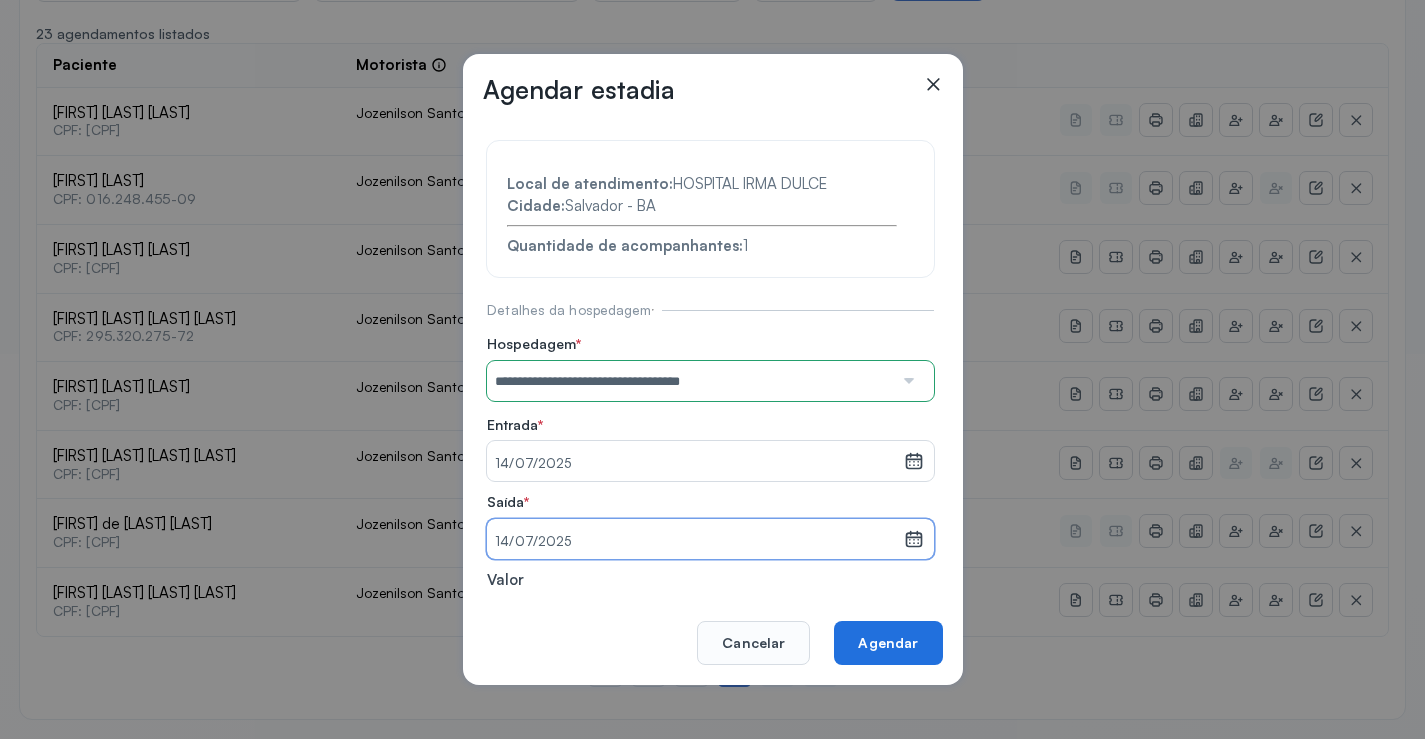 click on "Agendar" 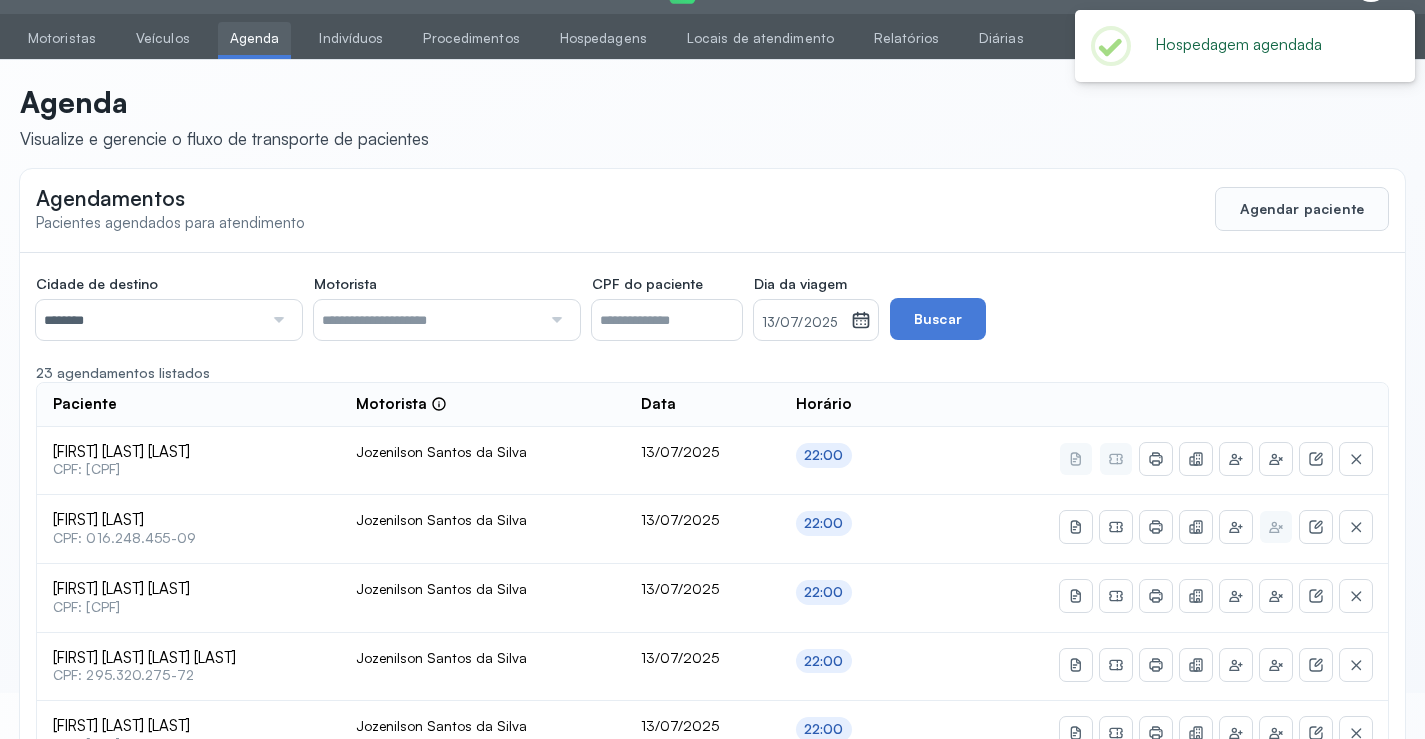 scroll, scrollTop: 385, scrollLeft: 0, axis: vertical 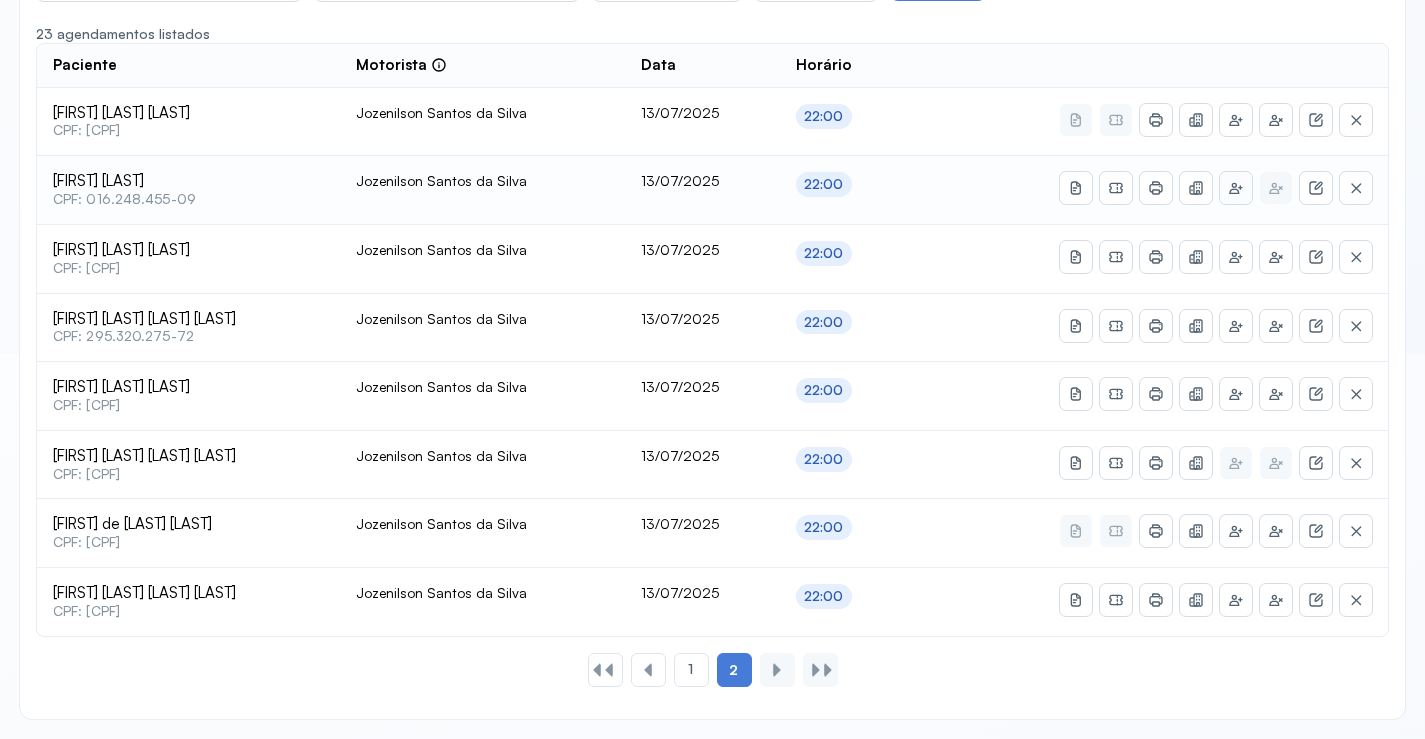 click 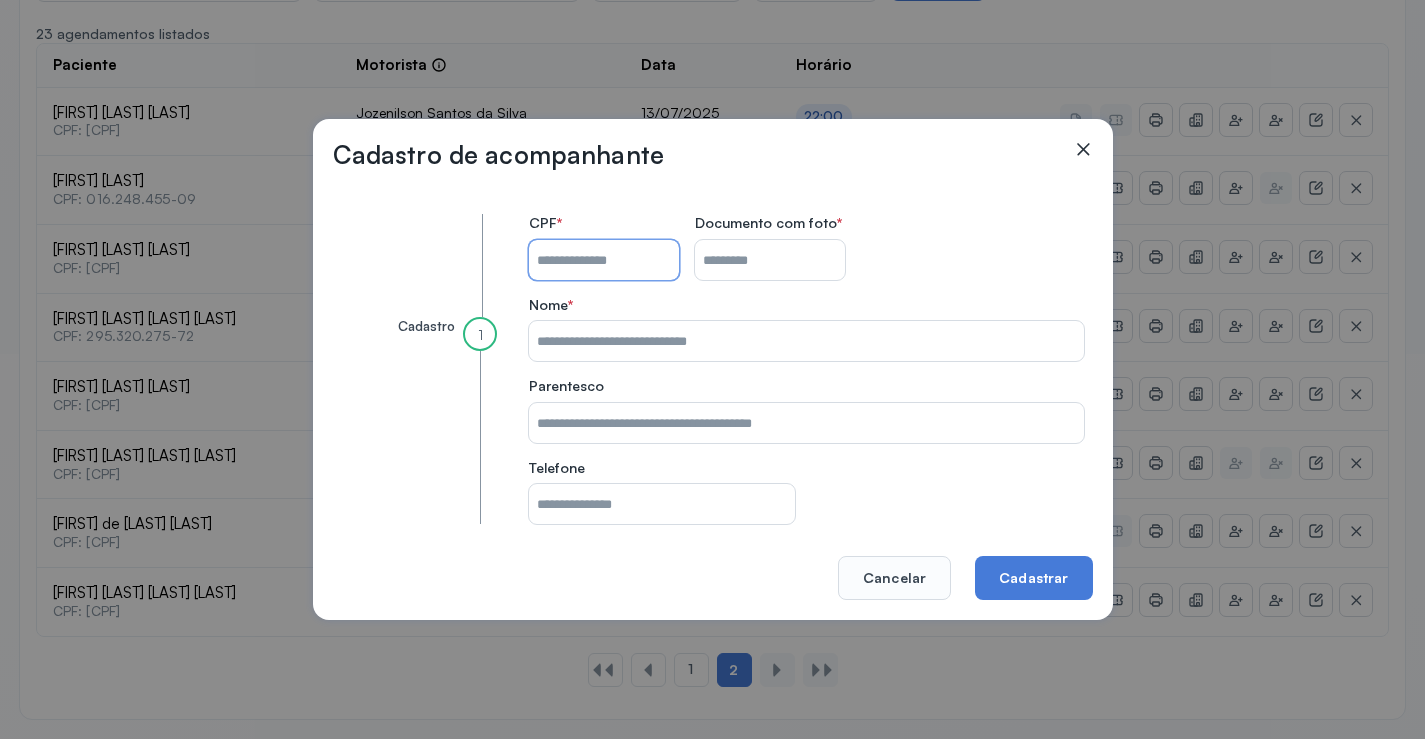 click on "CPF do paciente" at bounding box center [604, 260] 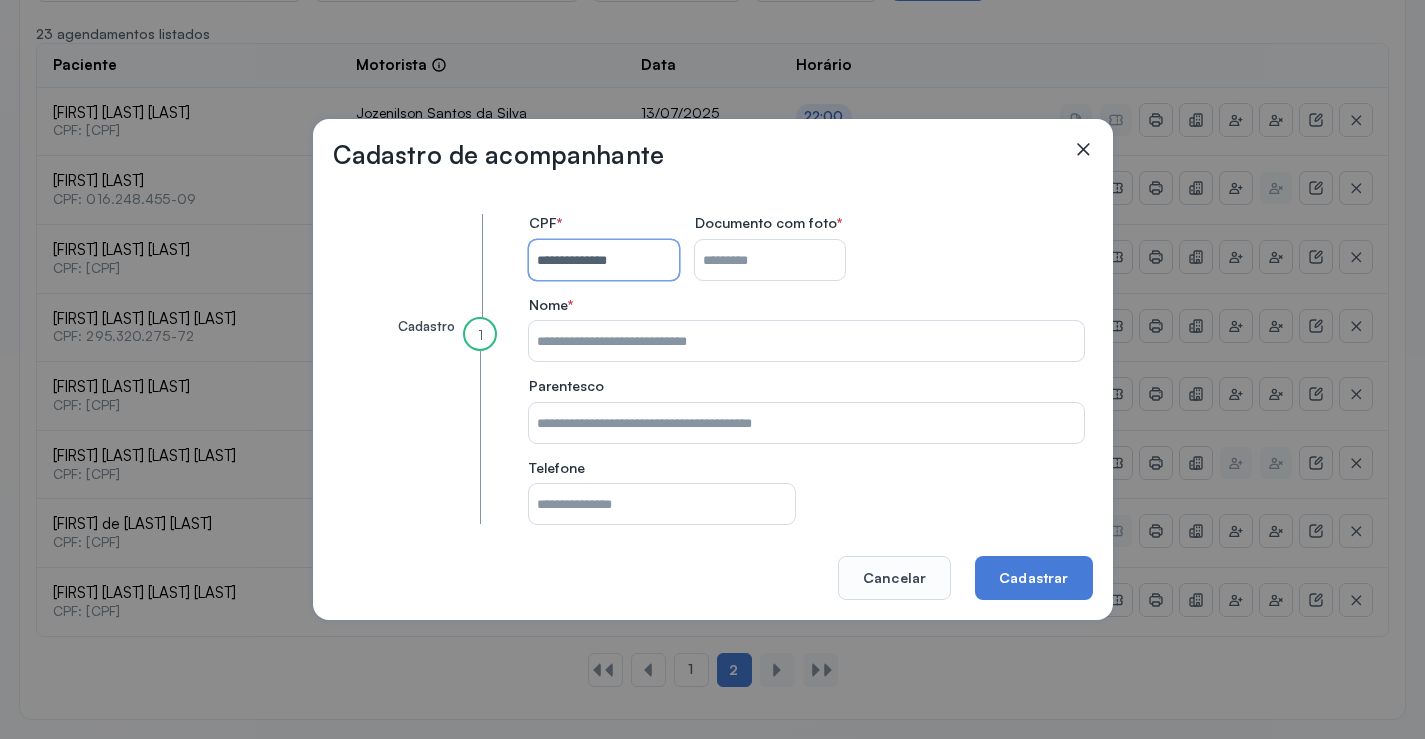 click on "**********" at bounding box center (604, 260) 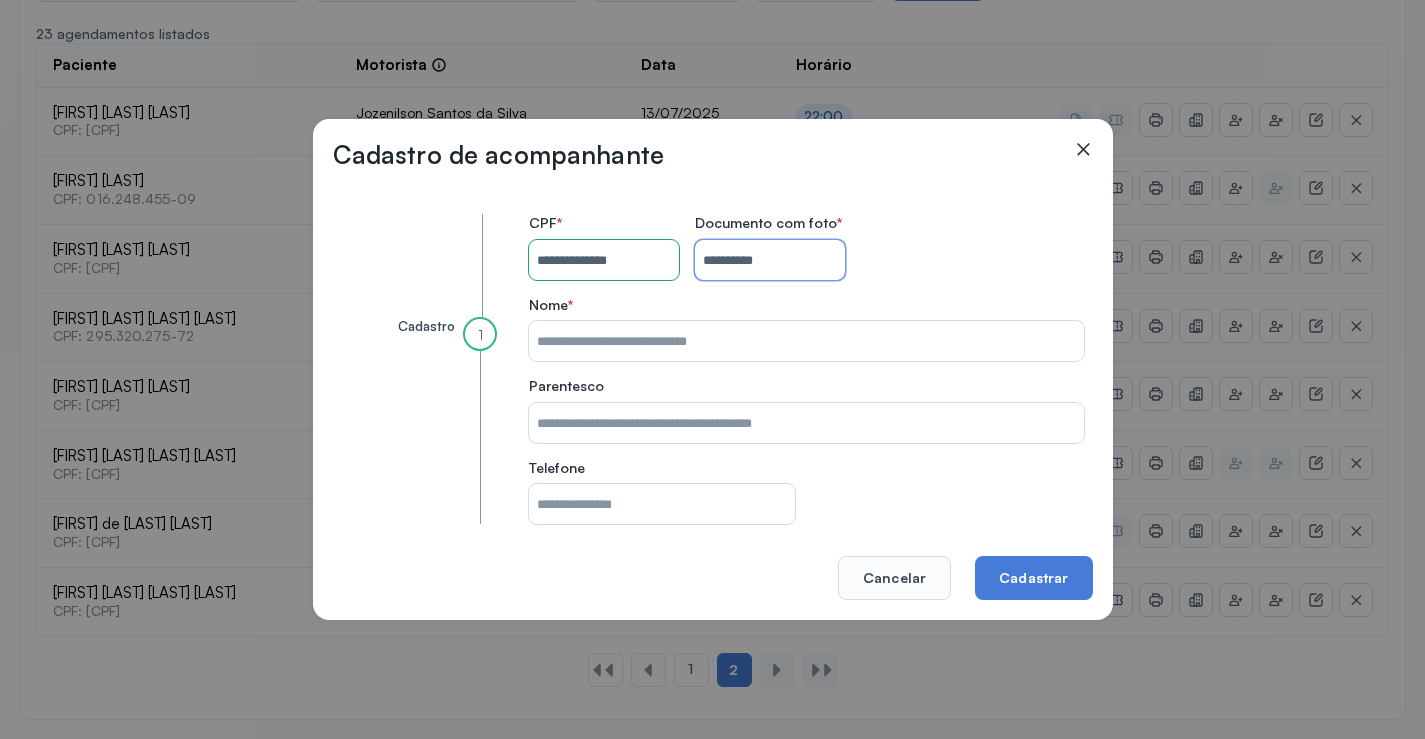 type on "**********" 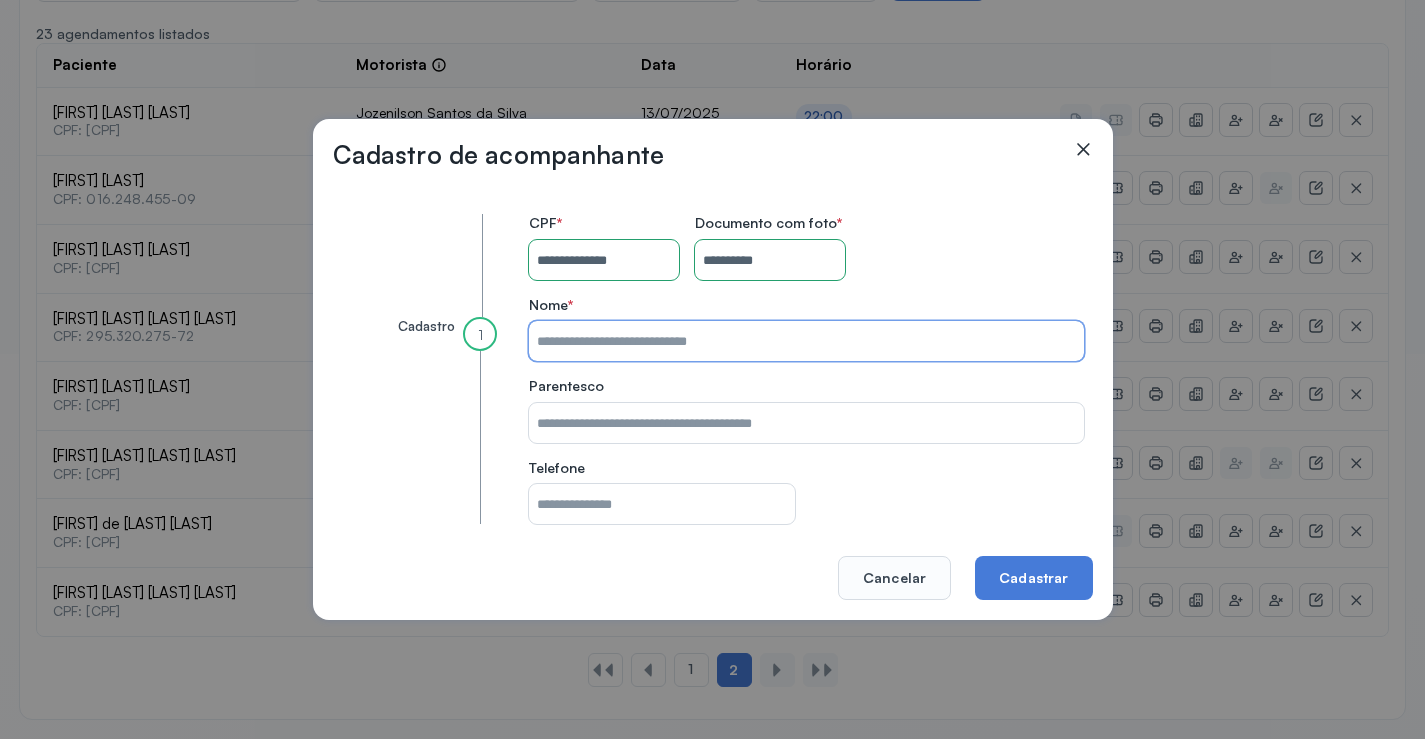click on "CPF do paciente" at bounding box center (806, 341) 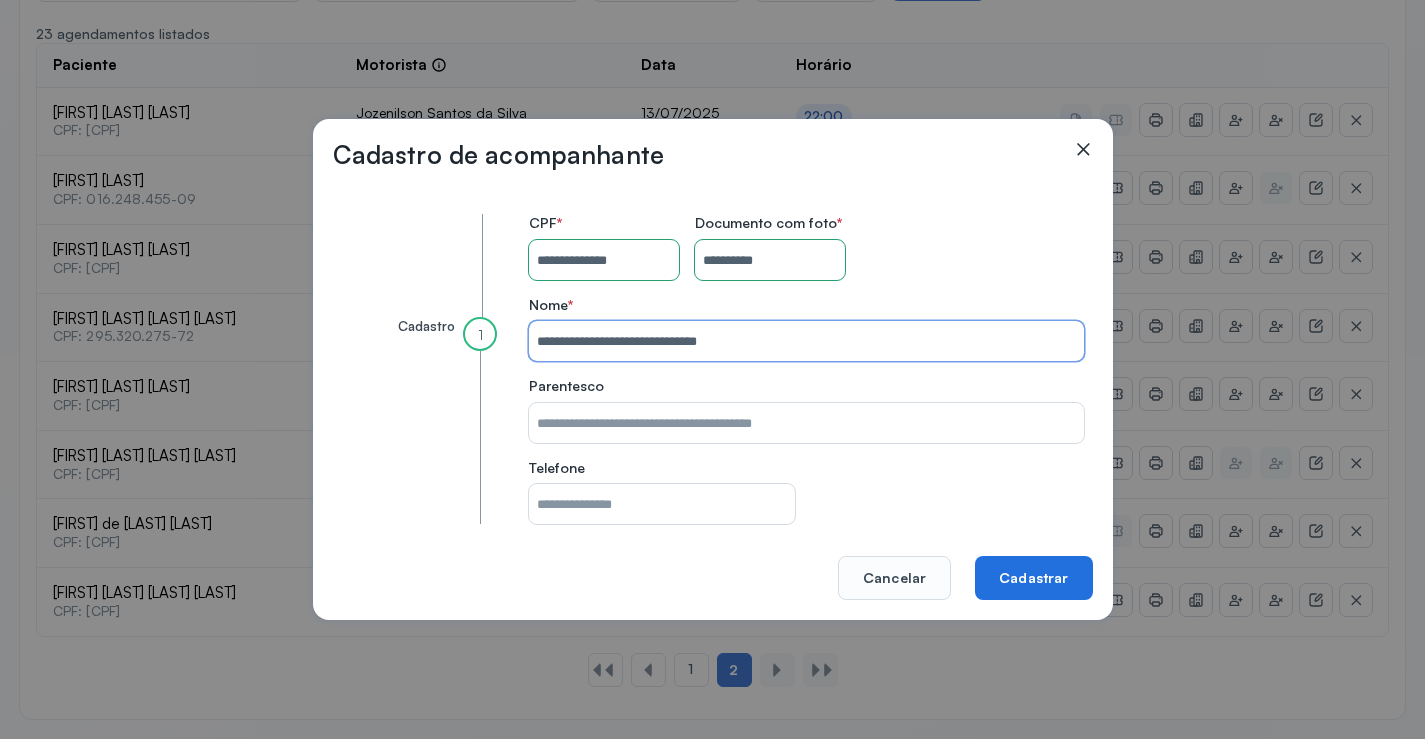 type on "**********" 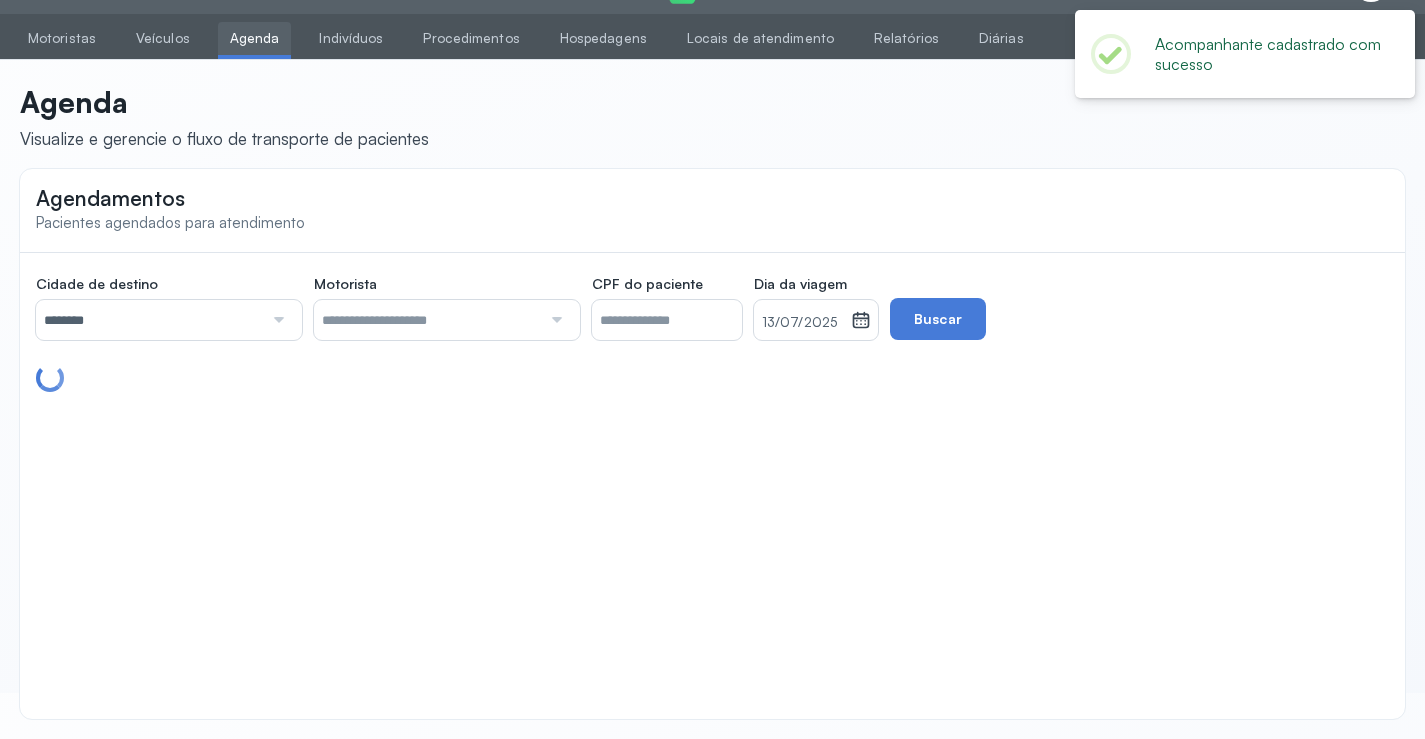 scroll, scrollTop: 385, scrollLeft: 0, axis: vertical 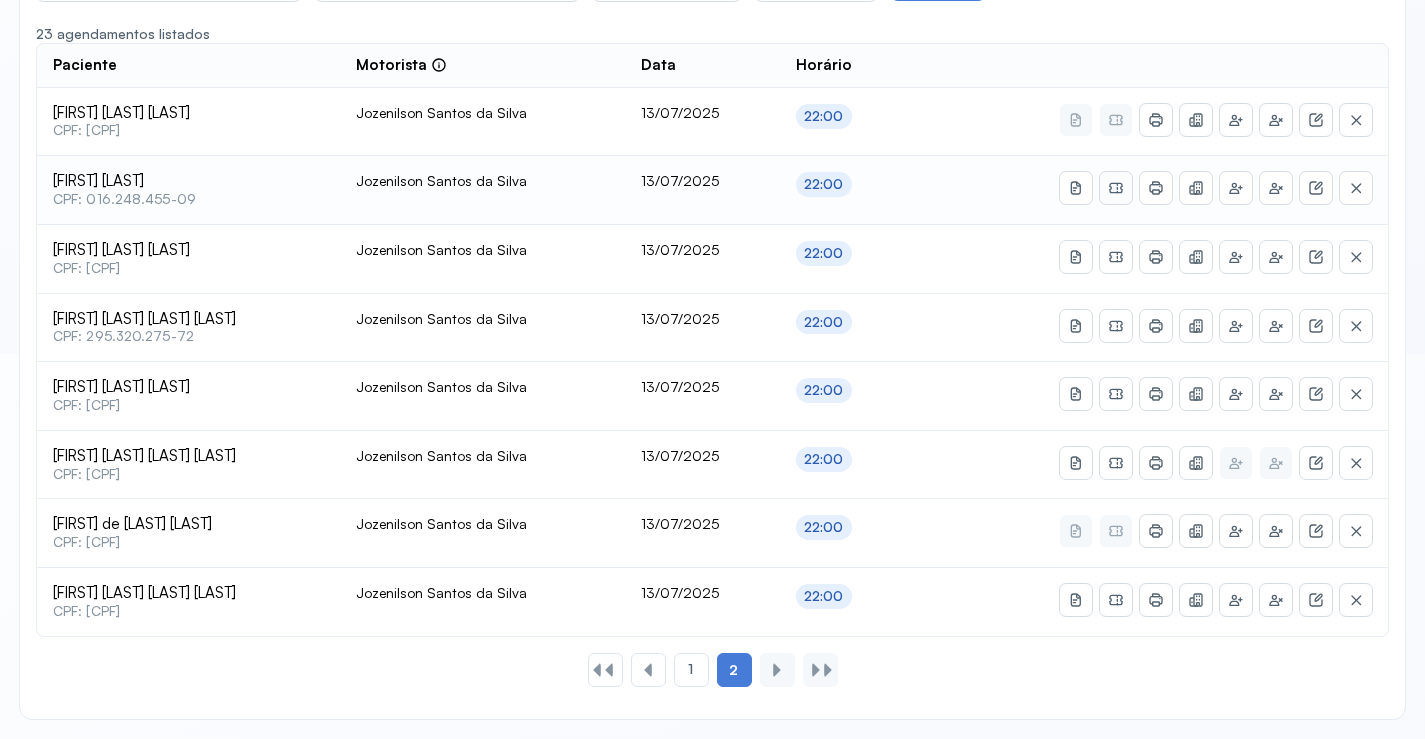 click 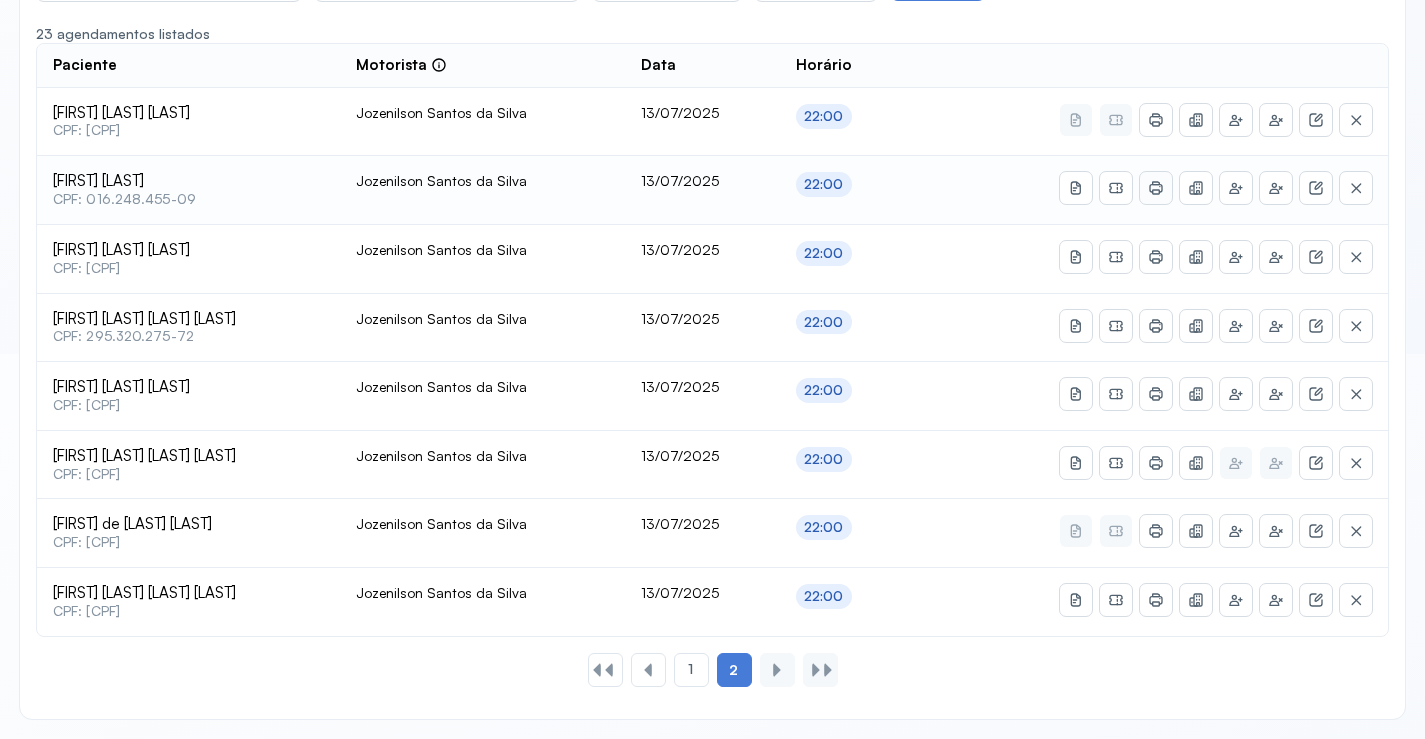 click 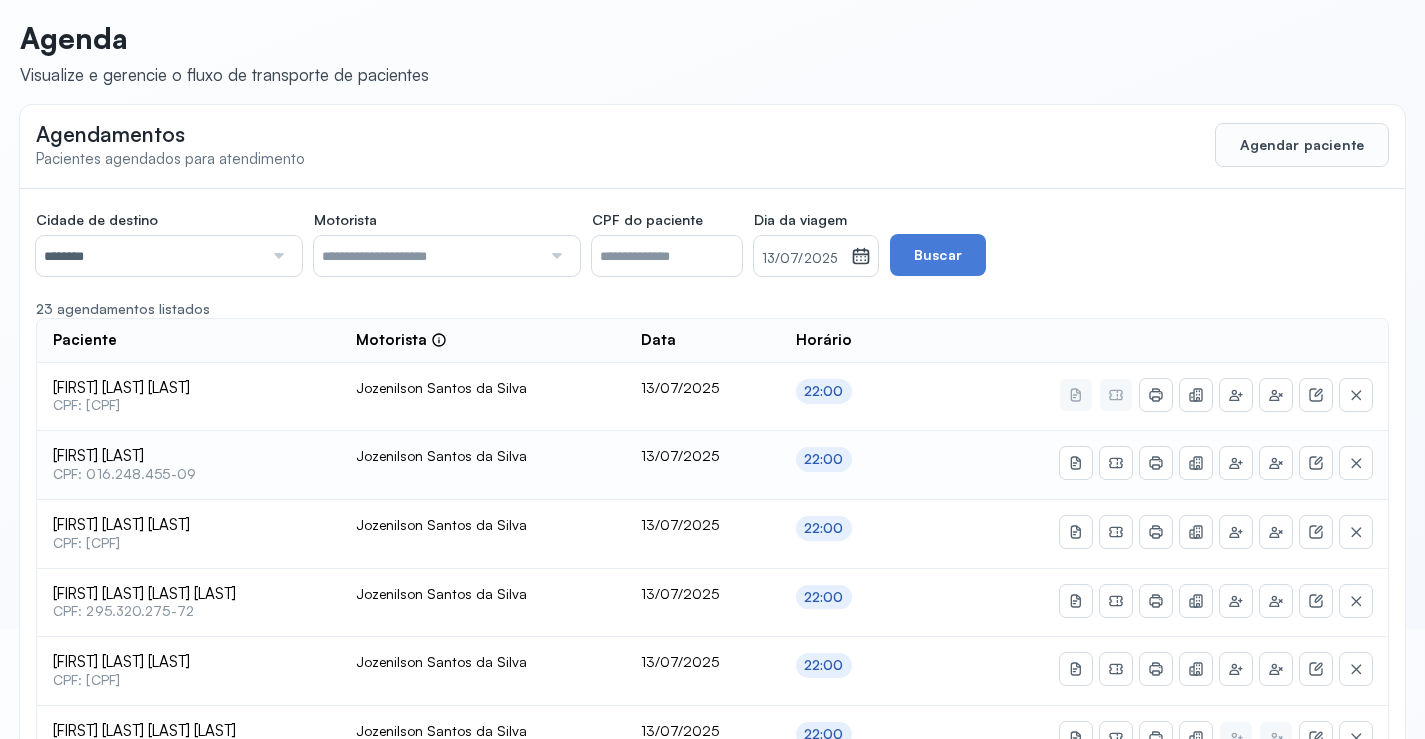 scroll, scrollTop: 85, scrollLeft: 0, axis: vertical 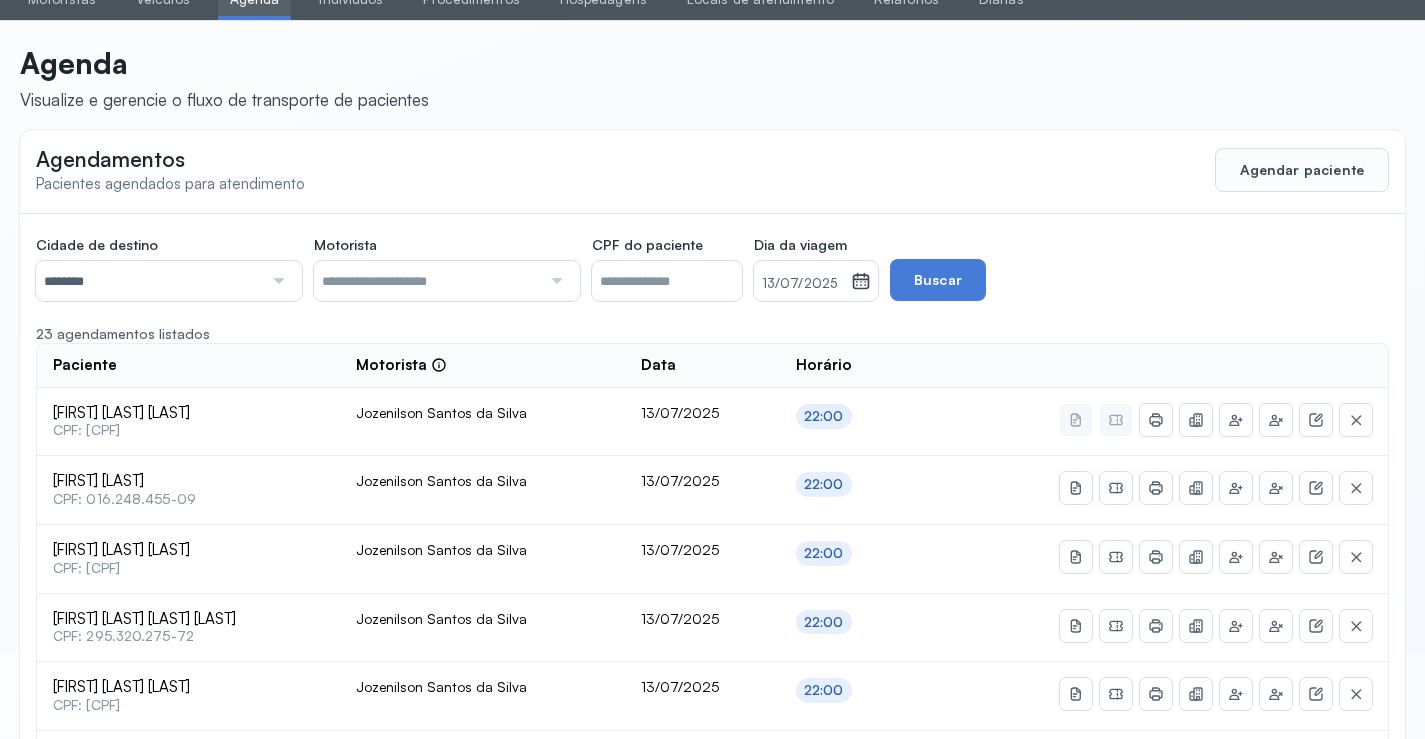 click 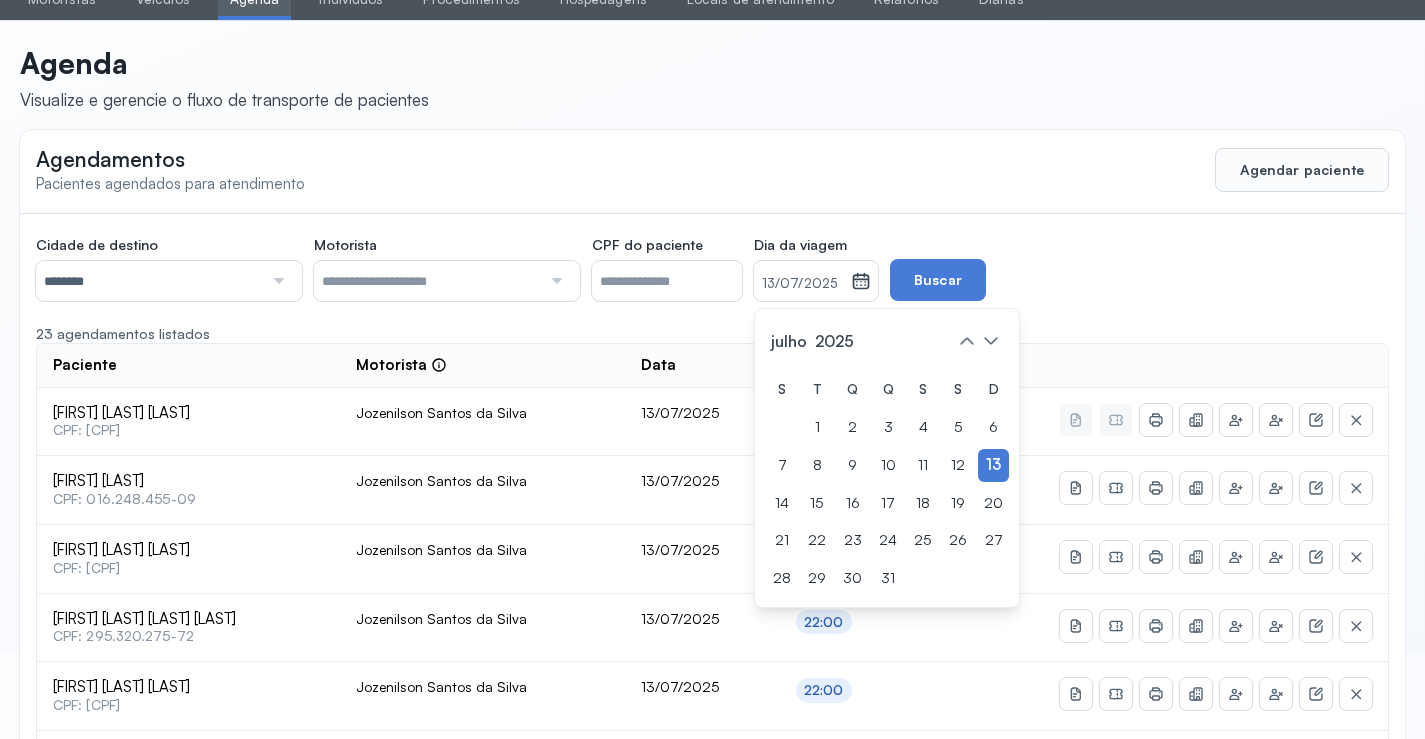 drag, startPoint x: 853, startPoint y: 503, endPoint x: 928, endPoint y: 343, distance: 176.70596 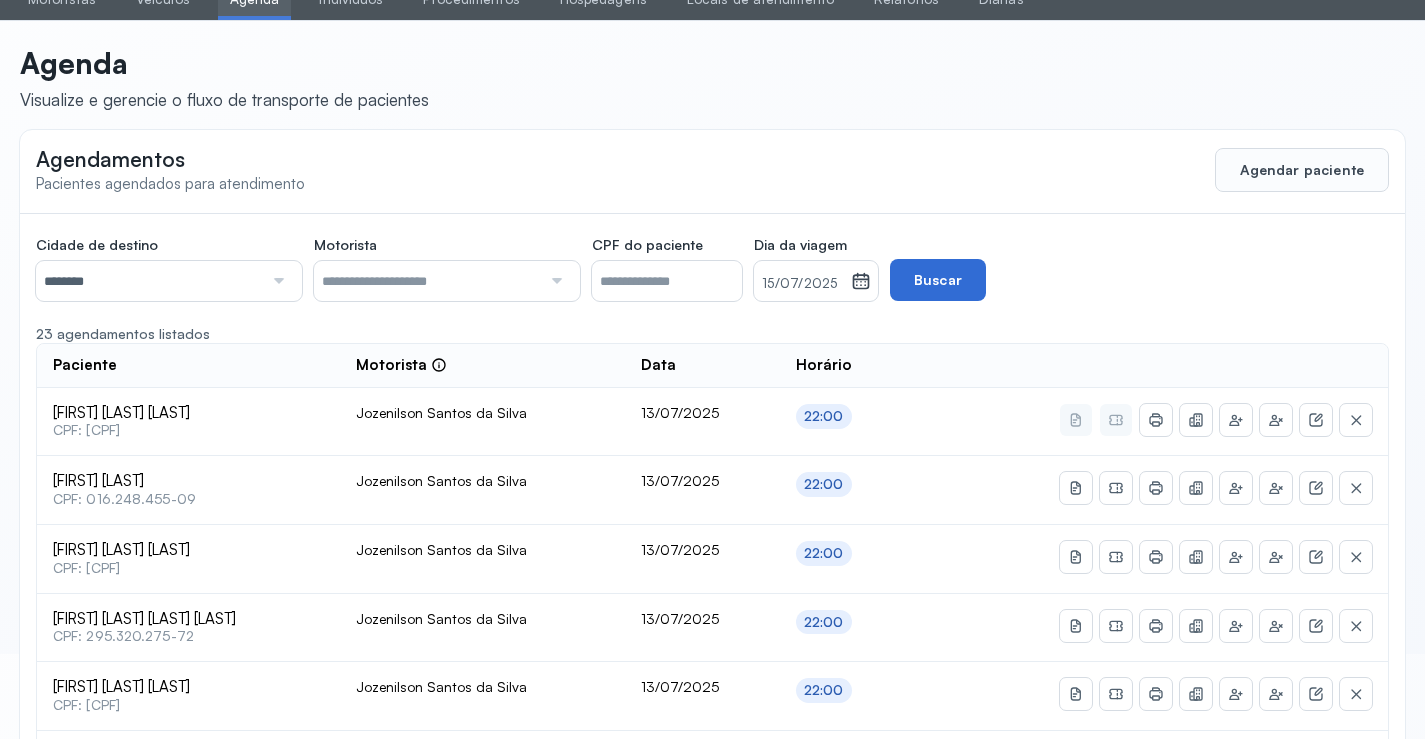 click on "Buscar" at bounding box center [938, 280] 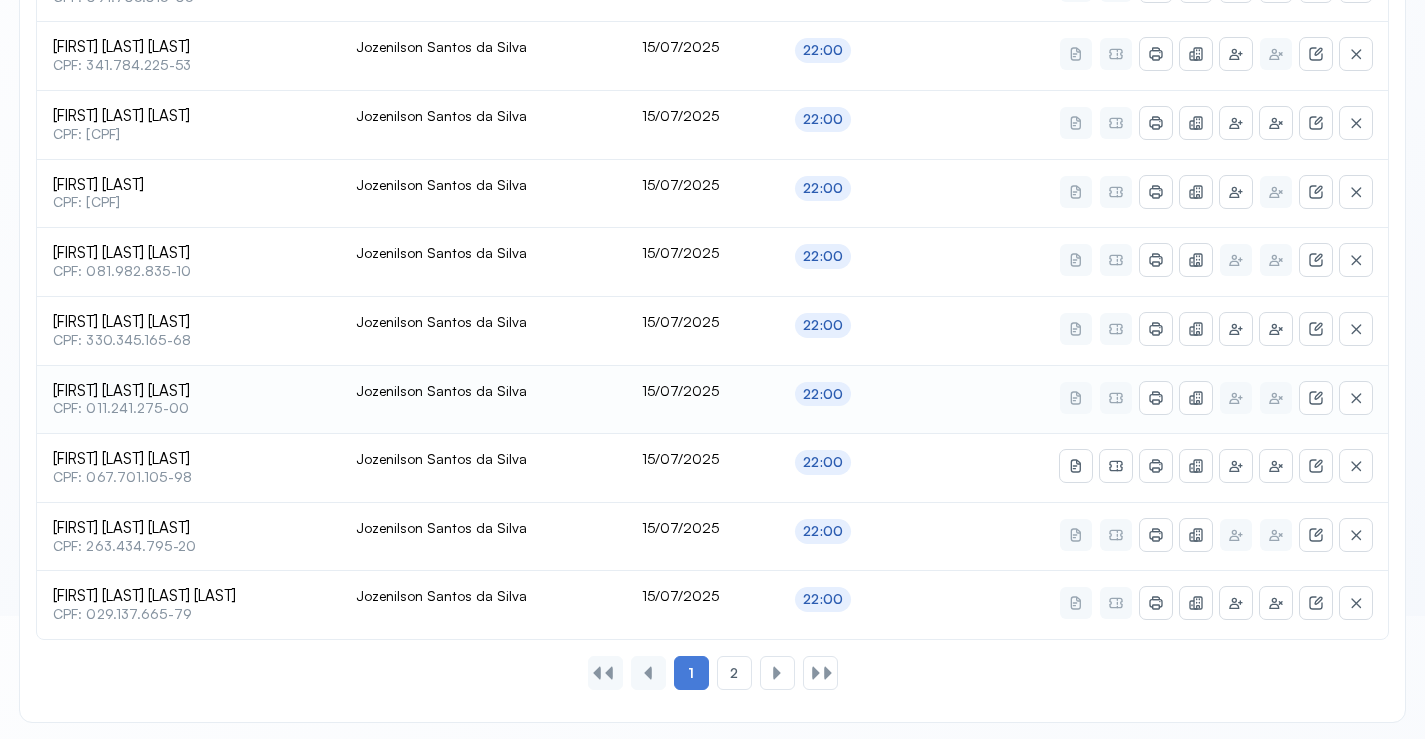 scroll, scrollTop: 865, scrollLeft: 0, axis: vertical 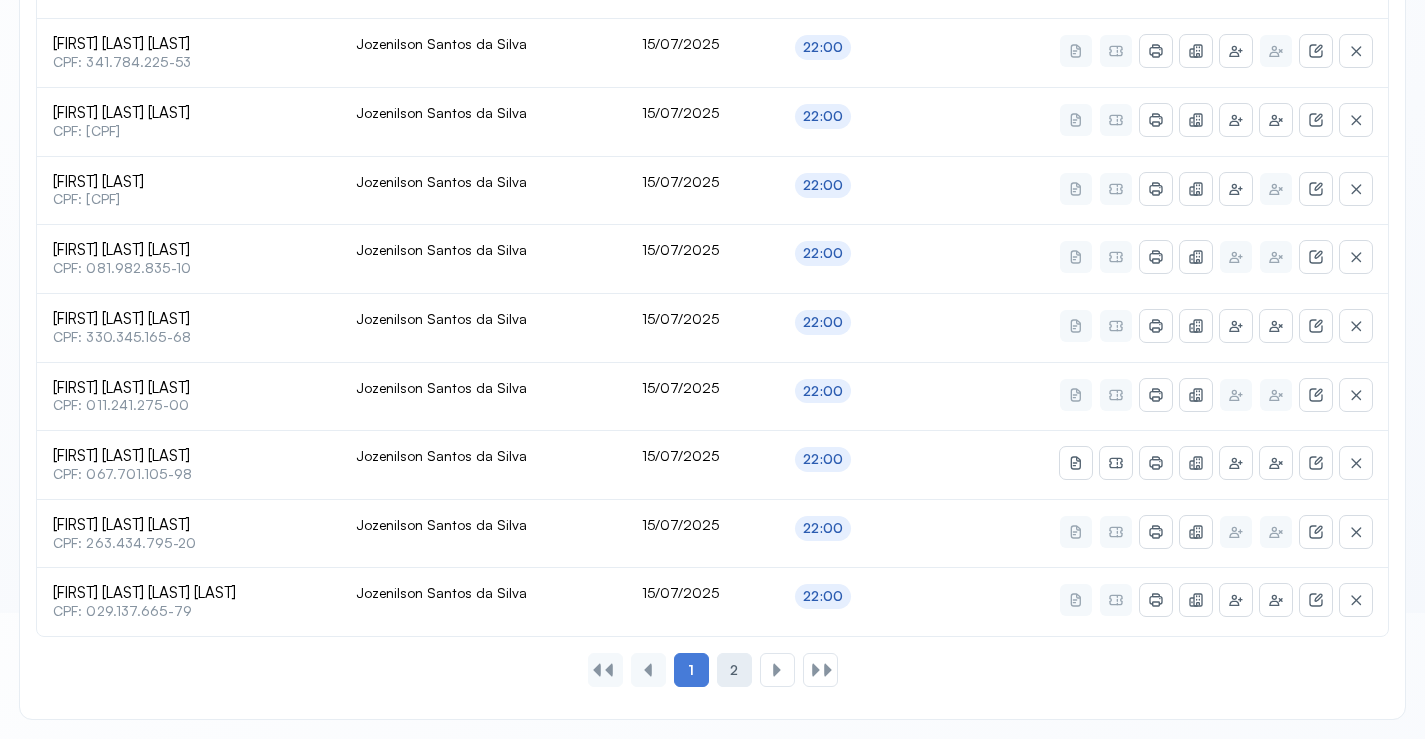 click on "2" 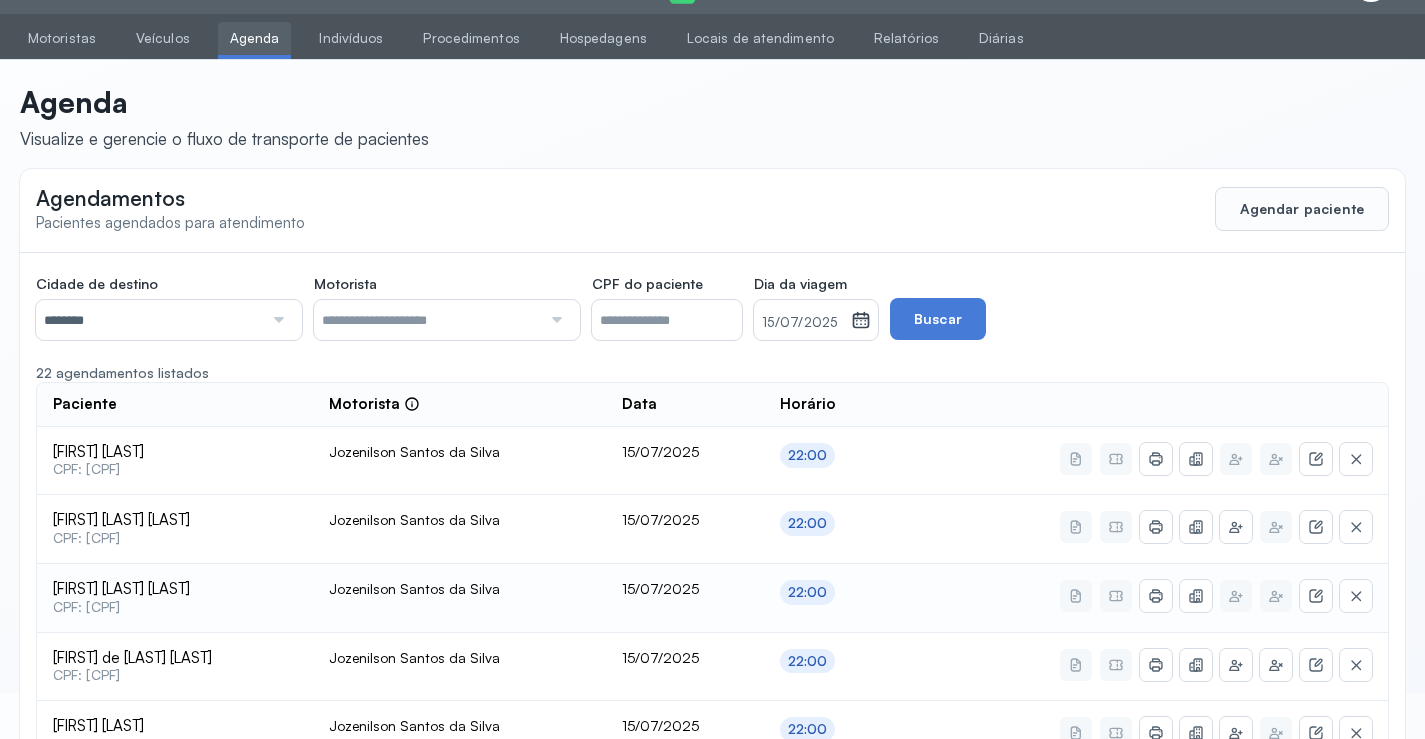 scroll, scrollTop: 316, scrollLeft: 0, axis: vertical 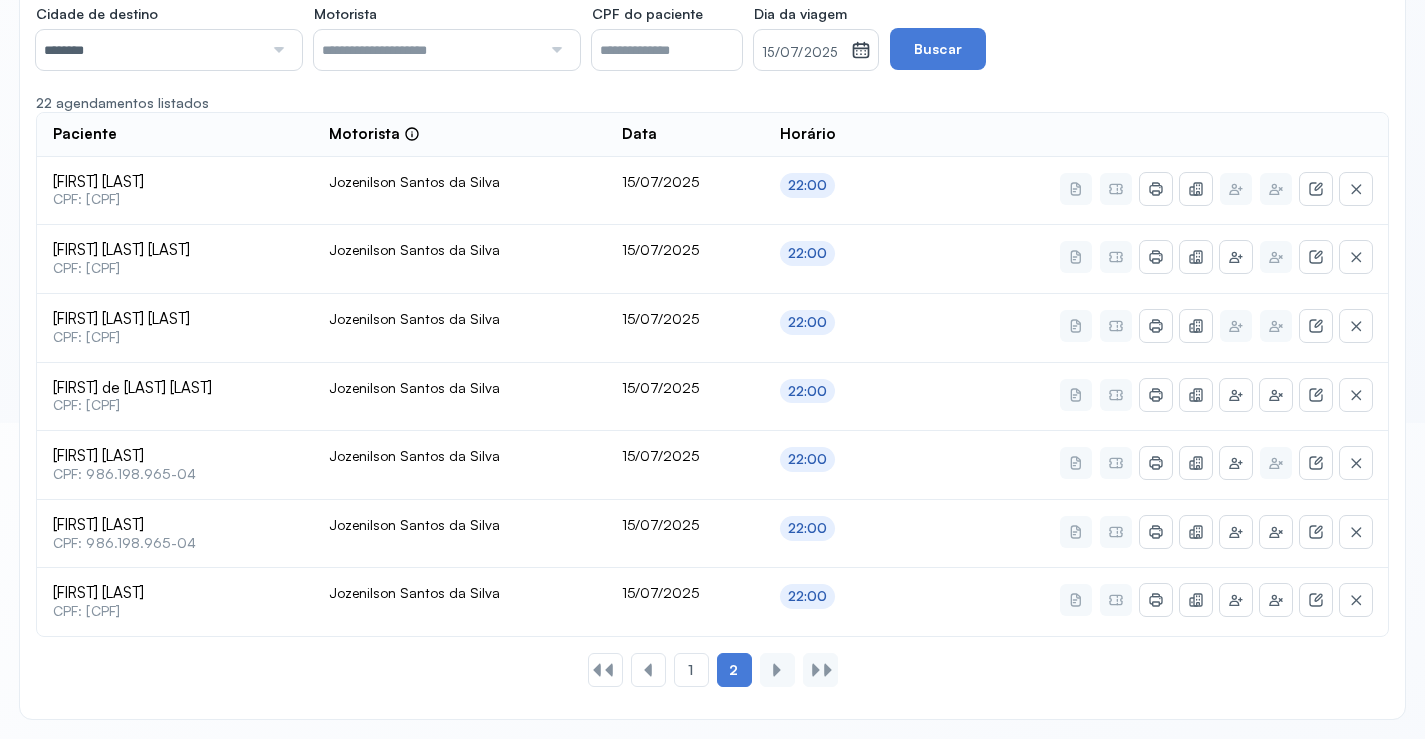 click 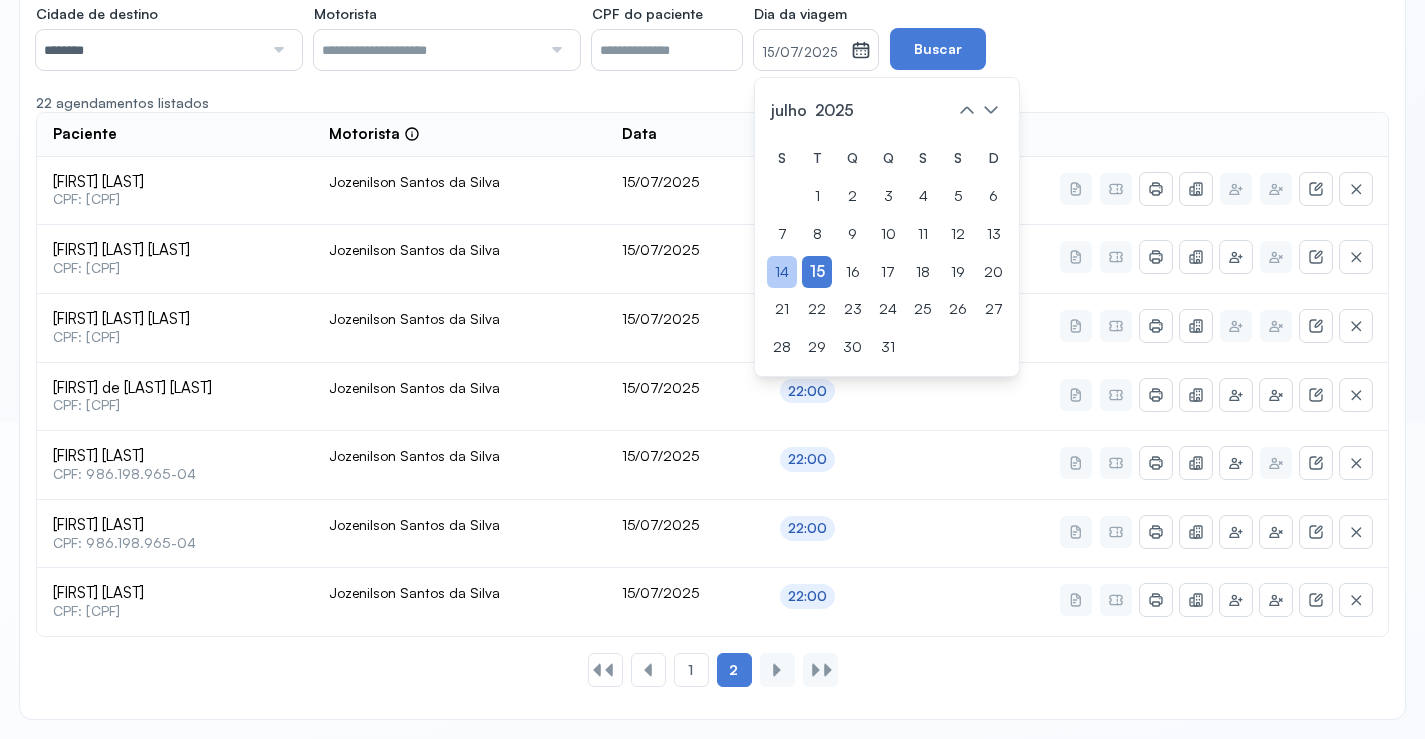 click on "14" 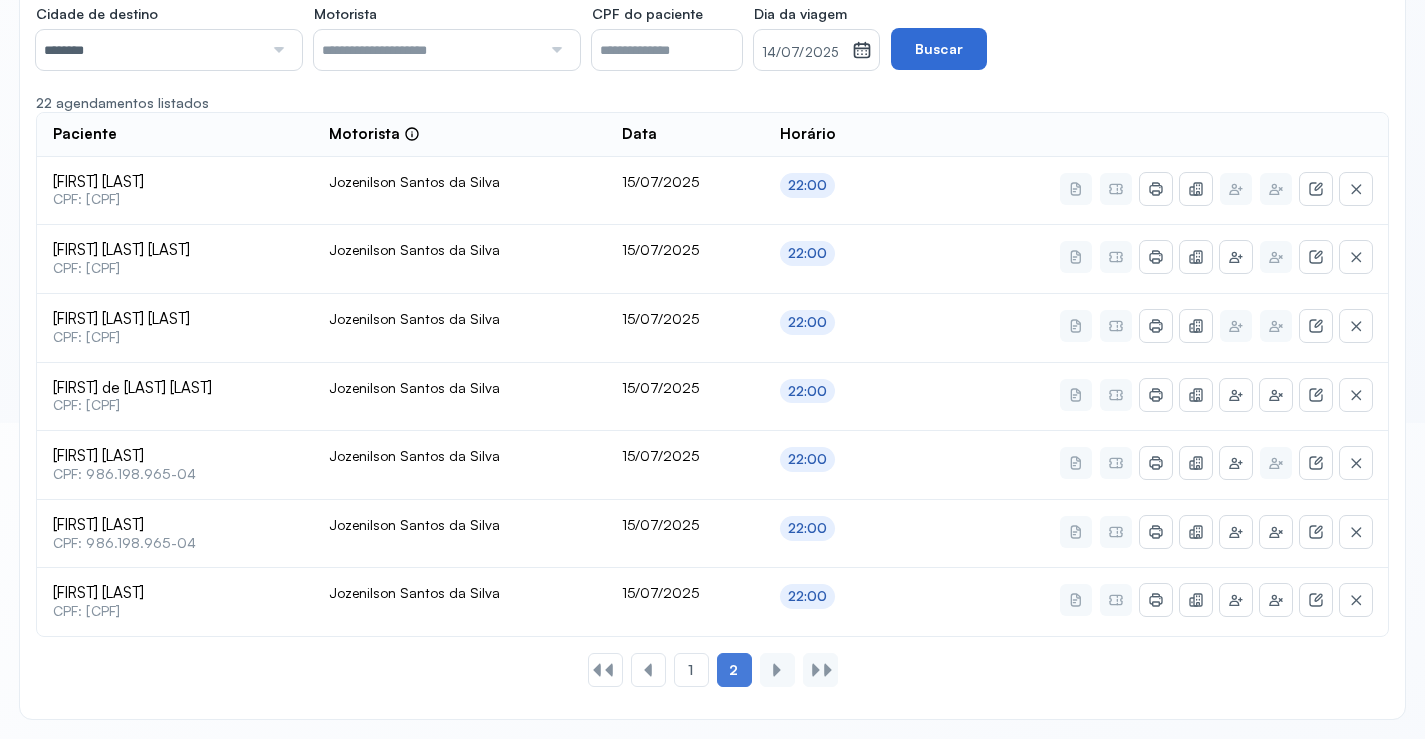 click on "Buscar" at bounding box center [939, 49] 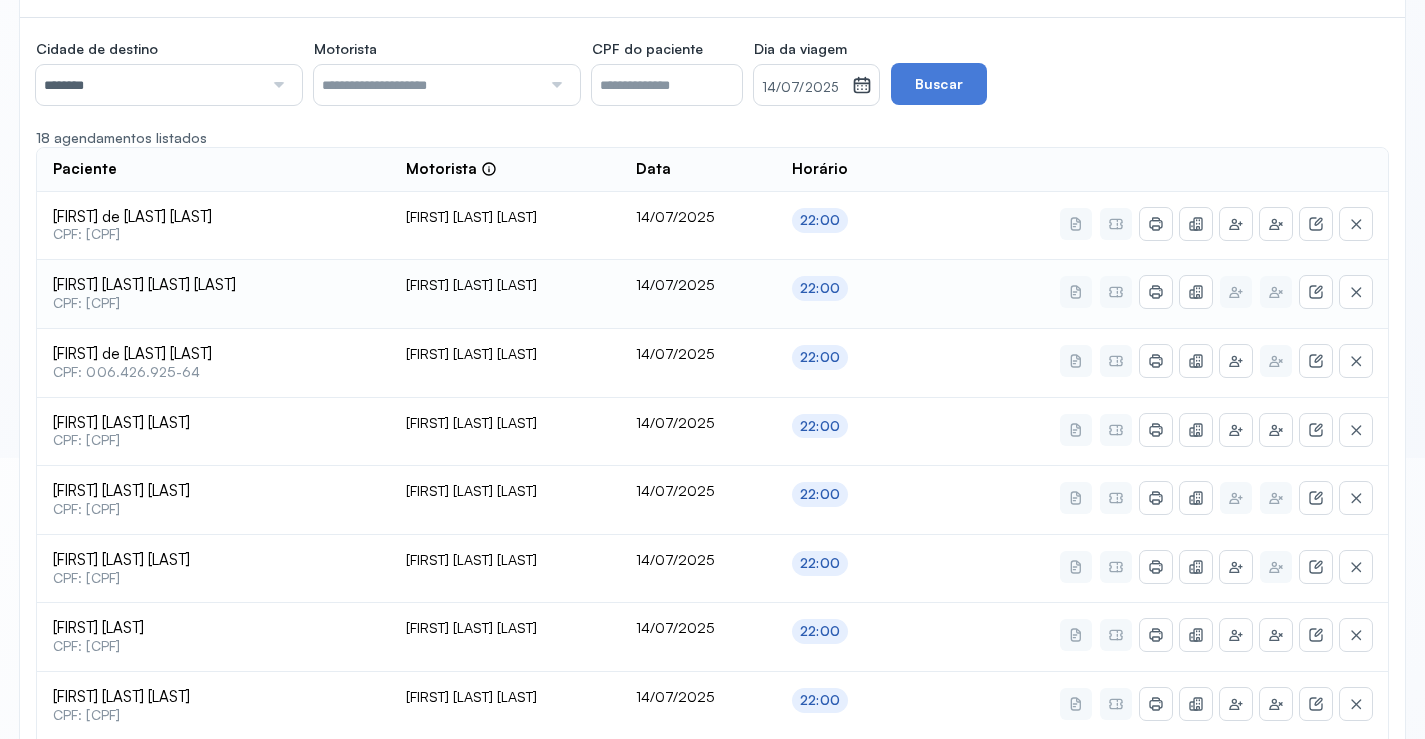 scroll, scrollTop: 316, scrollLeft: 0, axis: vertical 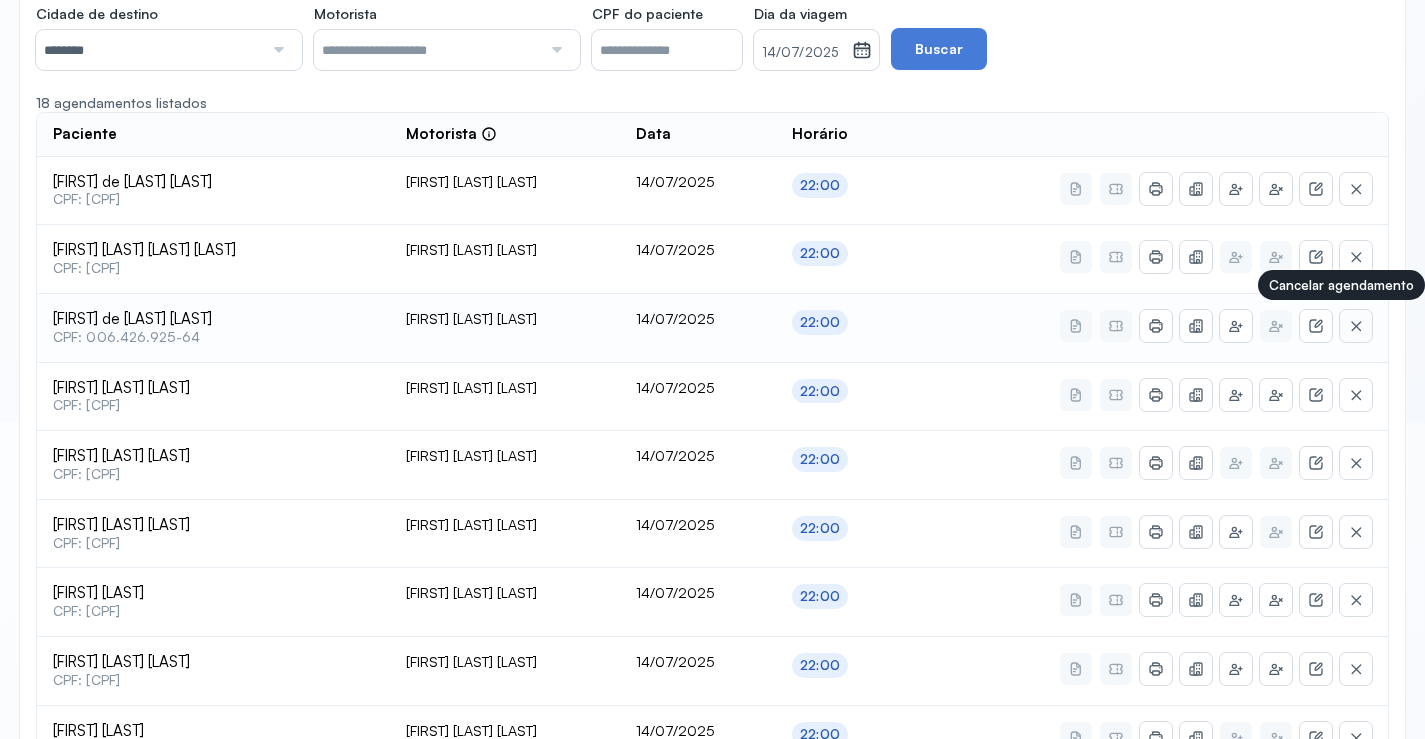 click 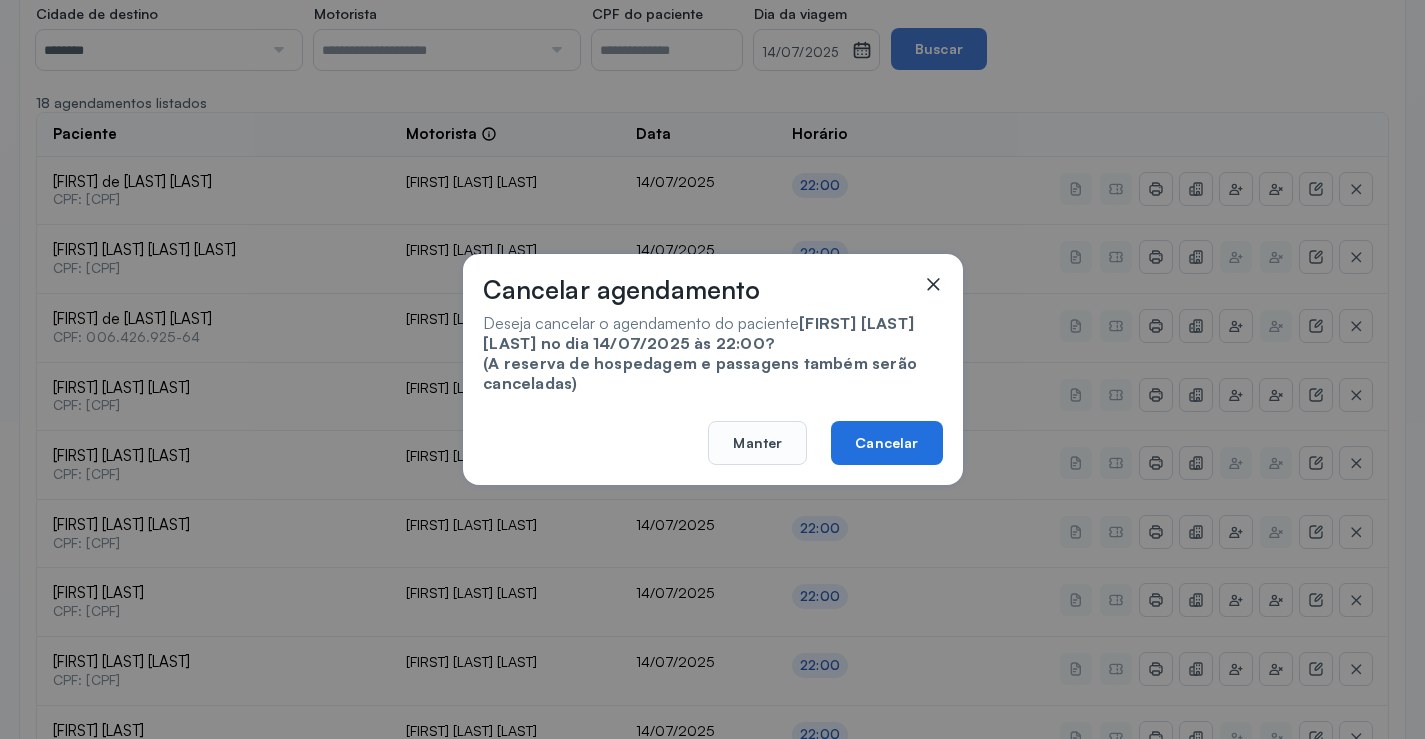 click on "Cancelar" 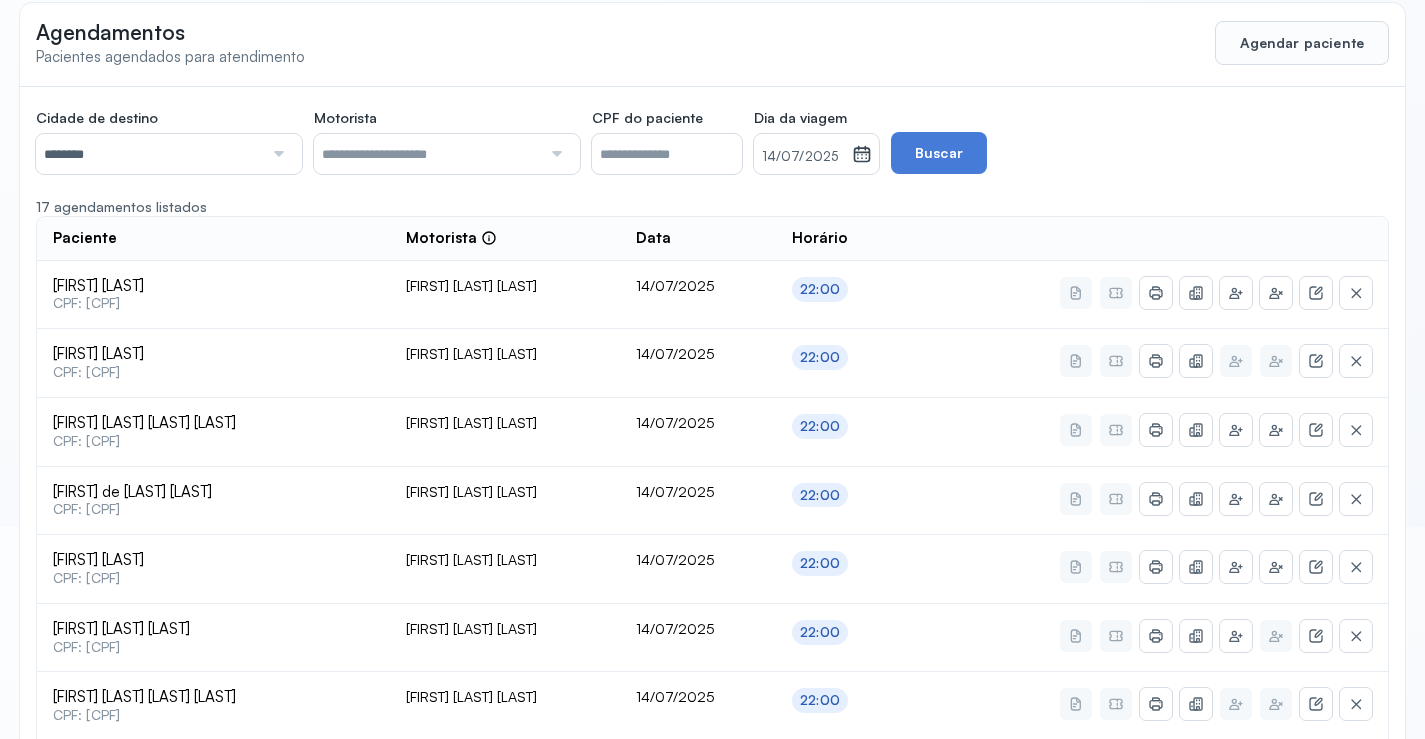 scroll, scrollTop: 16, scrollLeft: 0, axis: vertical 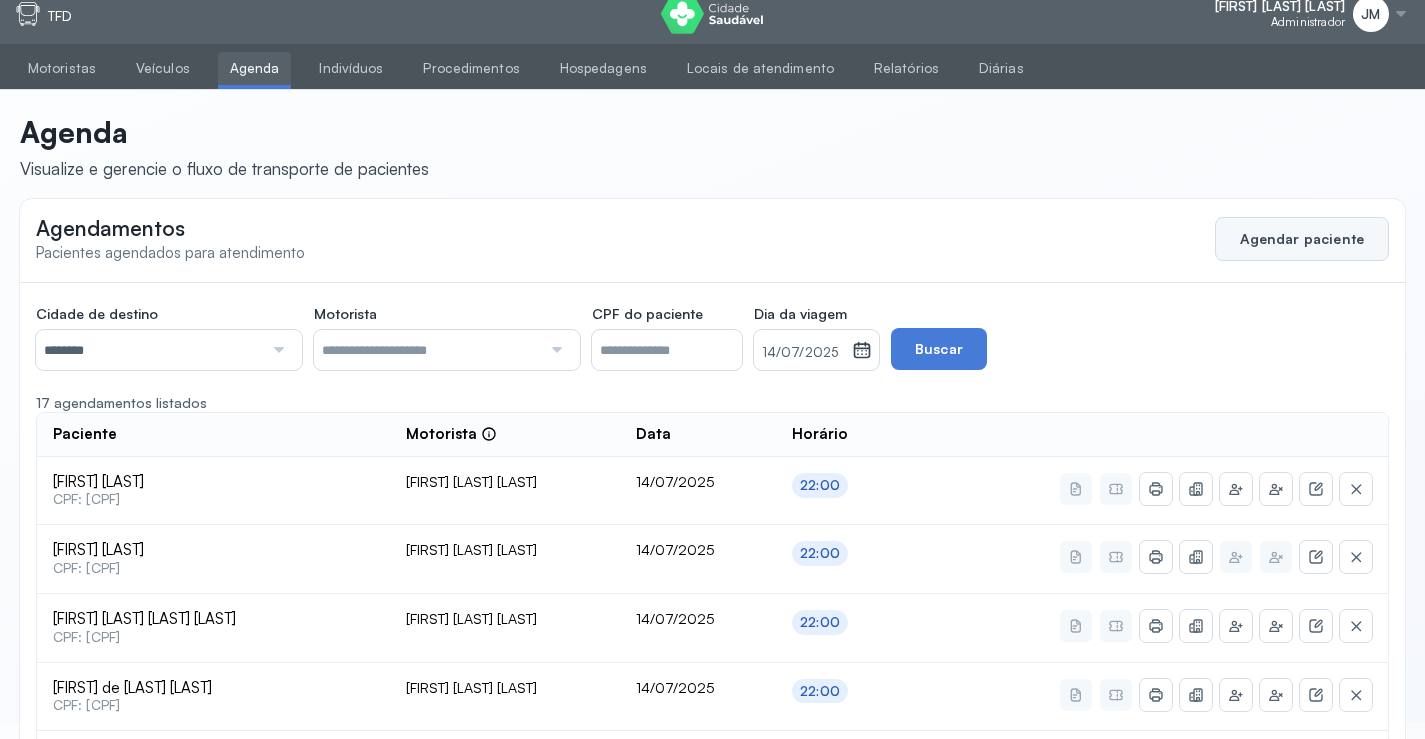 click on "Agendar paciente" 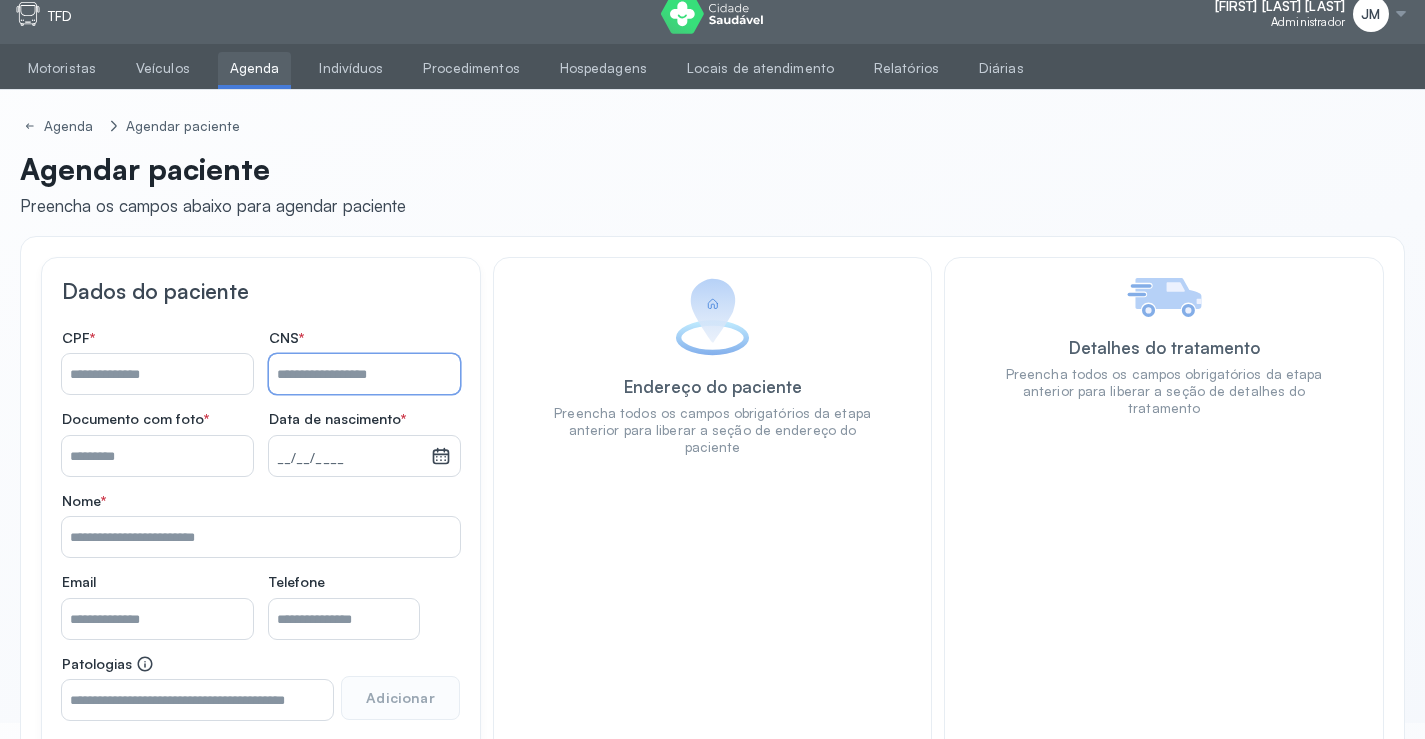 click on "Nome   *" at bounding box center [364, 374] 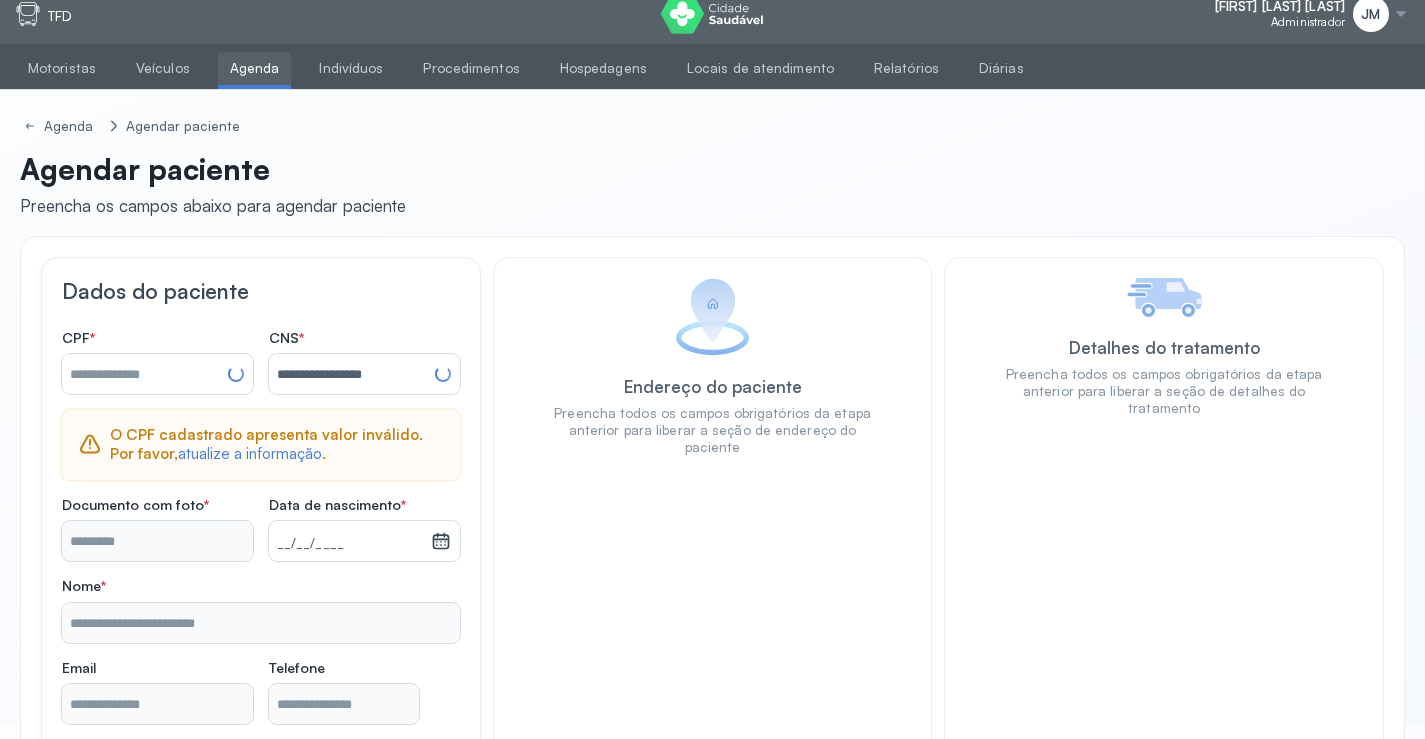 type on "**********" 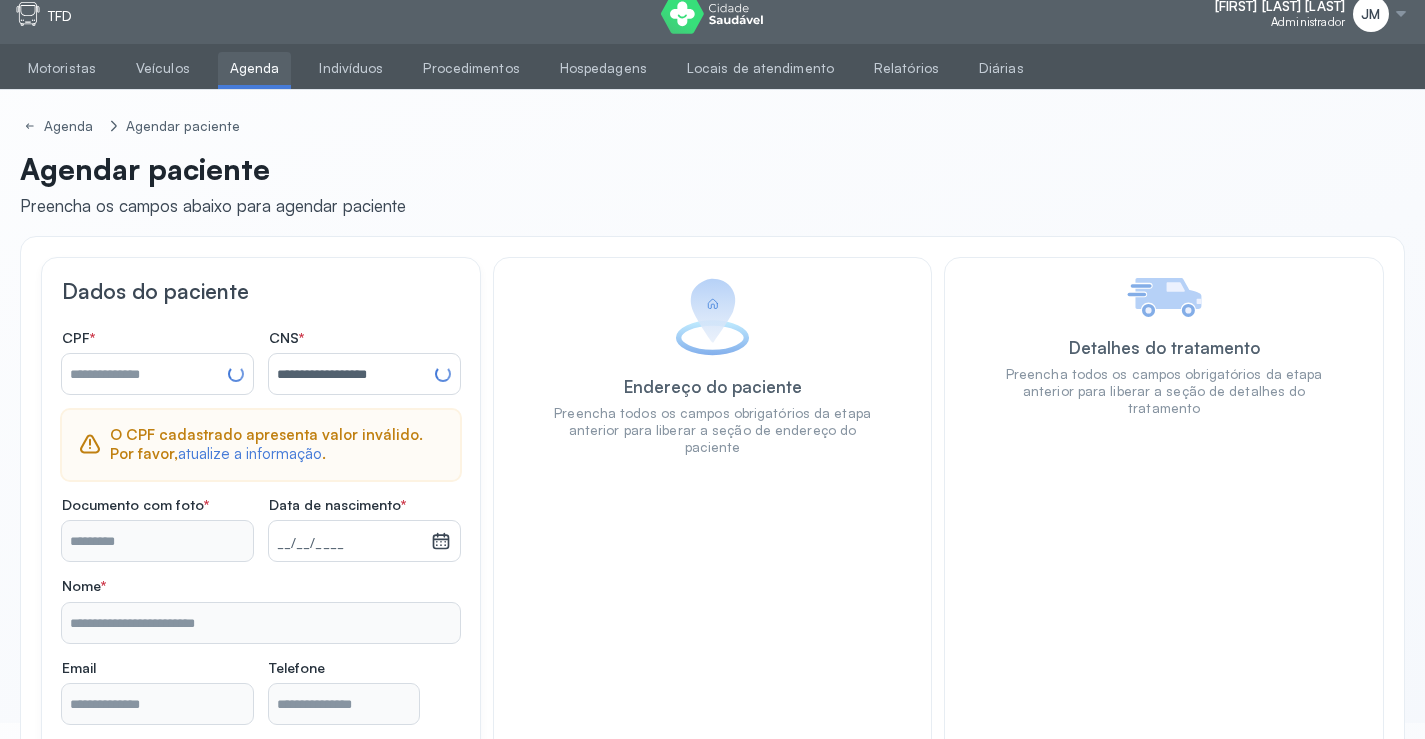 type on "**********" 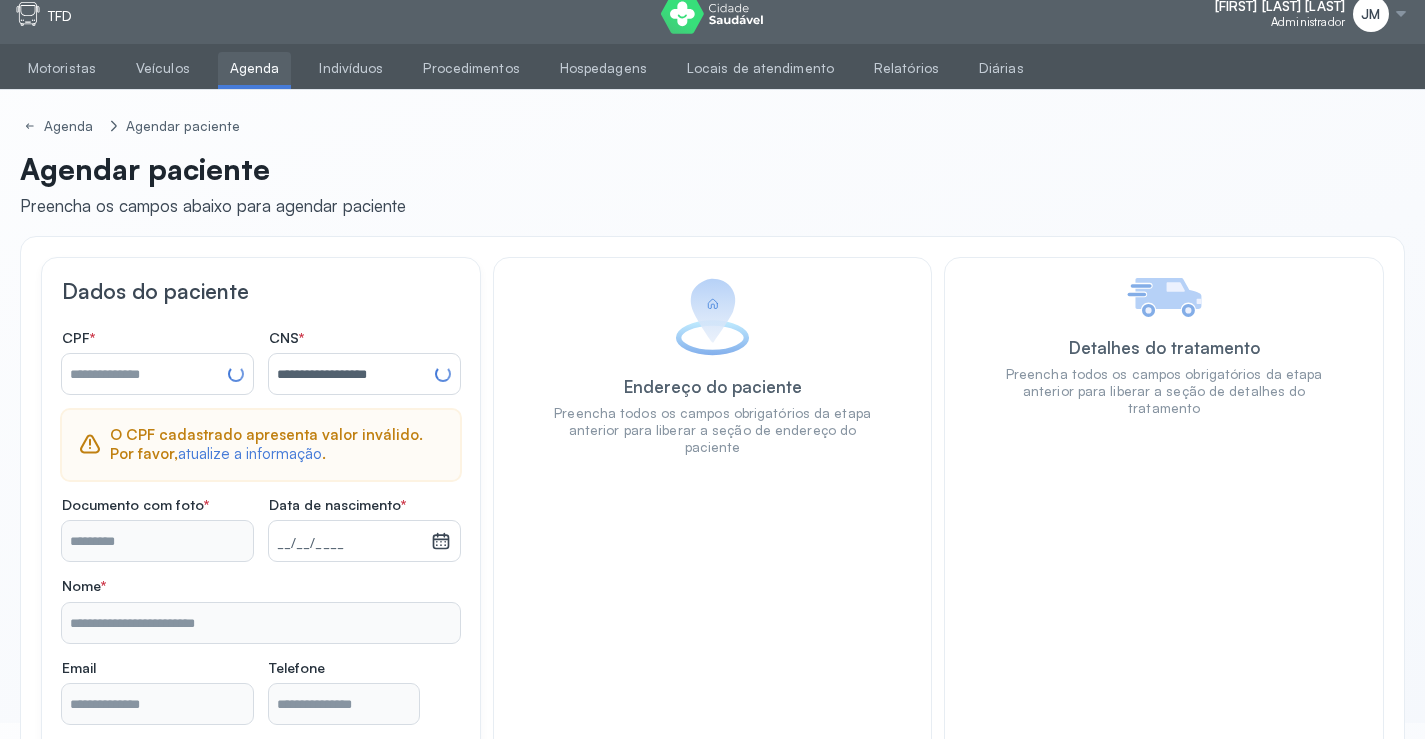 type on "**********" 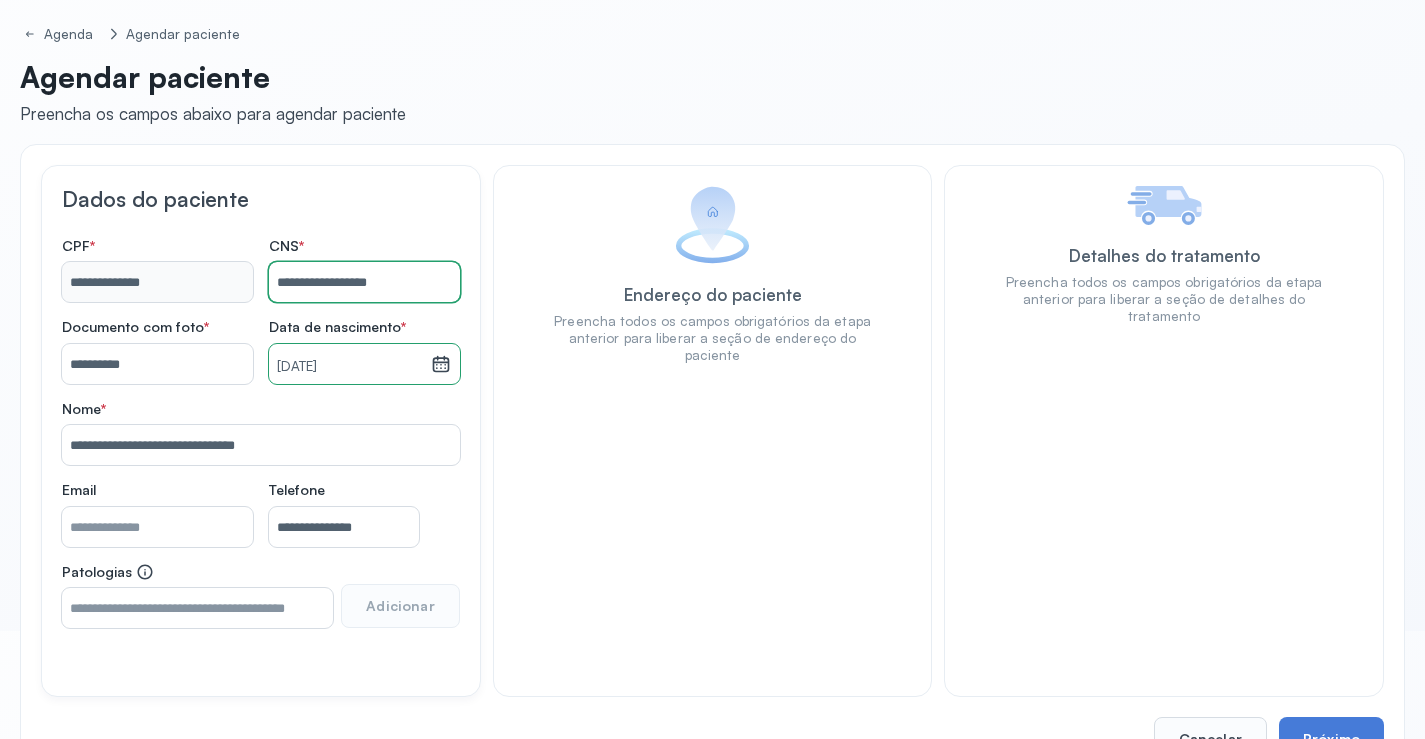scroll, scrollTop: 171, scrollLeft: 0, axis: vertical 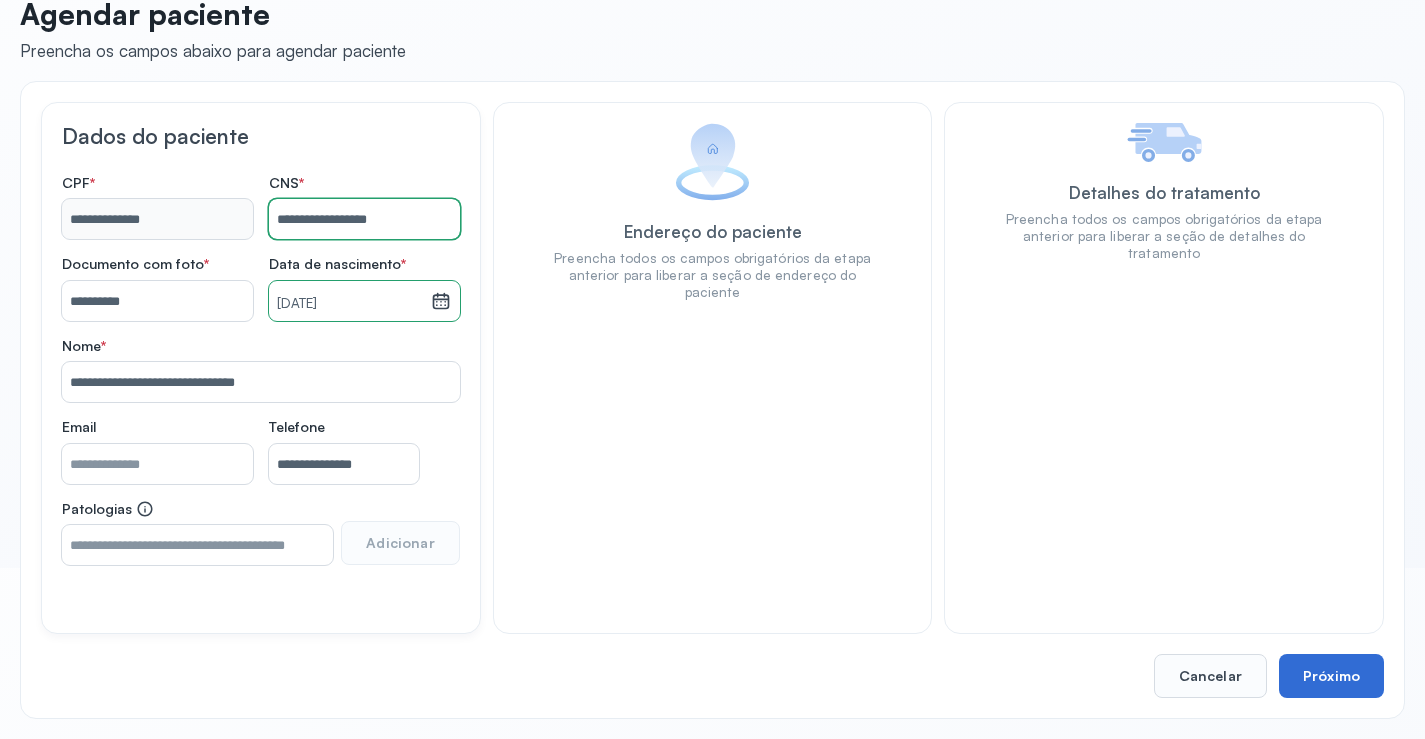 type on "**********" 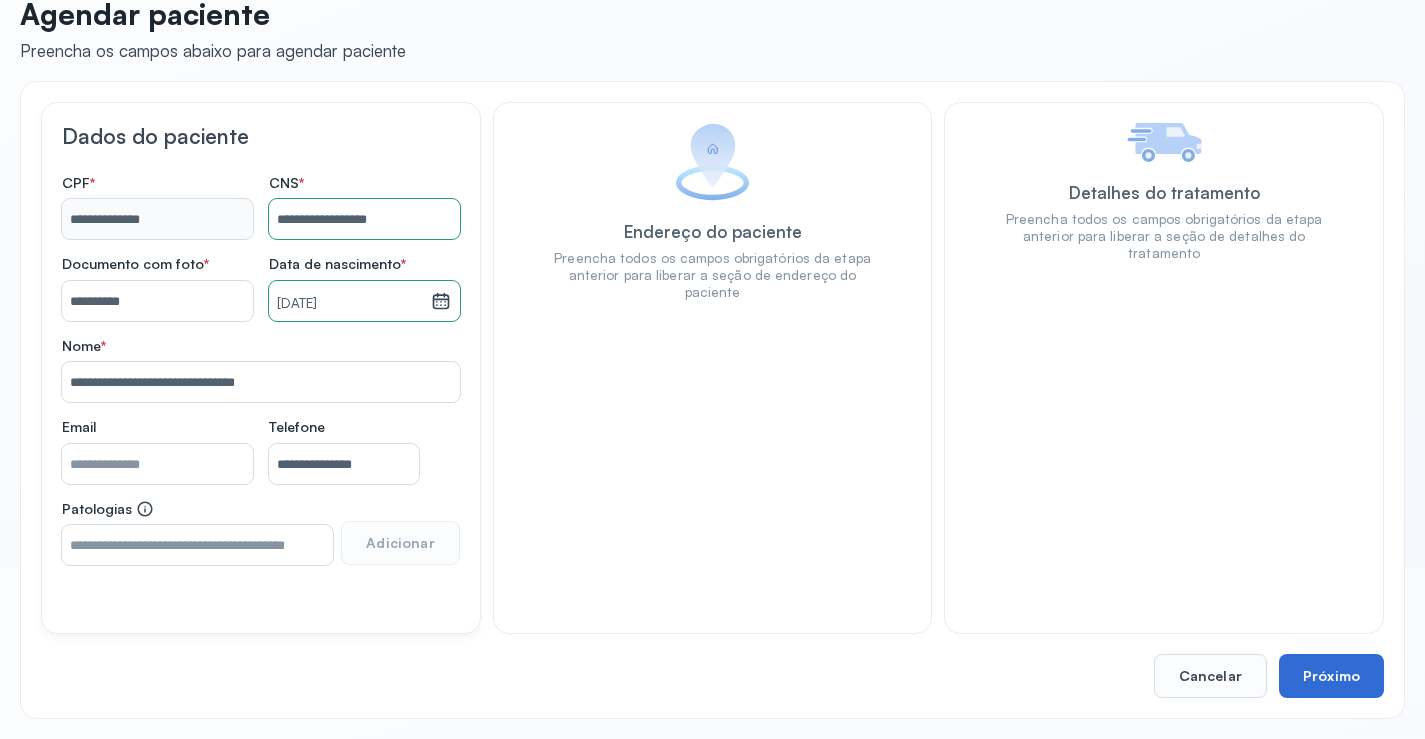 click on "Próximo" at bounding box center (1331, 676) 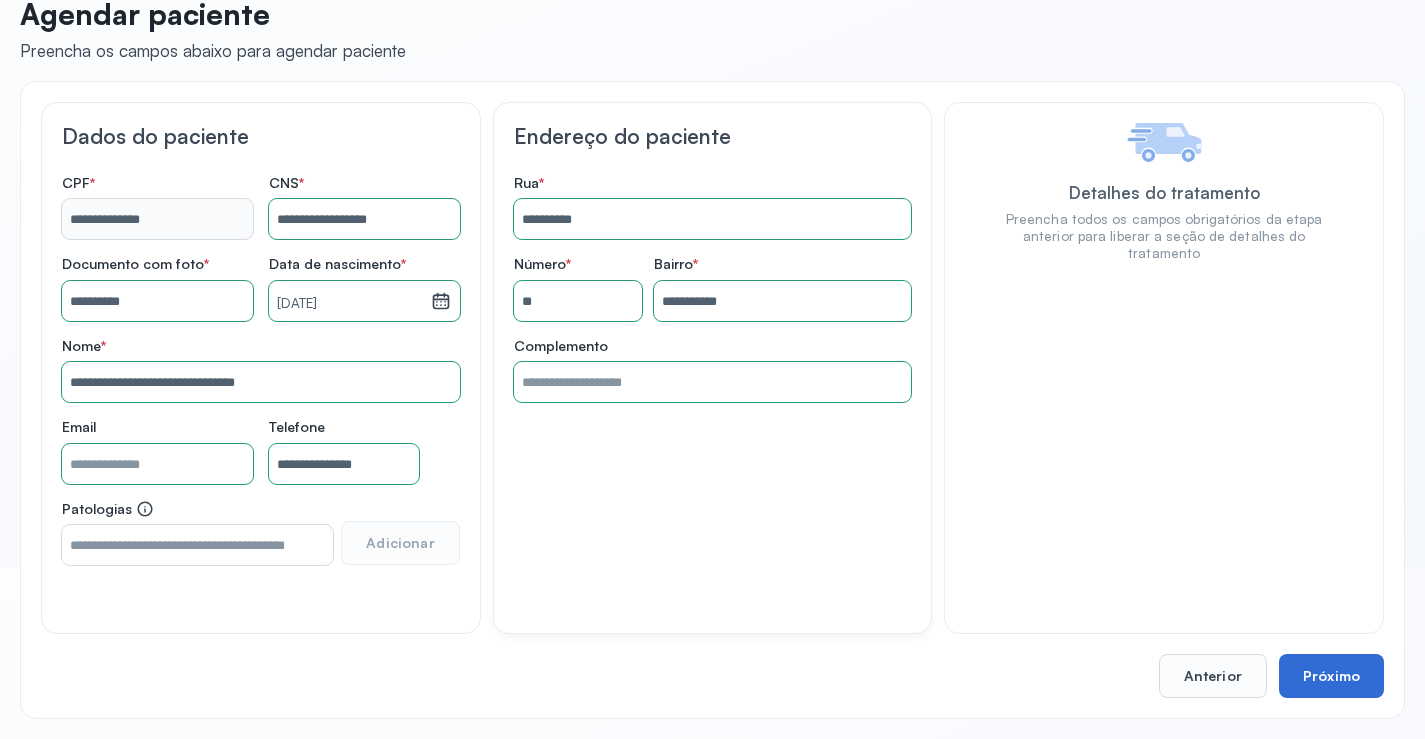 click on "Próximo" at bounding box center [1331, 676] 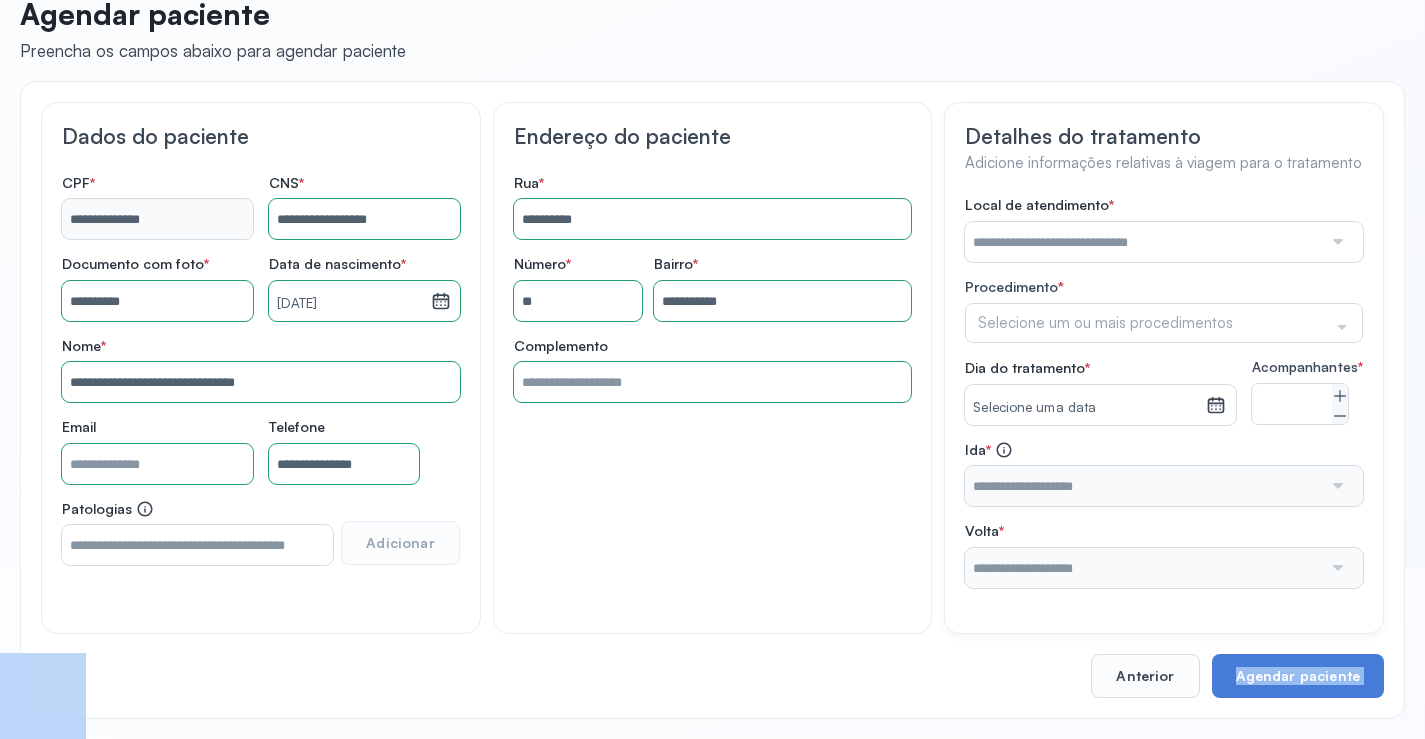 click on "**********" at bounding box center [712, 400] 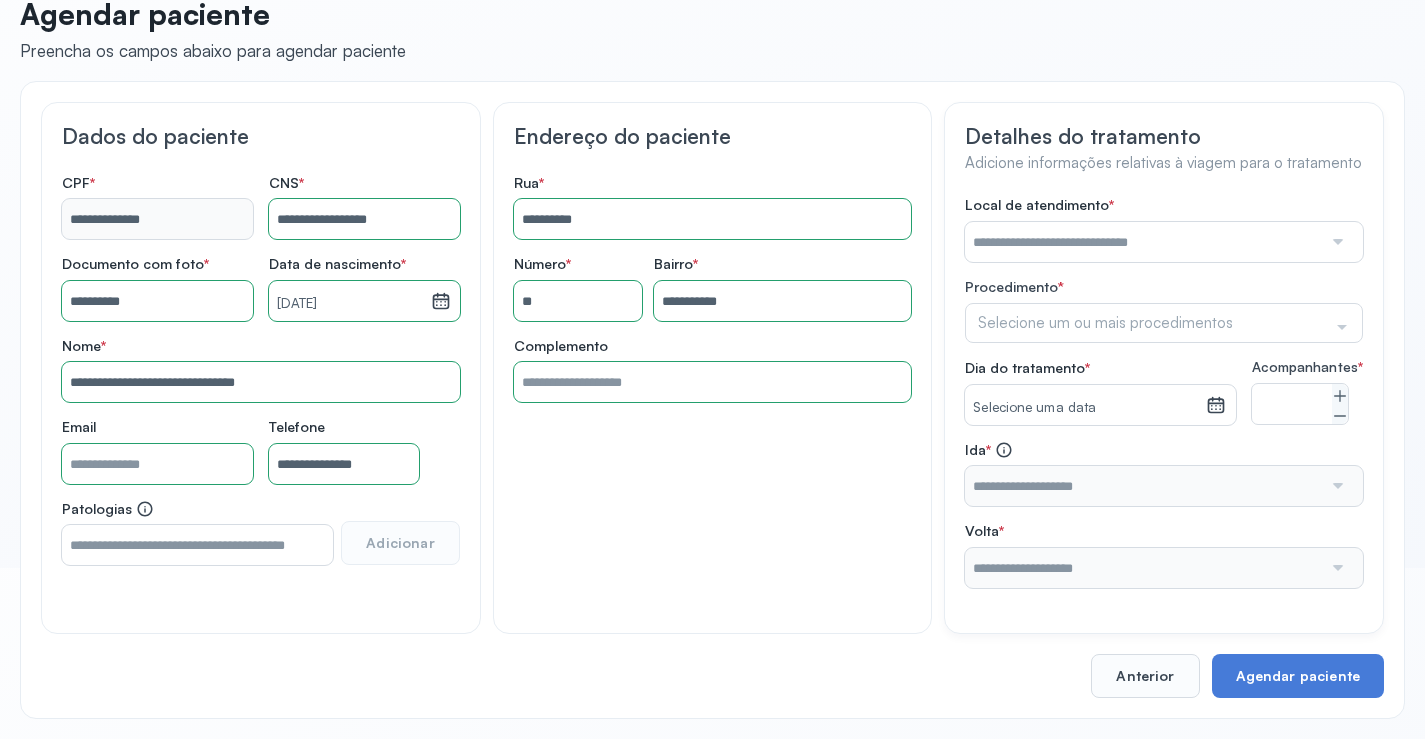 click at bounding box center (1143, 242) 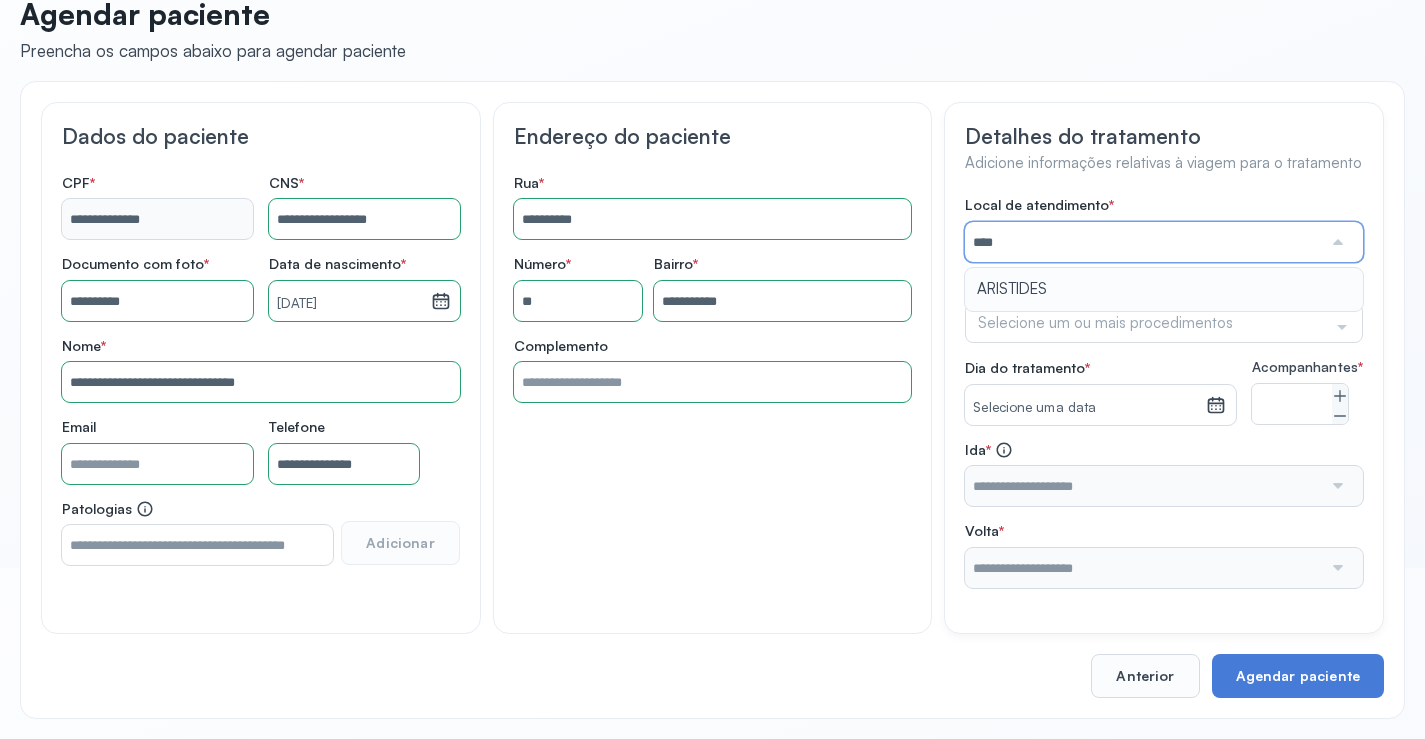 type on "*********" 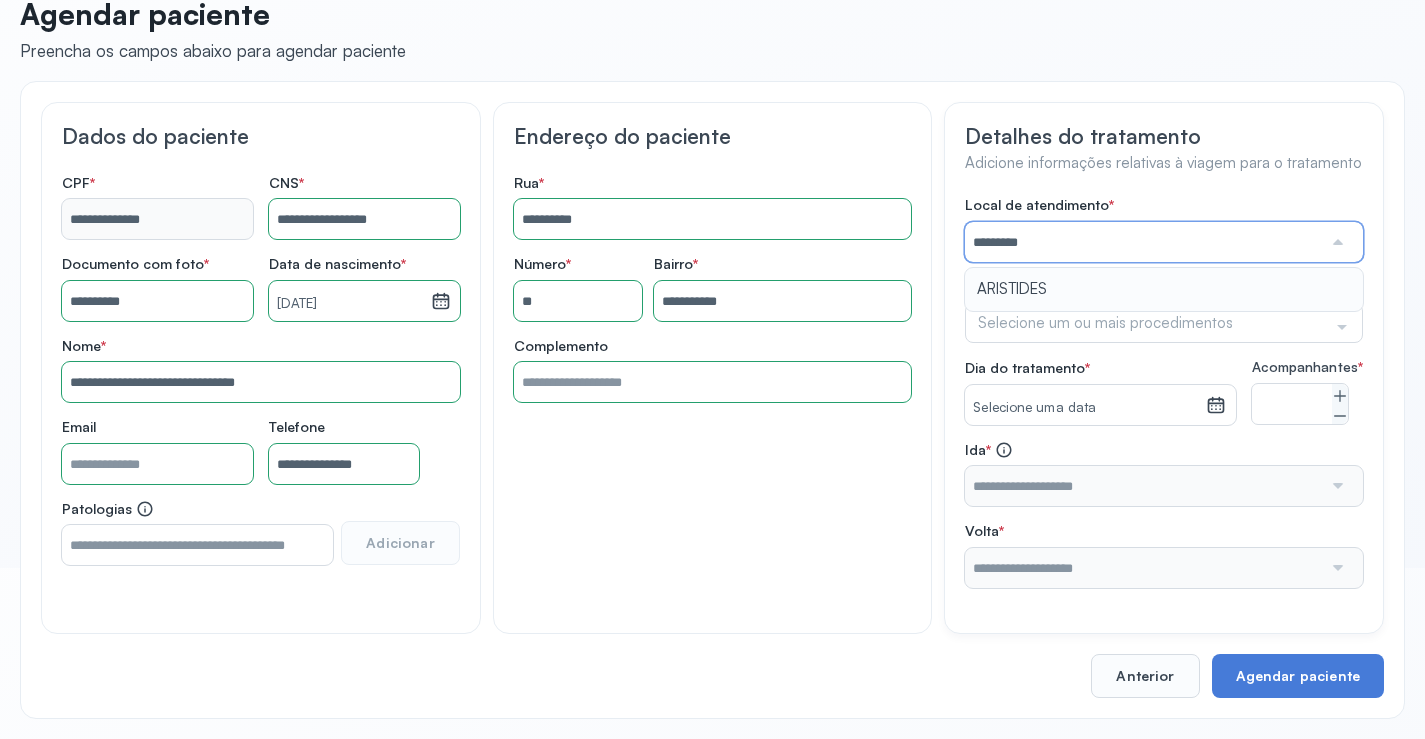 drag, startPoint x: 995, startPoint y: 285, endPoint x: 1046, endPoint y: 297, distance: 52.392746 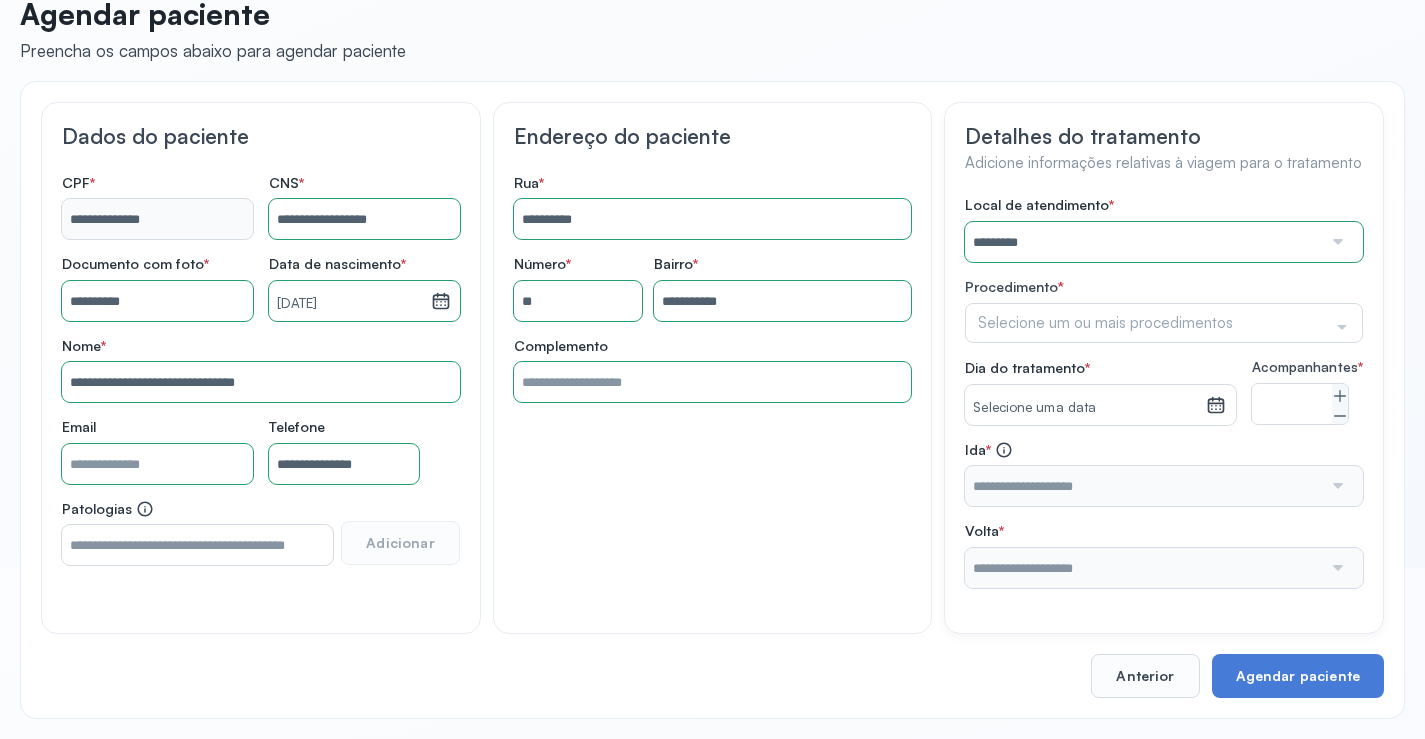 click on "Selecione um ou mais procedimentos" 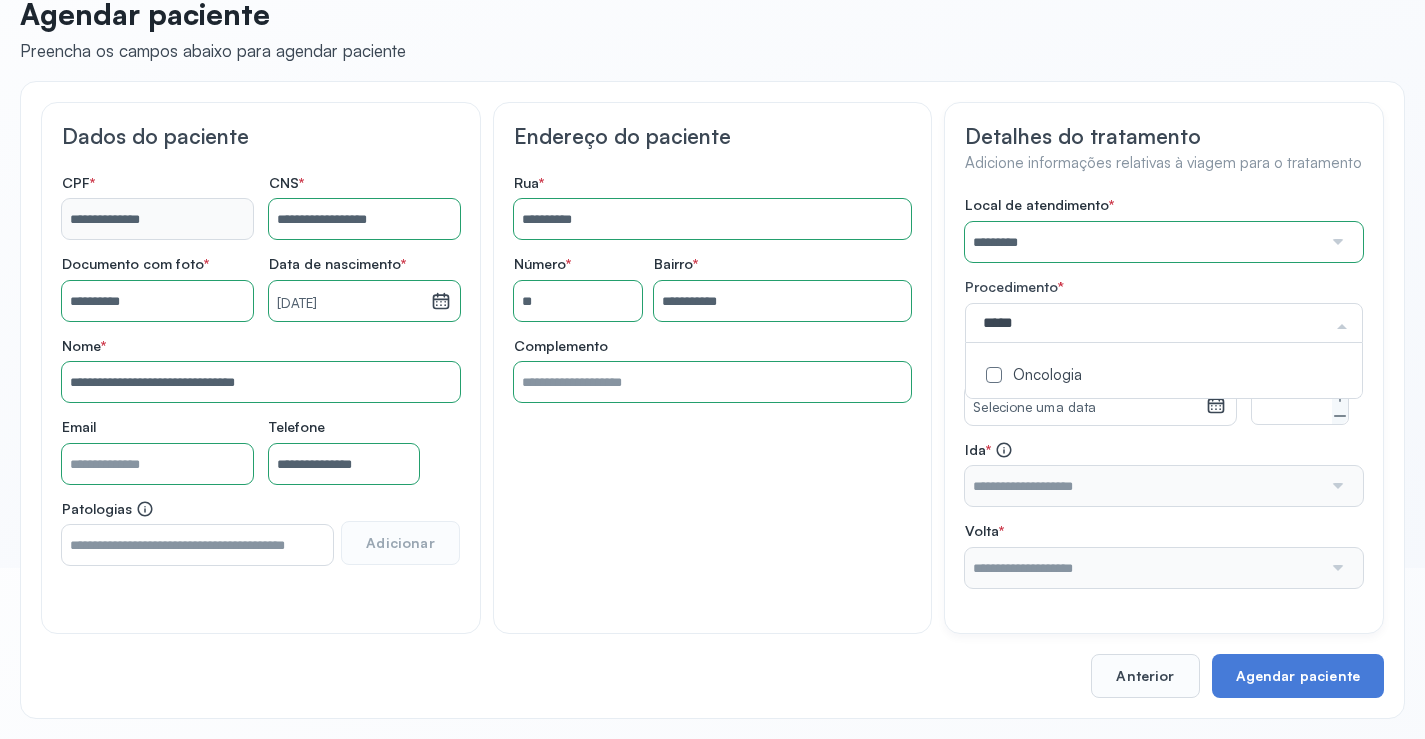 type on "******" 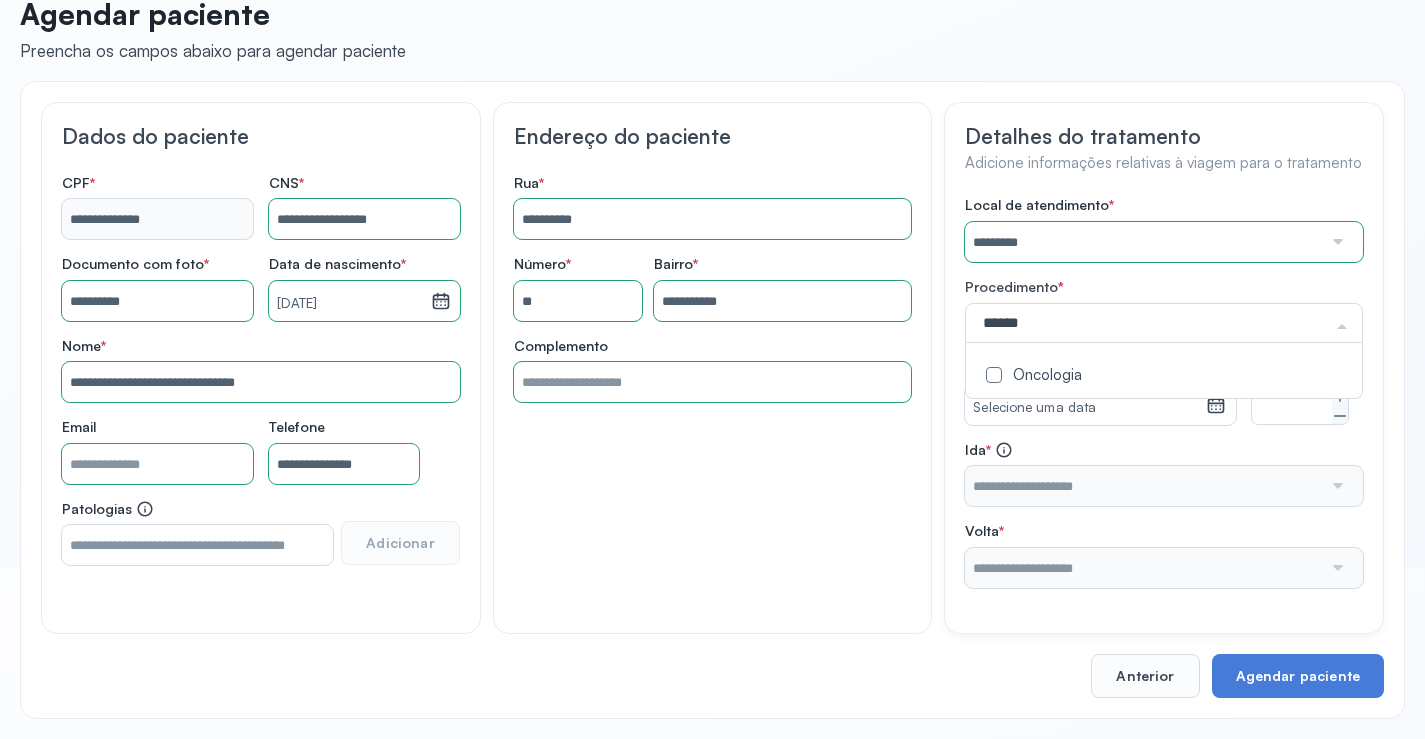 drag, startPoint x: 1055, startPoint y: 365, endPoint x: 1139, endPoint y: 449, distance: 118.79394 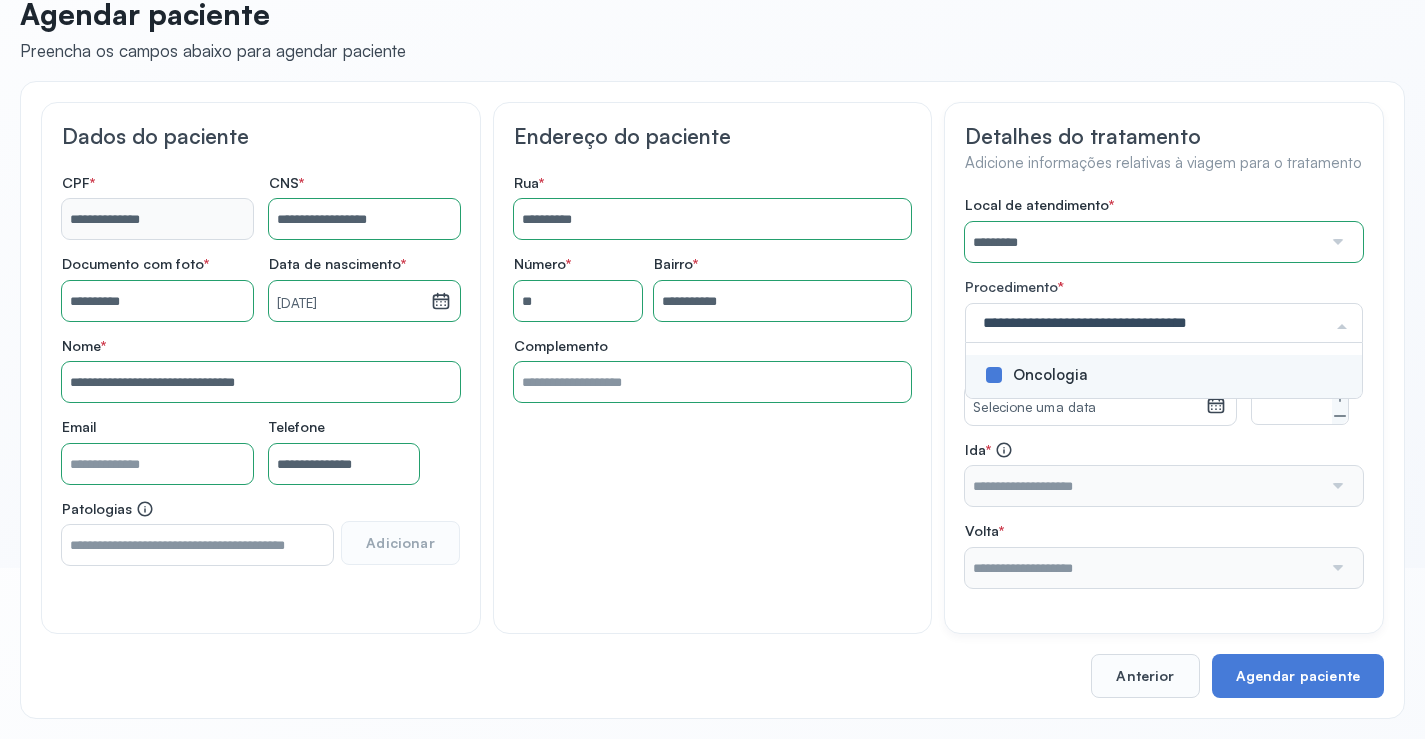 click on "Local de atendimento   *  ********* A CLINICA DA MULHER ABO AMOR SAUDE ANACON ANDRE PRINCIPE ANGIO CLINICA APAE APAME DE PETROLINA APAMI PETROLINA ARISTIDES AUDIBEM AUDIBEM AUDICENTRO AUDIFON PETROLINA AZZO SAUDE PETROLINA BRINCARE CABULA CALIPER ESCOLA DE IMAGEM CAPS CDI CDTO CEDAP CEDEBA CENTRO BAIANO DE ESTUDOS CENTRO DE APOIO A AUDIÇAO CENTRO DE MEDICINA NUCLEAR DE PETROLINA CENTRO DE SAUDE CLEMENTINO FRAGA CENTRO INTEGRADO DA COLUNA VERTEBRAL CENTRO MEDICO ANTONIO BALBINO CENTRO OFTALMOLOGICO CASTELO BRANCO CEPARH CEPRED CEPRIS CERPRIS CIDI CIMED CLIMED CLINATA CLINEFRO CLINICA  AFETUS PETROLINA CLINICA  ALFA CLINICA  ALFA CENTRO MÉDICO CLINICA  SHOPPING DA BAHIA CLINICA  URBANO SAMPAIO FILHO CLINICA AGEUS CLINICA AMO CLINICA AMOR A SAUDE CLINICA AMOR E SAUDE PETROLINA CLINICA ANA MASTER CLINICA ANGICLIN CLINICA BIOCHEK UP CLINICA CAM CLINICA CARDIO PULMONAR CLINICA CASA GERIATRICA DE PETROLINA CLINICA CASTELO BRANCO CLINICA CDTO CLINICA CENTRO MEDICO VITRAUX CLINICA CINTILO PETROLINA CLINICA CLIVALE S" at bounding box center [1164, 392] 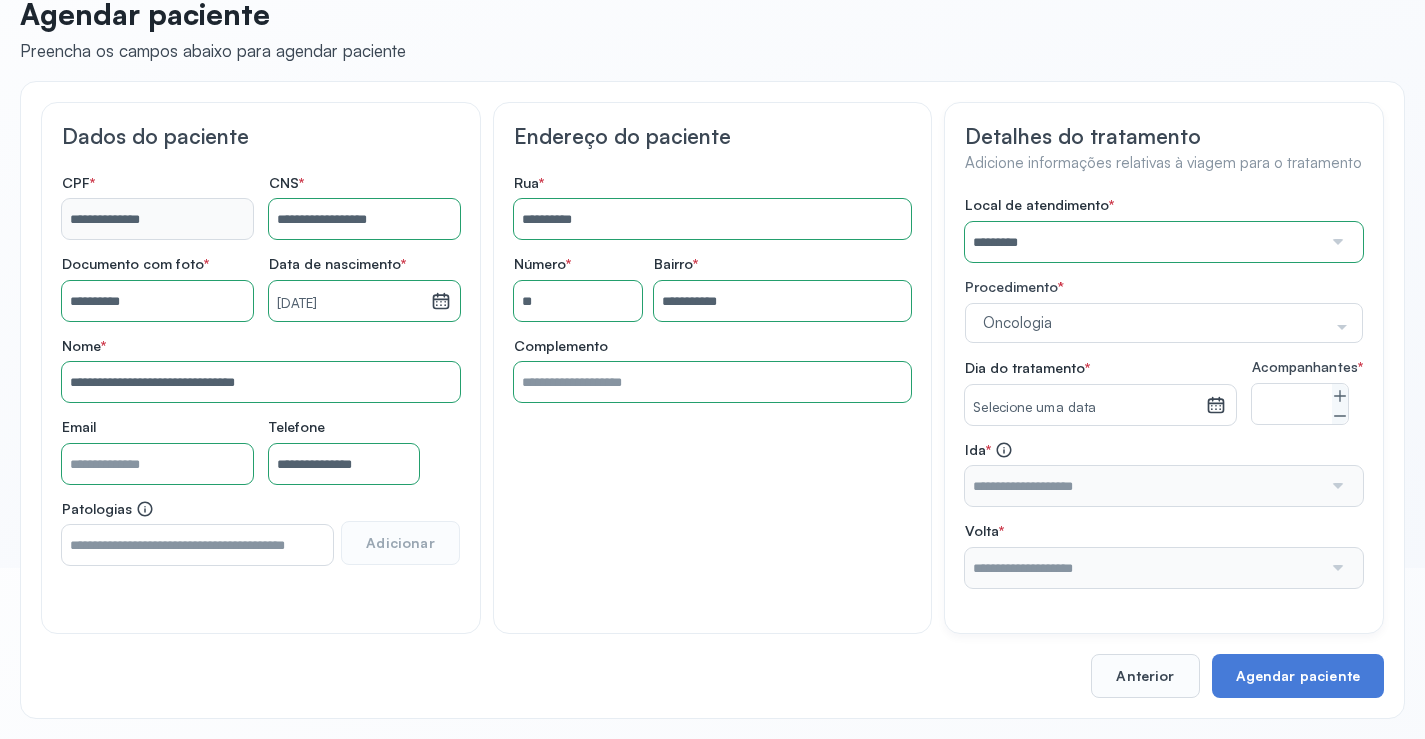 click 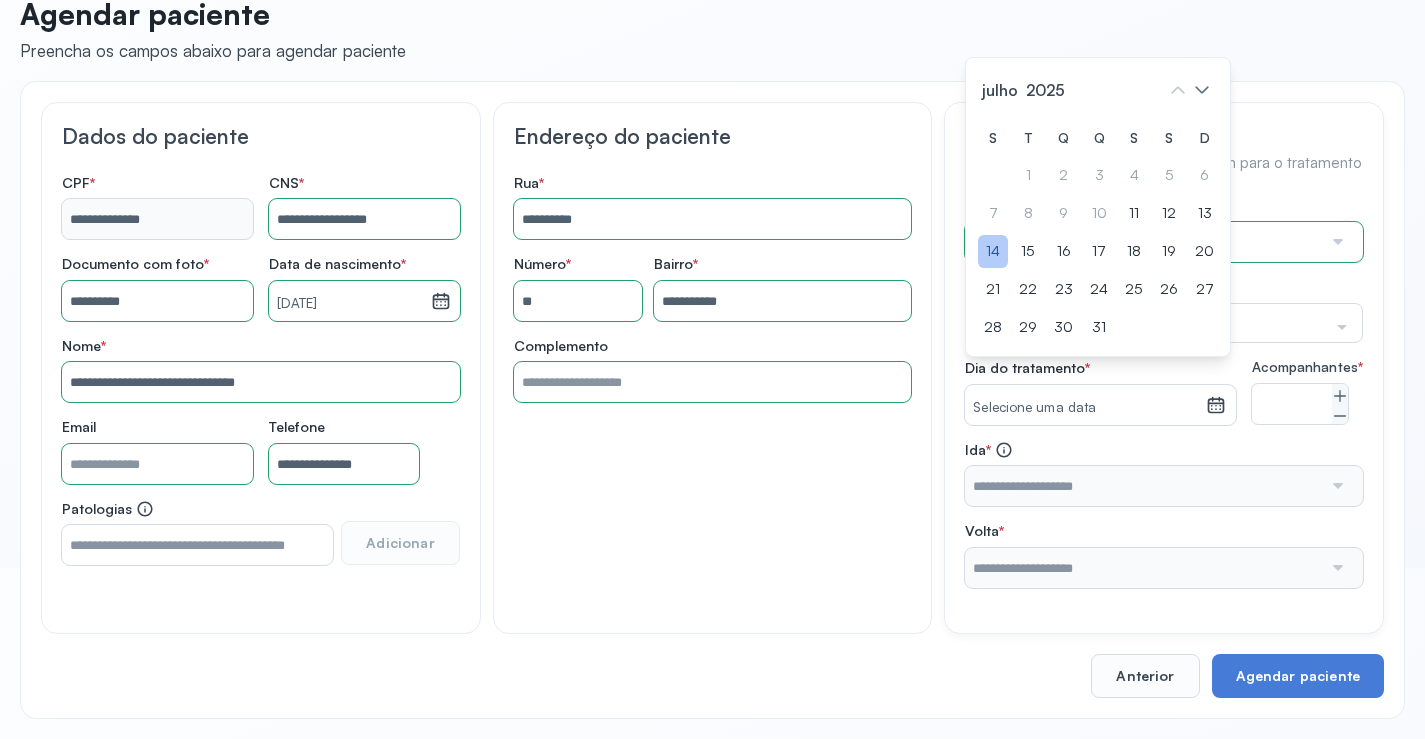 click on "14" 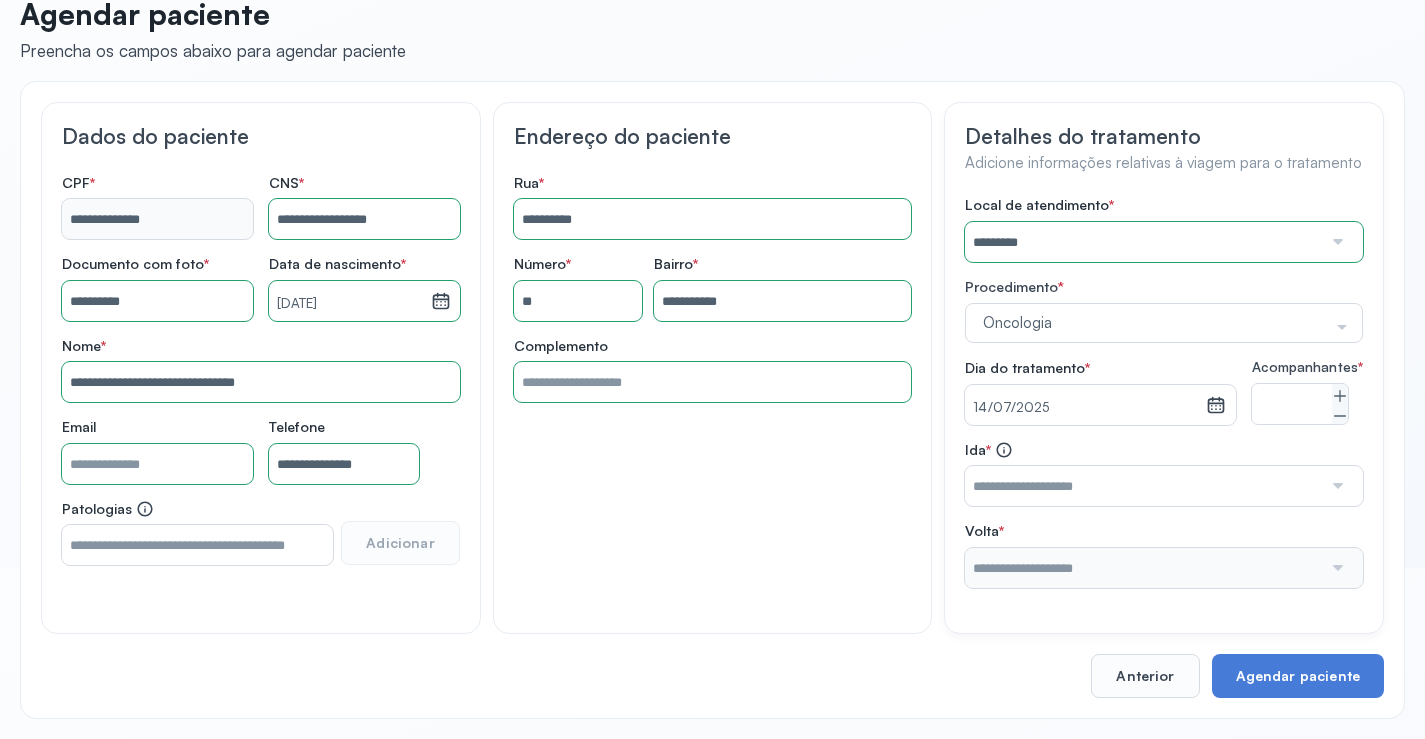 click 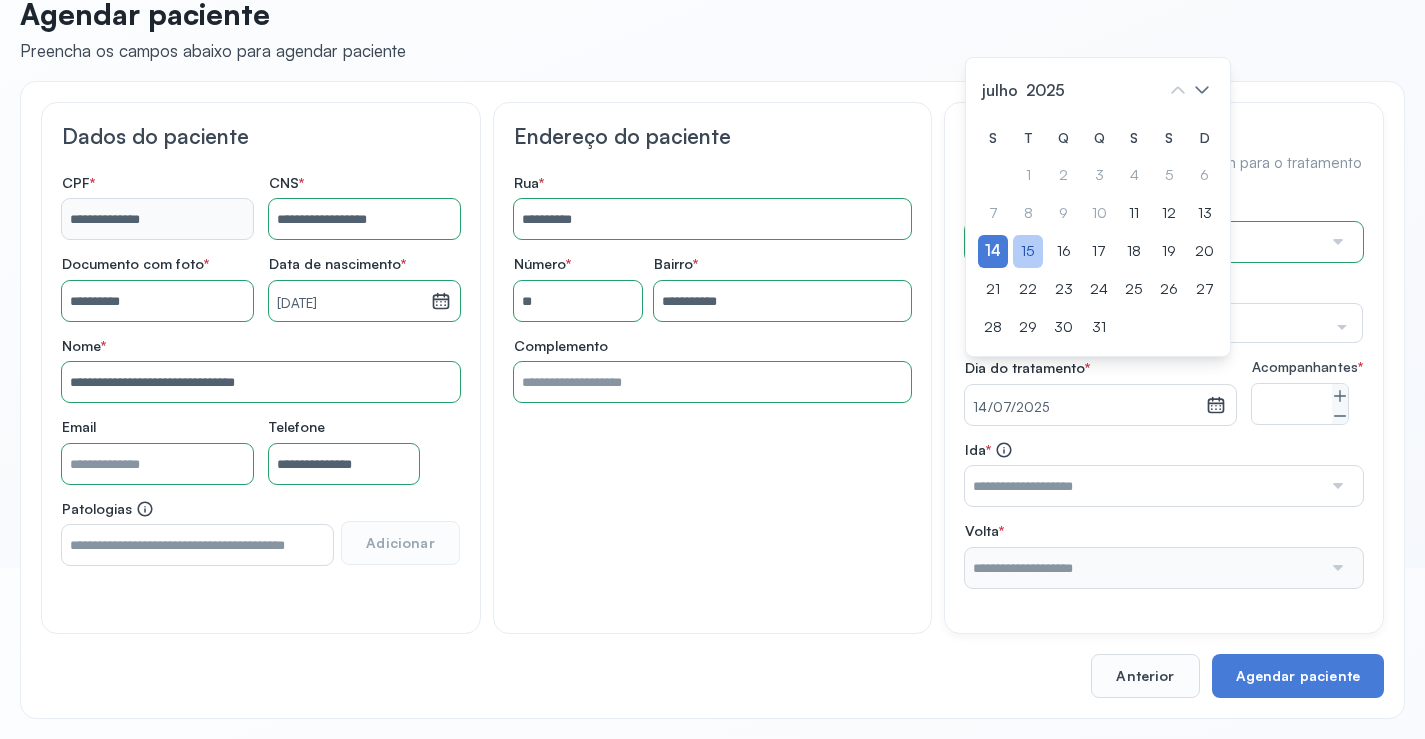 drag, startPoint x: 1030, startPoint y: 259, endPoint x: 1062, endPoint y: 269, distance: 33.526108 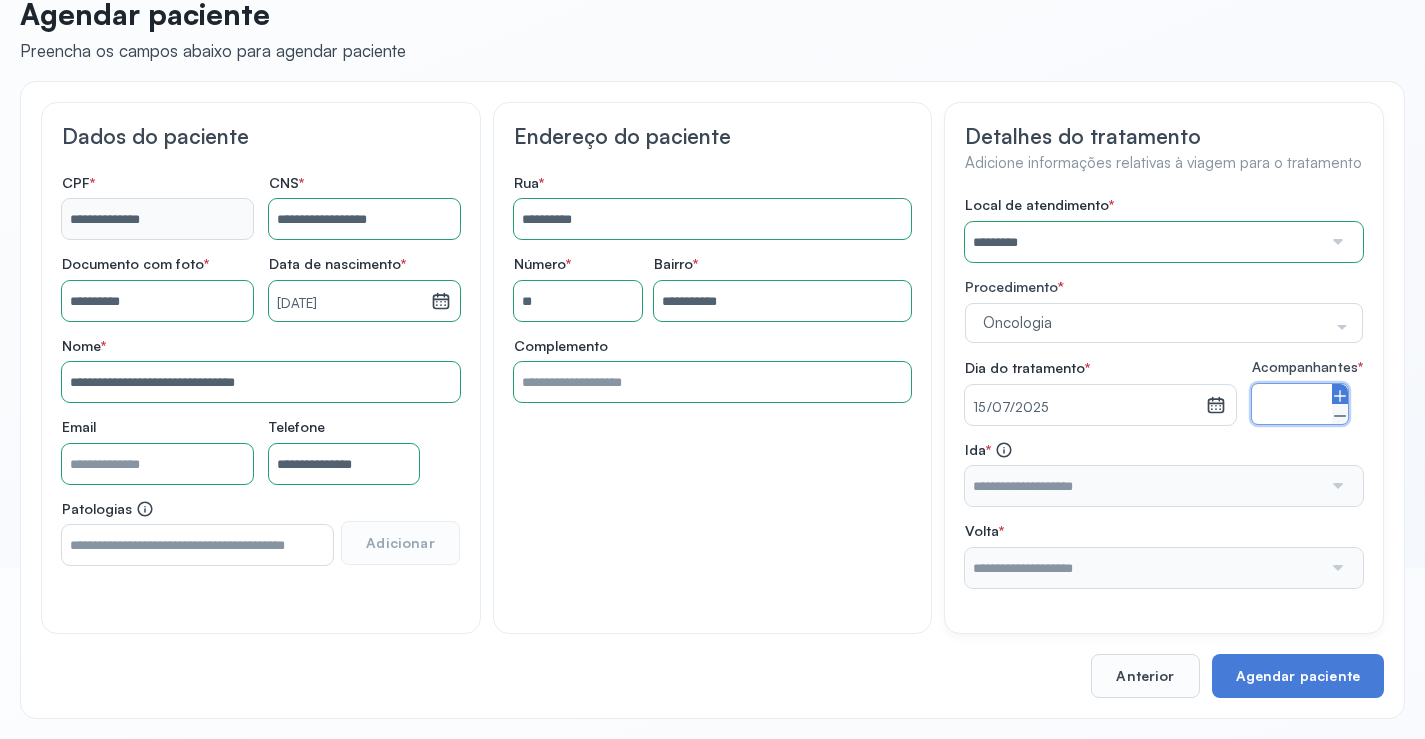 drag, startPoint x: 1339, startPoint y: 412, endPoint x: 1337, endPoint y: 487, distance: 75.026665 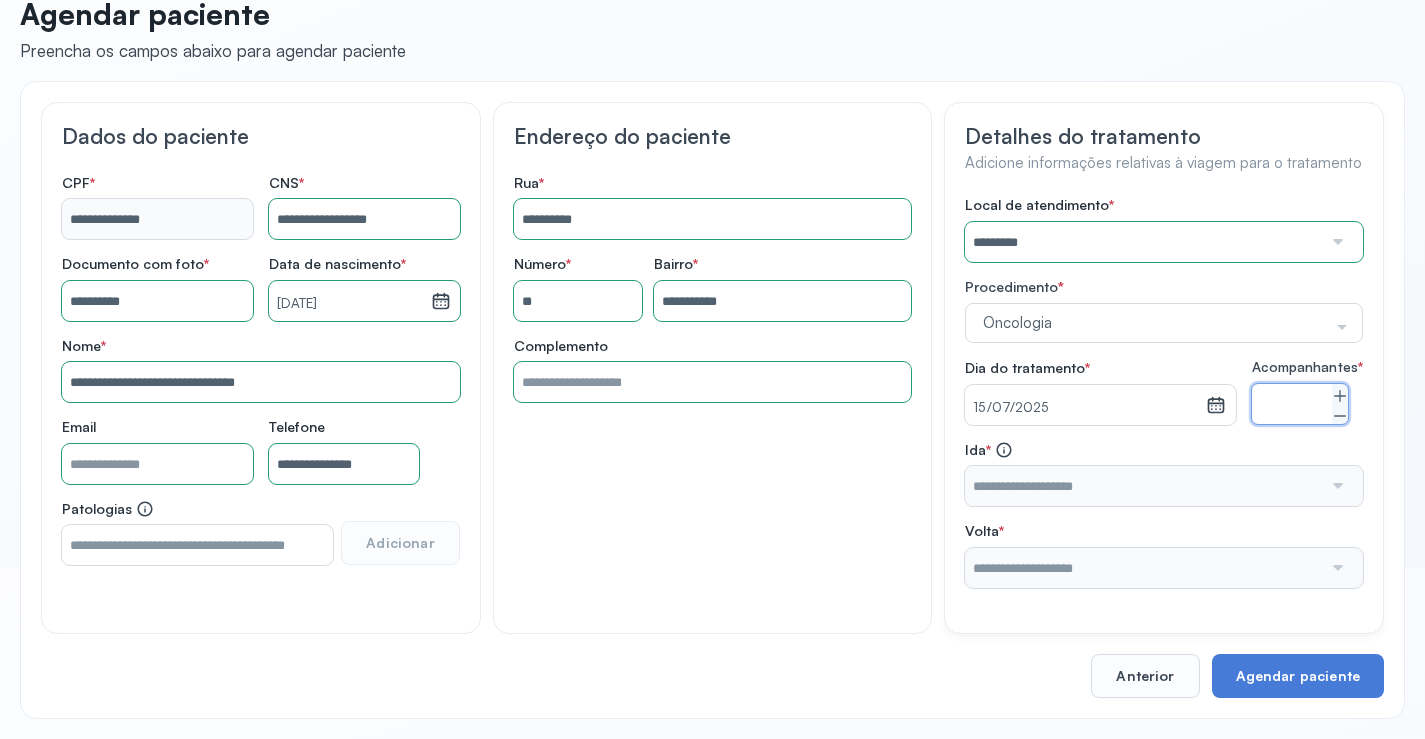 click 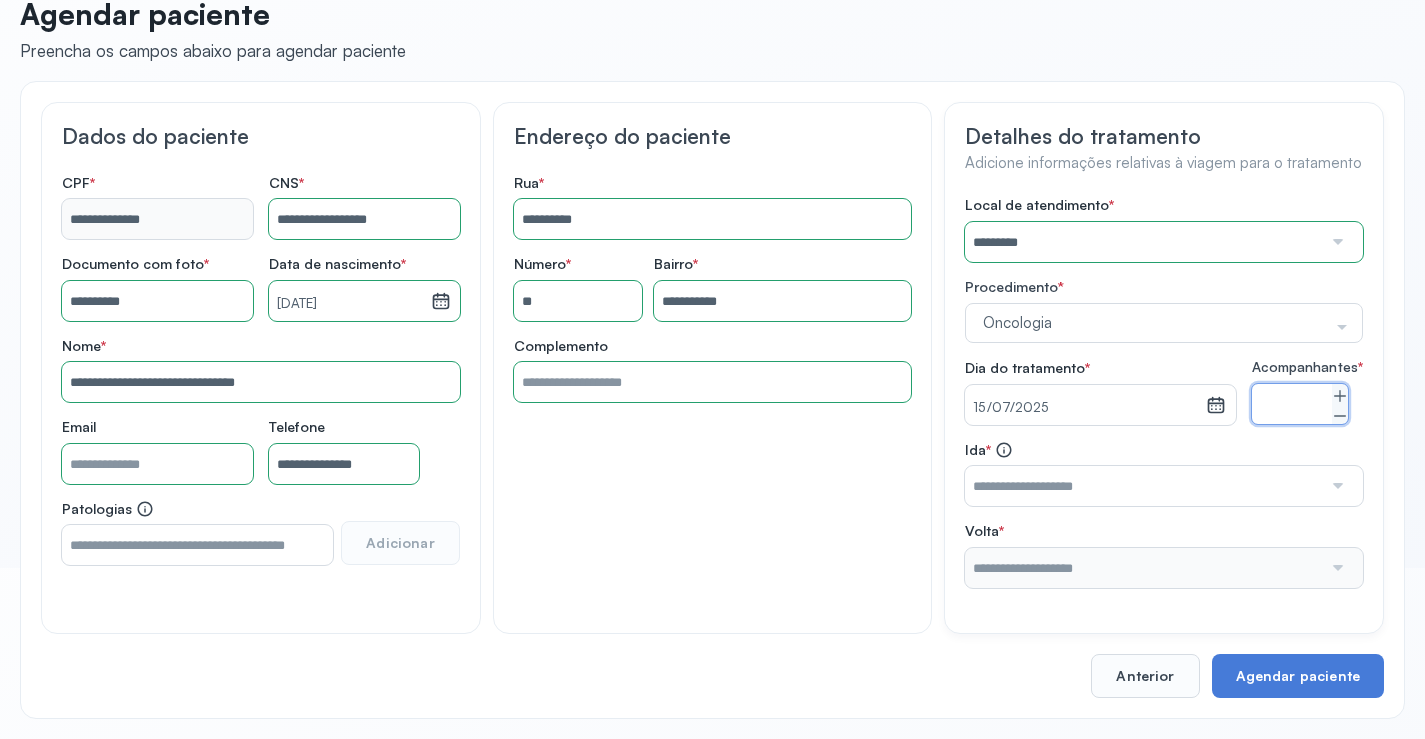 click at bounding box center [1336, 486] 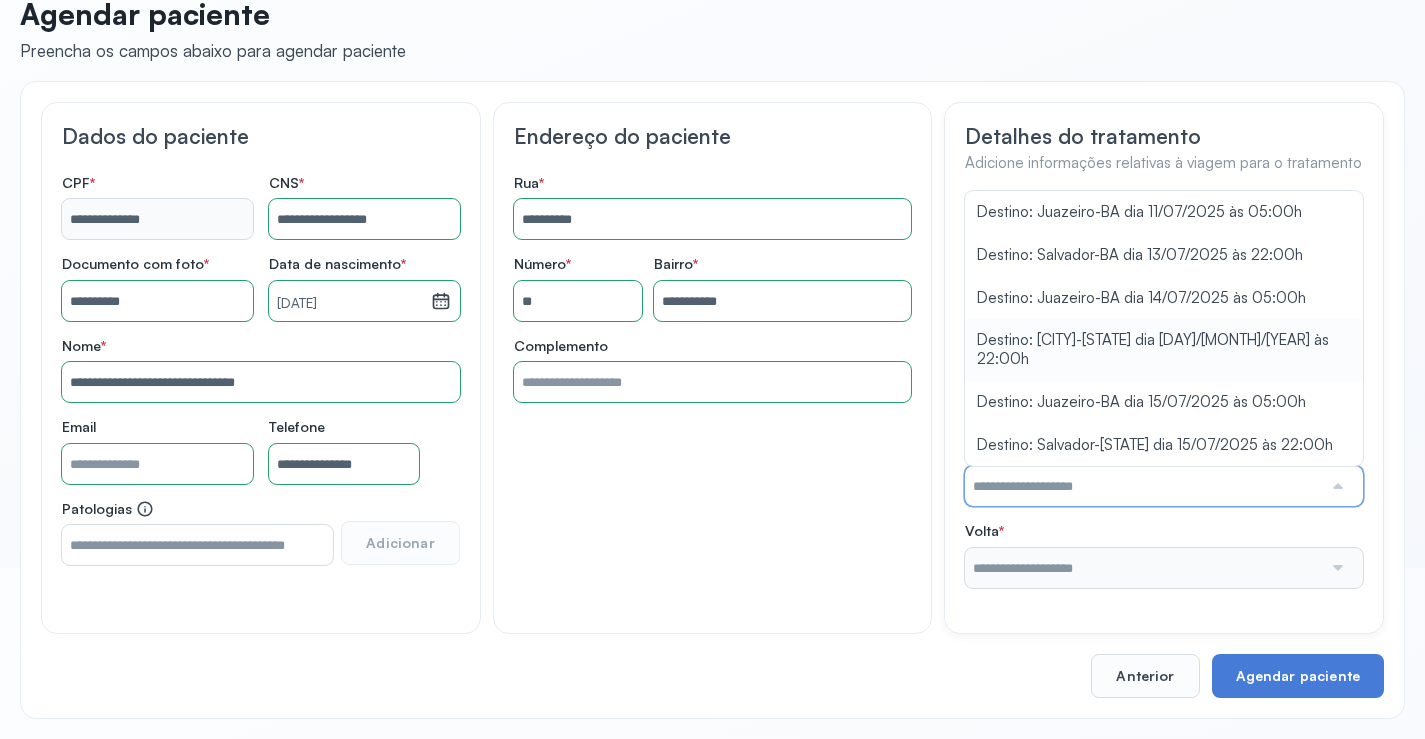 type on "**********" 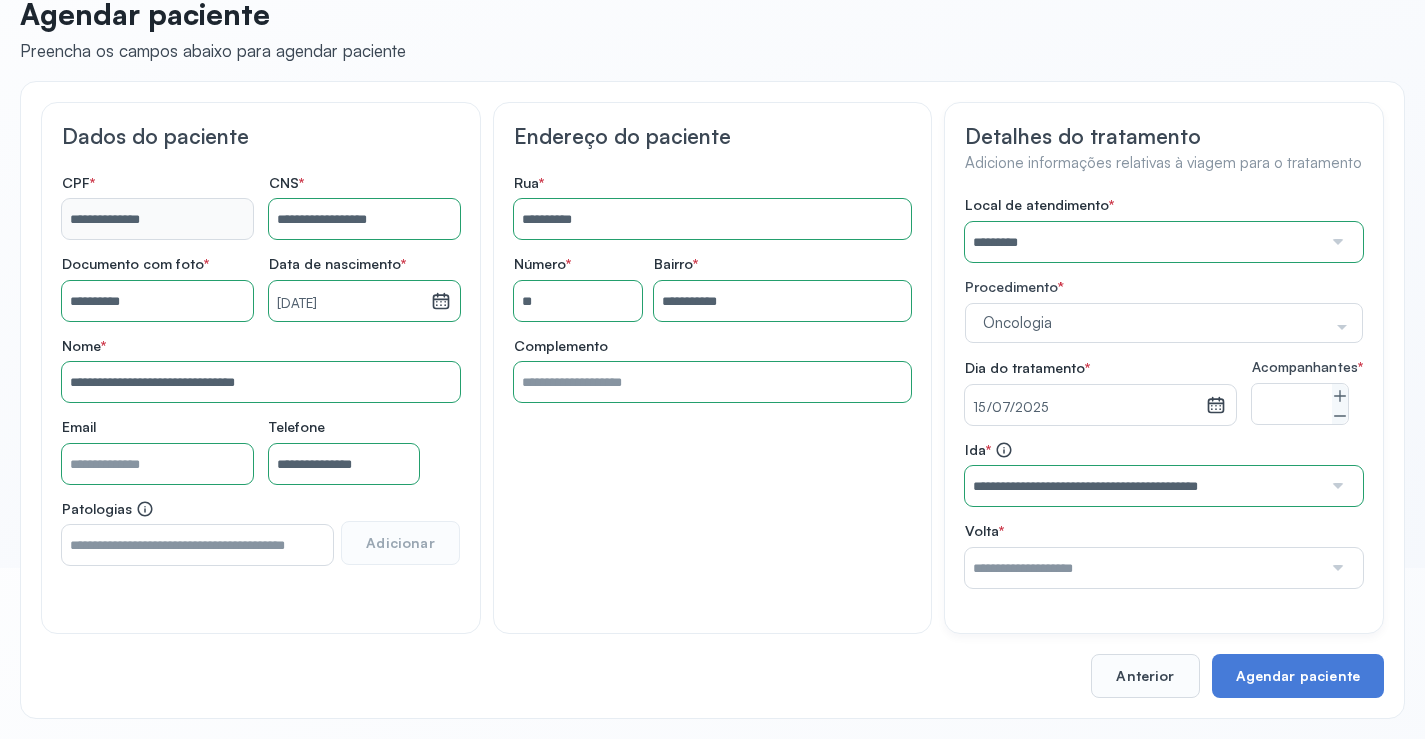 click on "Local de atendimento   *  ********* A CLINICA DA MULHER ABO AMOR SAUDE ANACON ANDRE PRINCIPE ANGIO CLINICA APAE APAME DE PETROLINA APAMI PETROLINA ARISTIDES AUDIBEM AUDIBEM AUDICENTRO AUDIFON PETROLINA AZZO SAUDE PETROLINA BRINCARE CABULA CALIPER ESCOLA DE IMAGEM CAPS CDI CDTO CEDAP CEDEBA CENTRO BAIANO DE ESTUDOS CENTRO DE APOIO A AUDIÇAO CENTRO DE MEDICINA NUCLEAR DE PETROLINA CENTRO DE SAUDE CLEMENTINO FRAGA CENTRO INTEGRADO DA COLUNA VERTEBRAL CENTRO MEDICO ANTONIO BALBINO CENTRO OFTALMOLOGICO CASTELO BRANCO CEPARH CEPRED CEPRIS CERPRIS CIDI CIMED CLIMED CLINATA CLINEFRO CLINICA  AFETUS PETROLINA CLINICA  ALFA CLINICA  ALFA CENTRO MÉDICO CLINICA  SHOPPING DA BAHIA CLINICA  URBANO SAMPAIO FILHO CLINICA AGEUS CLINICA AMO CLINICA AMOR A SAUDE CLINICA AMOR E SAUDE PETROLINA CLINICA ANA MASTER CLINICA ANGICLIN CLINICA BIOCHEK UP CLINICA CAM CLINICA CARDIO PULMONAR CLINICA CASA GERIATRICA DE PETROLINA CLINICA CASTELO BRANCO CLINICA CDTO CLINICA CENTRO MEDICO VITRAUX CLINICA CINTILO PETROLINA CLINICA CLIVALE S" at bounding box center [1164, 392] 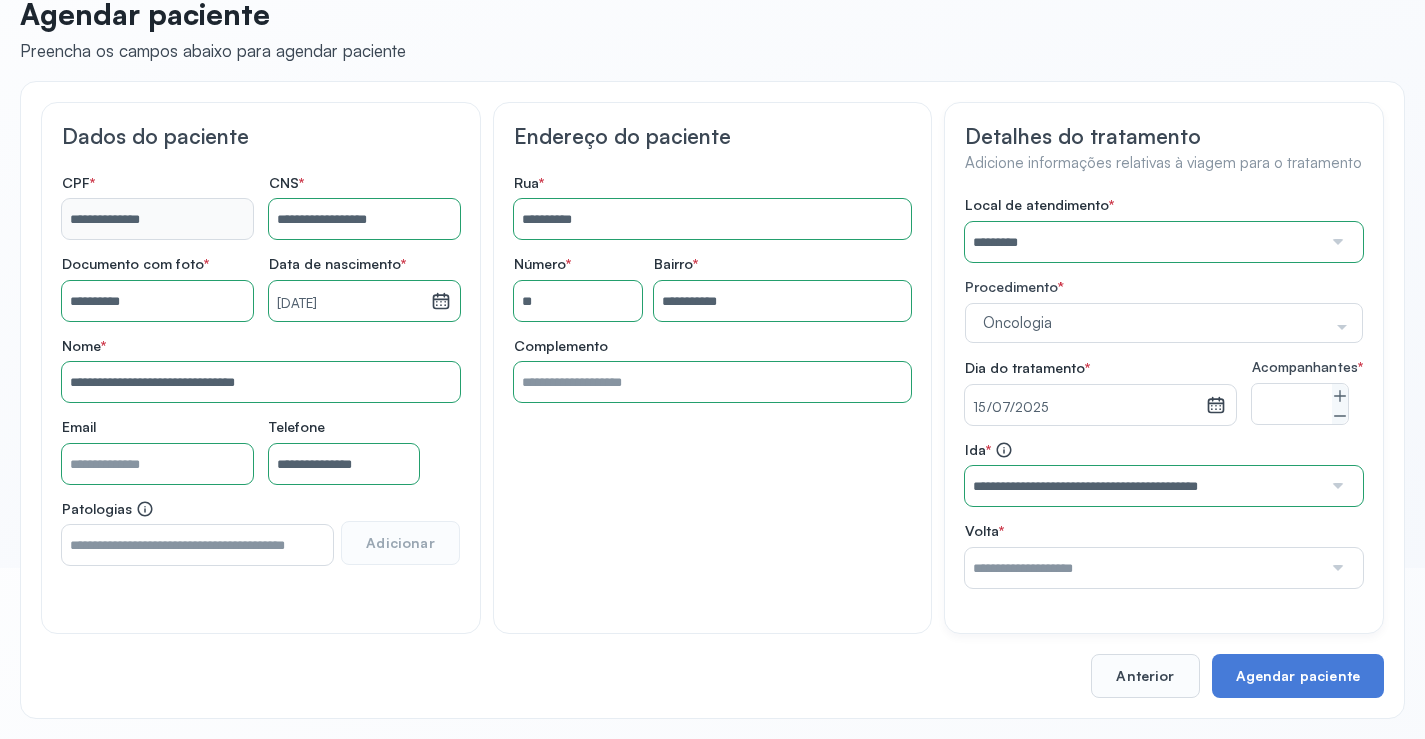 click at bounding box center (1336, 568) 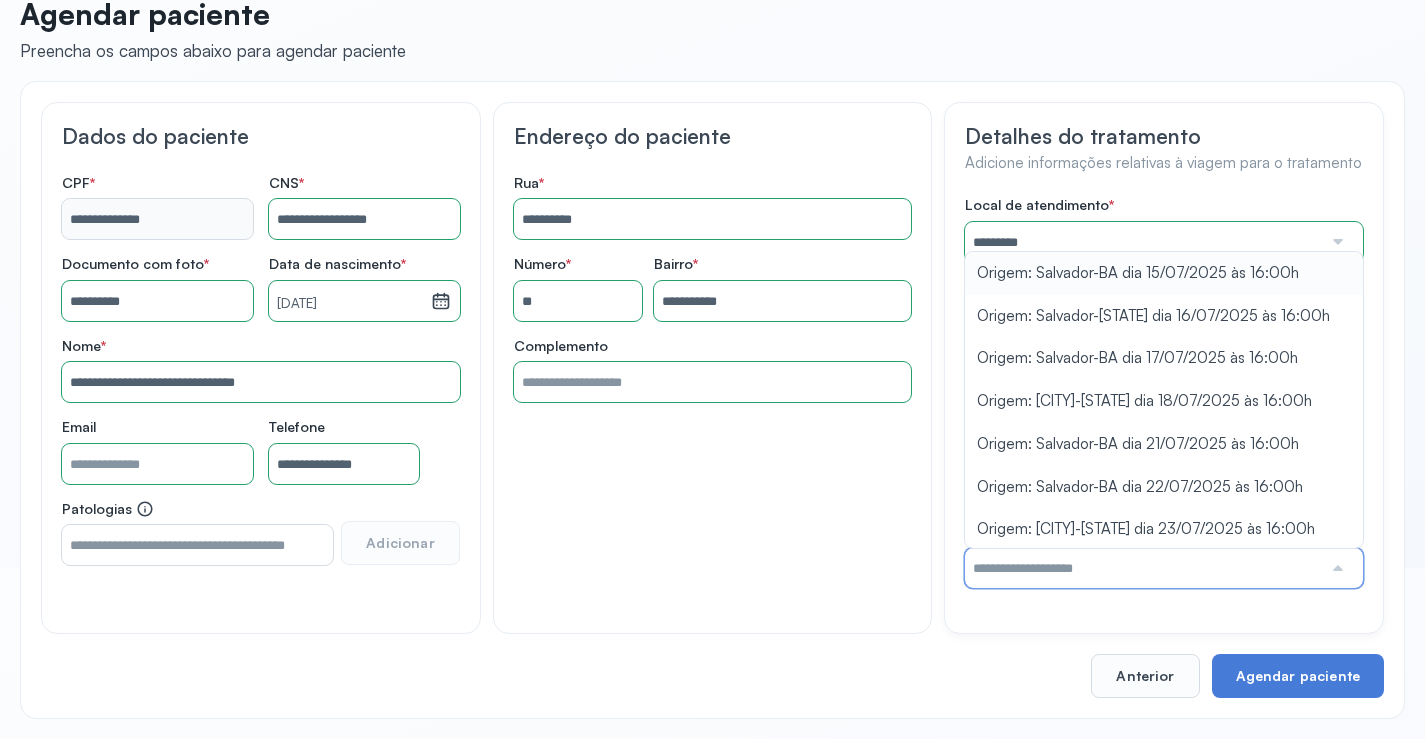 type on "**********" 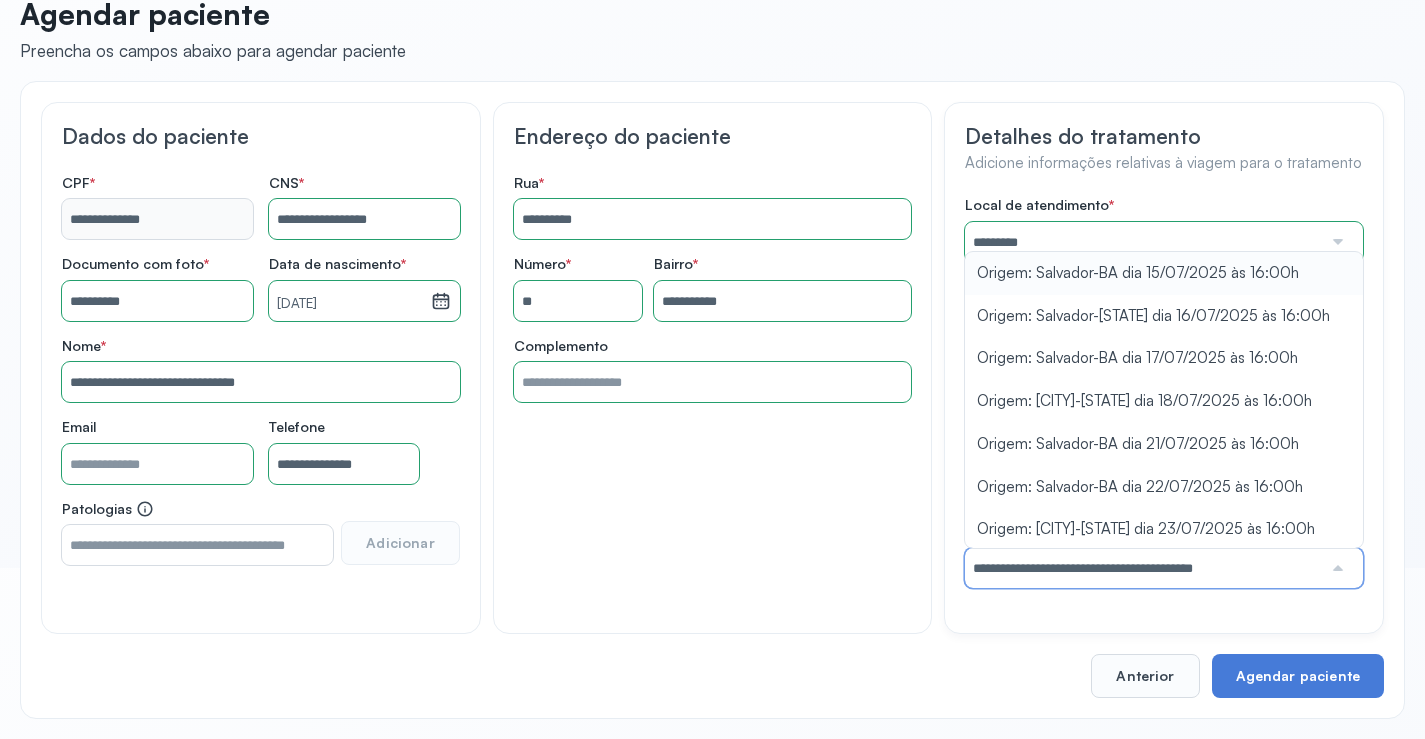 drag, startPoint x: 1125, startPoint y: 285, endPoint x: 1259, endPoint y: 415, distance: 186.69762 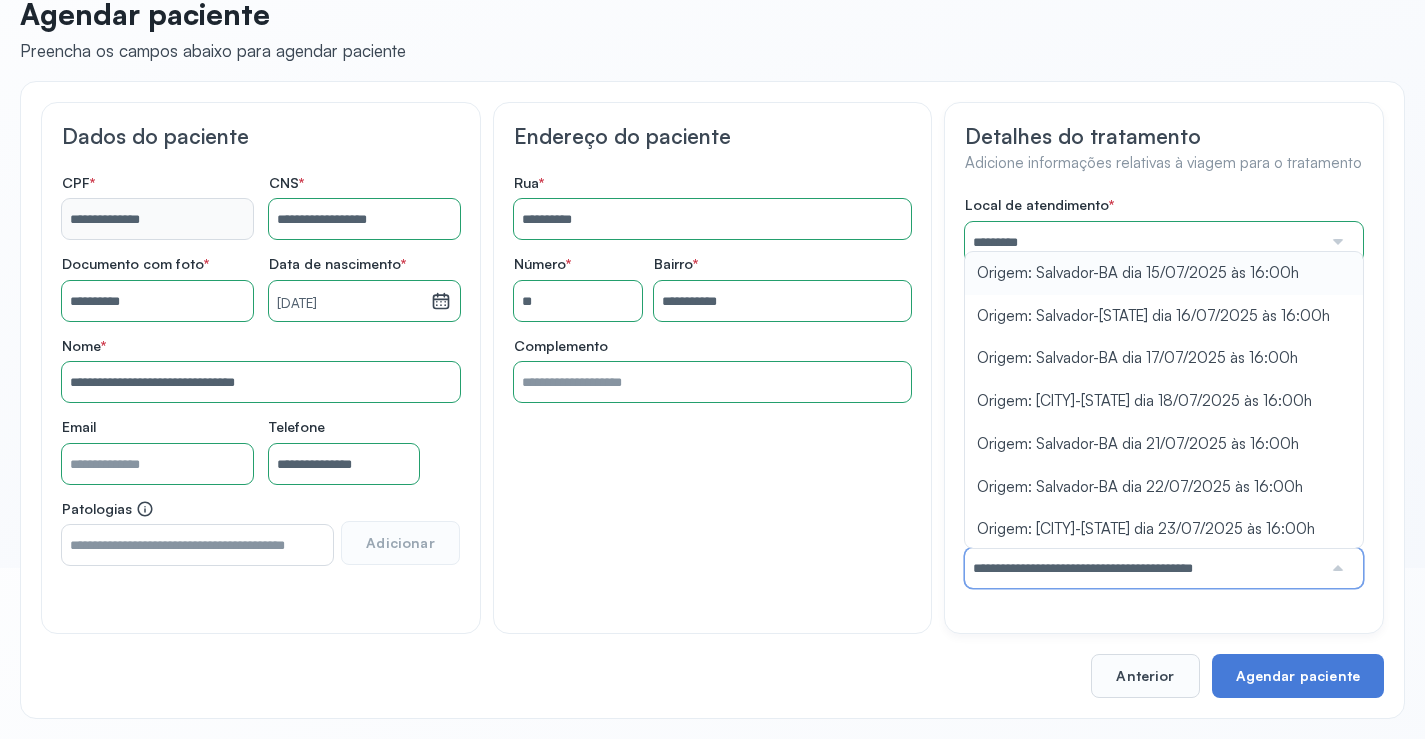 click on "Local de atendimento   *  ********* A CLINICA DA MULHER ABO AMOR SAUDE ANACON ANDRE PRINCIPE ANGIO CLINICA APAE APAME DE PETROLINA APAMI PETROLINA ARISTIDES AUDIBEM AUDIBEM AUDICENTRO AUDIFON PETROLINA AZZO SAUDE PETROLINA BRINCARE CABULA CALIPER ESCOLA DE IMAGEM CAPS CDI CDTO CEDAP CEDEBA CENTRO BAIANO DE ESTUDOS CENTRO DE APOIO A AUDIÇAO CENTRO DE MEDICINA NUCLEAR DE PETROLINA CENTRO DE SAUDE CLEMENTINO FRAGA CENTRO INTEGRADO DA COLUNA VERTEBRAL CENTRO MEDICO ANTONIO BALBINO CENTRO OFTALMOLOGICO CASTELO BRANCO CEPARH CEPRED CEPRIS CERPRIS CIDI CIMED CLIMED CLINATA CLINEFRO CLINICA  AFETUS PETROLINA CLINICA  ALFA CLINICA  ALFA CENTRO MÉDICO CLINICA  SHOPPING DA BAHIA CLINICA  URBANO SAMPAIO FILHO CLINICA AGEUS CLINICA AMO CLINICA AMOR A SAUDE CLINICA AMOR E SAUDE PETROLINA CLINICA ANA MASTER CLINICA ANGICLIN CLINICA BIOCHEK UP CLINICA CAM CLINICA CARDIO PULMONAR CLINICA CASA GERIATRICA DE PETROLINA CLINICA CASTELO BRANCO CLINICA CDTO CLINICA CENTRO MEDICO VITRAUX CLINICA CINTILO PETROLINA CLINICA CLIVALE S" at bounding box center [1164, 392] 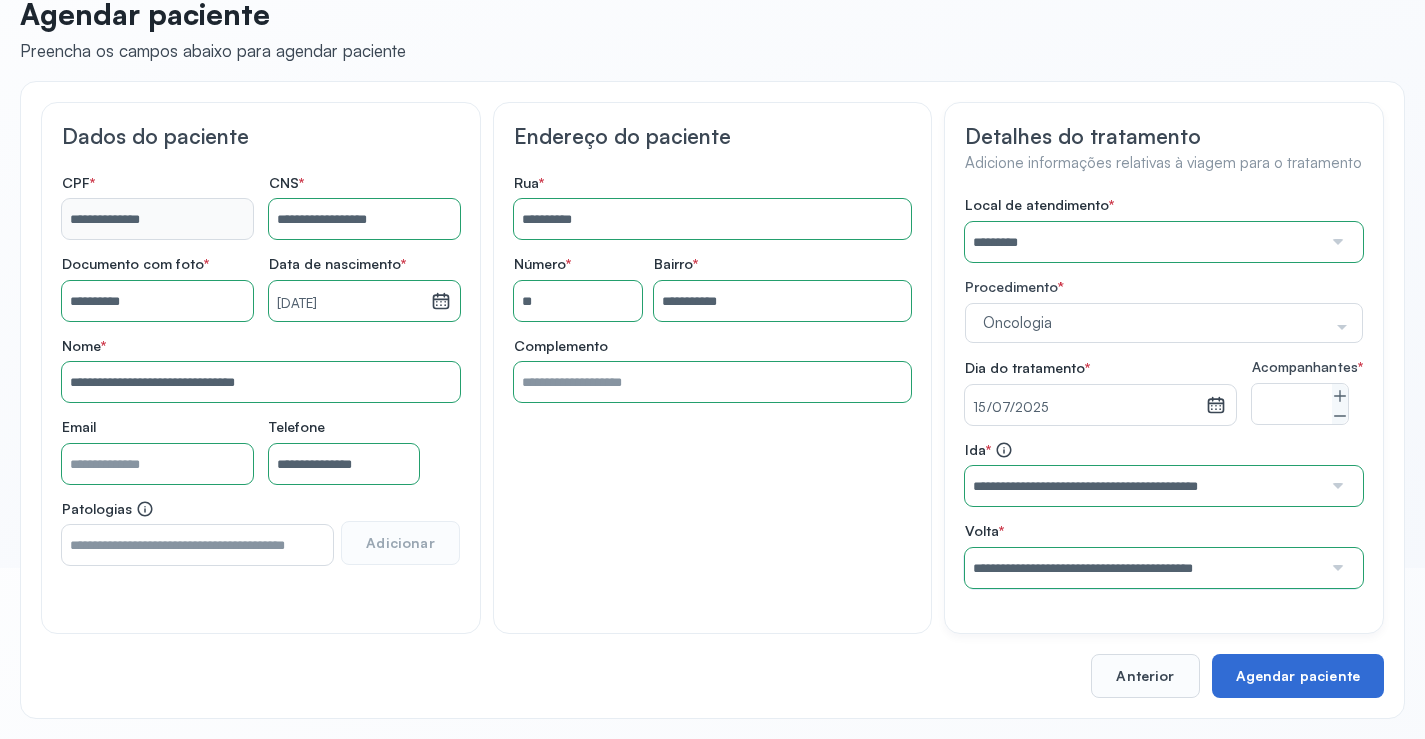 click on "Agendar paciente" at bounding box center [1298, 676] 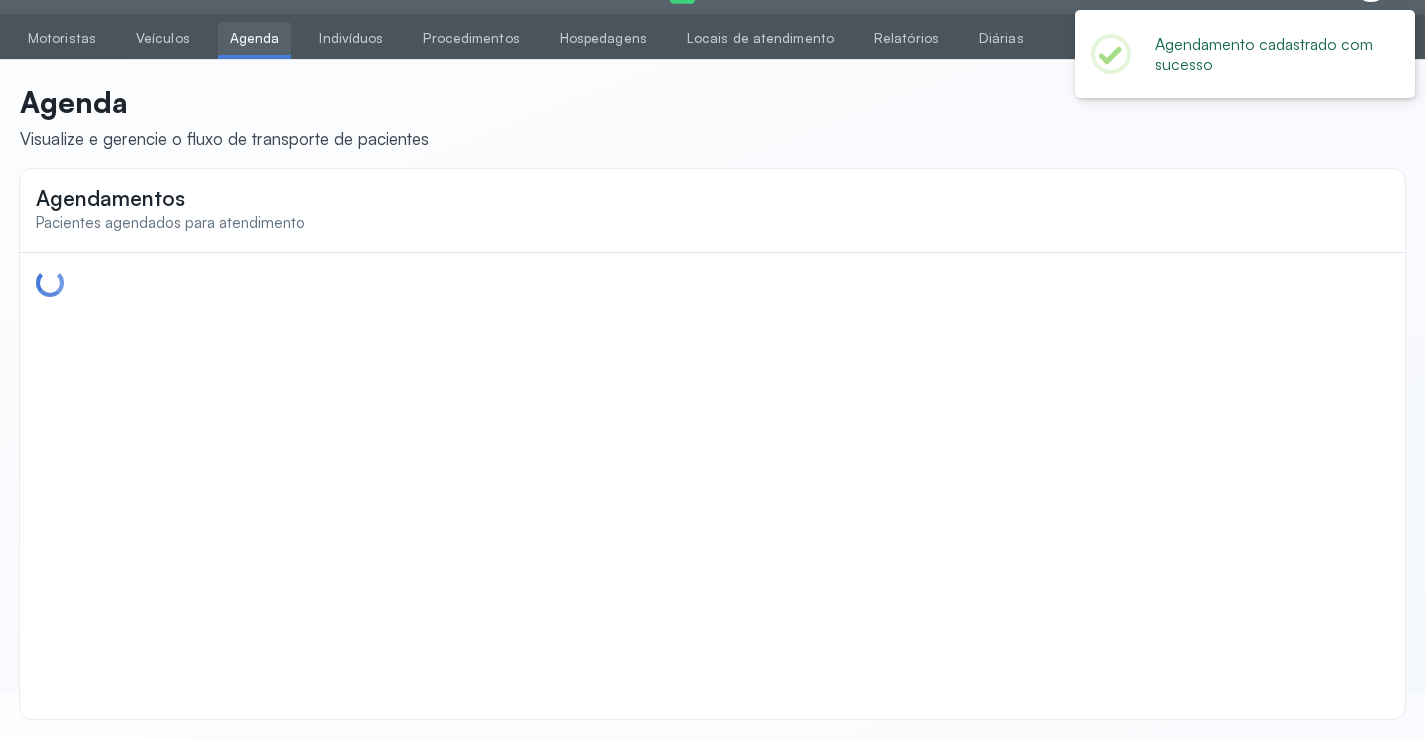 scroll, scrollTop: 16, scrollLeft: 0, axis: vertical 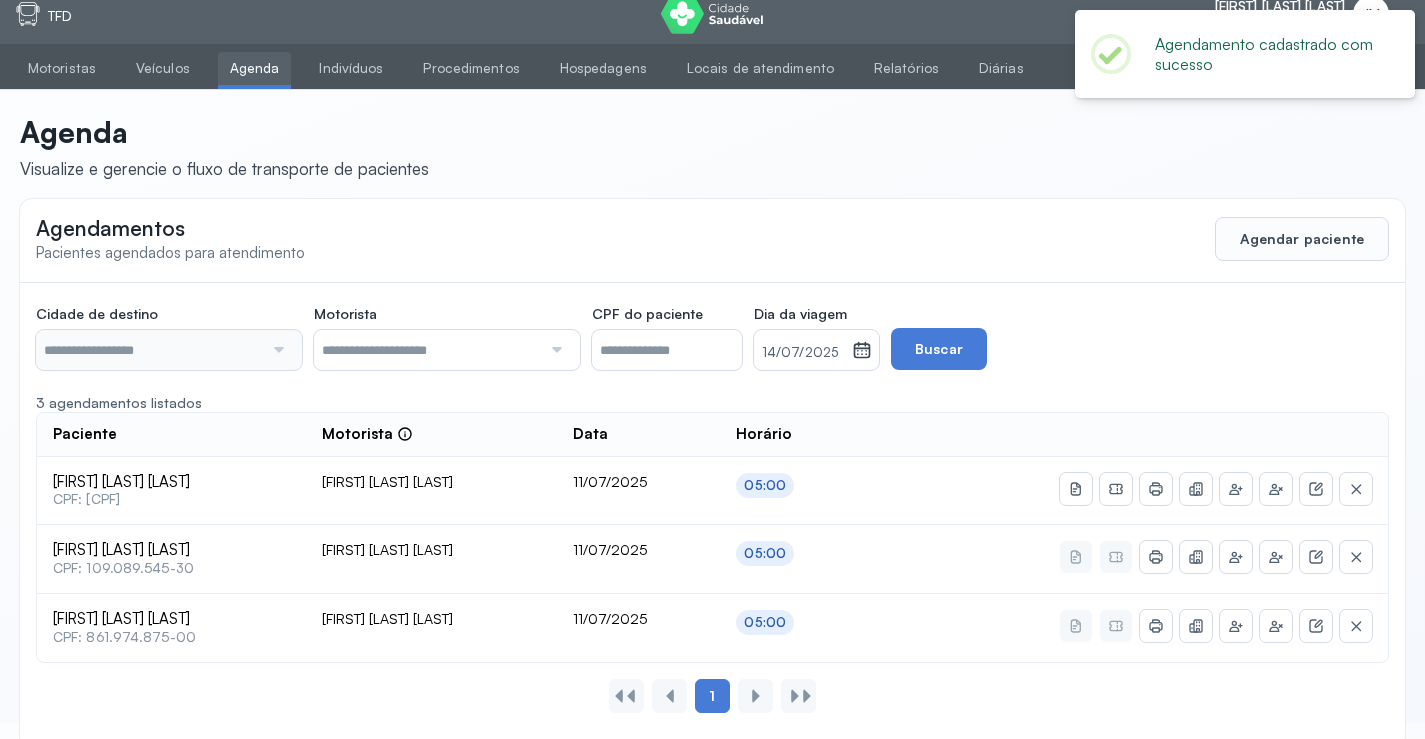 type on "********" 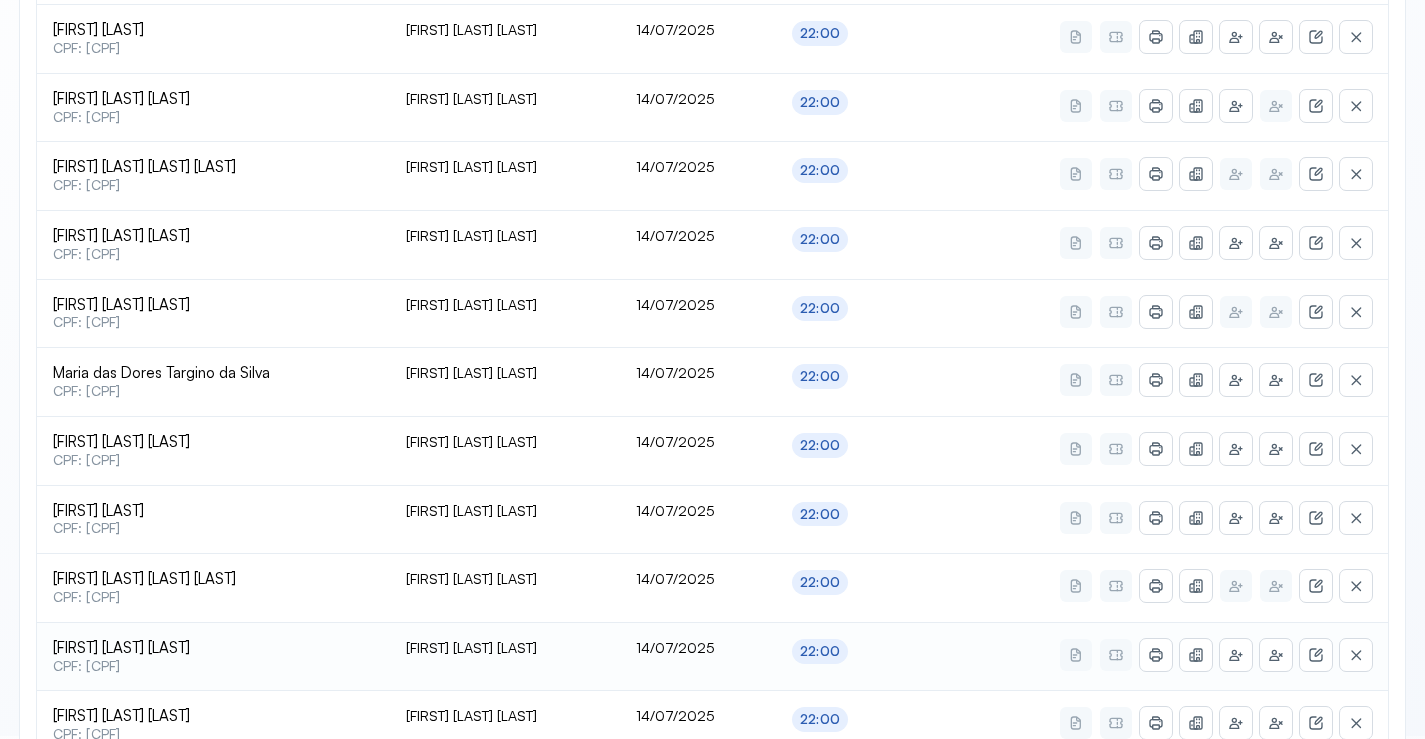 scroll, scrollTop: 865, scrollLeft: 0, axis: vertical 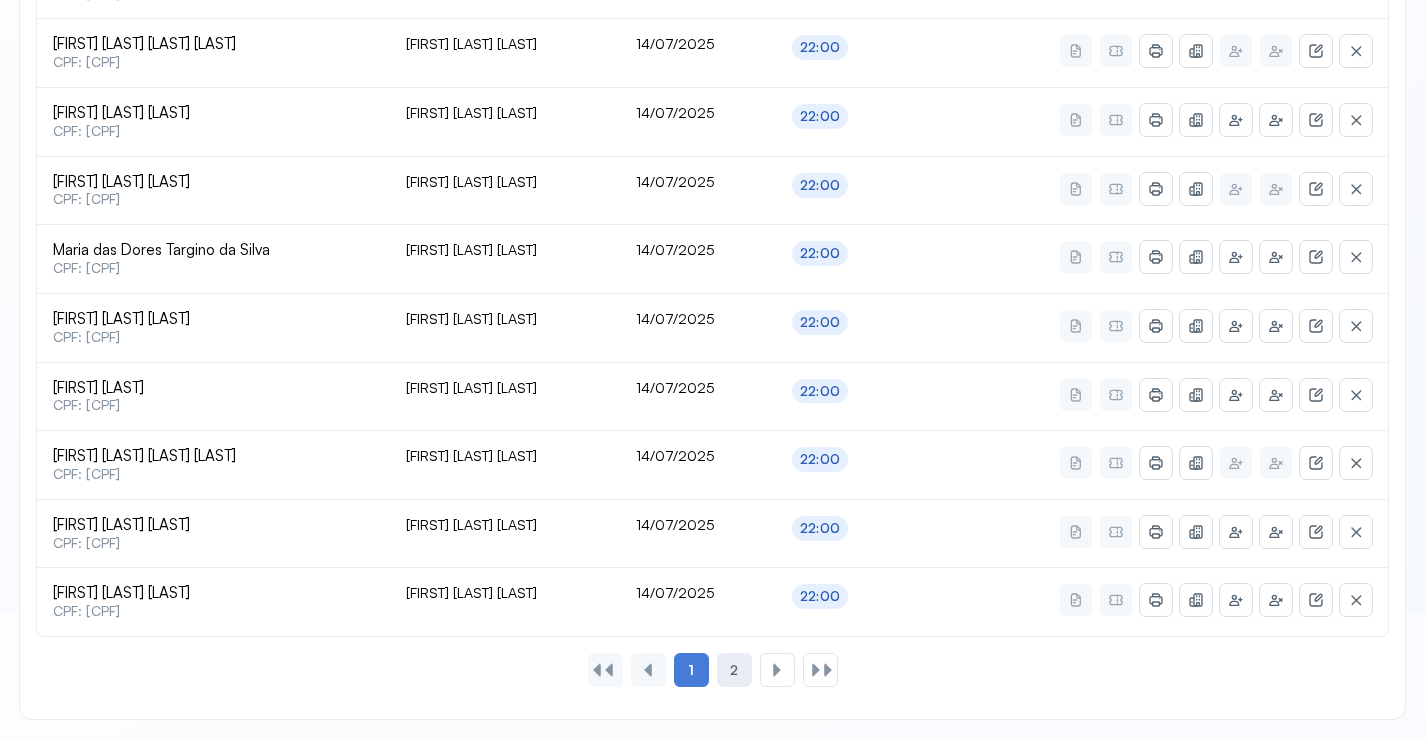 click on "2" 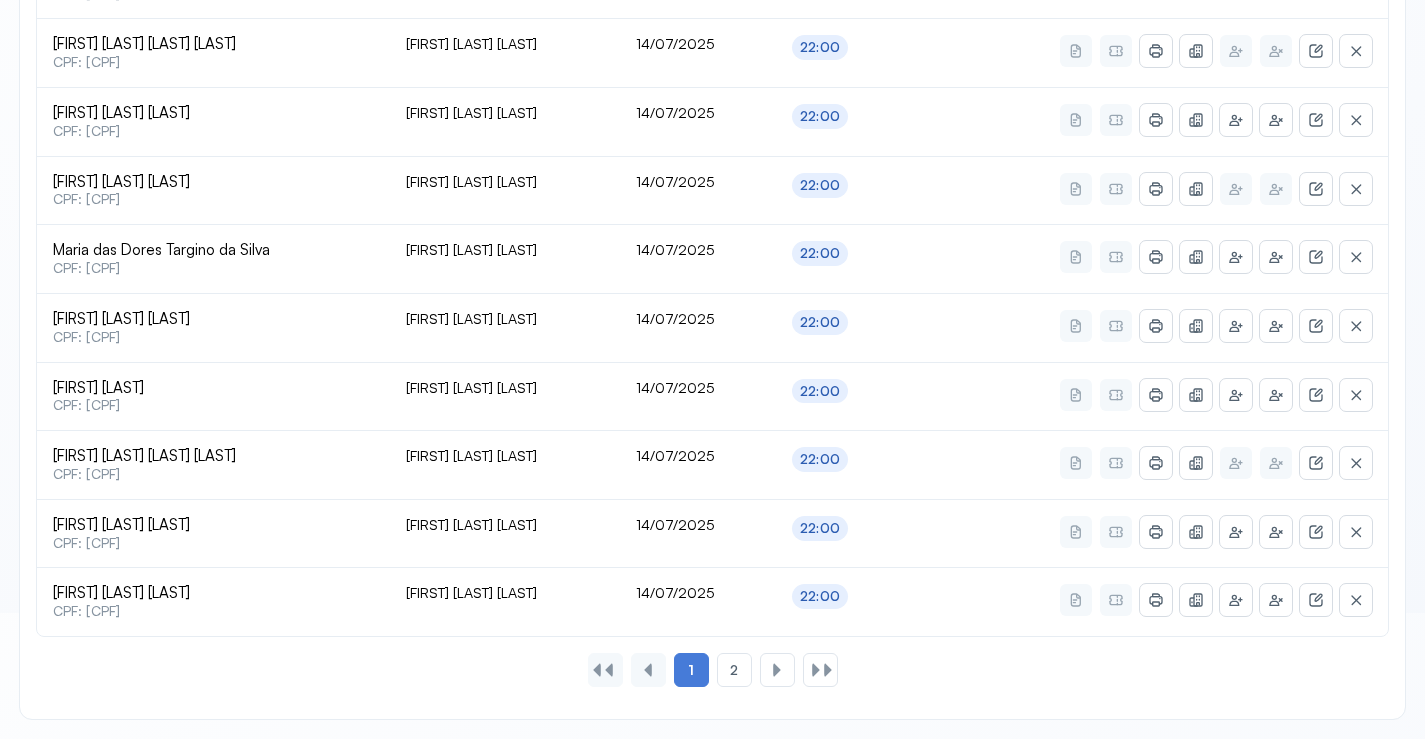 scroll, scrollTop: 46, scrollLeft: 0, axis: vertical 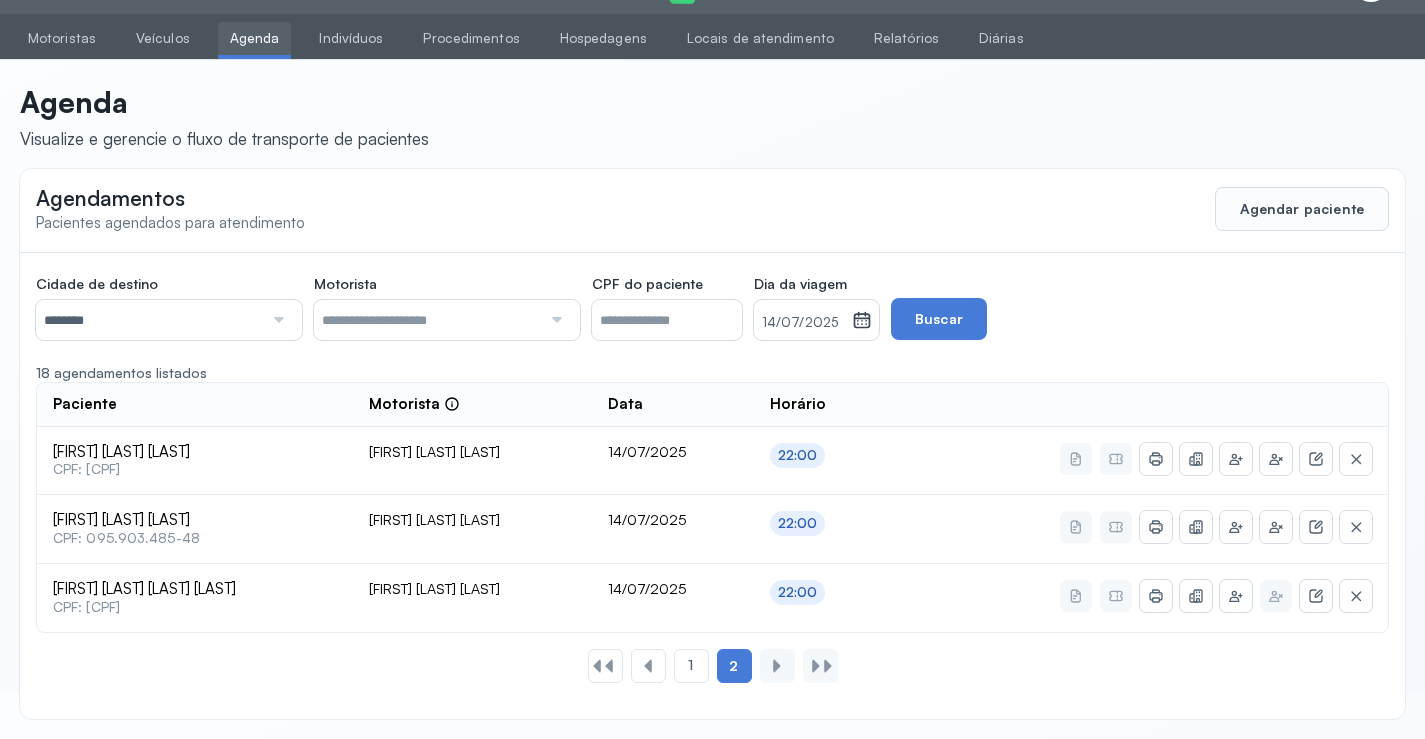 click 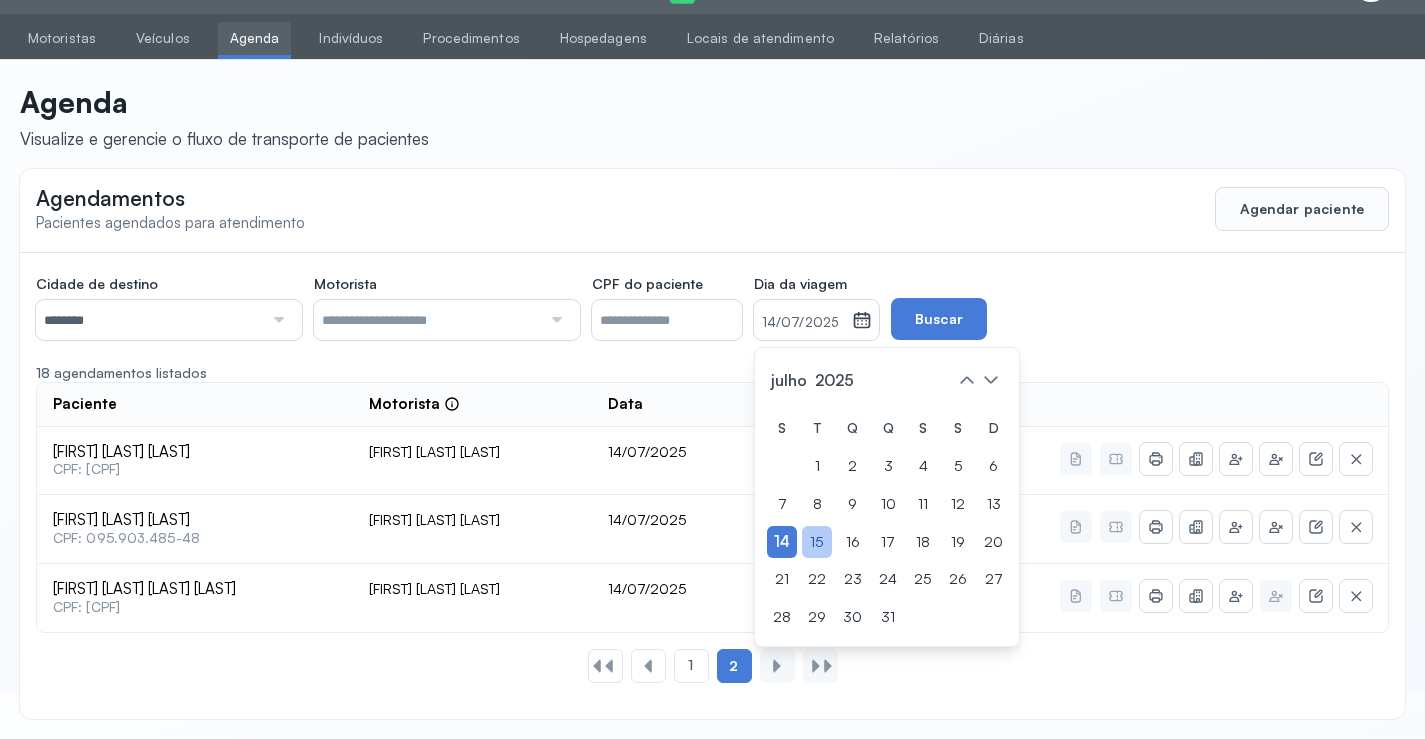 click on "15" 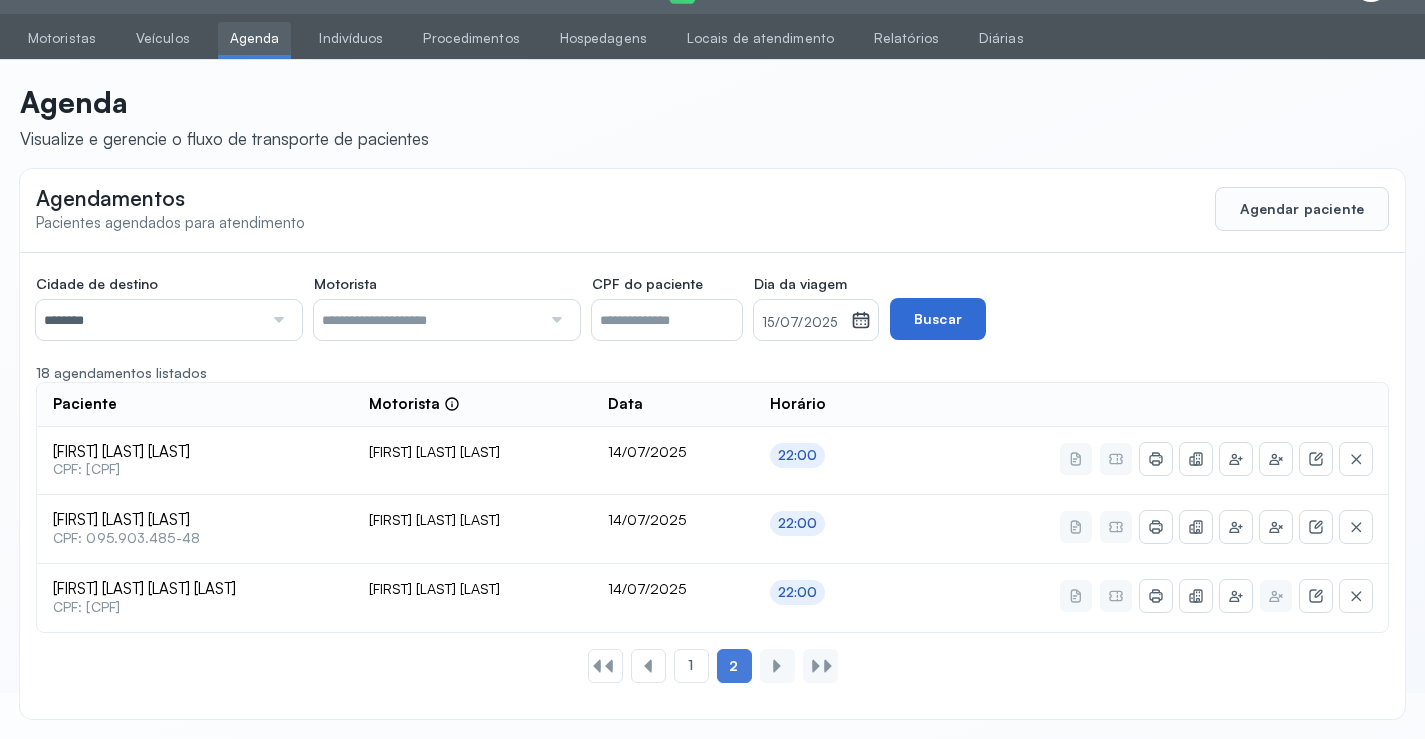 click on "Buscar" at bounding box center (938, 319) 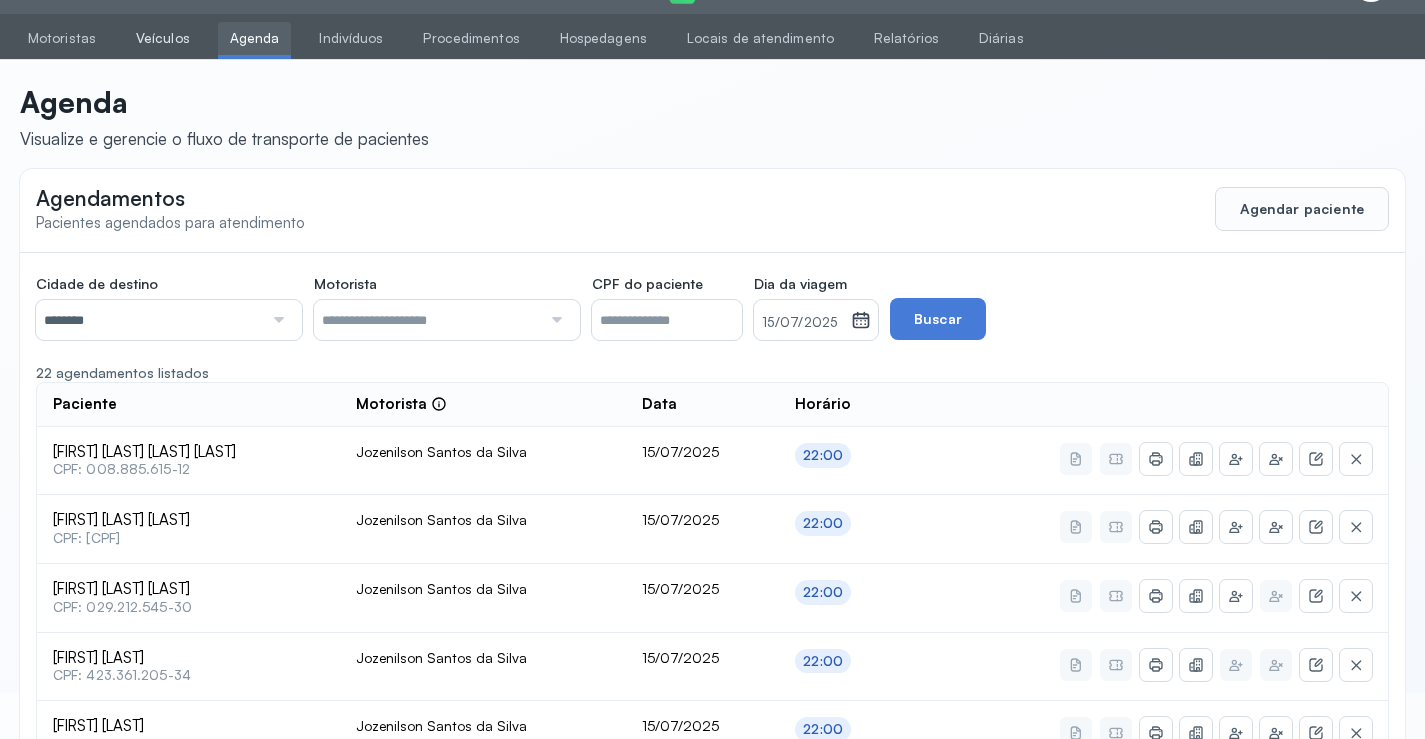 click on "Veículos" at bounding box center [163, 38] 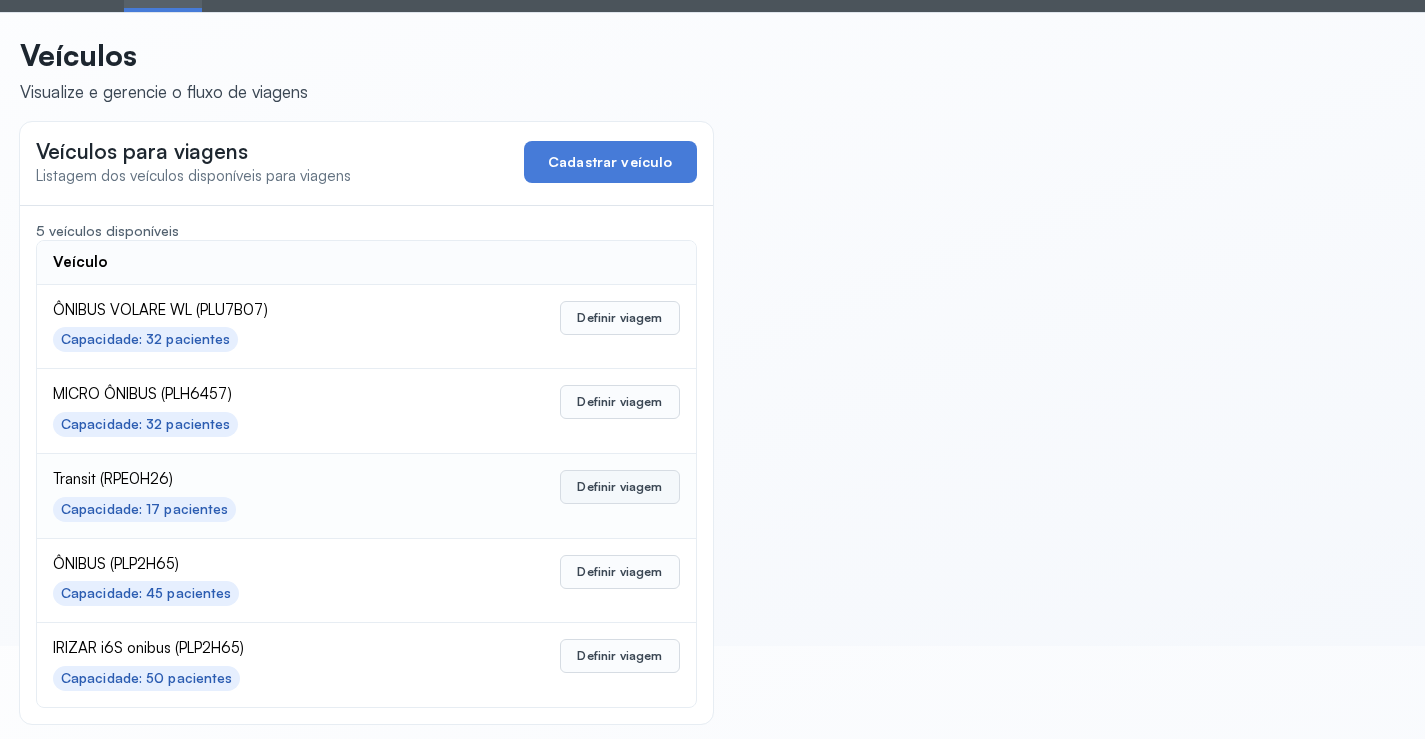 scroll, scrollTop: 98, scrollLeft: 0, axis: vertical 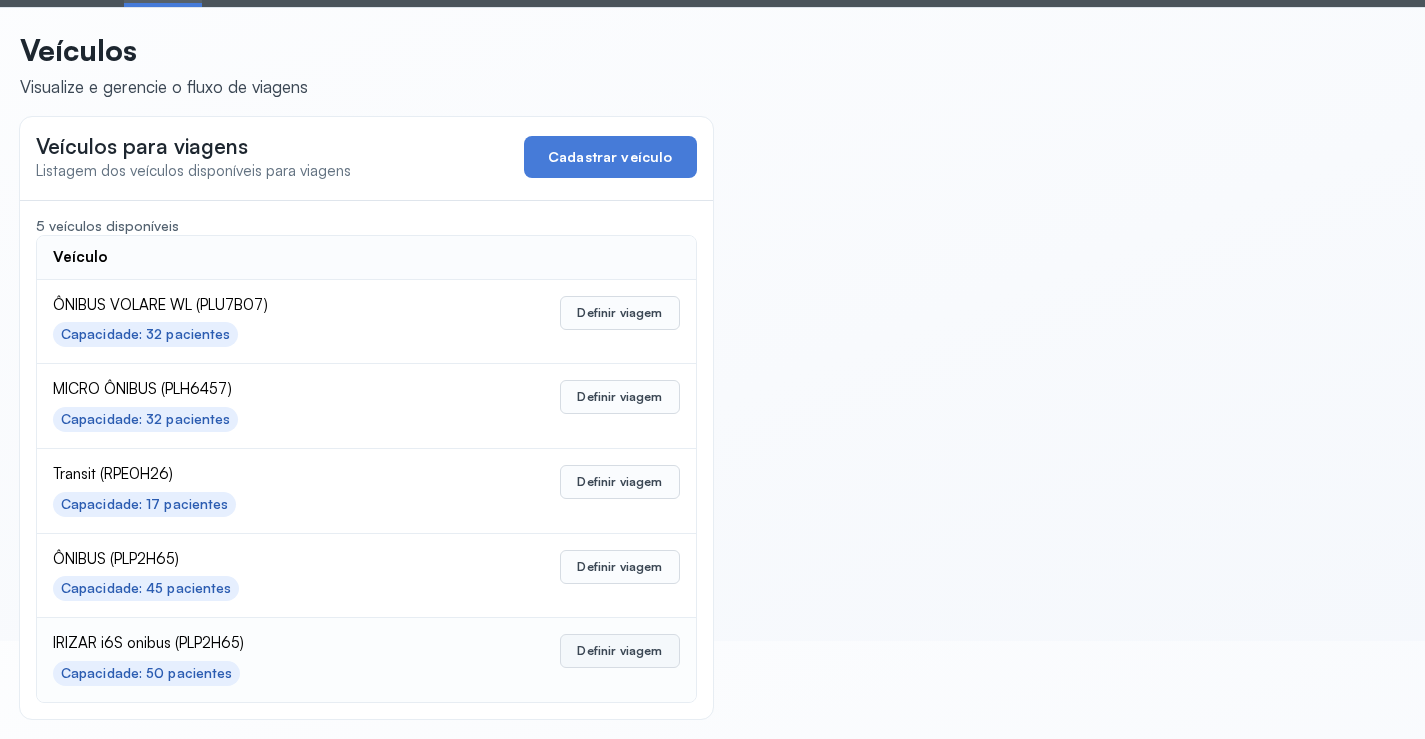 click on "Definir viagem" at bounding box center (619, 651) 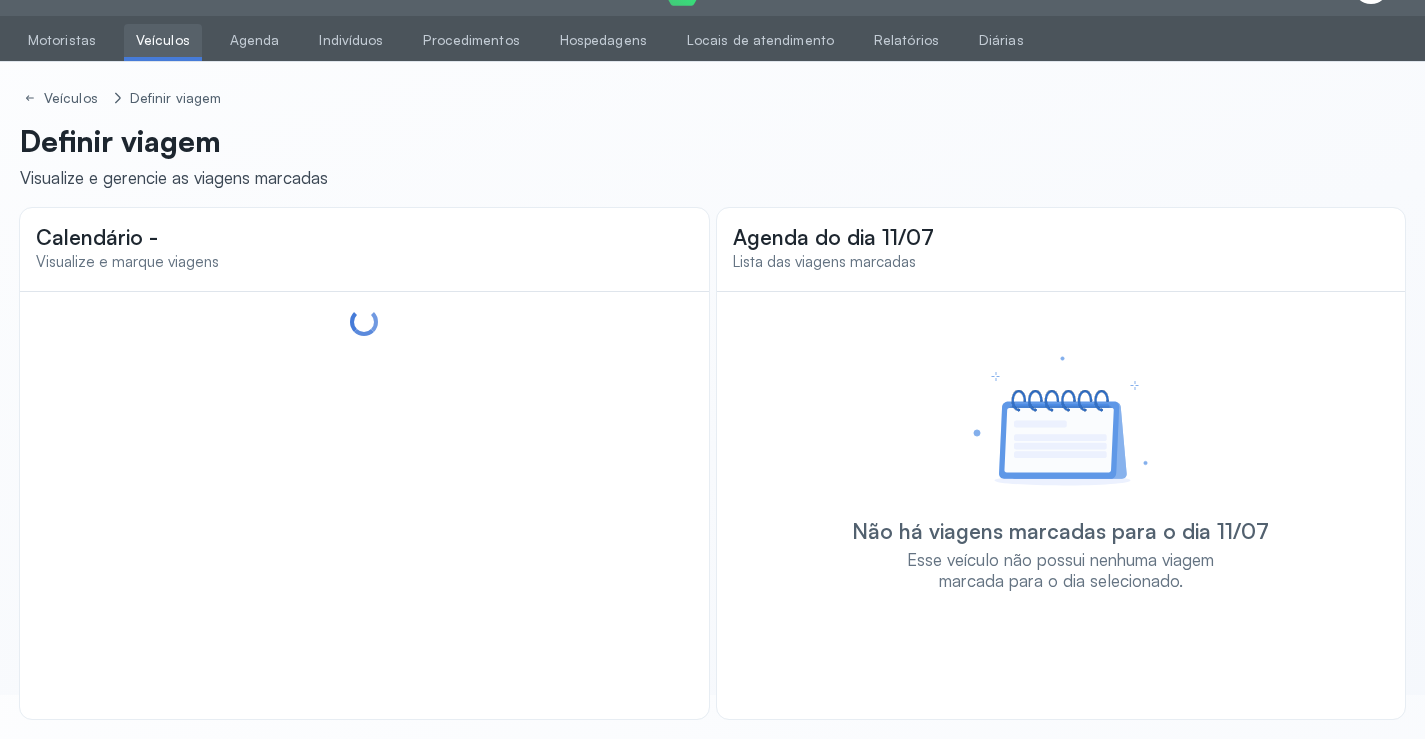 scroll, scrollTop: 44, scrollLeft: 0, axis: vertical 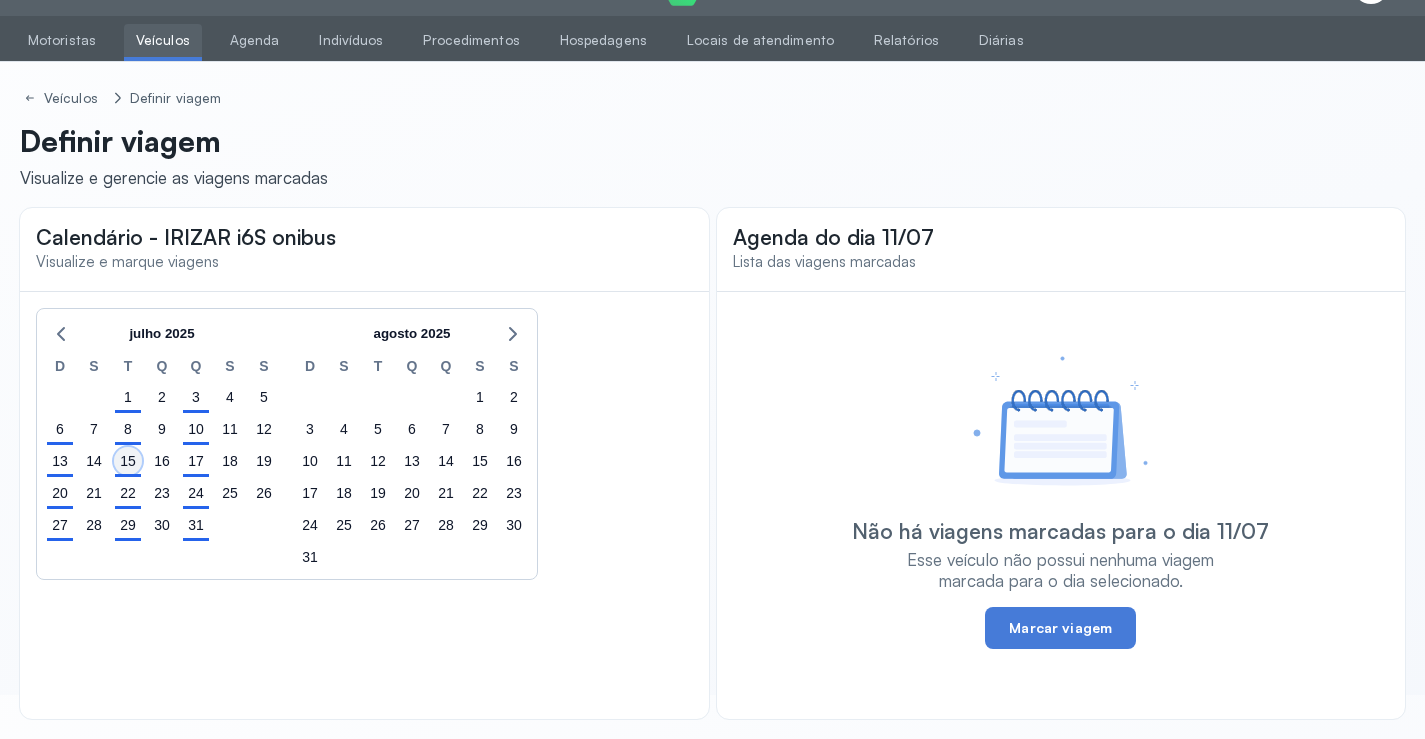 drag, startPoint x: 130, startPoint y: 459, endPoint x: 513, endPoint y: 416, distance: 385.40628 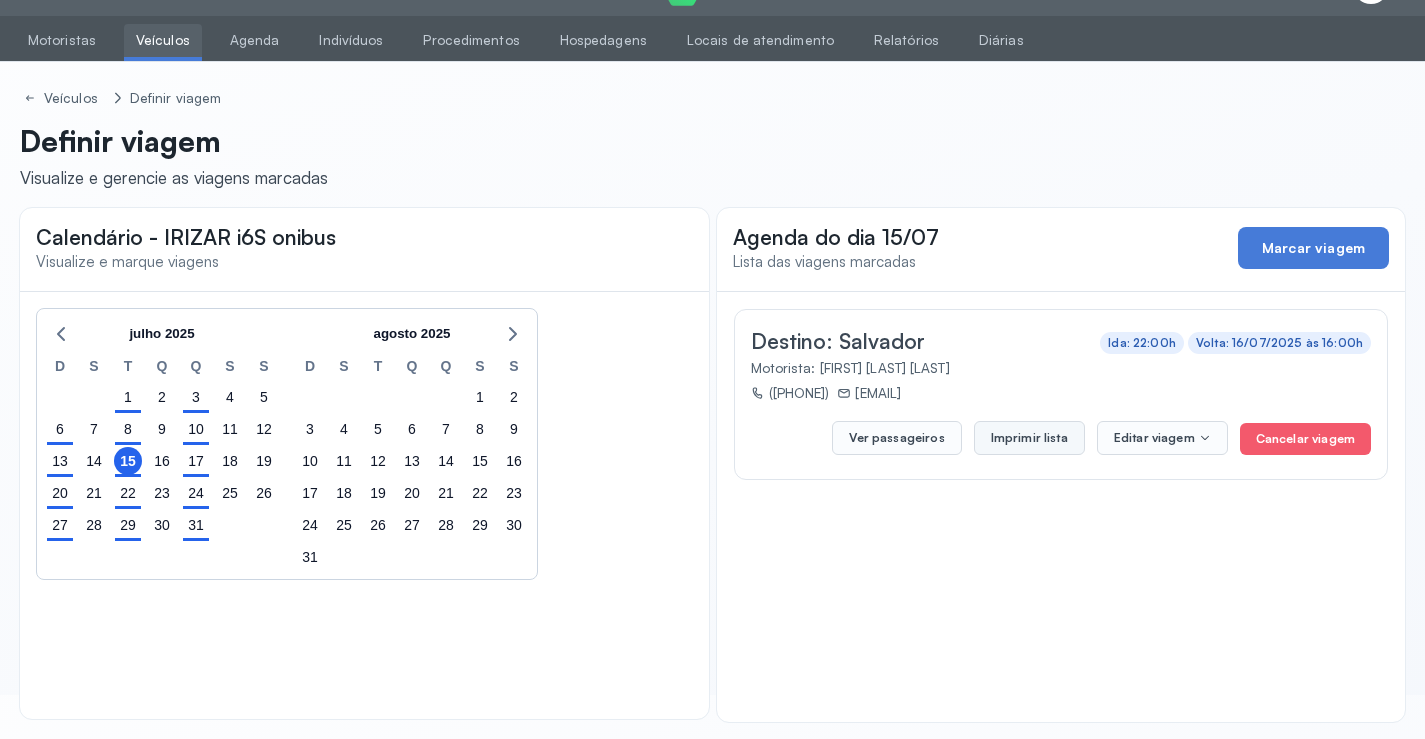 click on "Imprimir lista" at bounding box center (1029, 438) 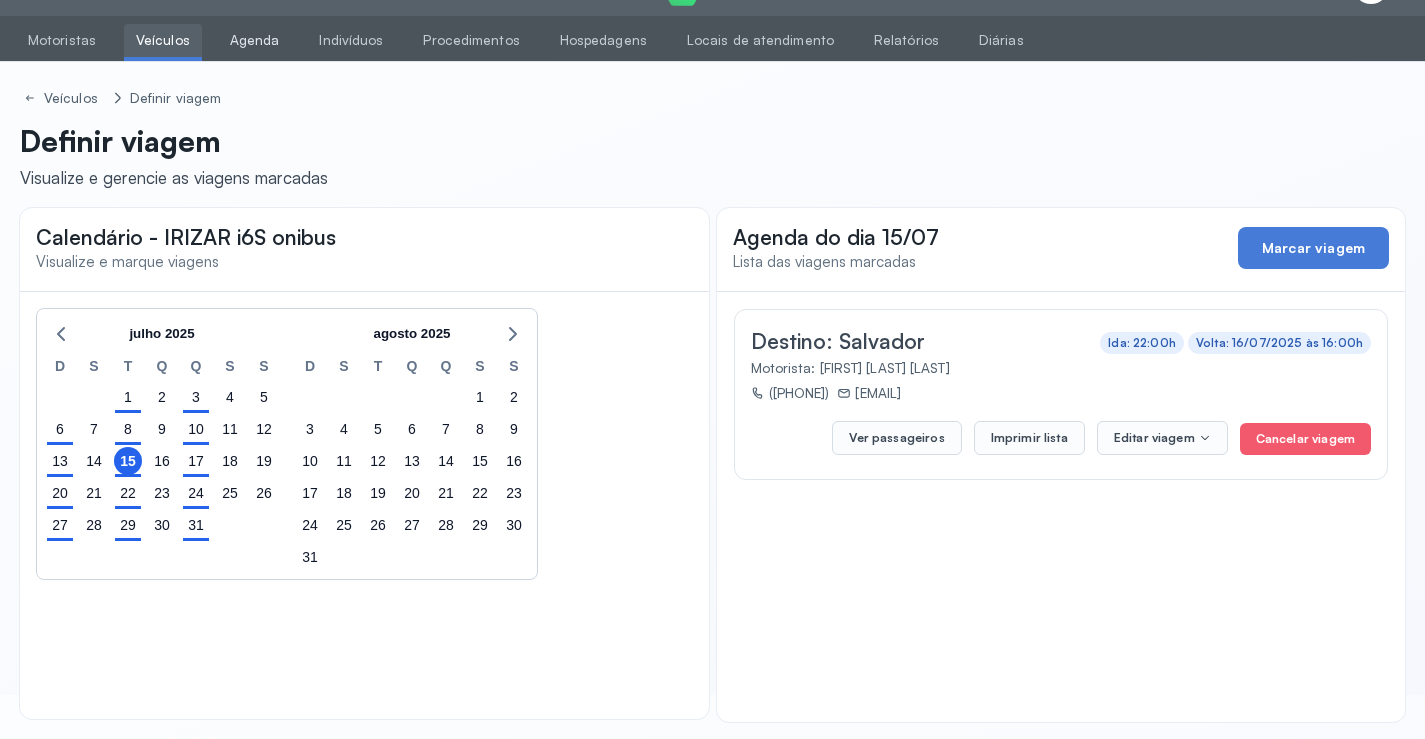 click on "Agenda" at bounding box center (255, 40) 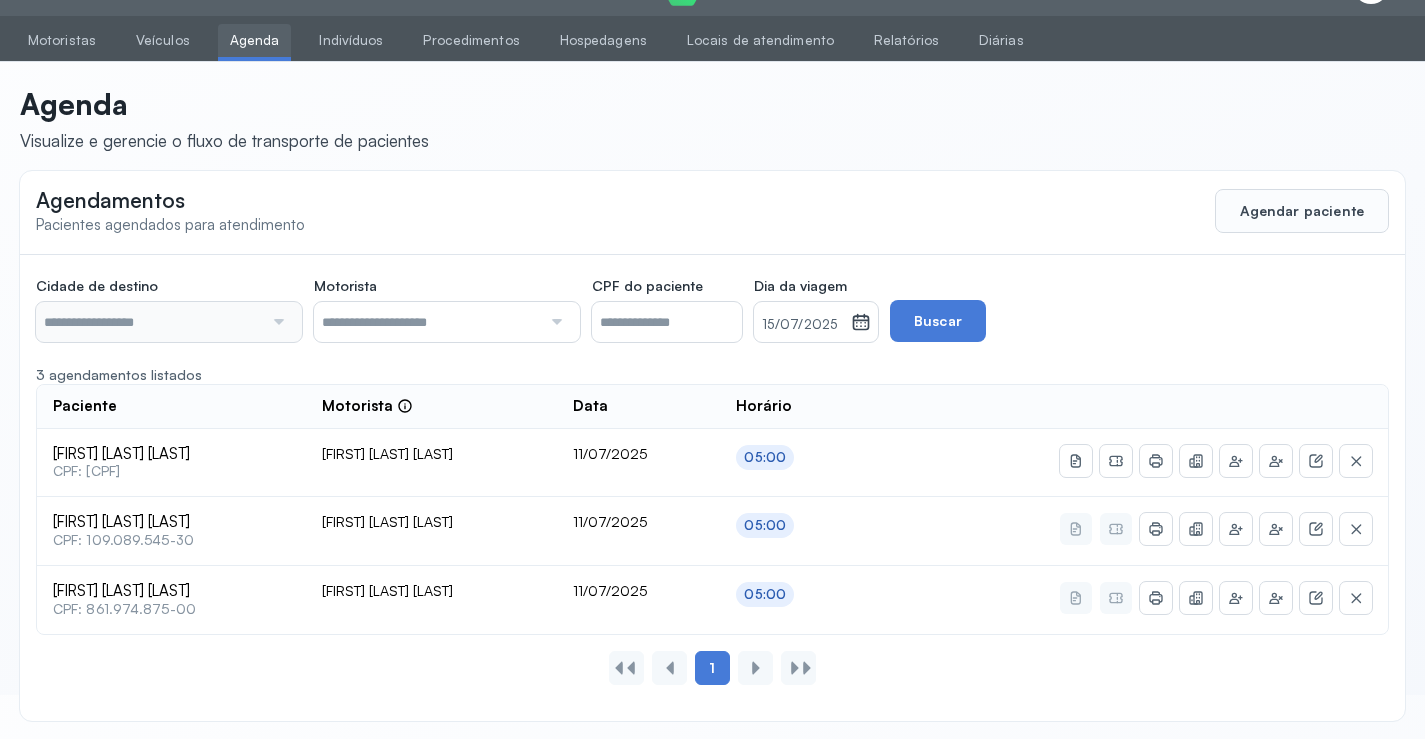 type on "********" 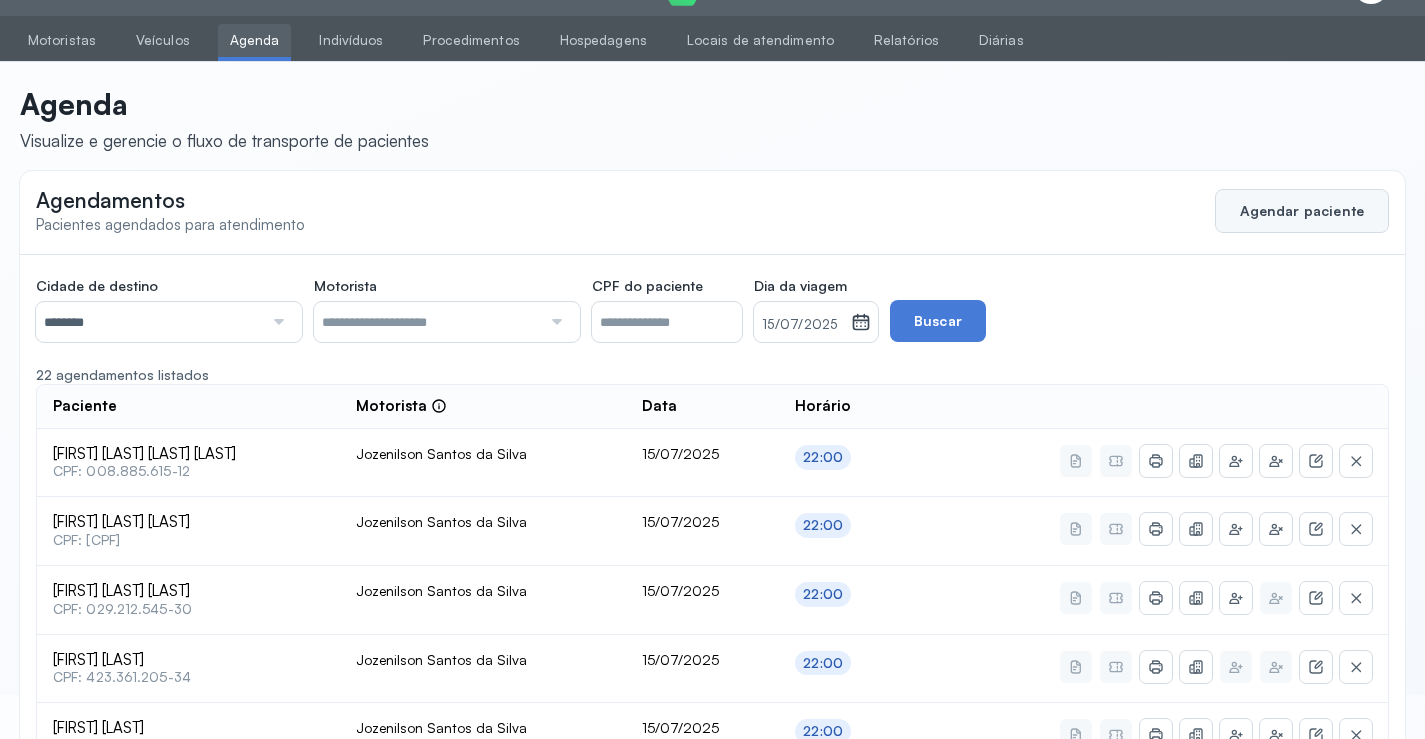 click on "Agendar paciente" 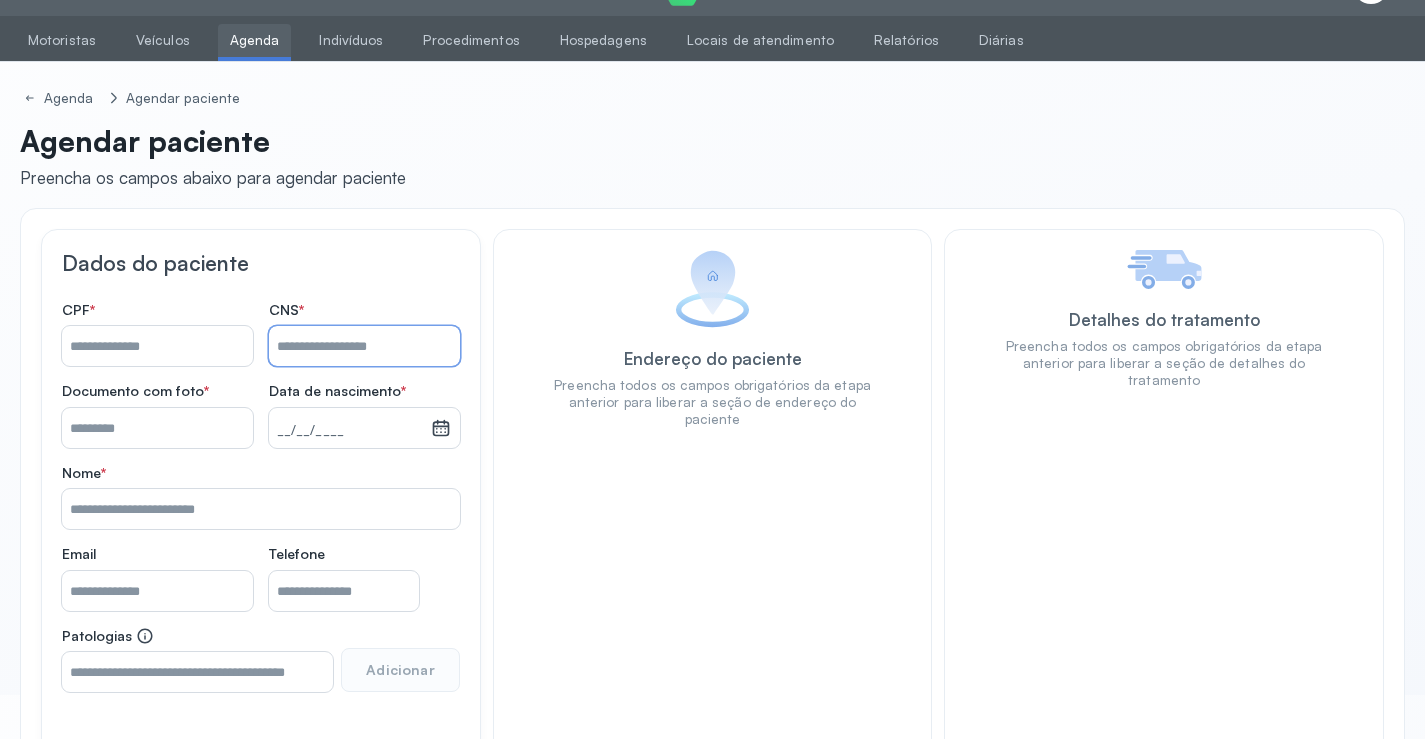 drag, startPoint x: 283, startPoint y: 332, endPoint x: 317, endPoint y: 332, distance: 34 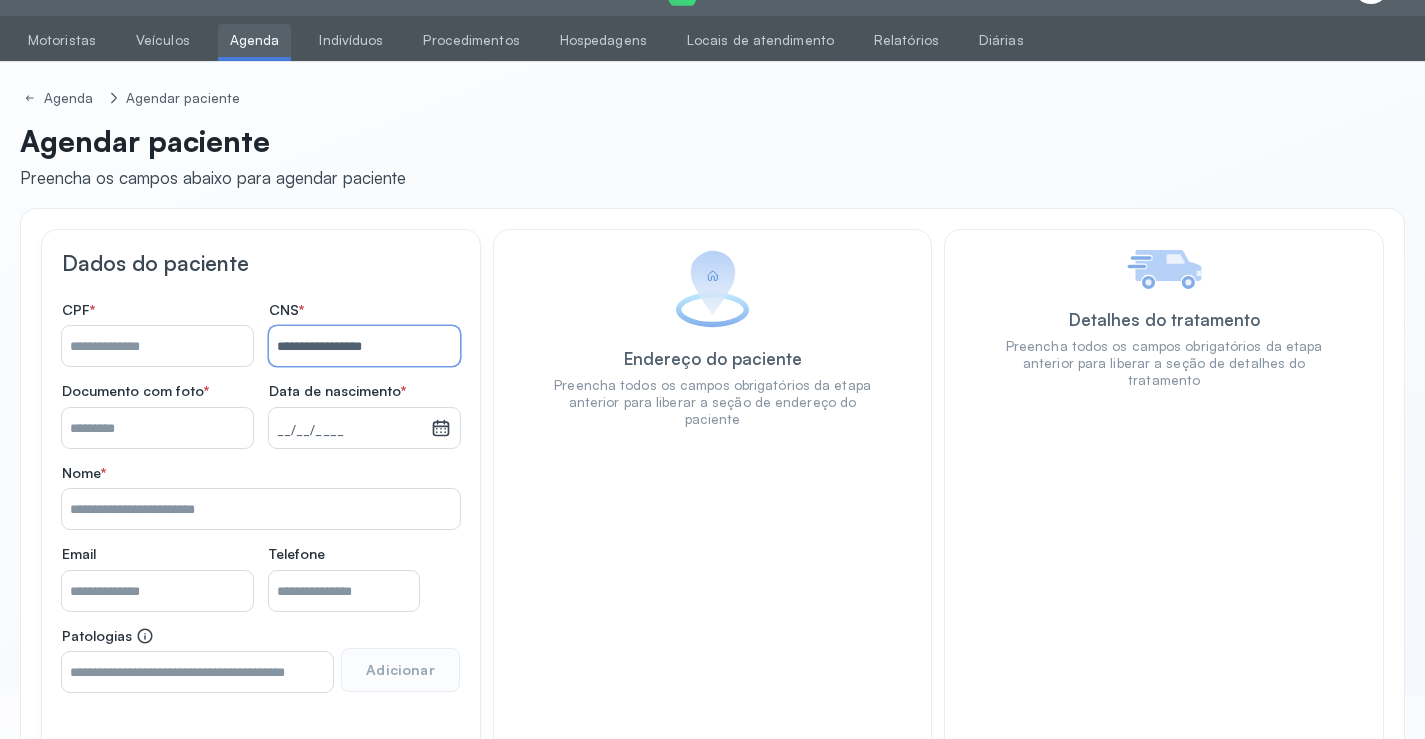 type on "**********" 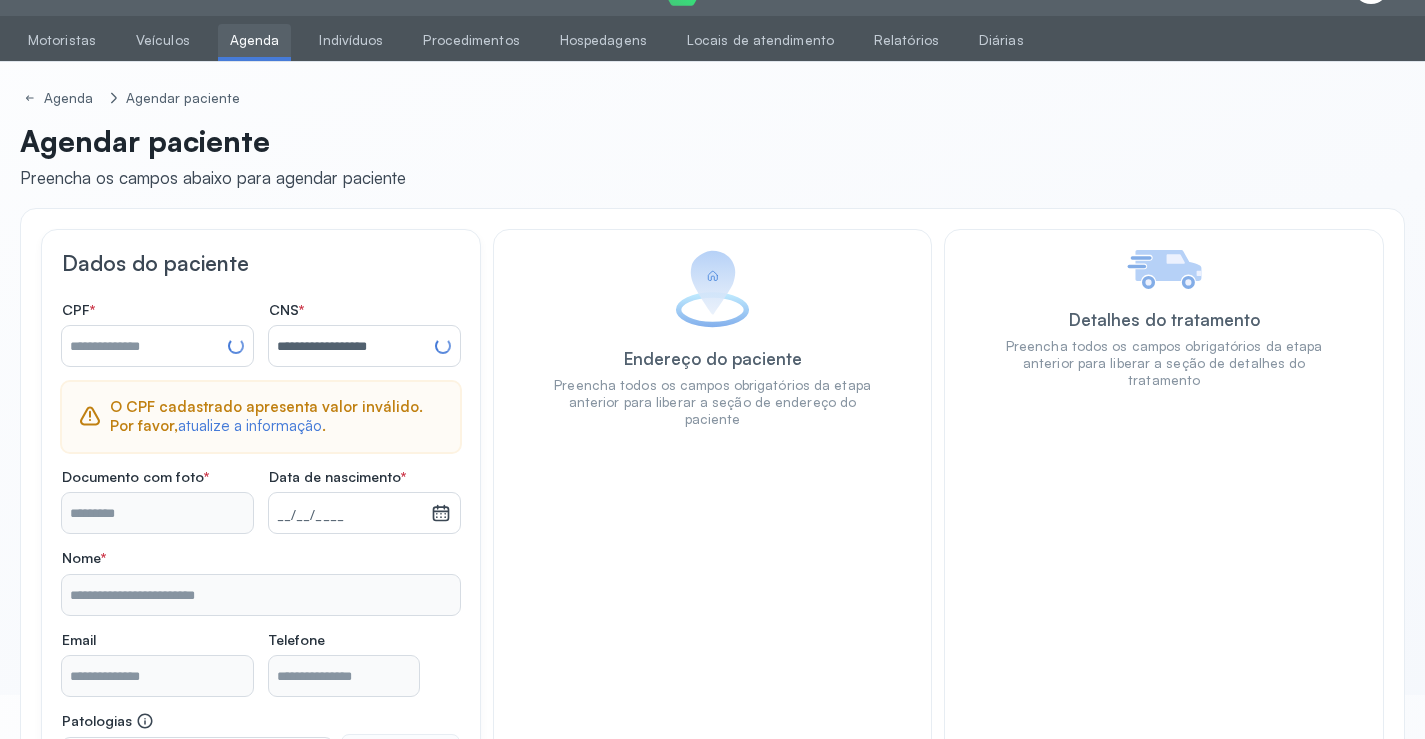 type on "**********" 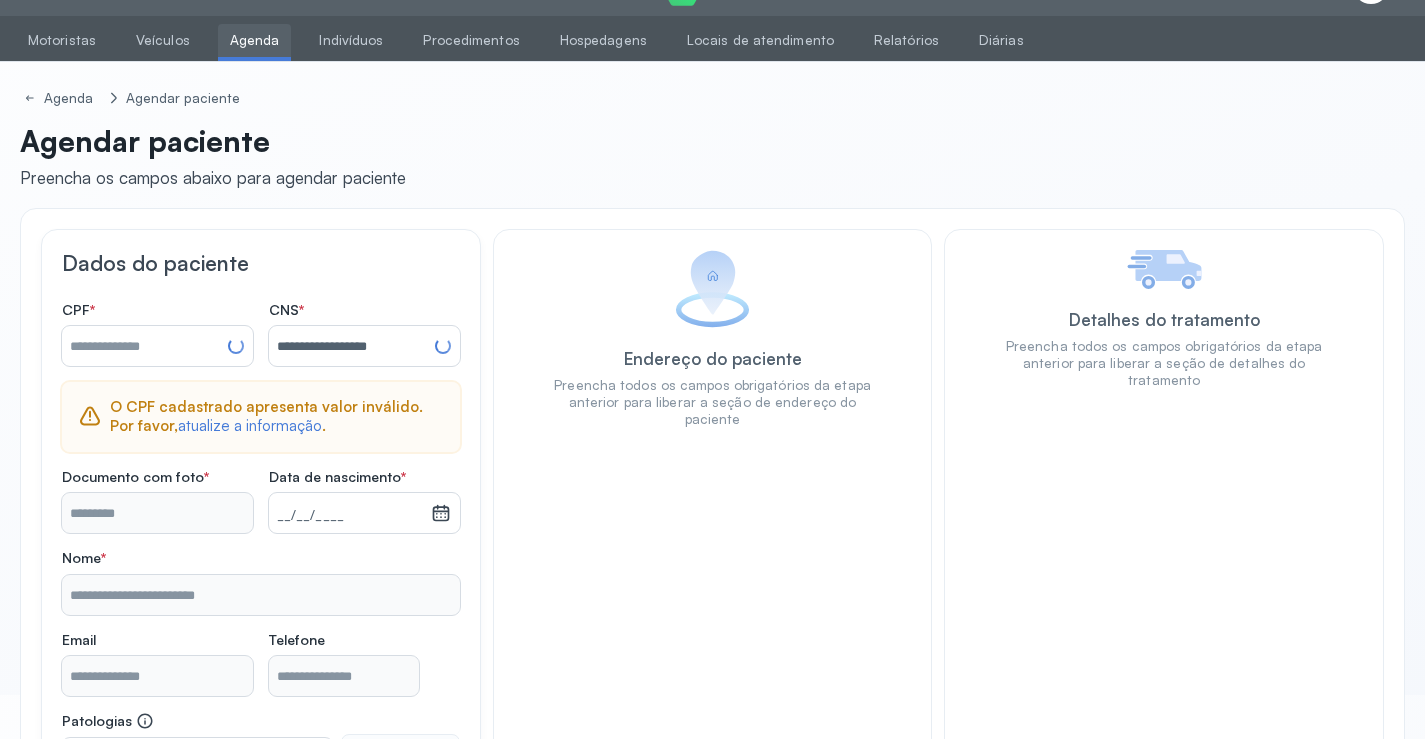type on "**********" 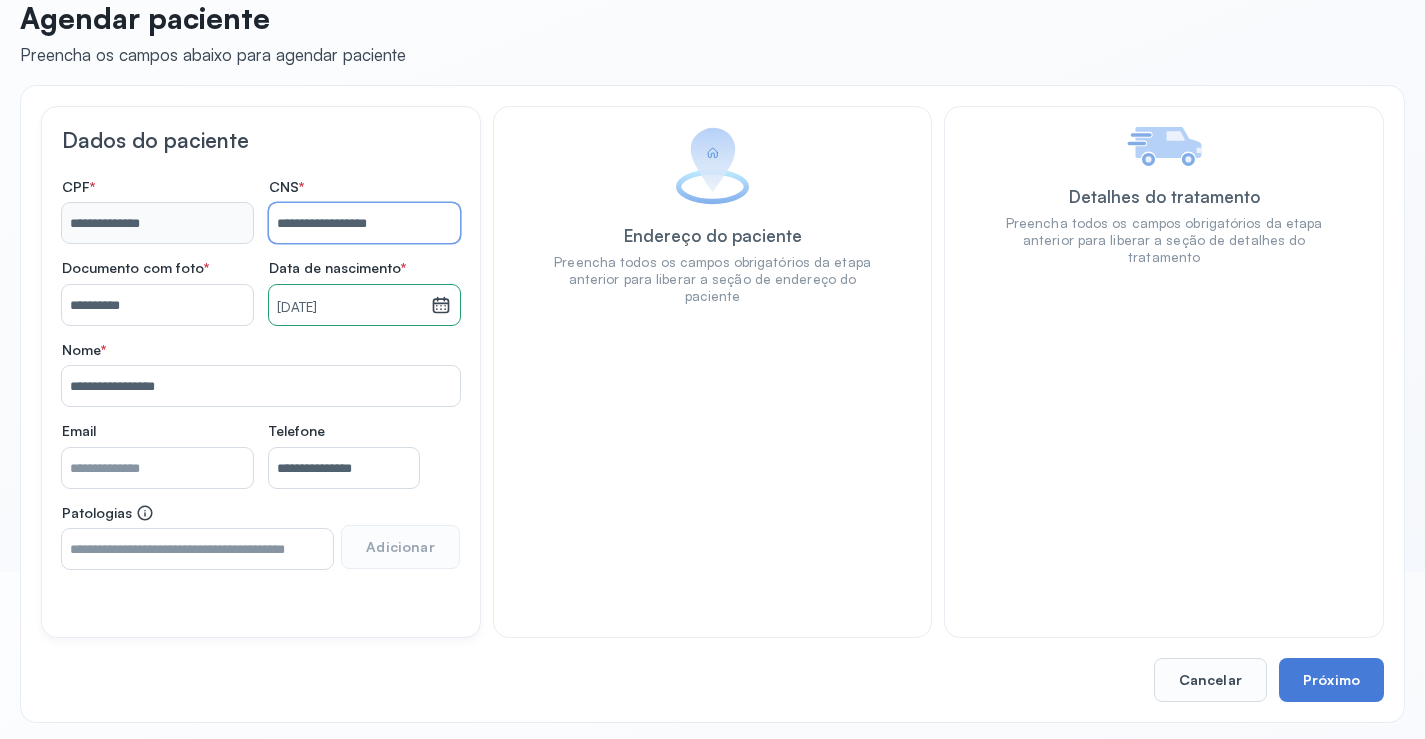 scroll, scrollTop: 171, scrollLeft: 0, axis: vertical 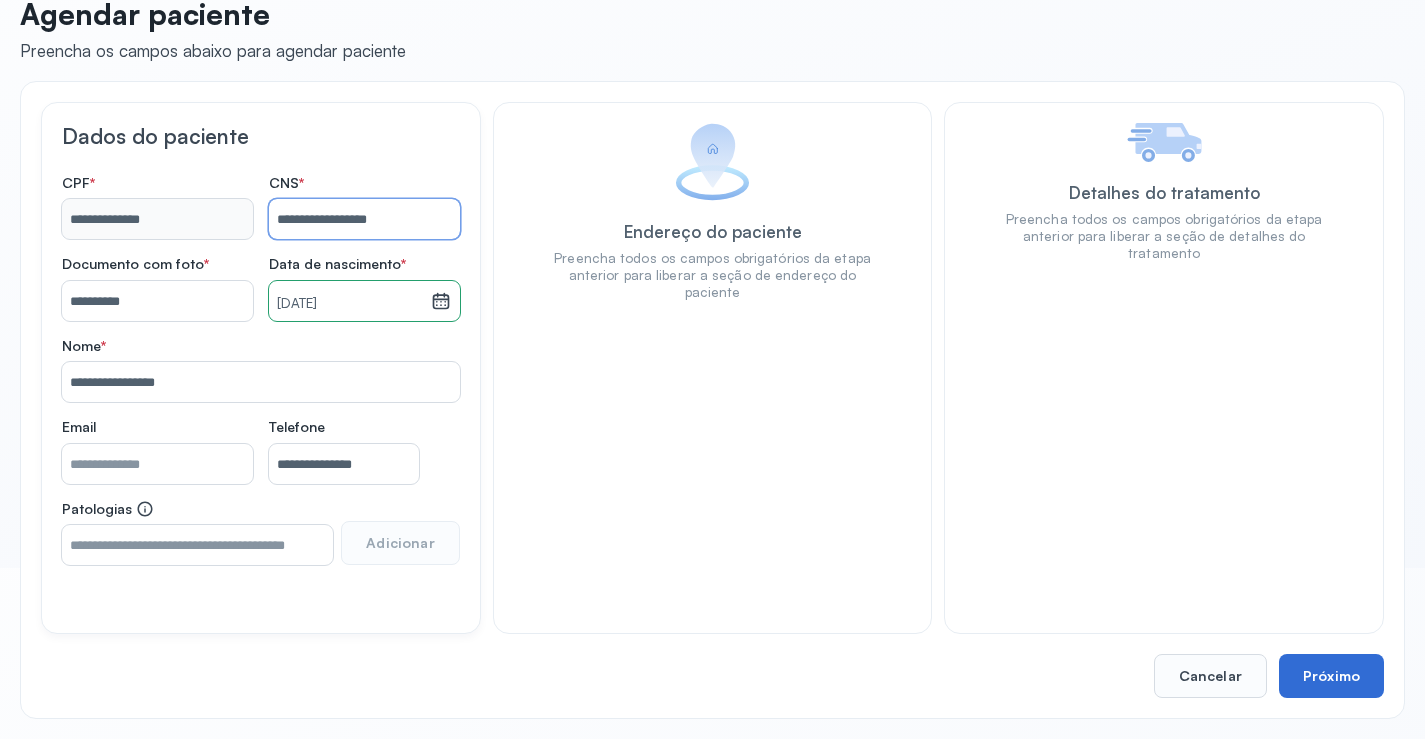 type on "**********" 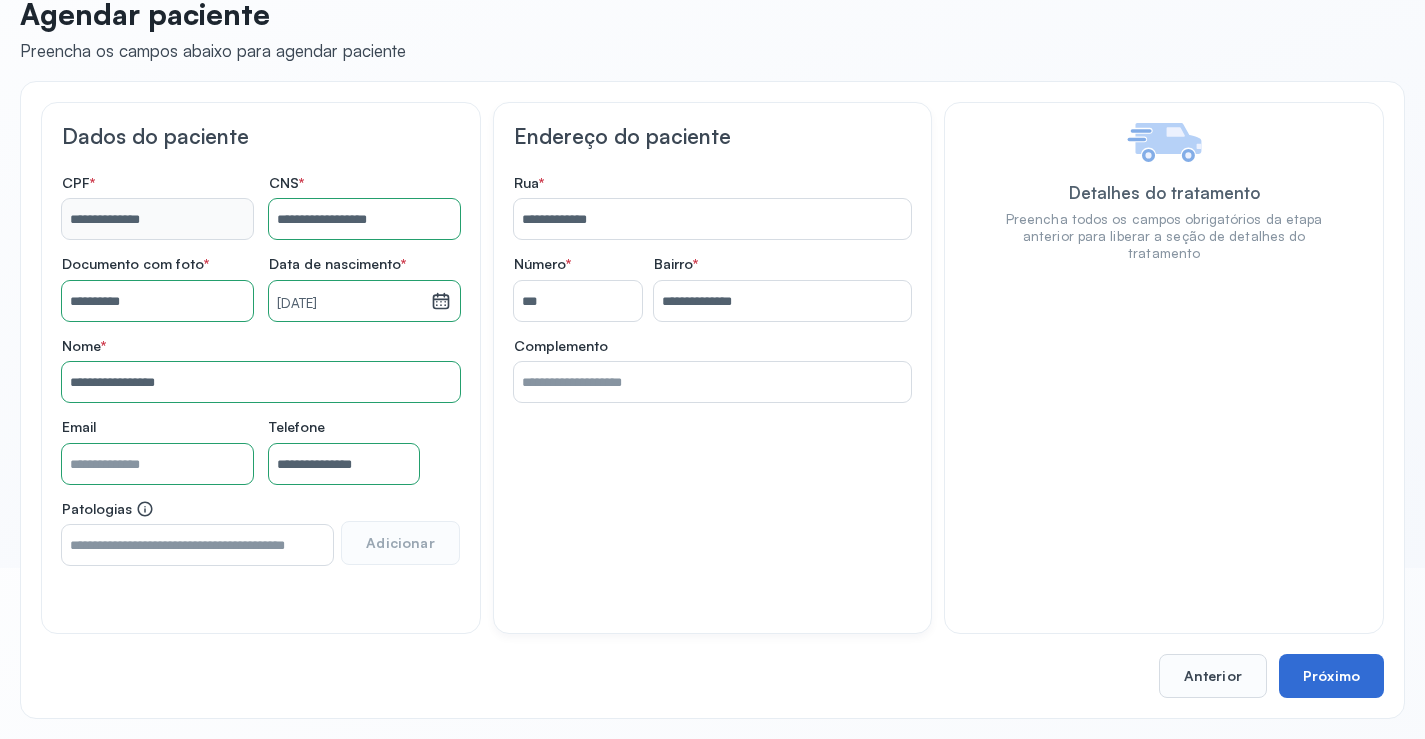 click on "Próximo" at bounding box center (1331, 676) 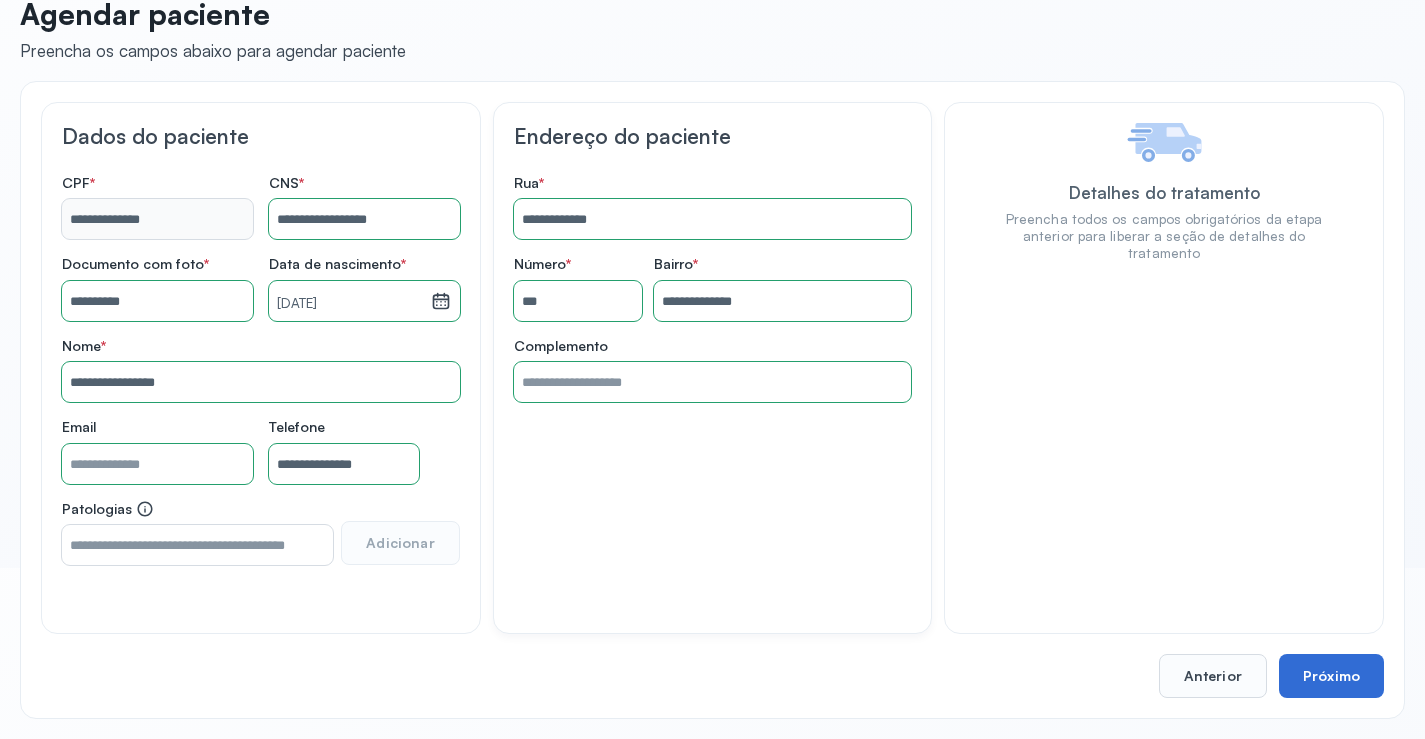 click on "Próximo" at bounding box center [1331, 676] 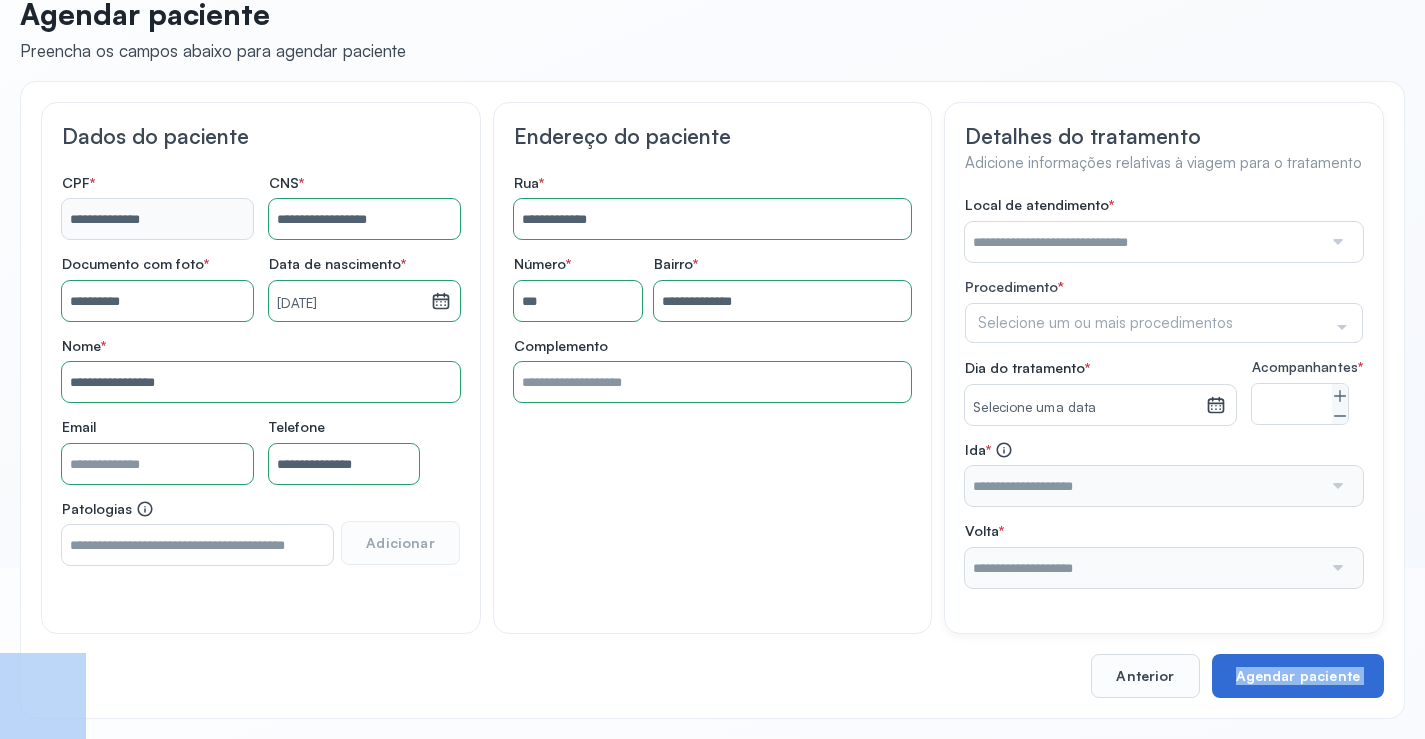 click on "**********" at bounding box center (712, 400) 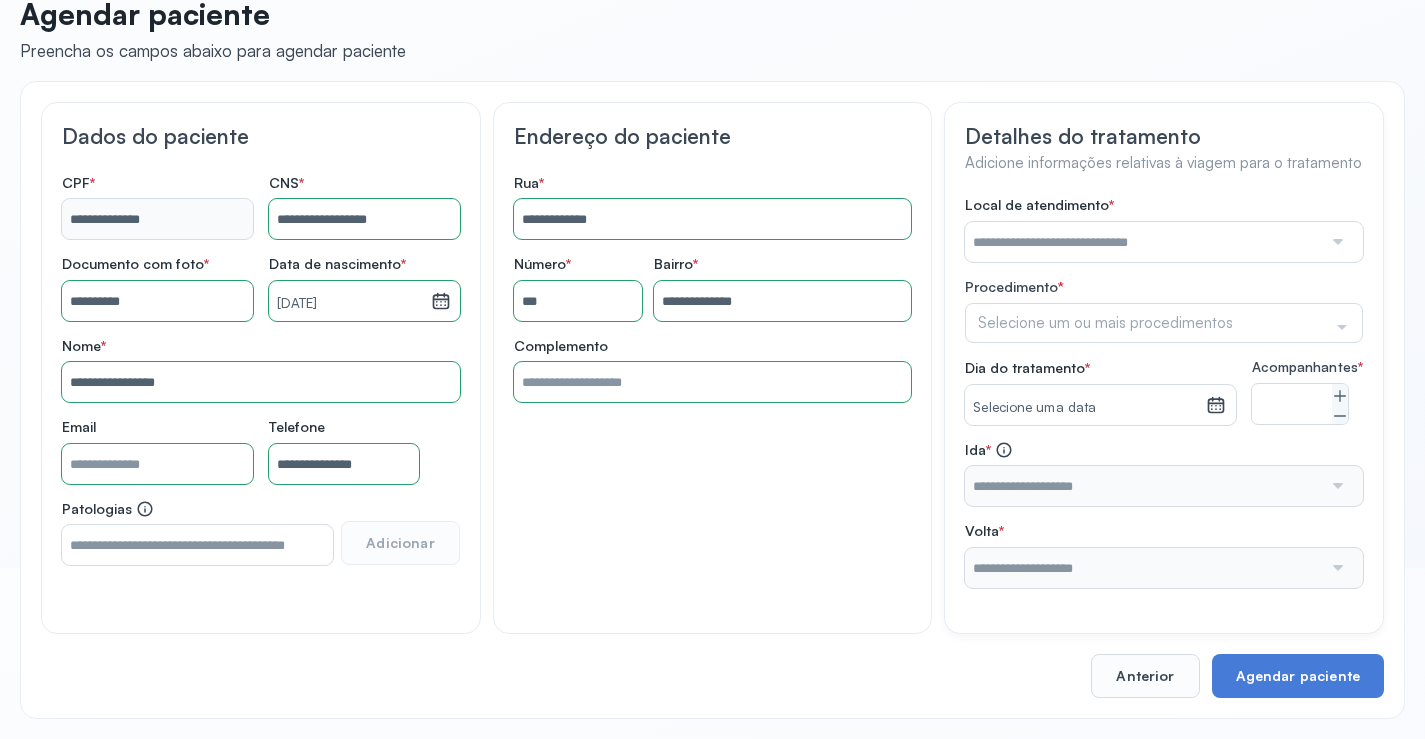 click at bounding box center (1336, 242) 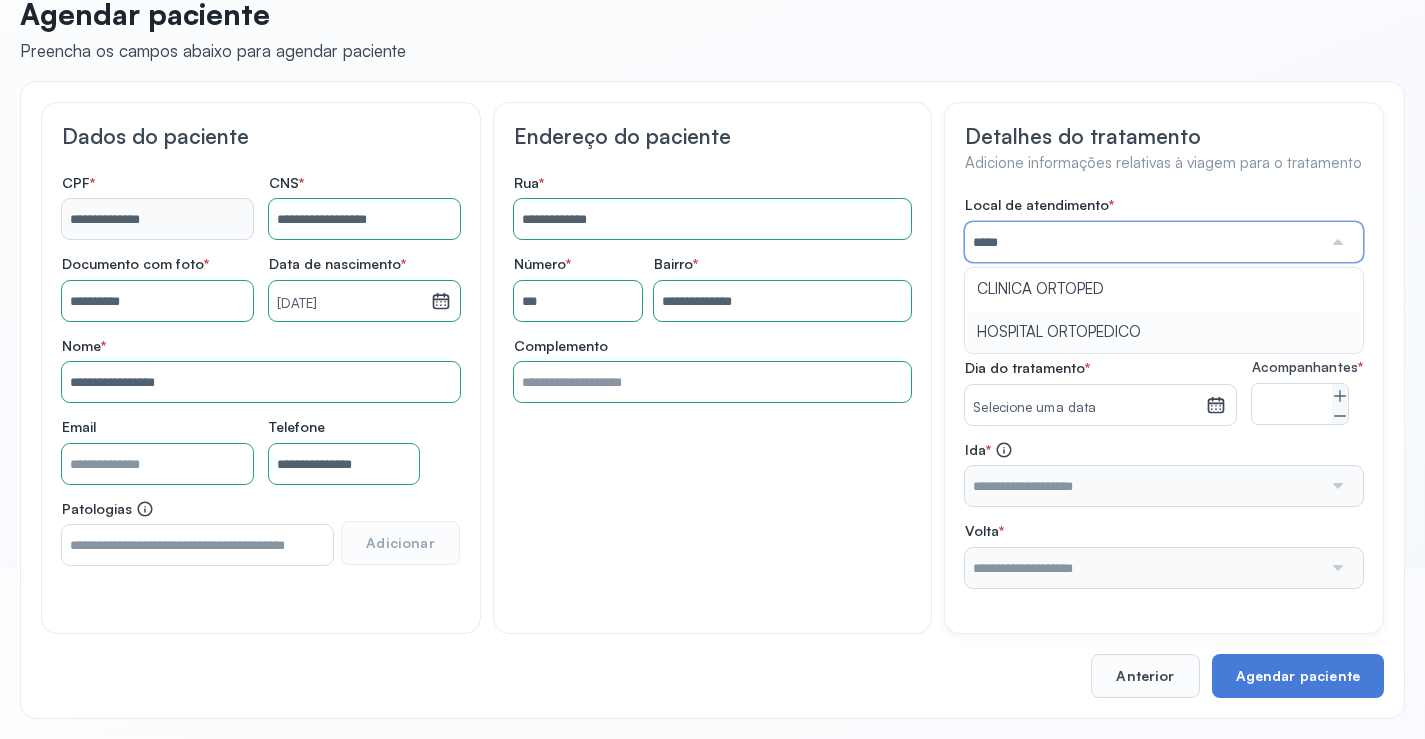 type on "**********" 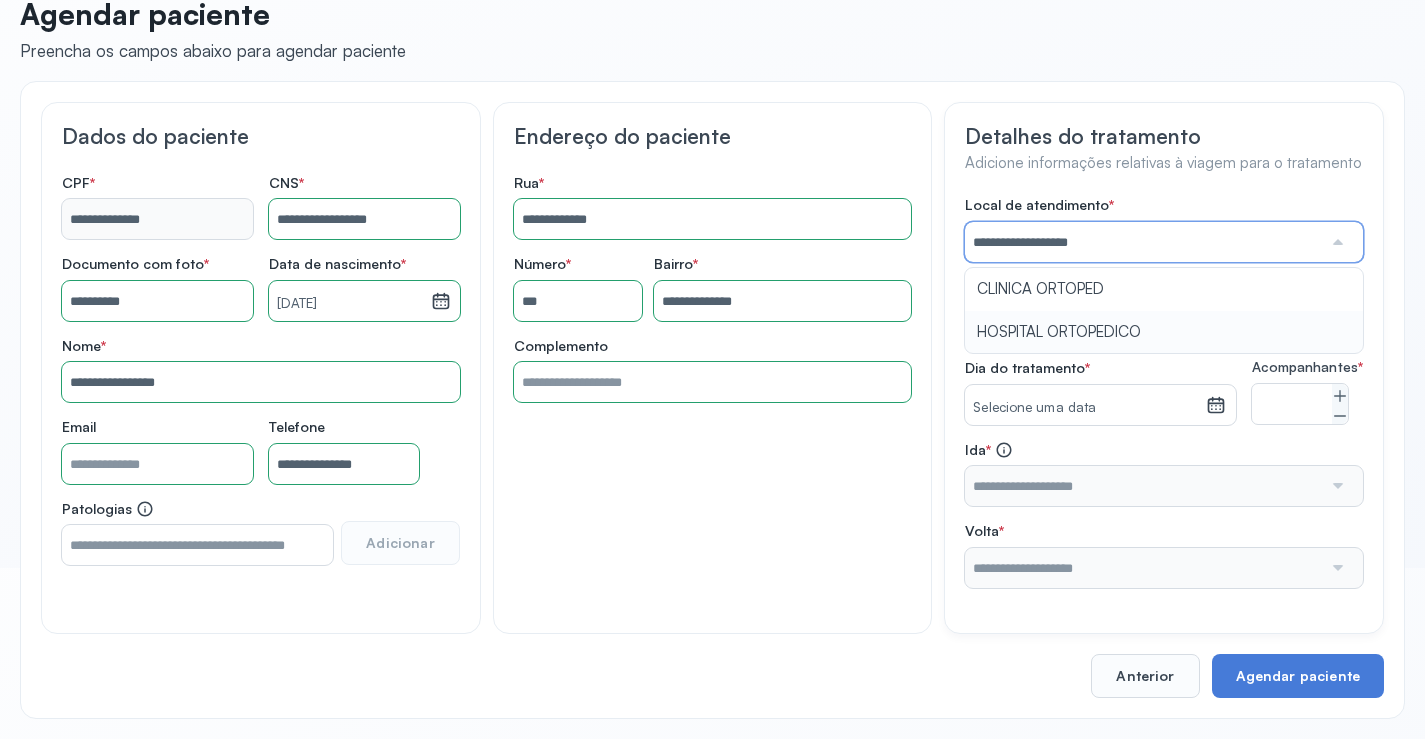 drag, startPoint x: 1070, startPoint y: 321, endPoint x: 1114, endPoint y: 309, distance: 45.607018 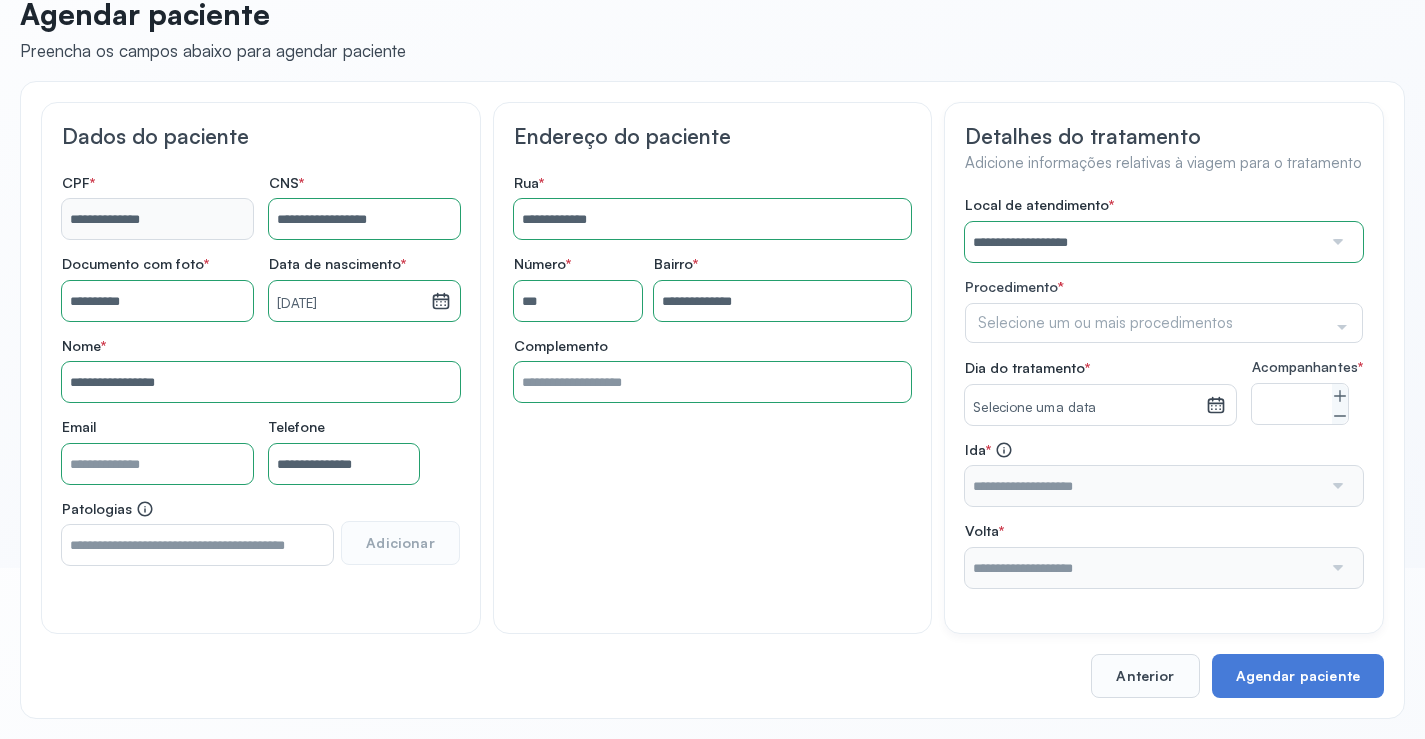 click on "Selecione um ou mais procedimentos" 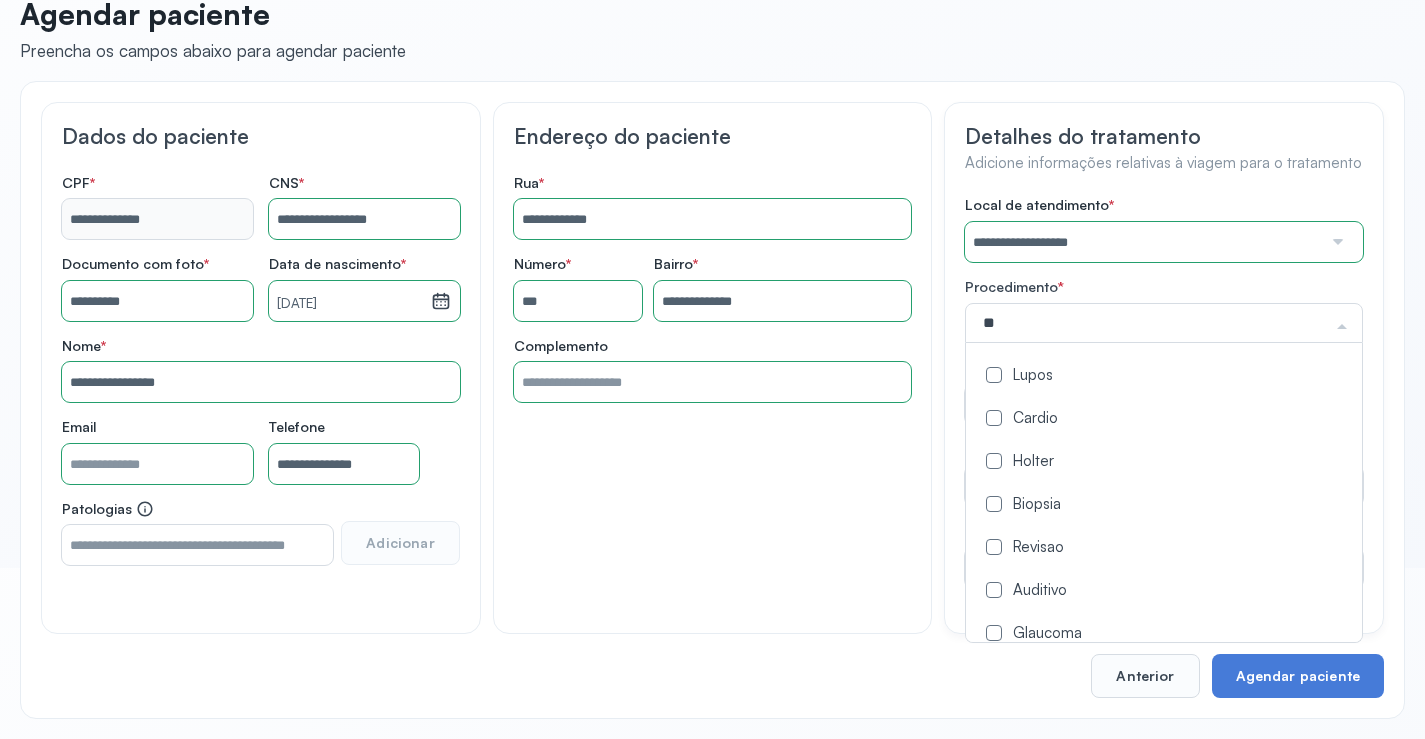 type on "*" 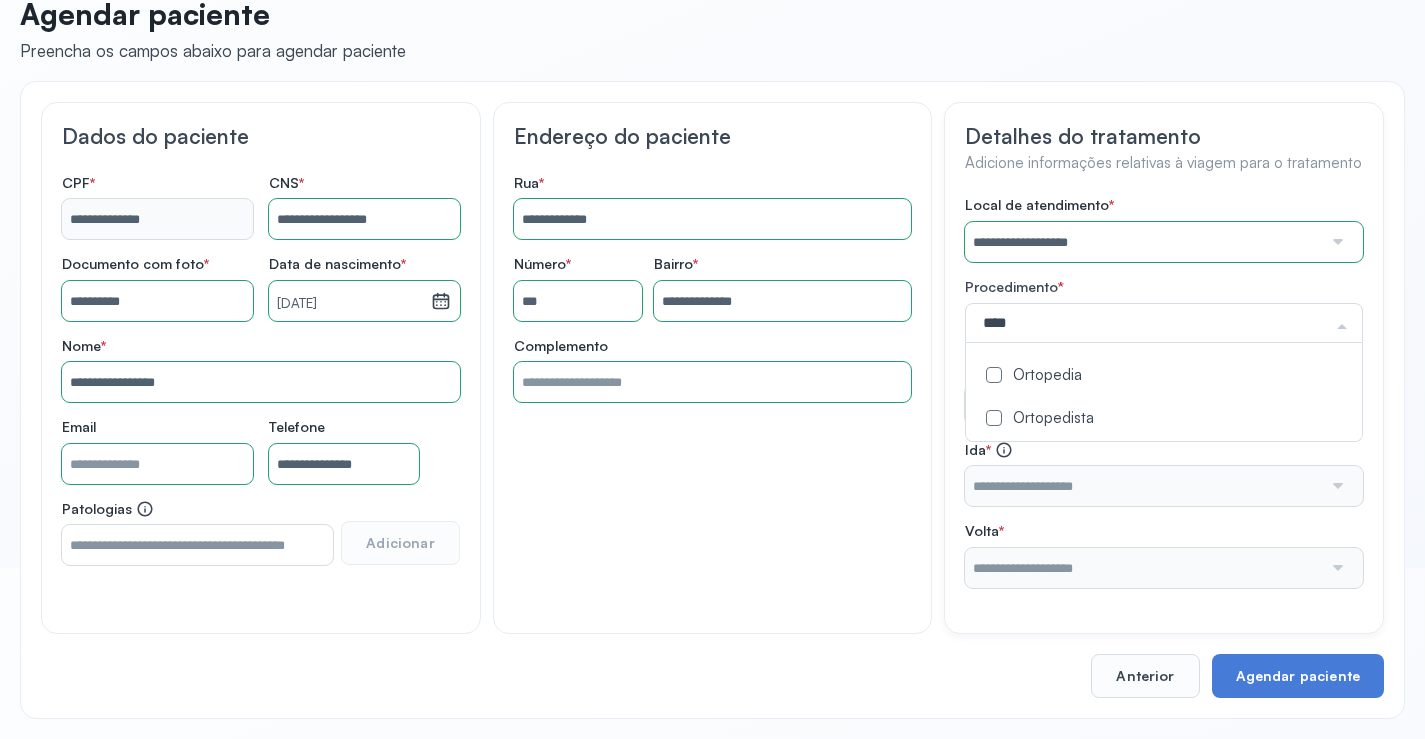 click on "Ortopedia" 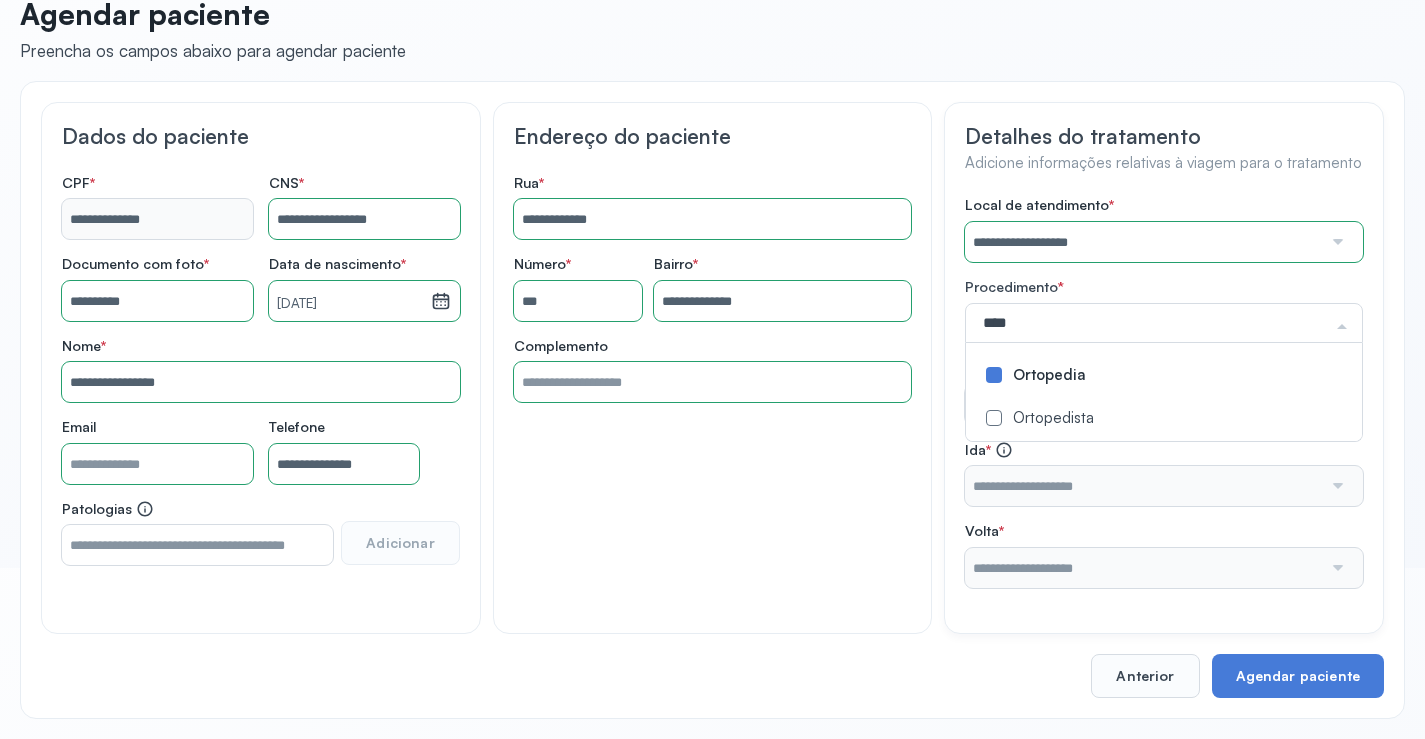 type on "****" 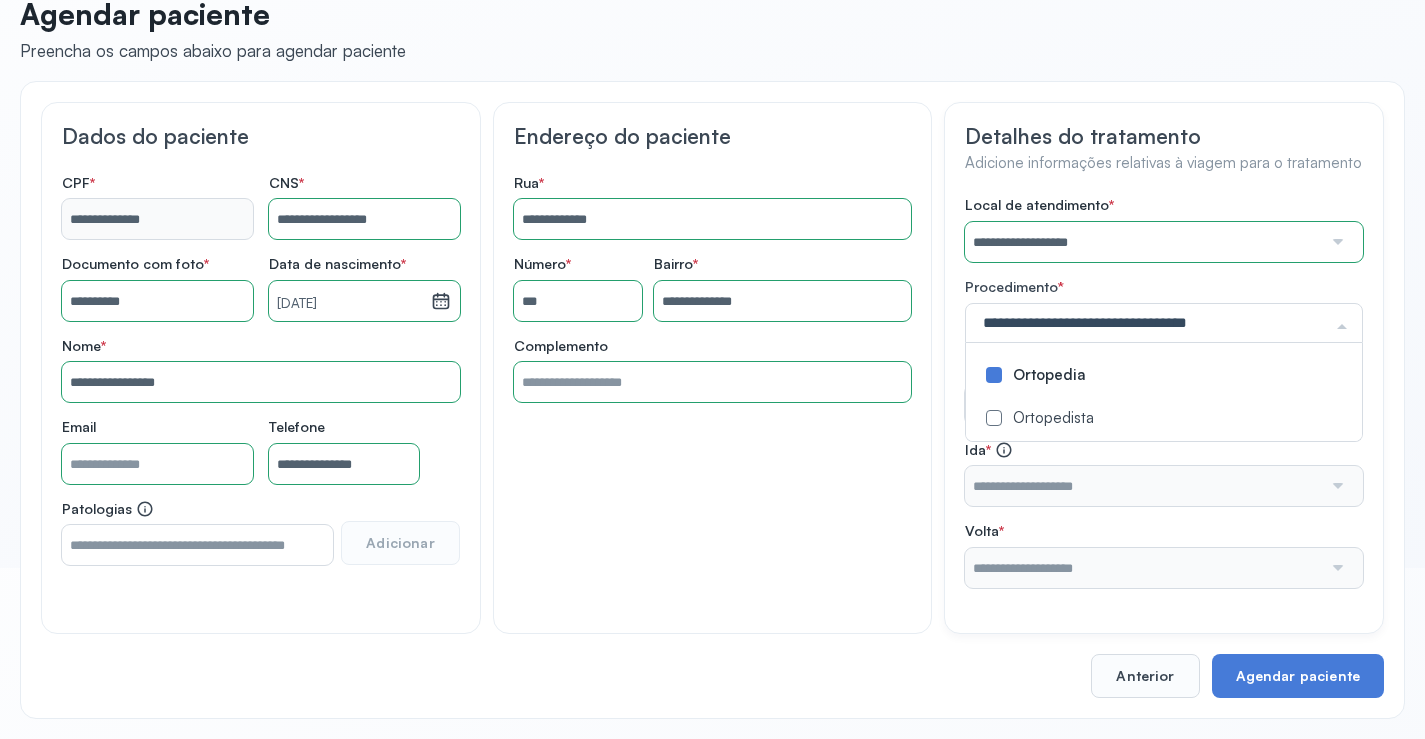 drag, startPoint x: 1164, startPoint y: 474, endPoint x: 1152, endPoint y: 467, distance: 13.892444 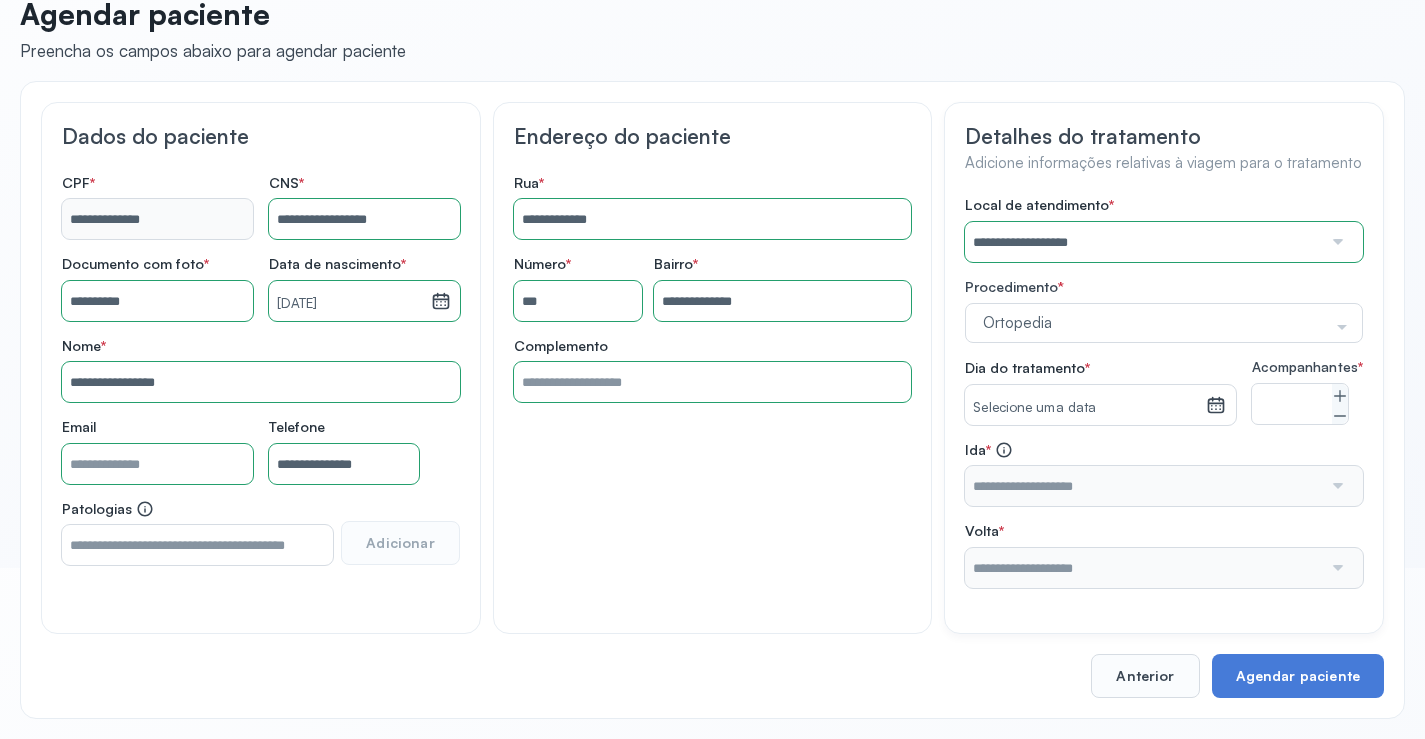 click on "Selecione uma data" at bounding box center [1085, 408] 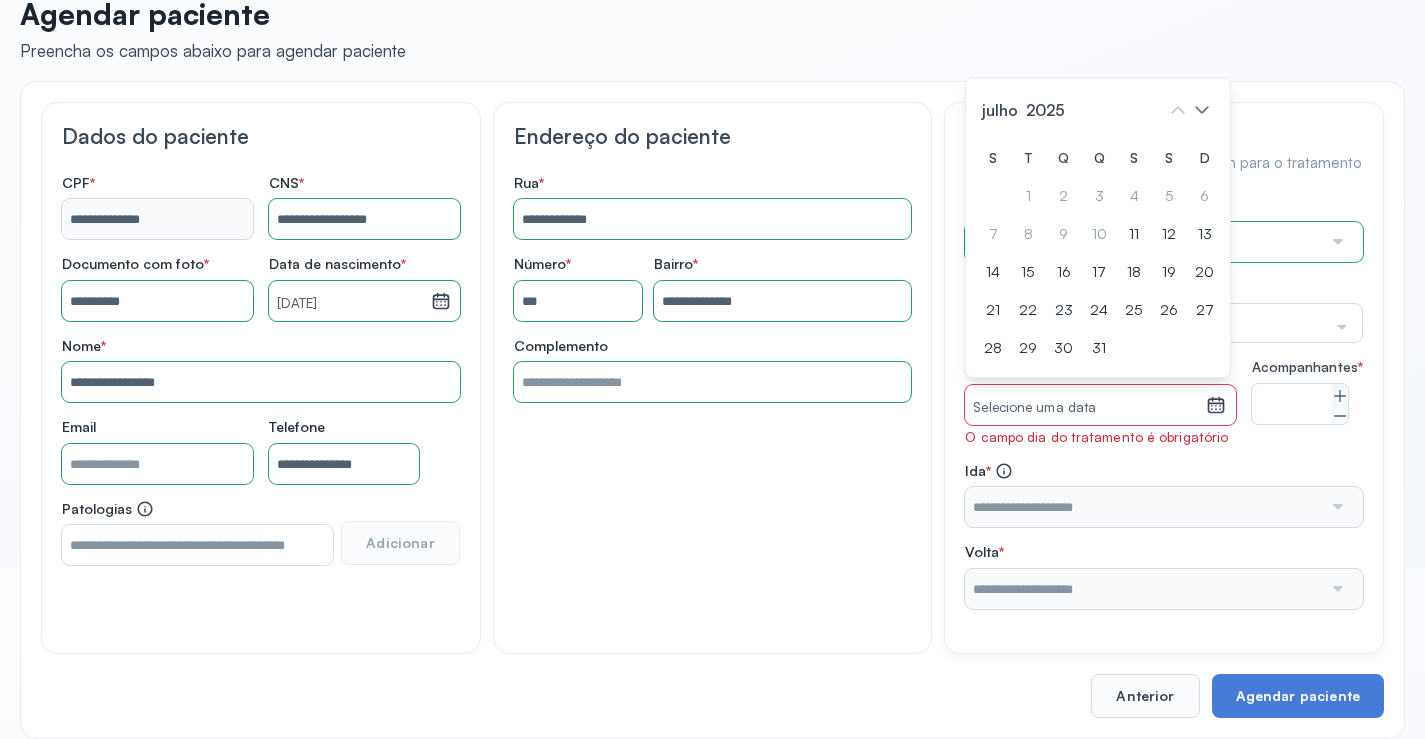 click on "Ida   *" 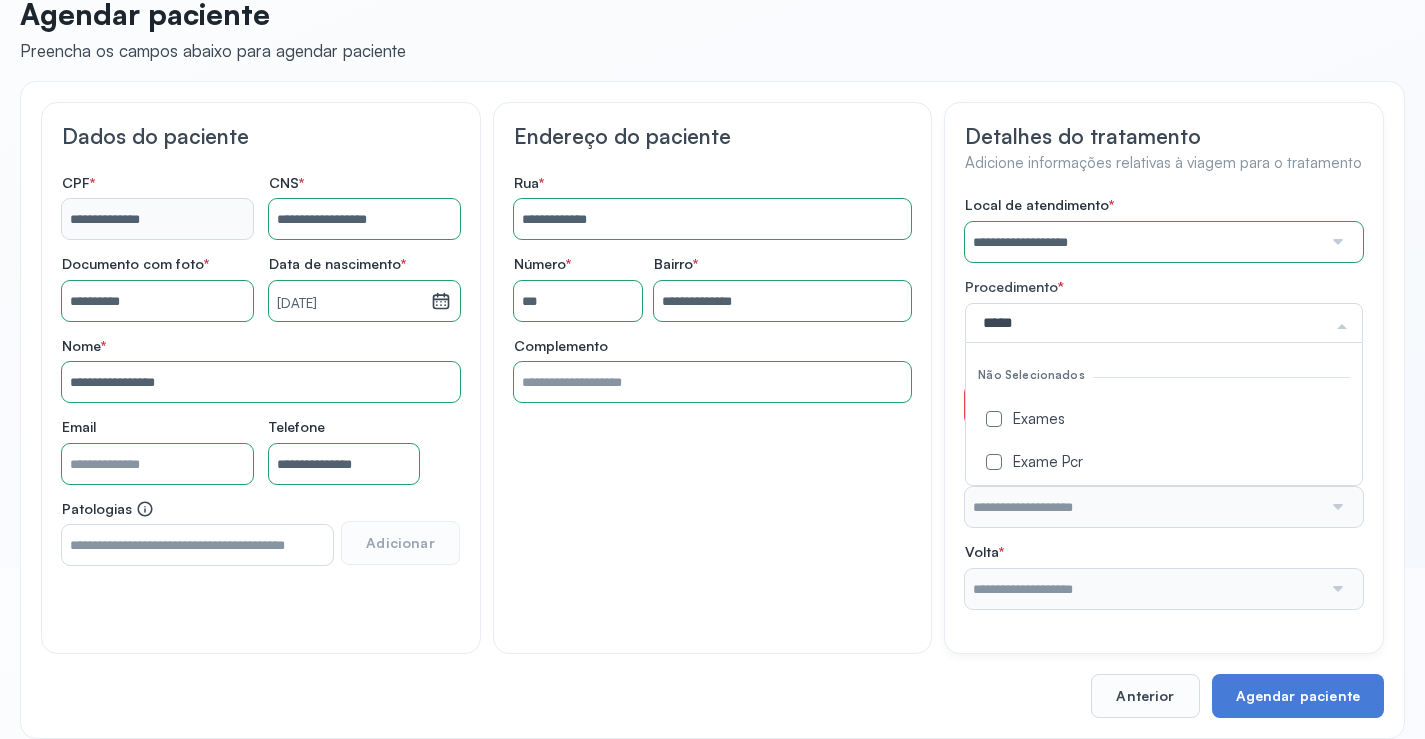 type on "******" 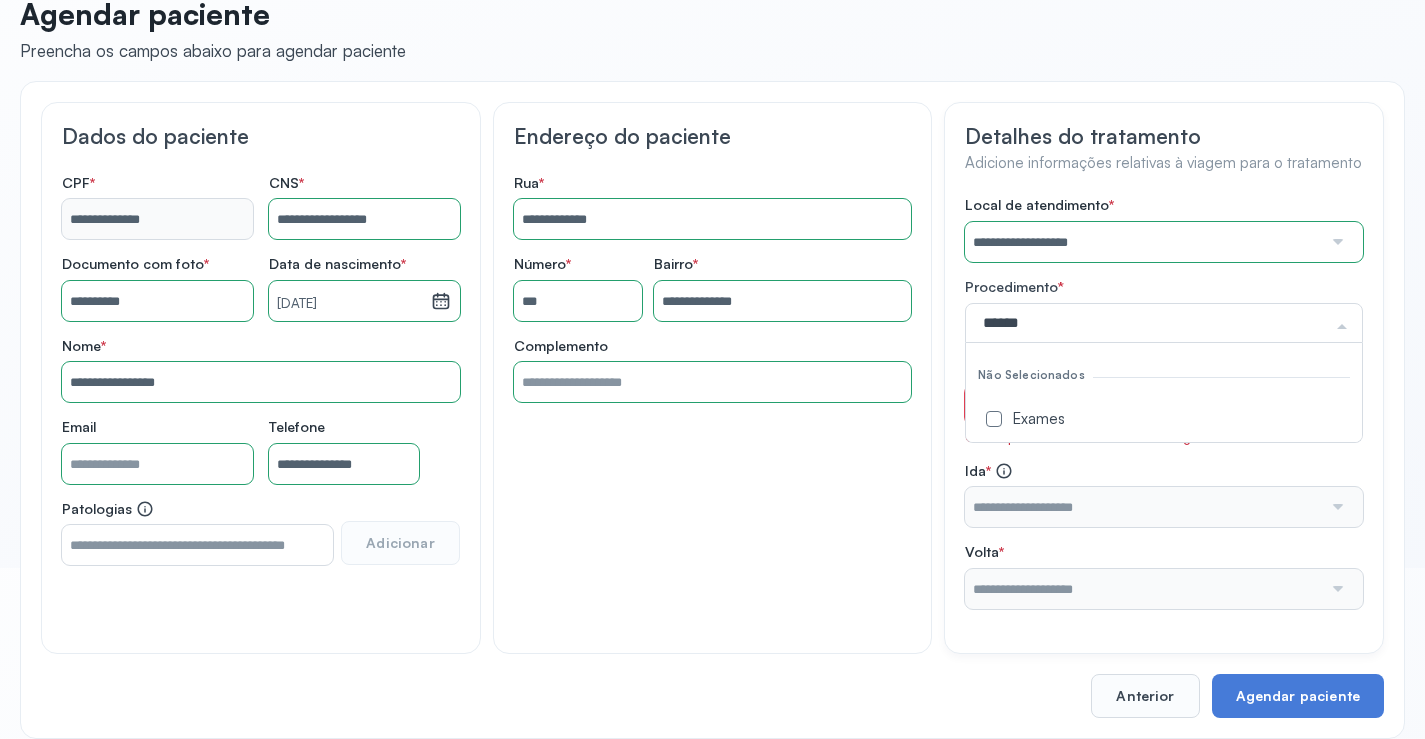 click on "Exames" 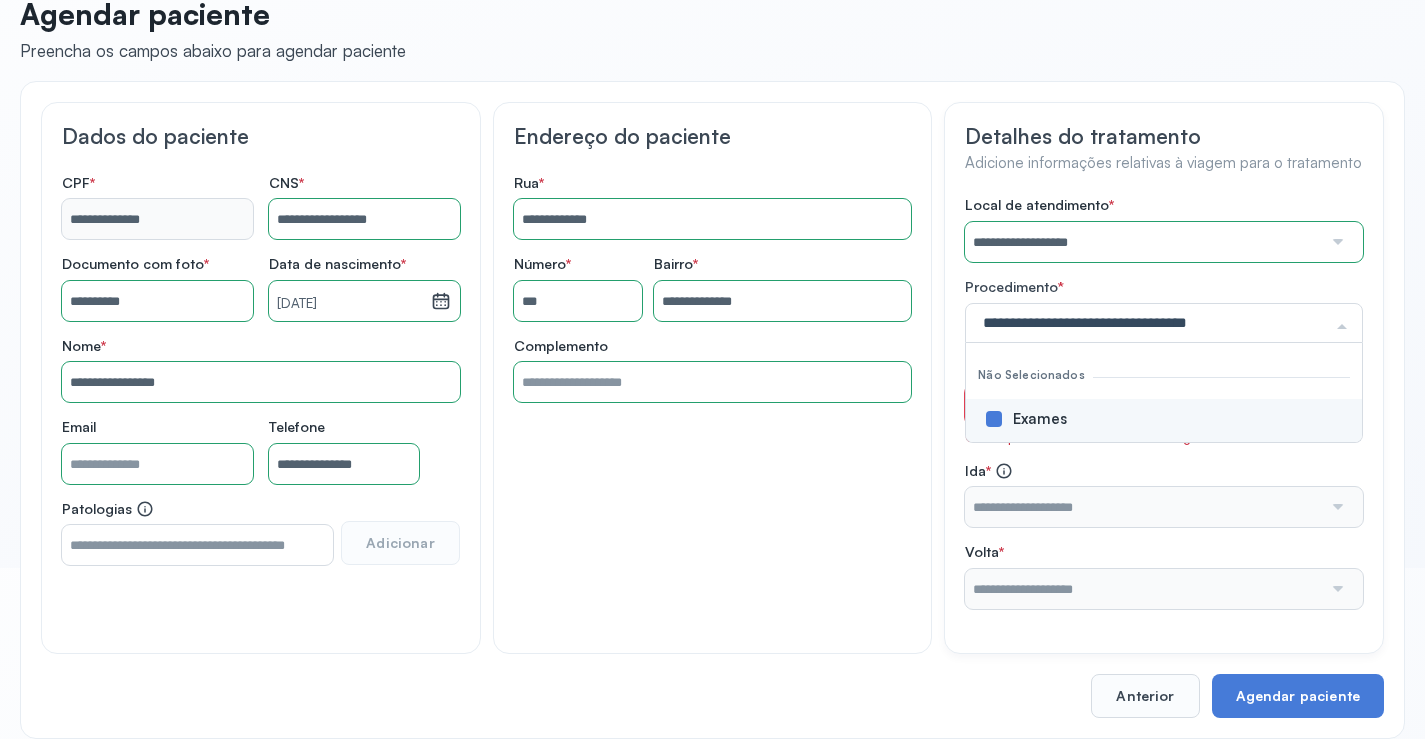 click on "**********" at bounding box center (1164, 402) 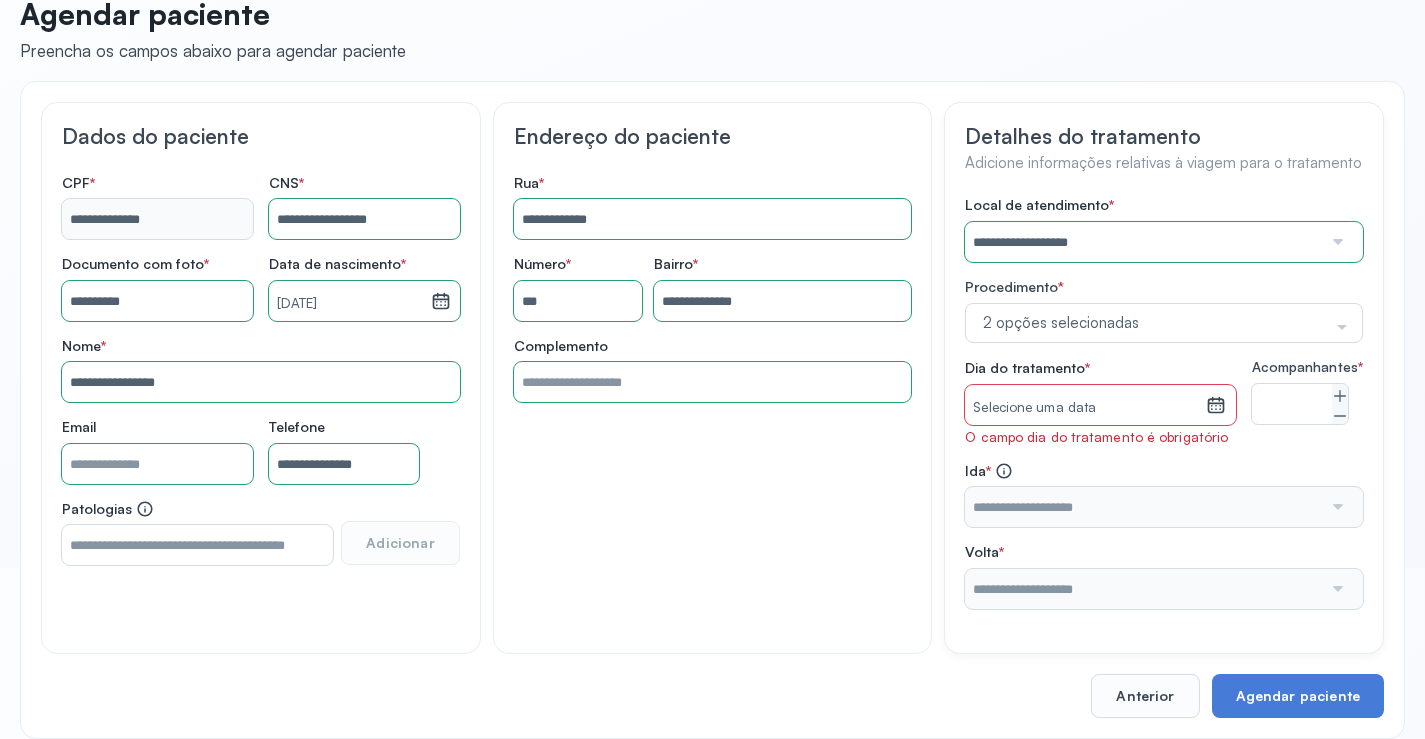 click 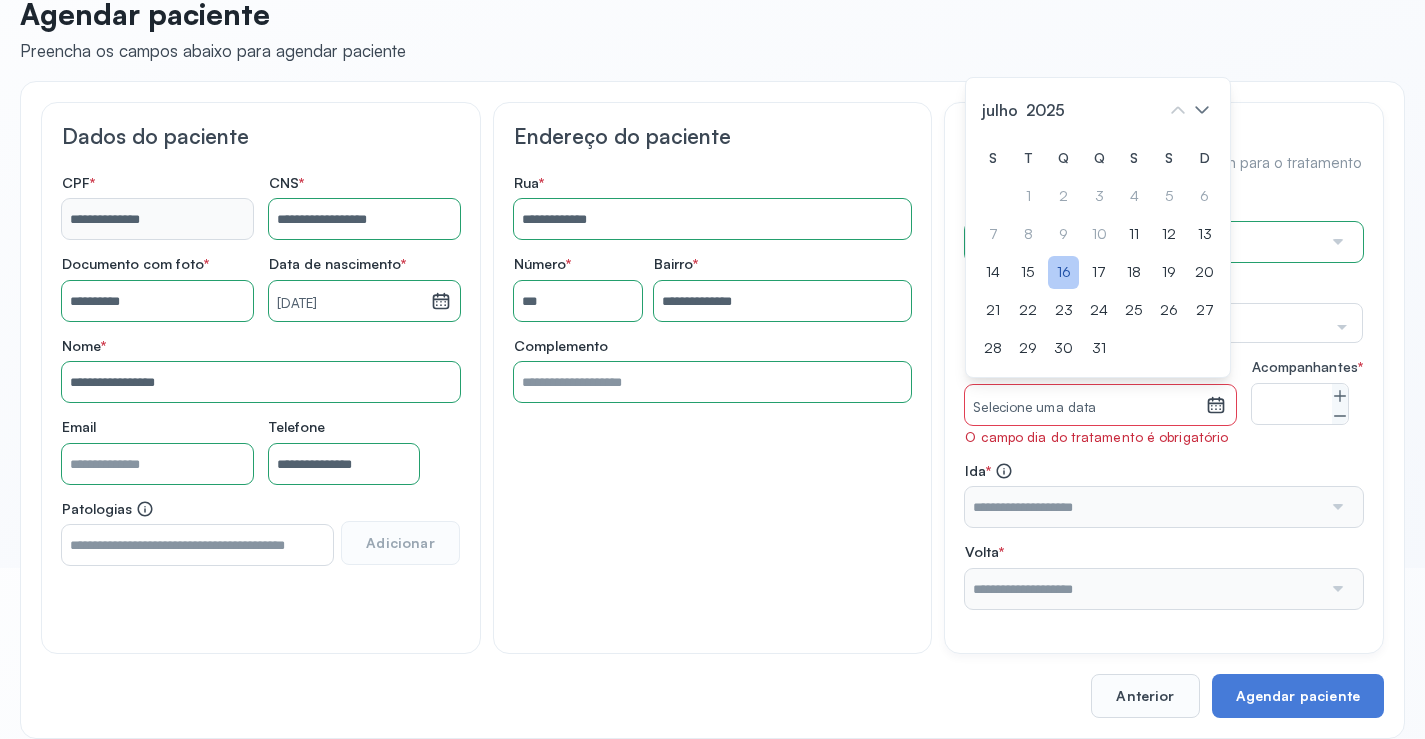 click on "16" 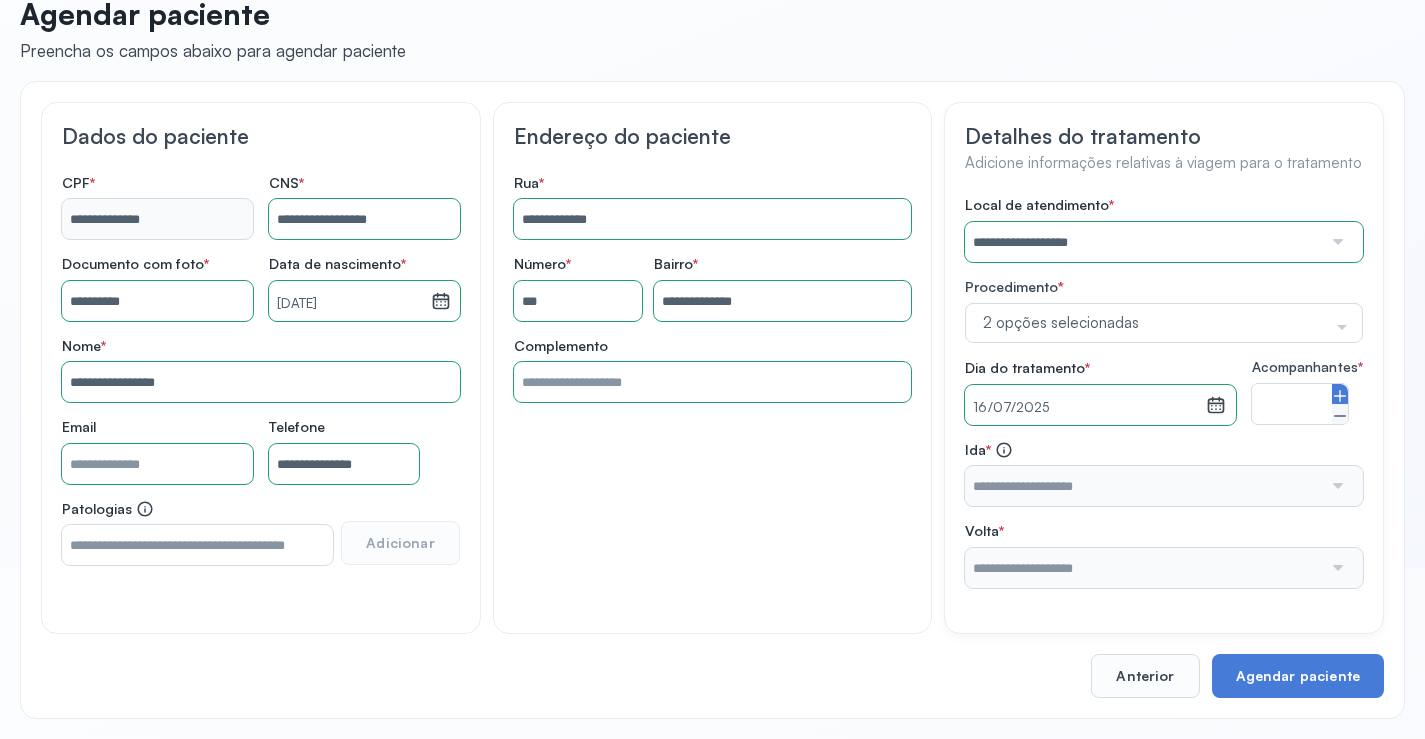 click 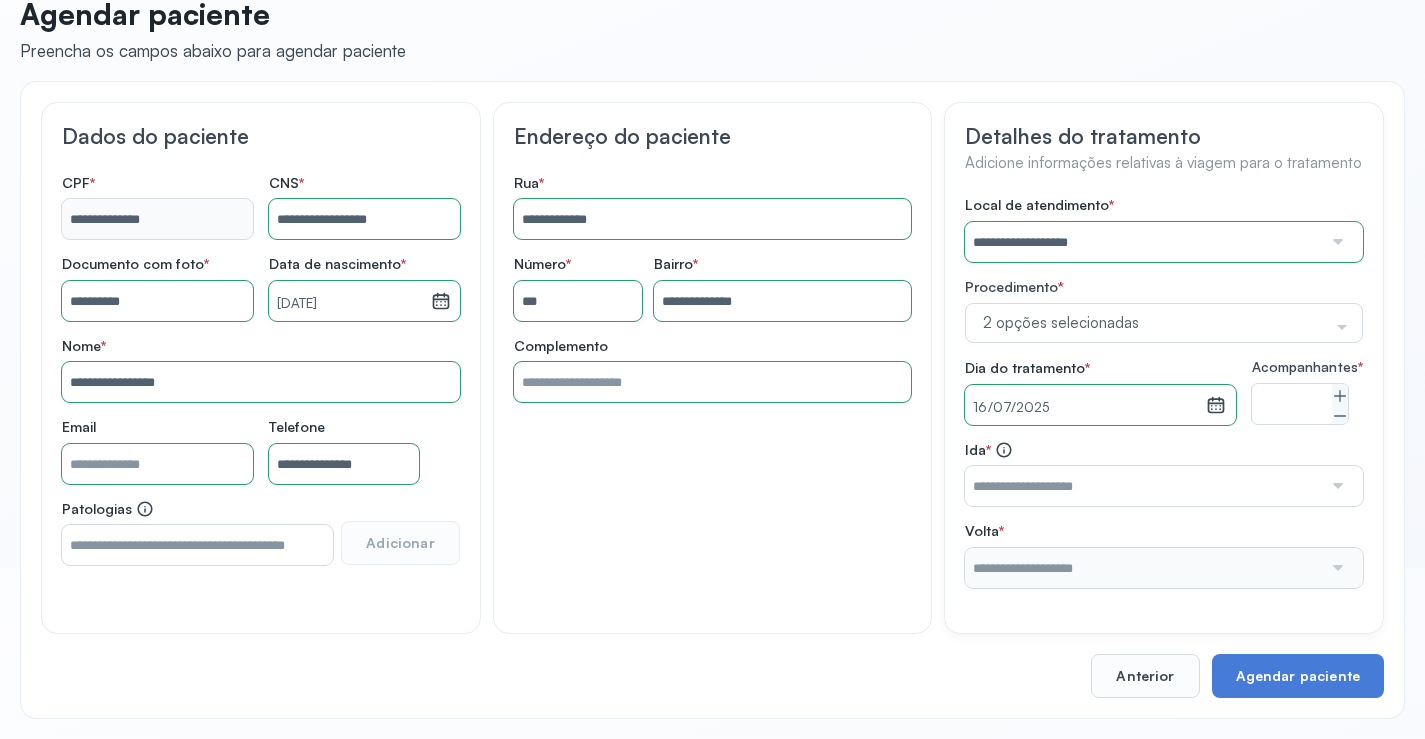 click at bounding box center (1336, 486) 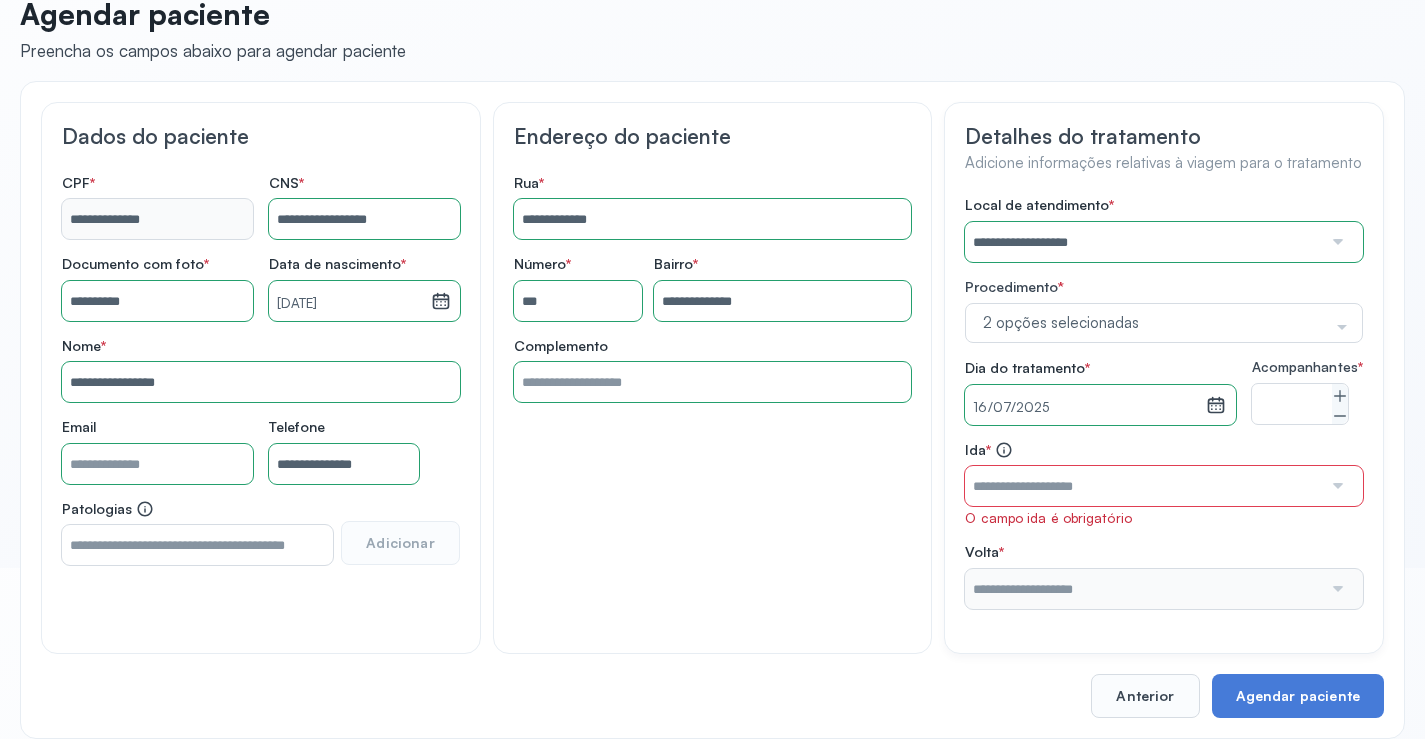 click on "Ida * O campo ida é obrigatório Destino: Juazeiro-[STATE] dia 11/07/2025 às 05:00h Destino: Salvador-[STATE] dia 13/07/2025 às 22:00h Destino: Juazeiro-[STATE] dia 14/07/2025 às 05:00h Destino: Juazeiro-[STATE] dia 15/07/2025 às 05:00h Destino: Salvador-[STATE] dia 15/07/2025 às 22:00h Destino: Juazeiro-[STATE] dia 16/07/2025 às 05:00h Destino: Salvador-[STATE] dia 16/07/2025 às 22:00h Volta * Nenhuma opção encontrada" at bounding box center [1164, 525] 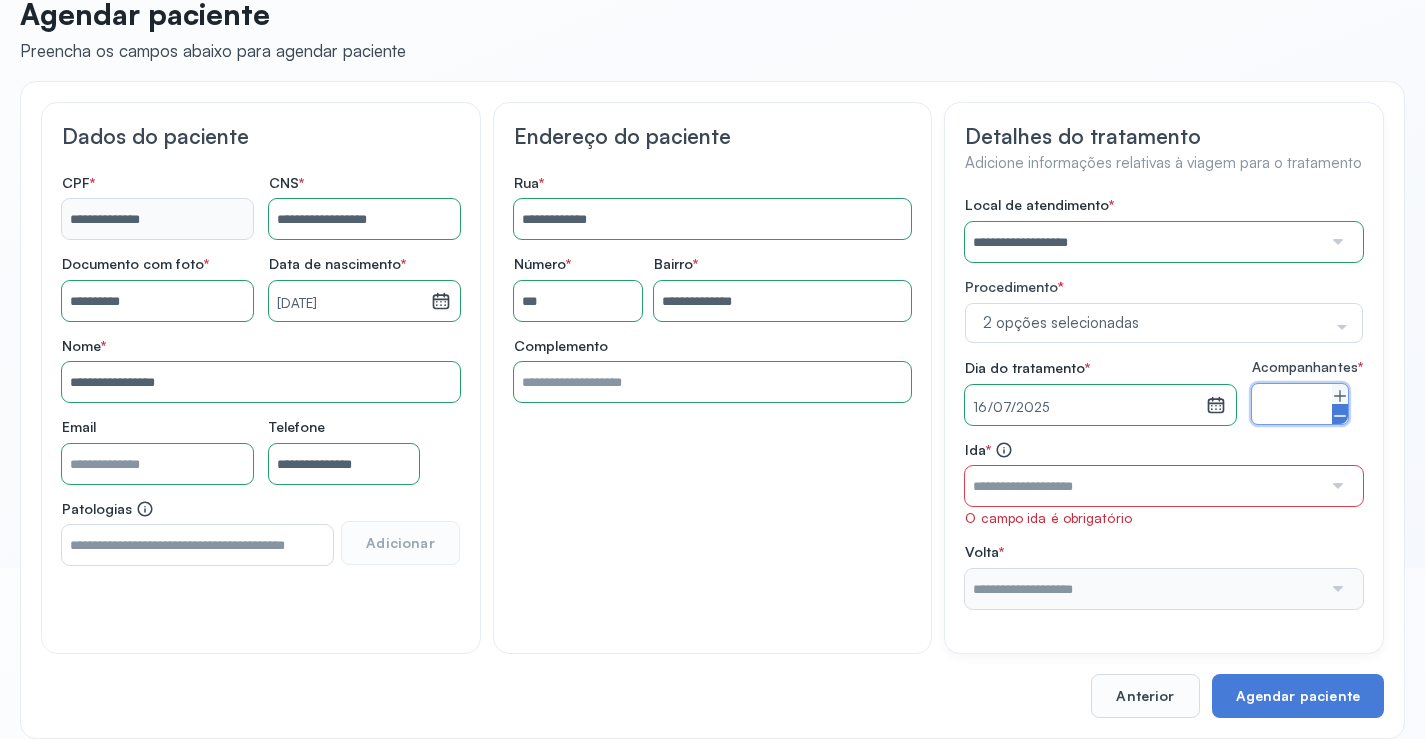 click 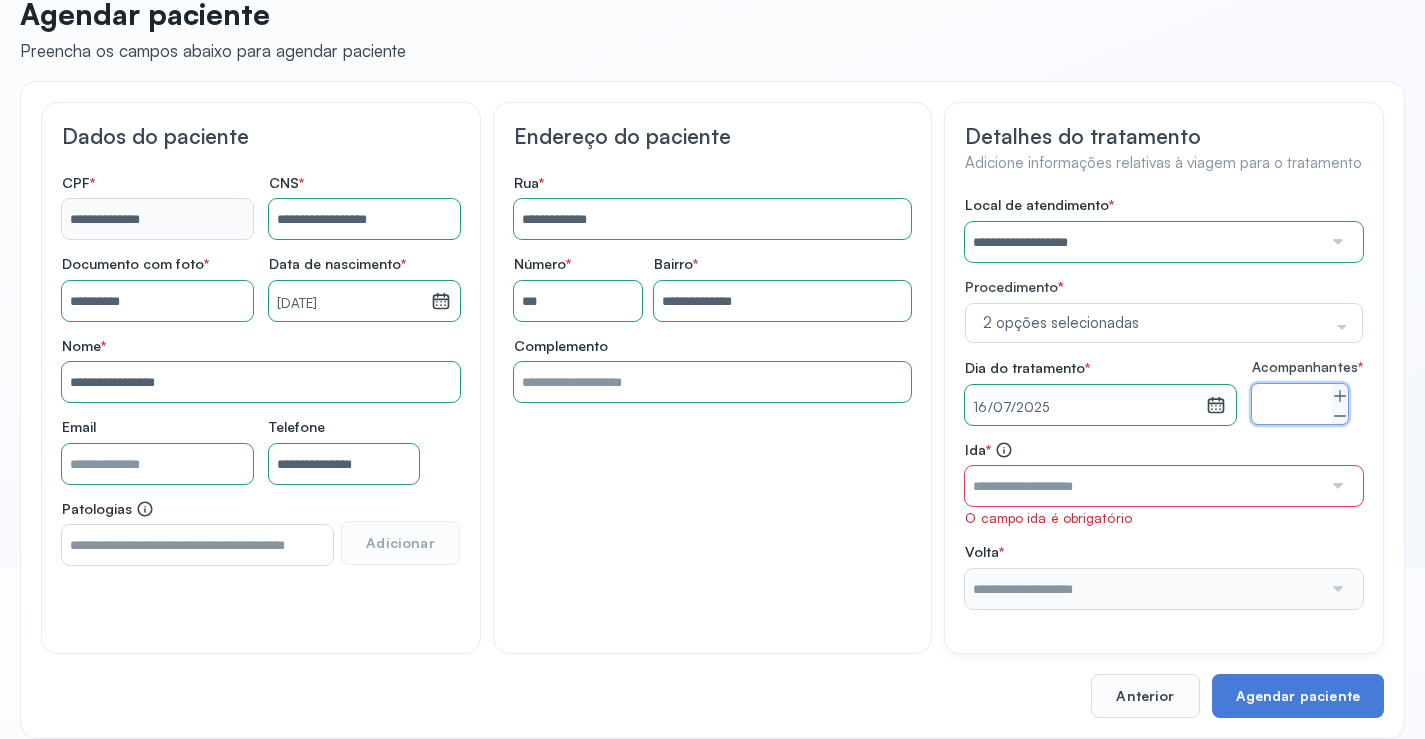 click at bounding box center [1336, 486] 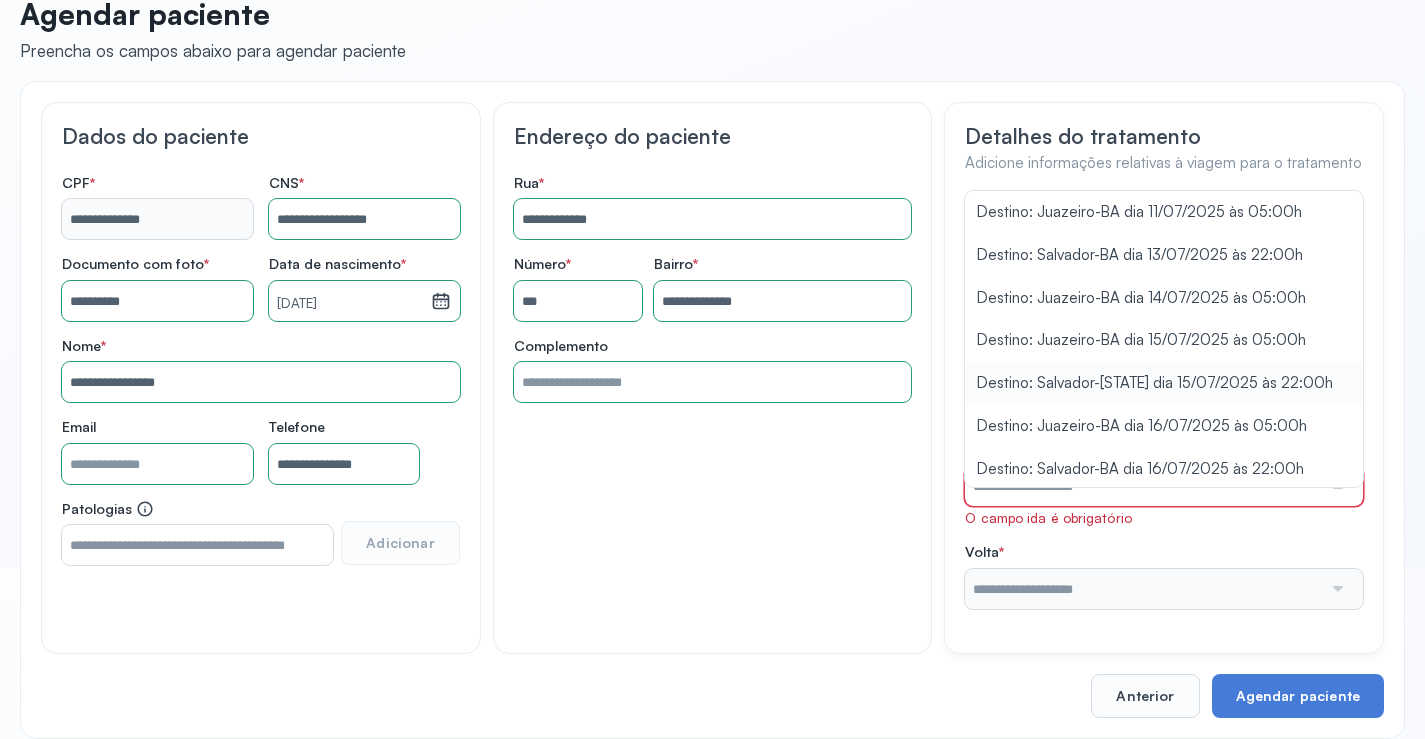 type on "**********" 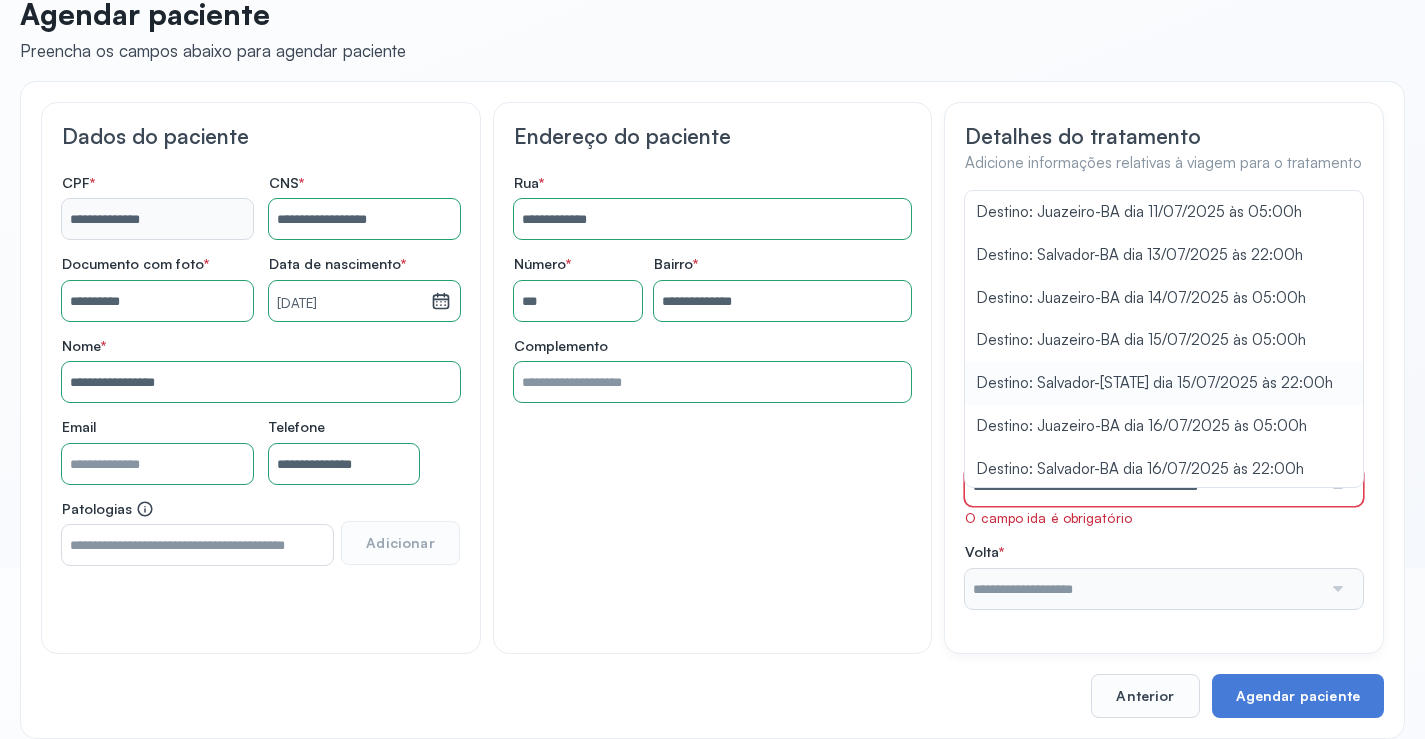 click on "**********" at bounding box center (1164, 402) 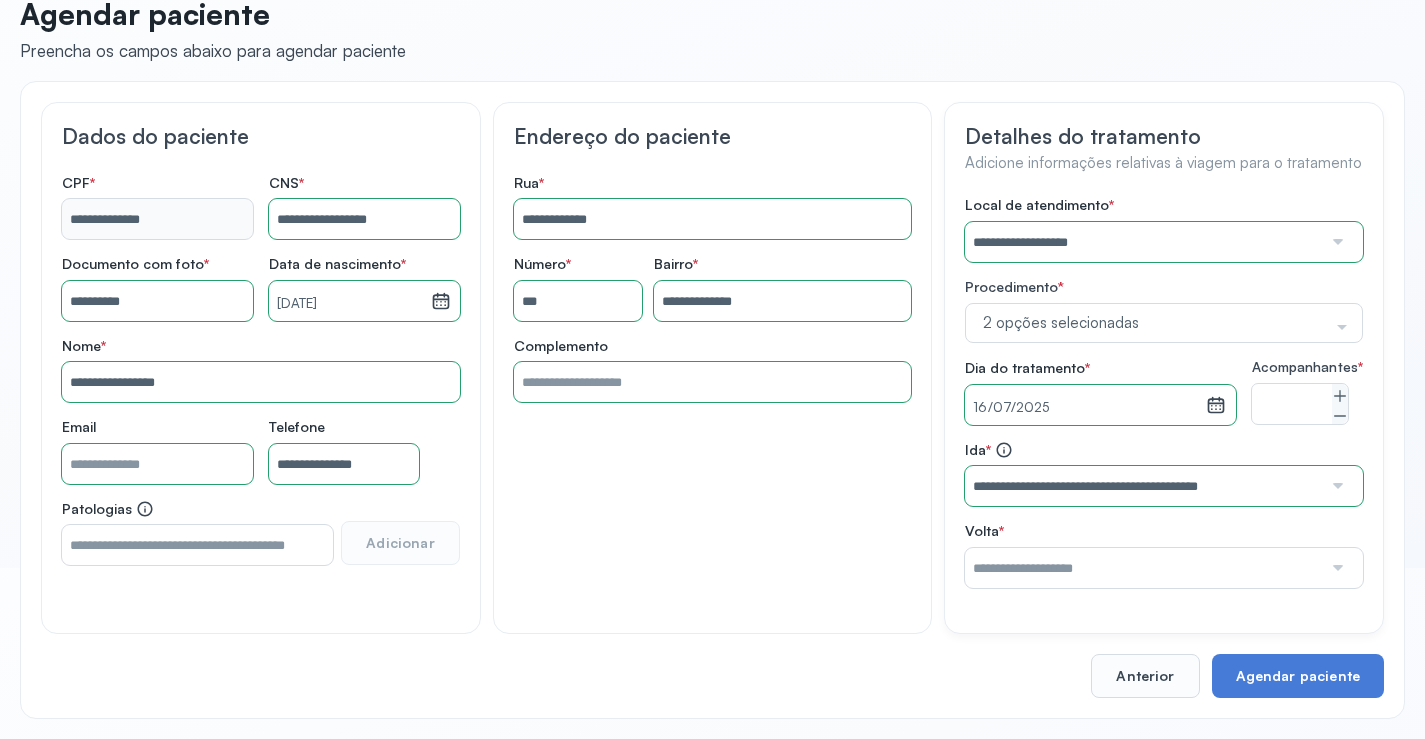 click at bounding box center (1336, 568) 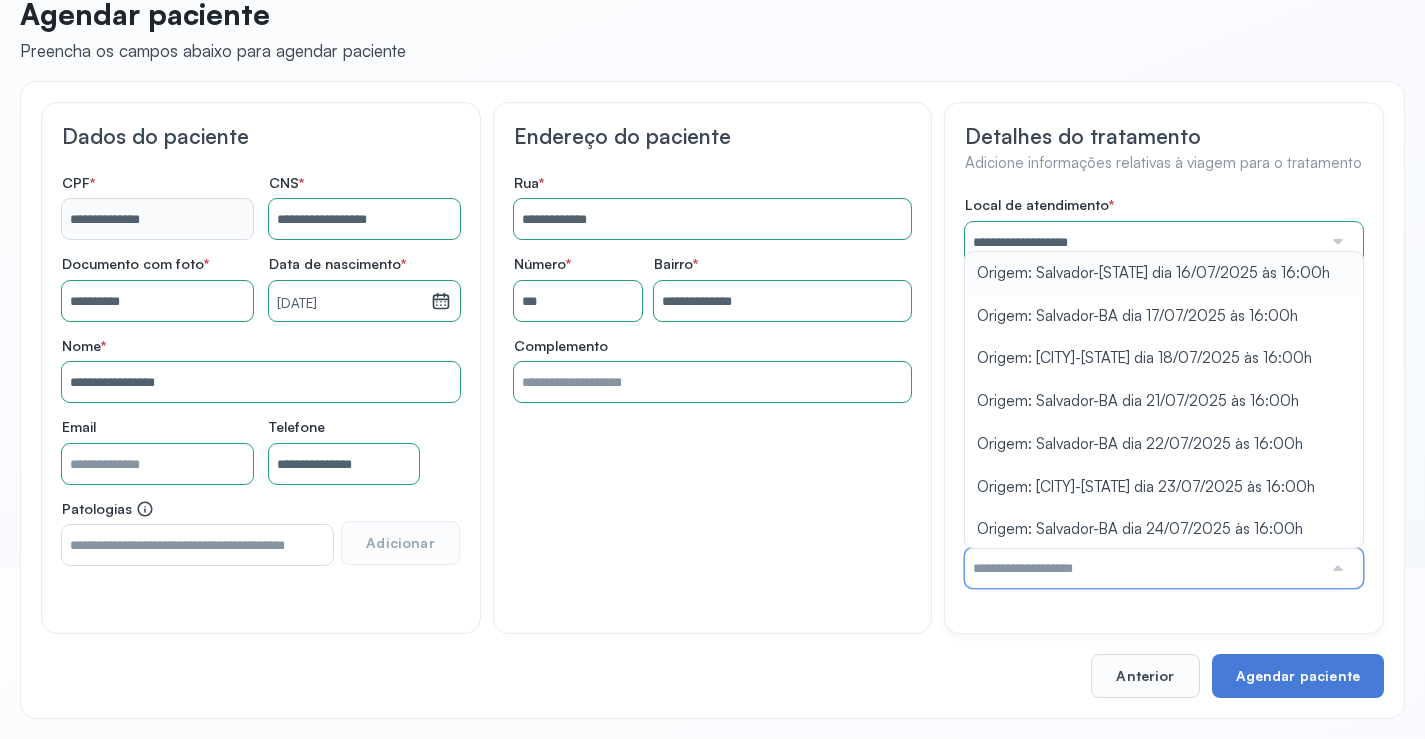 type on "**********" 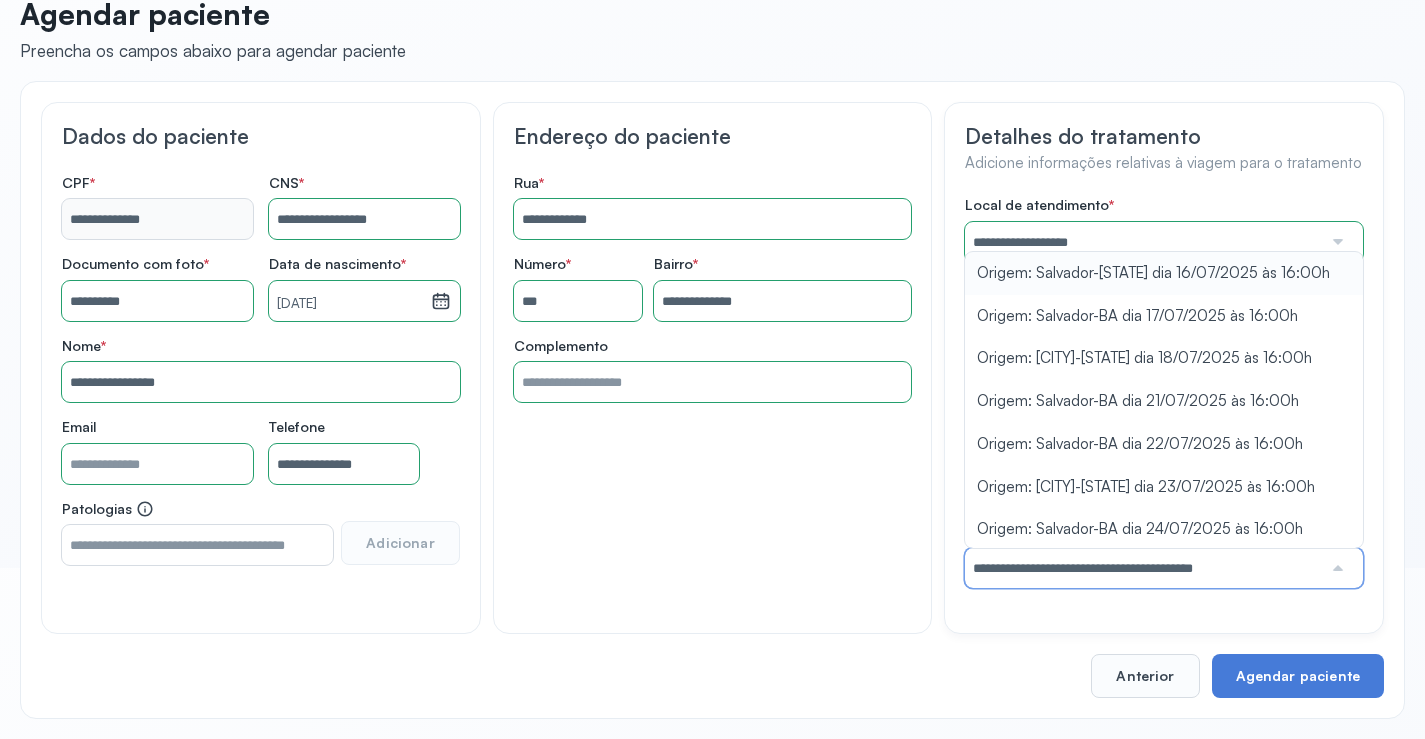 click on "**********" at bounding box center [1164, 392] 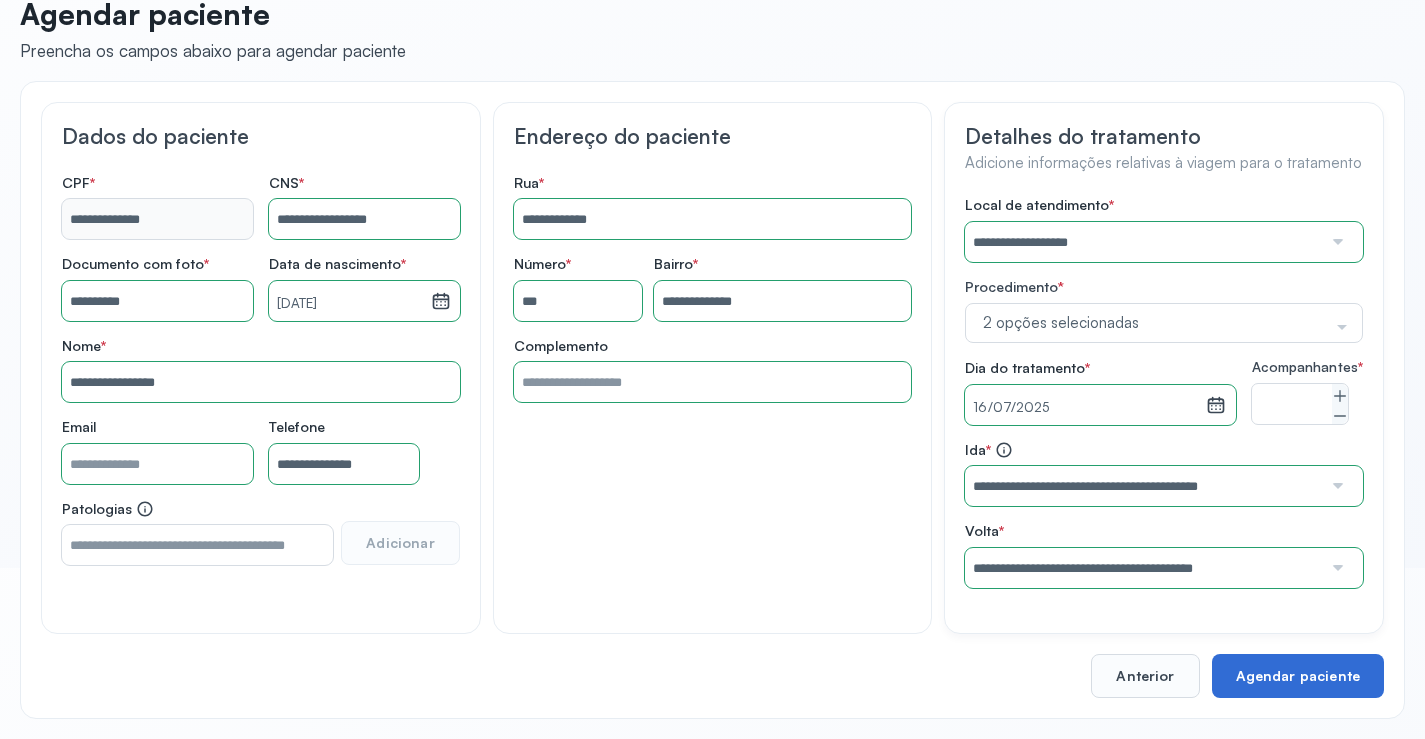 click on "Agendar paciente" at bounding box center (1298, 676) 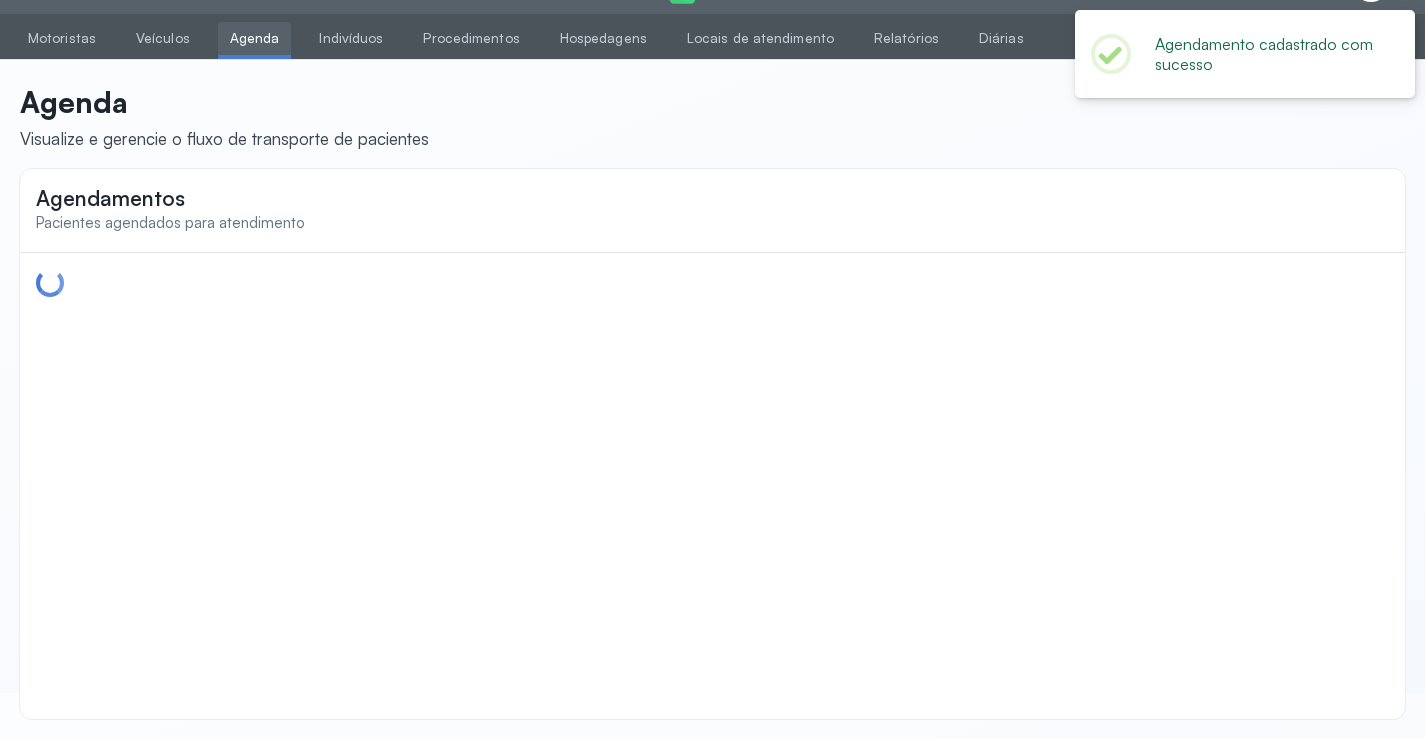 scroll, scrollTop: 44, scrollLeft: 0, axis: vertical 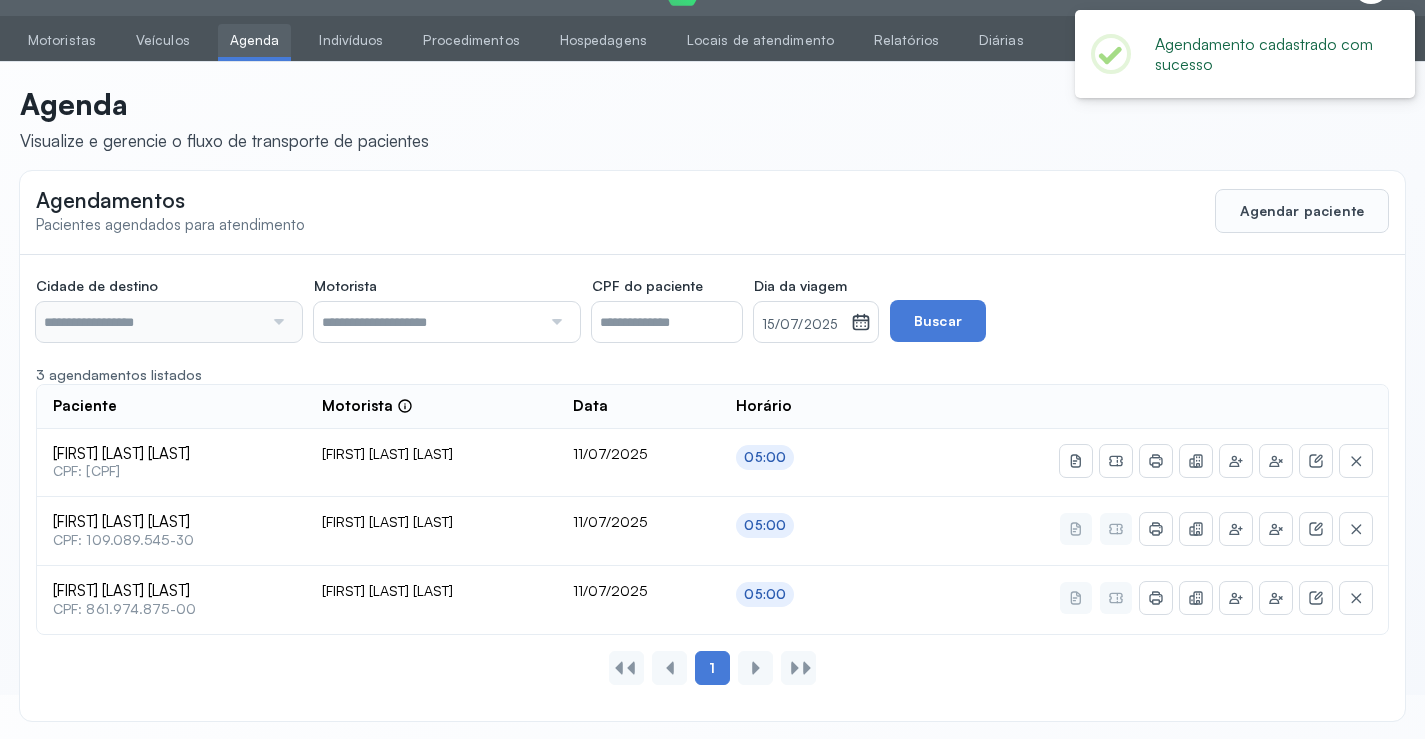 type on "********" 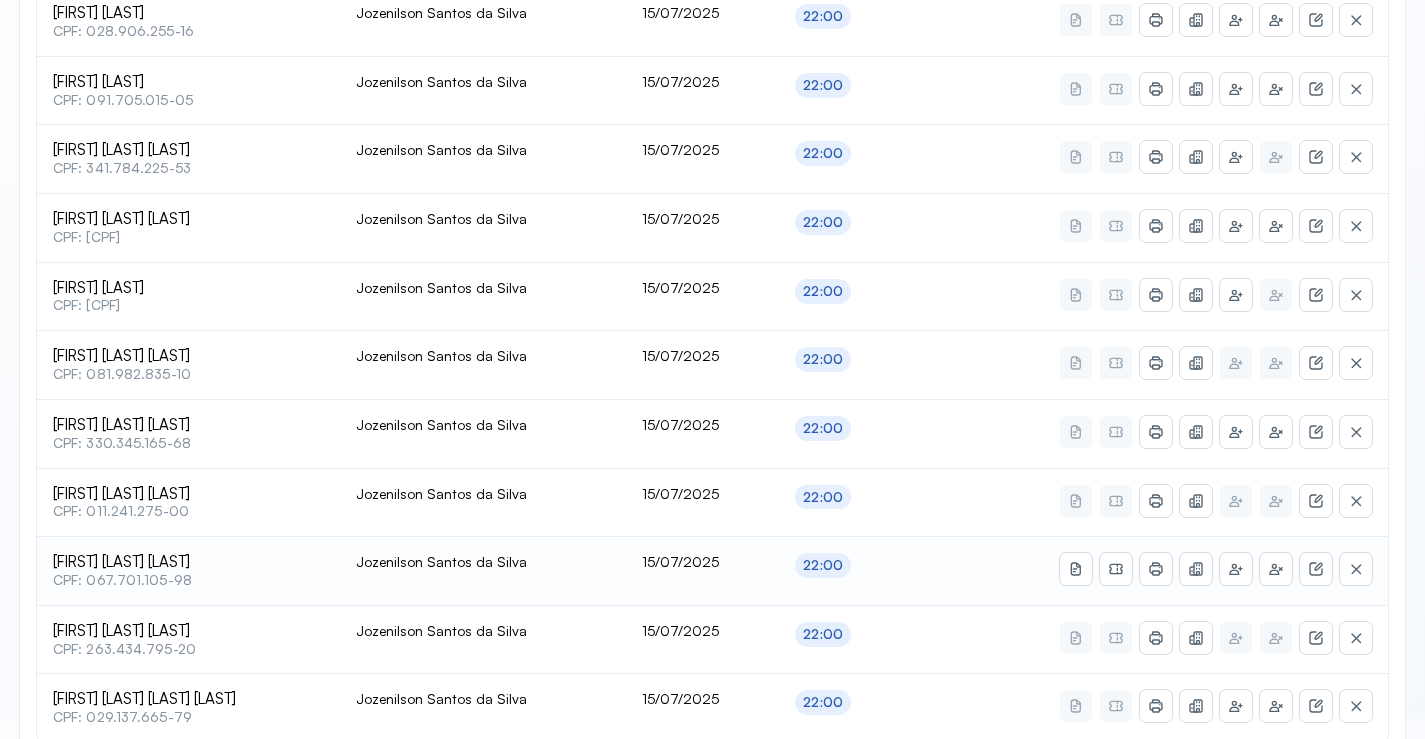 scroll, scrollTop: 865, scrollLeft: 0, axis: vertical 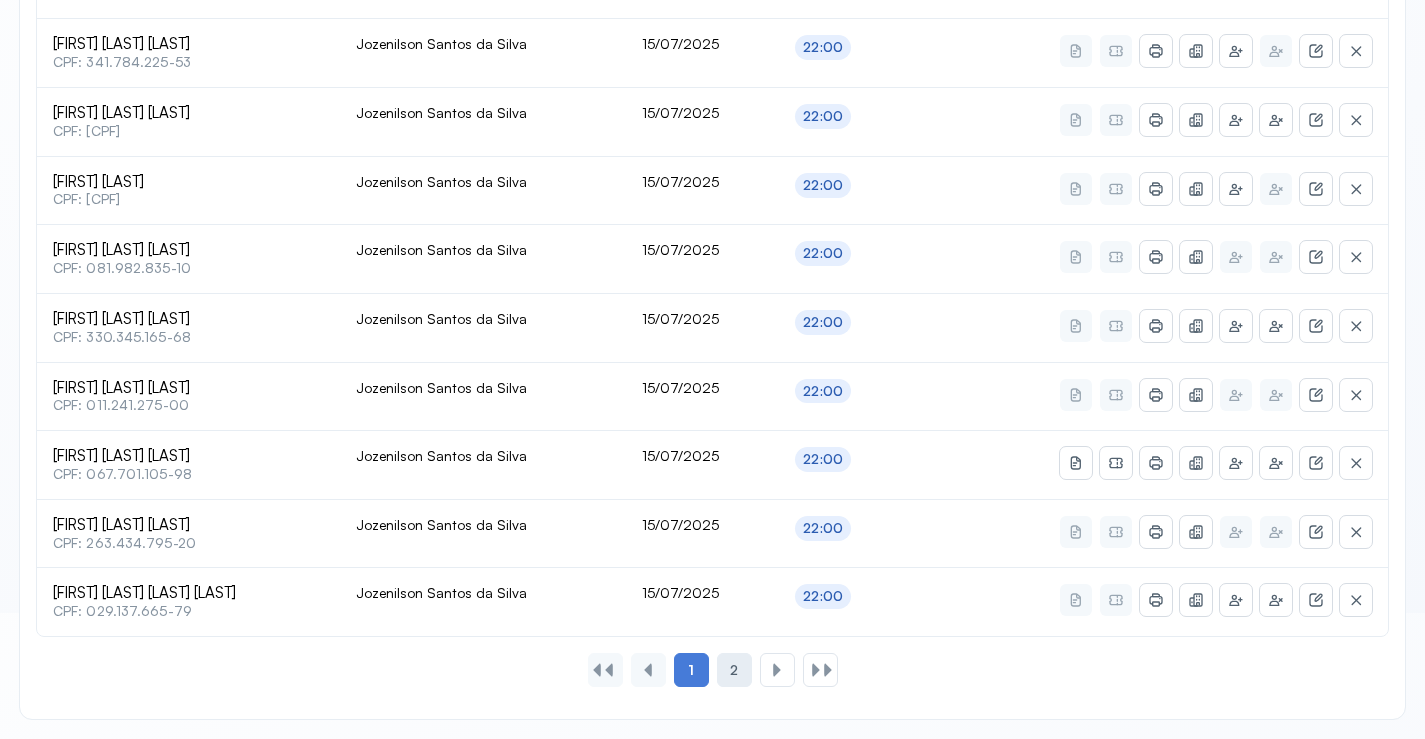 click on "2" at bounding box center [734, 670] 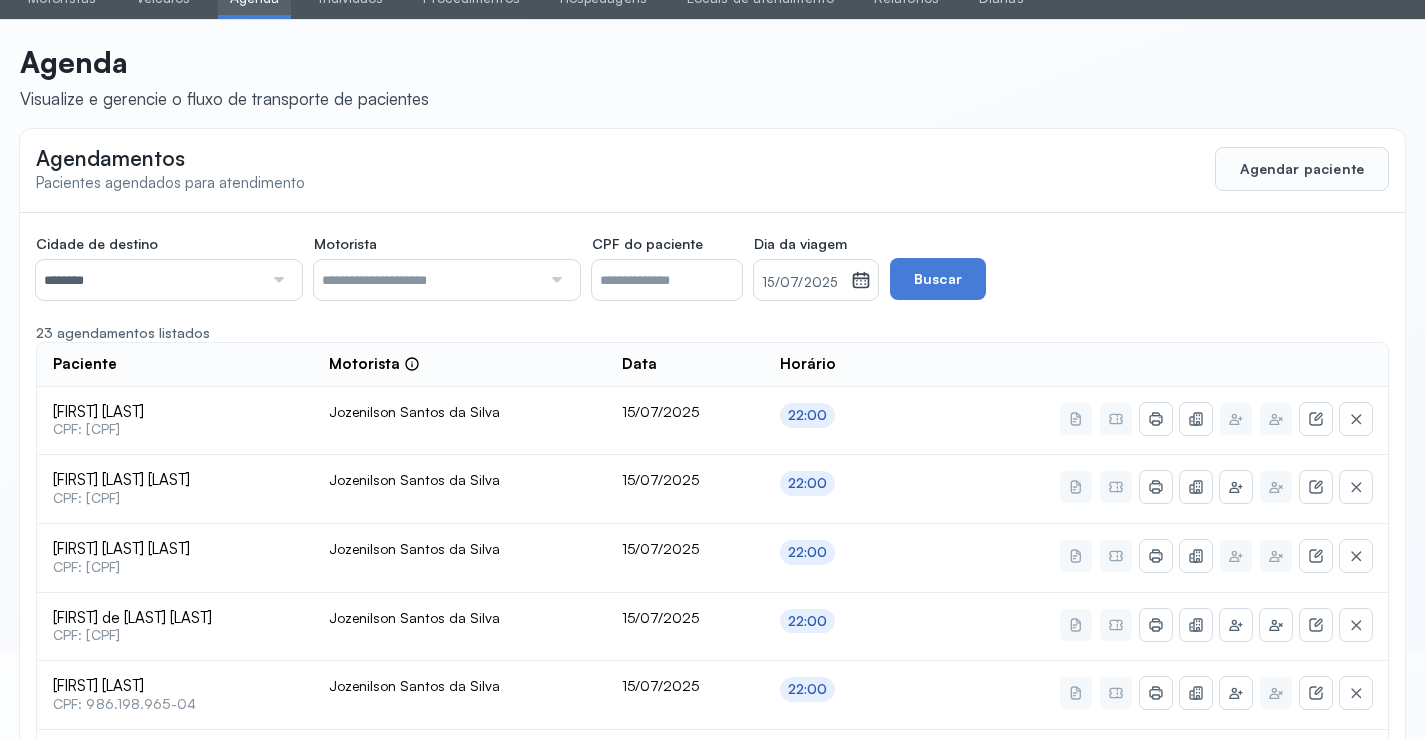 scroll, scrollTop: 85, scrollLeft: 0, axis: vertical 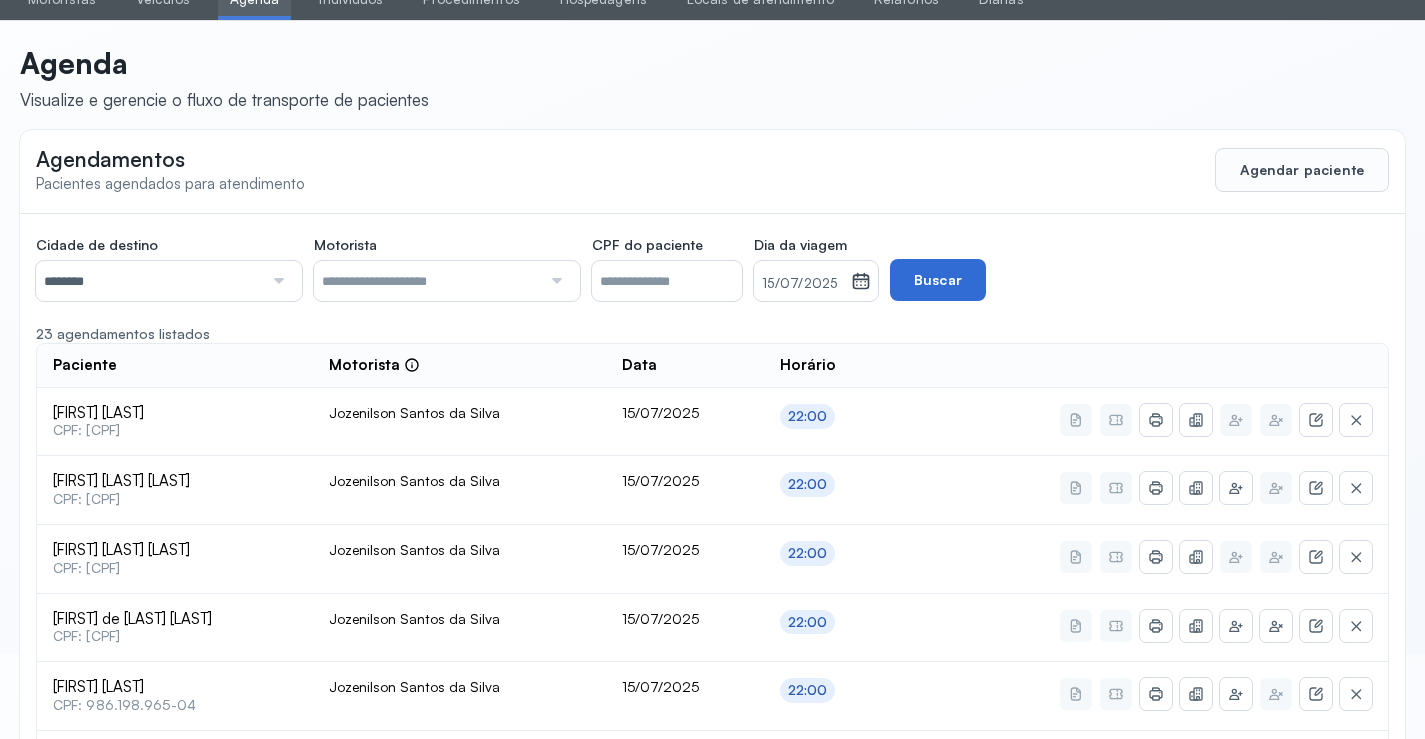 drag, startPoint x: 890, startPoint y: 283, endPoint x: 923, endPoint y: 295, distance: 35.1141 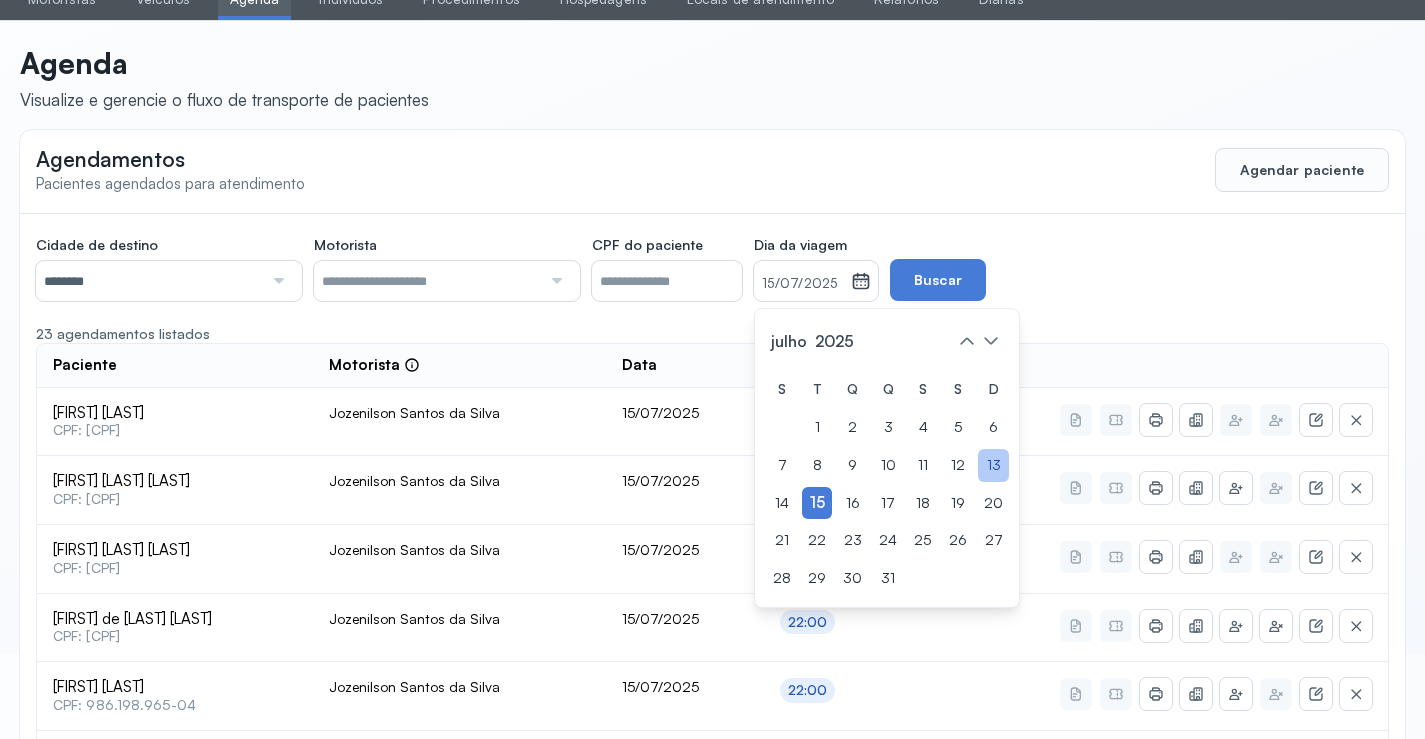click on "13" 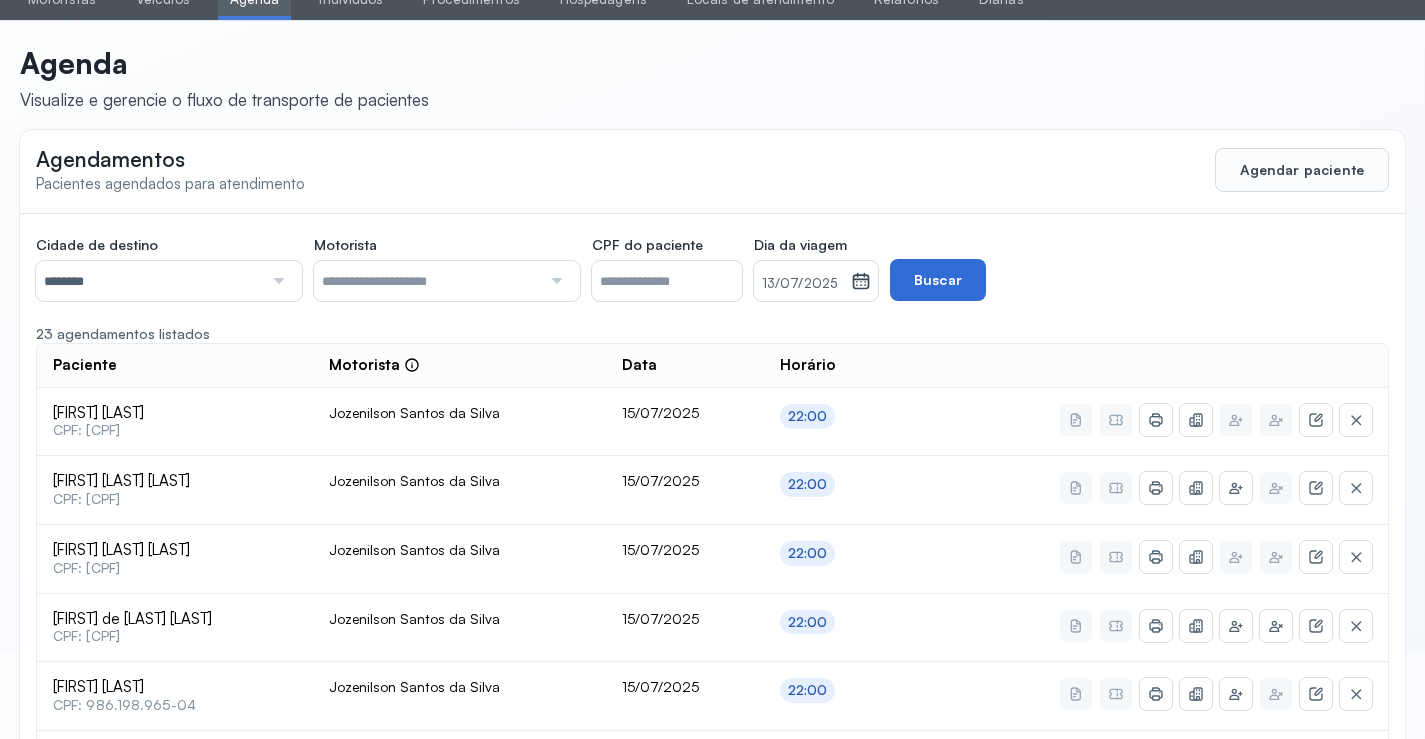 click on "Buscar" at bounding box center [938, 280] 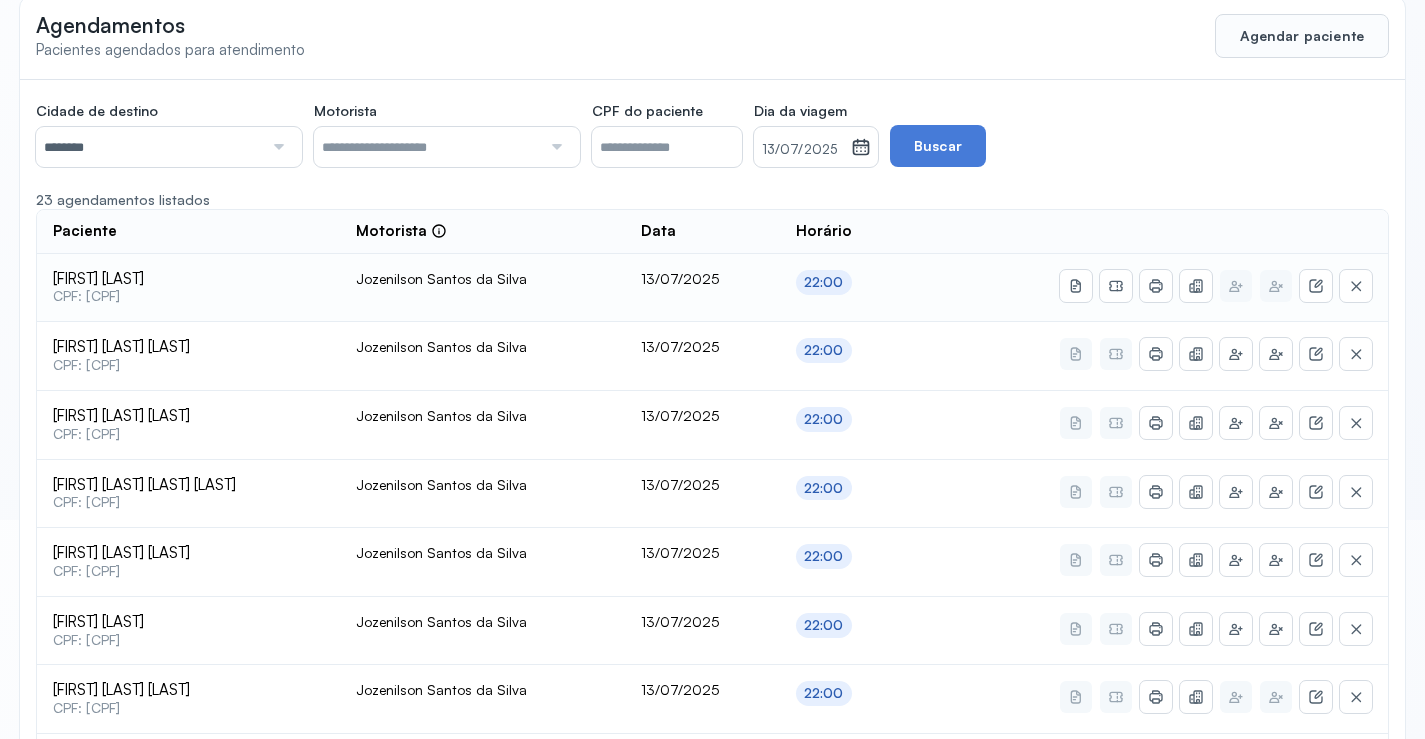 scroll, scrollTop: 485, scrollLeft: 0, axis: vertical 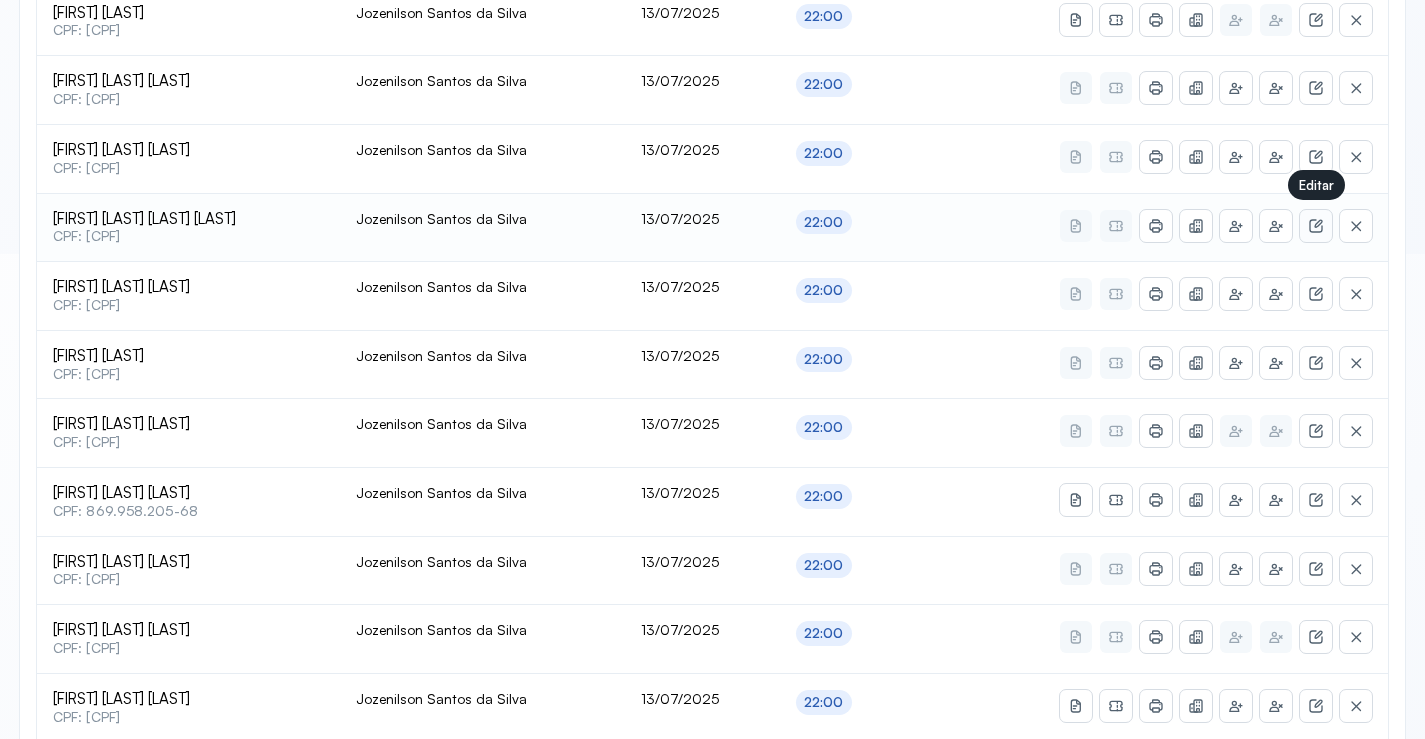 click 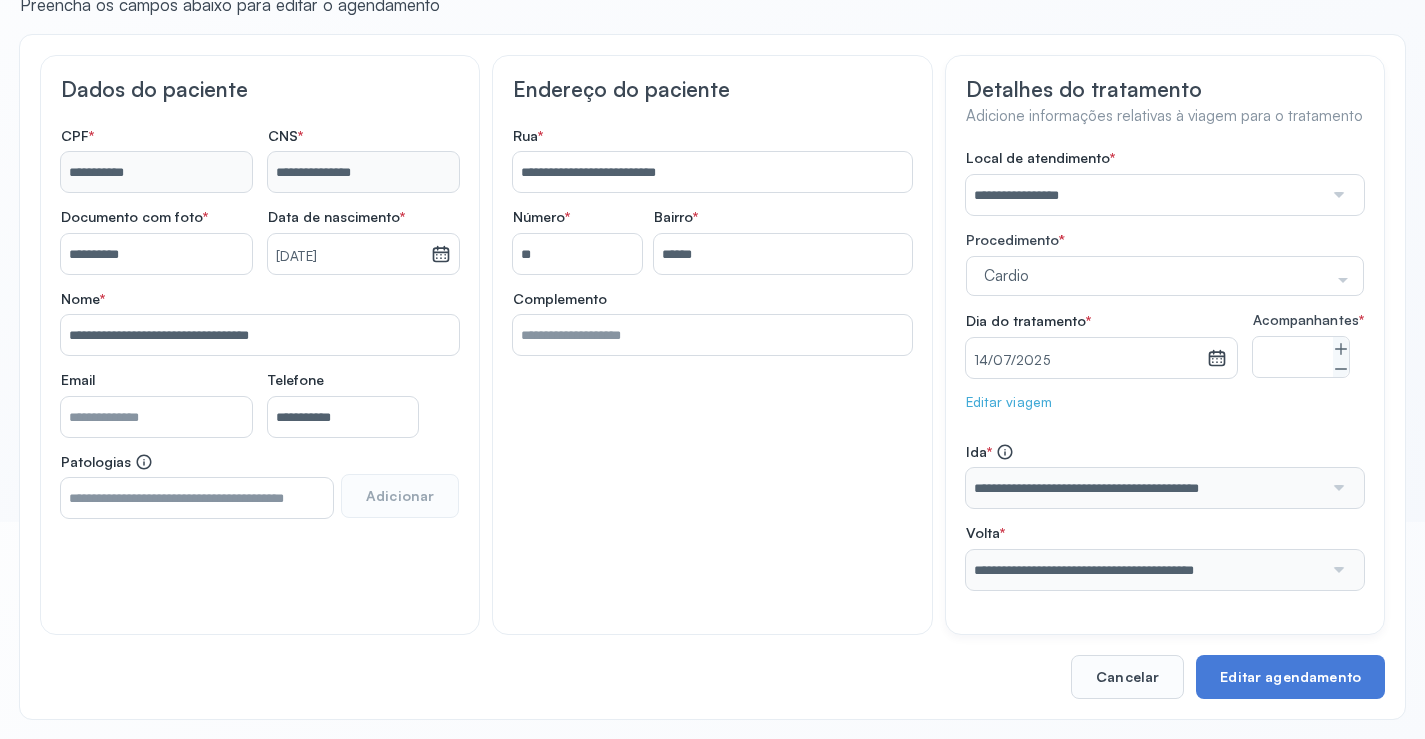scroll, scrollTop: 233, scrollLeft: 0, axis: vertical 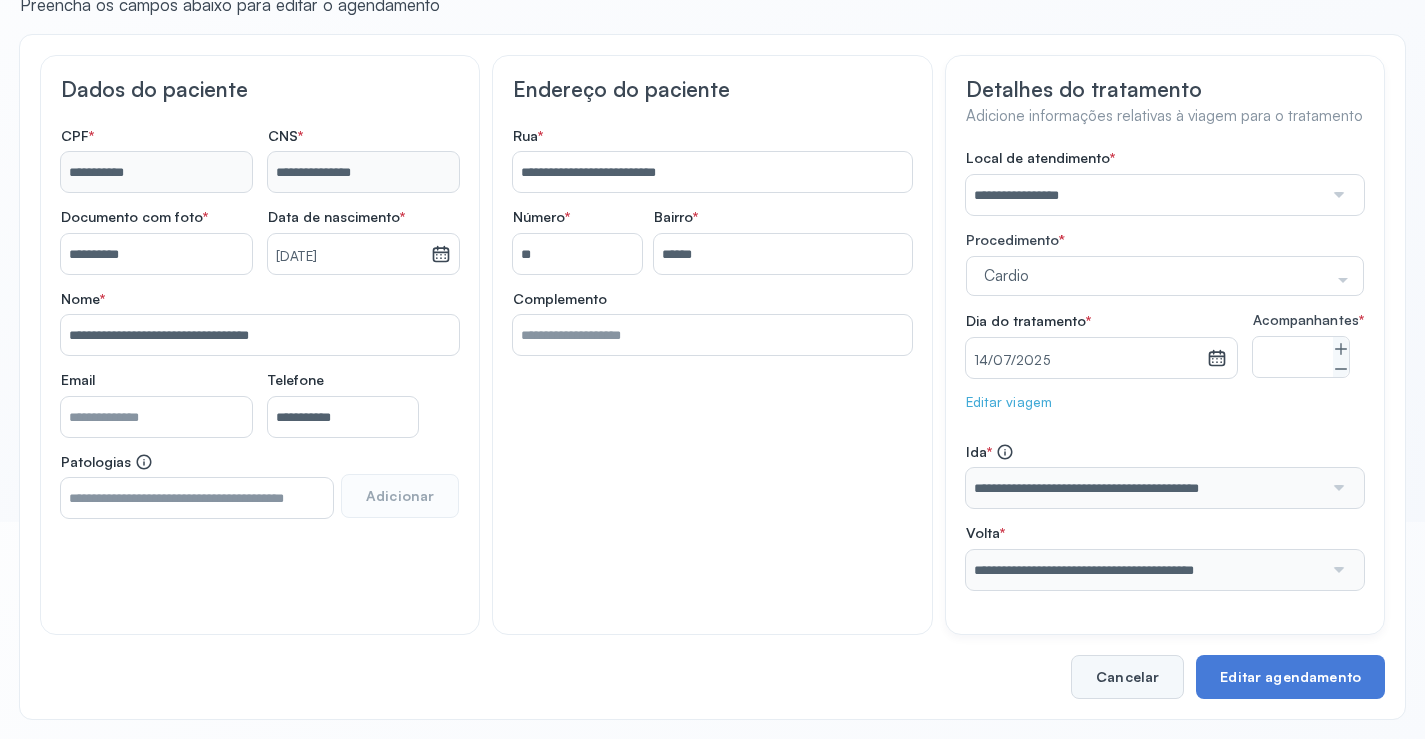 click on "Cancelar" at bounding box center (1127, 677) 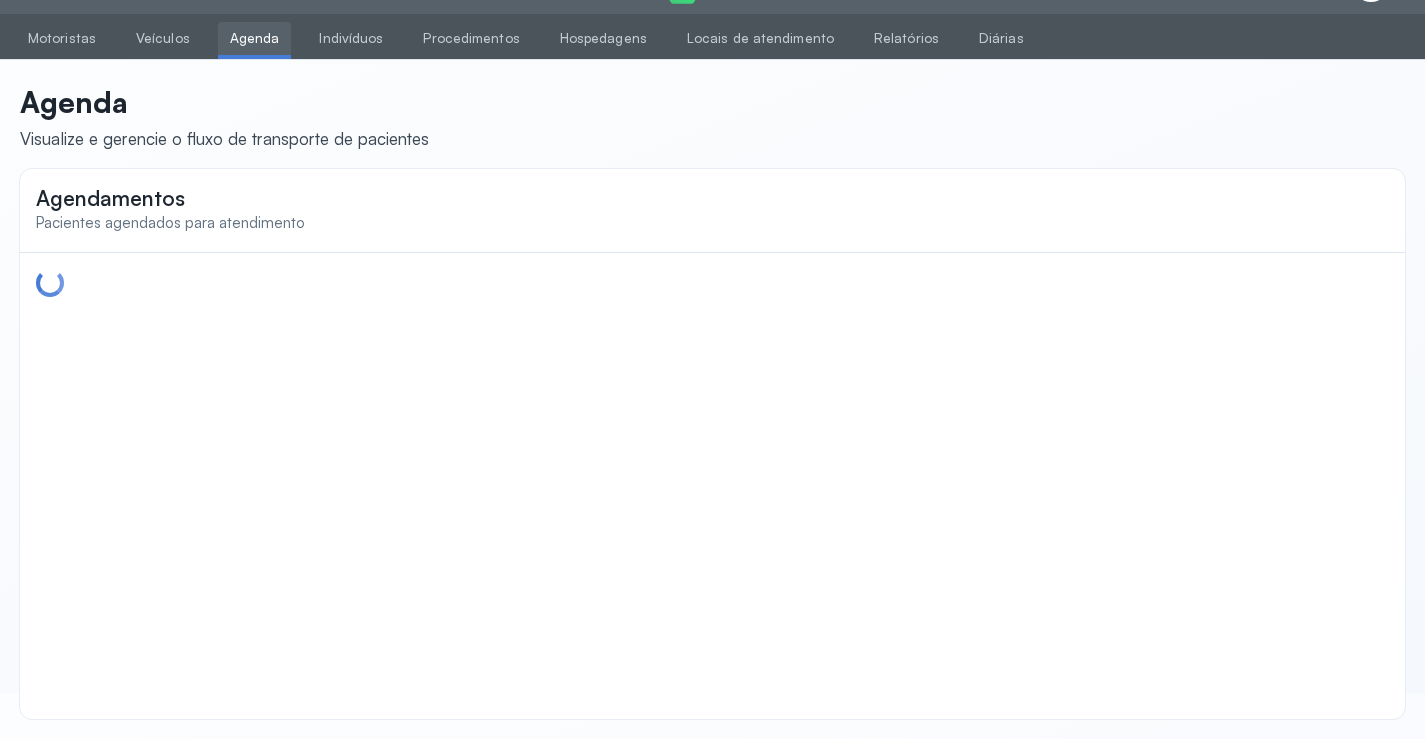 scroll, scrollTop: 46, scrollLeft: 0, axis: vertical 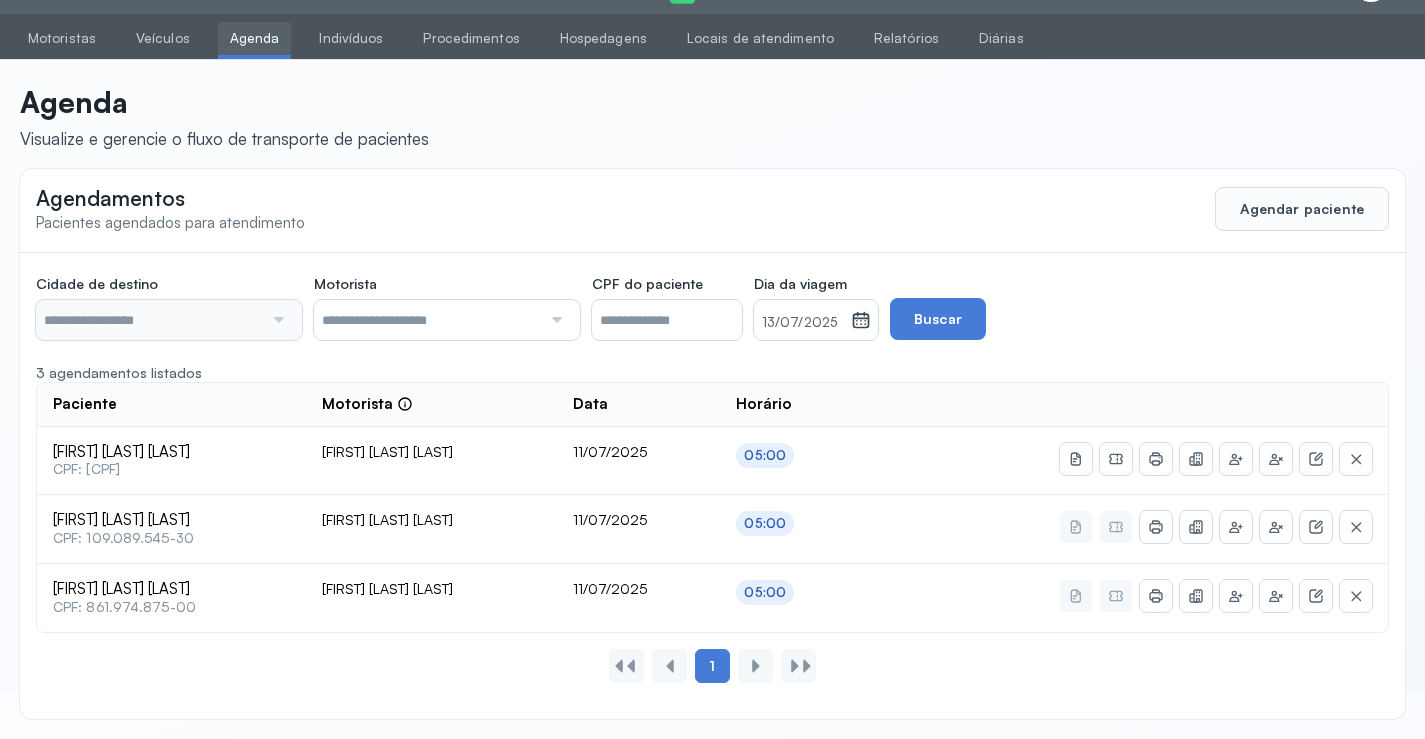 type on "********" 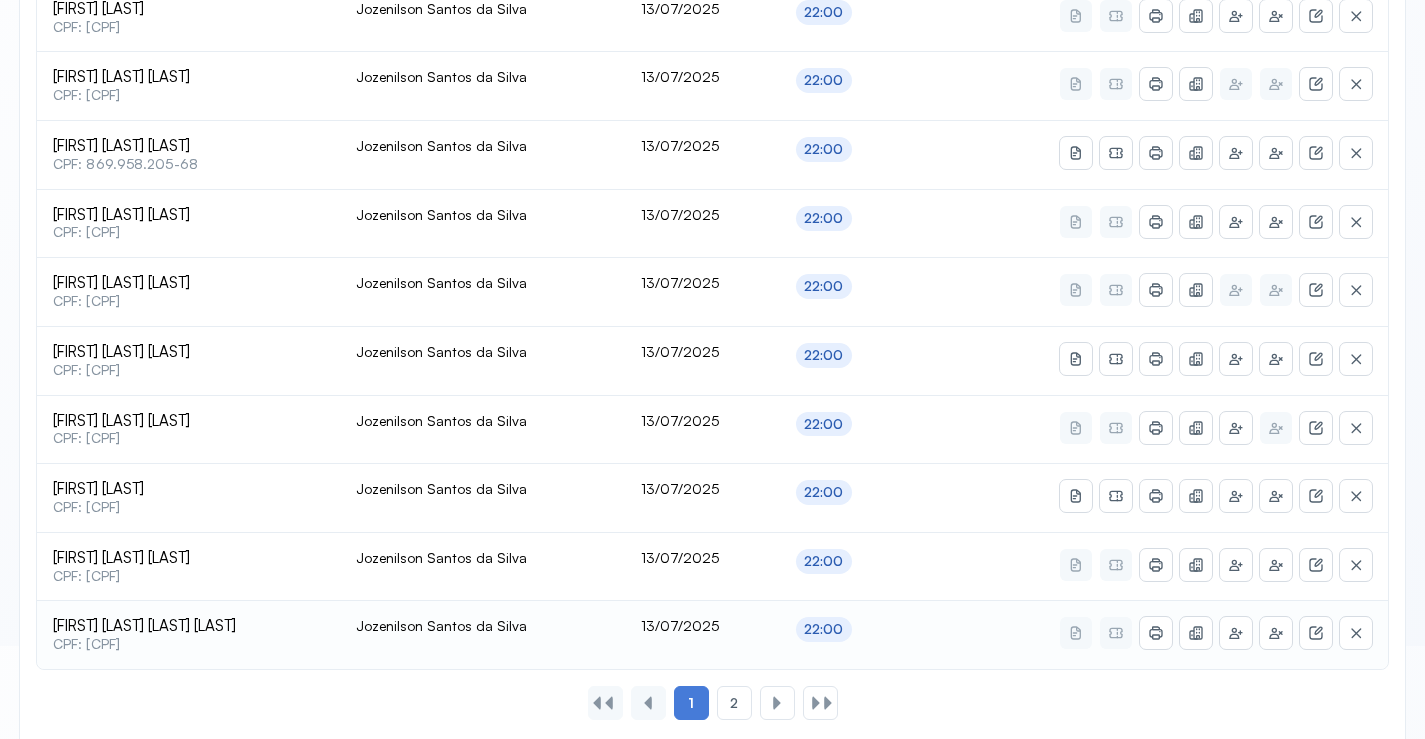 scroll, scrollTop: 865, scrollLeft: 0, axis: vertical 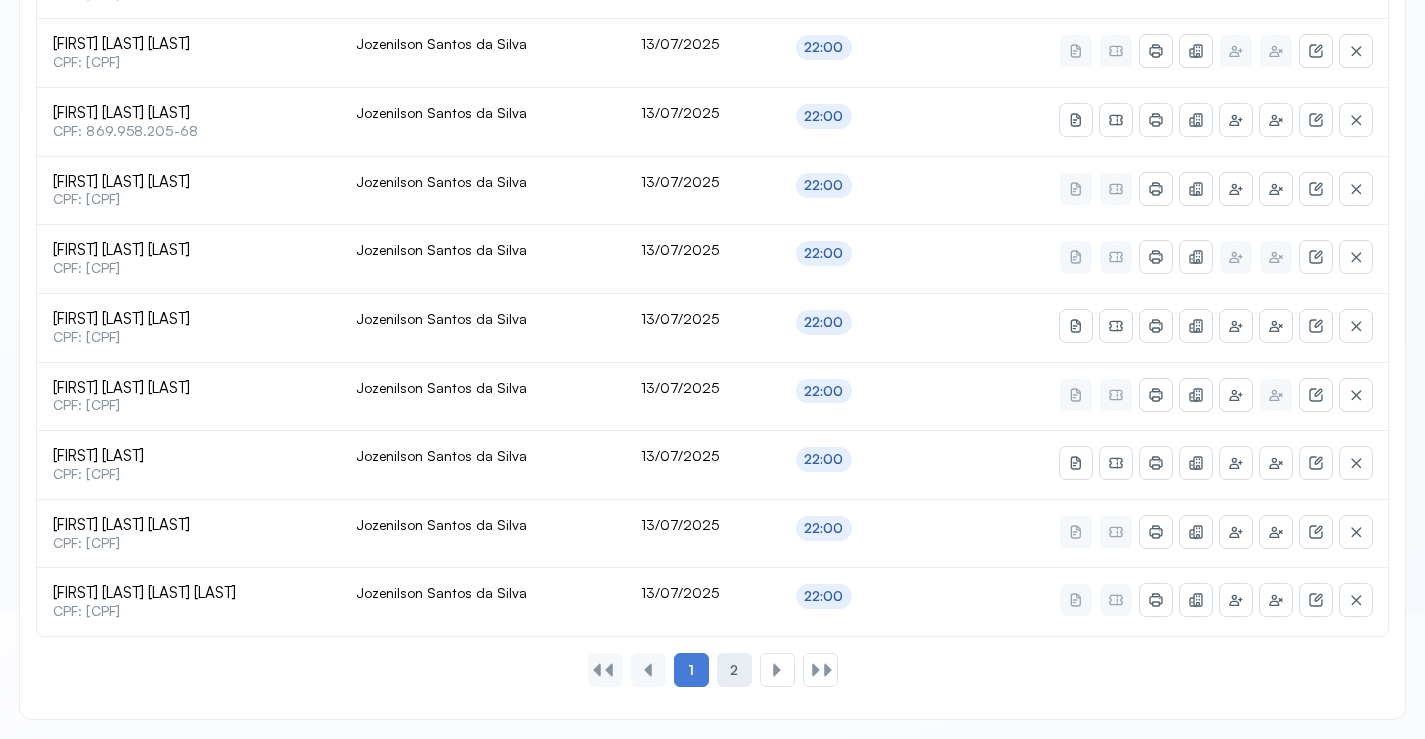 click on "2" at bounding box center (734, 670) 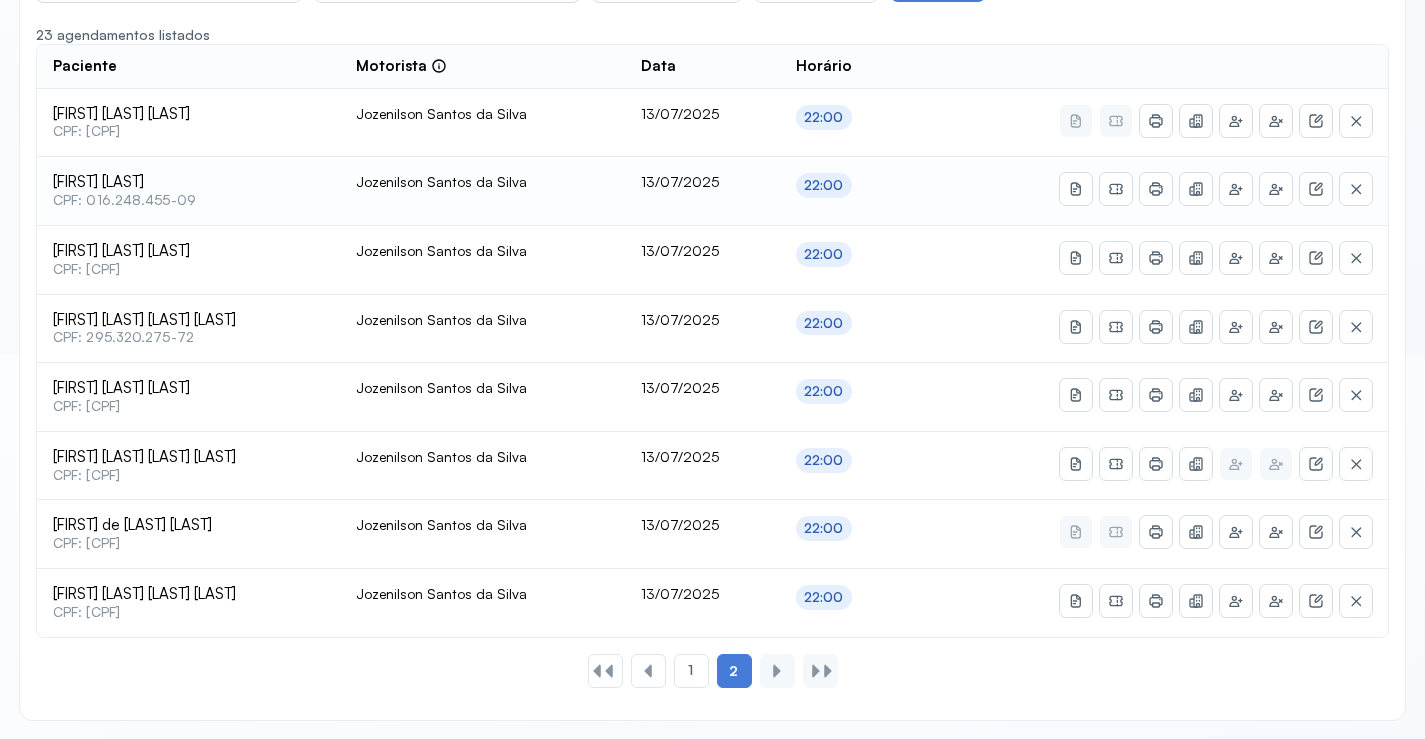 scroll, scrollTop: 385, scrollLeft: 0, axis: vertical 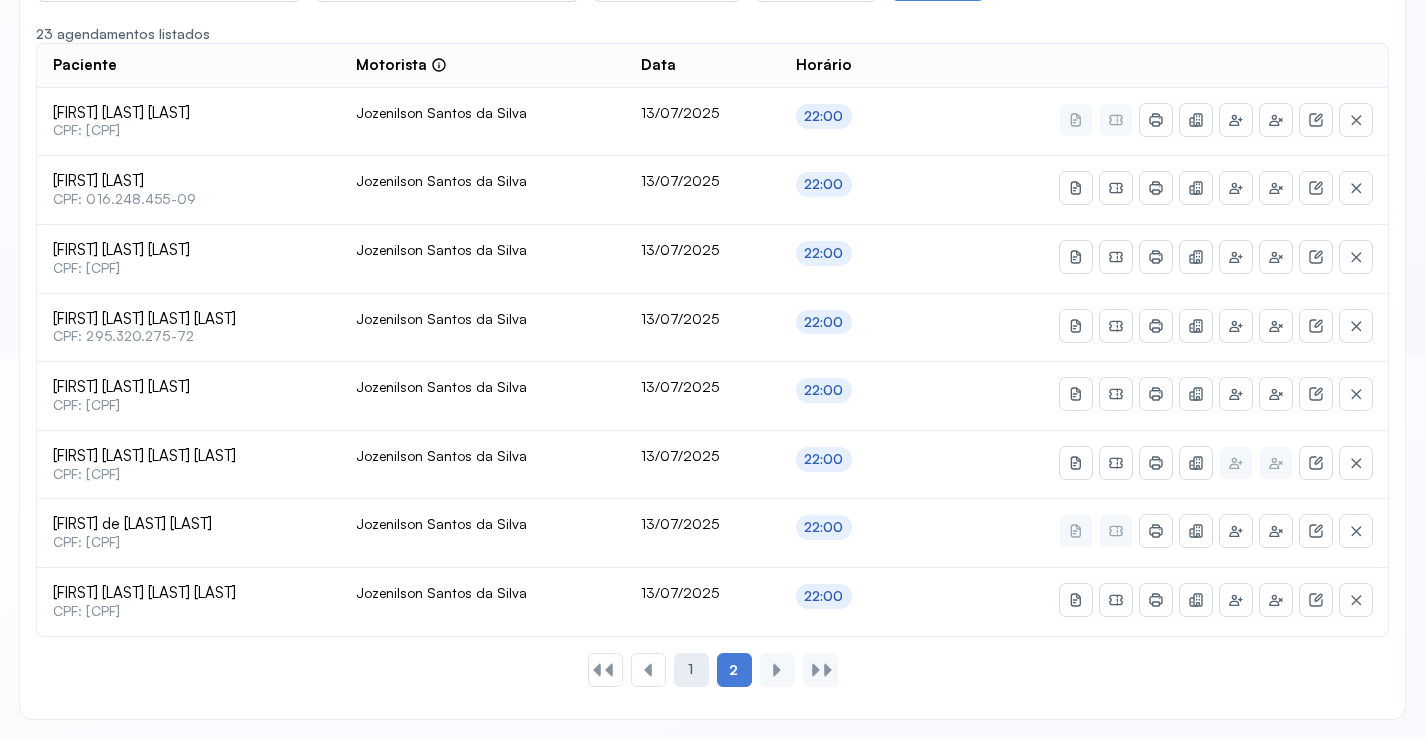 click on "1" at bounding box center (690, 669) 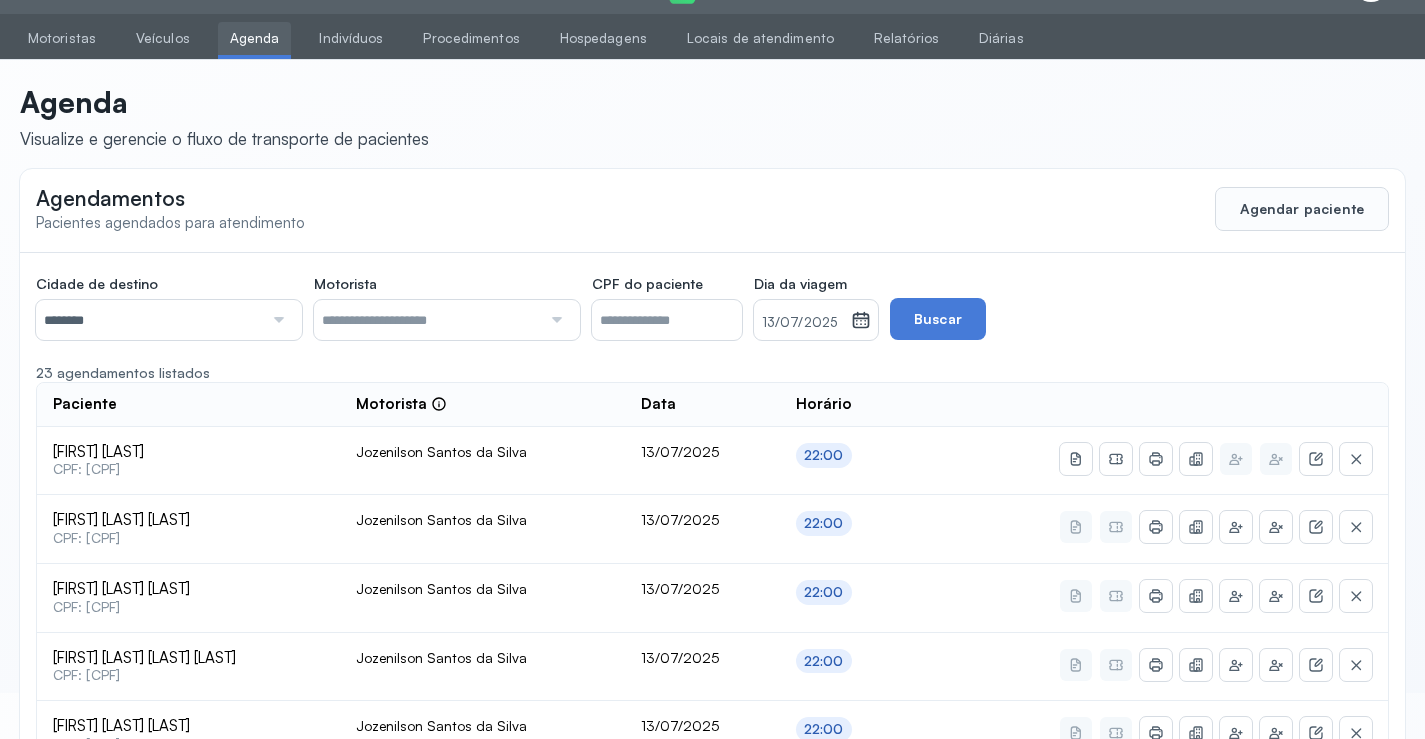 scroll, scrollTop: 385, scrollLeft: 0, axis: vertical 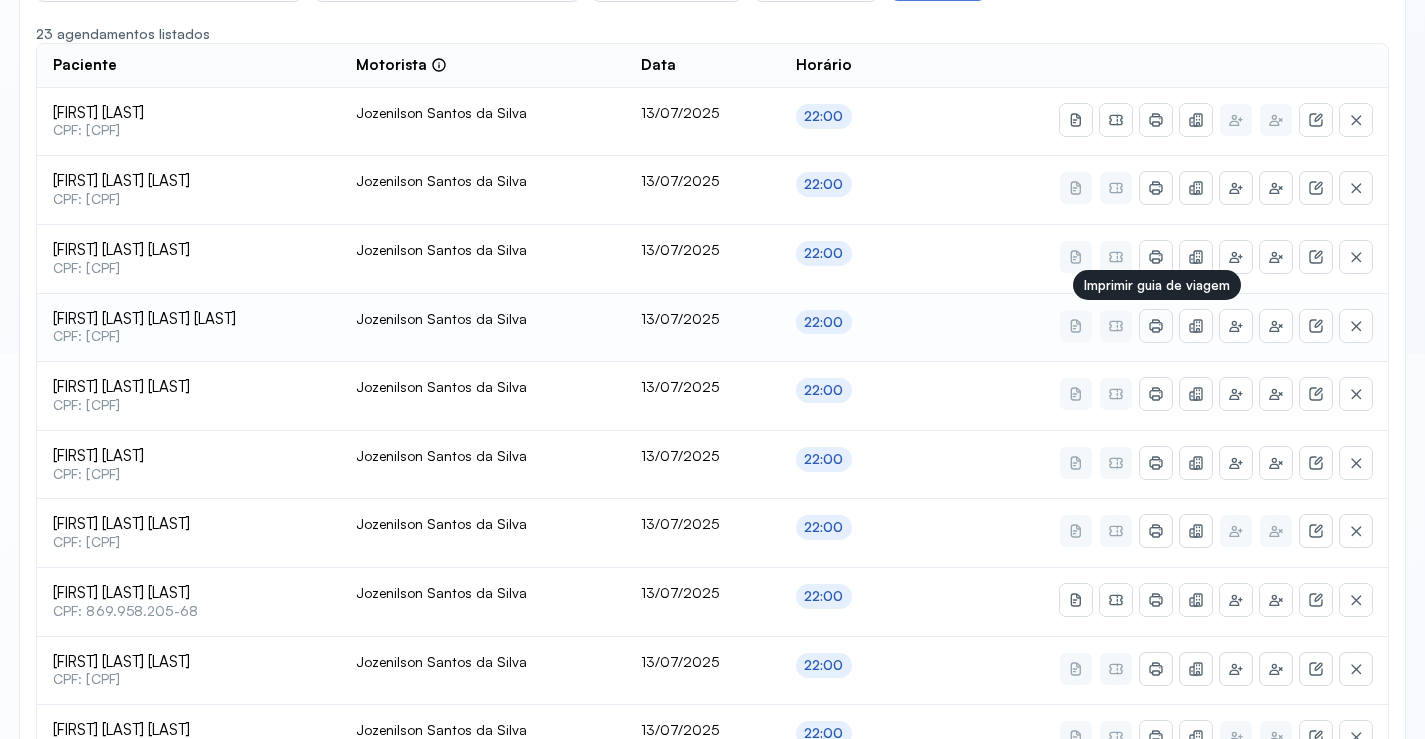 click 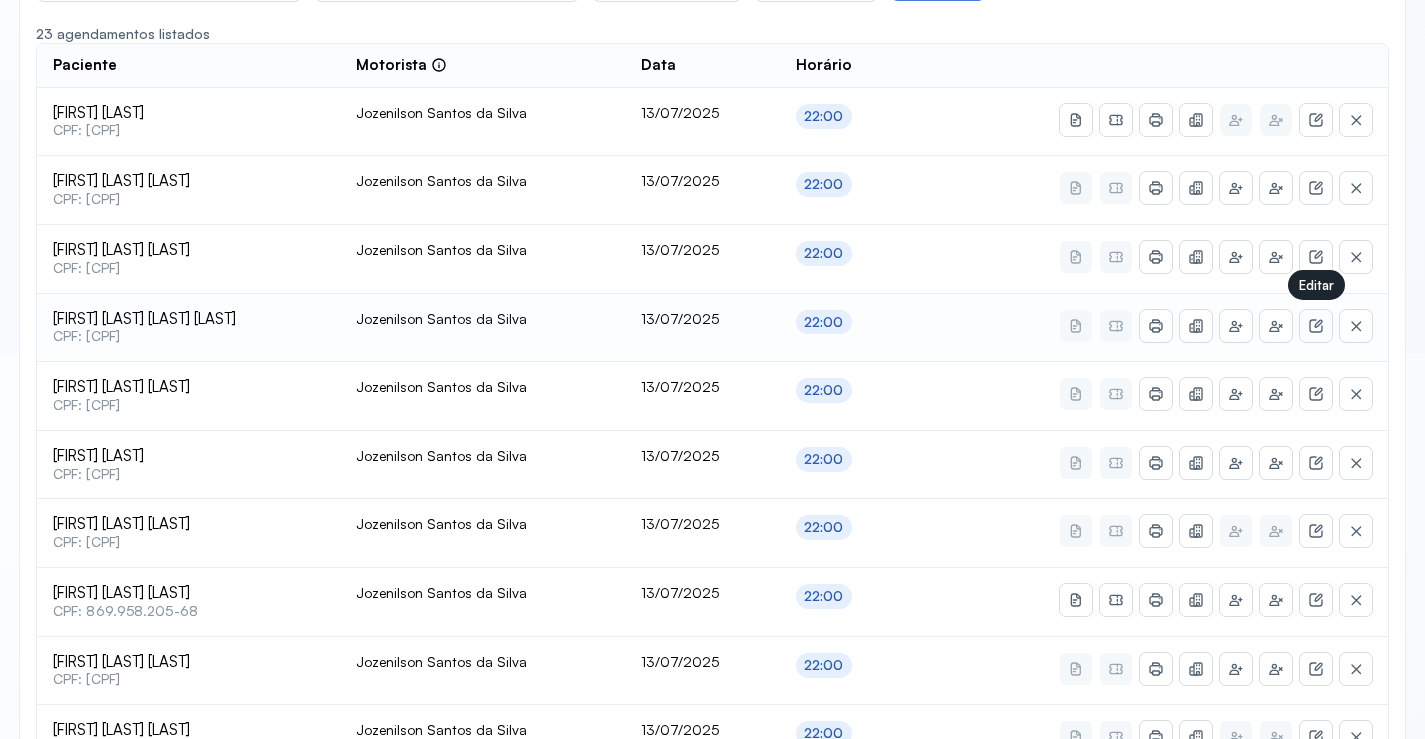 click 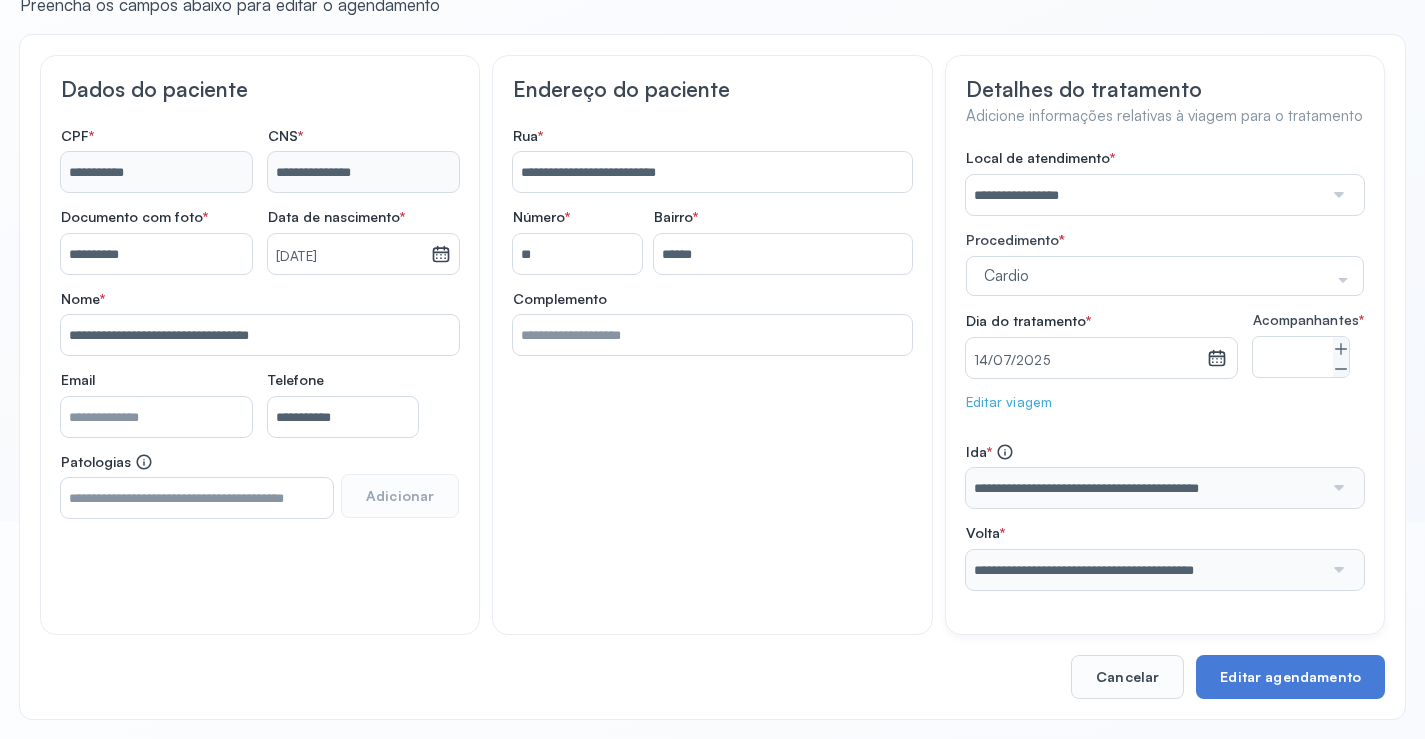scroll, scrollTop: 233, scrollLeft: 0, axis: vertical 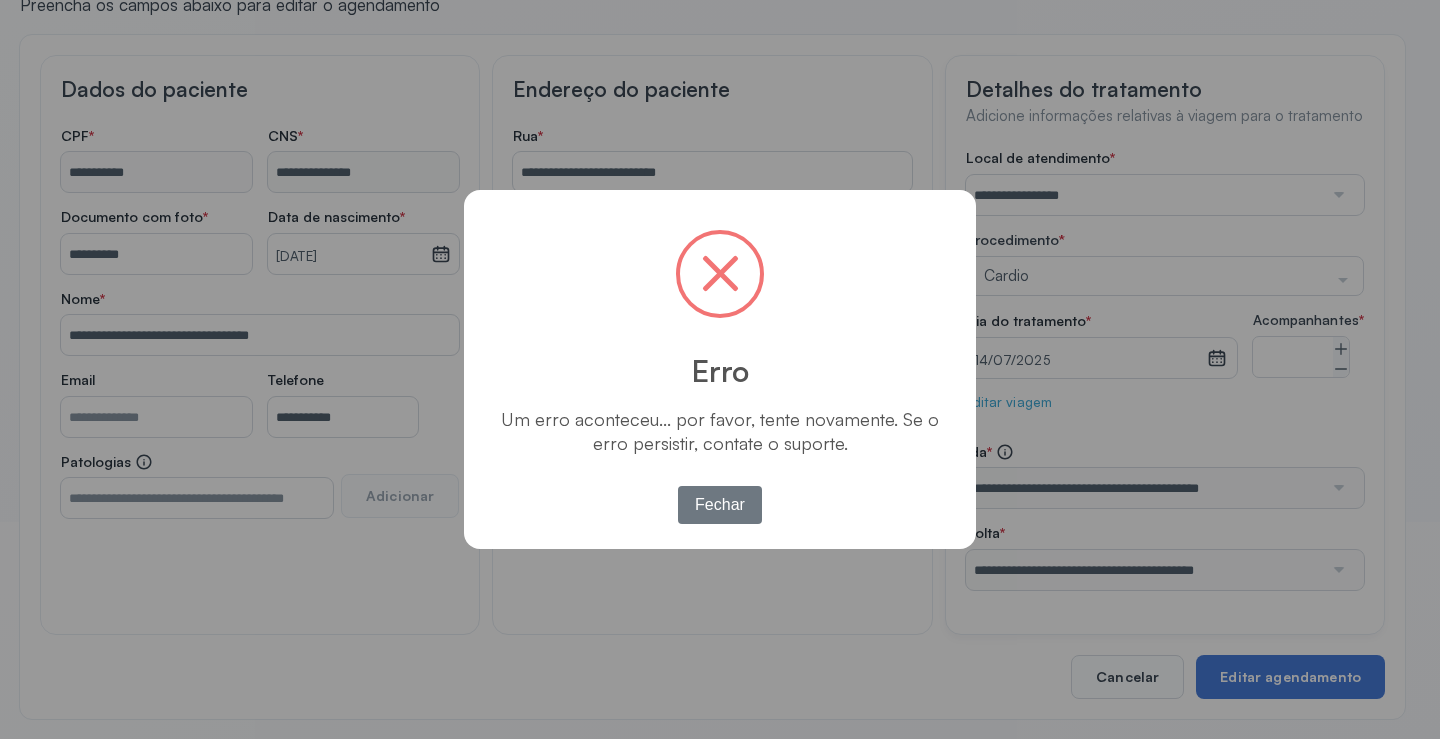 click on "×
Erro Um erro aconteceu... por favor, tente novamente. Se o erro persistir, contate o suporte. OK No Fechar" at bounding box center (720, 369) 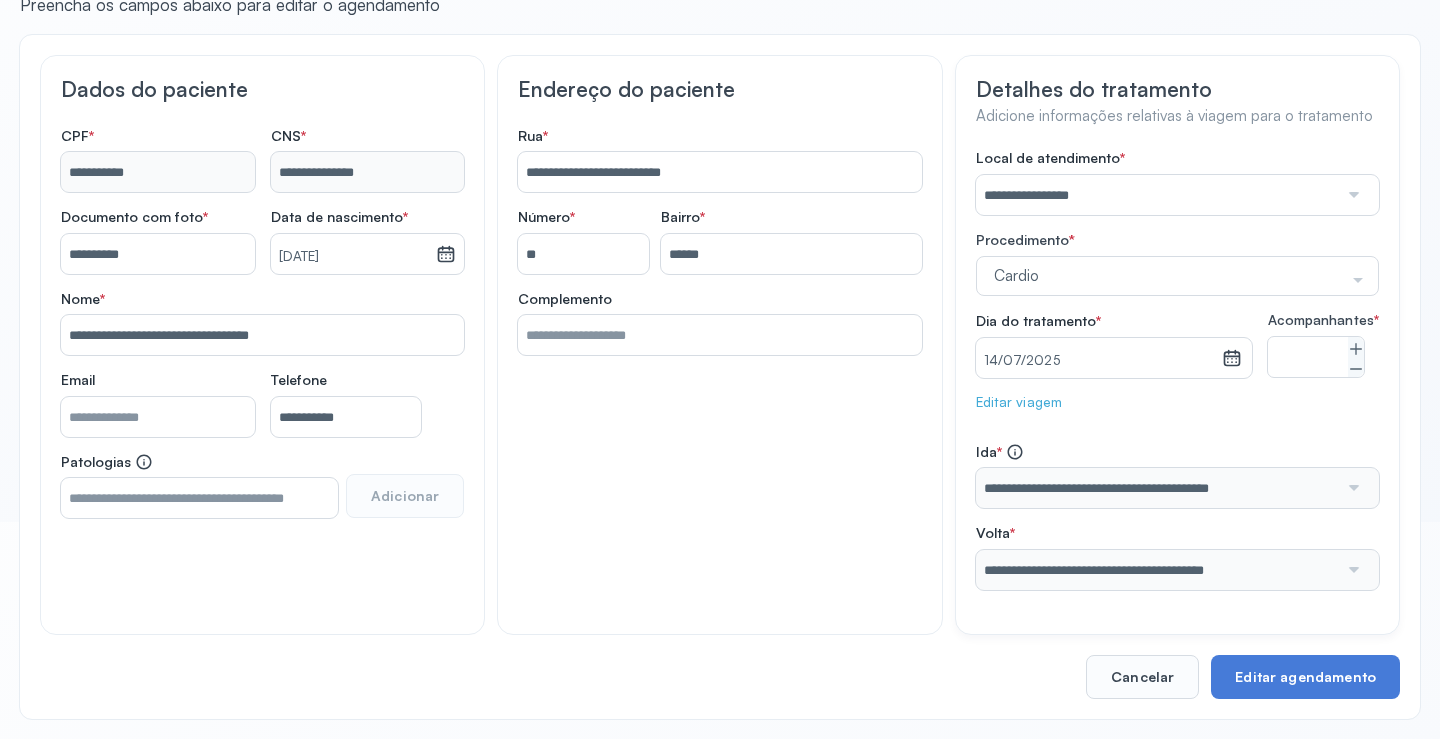drag, startPoint x: 392, startPoint y: 70, endPoint x: 393, endPoint y: 55, distance: 15.033297 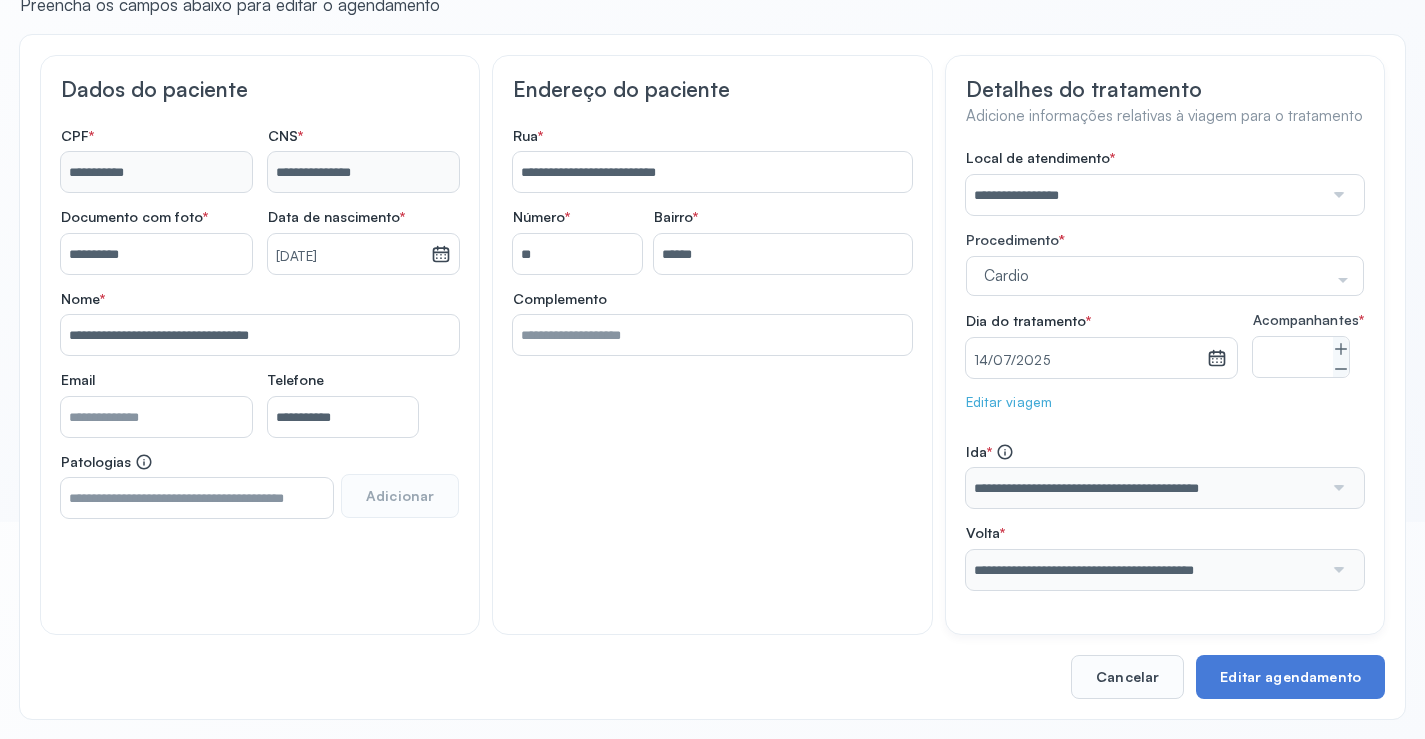 click on "Editar viagem" 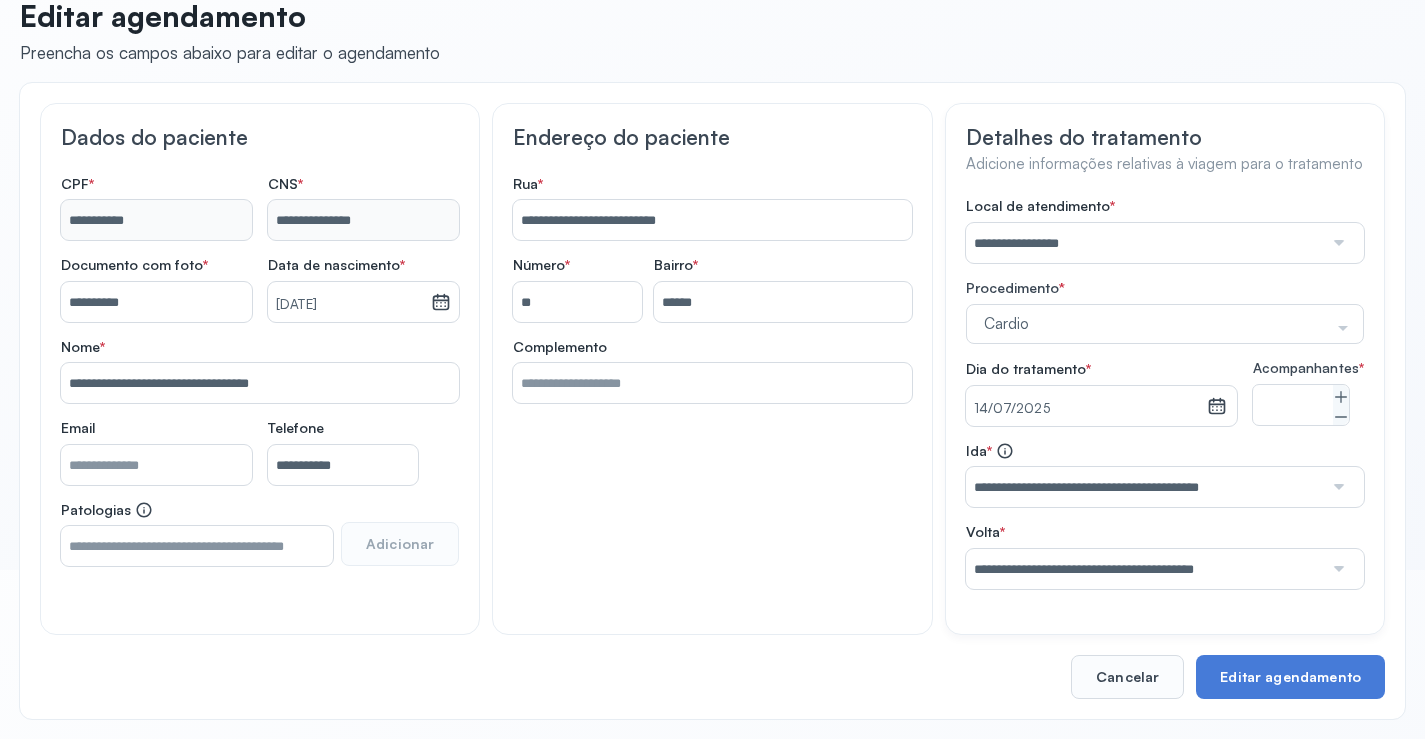 click at bounding box center (1337, 569) 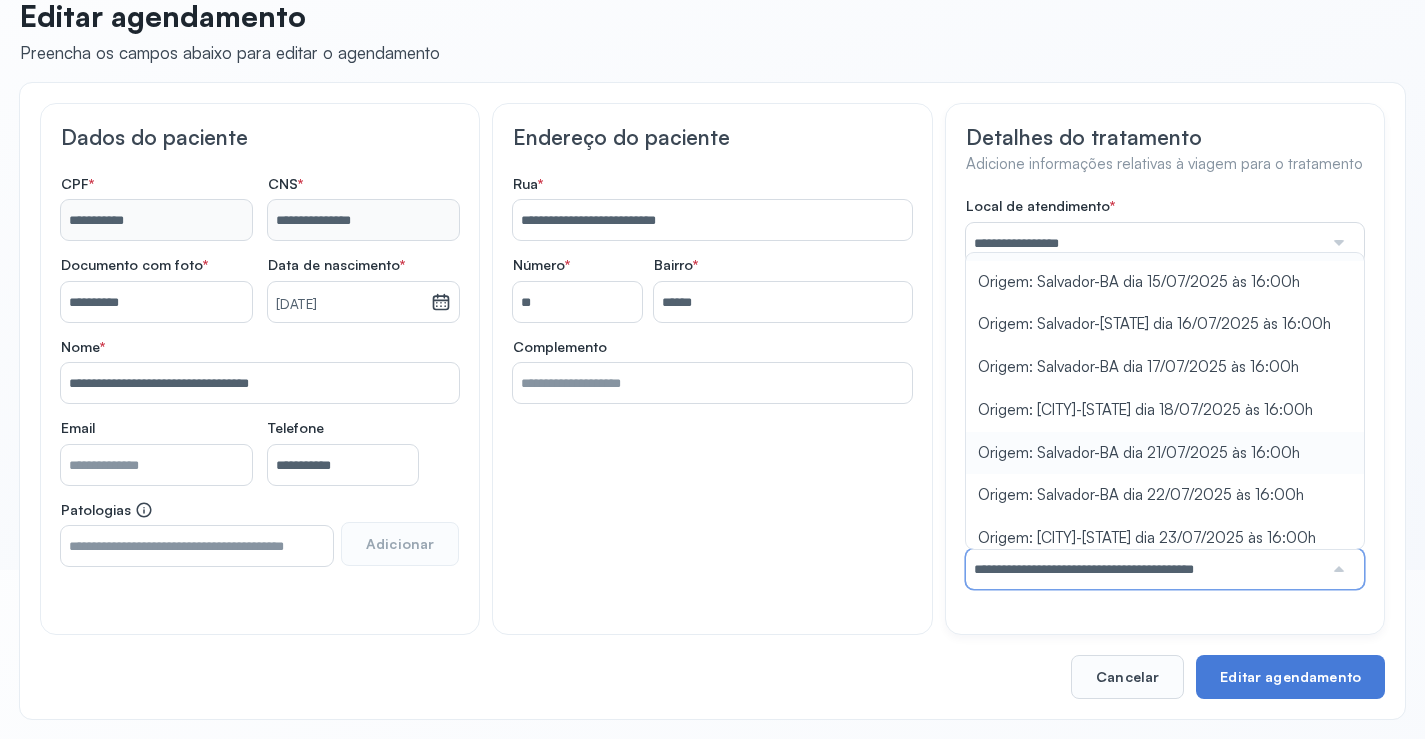 scroll, scrollTop: 0, scrollLeft: 0, axis: both 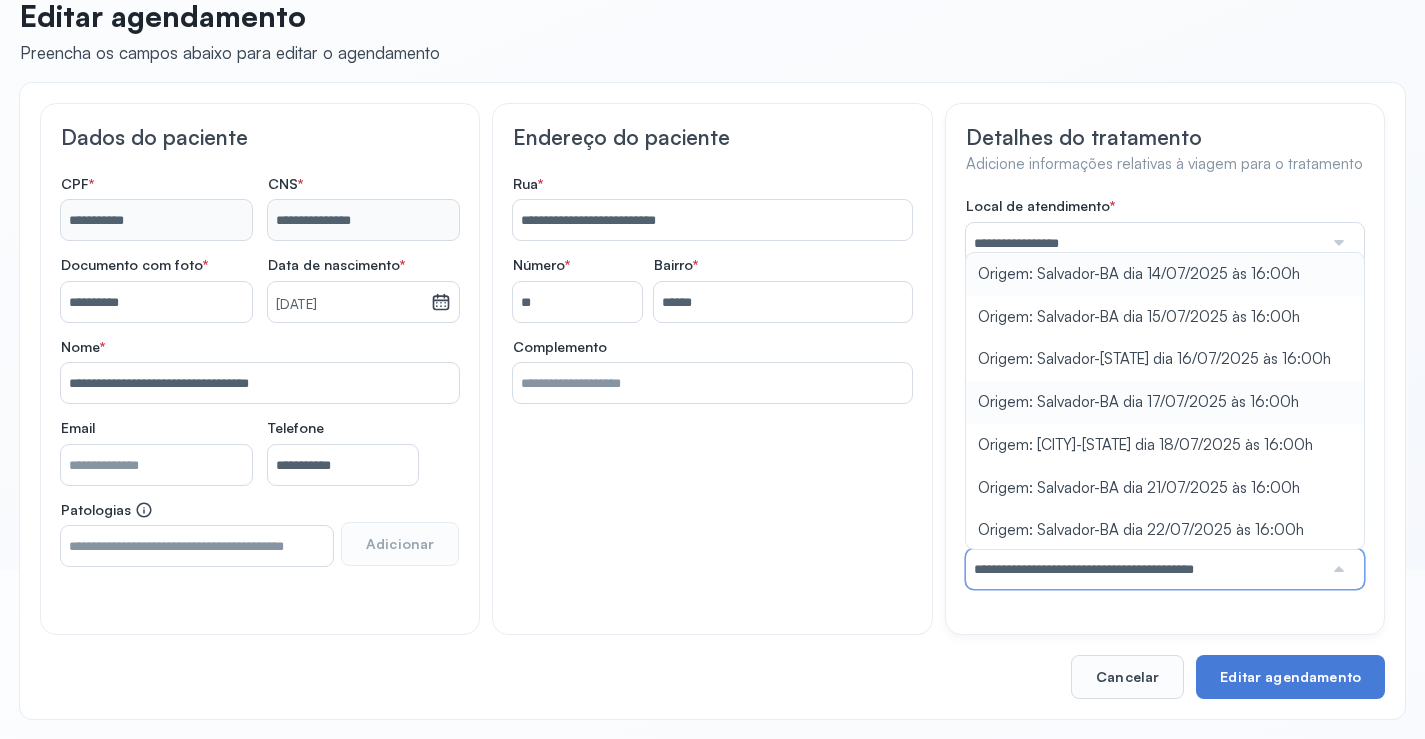 type on "**********" 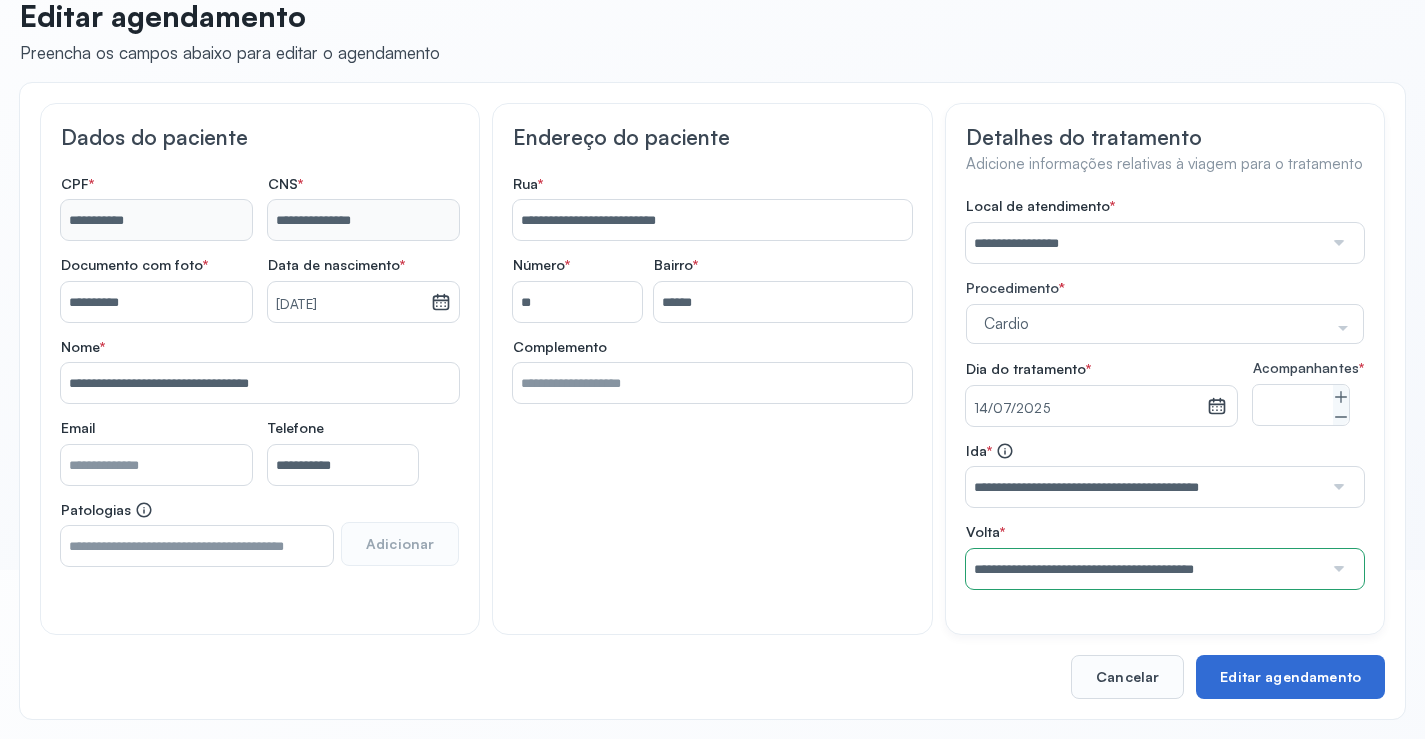 click on "Editar agendamento" at bounding box center [1290, 677] 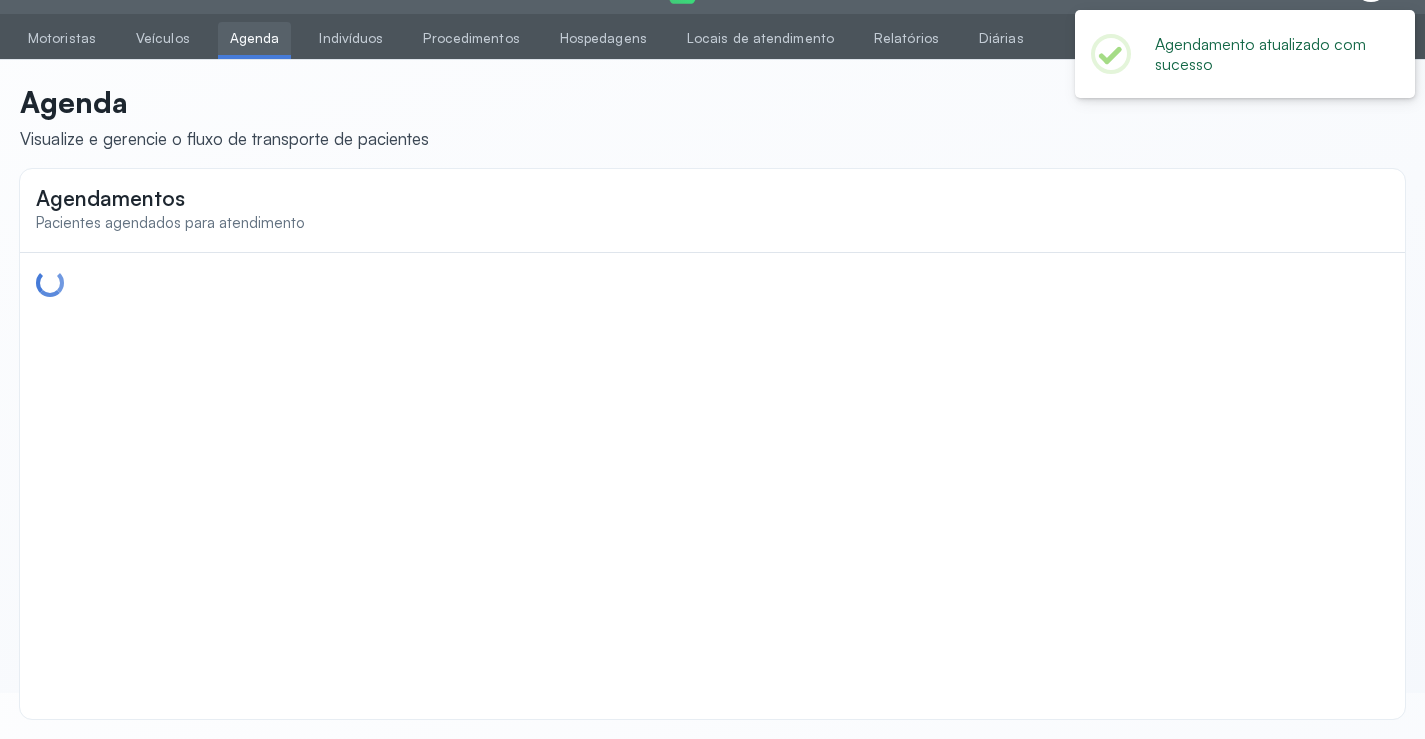 scroll, scrollTop: 46, scrollLeft: 0, axis: vertical 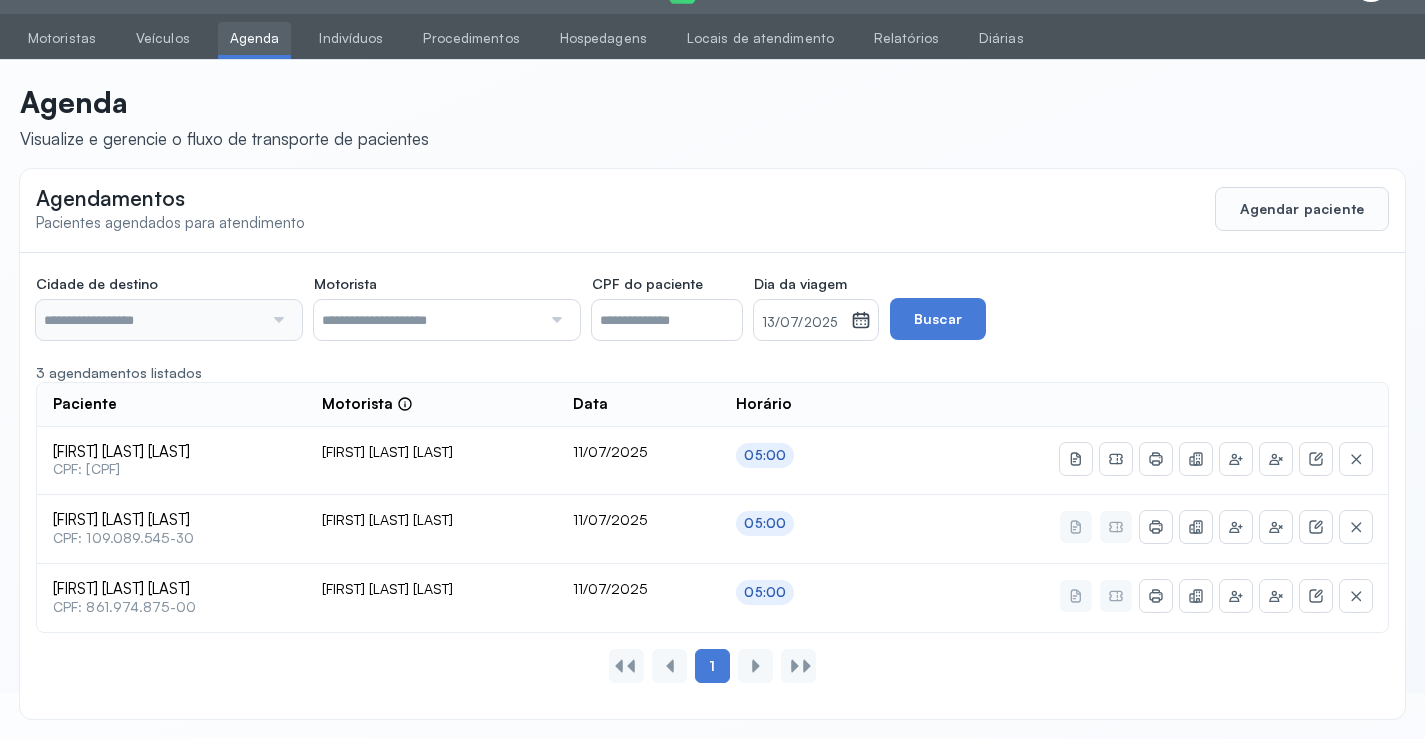 type on "********" 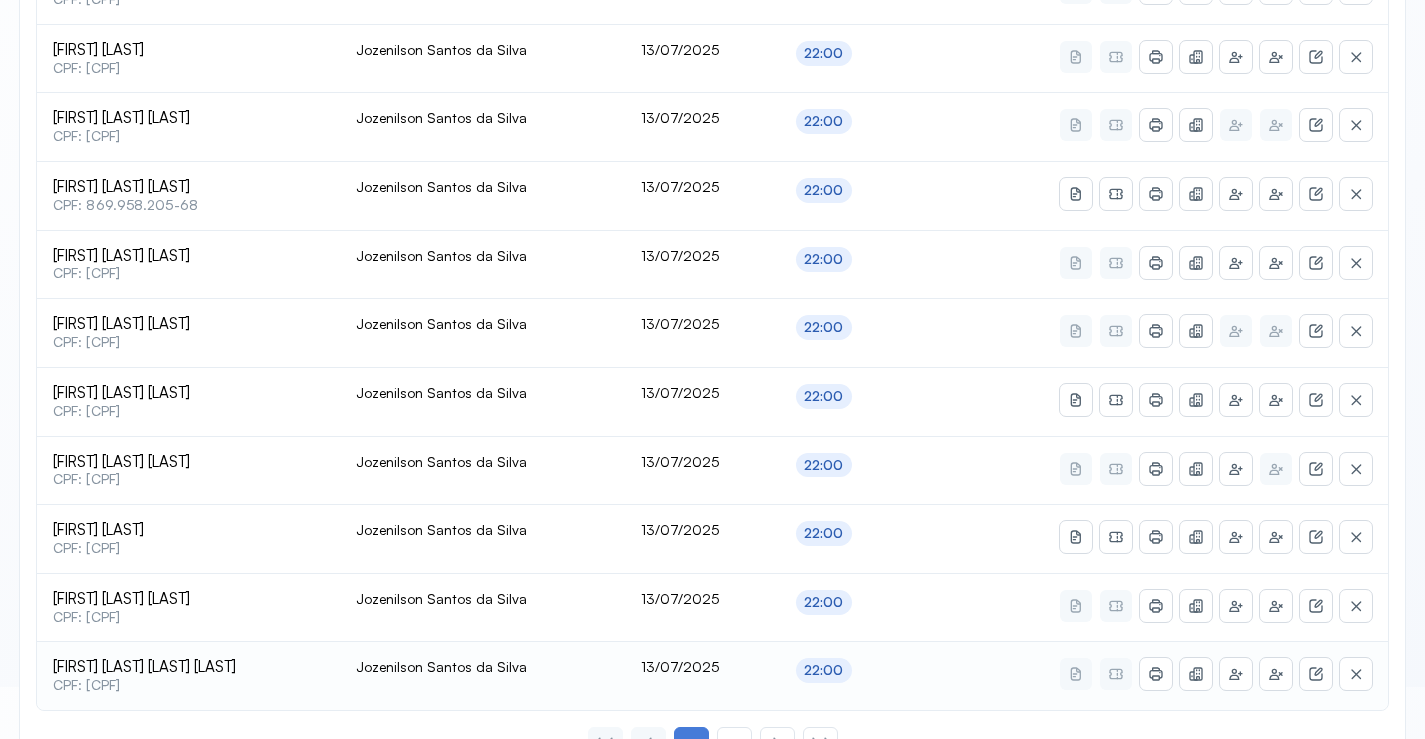 scroll, scrollTop: 865, scrollLeft: 0, axis: vertical 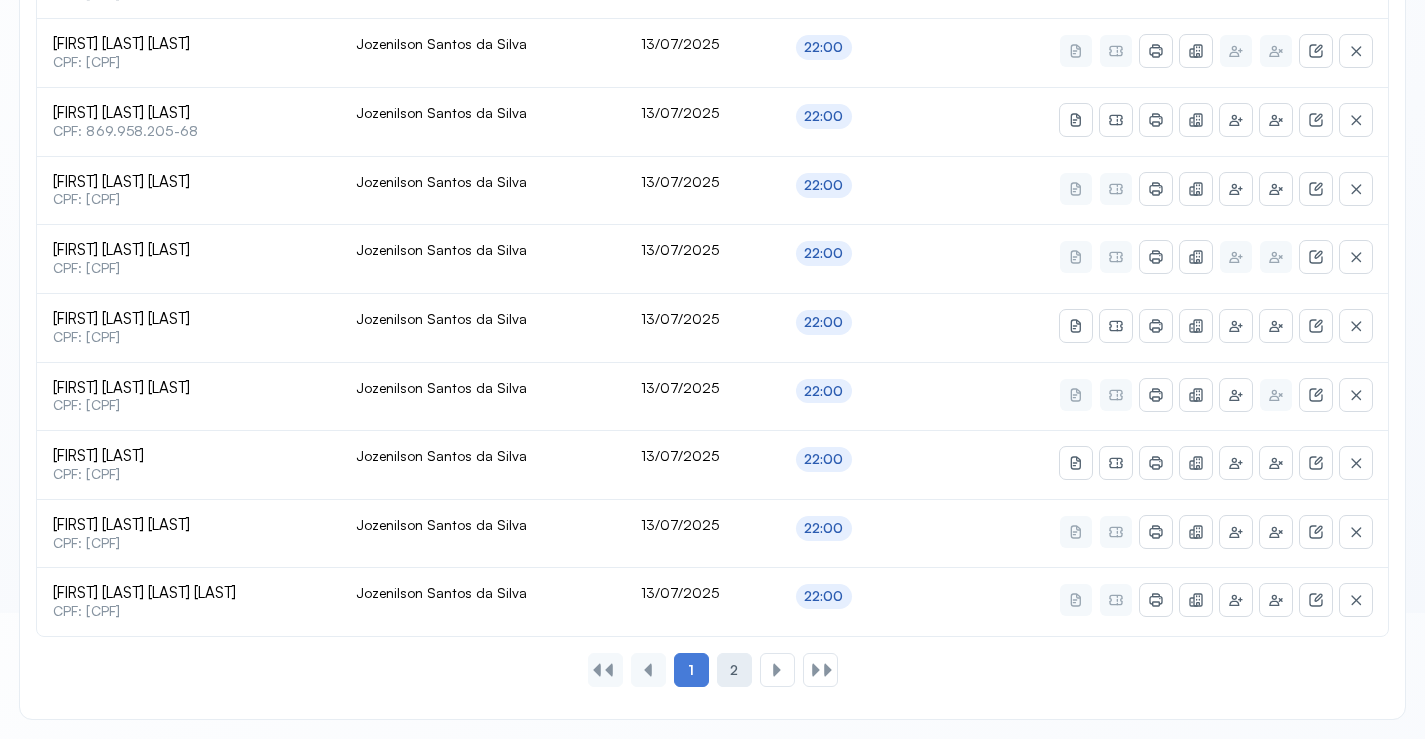 click on "2" 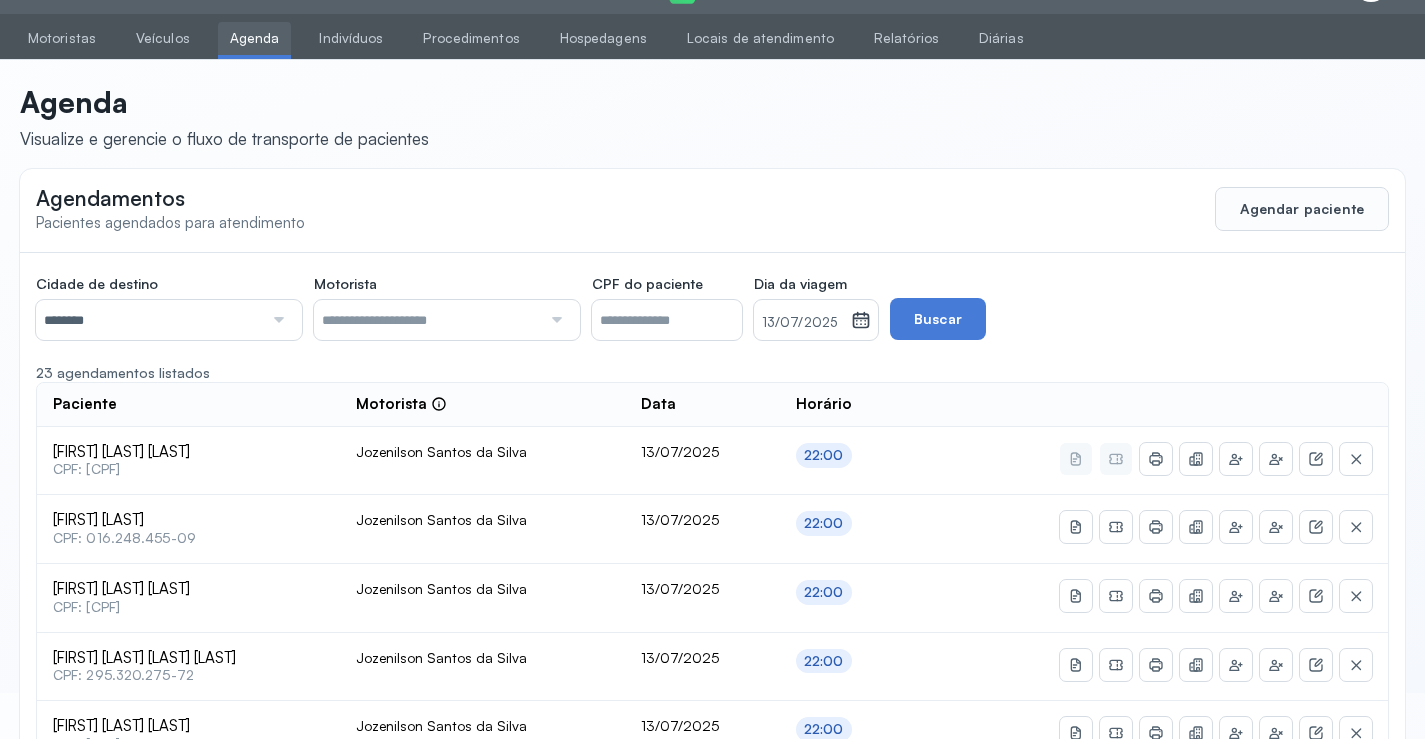 scroll, scrollTop: 385, scrollLeft: 0, axis: vertical 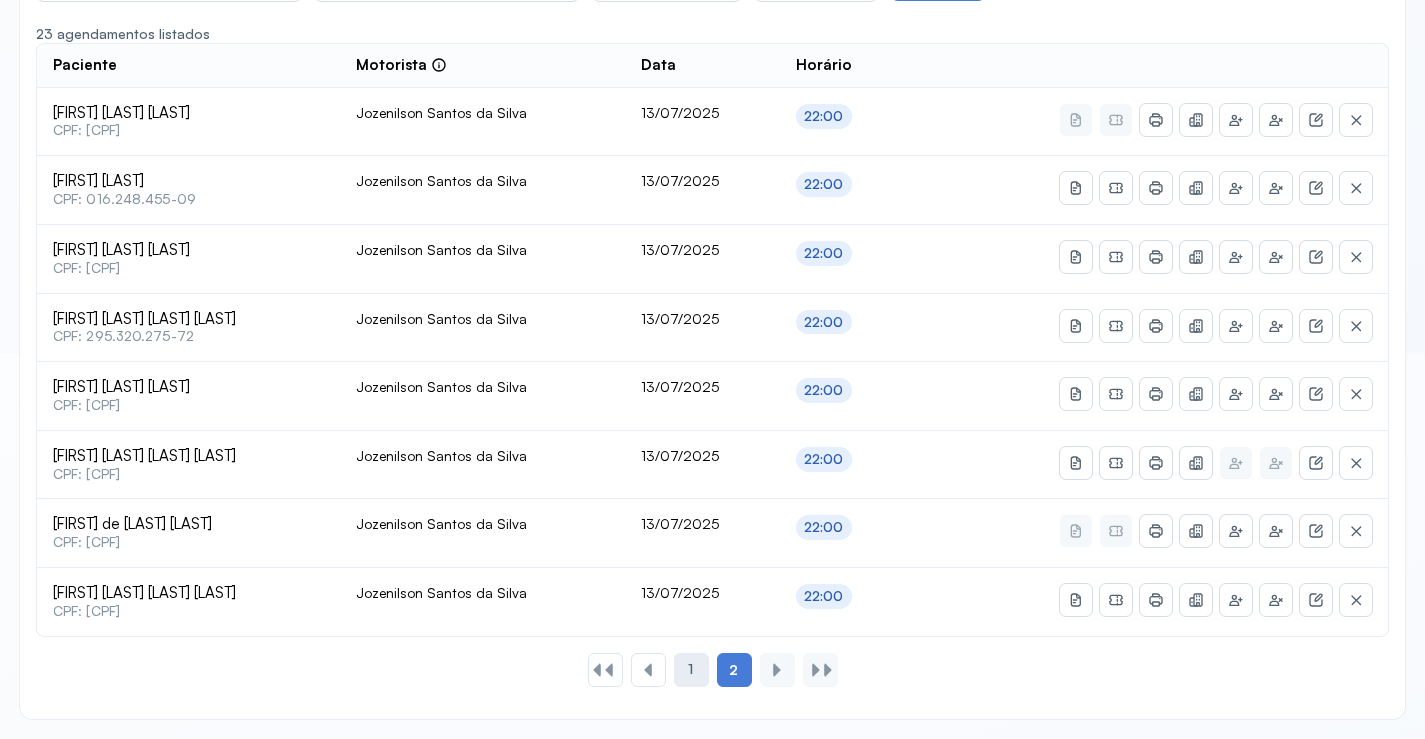 click on "1" at bounding box center [690, 669] 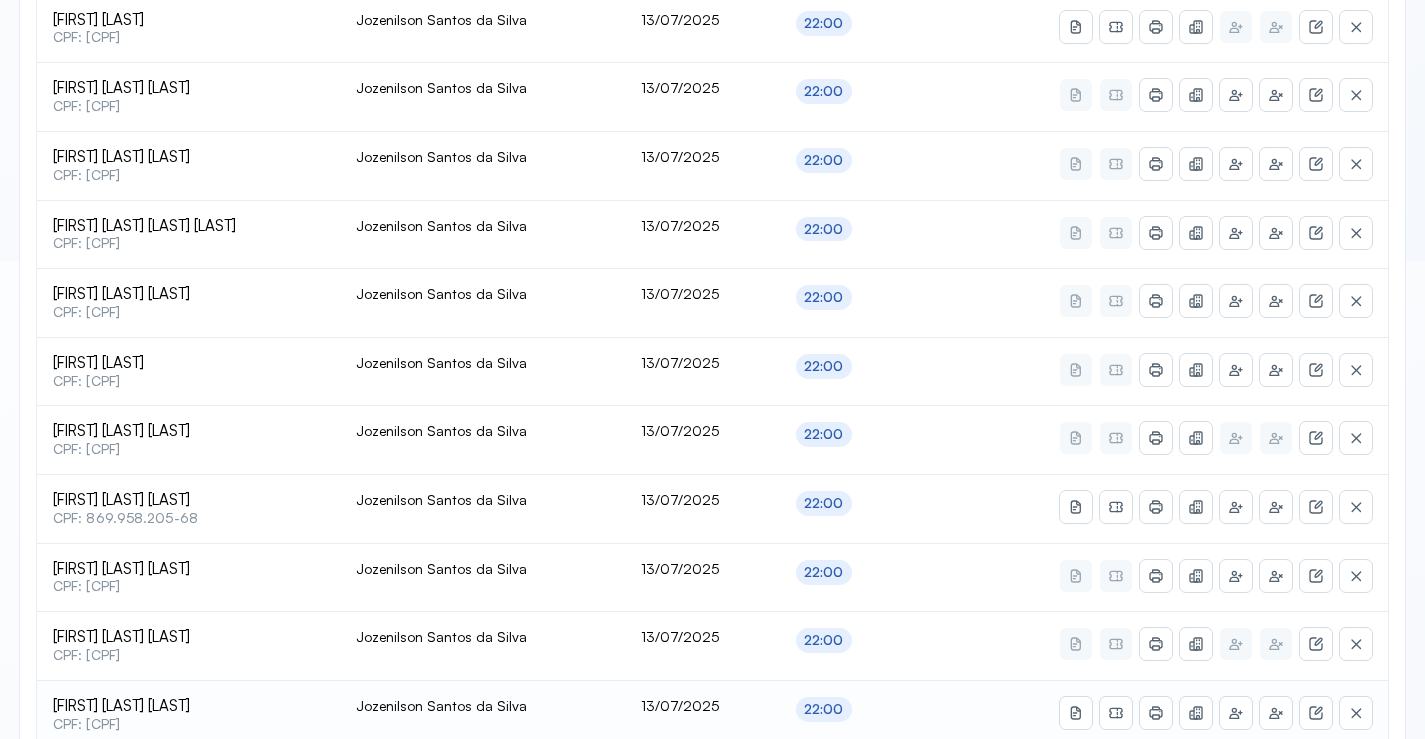 scroll, scrollTop: 465, scrollLeft: 0, axis: vertical 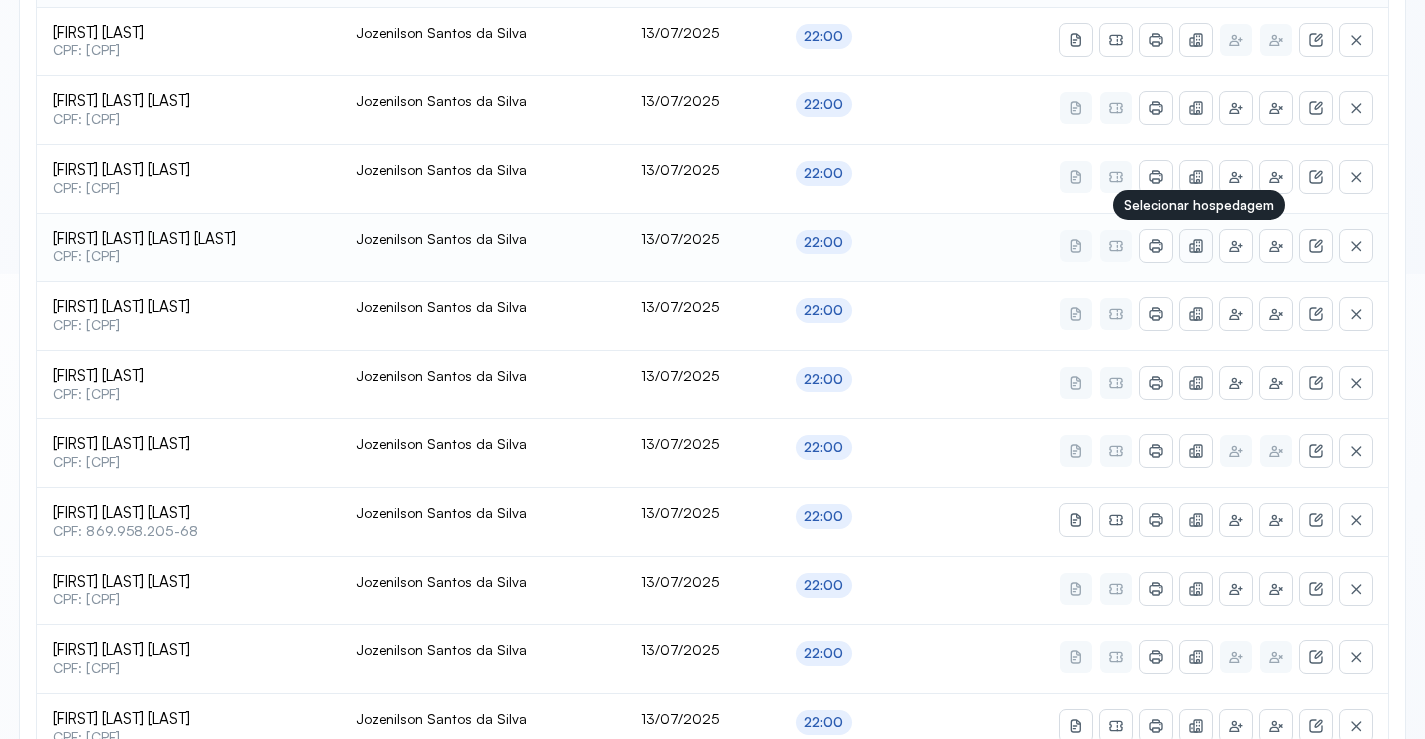 click 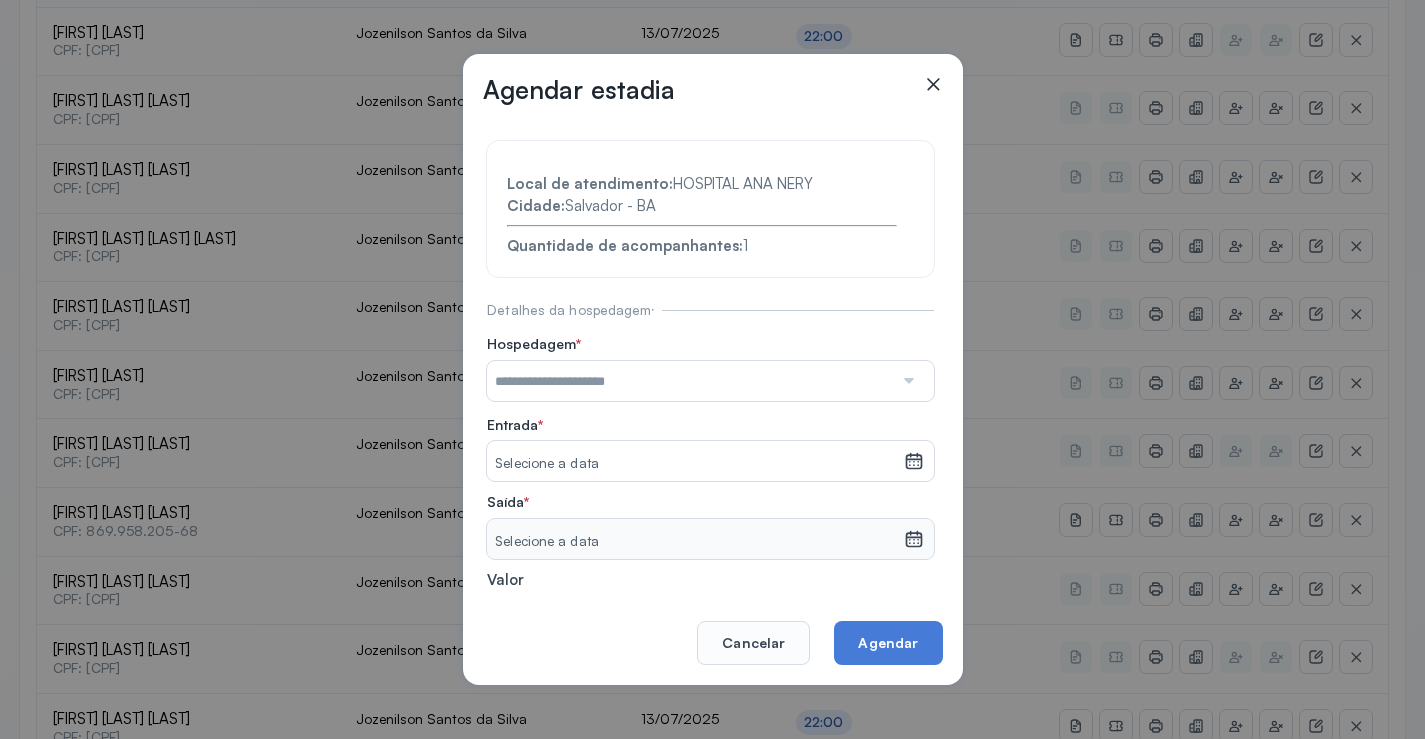 click at bounding box center (690, 381) 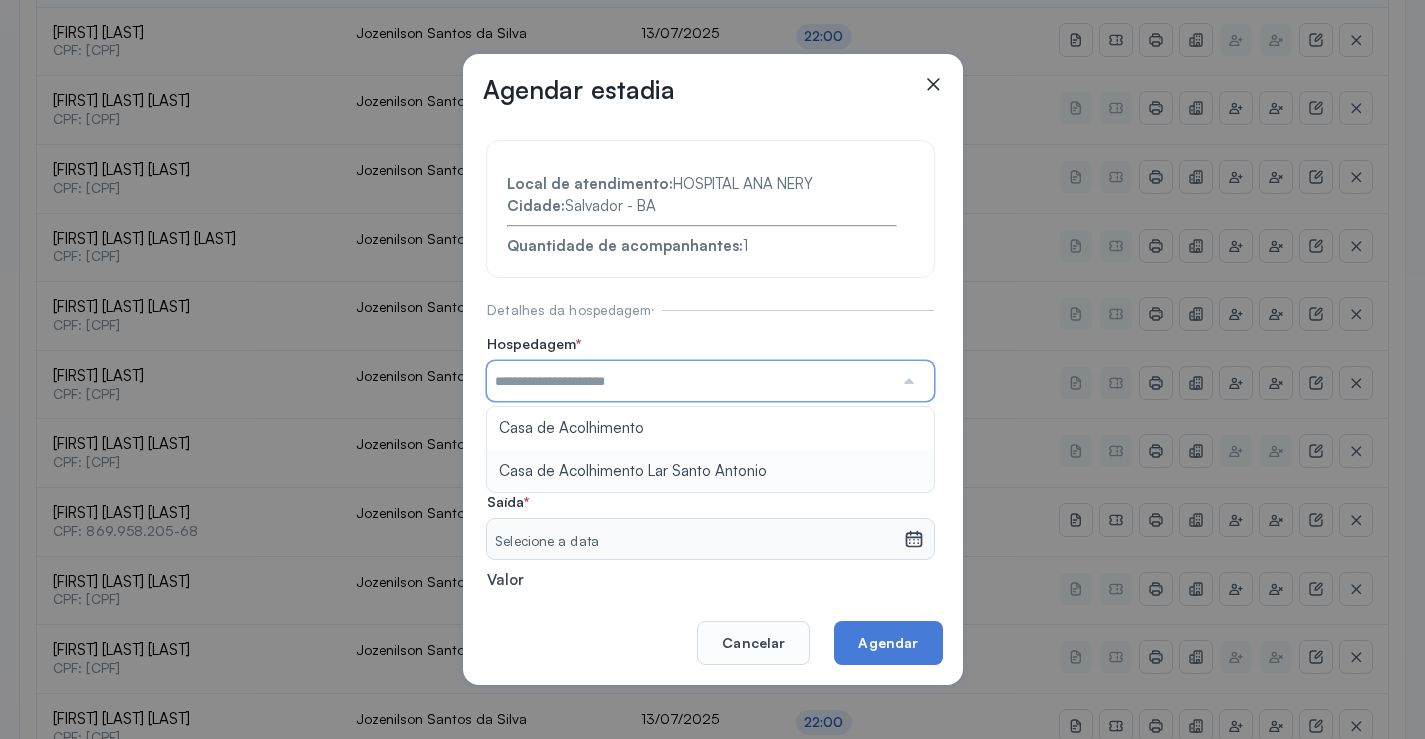 type on "**********" 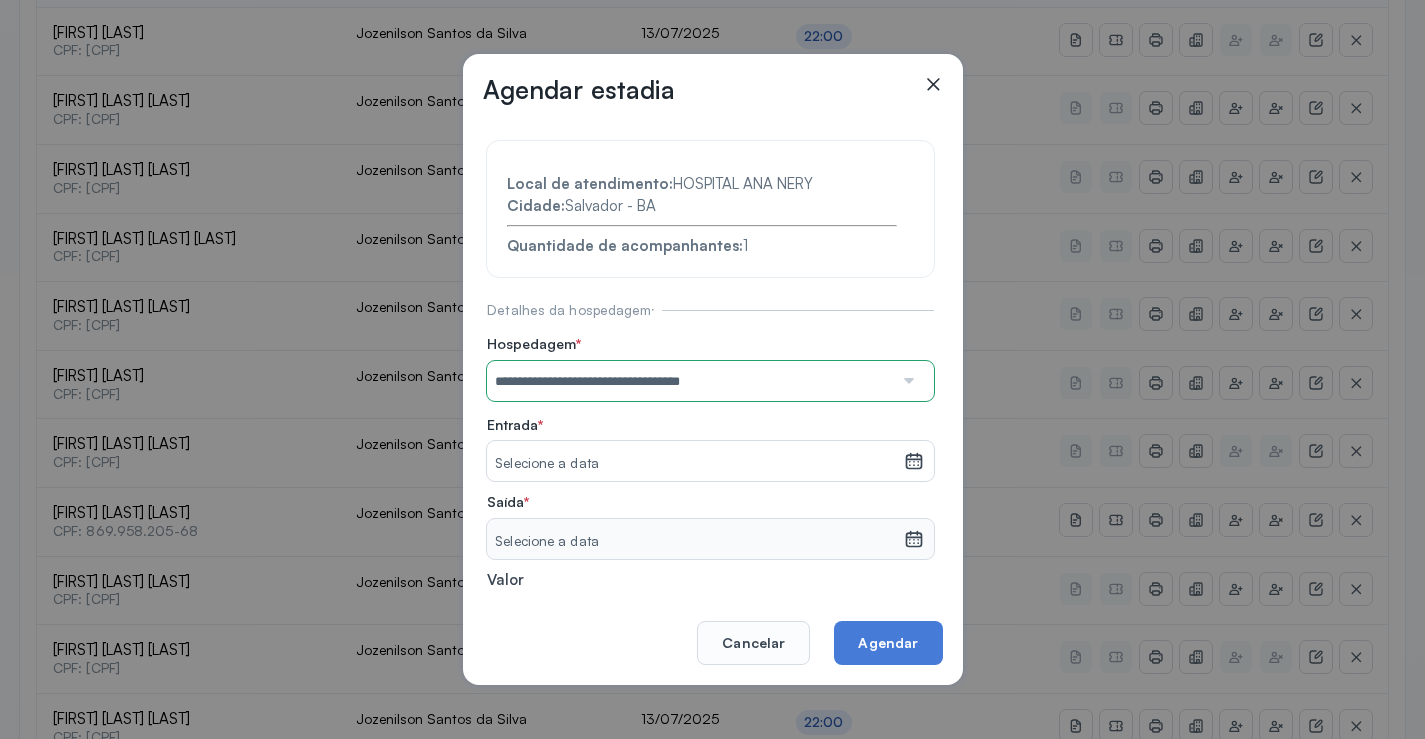 click on "**********" at bounding box center [710, 436] 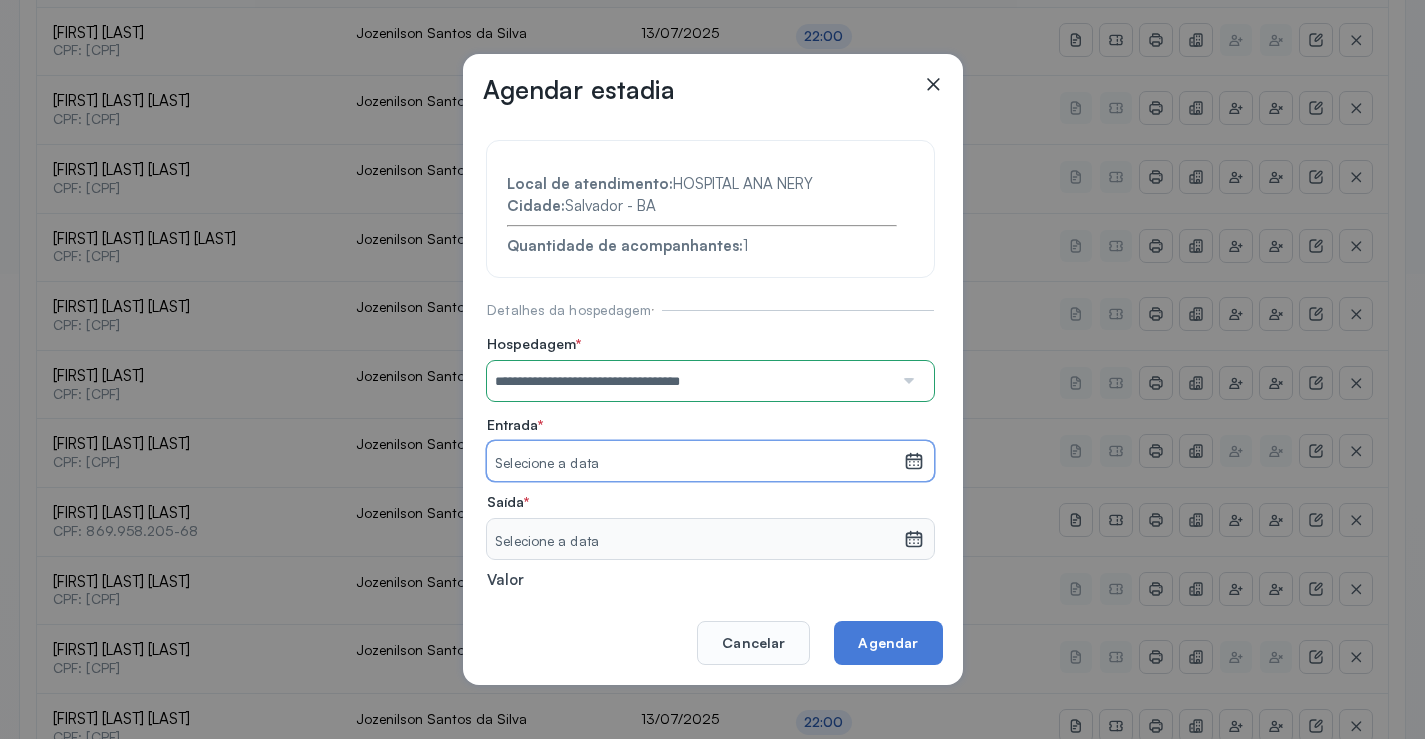 click on "Selecione a data" at bounding box center (695, 464) 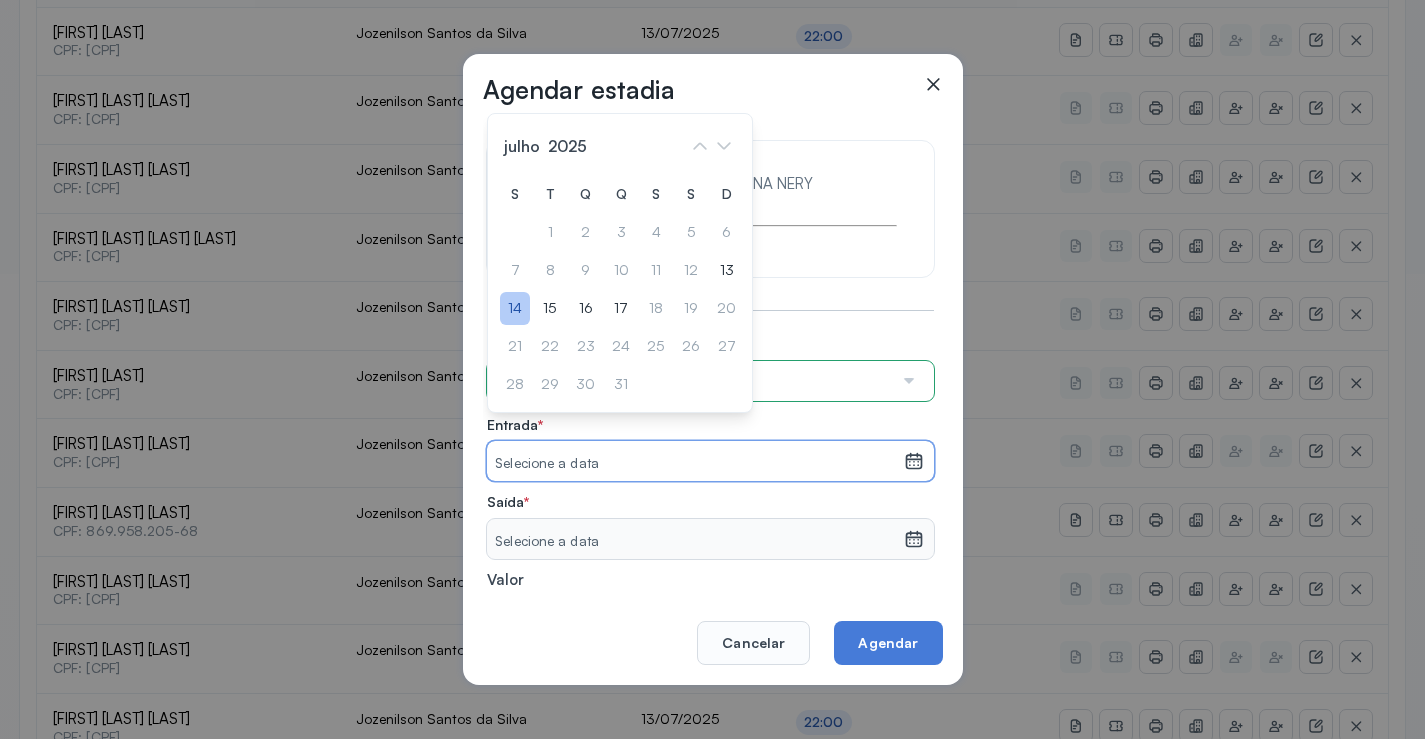 click on "14" 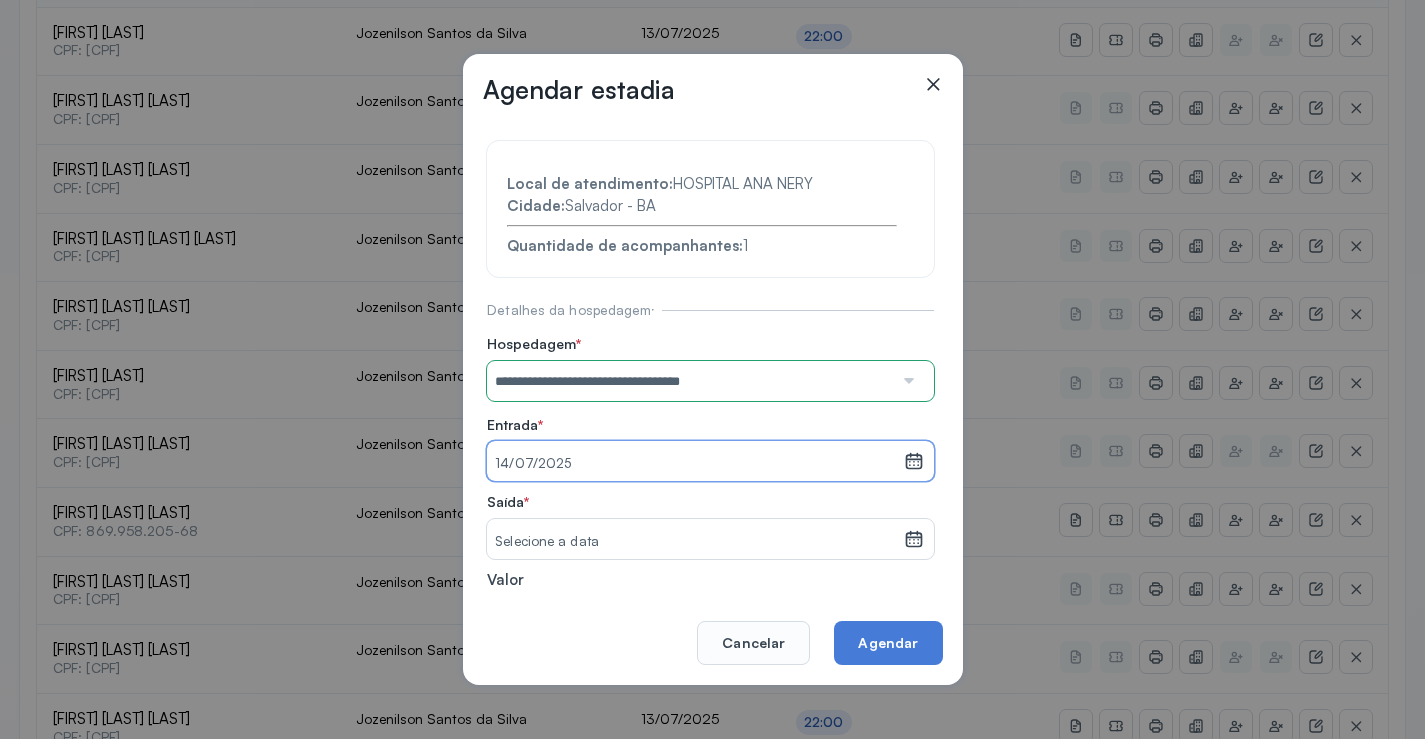click on "Selecione a data" 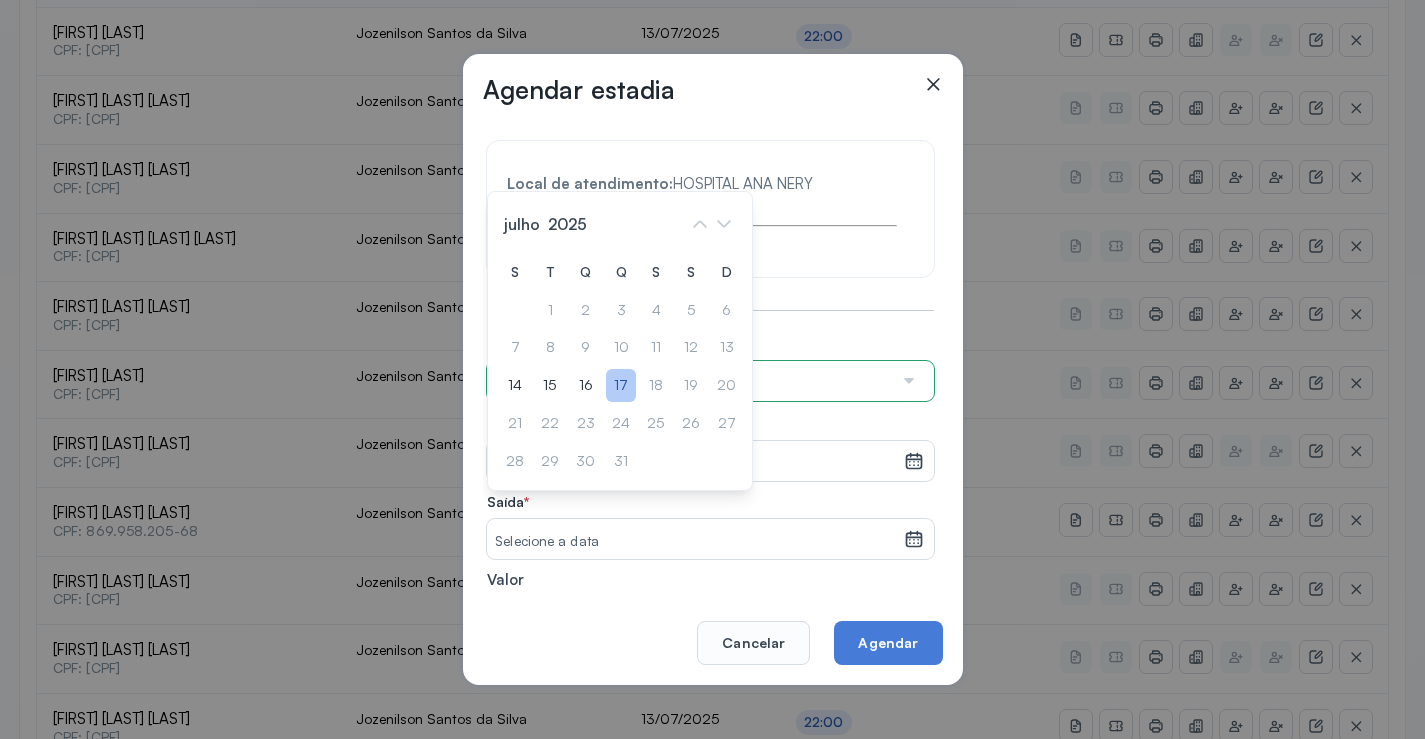 click on "17" 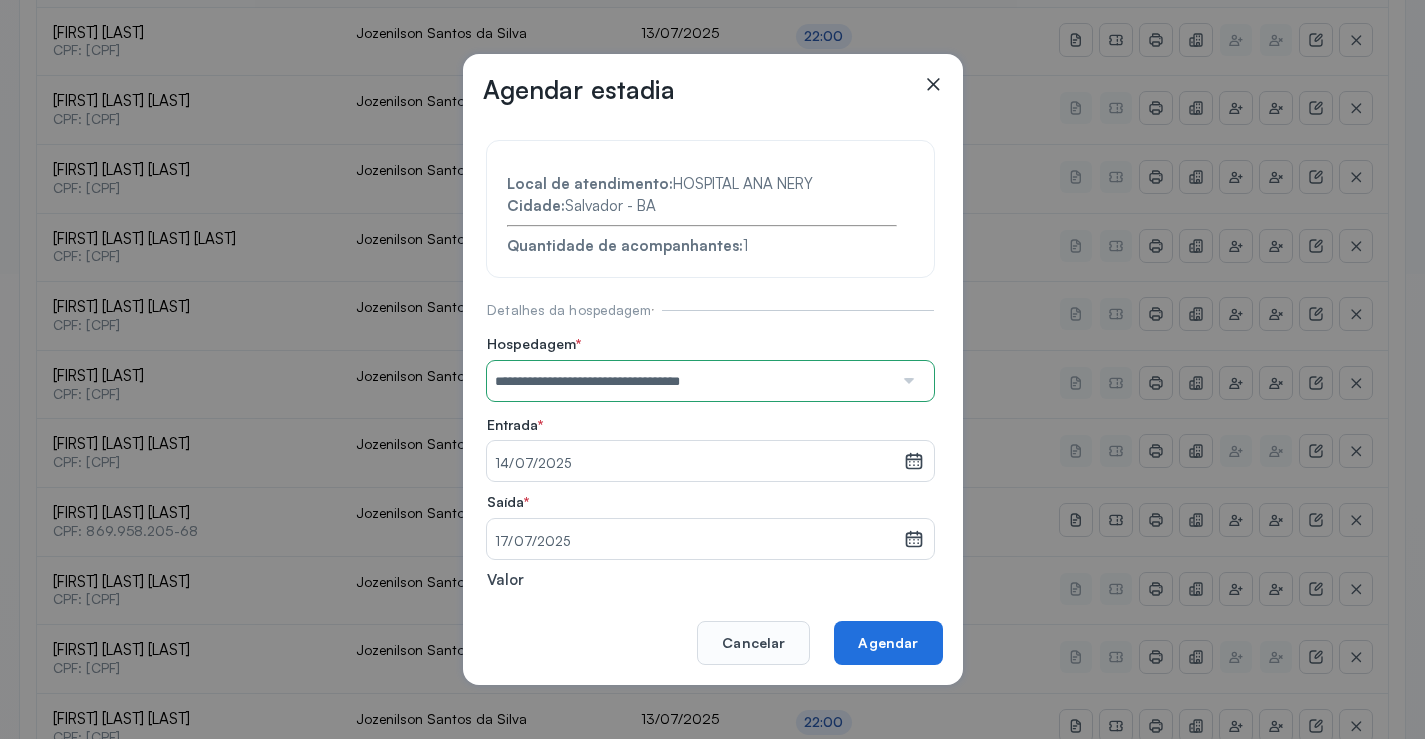 click on "Agendar" 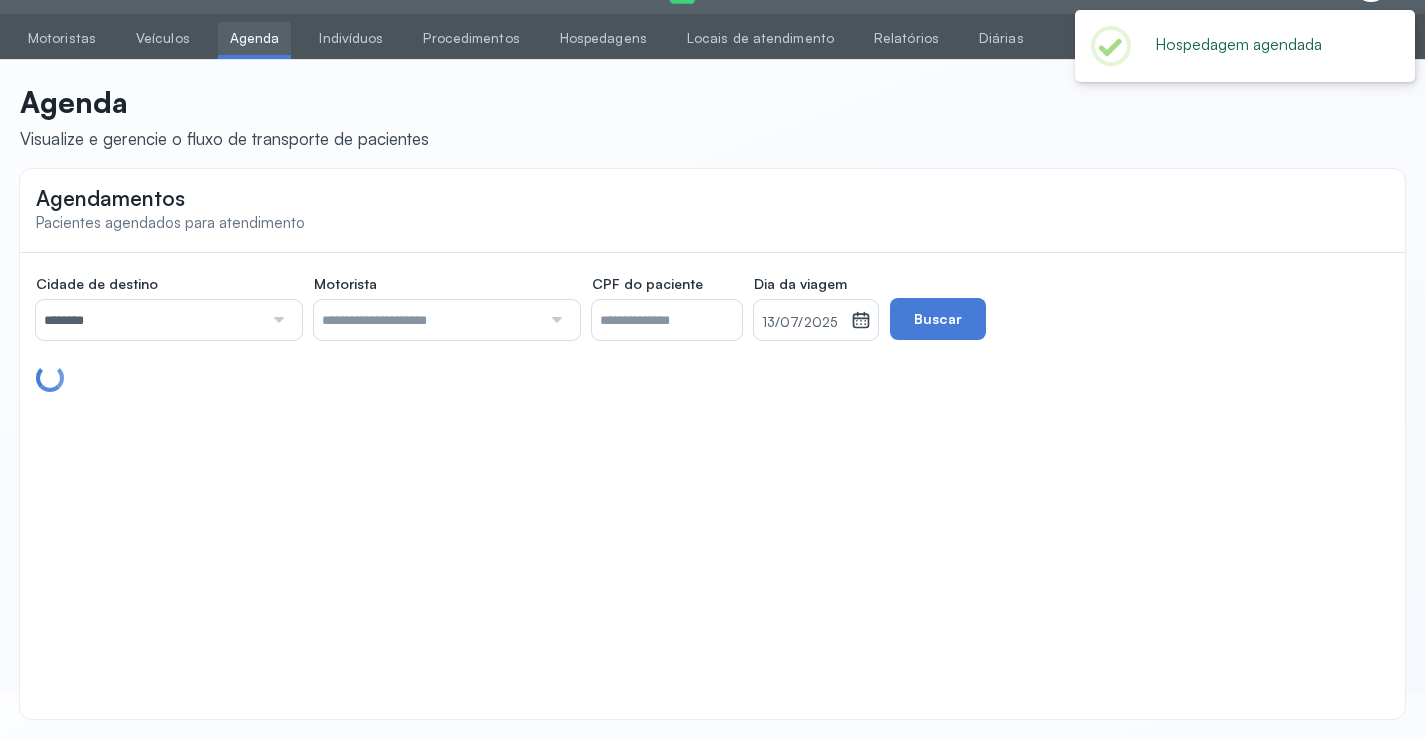 scroll, scrollTop: 465, scrollLeft: 0, axis: vertical 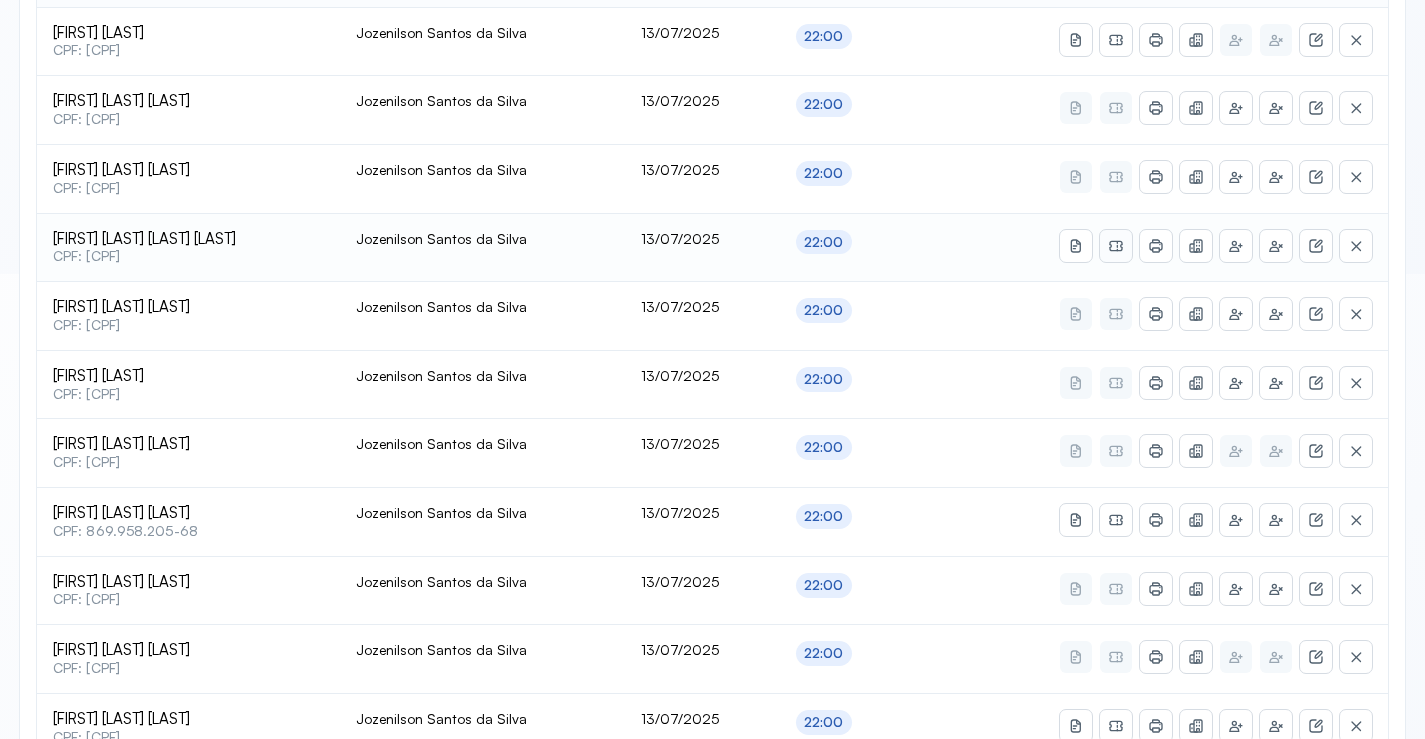 click 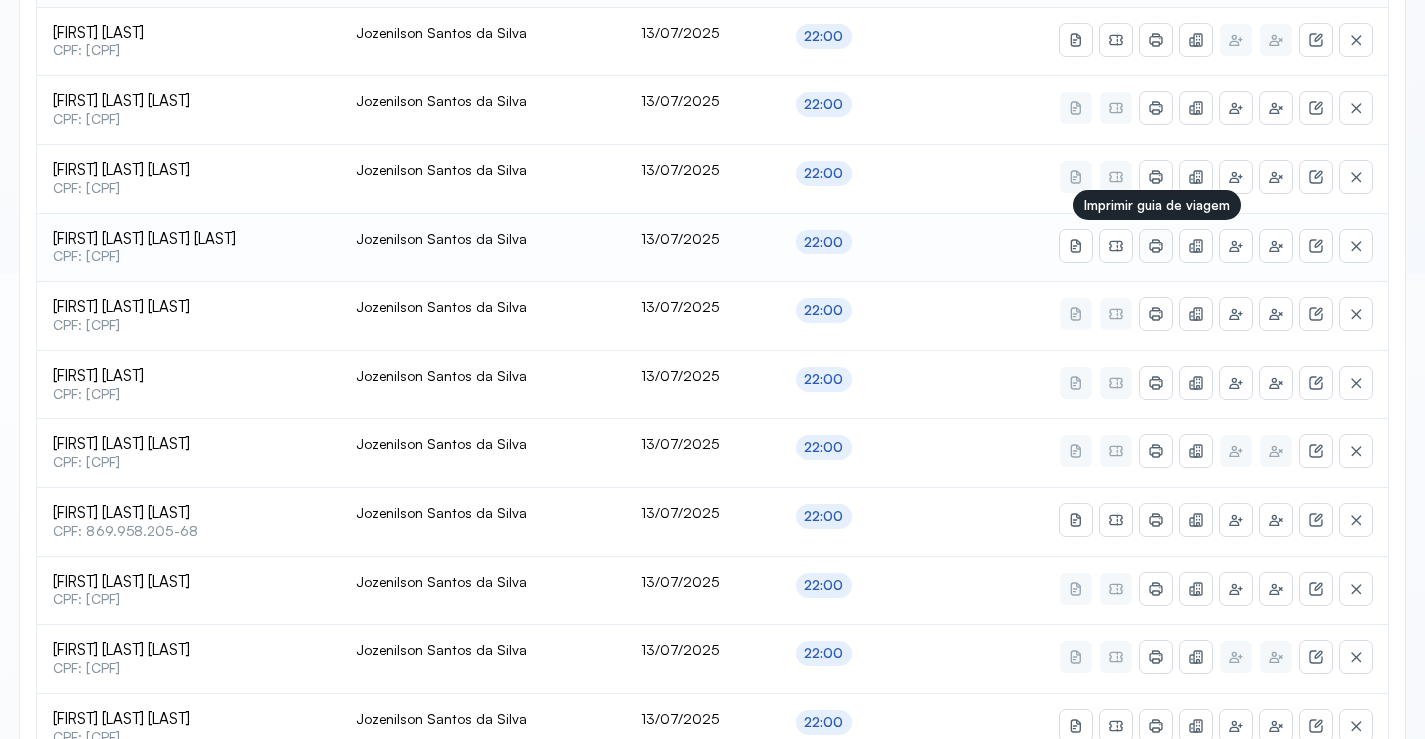 click 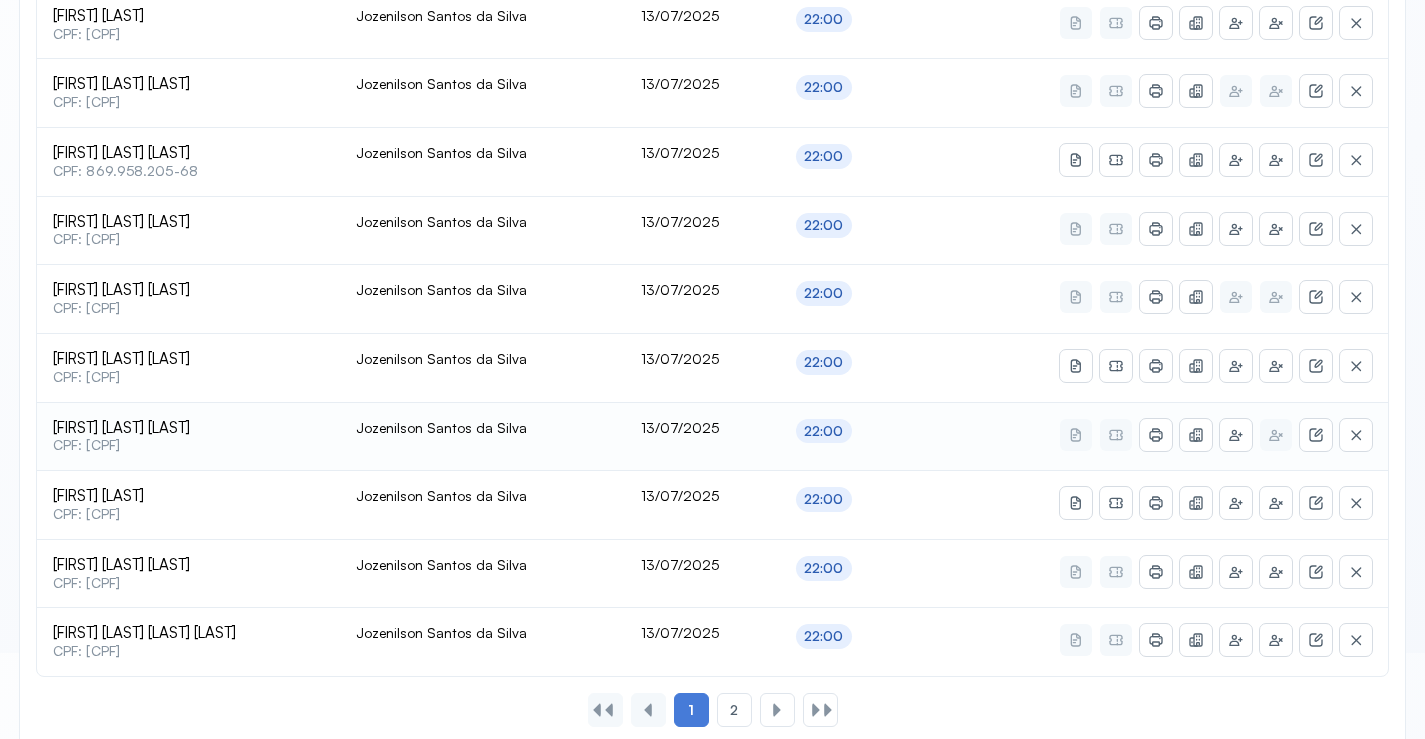 scroll, scrollTop: 865, scrollLeft: 0, axis: vertical 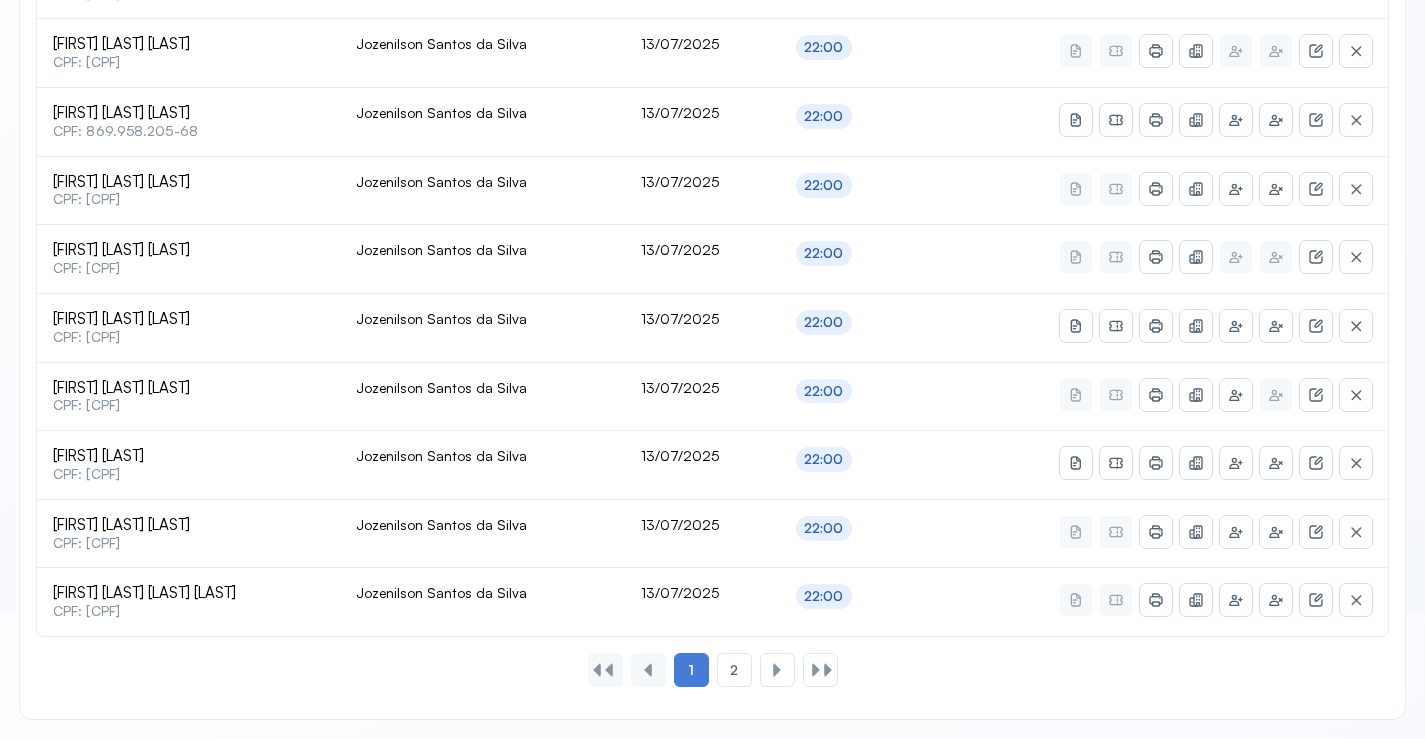 drag, startPoint x: 734, startPoint y: 669, endPoint x: 737, endPoint y: 658, distance: 11.401754 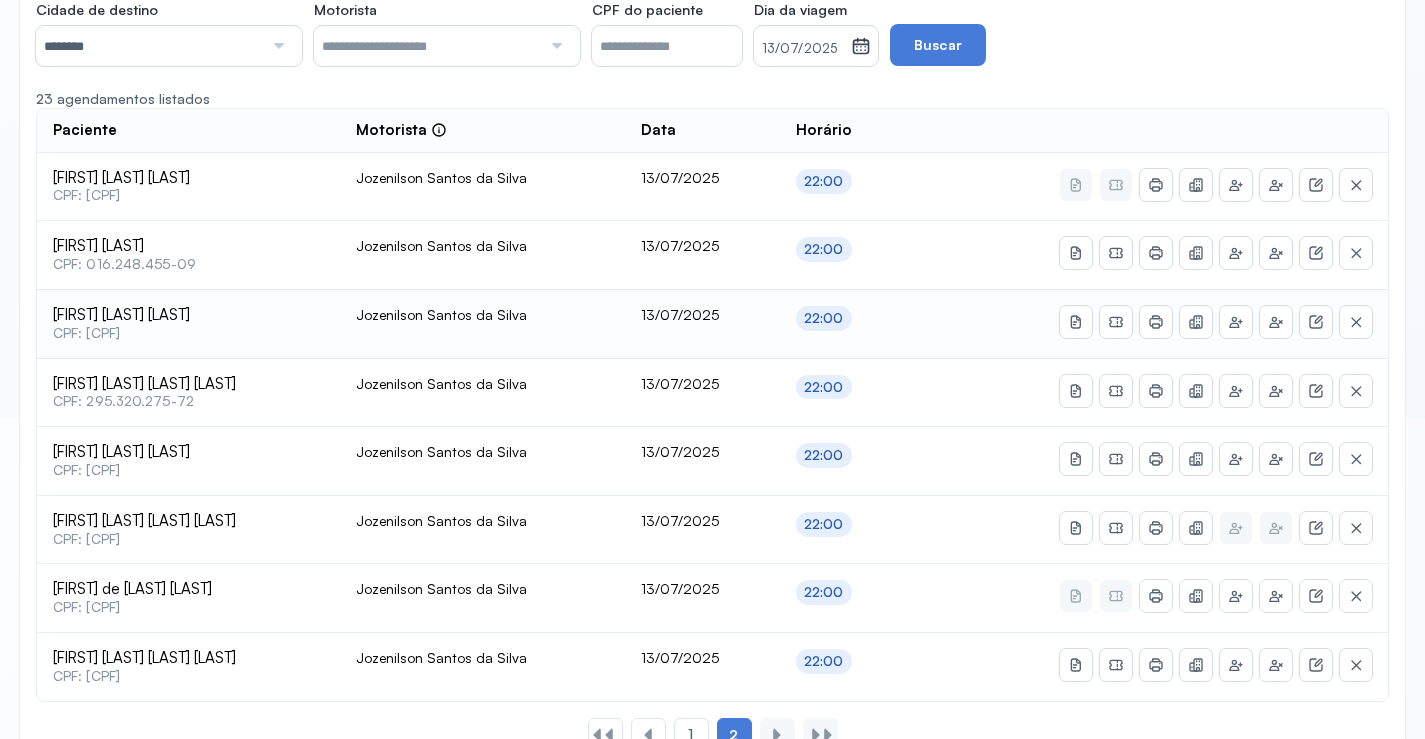 scroll, scrollTop: 285, scrollLeft: 0, axis: vertical 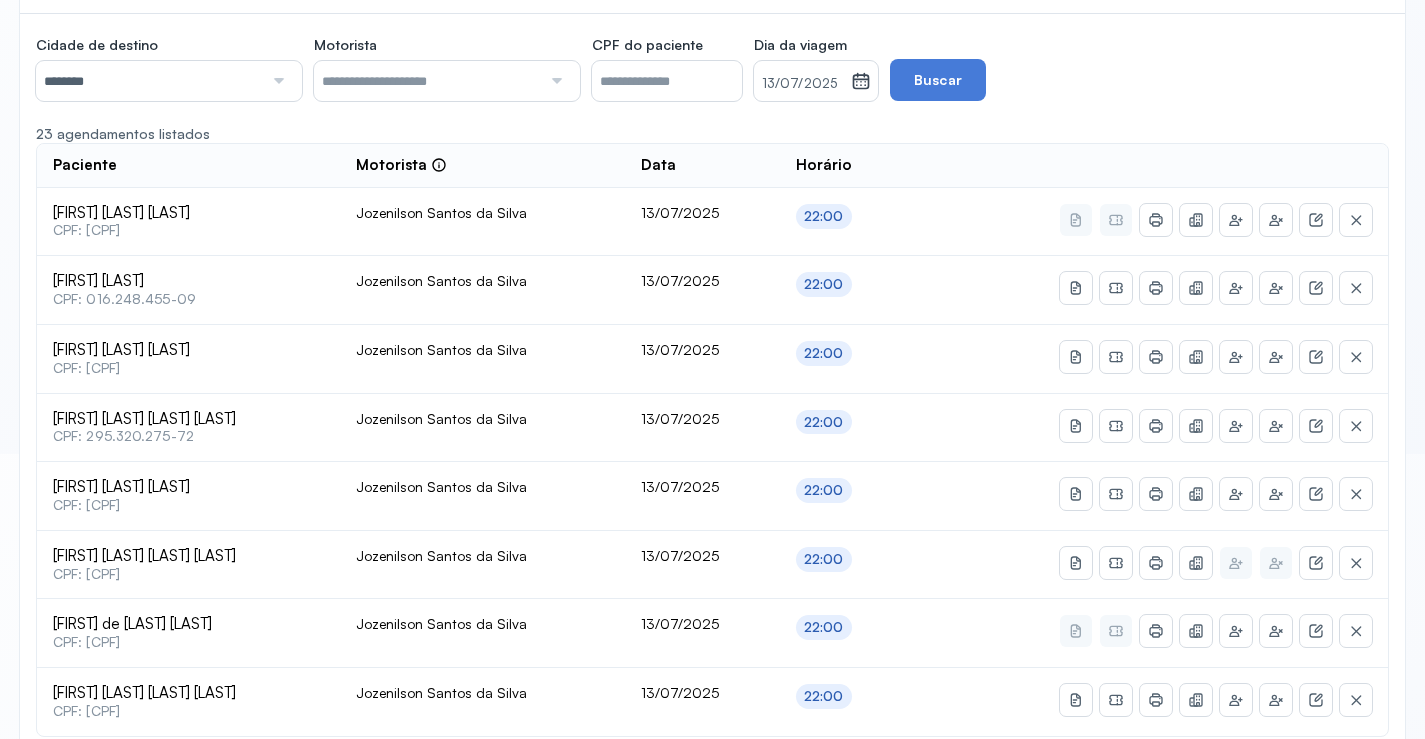 click at bounding box center (276, 81) 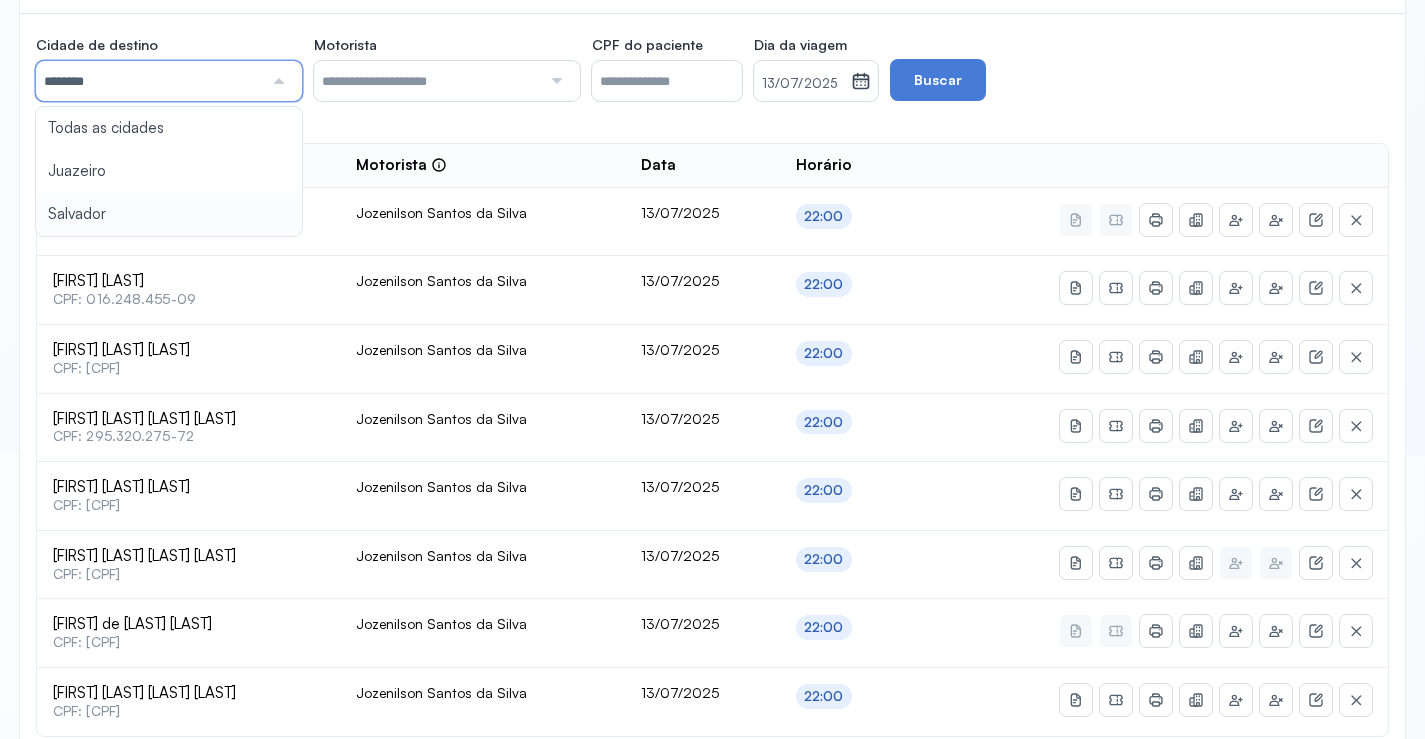 click on "Cidade de destino ******** Todas as cidades Juazeiro Salvador Motorista Todos os motoristas [FIRST] [LAST] [LAST] Edevon dos Santos Souza Edevon dos Santos Souza Elto Lima de Almeida [FIRST] [LAST] [LAST] [FIRST] [LAST] [LAST] CPF do paciente Dia da viagem 13/07/2025 julho 2025 S T Q Q S S D 1 2 3 4 5 6 7 8 9 10 11 12 13 14 15 16 17 18 19 20 21 22 23 24 25 26 27 28 29 30 31 jan fev mar abr maio jun jul ago set out nov dez 2018 2019 2020 2021 2022 2023 2024 2025 2026 2027 2028 2029 Buscar 23 agendamentos listados Paciente Motorista Data Horário [FIRST] [LAST] [LAST] CPF: [CPF] [FIRST] [LAST] [LAST] 13/07/2025 22:00 [FIRST] de [LAST] [LAST] CPF: [CPF] [FIRST] [LAST] [LAST] 13/07/2025 22:00 [FIRST] [LAST] [LAST] CPF: [CPF] [FIRST] [LAST] [LAST] 13/07/2025 22:00 [FIRST] [LAST] [LAST] [LAST] CPF: [CPF] [FIRST] [LAST] [LAST] 13/07/2025 22:00 [FIRST] [LAST] [LAST] CPF: [CPF] [FIRST] [LAST] [LAST] 13/07/2025 22:00 22:00 1 2" 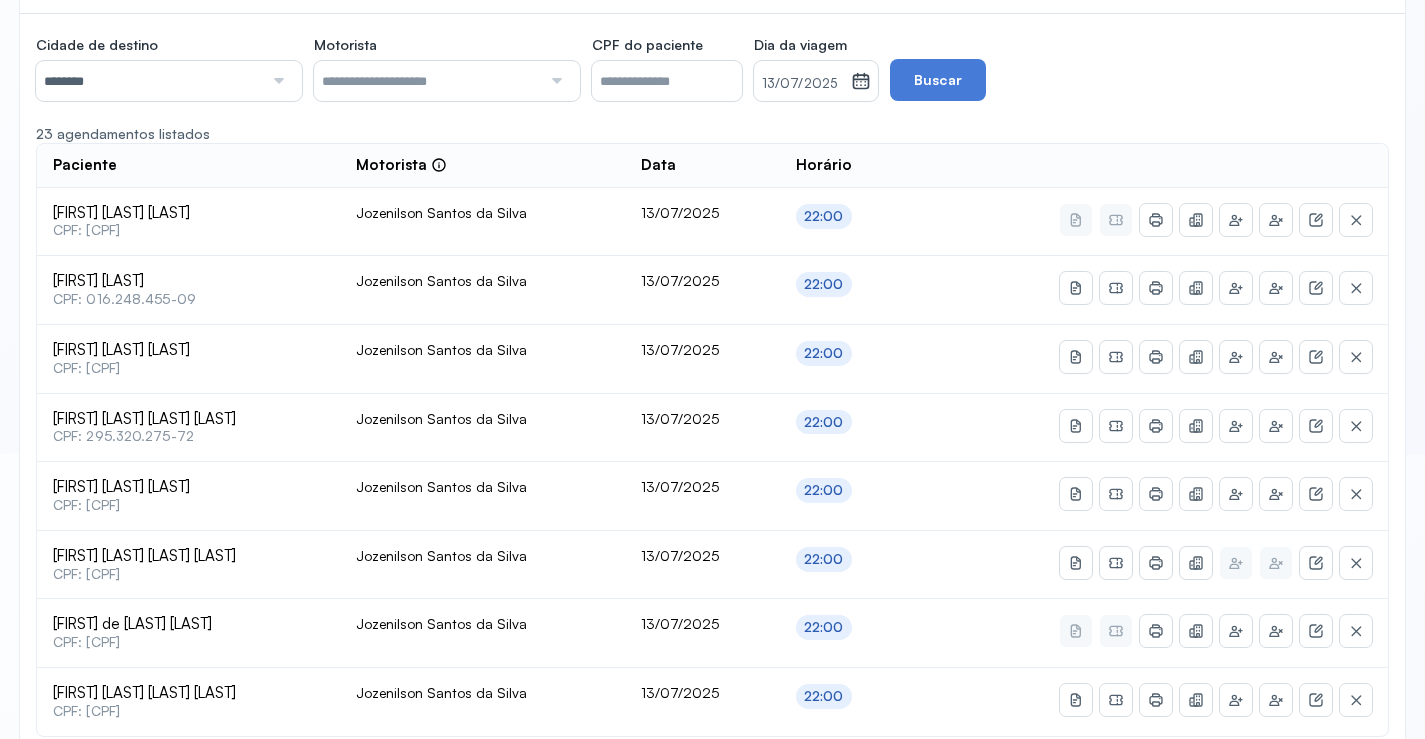 click 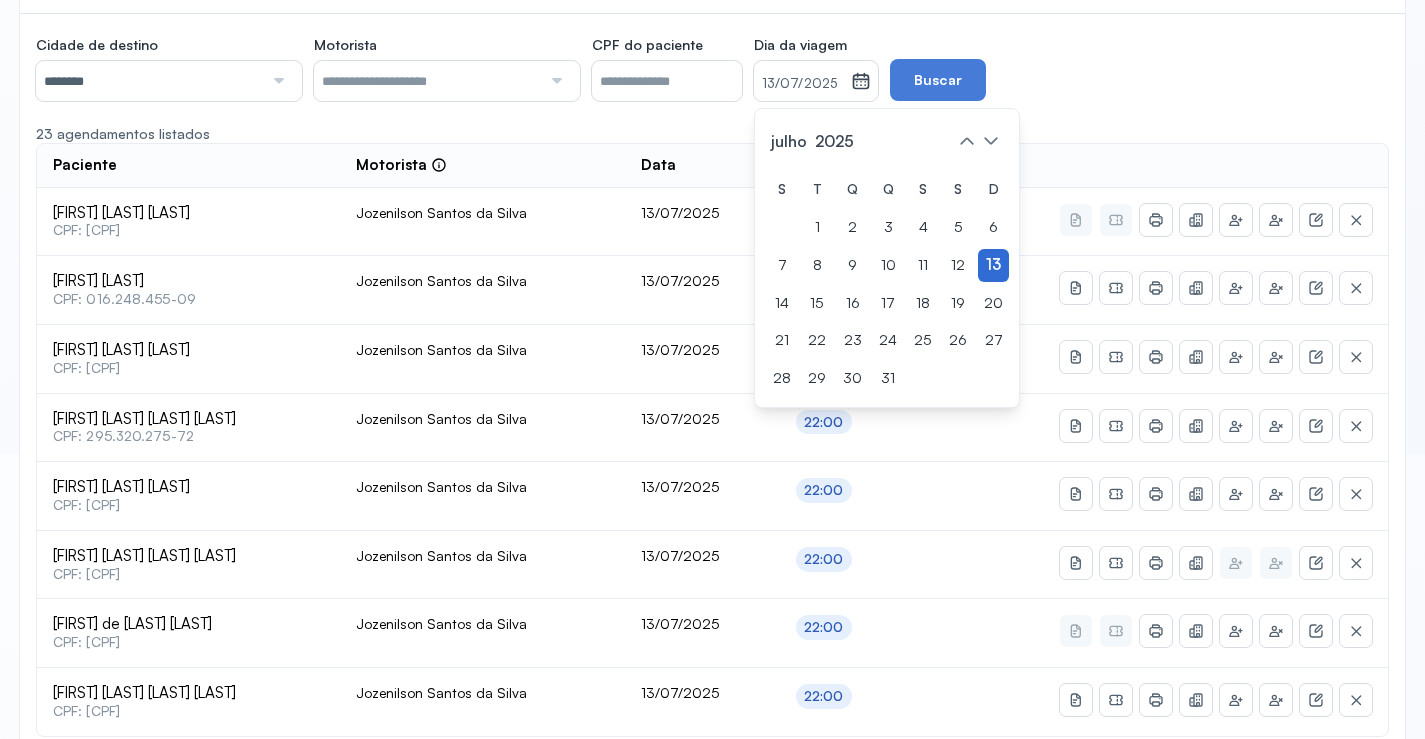 click on "13" 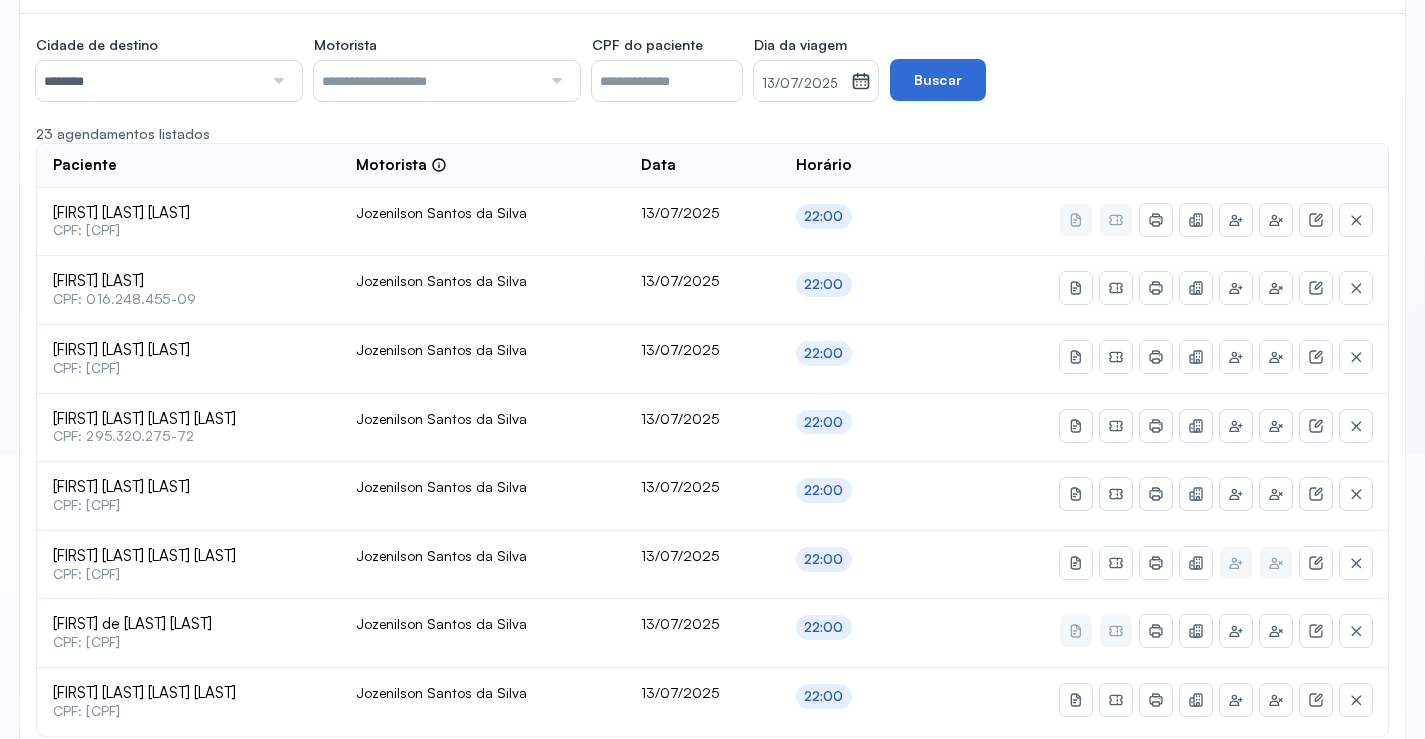 click on "Buscar" at bounding box center (938, 80) 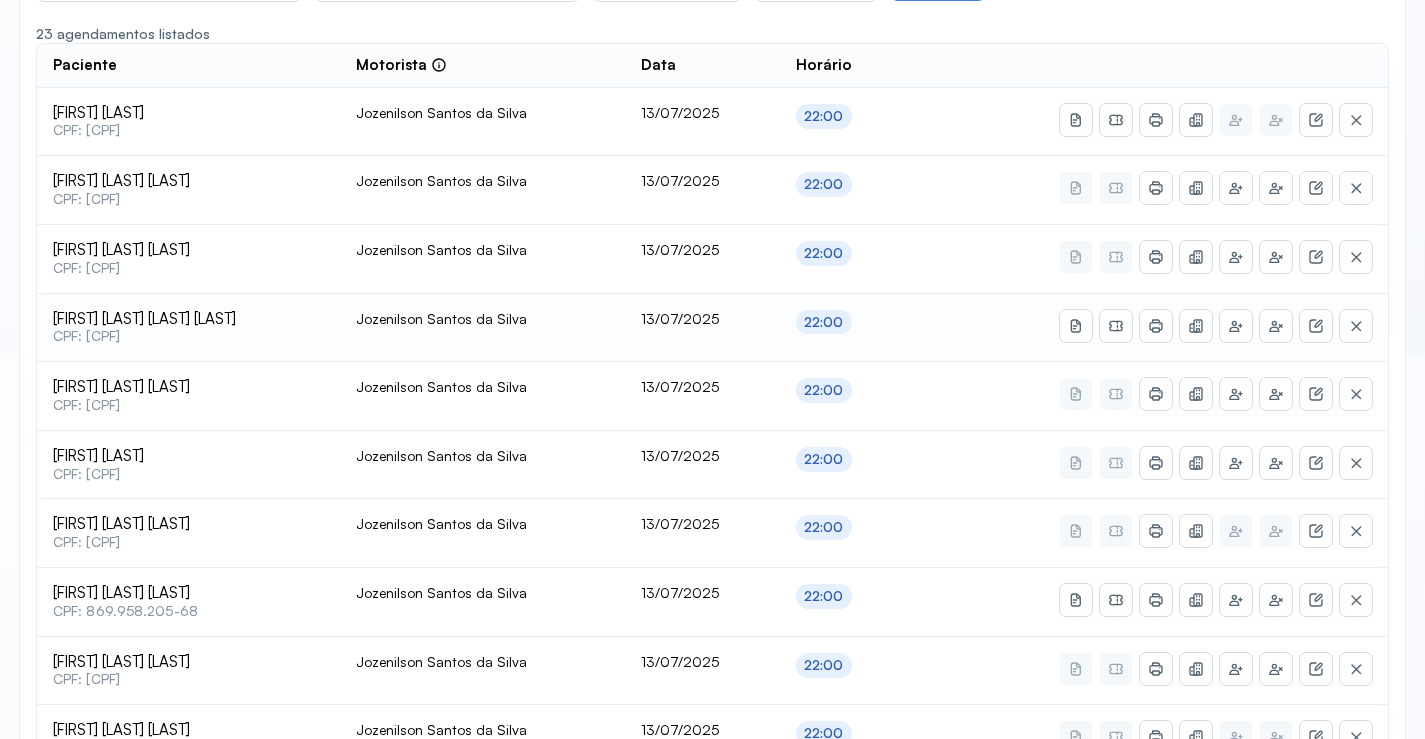 scroll, scrollTop: 485, scrollLeft: 0, axis: vertical 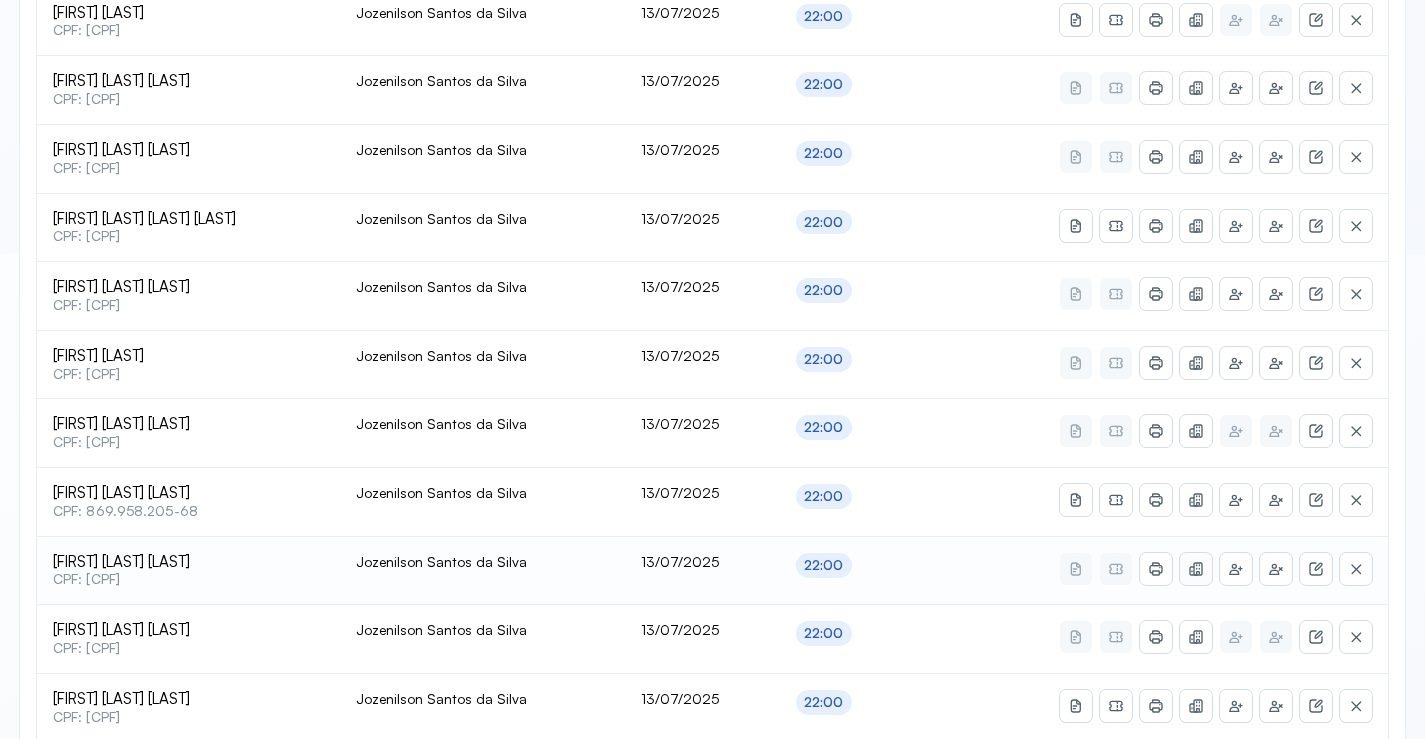 click 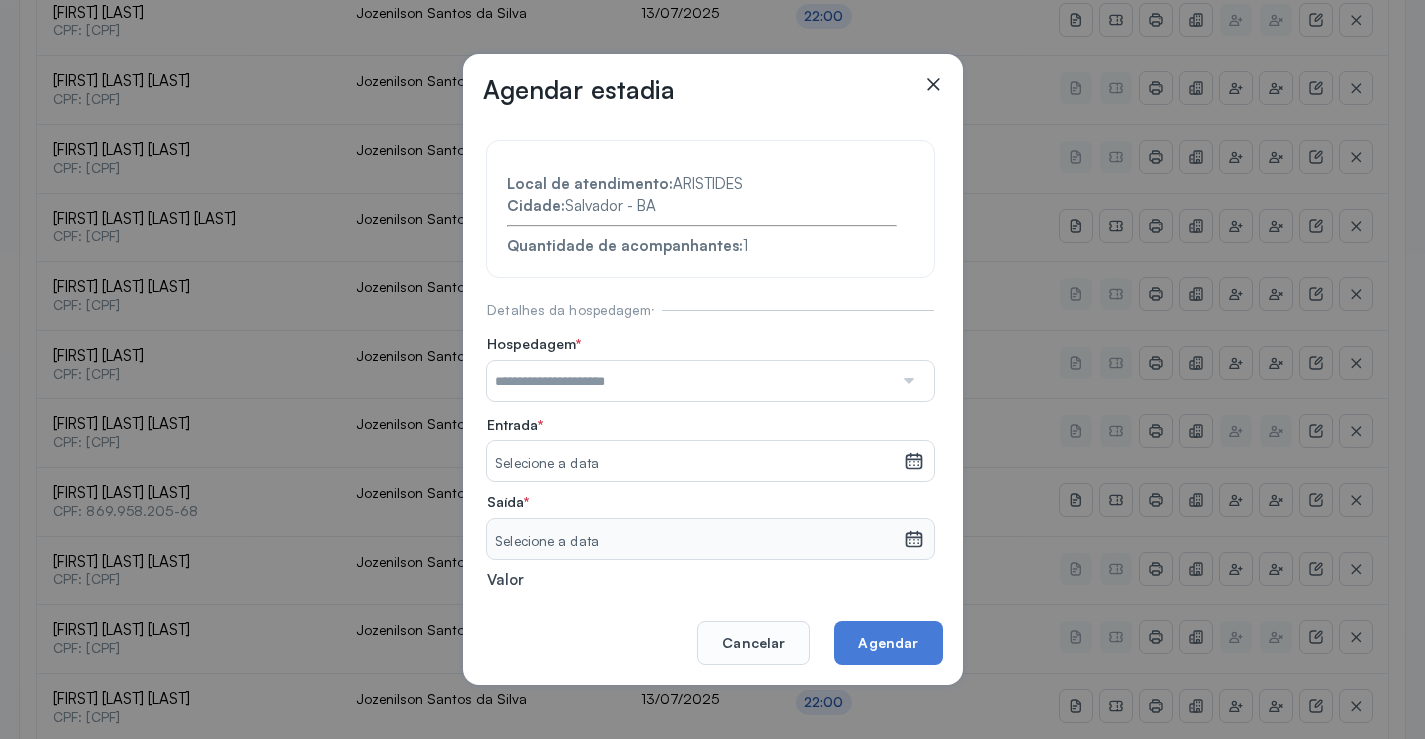 click at bounding box center (907, 381) 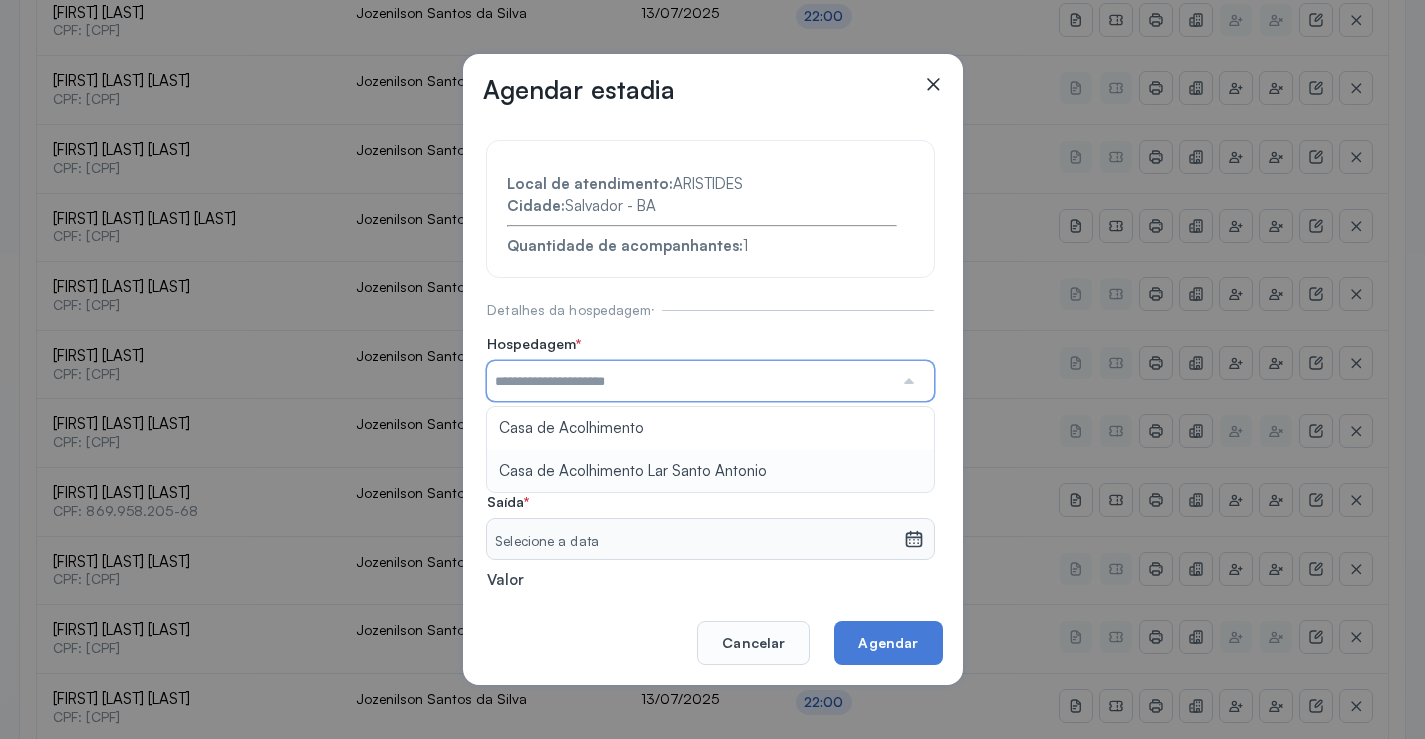 type on "**********" 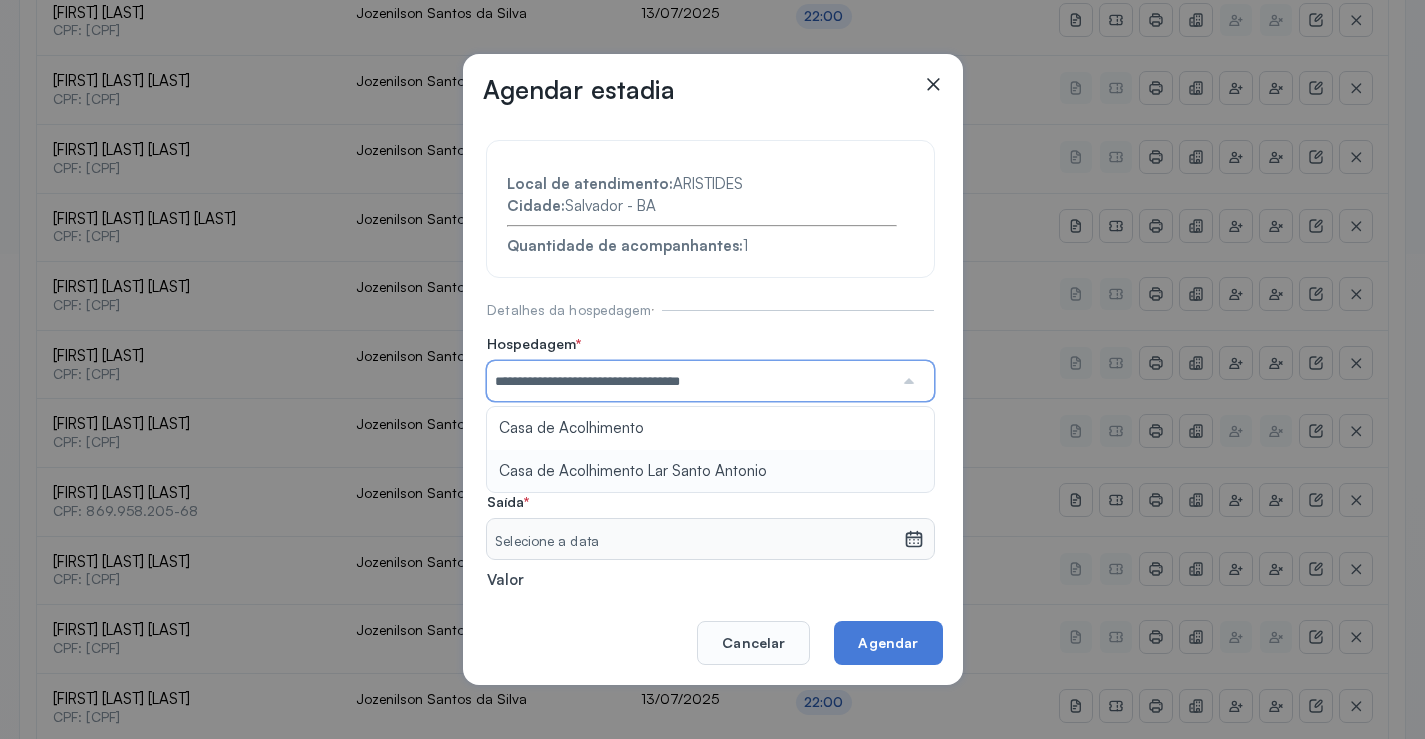 click on "**********" at bounding box center [710, 436] 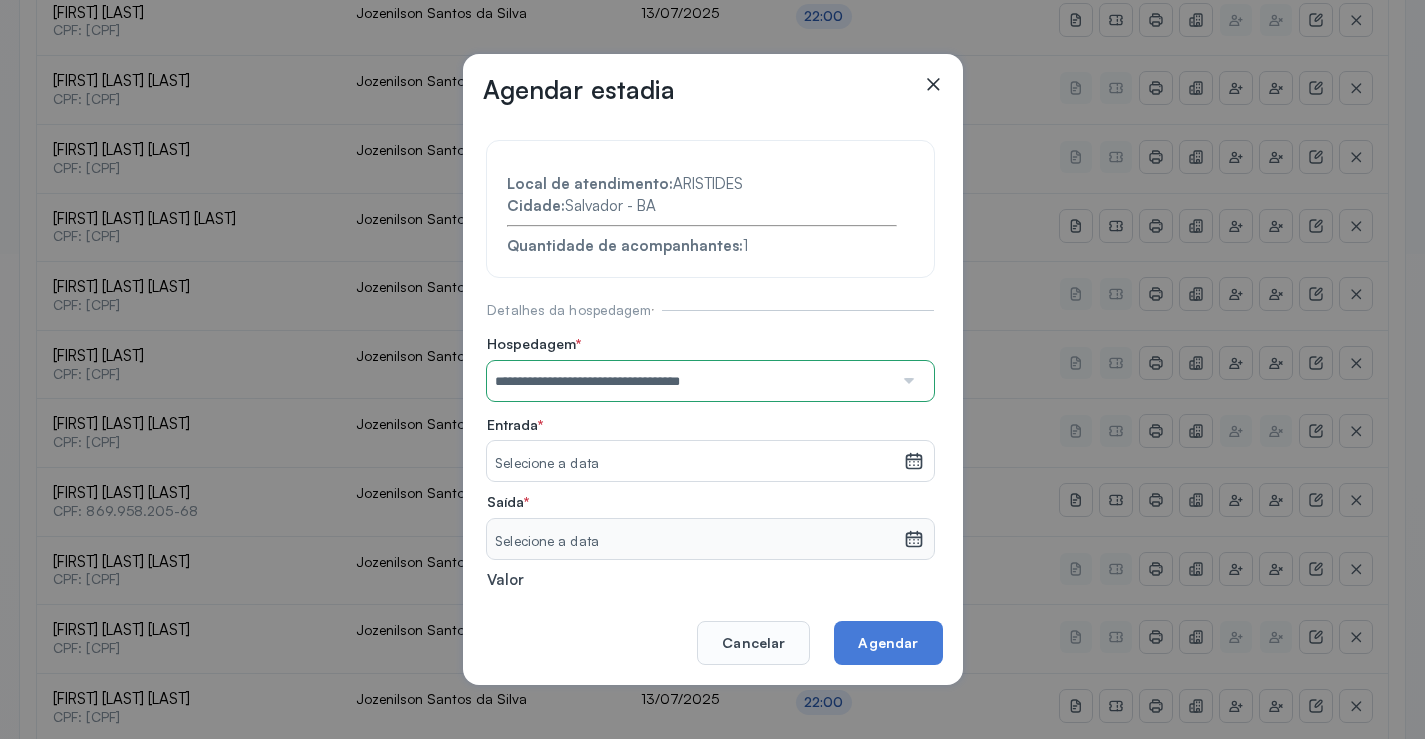 click 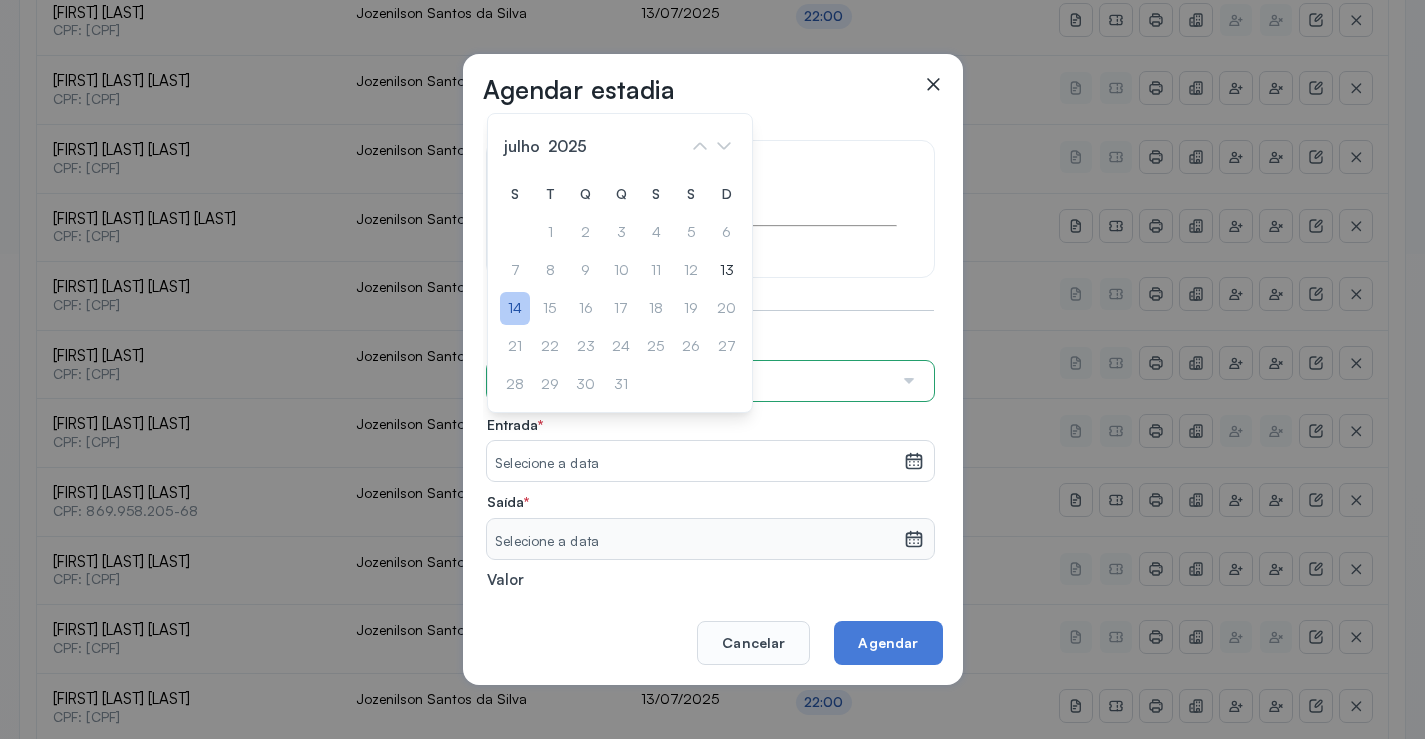 click on "14" 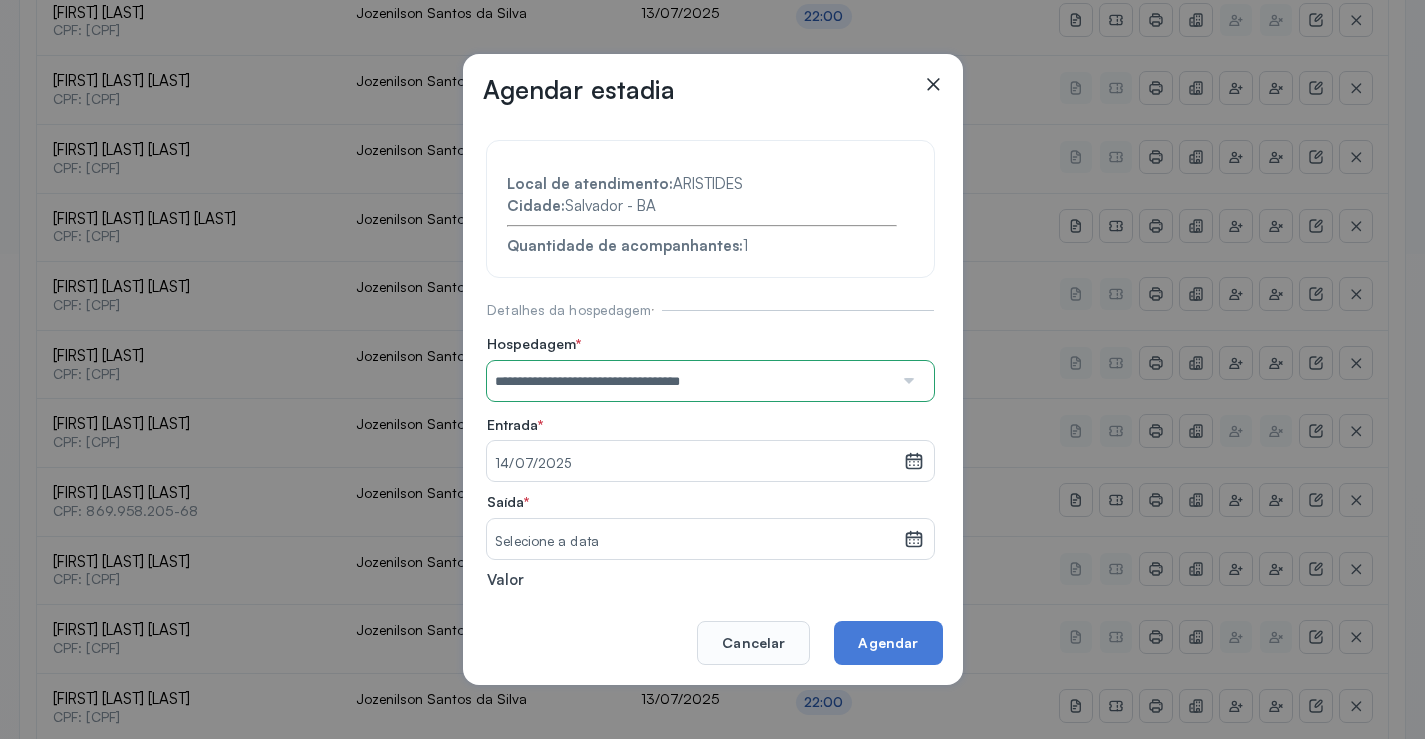 drag, startPoint x: 903, startPoint y: 541, endPoint x: 806, endPoint y: 490, distance: 109.59015 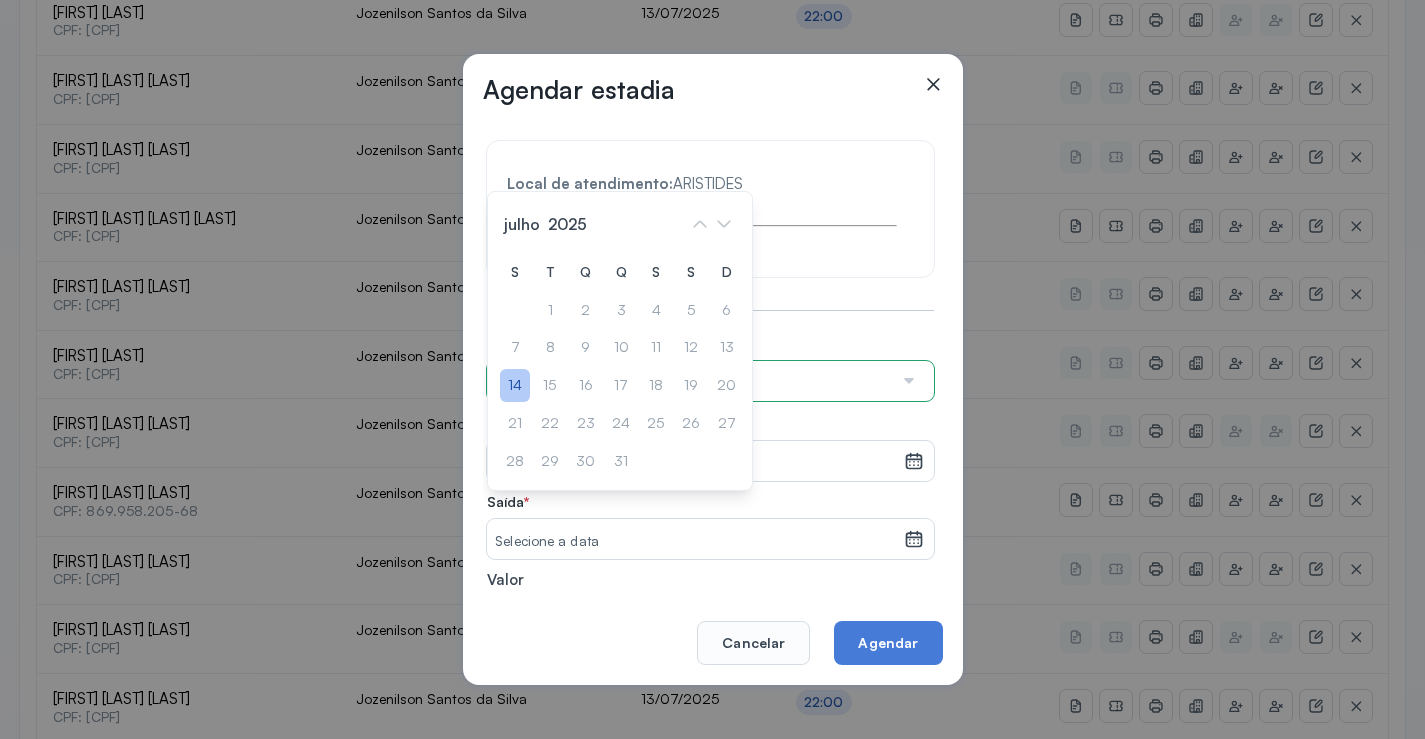 click on "14" 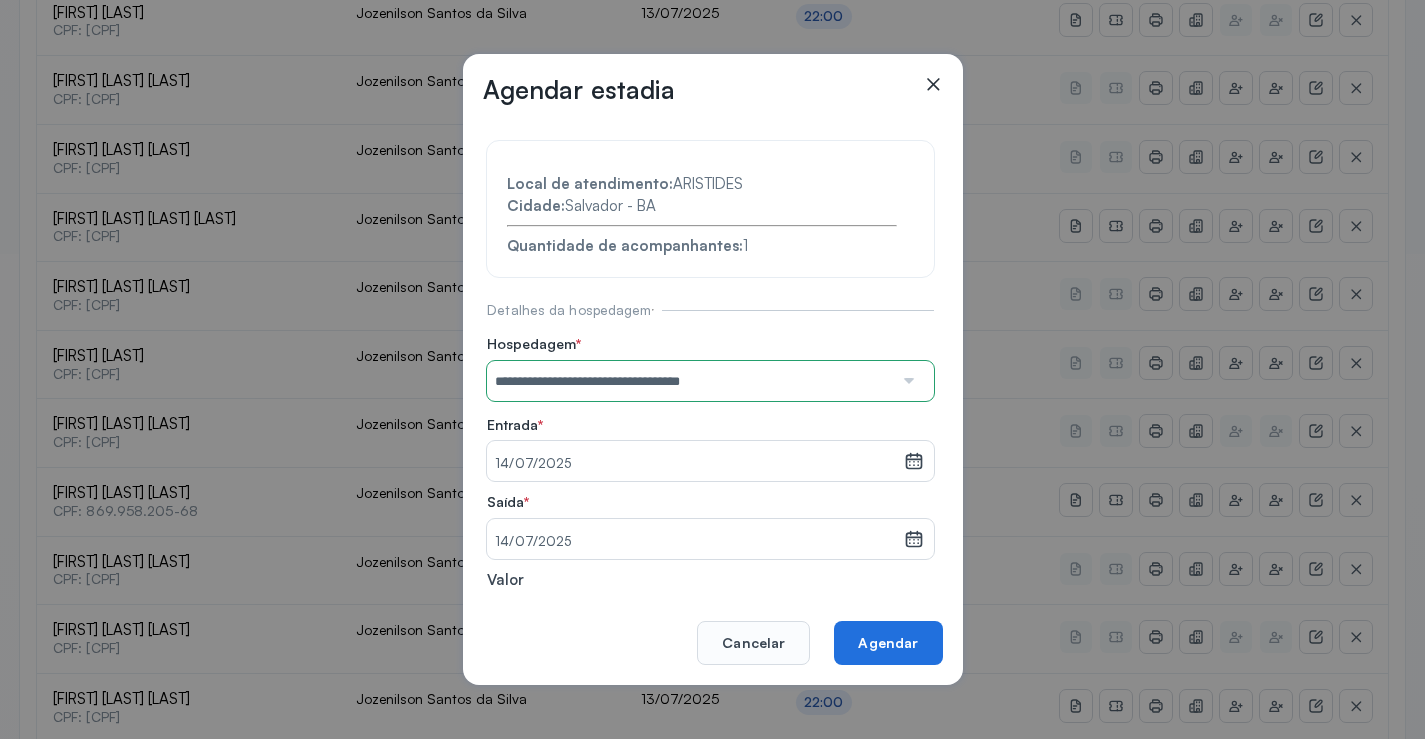 drag, startPoint x: 912, startPoint y: 653, endPoint x: 885, endPoint y: 635, distance: 32.449963 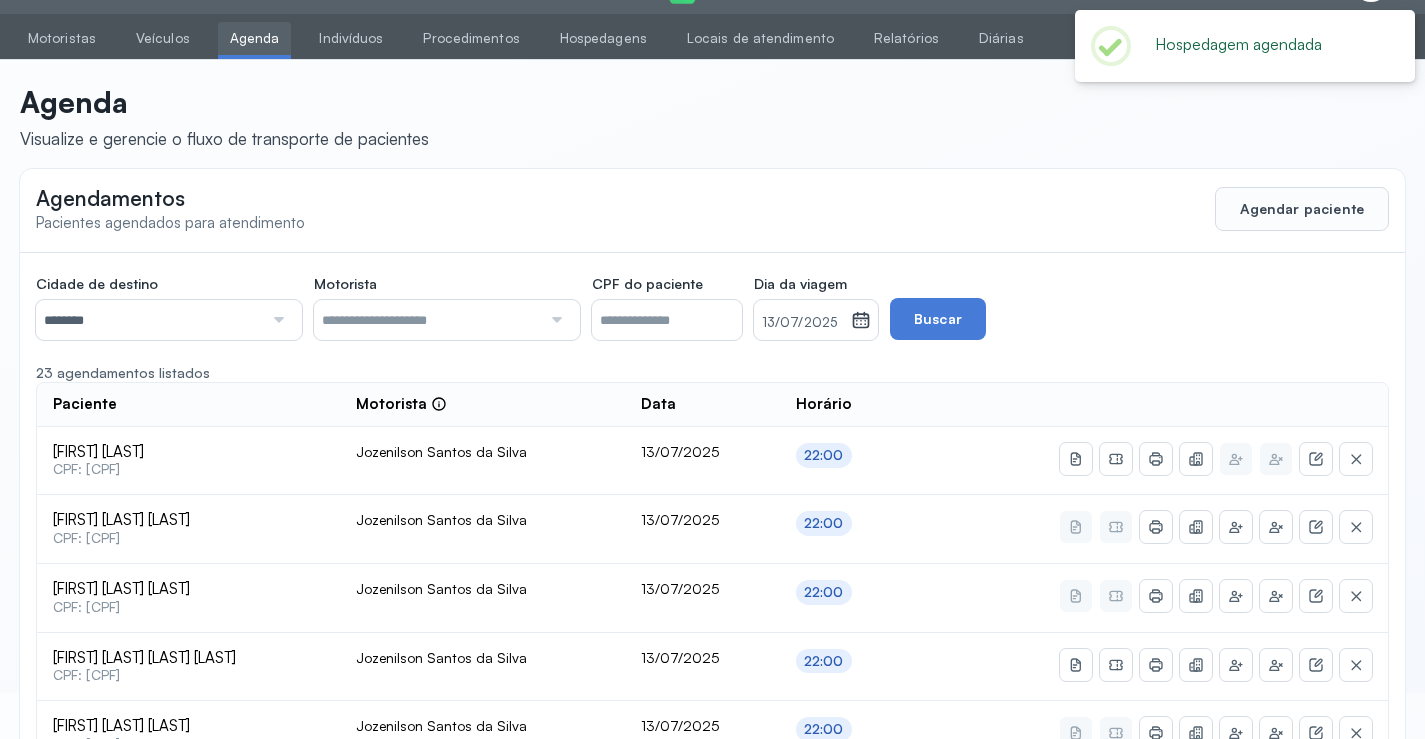 scroll, scrollTop: 485, scrollLeft: 0, axis: vertical 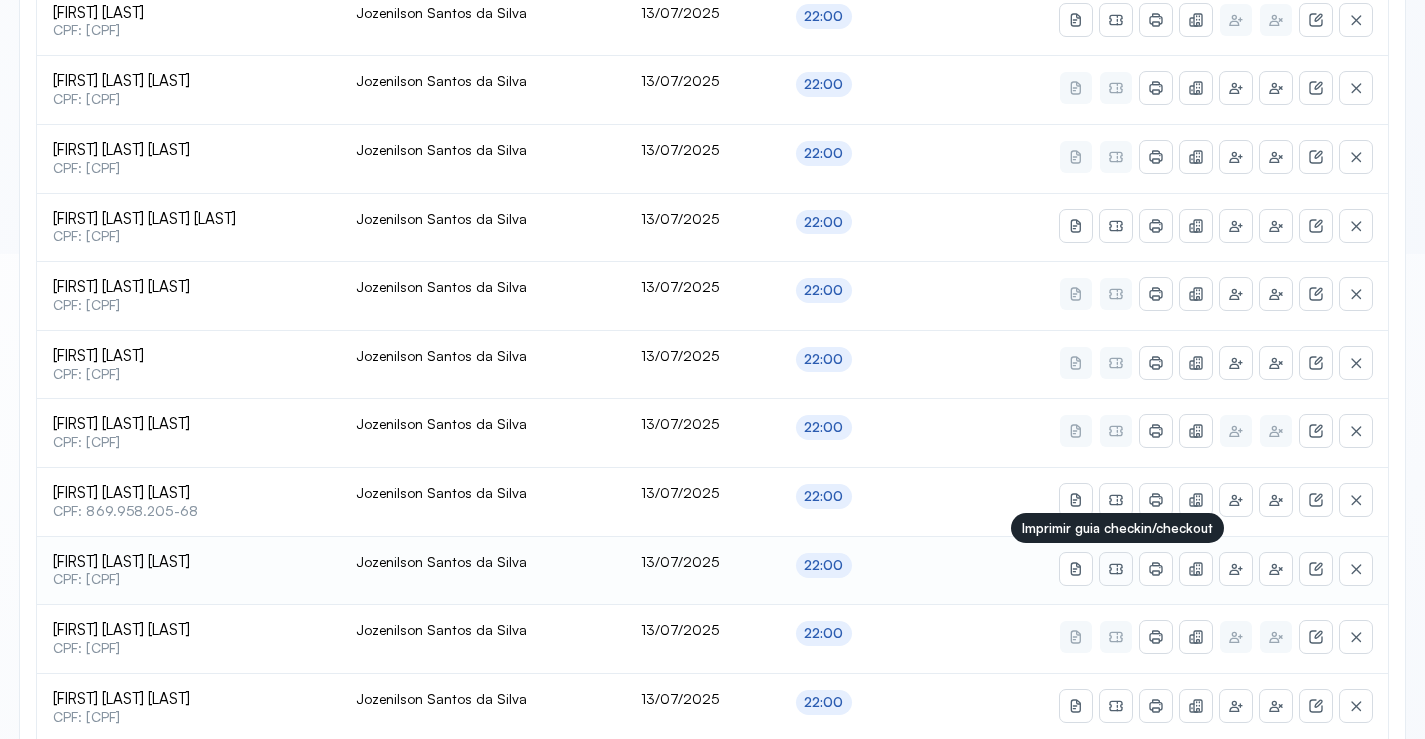 click 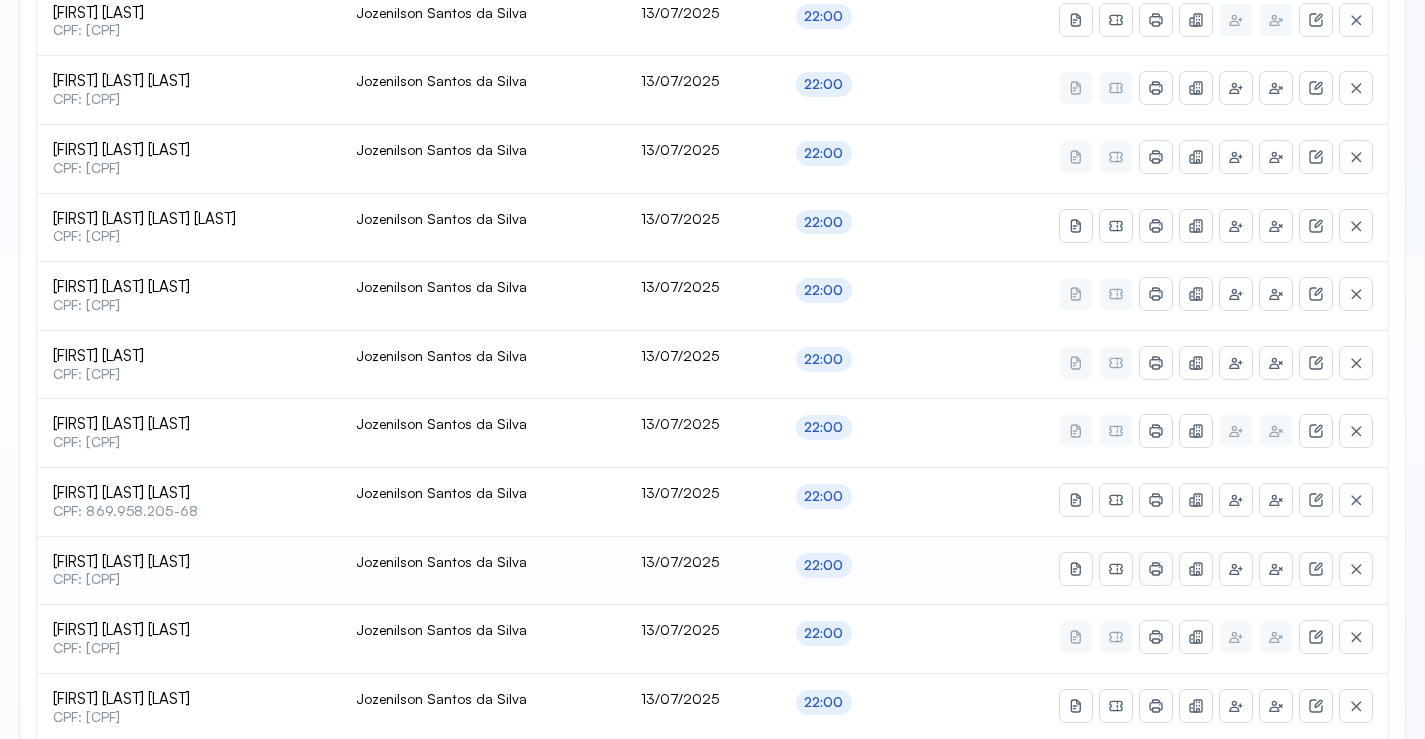 click 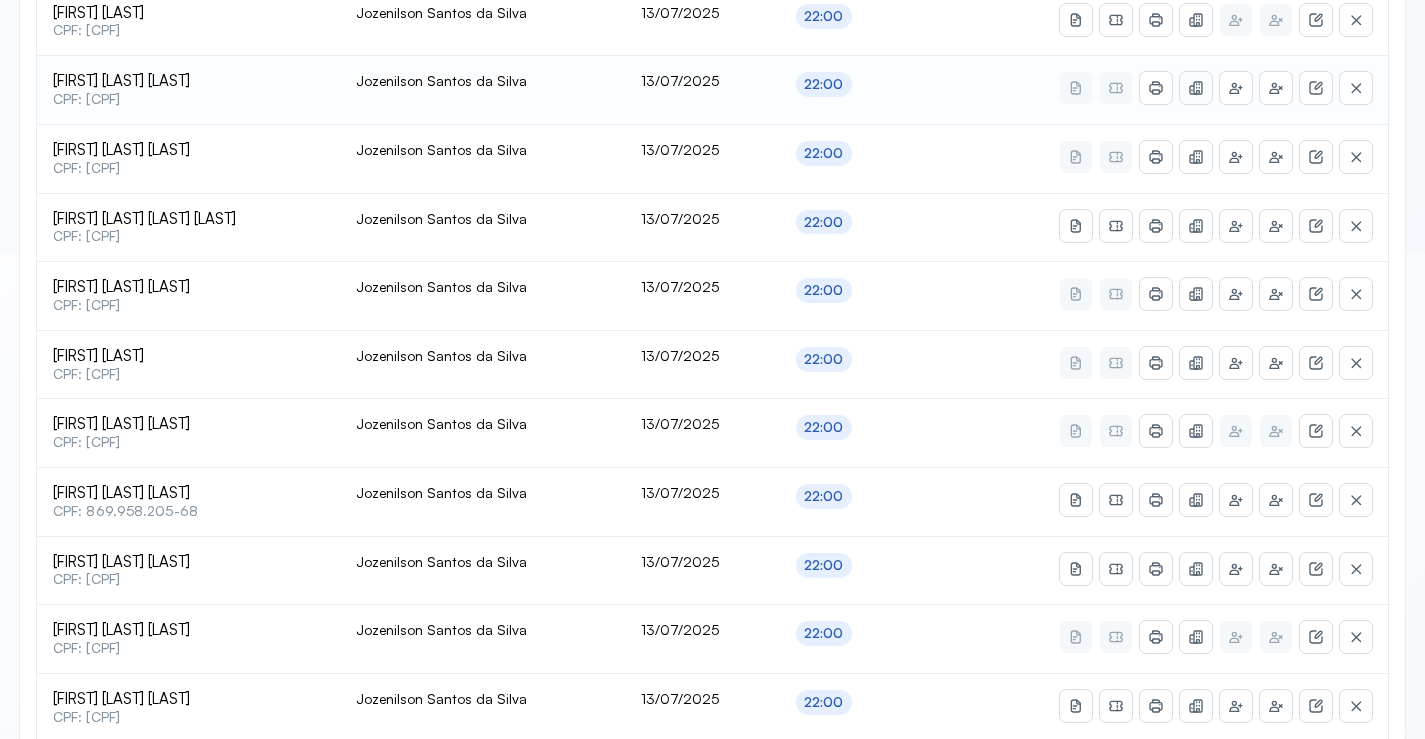 click 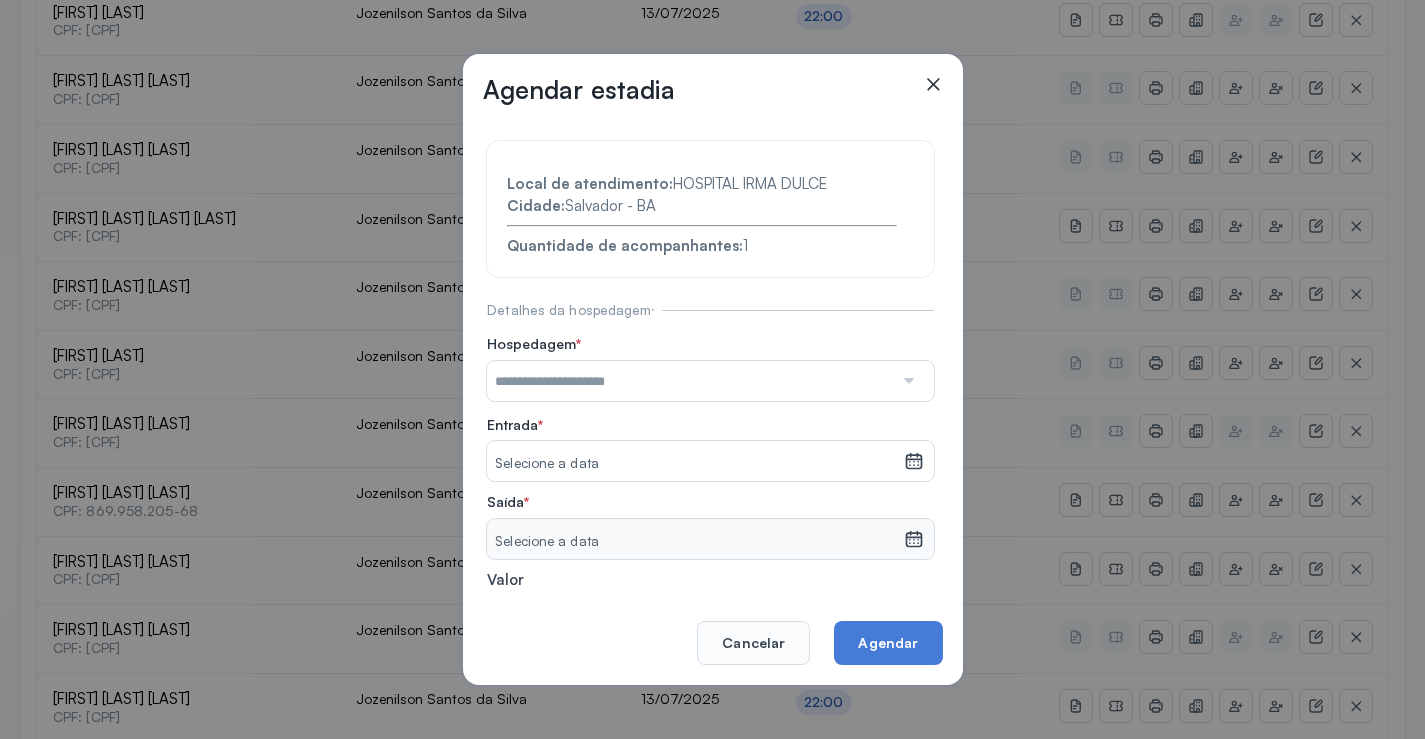 click at bounding box center (907, 381) 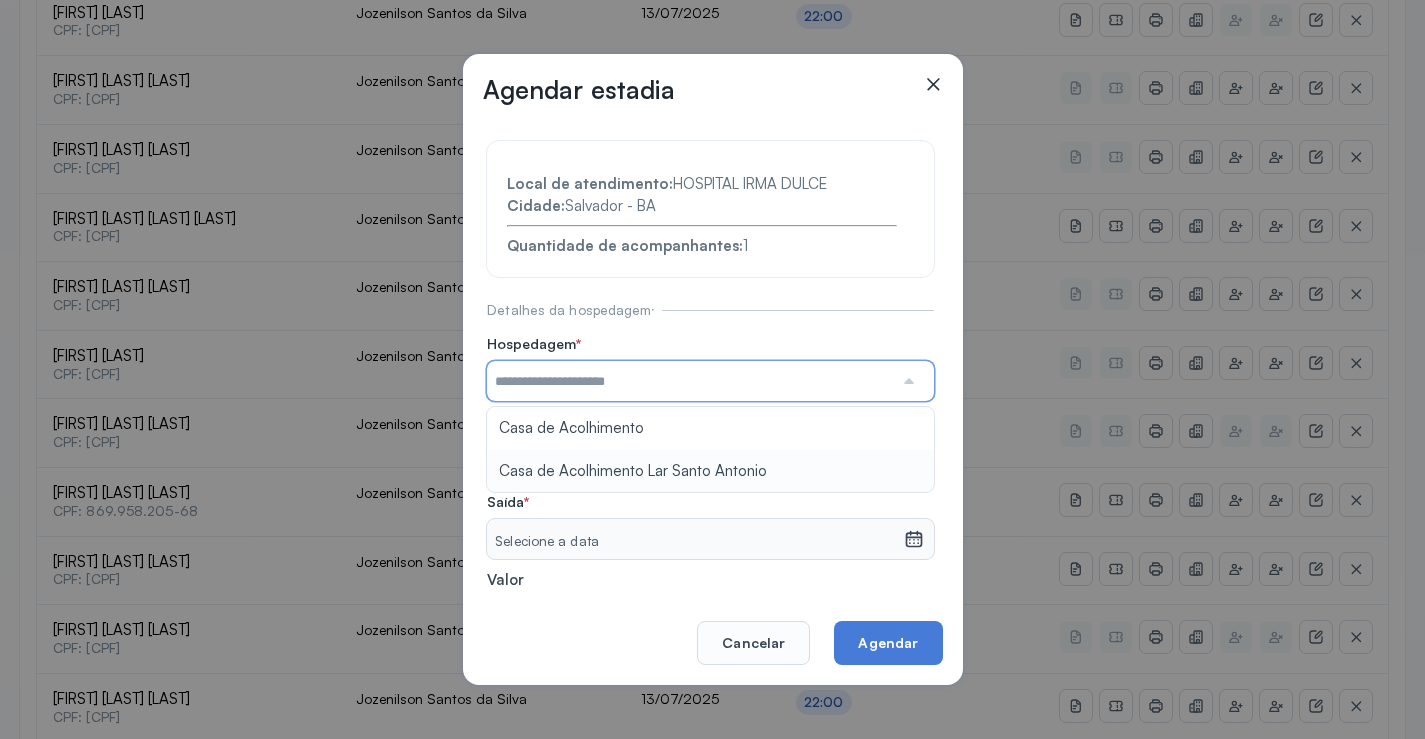 type on "**********" 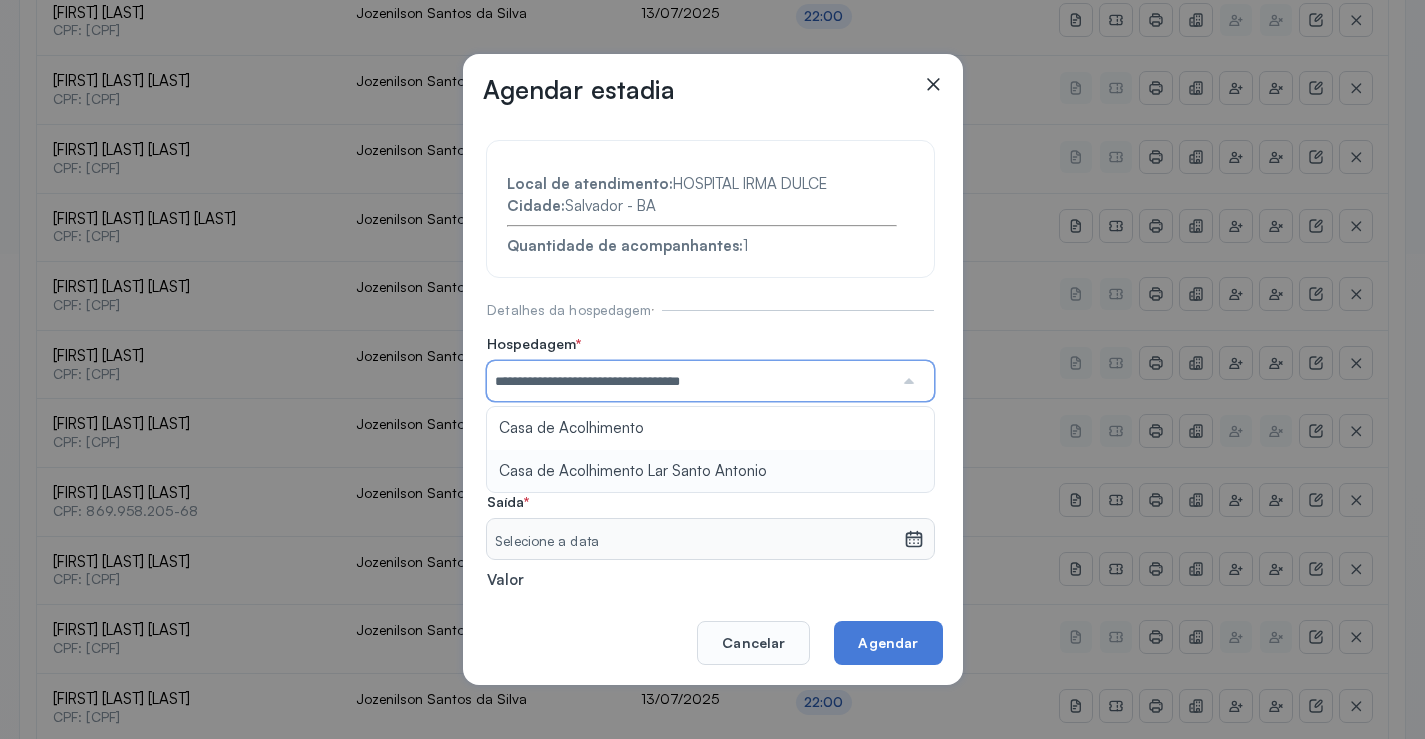 click on "**********" at bounding box center (710, 436) 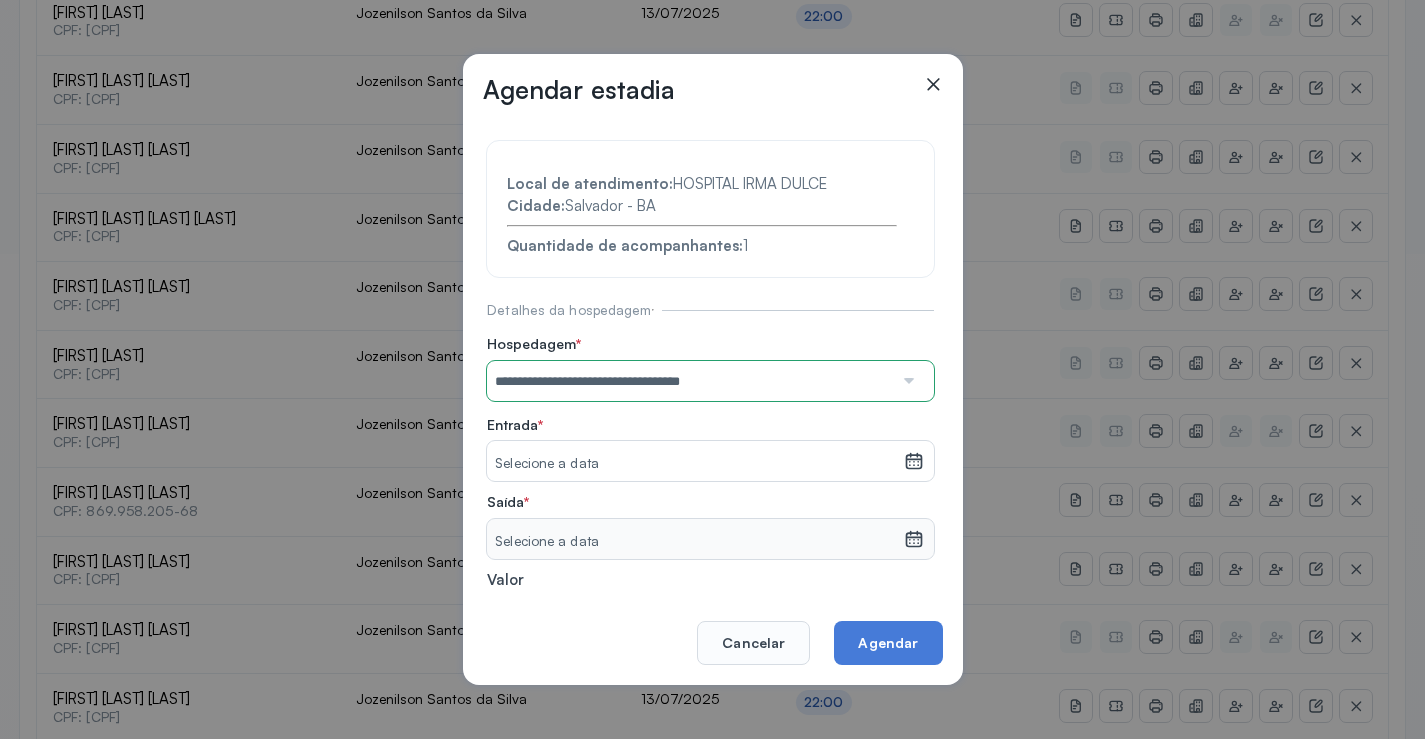 click 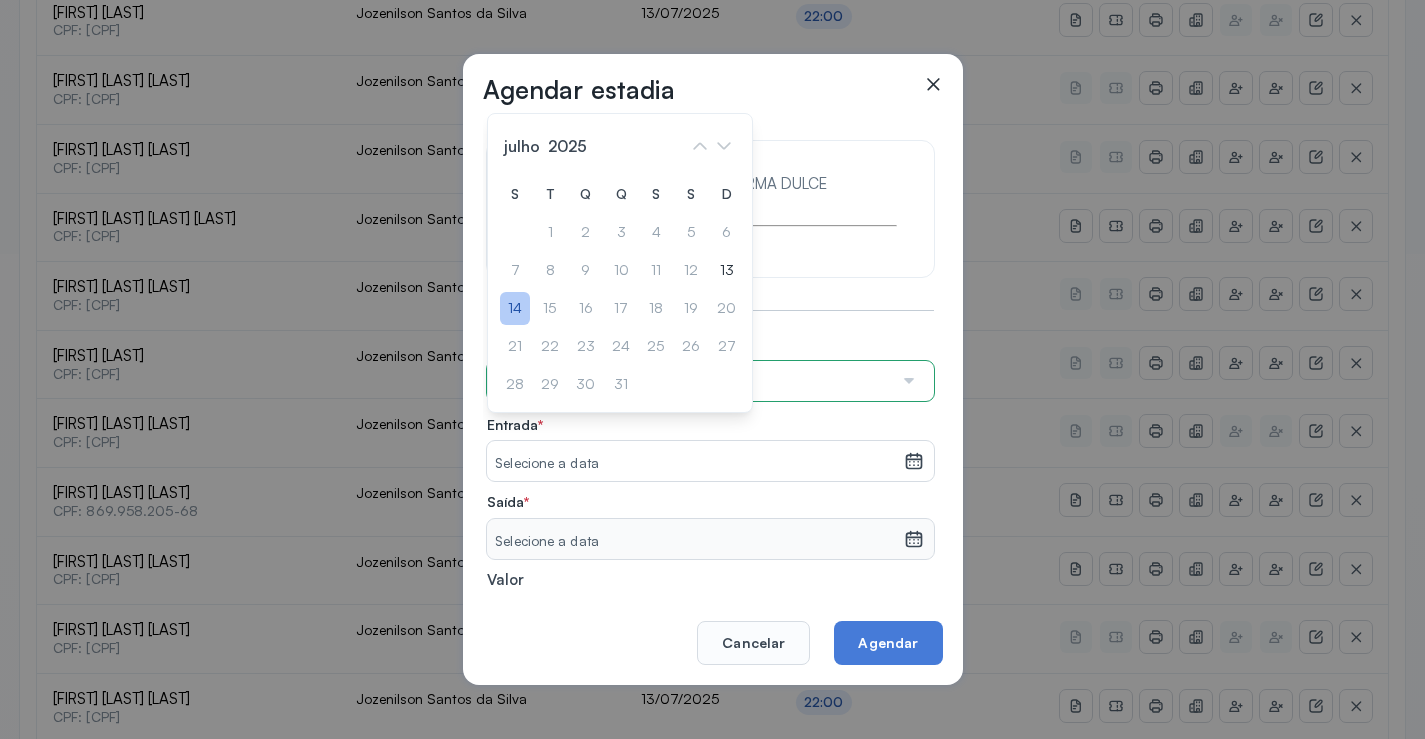 click on "14" 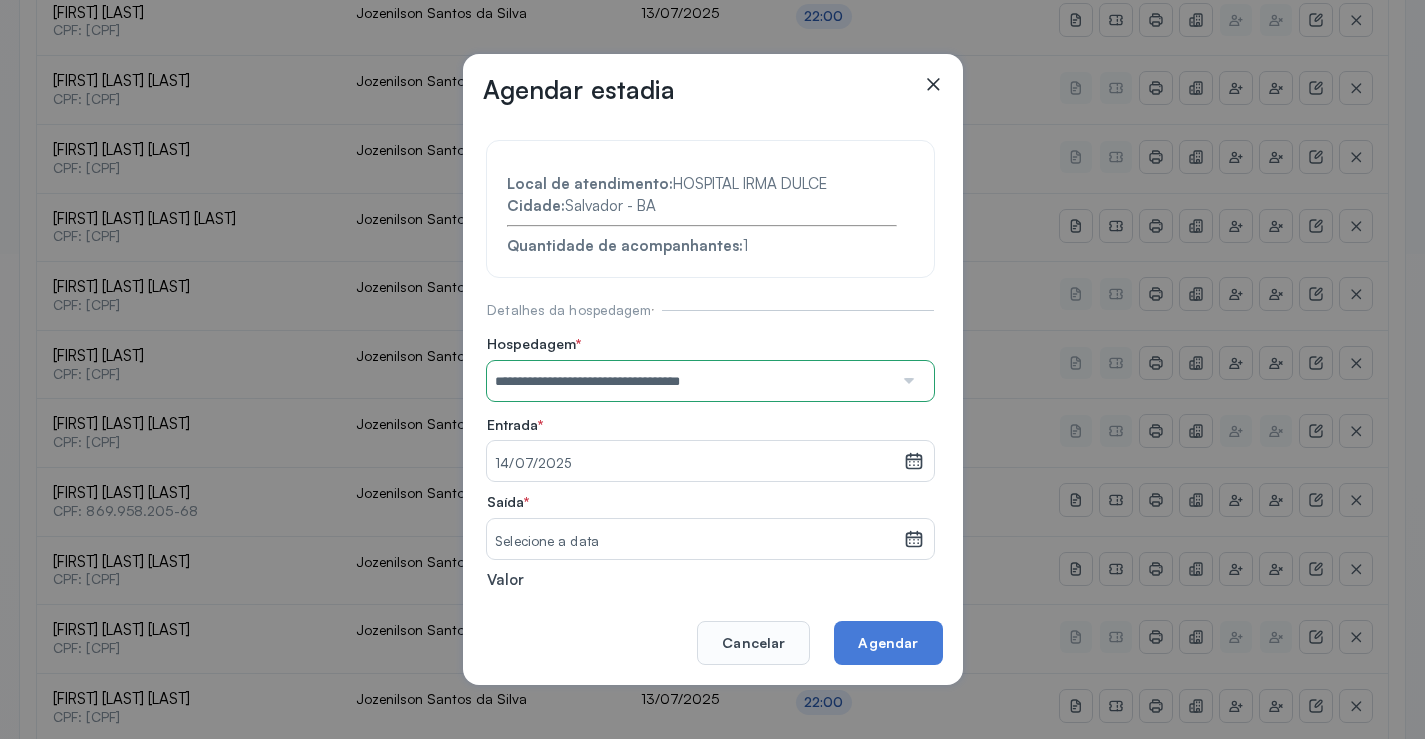 click 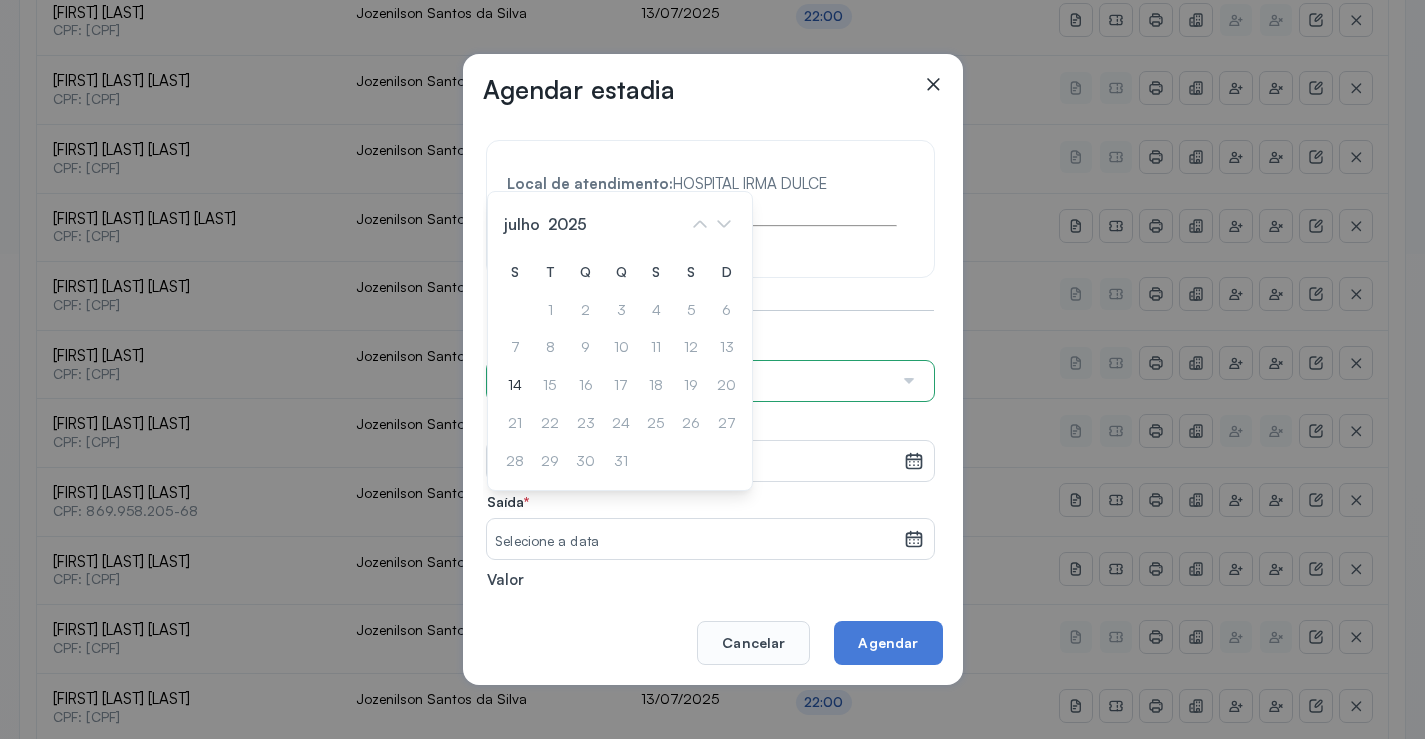 drag, startPoint x: 512, startPoint y: 376, endPoint x: 656, endPoint y: 481, distance: 178.21616 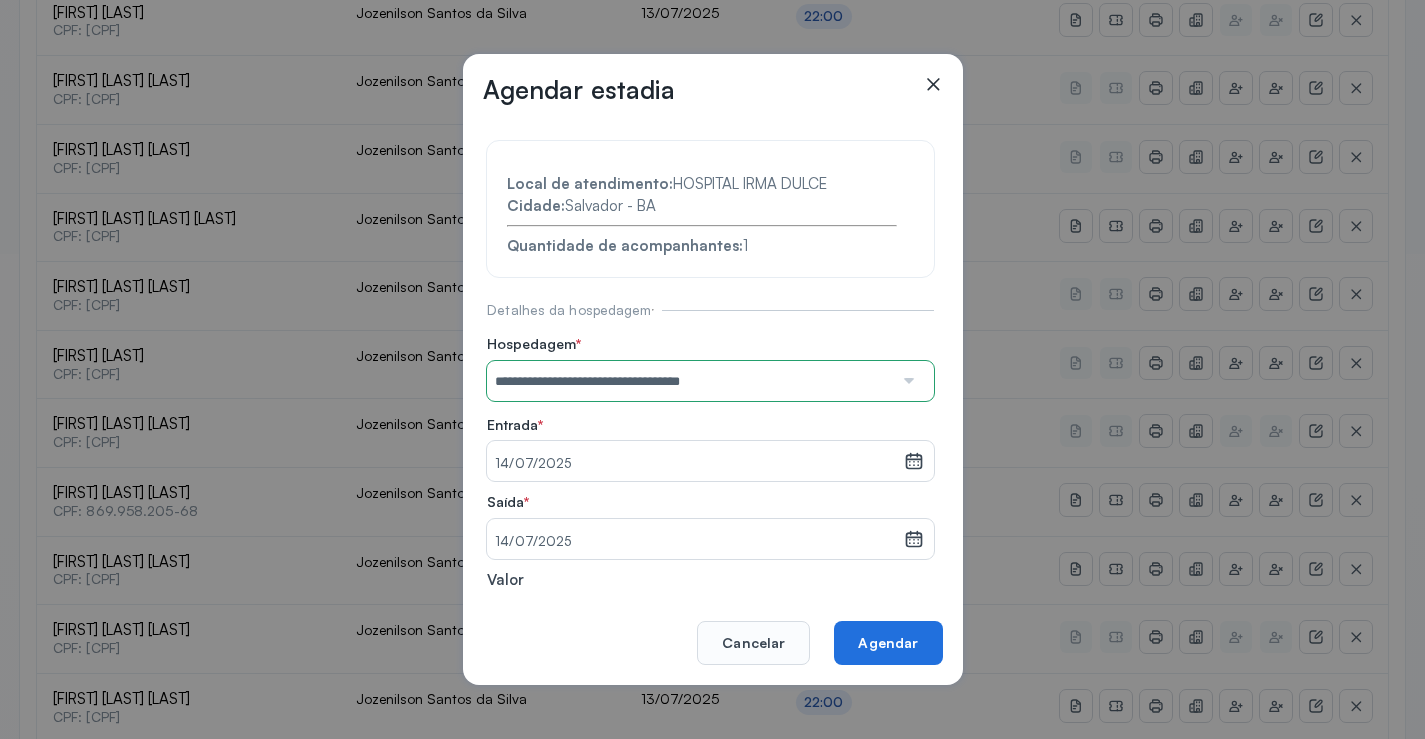 drag, startPoint x: 901, startPoint y: 647, endPoint x: 905, endPoint y: 471, distance: 176.04546 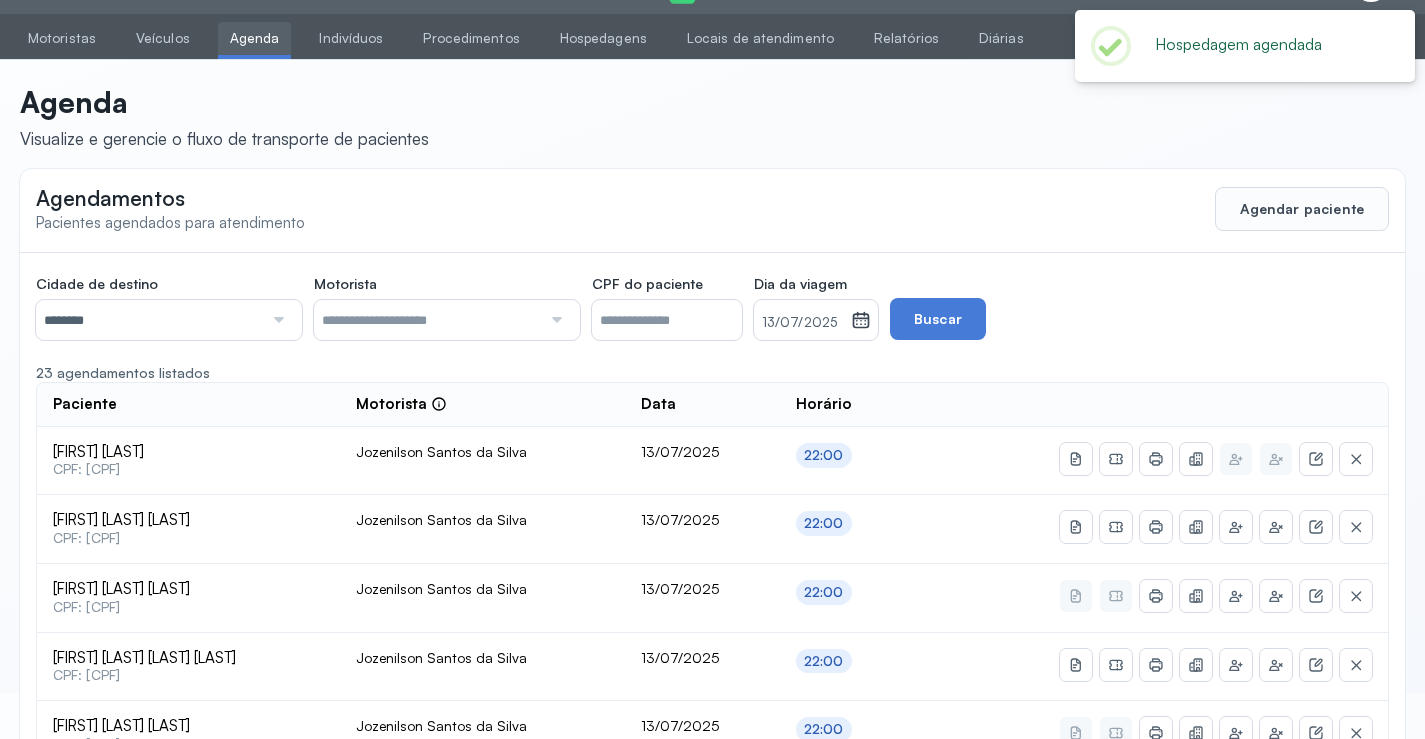 scroll, scrollTop: 485, scrollLeft: 0, axis: vertical 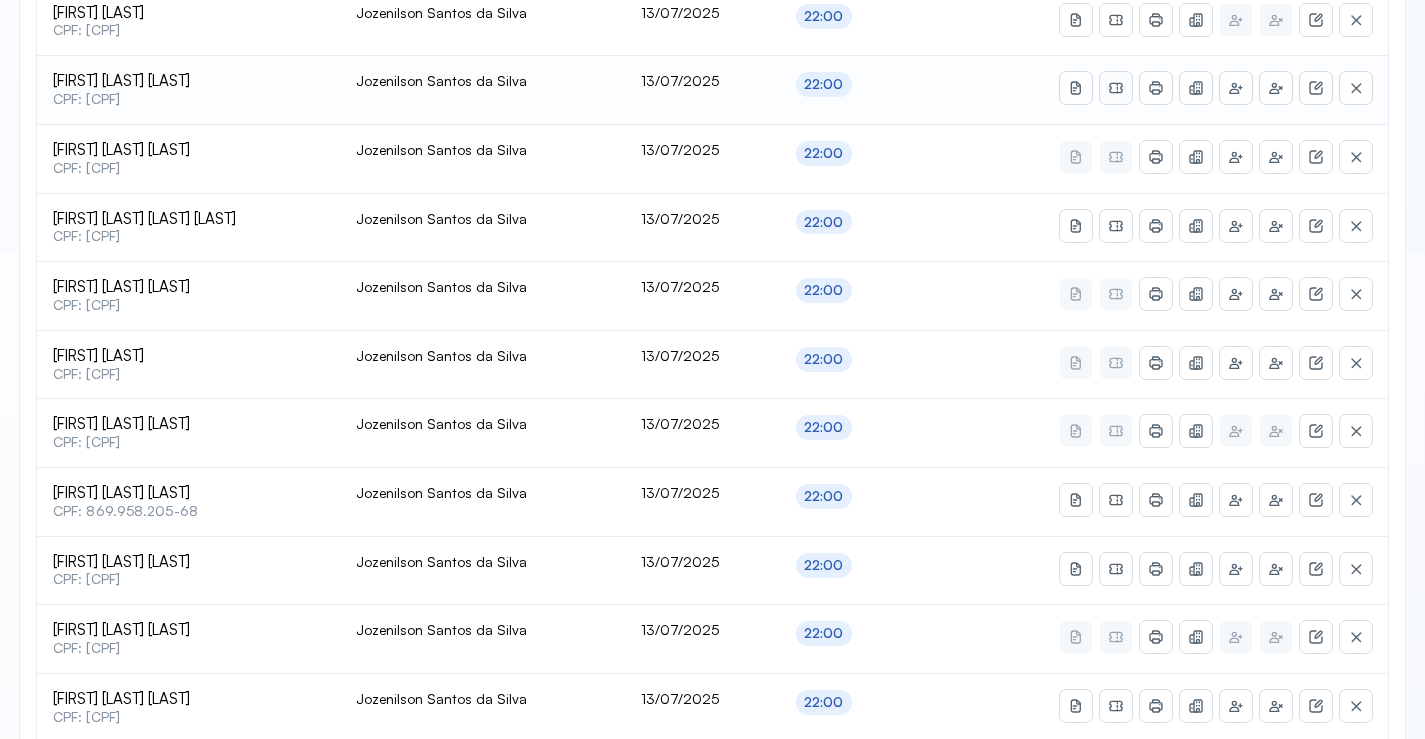 click 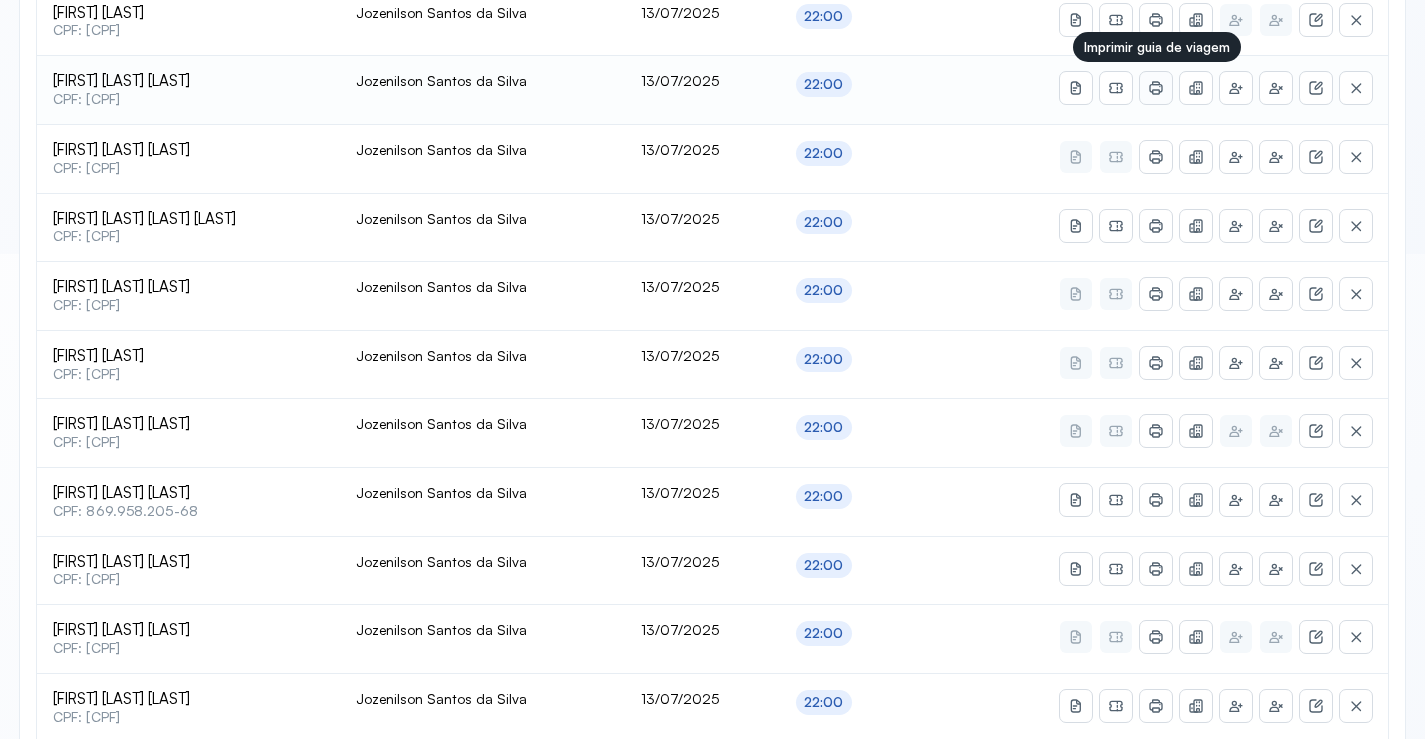 click 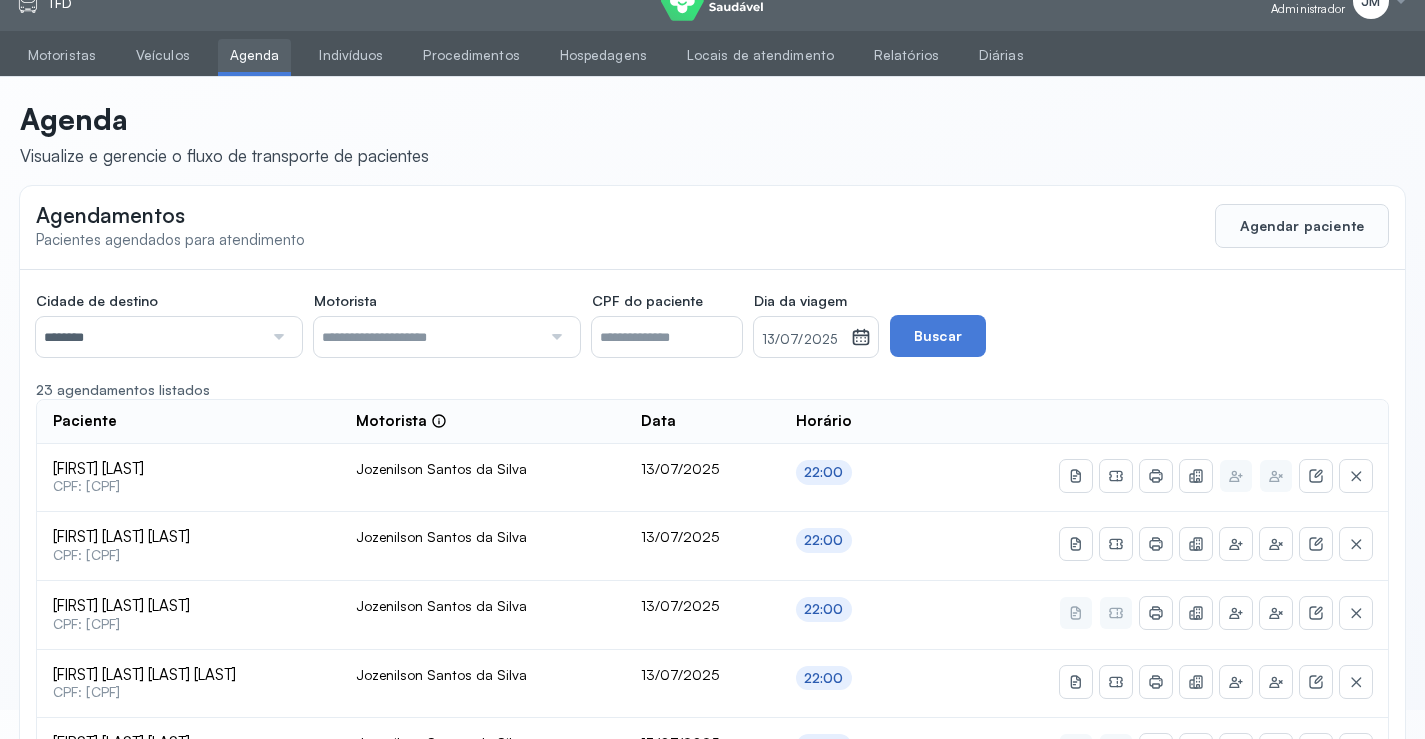 scroll, scrollTop: 0, scrollLeft: 0, axis: both 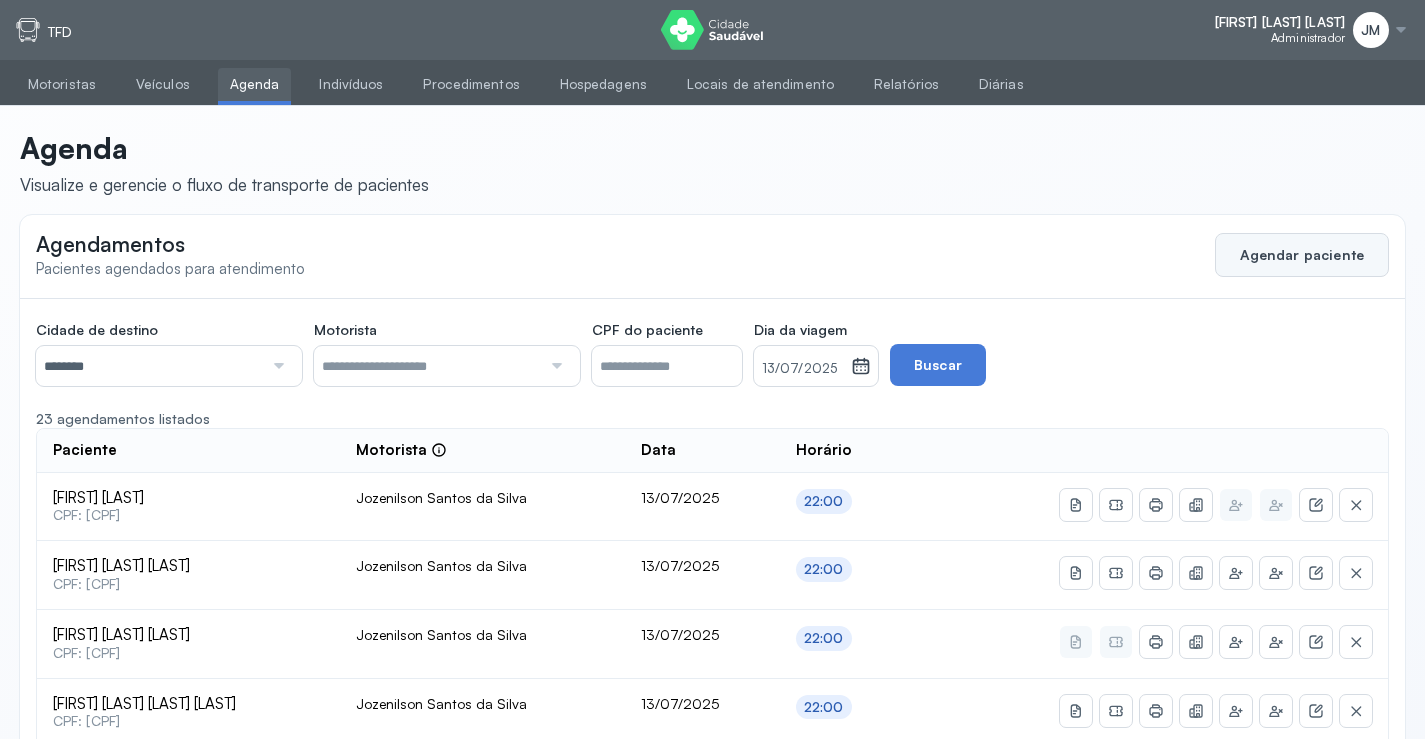 click on "Agendar paciente" 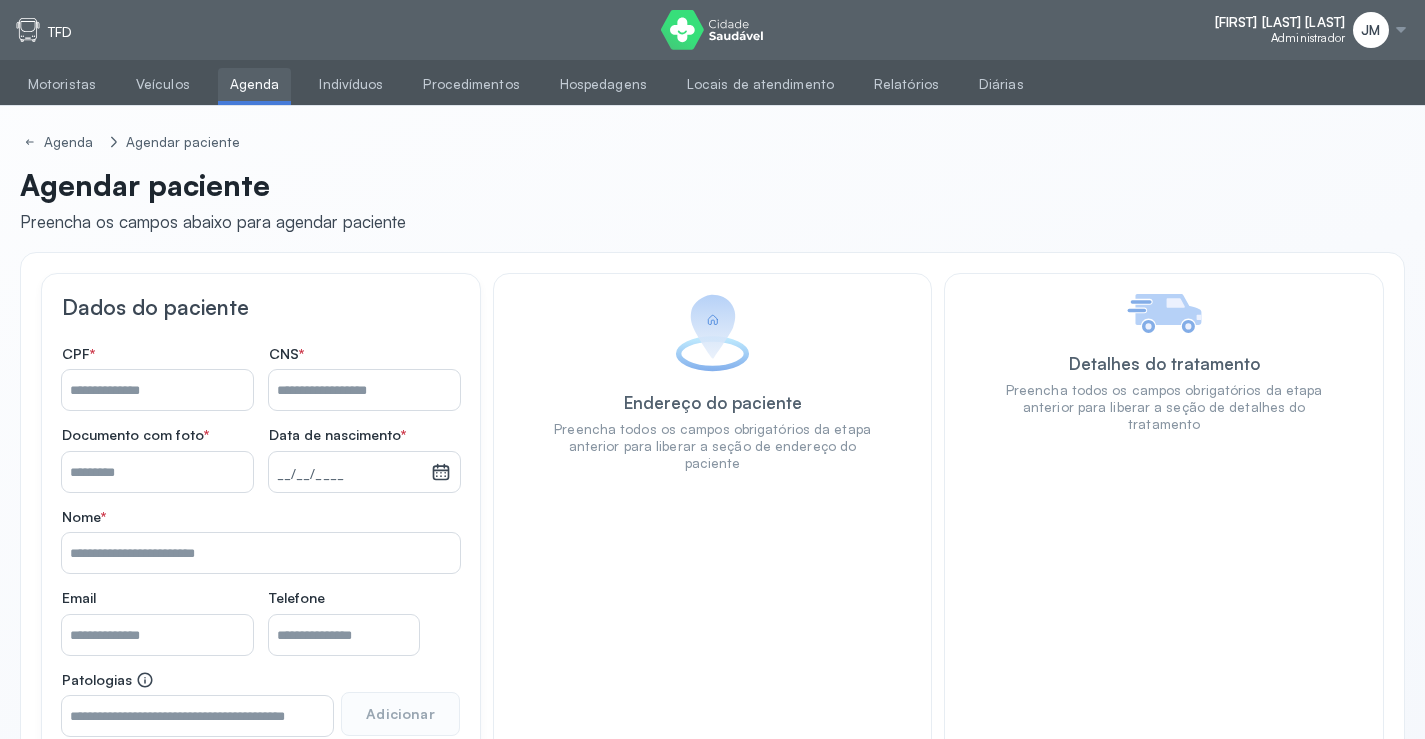 drag, startPoint x: 312, startPoint y: 389, endPoint x: 324, endPoint y: 385, distance: 12.649111 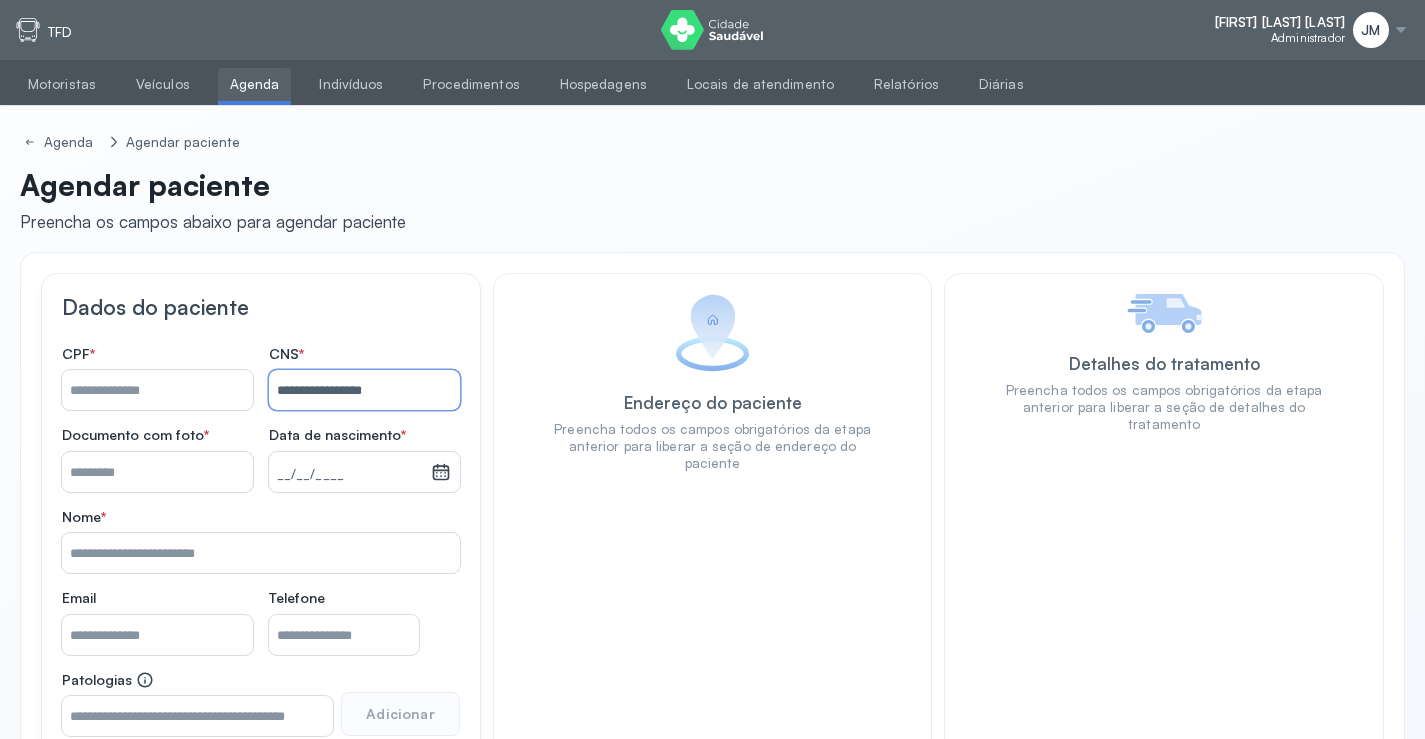 type on "**********" 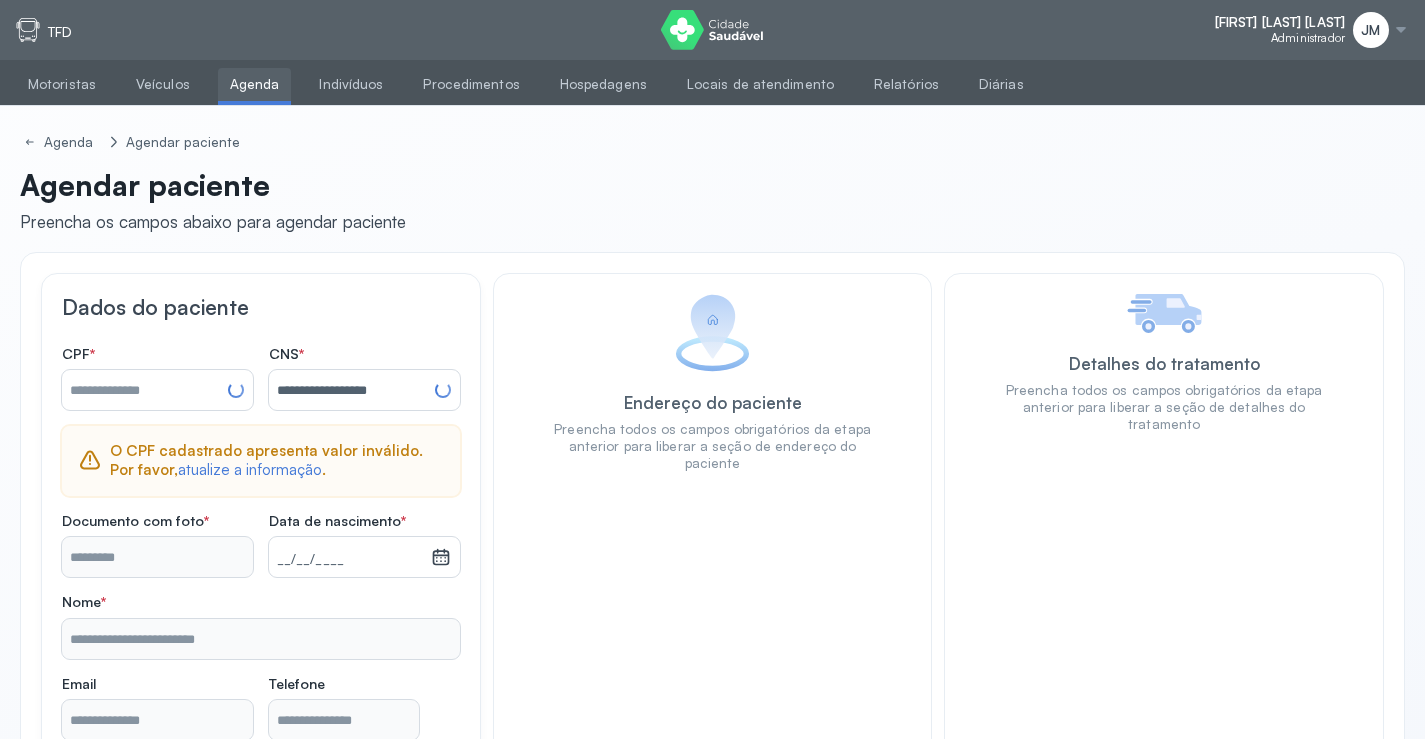 type on "**********" 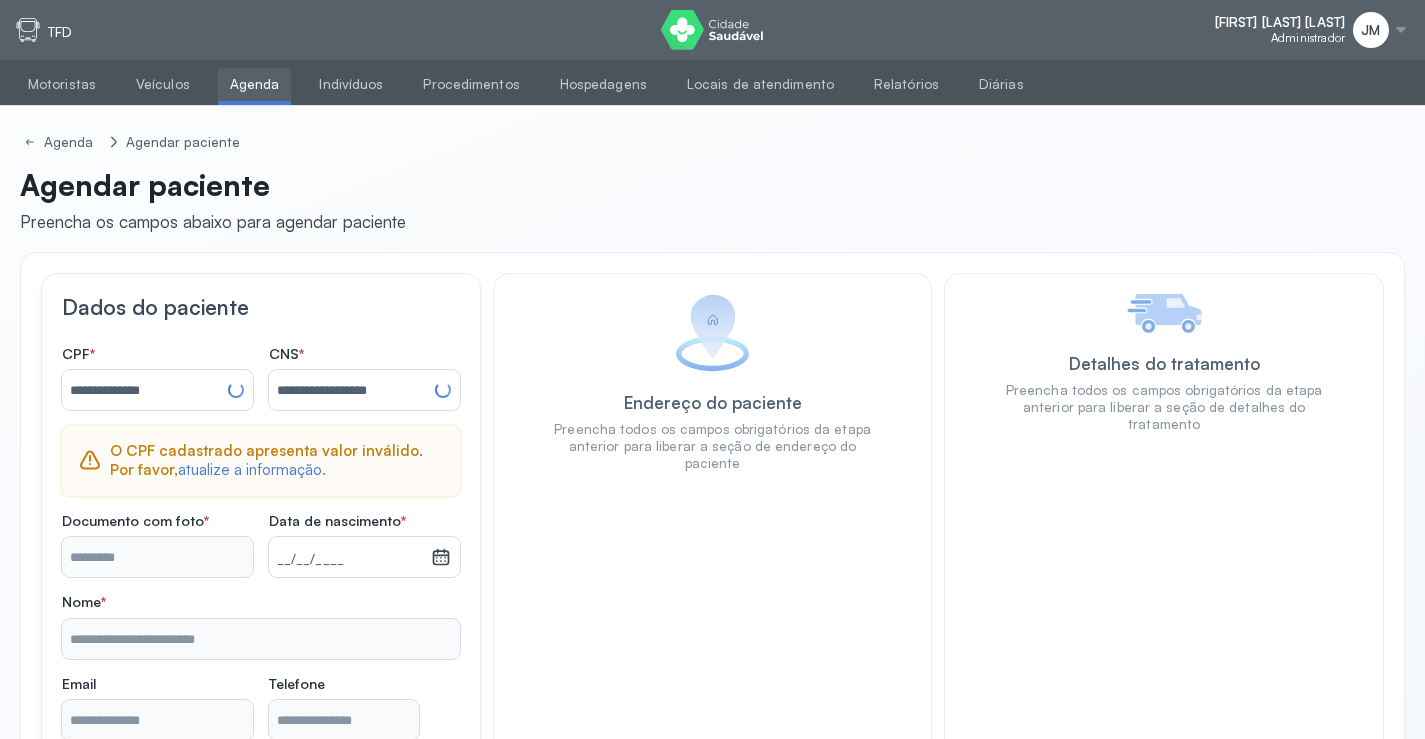 type on "**********" 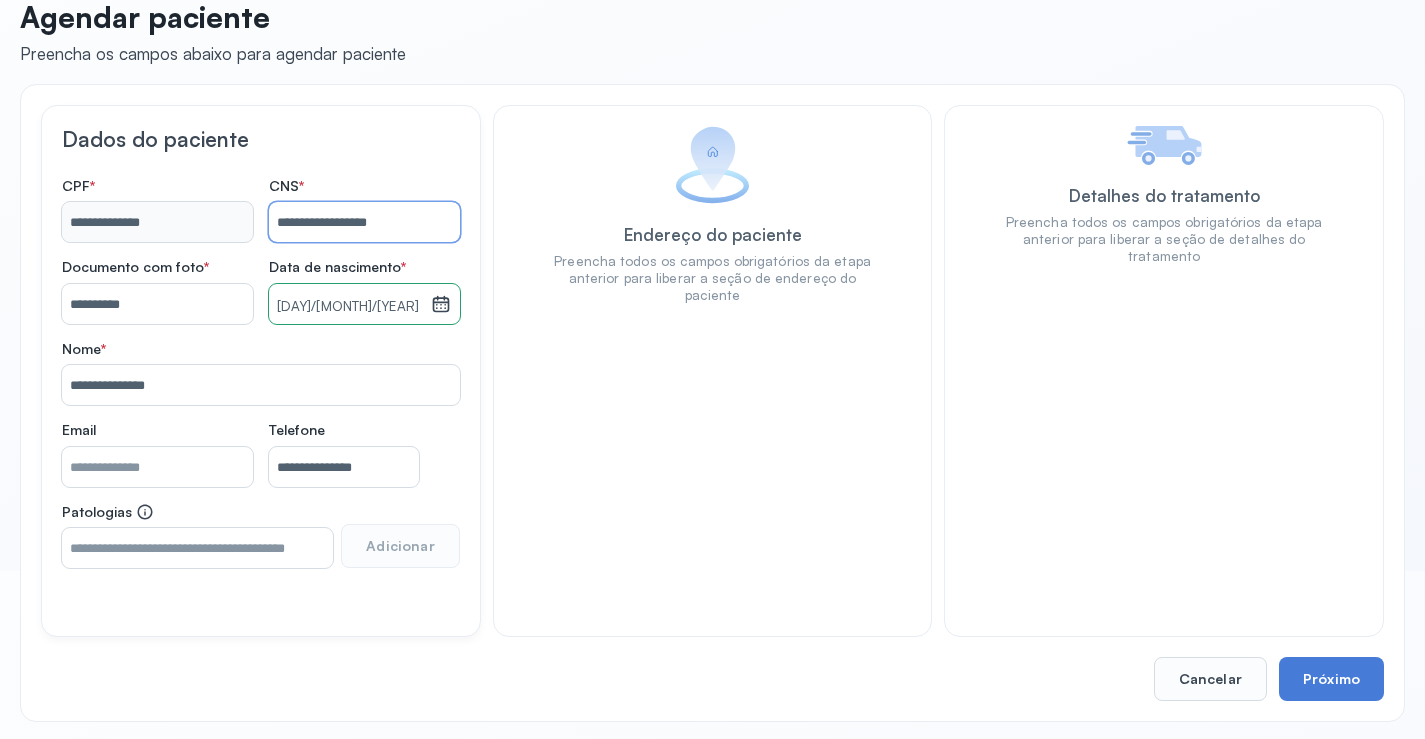 scroll, scrollTop: 171, scrollLeft: 0, axis: vertical 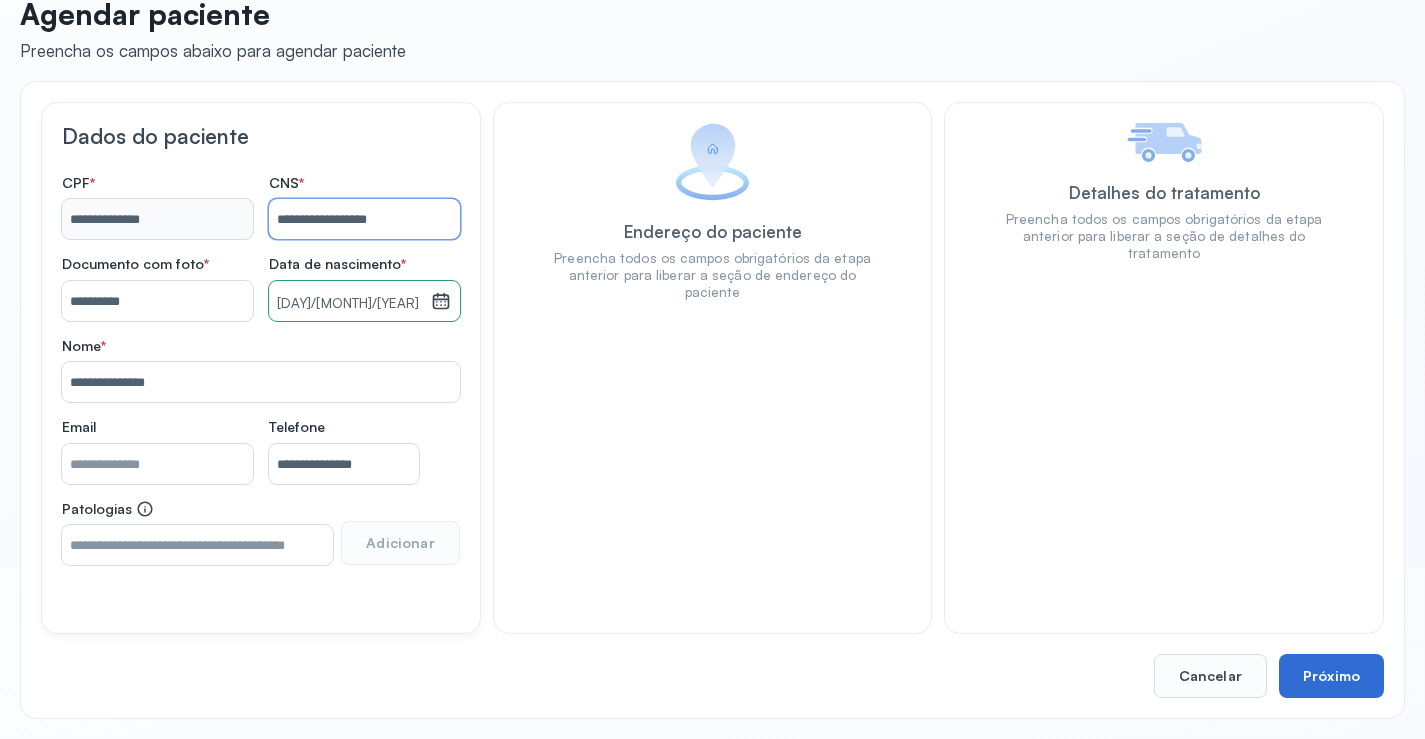 type on "**********" 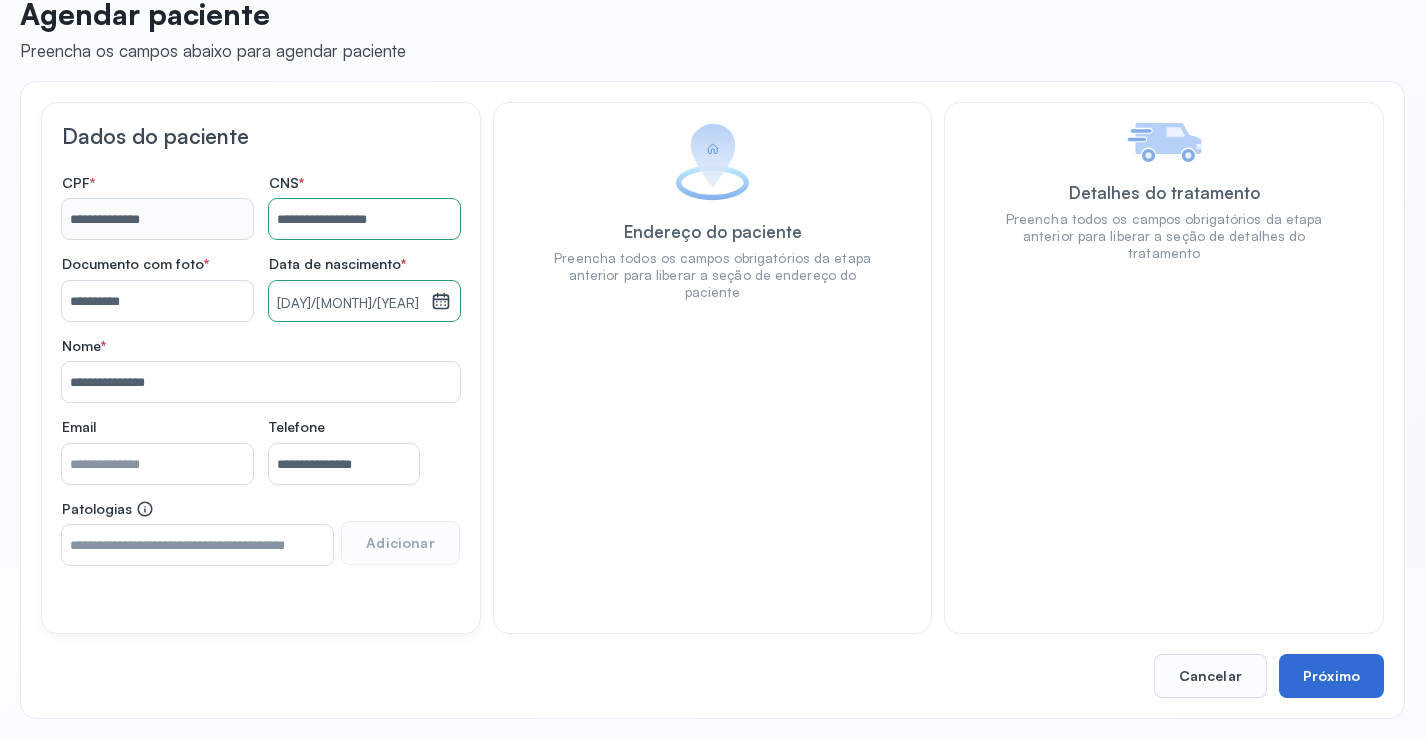 click on "Próximo" at bounding box center [1331, 676] 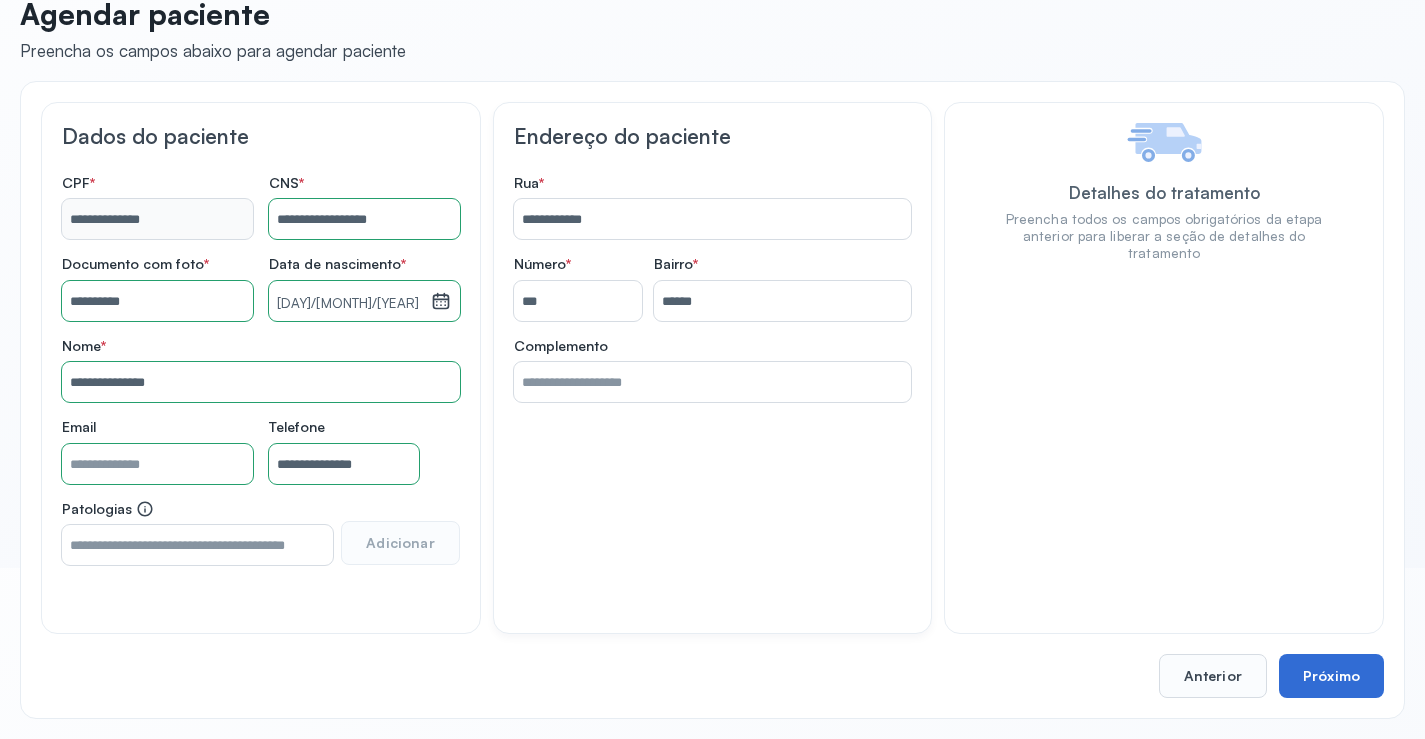 click on "Próximo" at bounding box center [1331, 676] 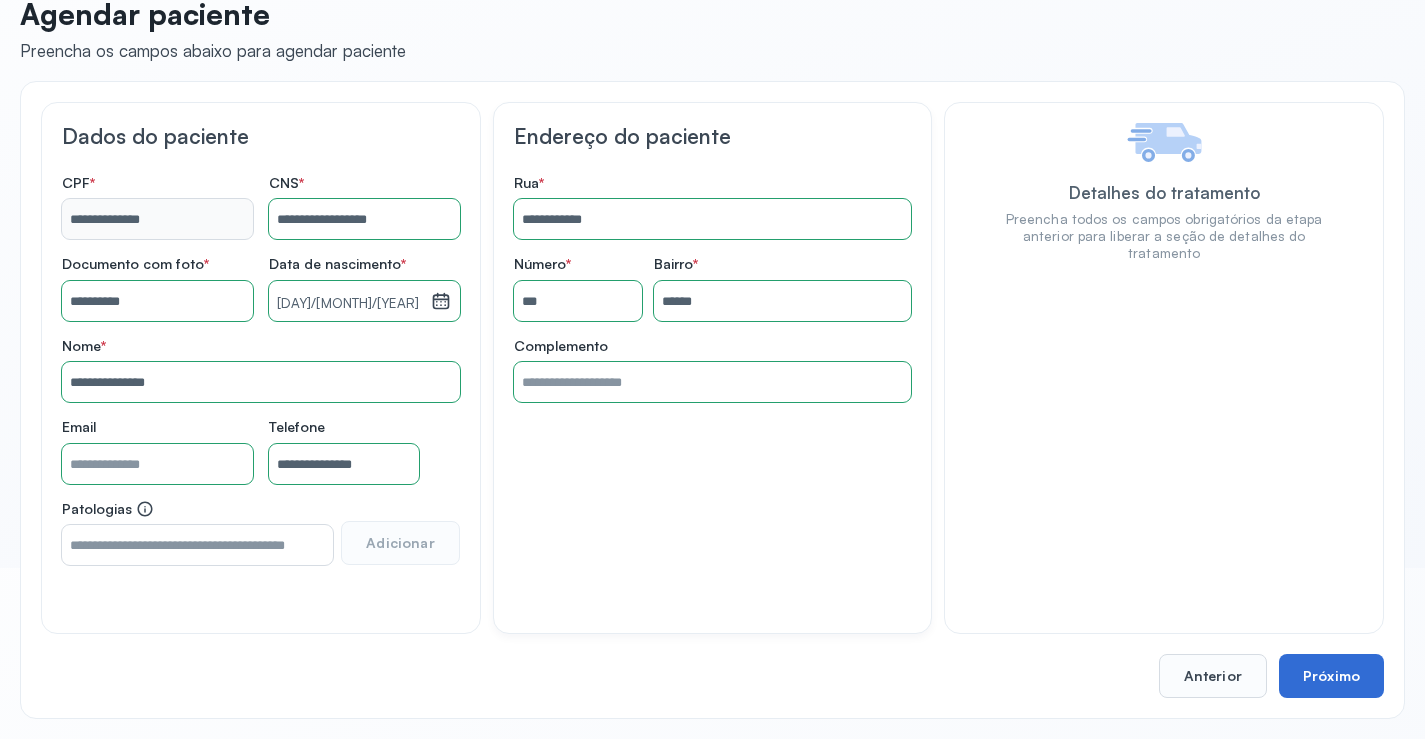 click on "Próximo" at bounding box center (1331, 676) 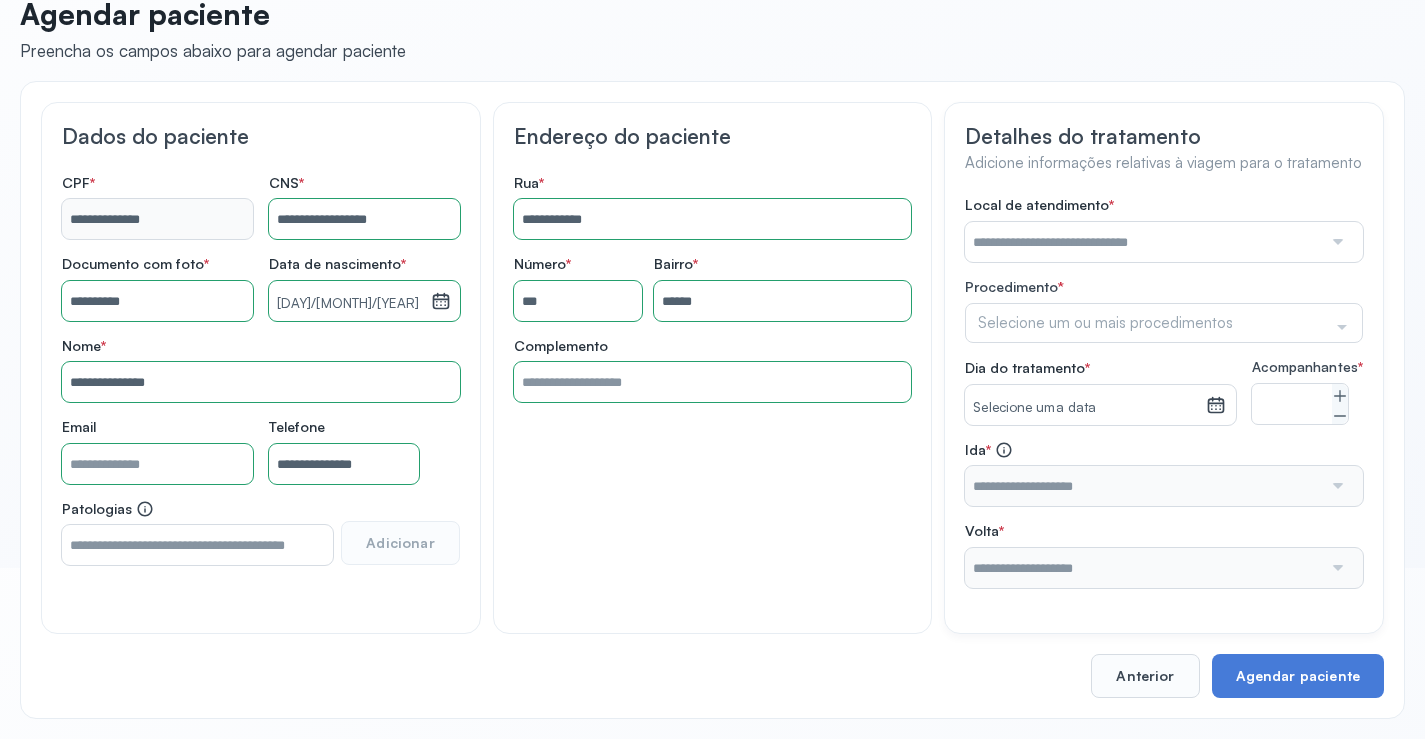 click at bounding box center (1143, 242) 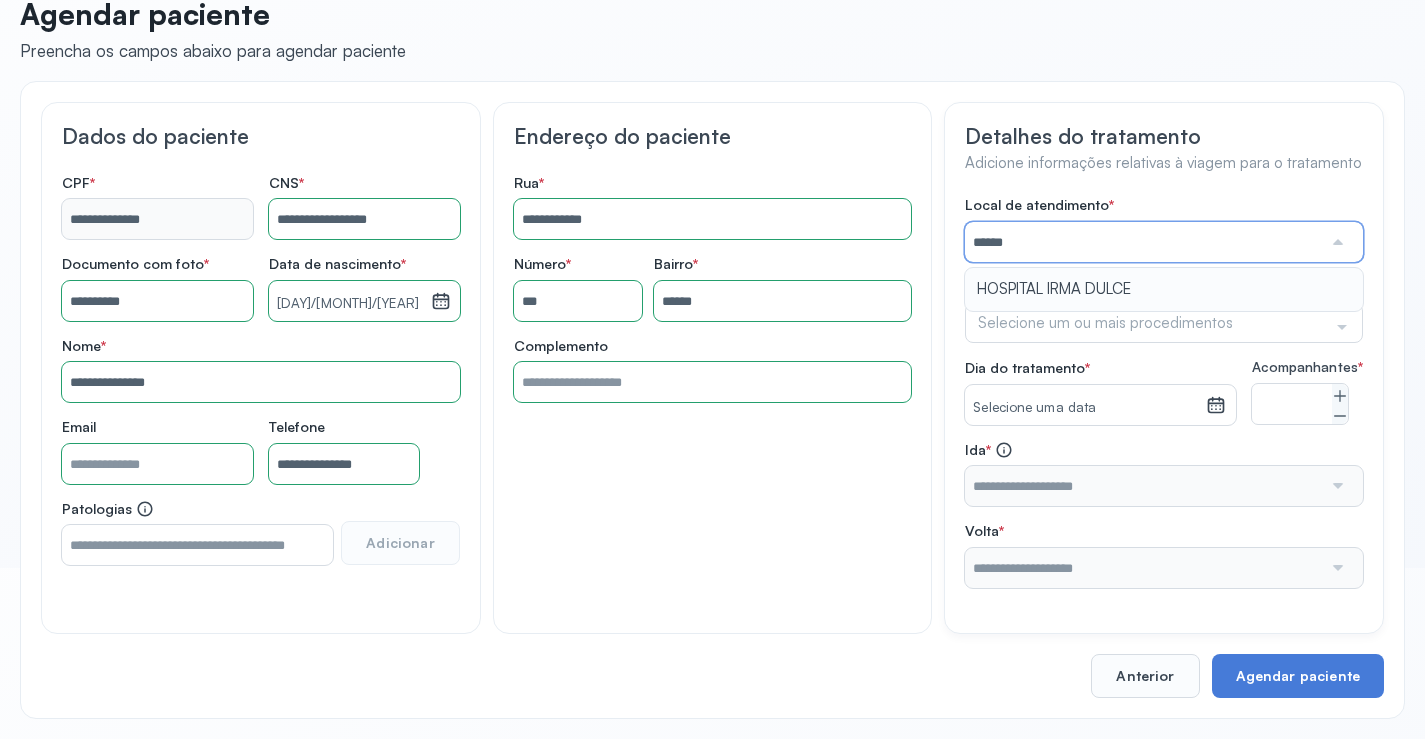 type on "**********" 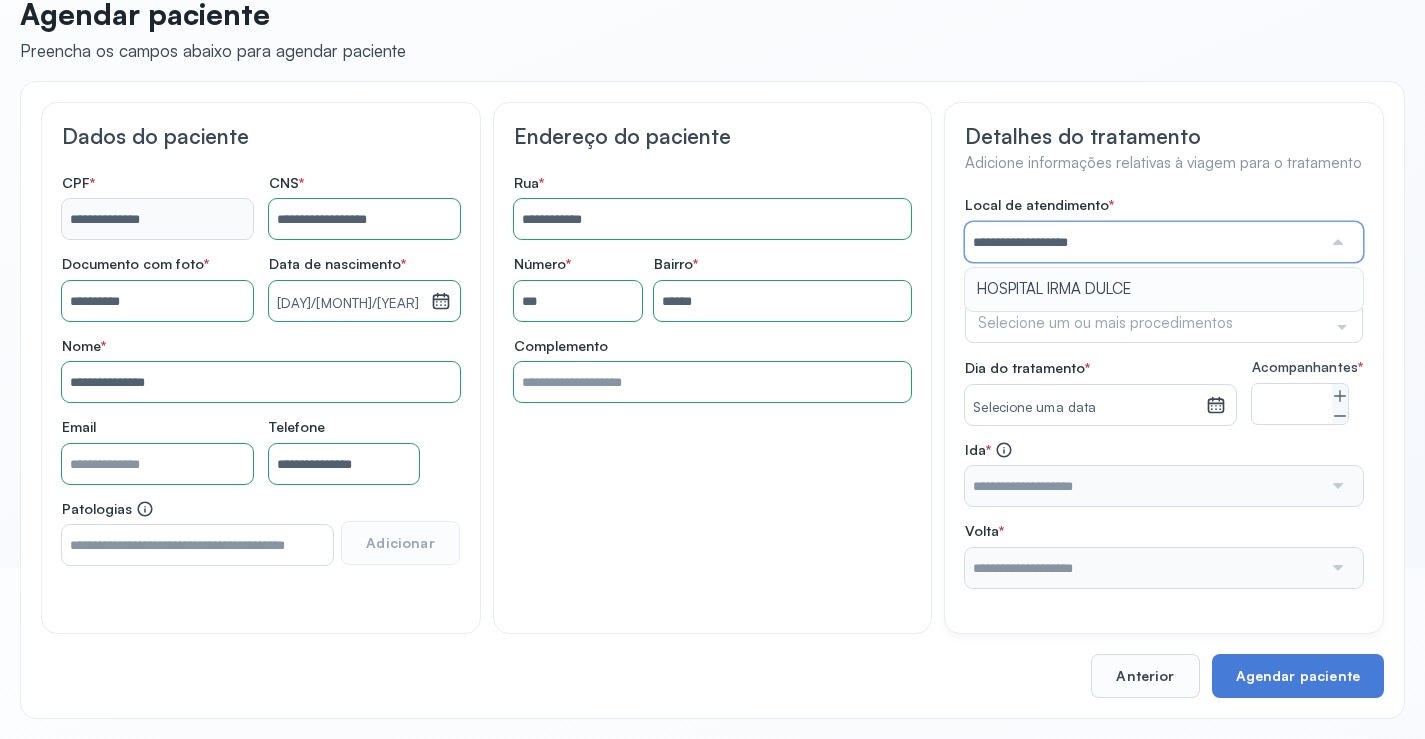 click on "**********" at bounding box center [1164, 392] 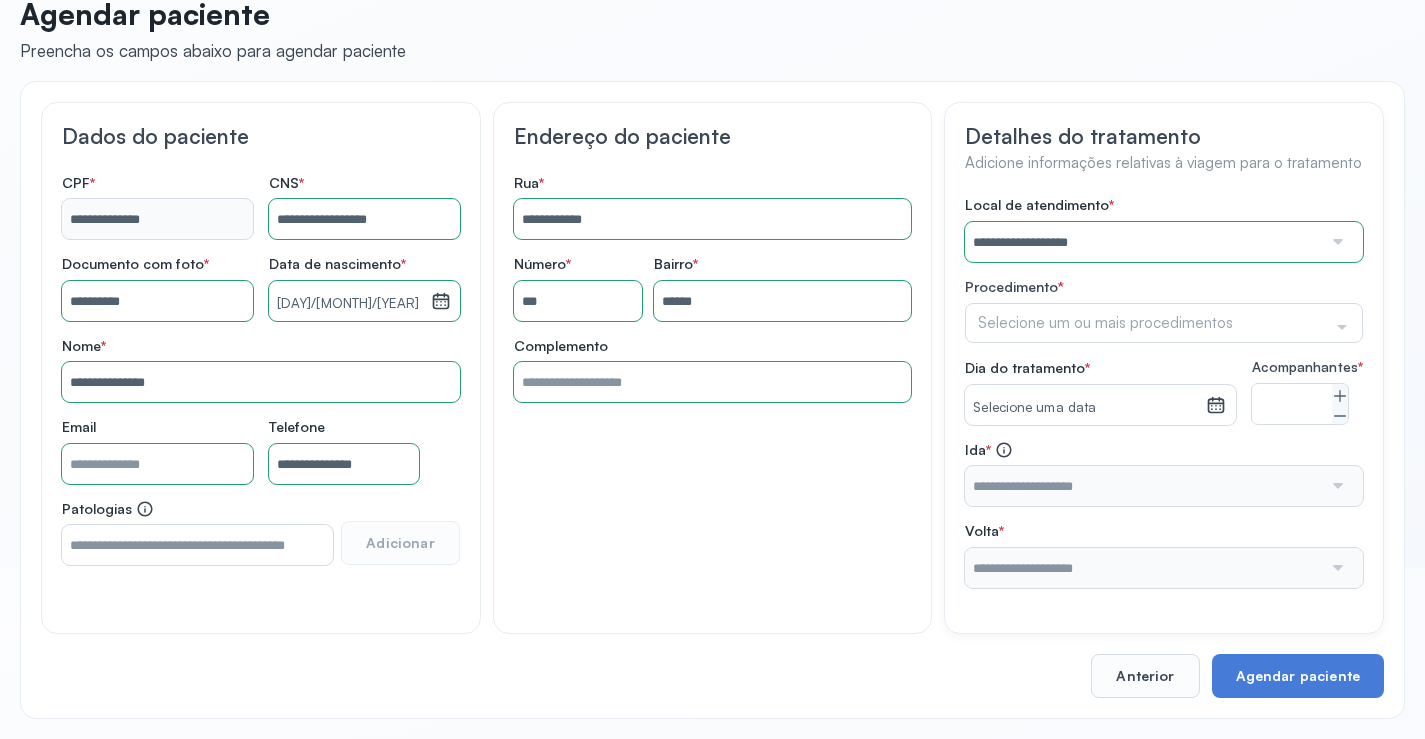 click on "Selecione um ou mais procedimentos Selecionar todos Acompanhante Alergologista Anemia Falciforme Anestesista Angiologista Angiotomografia Auditivo Biopsia Bucomaxilo Cardio Cateterismo Cardio Cintilografia Ossea Cirurgia Cirurgia De Catarata Cirurgia Ernia Ignal Cirurgiao Cabeça Pescoço Colonoscopia Coloproctologista Dermatologista Diabete E Hormonio Ecocardiograma Eletroneuromiografia Endocrinilogista Endoscopia Escanometria Esclerose Esconometria Estudo Urodinamico Exame Pcr Exames Fisioterapia Gastroentereologista Genetica Ginecologista Glaucoma Hematologista Hepatologista Hiv Holter Hpv Labiolamporine Litotripsia Lupos Marcar Cirurgia Mastologista Nefrologista Neurologia Pediatrica Neurologista Odontologia Oftalmologista Oncologia Ortopedia Ortopedista Oscilometria Otorrino Pediatra Pegar Medicamento Pentacam Perícia Médica Pneumologista Pneumologista Pré Cirurgico Psiquiatra Queimaduras Ressonancia Resultado De Biopsia Retorno Cirurgia Reumatologista Revisao Soro Positivo Tomografia Triagem Vacina" at bounding box center [1164, 323] 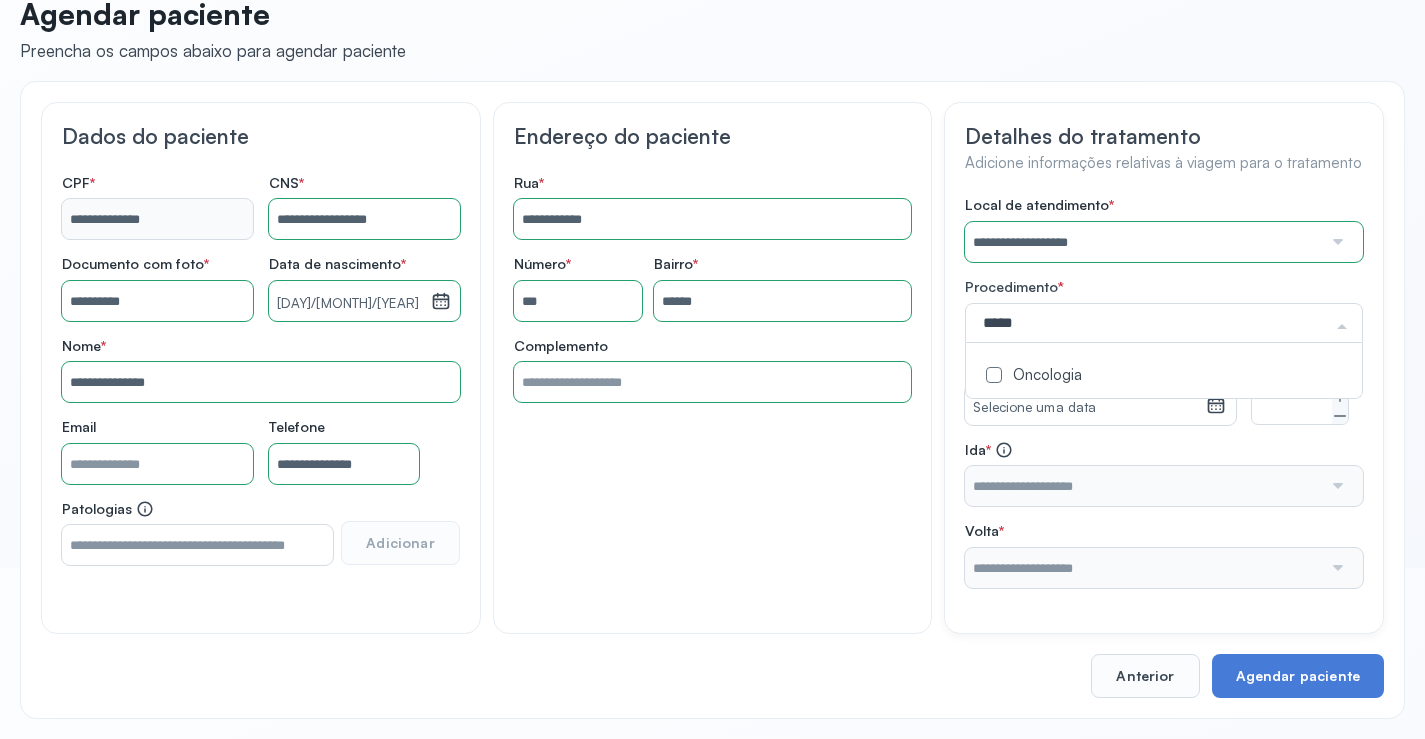 type on "******" 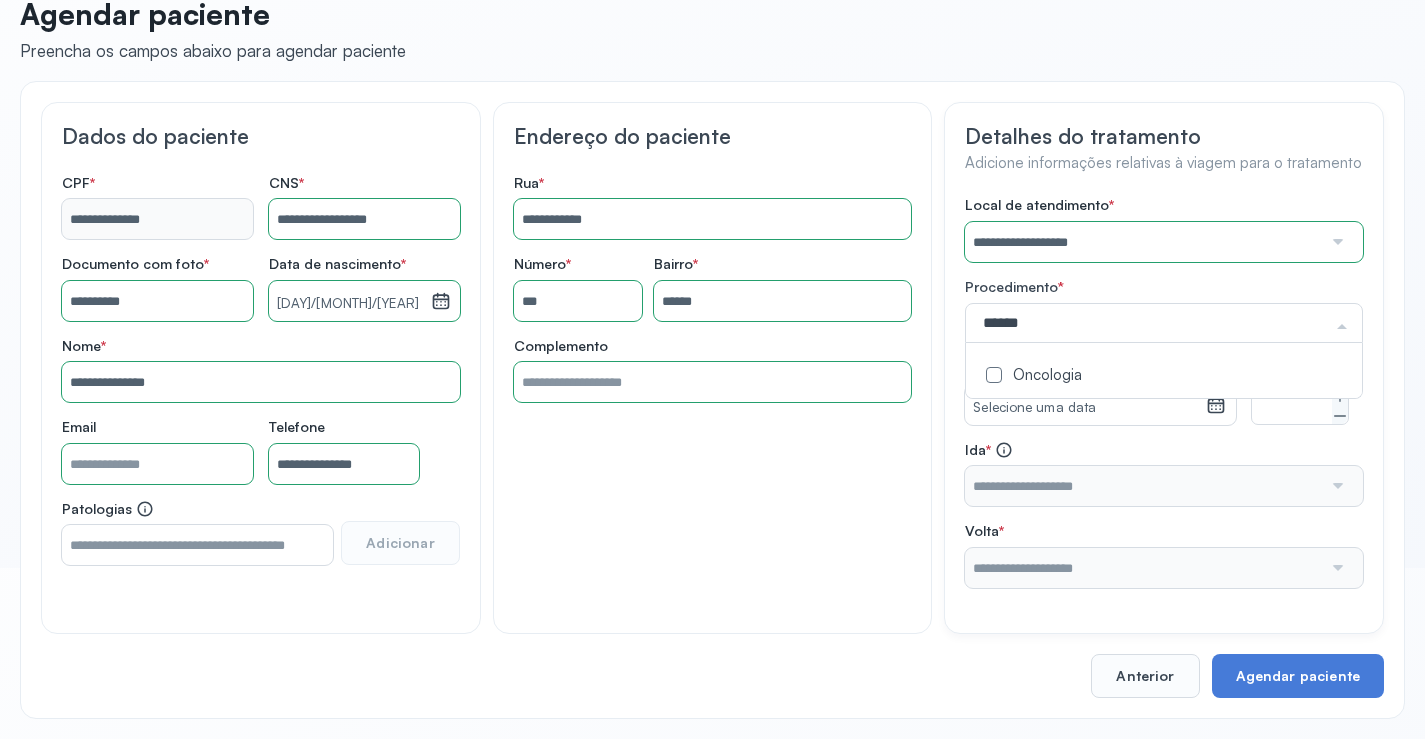 click on "Oncologia" 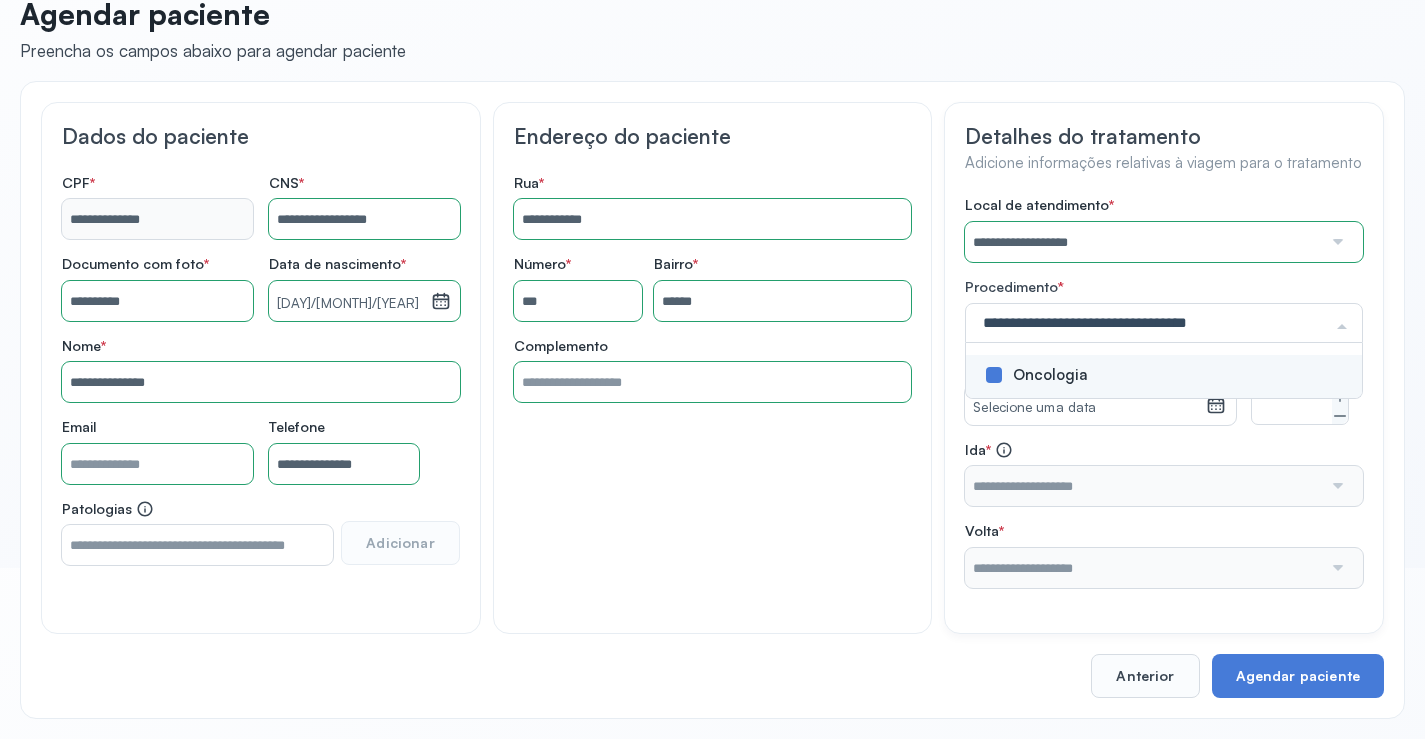 click on "**********" at bounding box center (1164, 392) 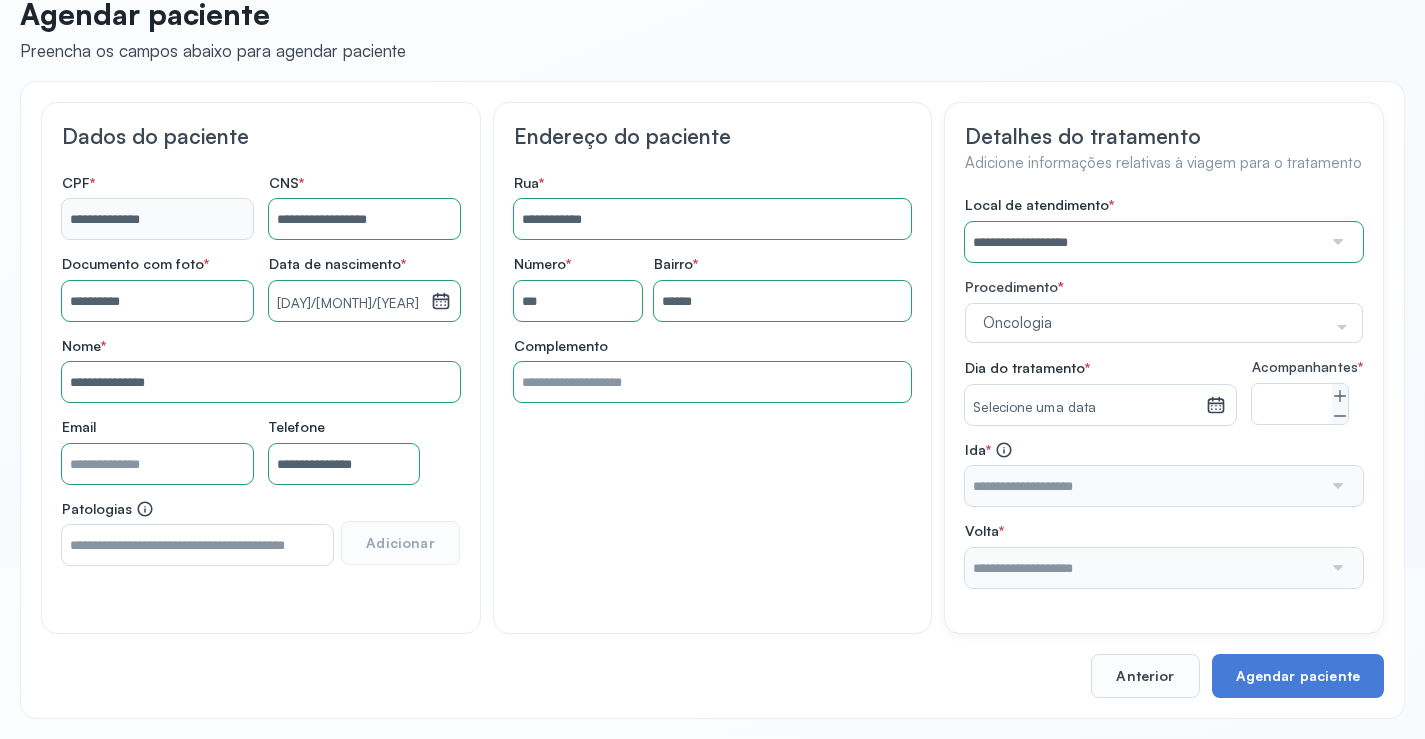 click 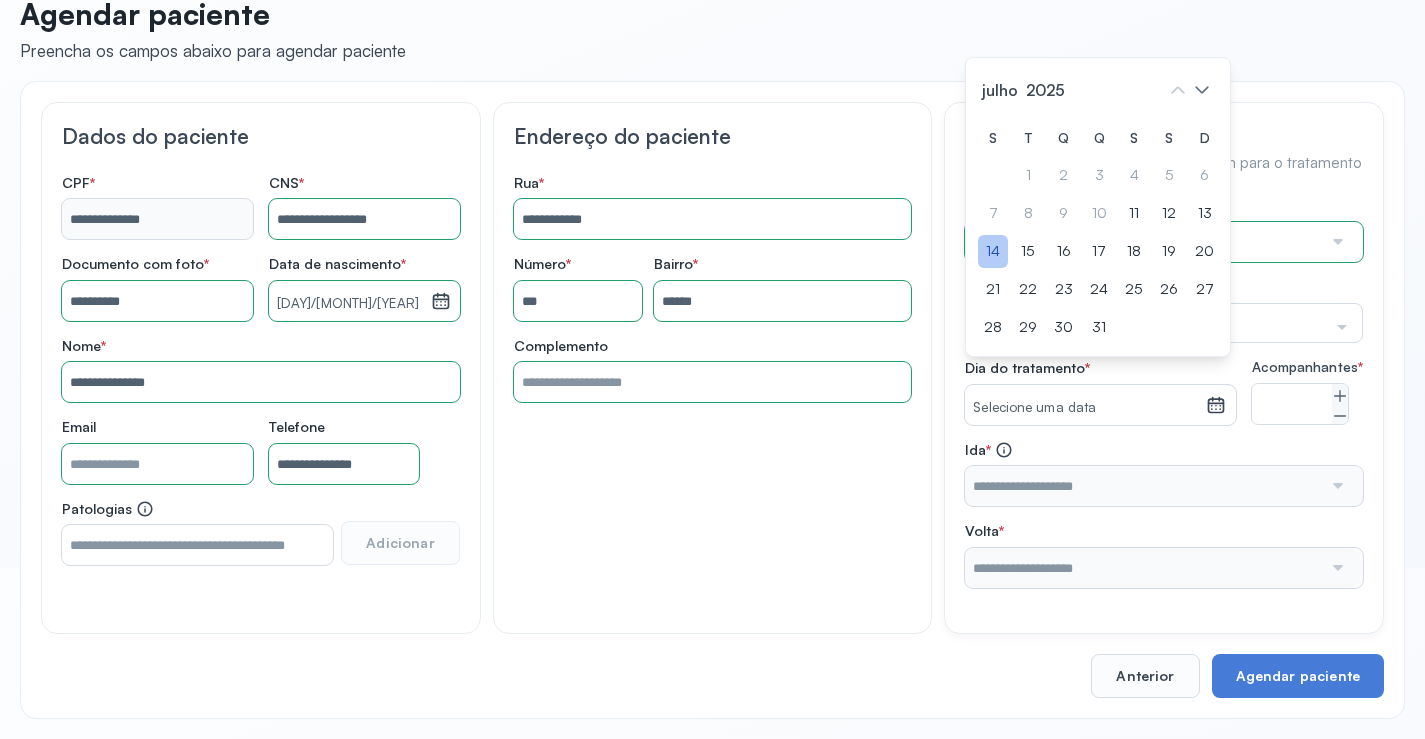drag, startPoint x: 995, startPoint y: 263, endPoint x: 1041, endPoint y: 262, distance: 46.010868 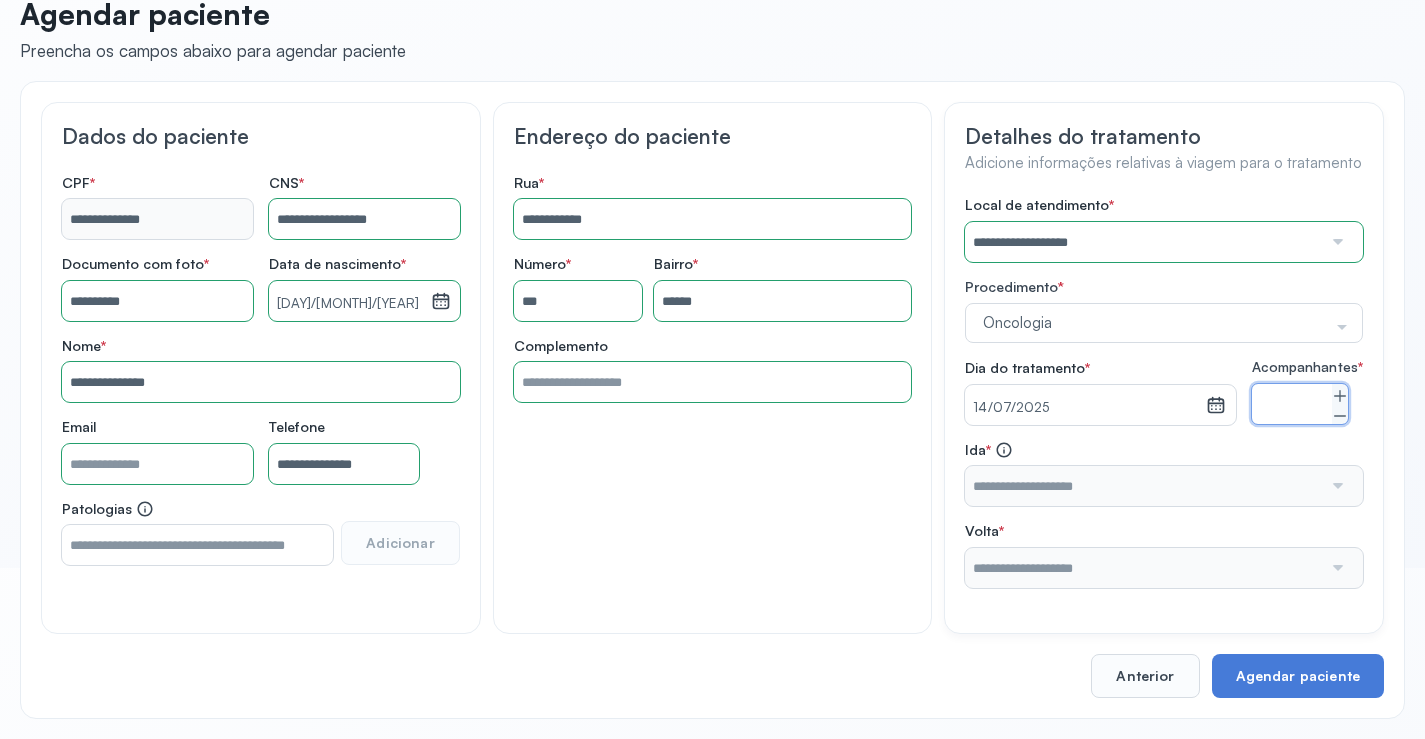 drag, startPoint x: 1342, startPoint y: 406, endPoint x: 1367, endPoint y: 511, distance: 107.935165 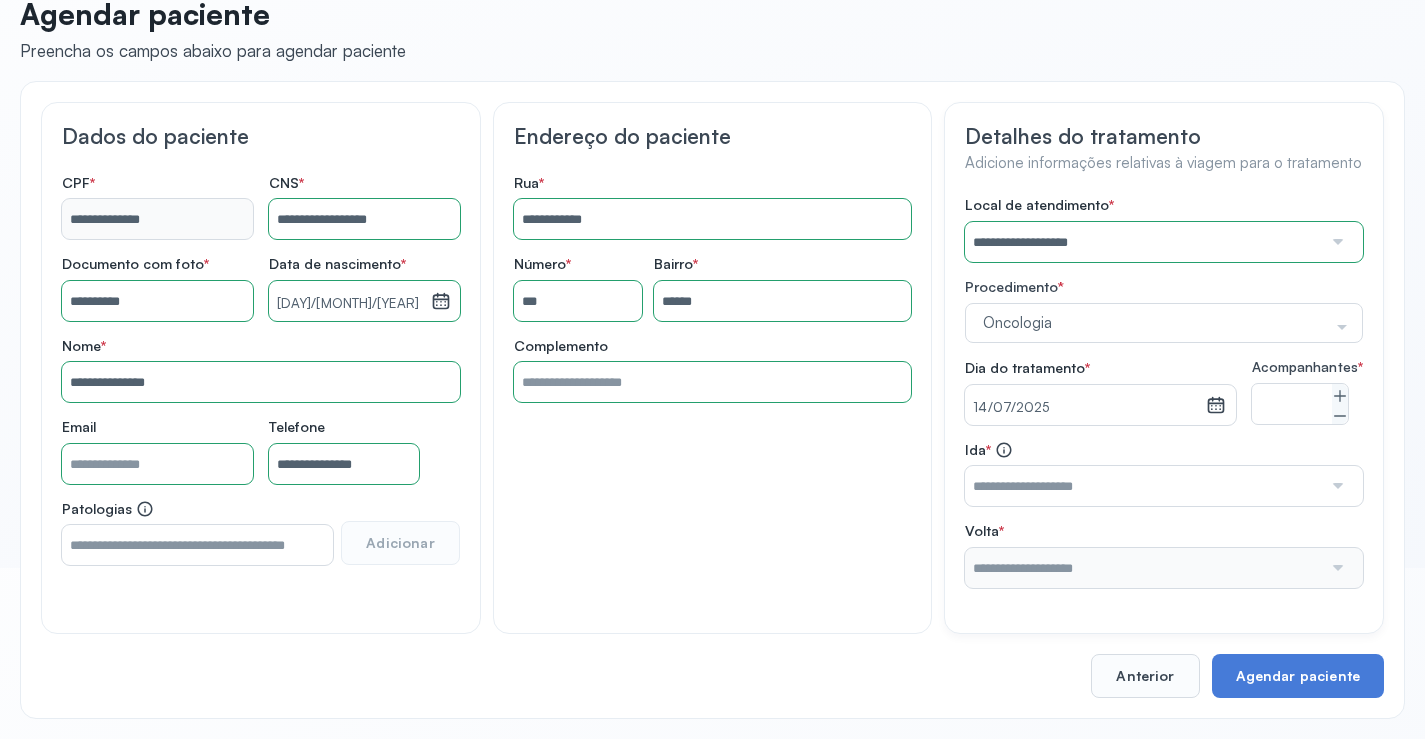 click at bounding box center (1336, 486) 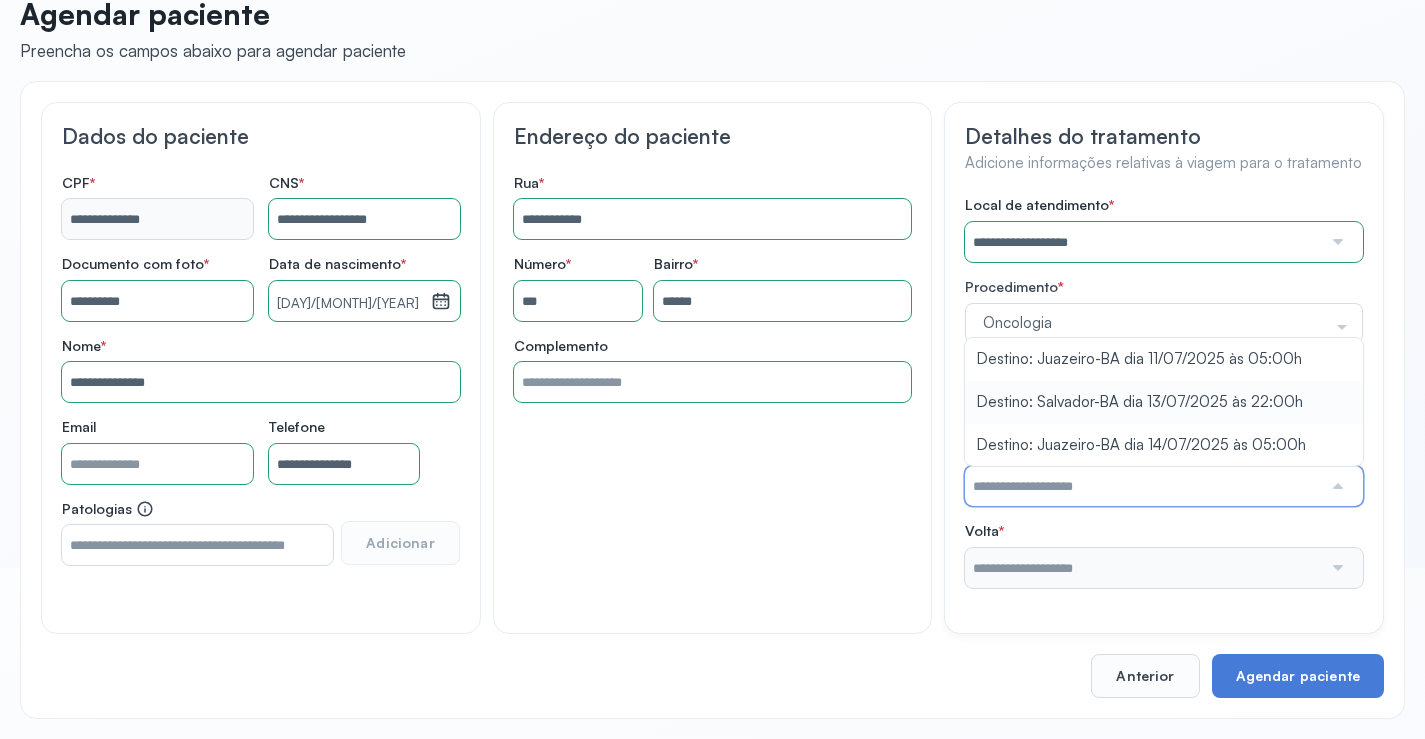 type on "**********" 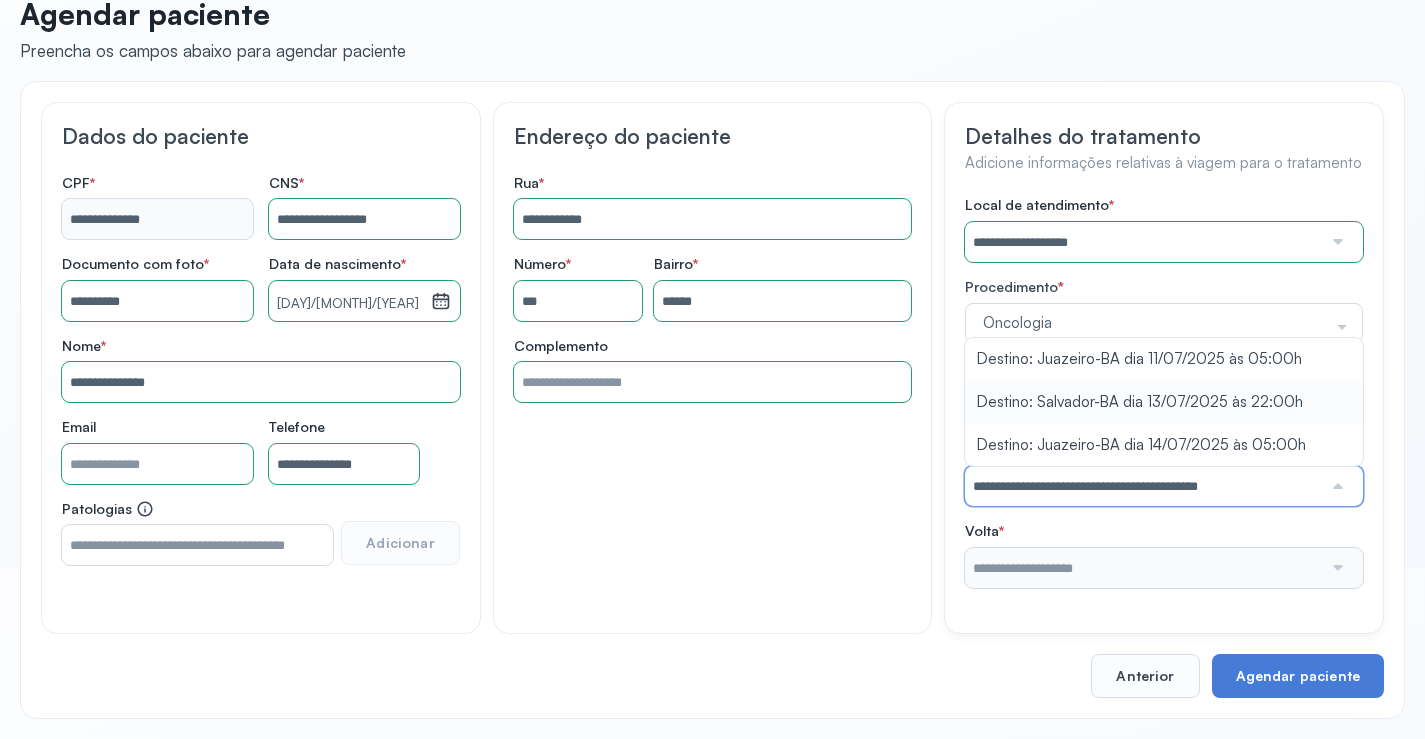 drag, startPoint x: 1133, startPoint y: 412, endPoint x: 1193, endPoint y: 418, distance: 60.299255 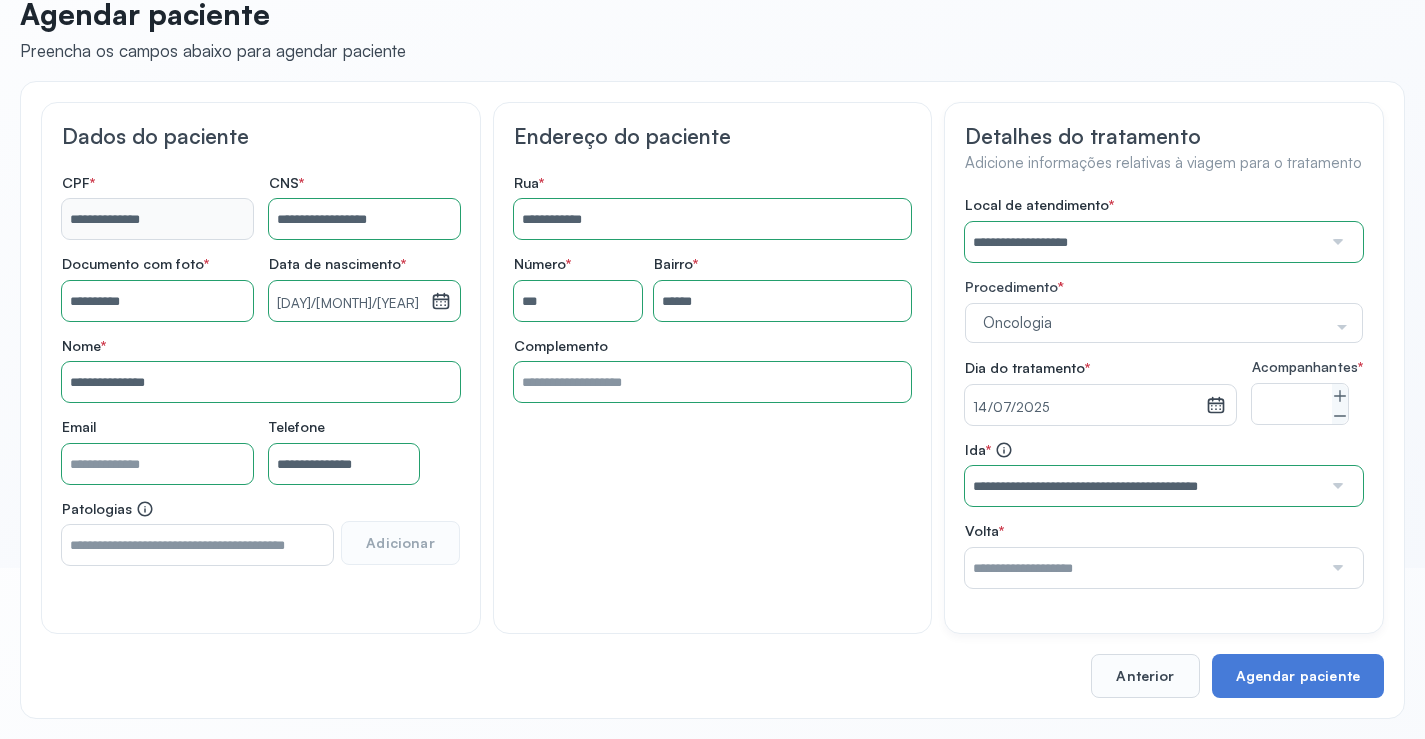 drag, startPoint x: 1341, startPoint y: 582, endPoint x: 1258, endPoint y: 486, distance: 126.90548 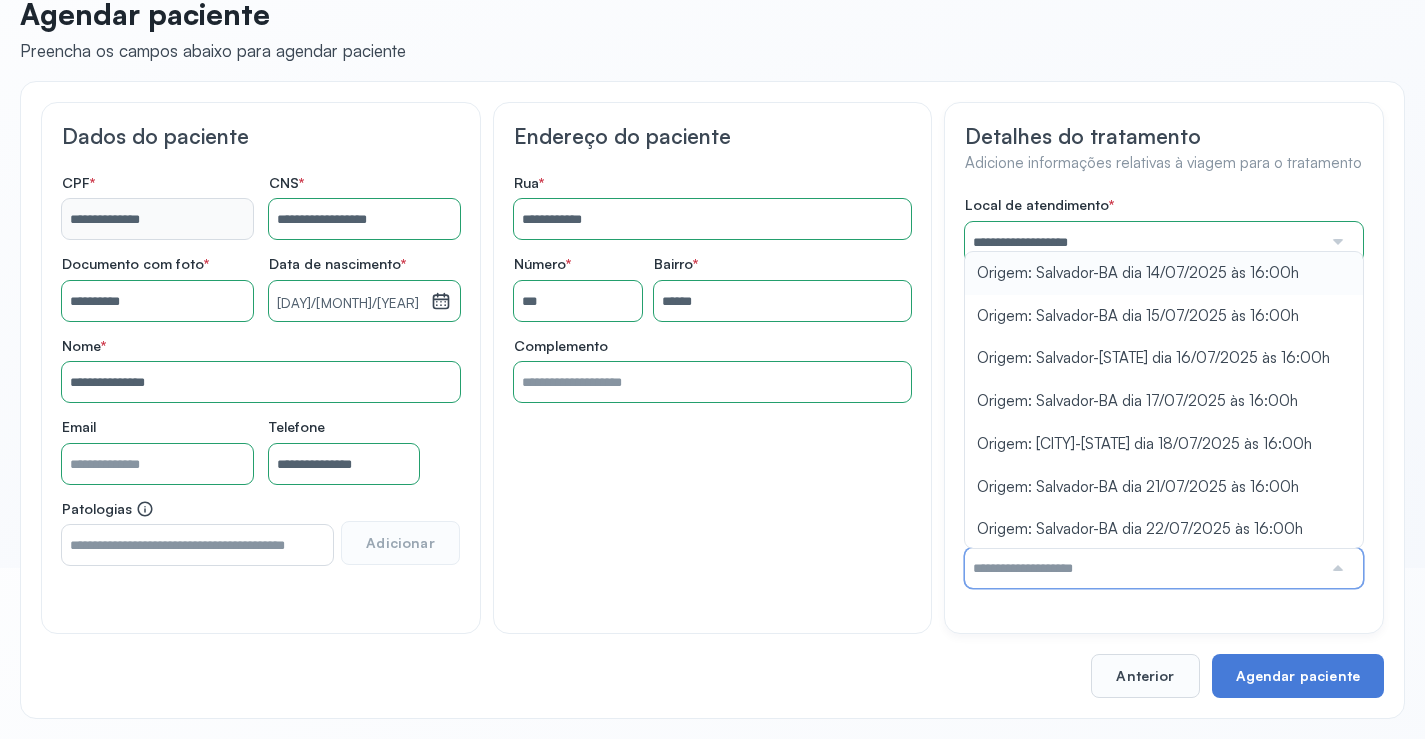type on "**********" 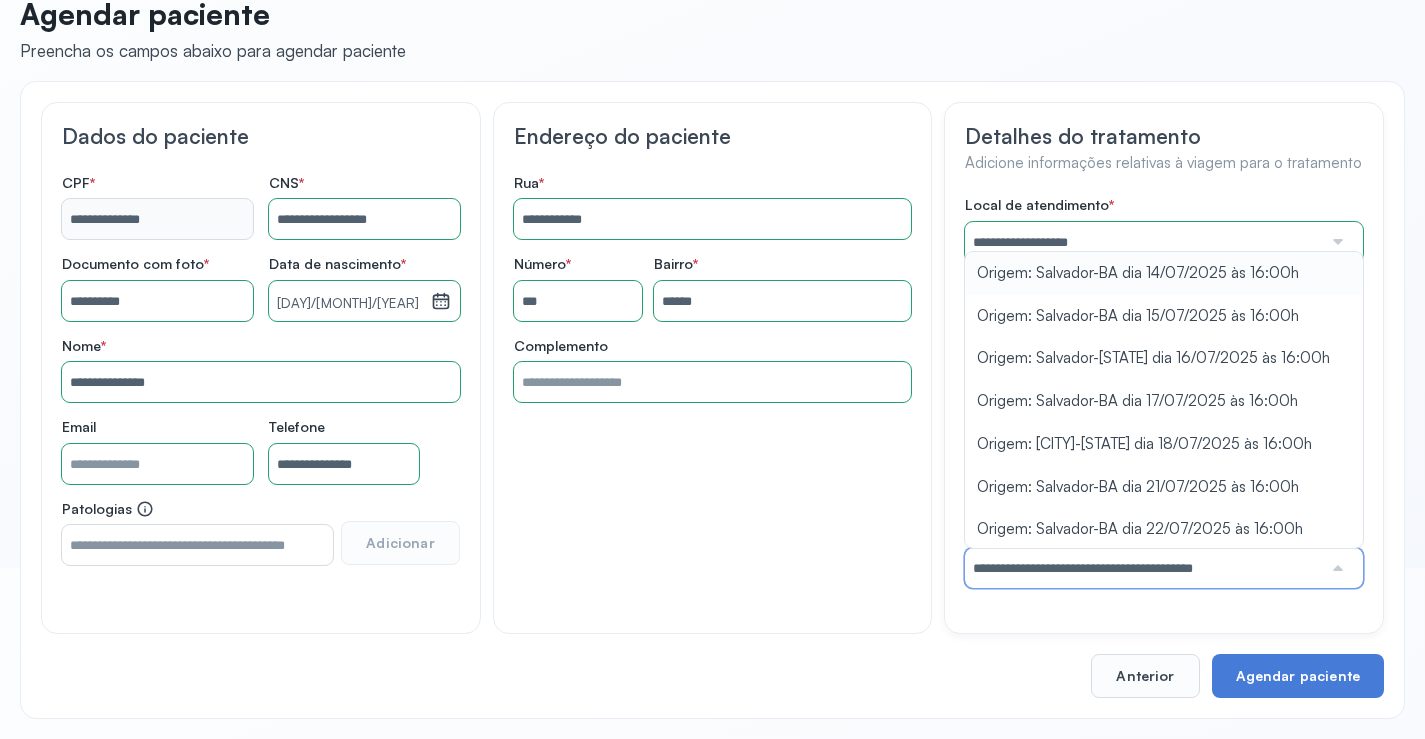 click on "**********" at bounding box center (1164, 392) 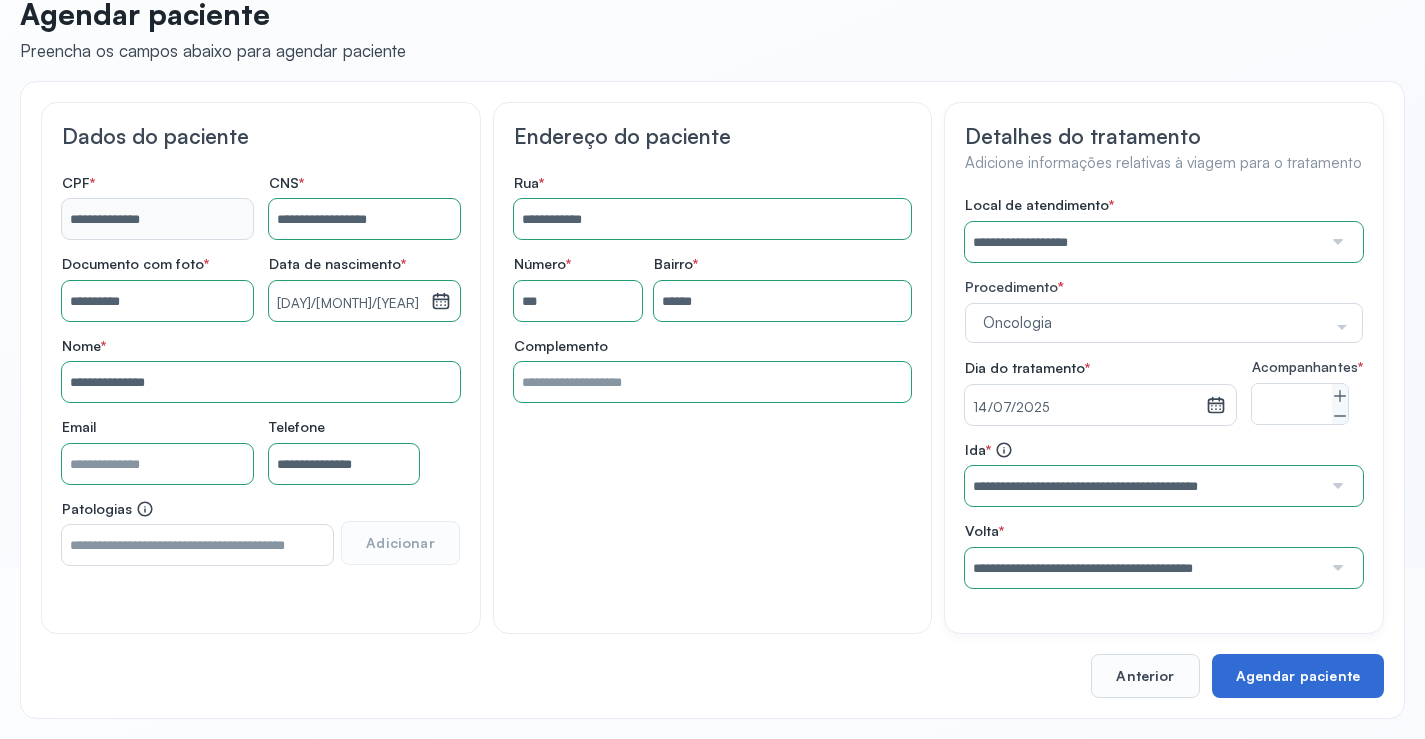 drag, startPoint x: 1279, startPoint y: 685, endPoint x: 1281, endPoint y: 674, distance: 11.18034 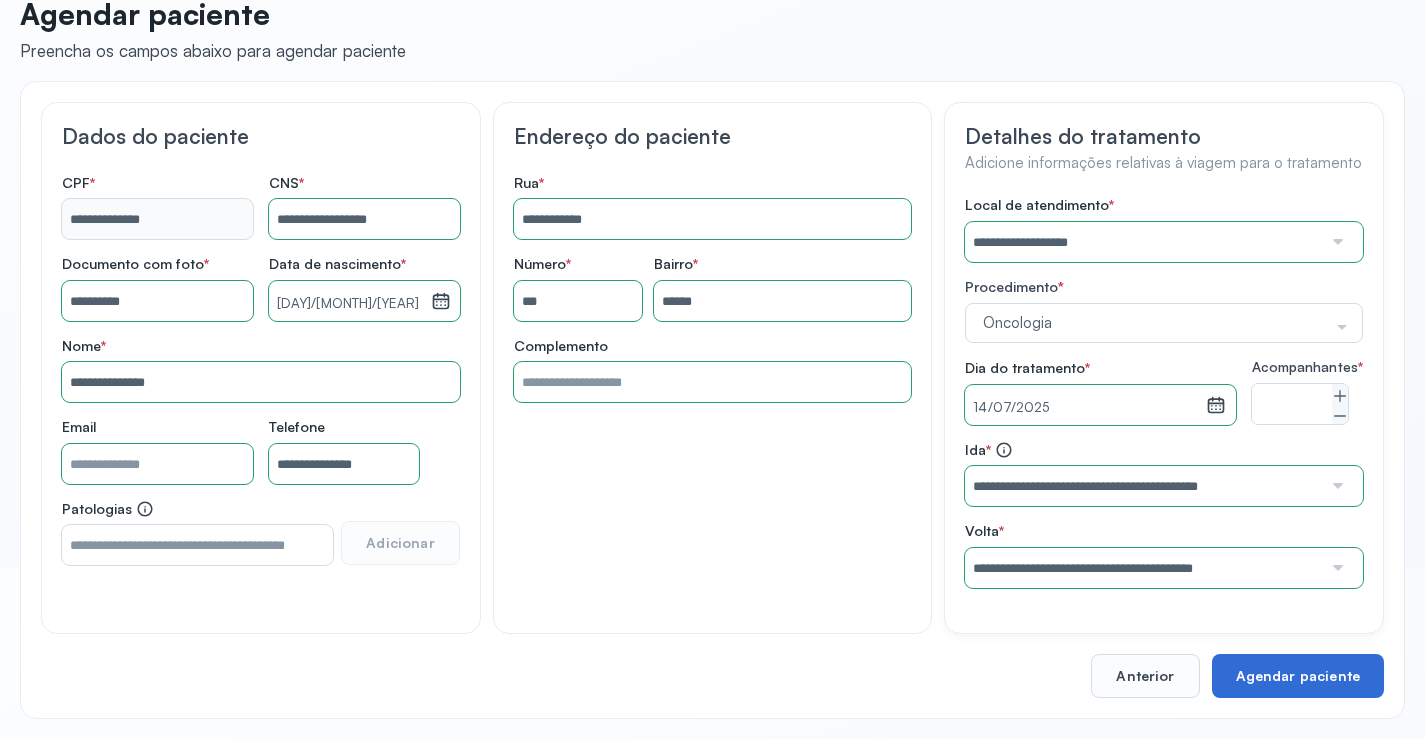 scroll, scrollTop: 0, scrollLeft: 0, axis: both 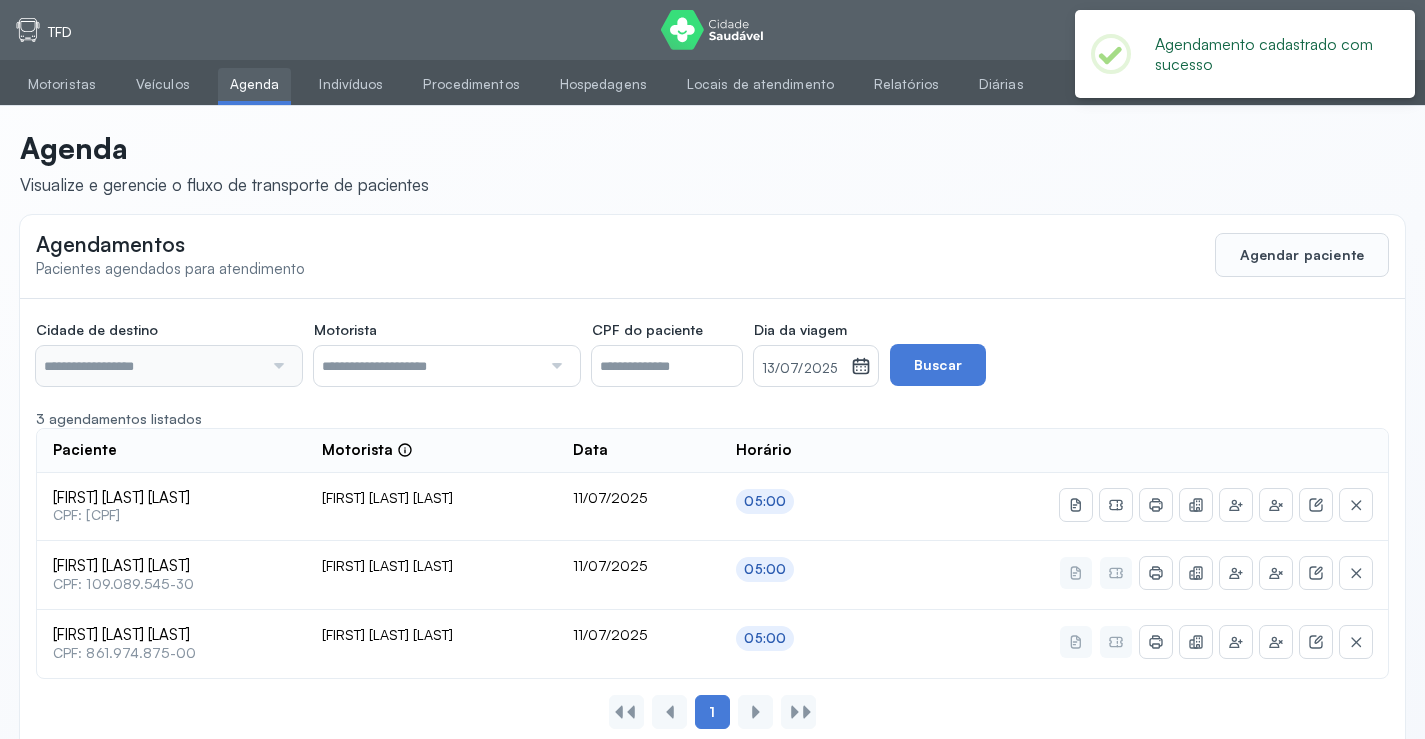 type on "********" 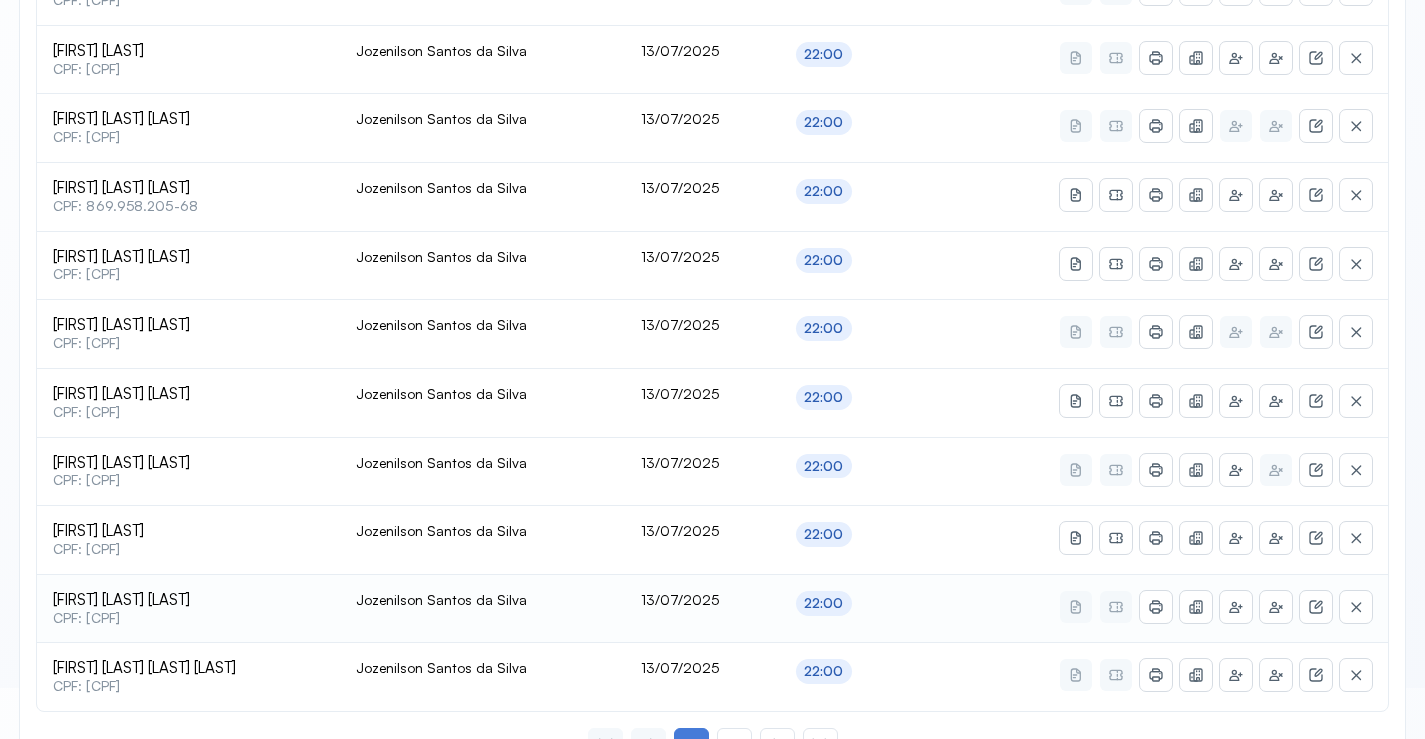 scroll, scrollTop: 865, scrollLeft: 0, axis: vertical 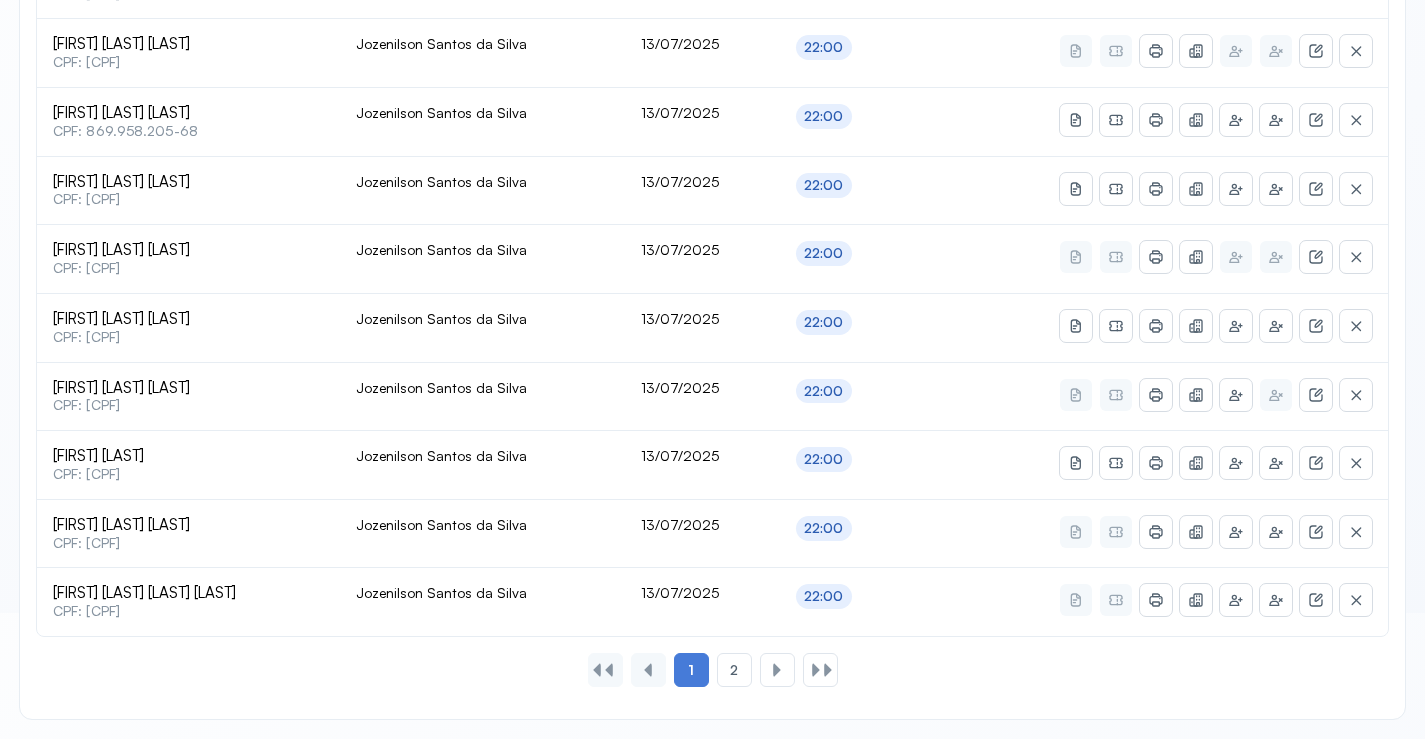 click on "2" 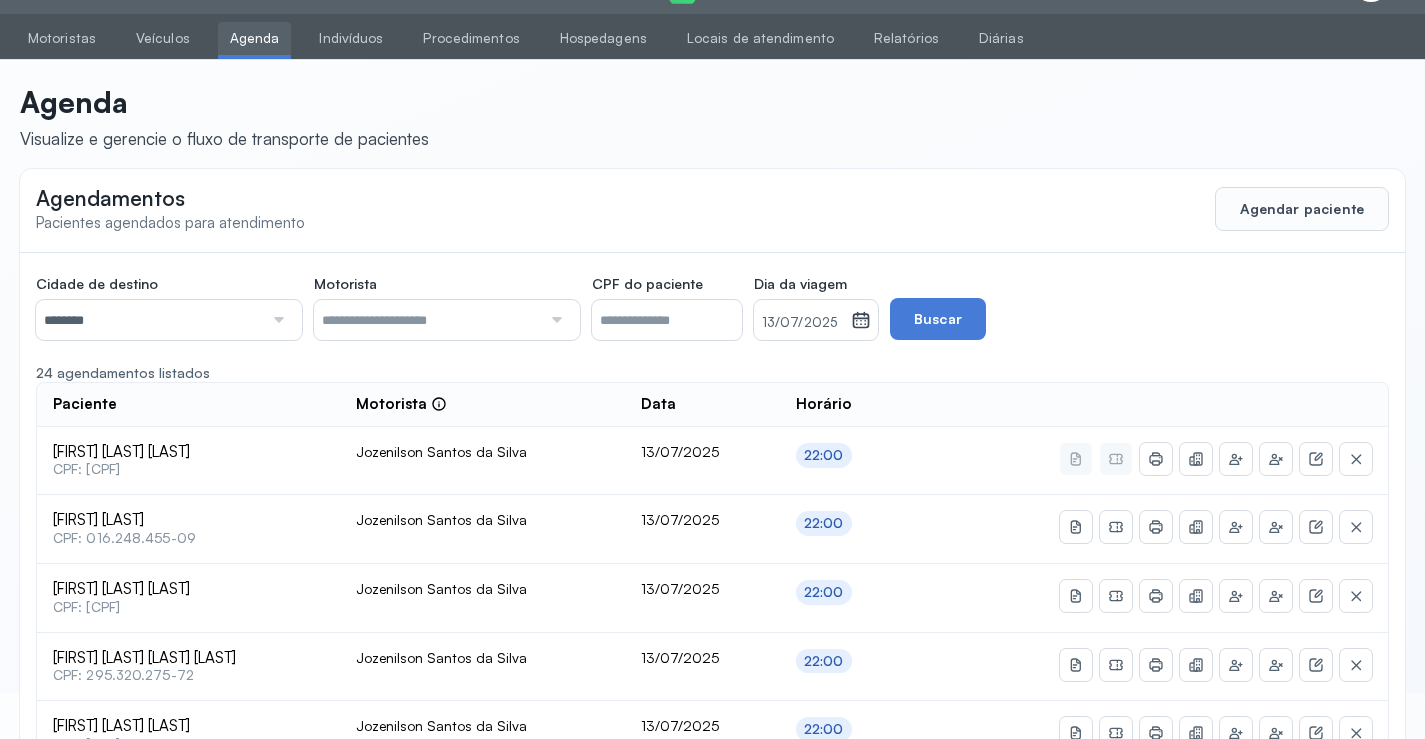 scroll, scrollTop: 453, scrollLeft: 0, axis: vertical 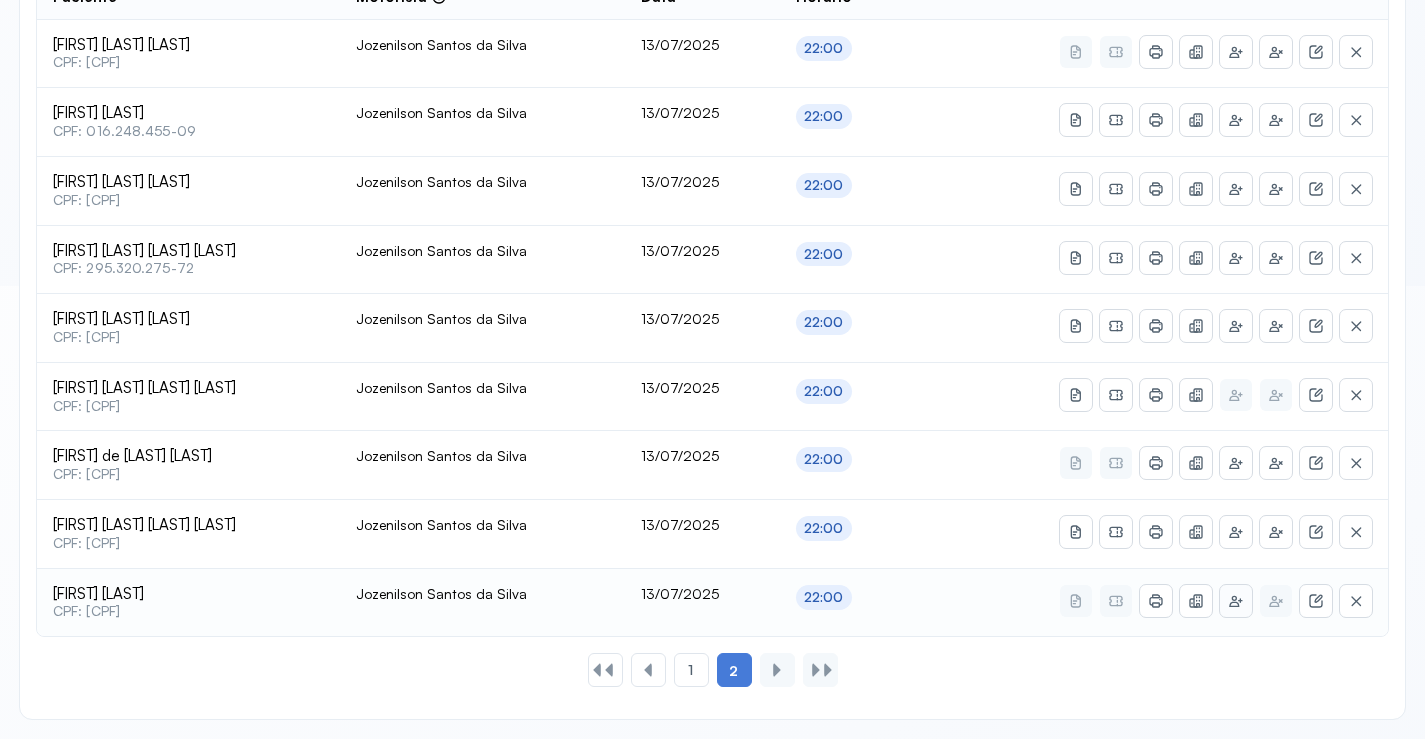 click 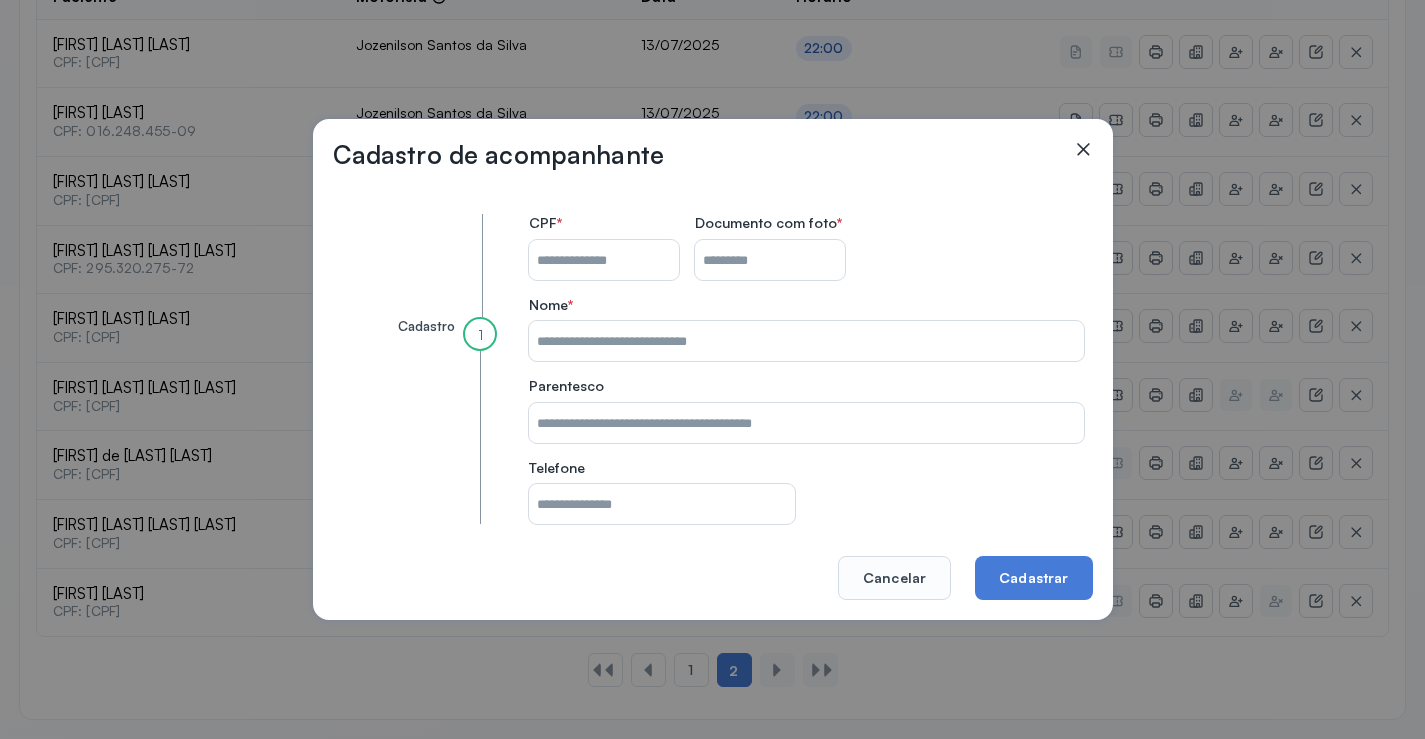 drag, startPoint x: 575, startPoint y: 266, endPoint x: 589, endPoint y: 260, distance: 15.231546 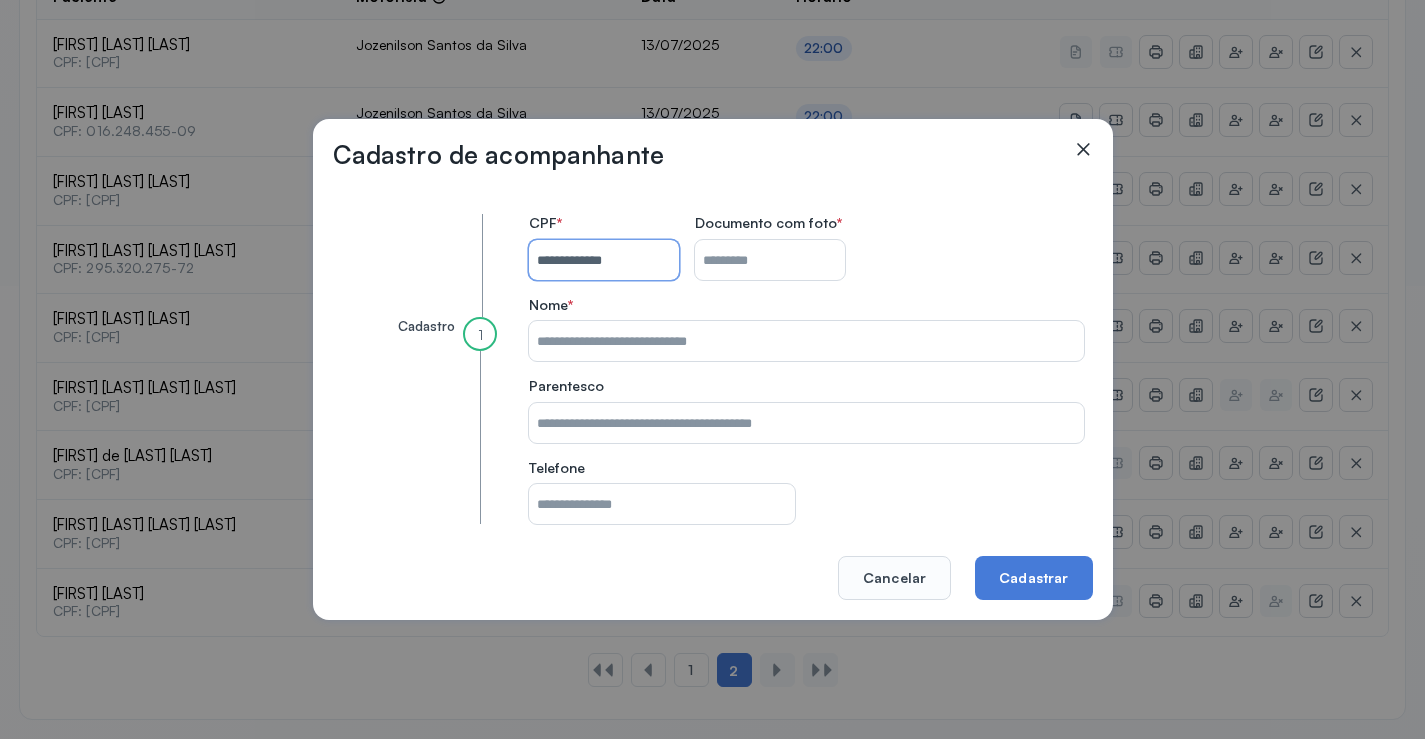 type on "**********" 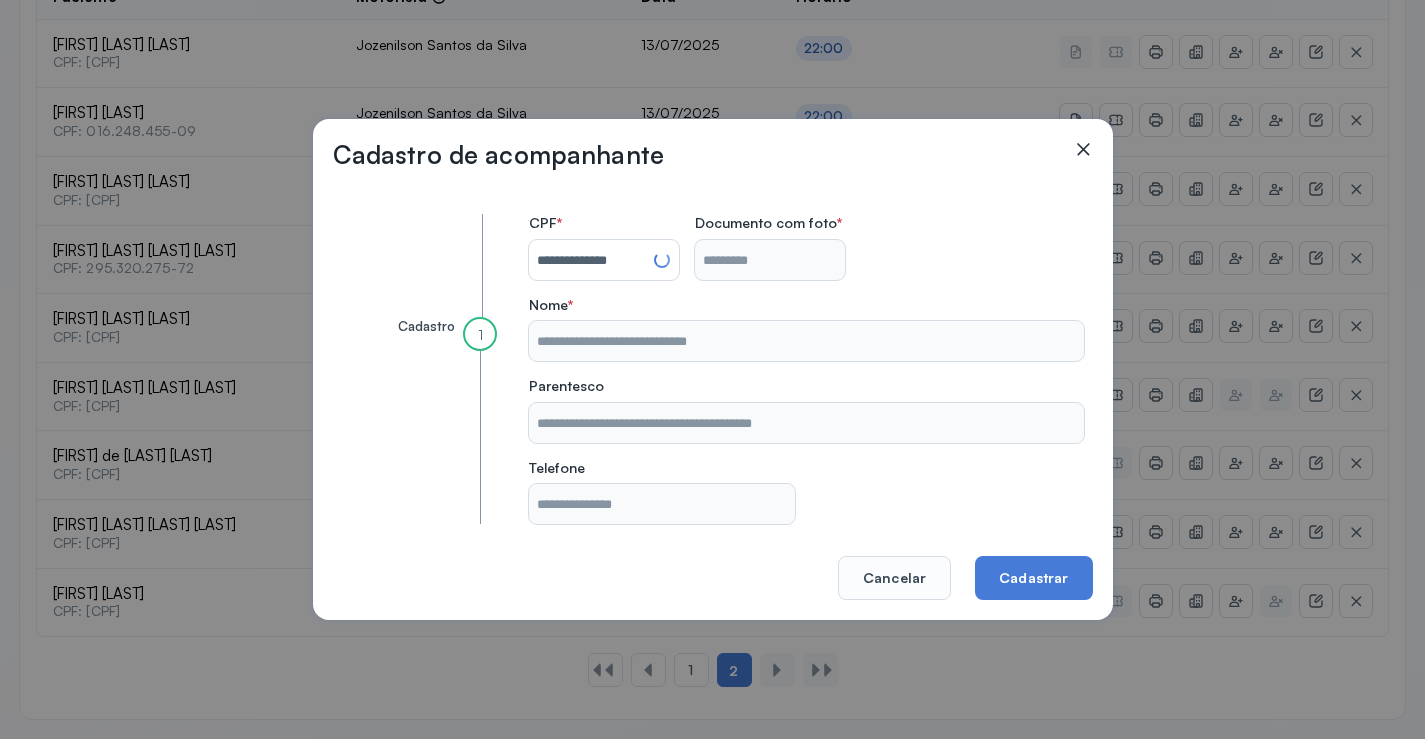 type on "**********" 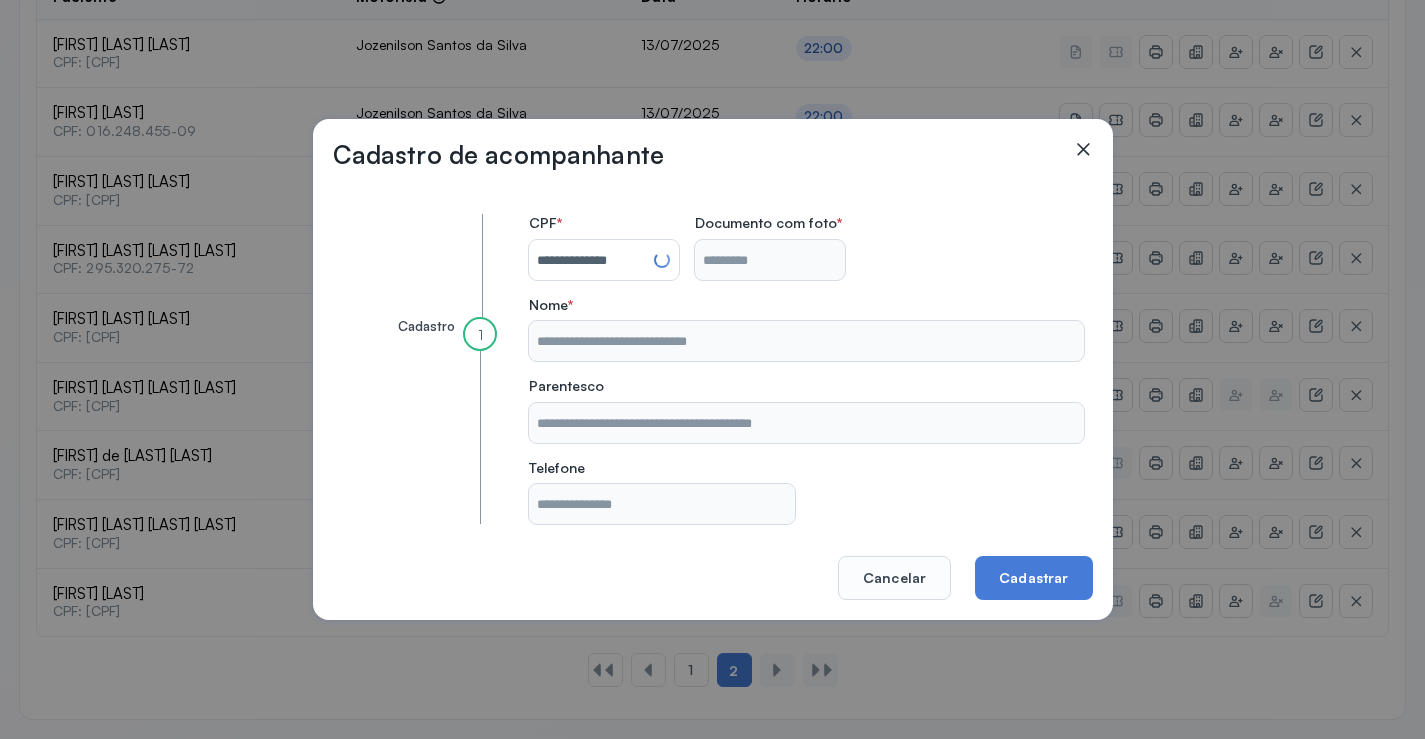 type on "**********" 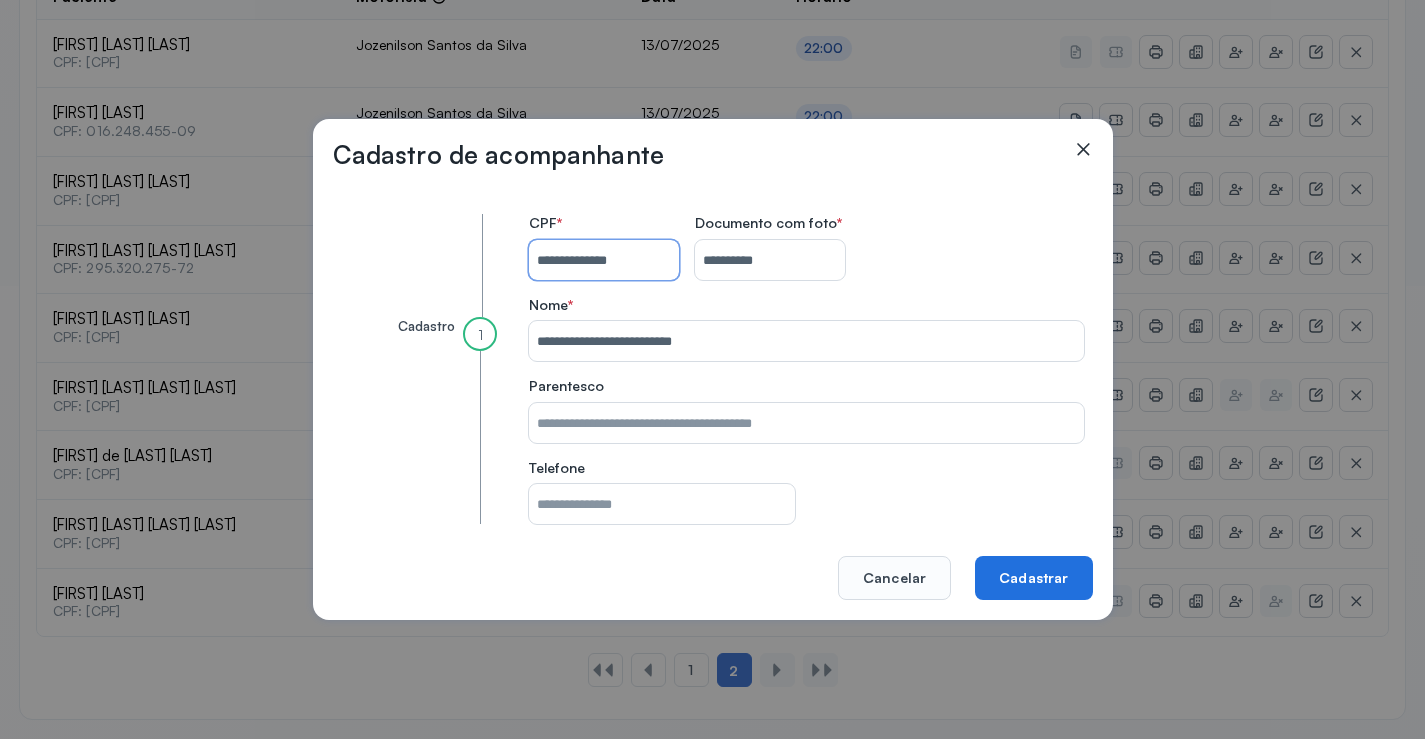 type 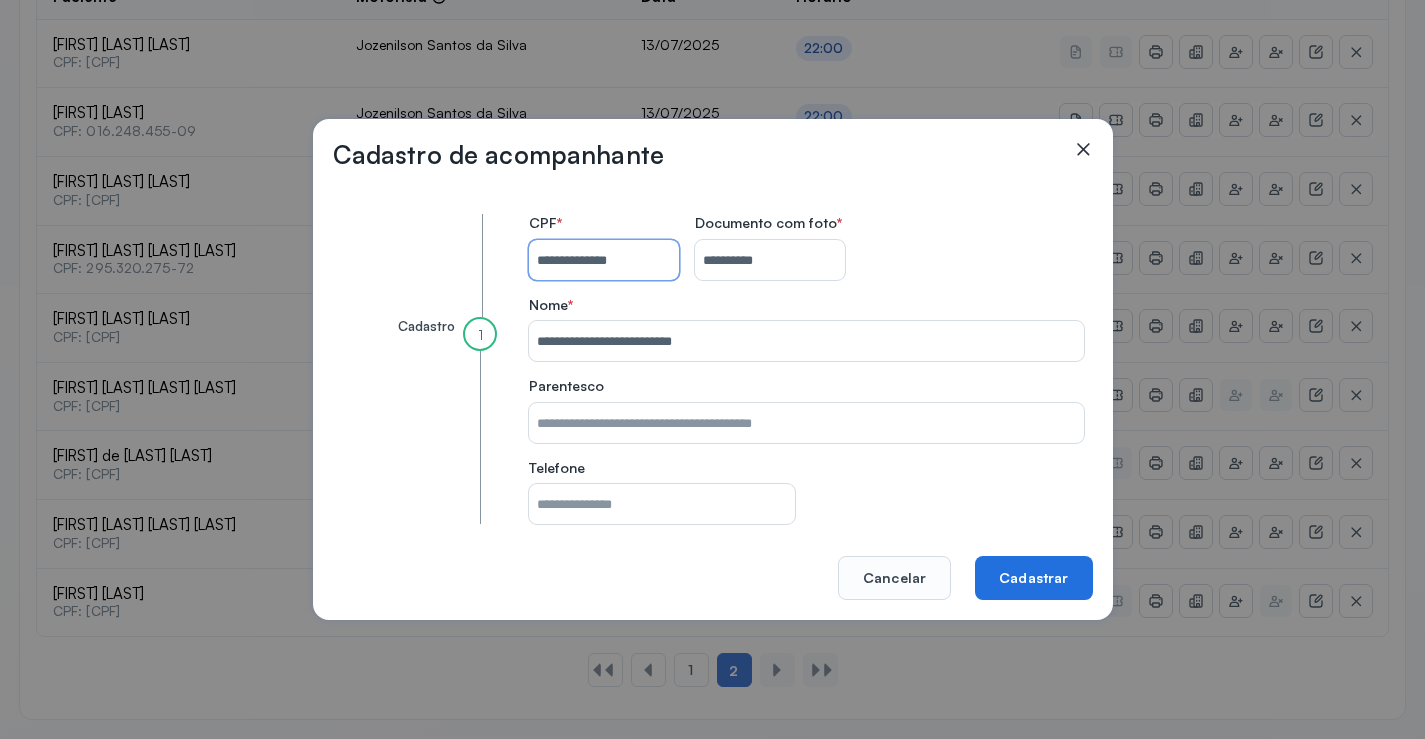 type on "**********" 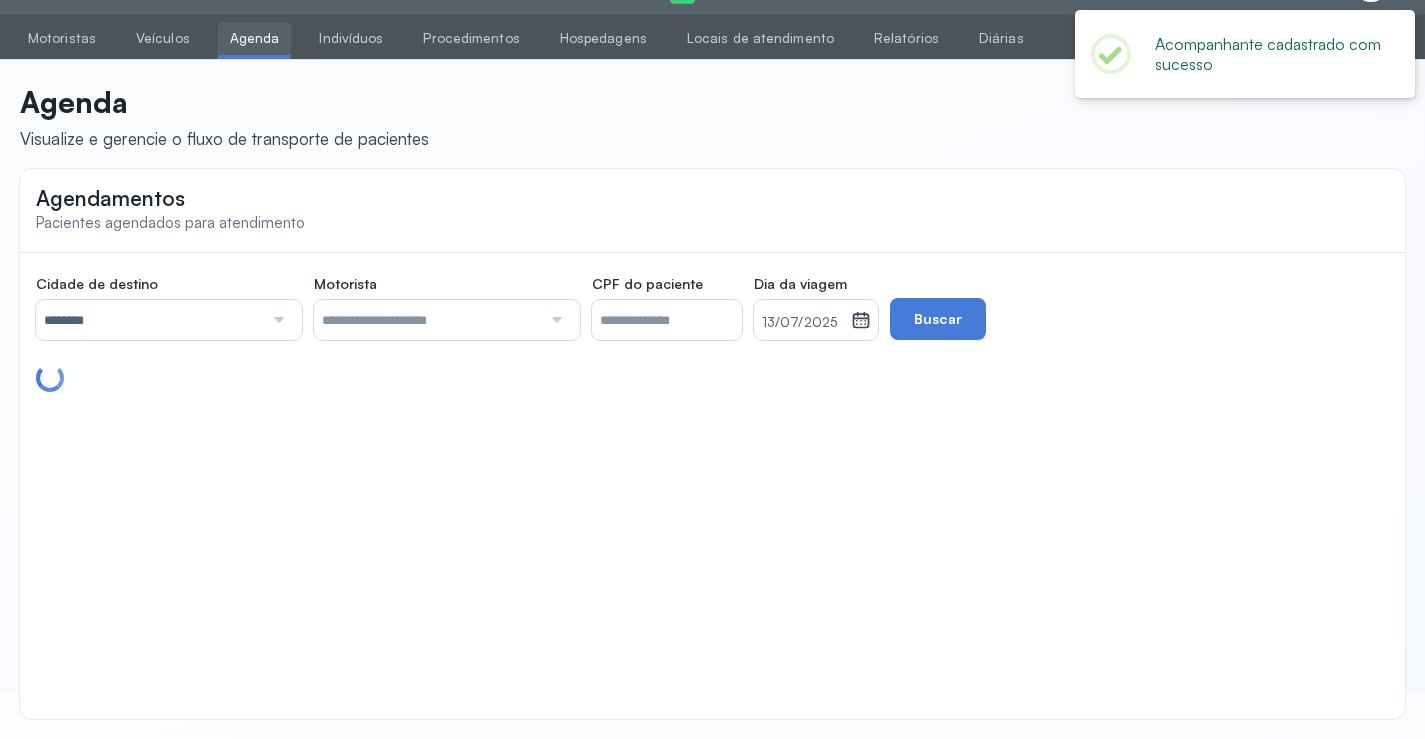scroll, scrollTop: 453, scrollLeft: 0, axis: vertical 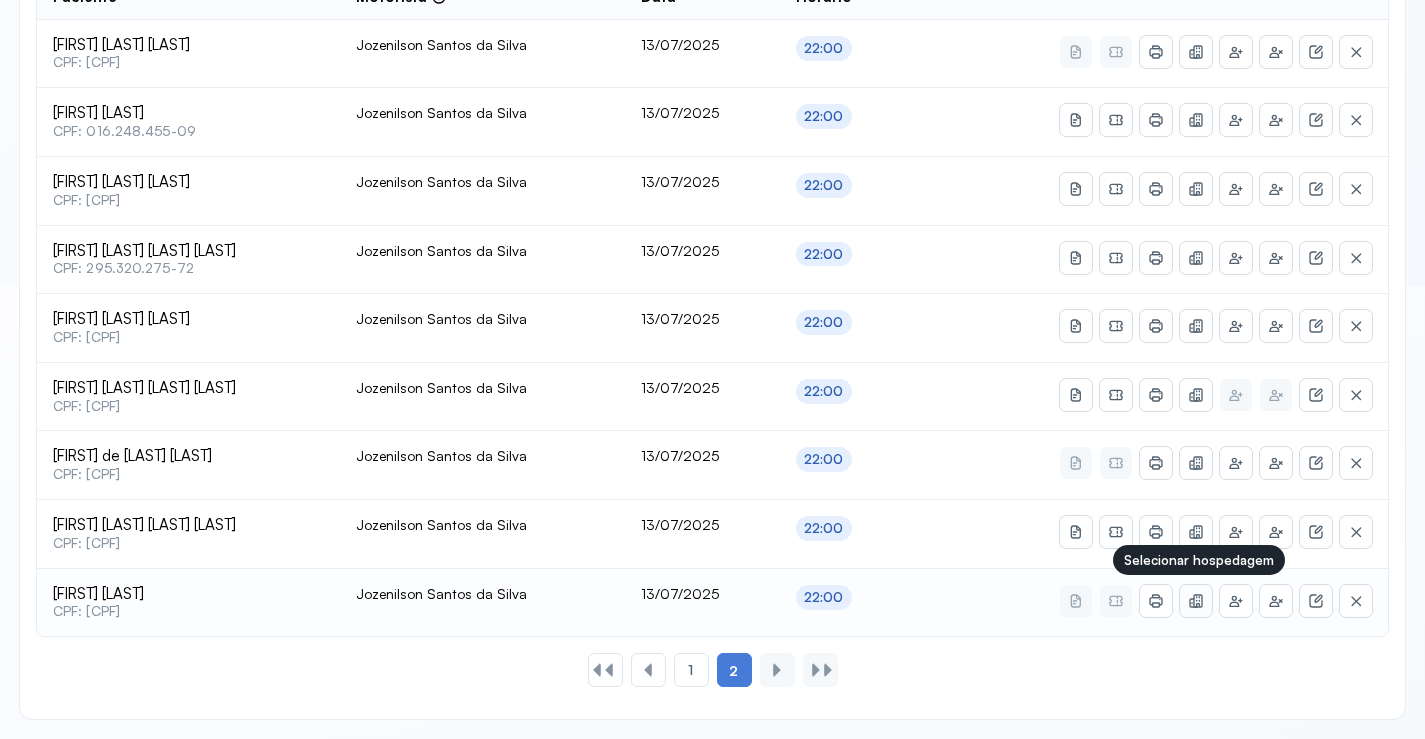 click 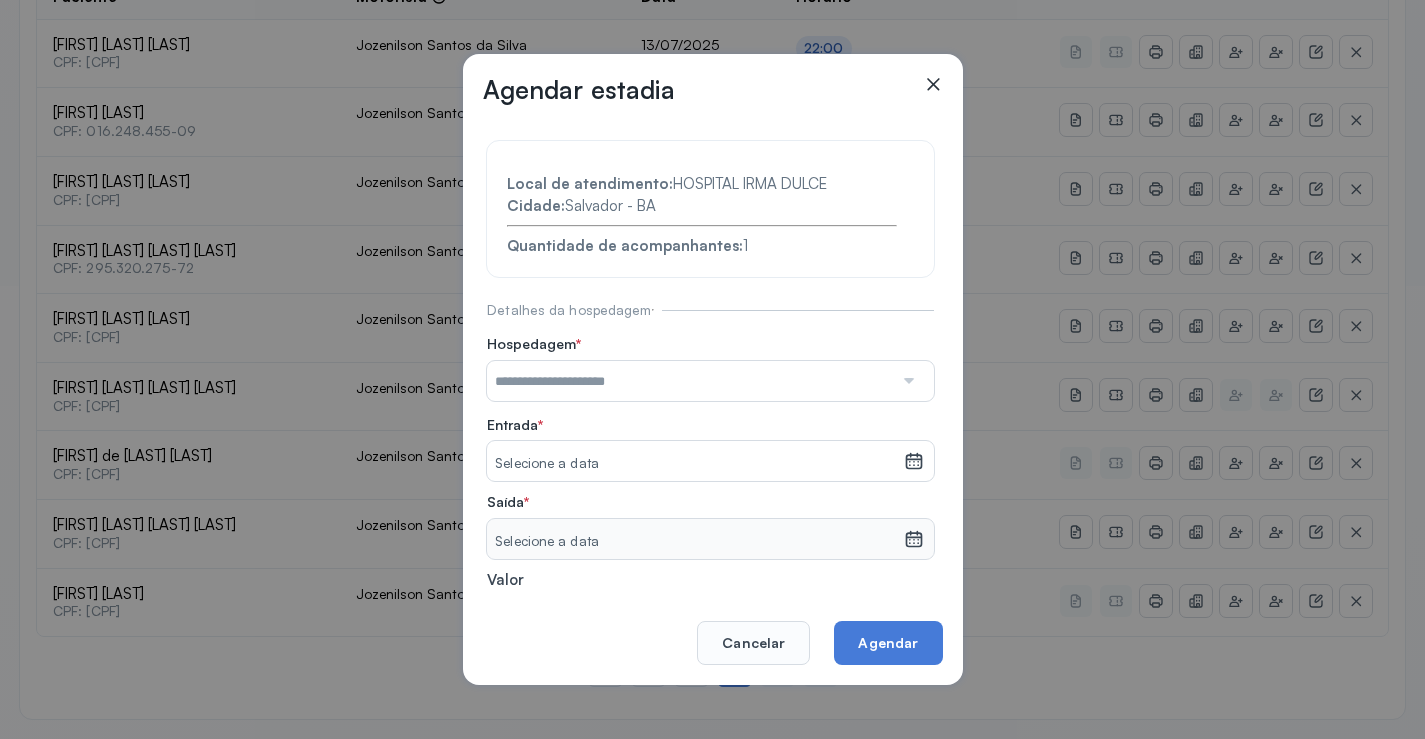 drag, startPoint x: 904, startPoint y: 379, endPoint x: 891, endPoint y: 379, distance: 13 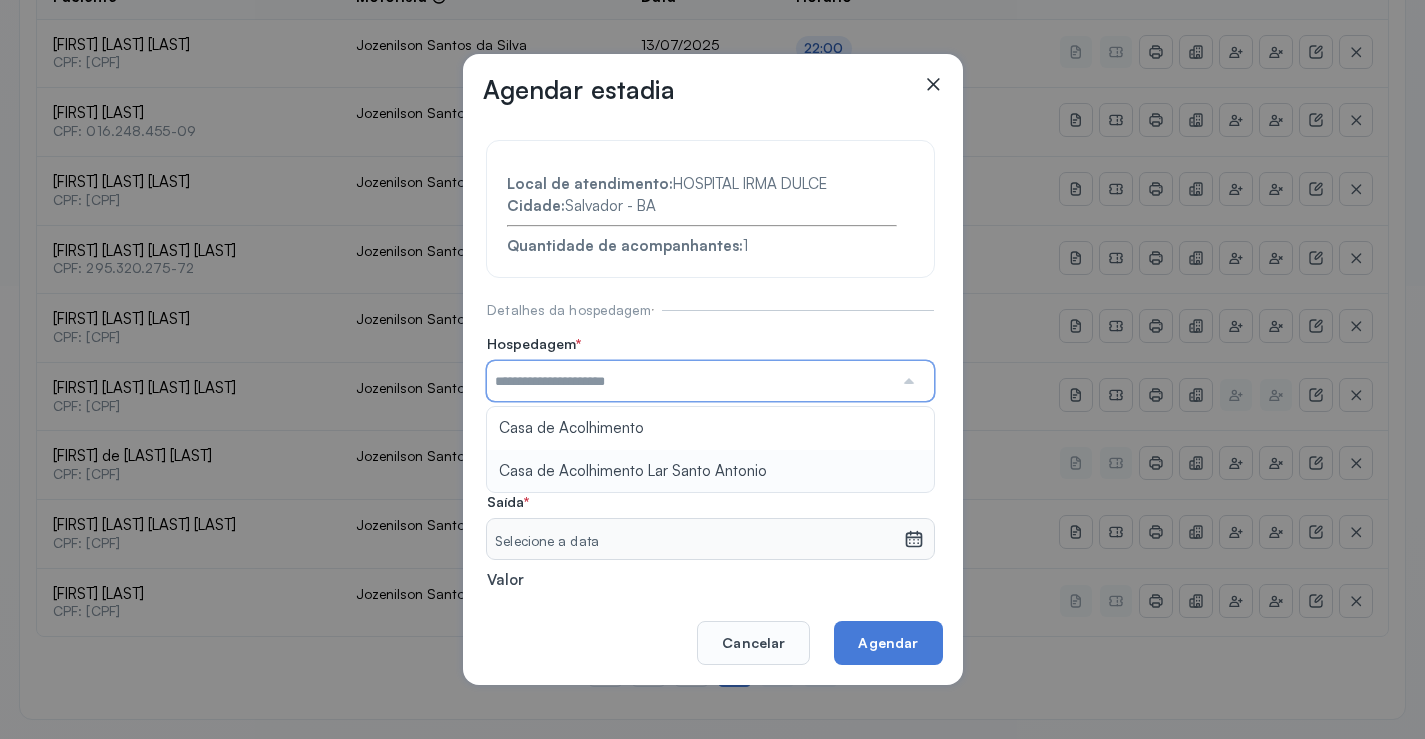 type on "**********" 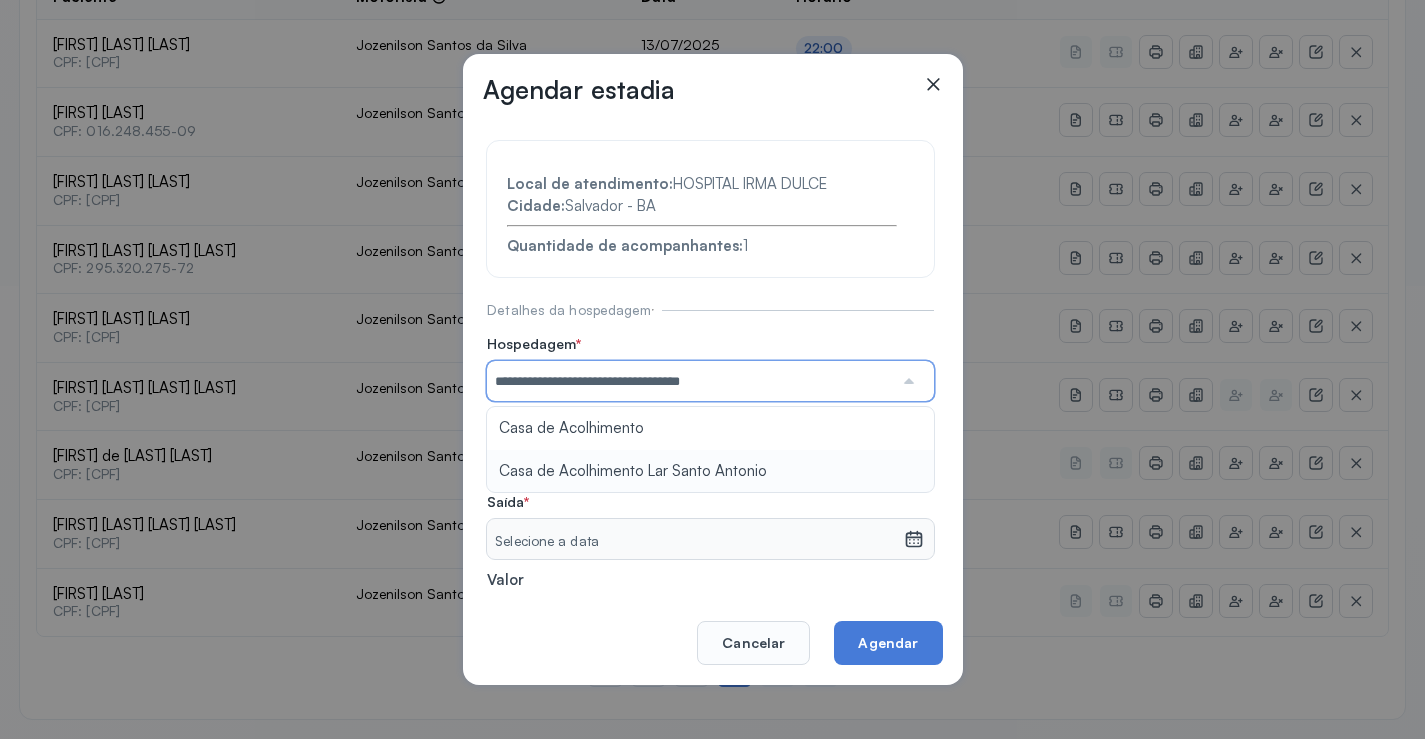 click on "**********" at bounding box center (710, 436) 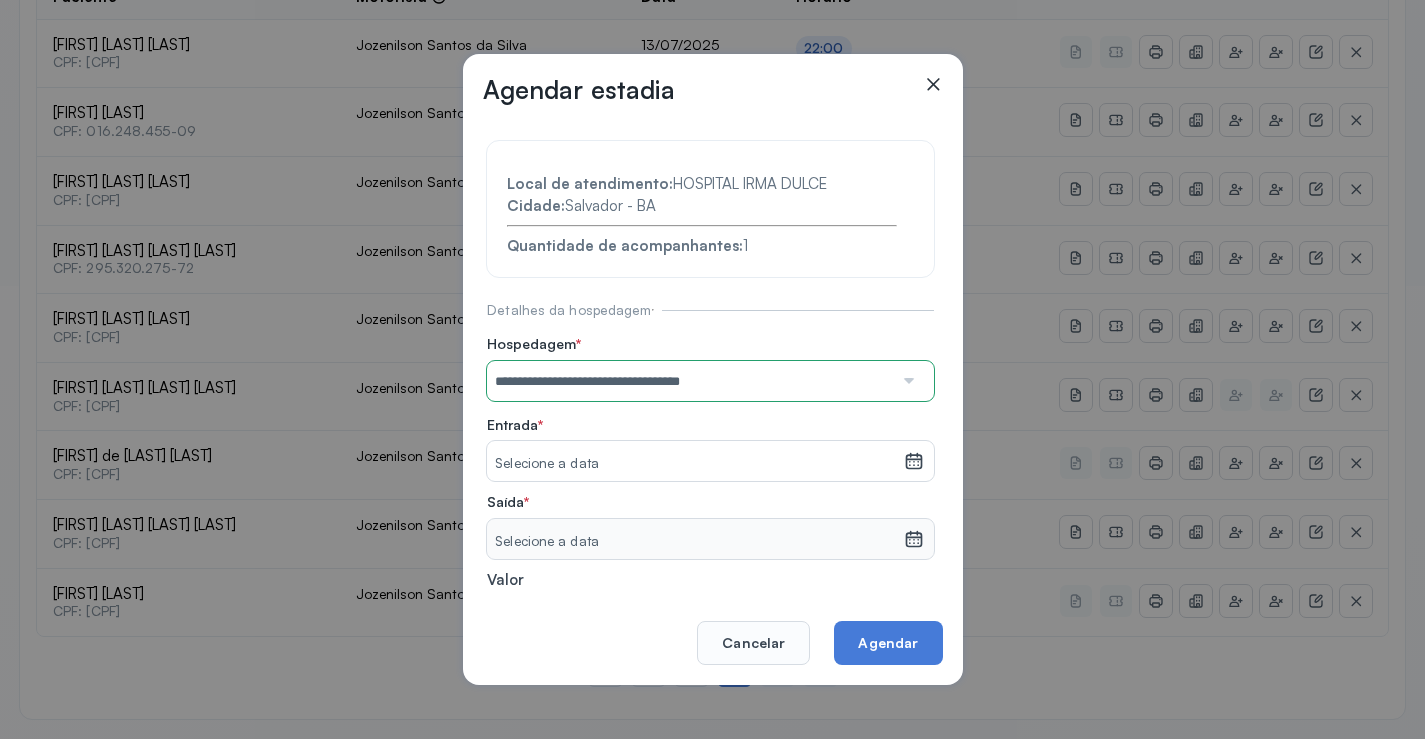 click 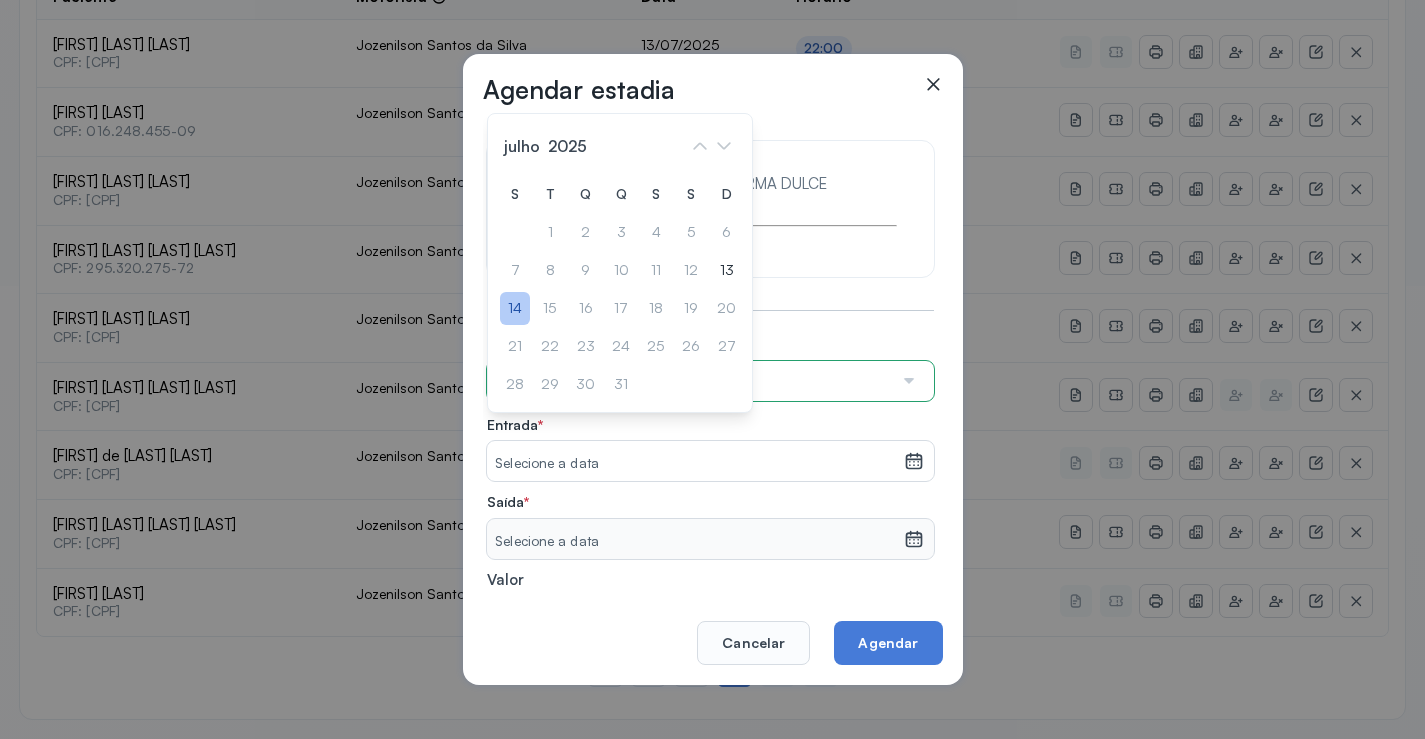 click on "14" 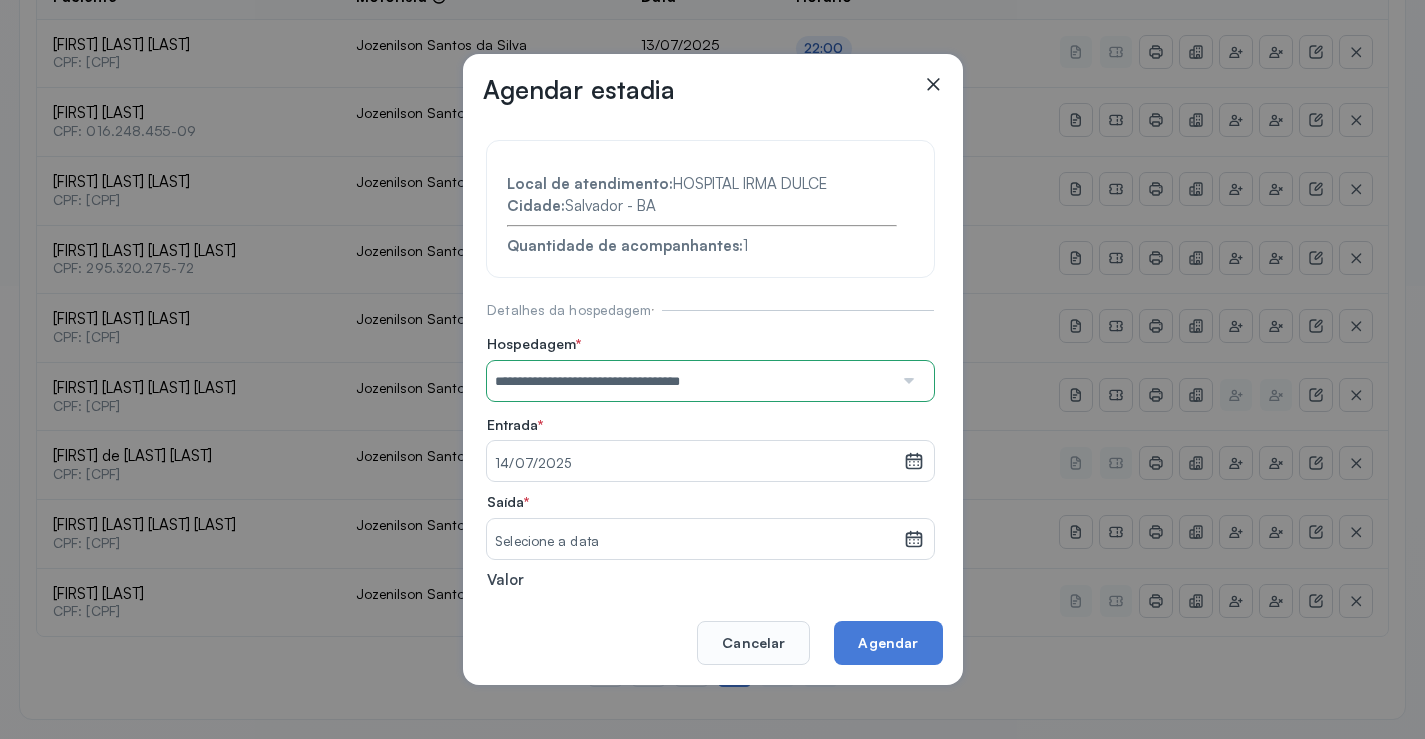 click 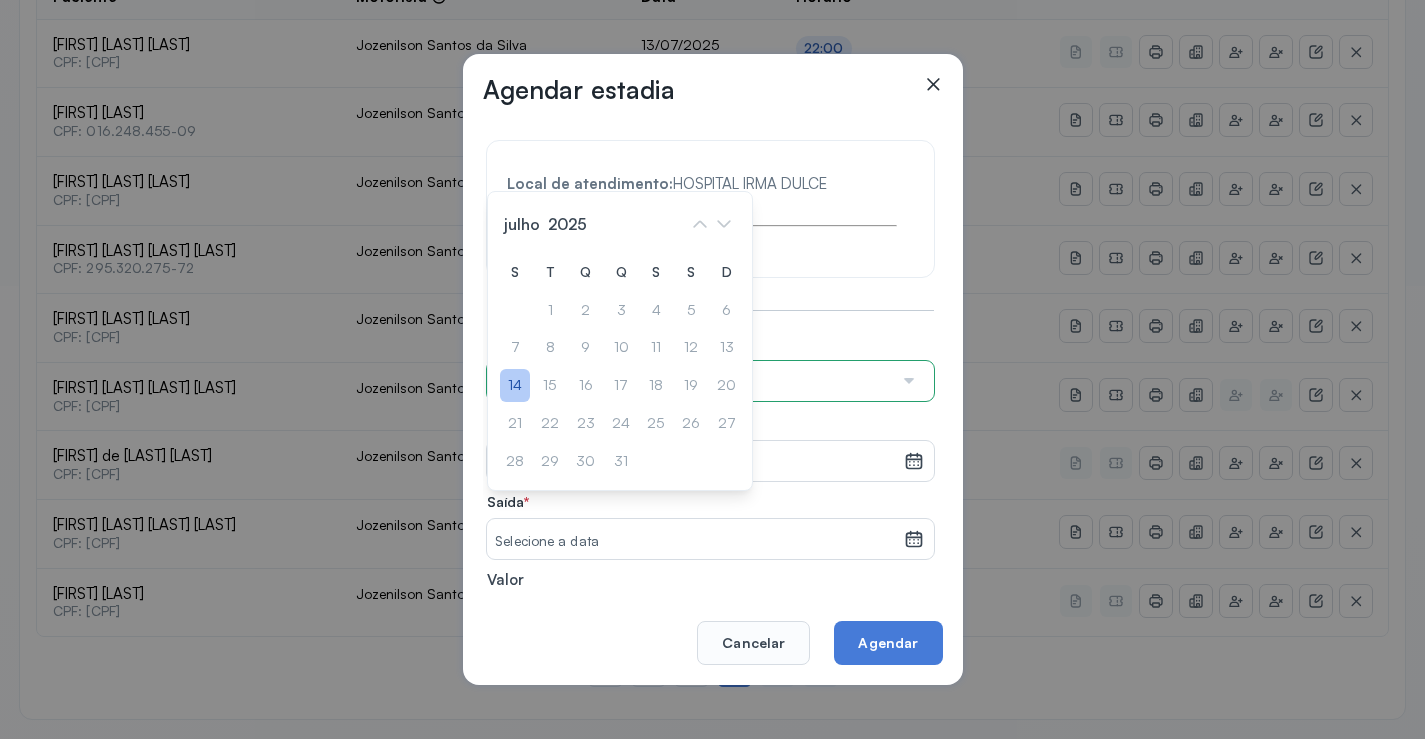 click on "14" 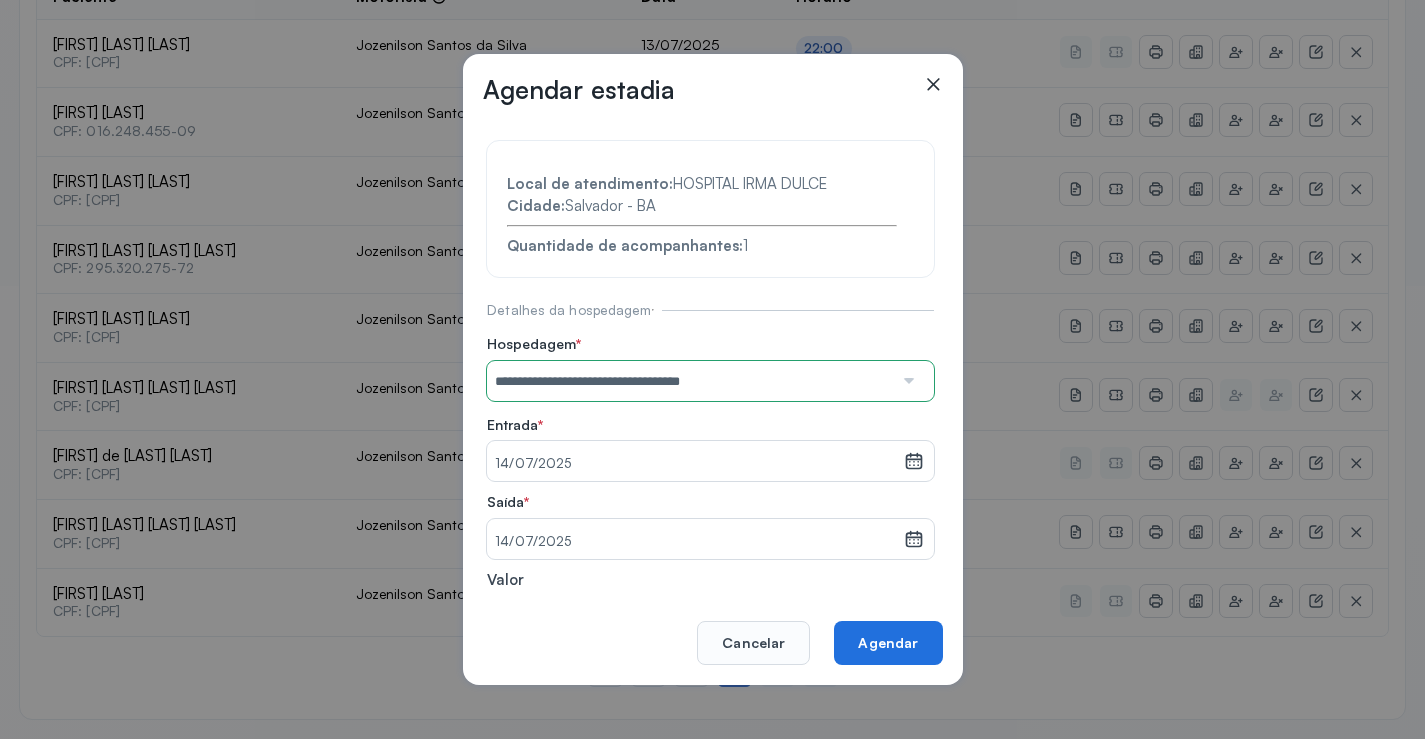 drag, startPoint x: 892, startPoint y: 638, endPoint x: 893, endPoint y: 627, distance: 11.045361 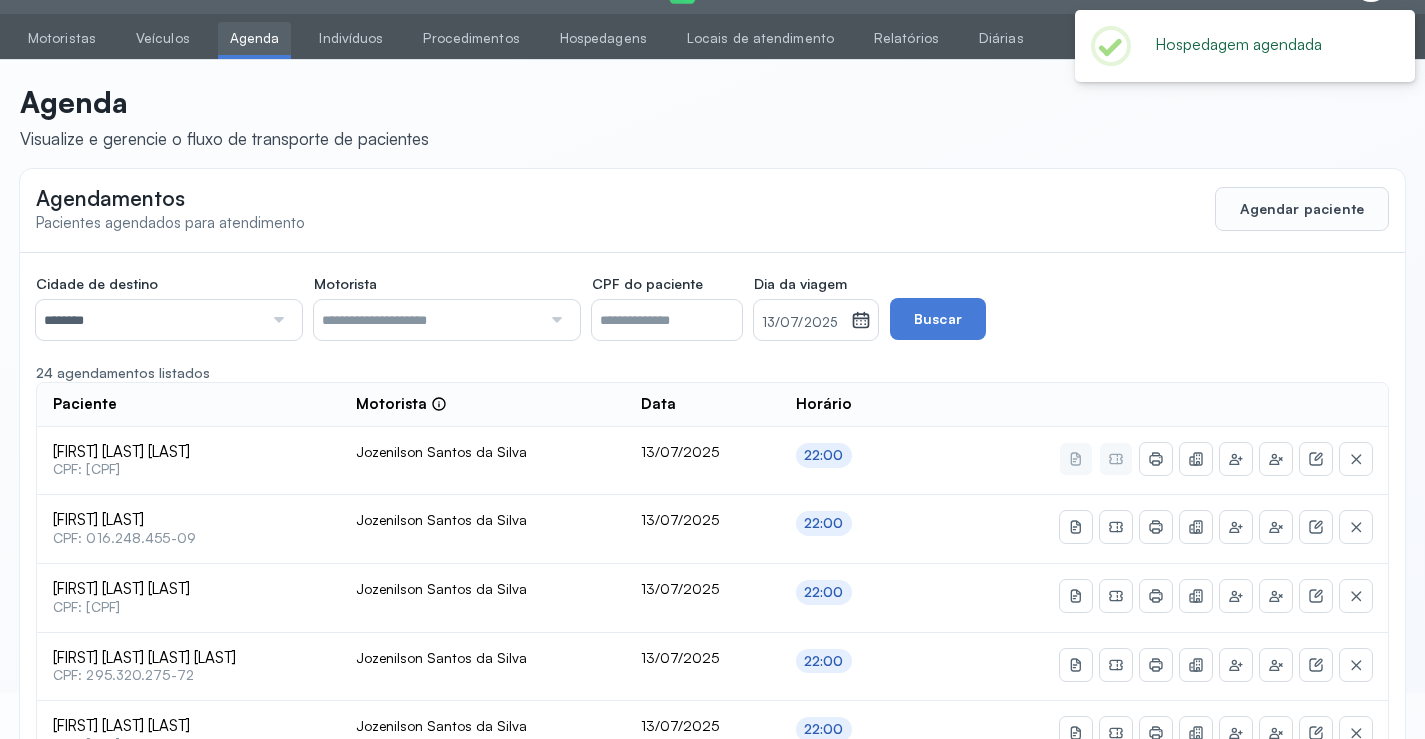 scroll, scrollTop: 453, scrollLeft: 0, axis: vertical 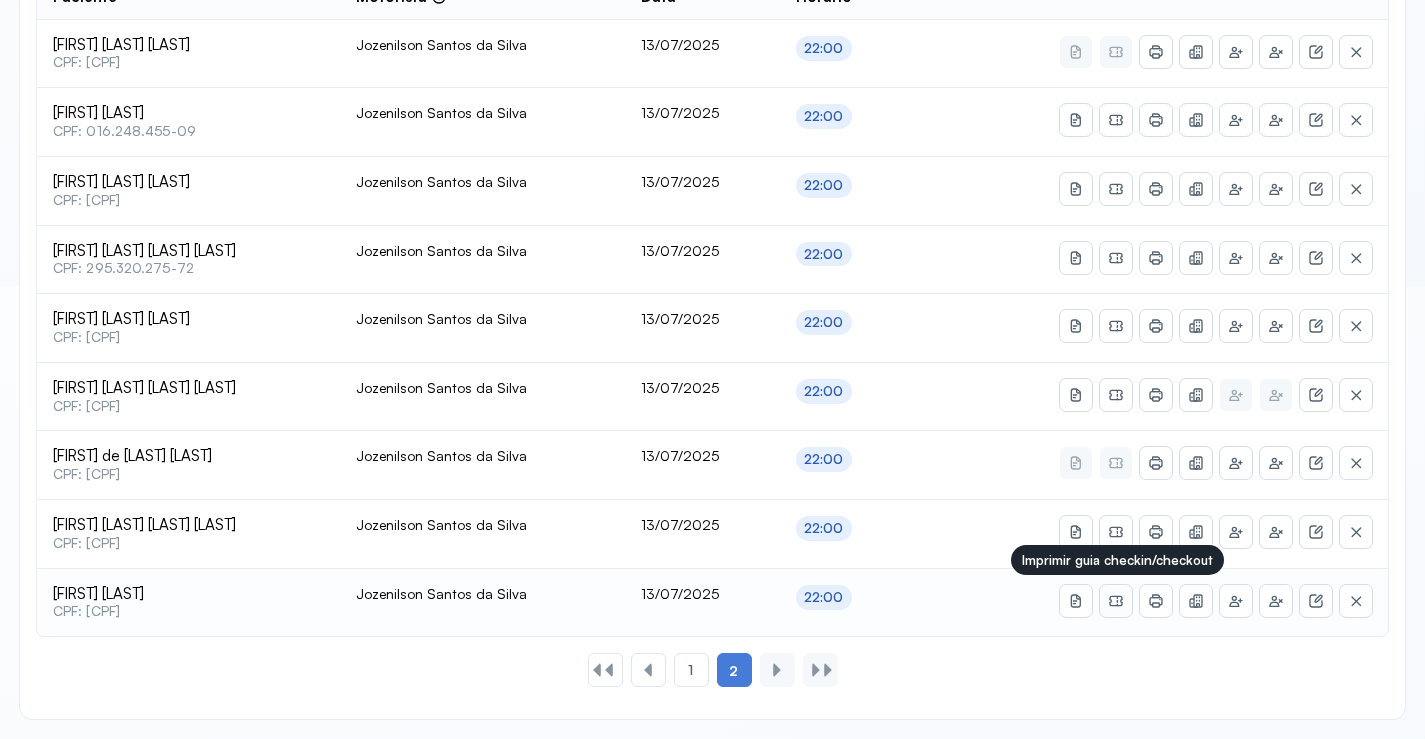 click 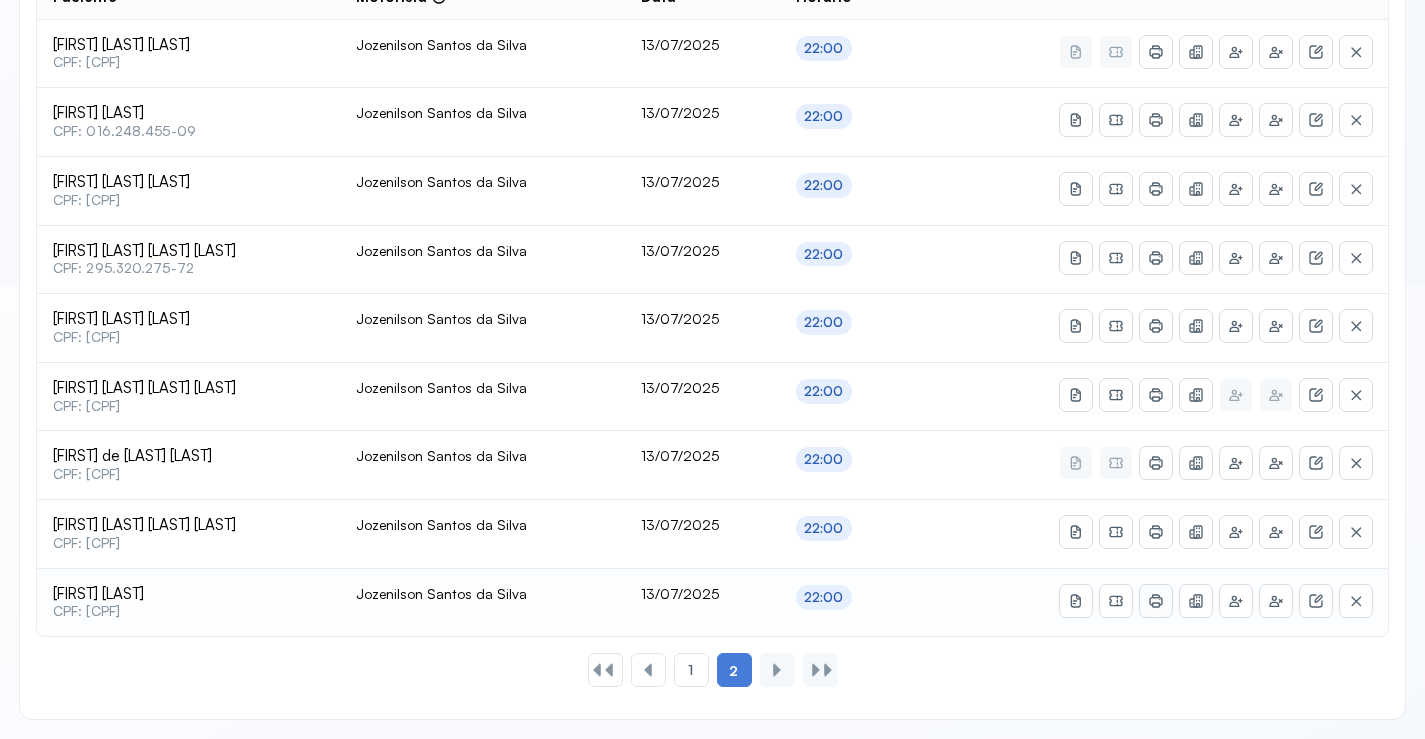 click 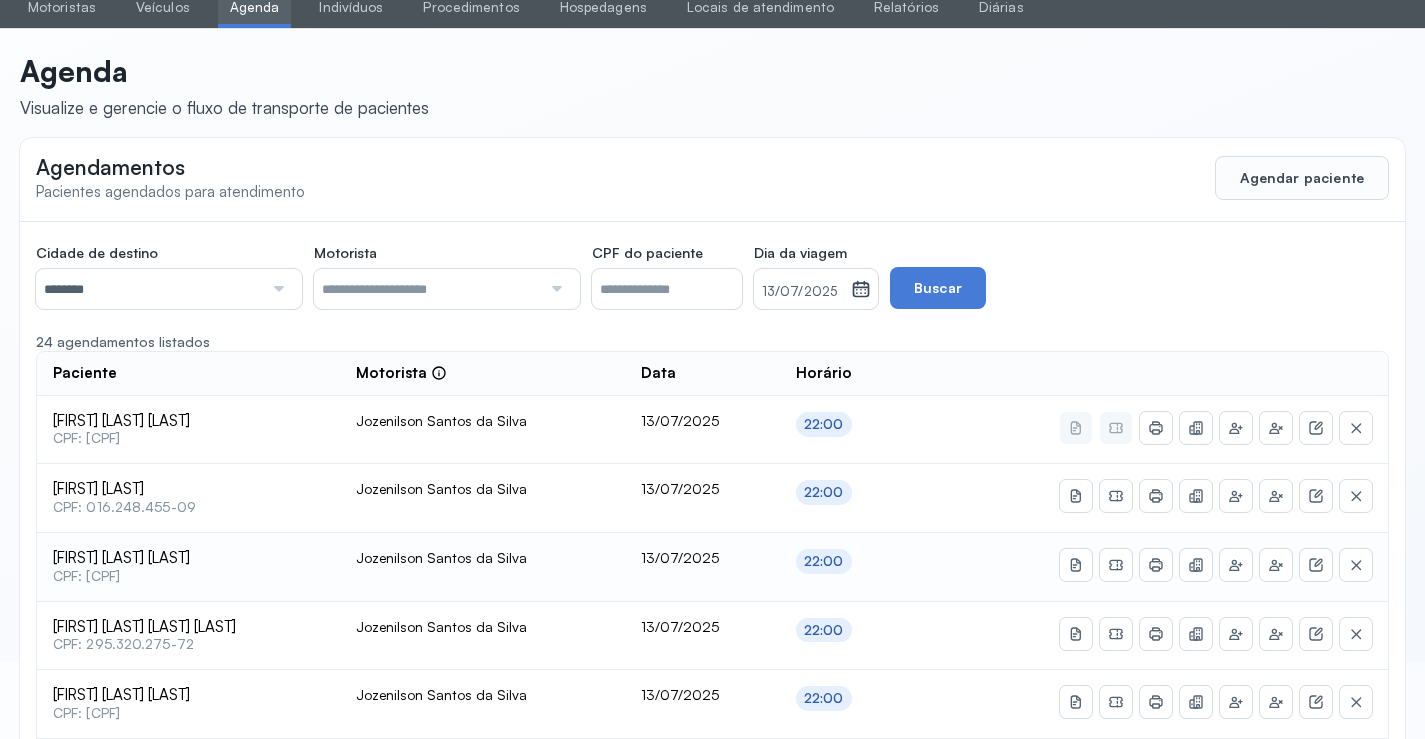 scroll, scrollTop: 0, scrollLeft: 0, axis: both 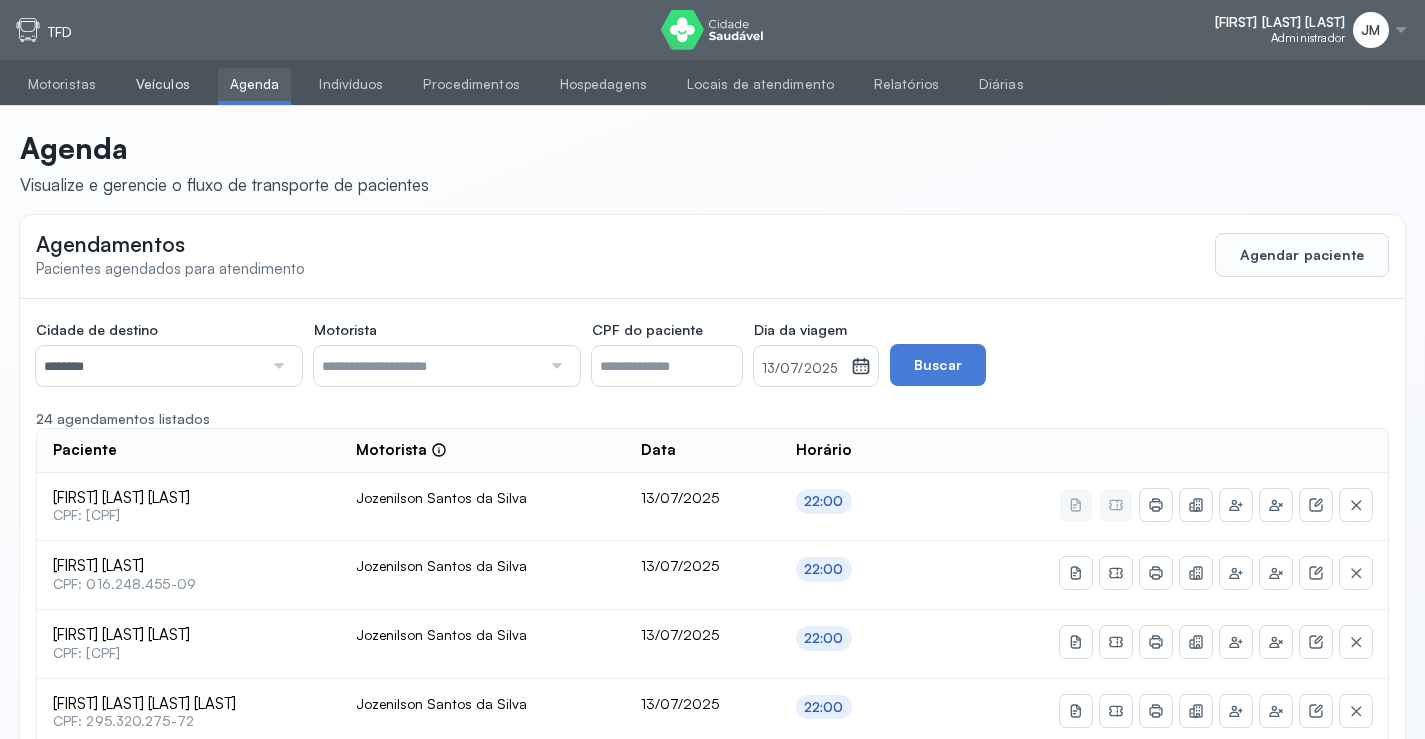 click on "Veículos" at bounding box center (163, 84) 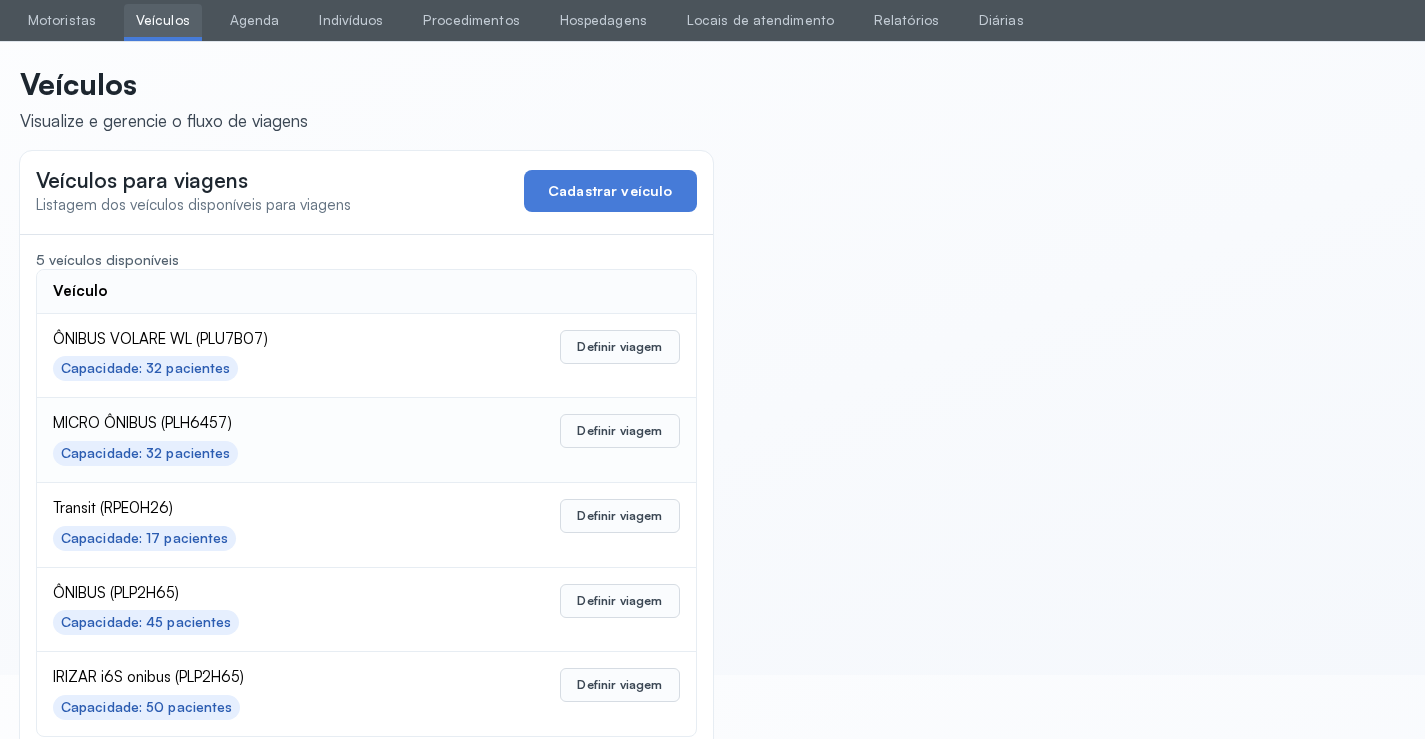 scroll, scrollTop: 98, scrollLeft: 0, axis: vertical 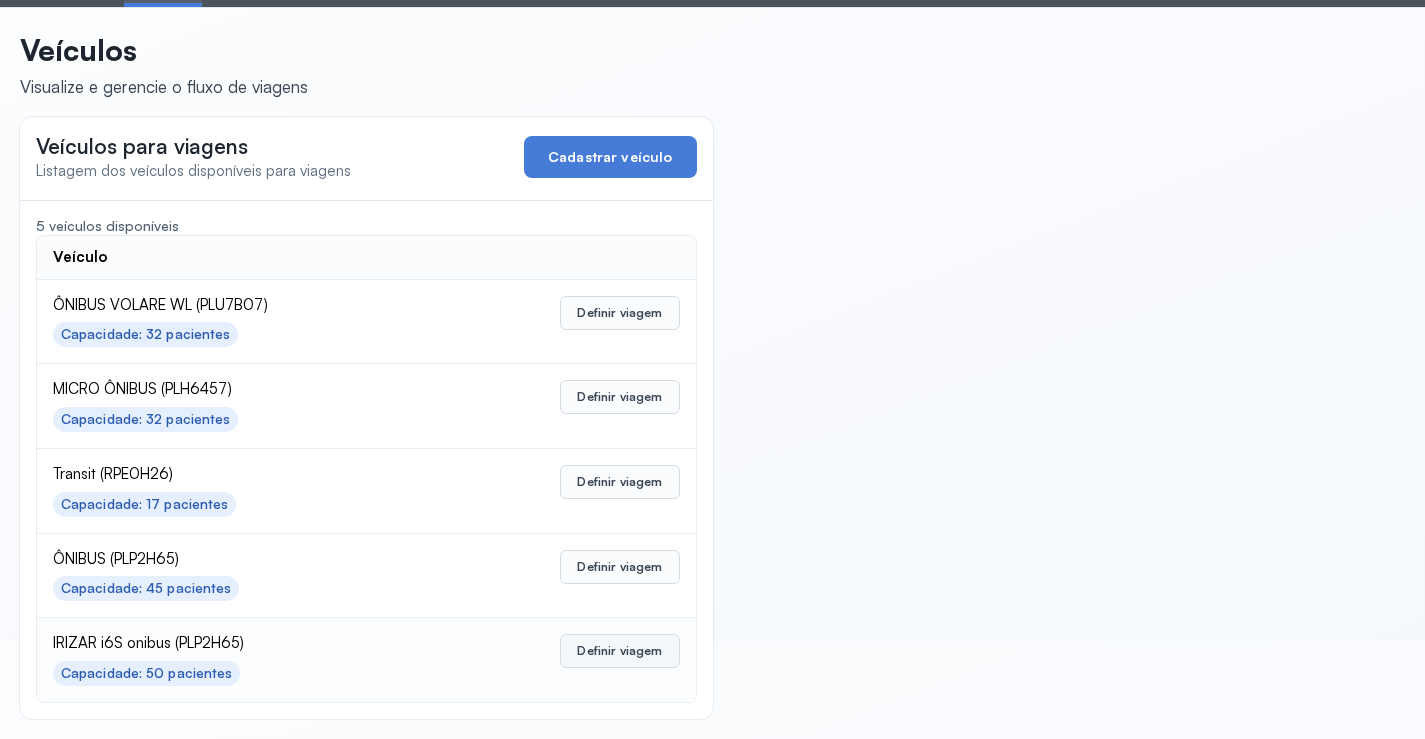 click on "Definir viagem" at bounding box center (619, 651) 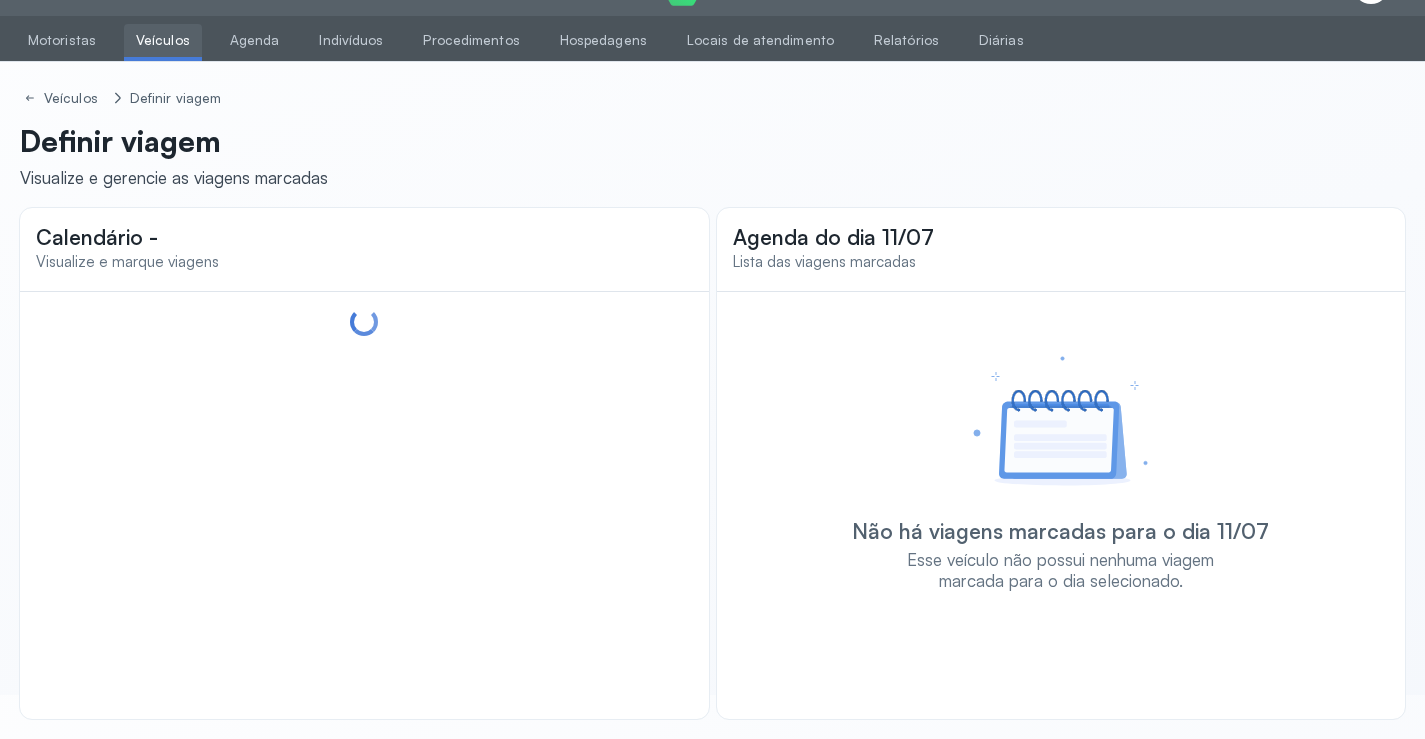 scroll, scrollTop: 44, scrollLeft: 0, axis: vertical 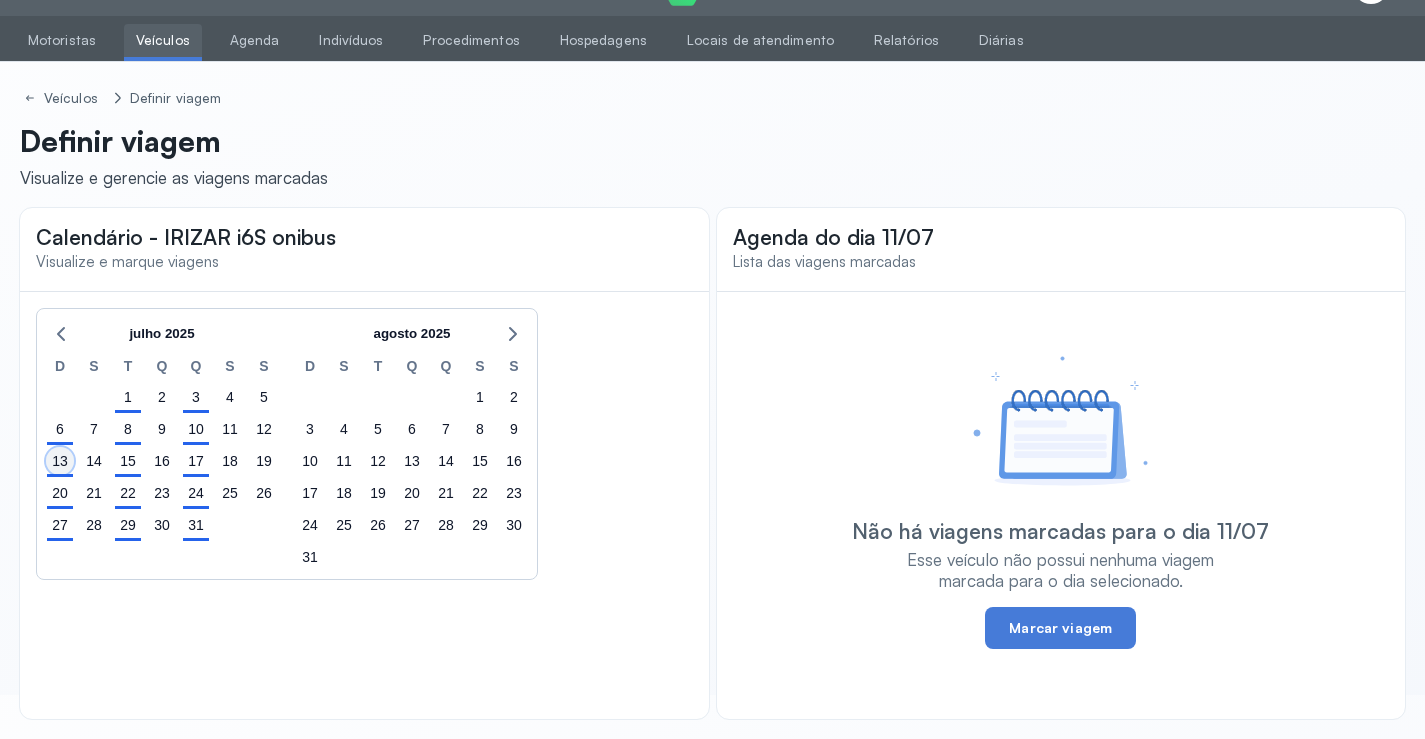 click on "13" 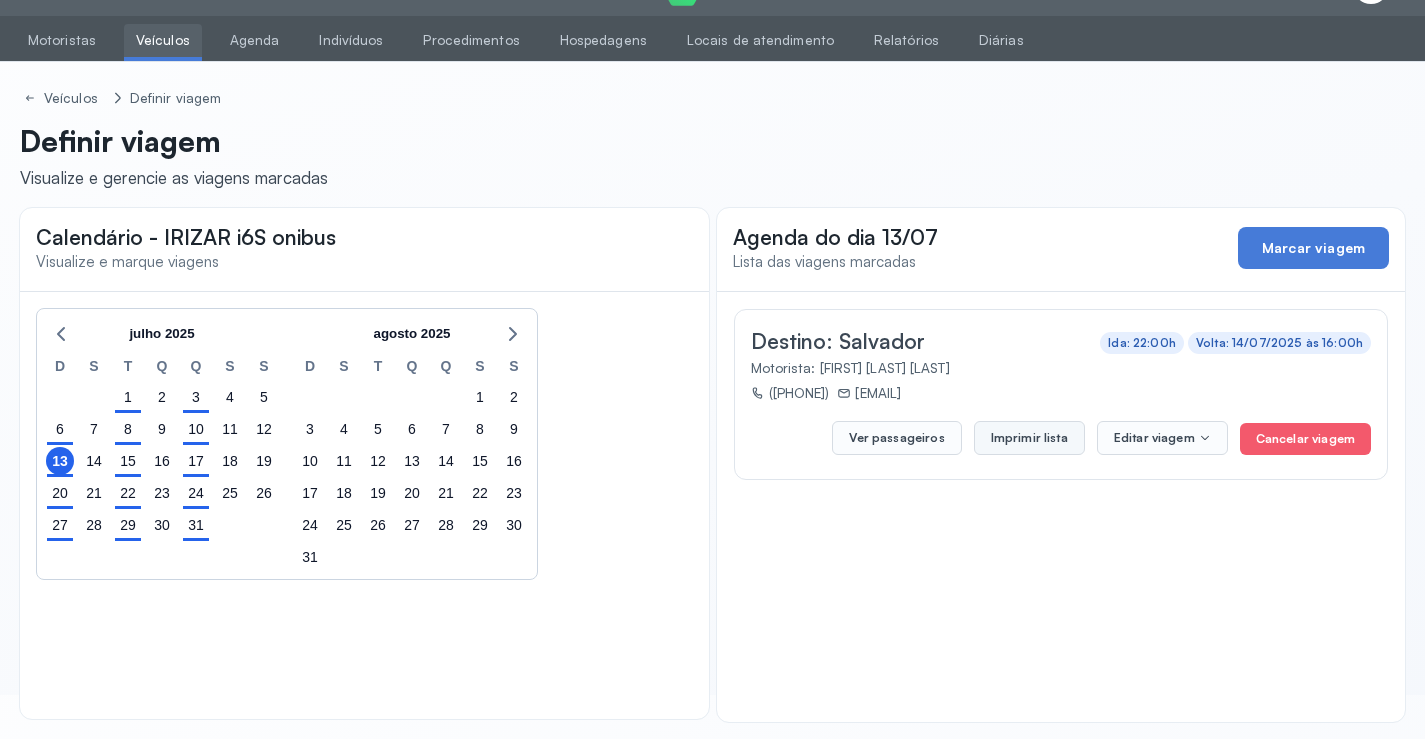 click on "Imprimir lista" at bounding box center [1029, 438] 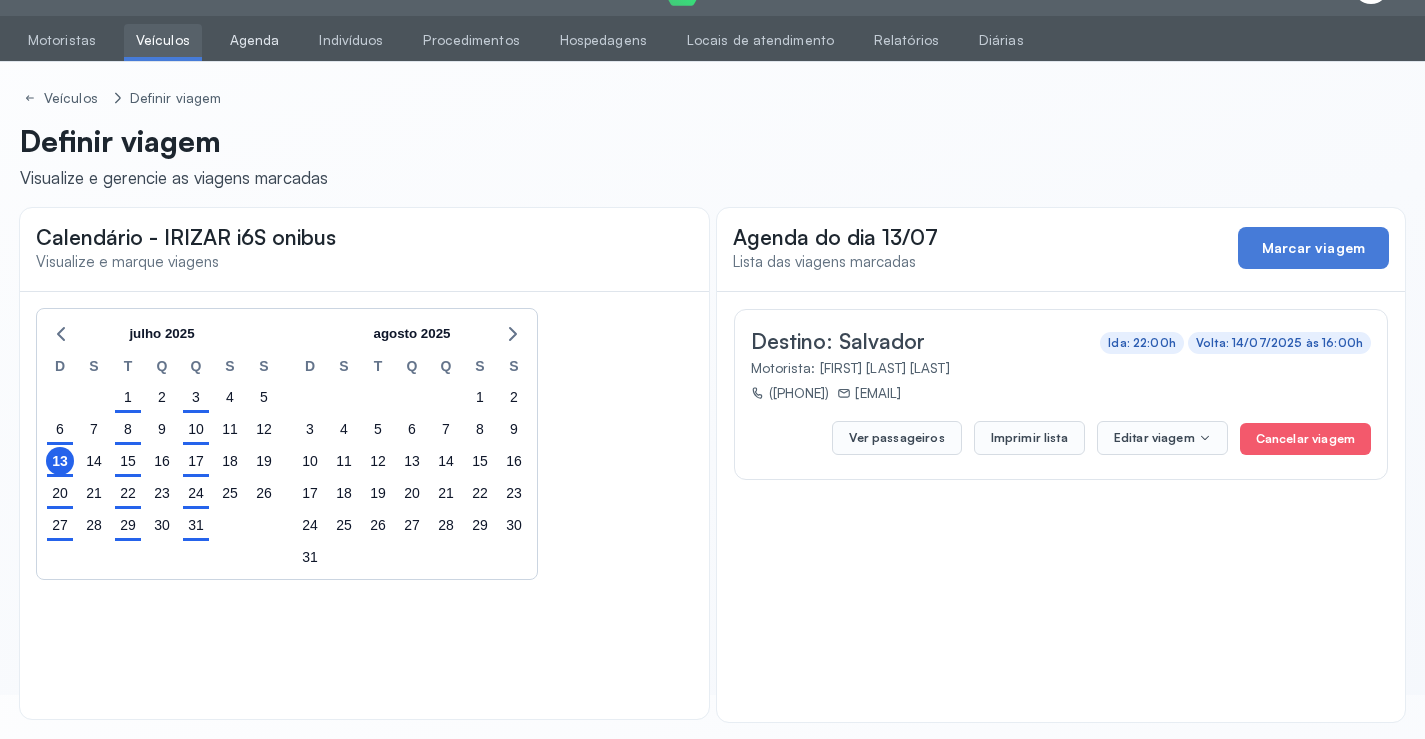 click on "Agenda" at bounding box center [255, 40] 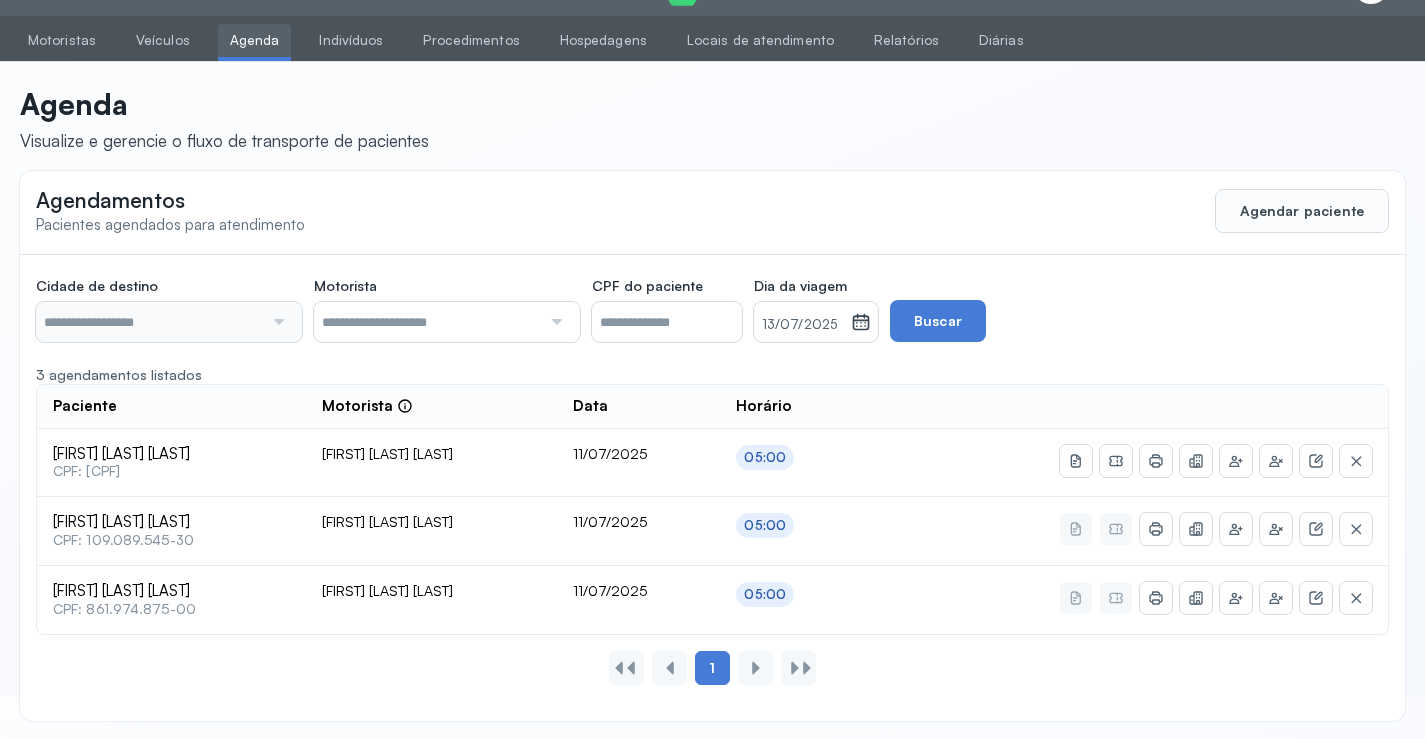 type on "********" 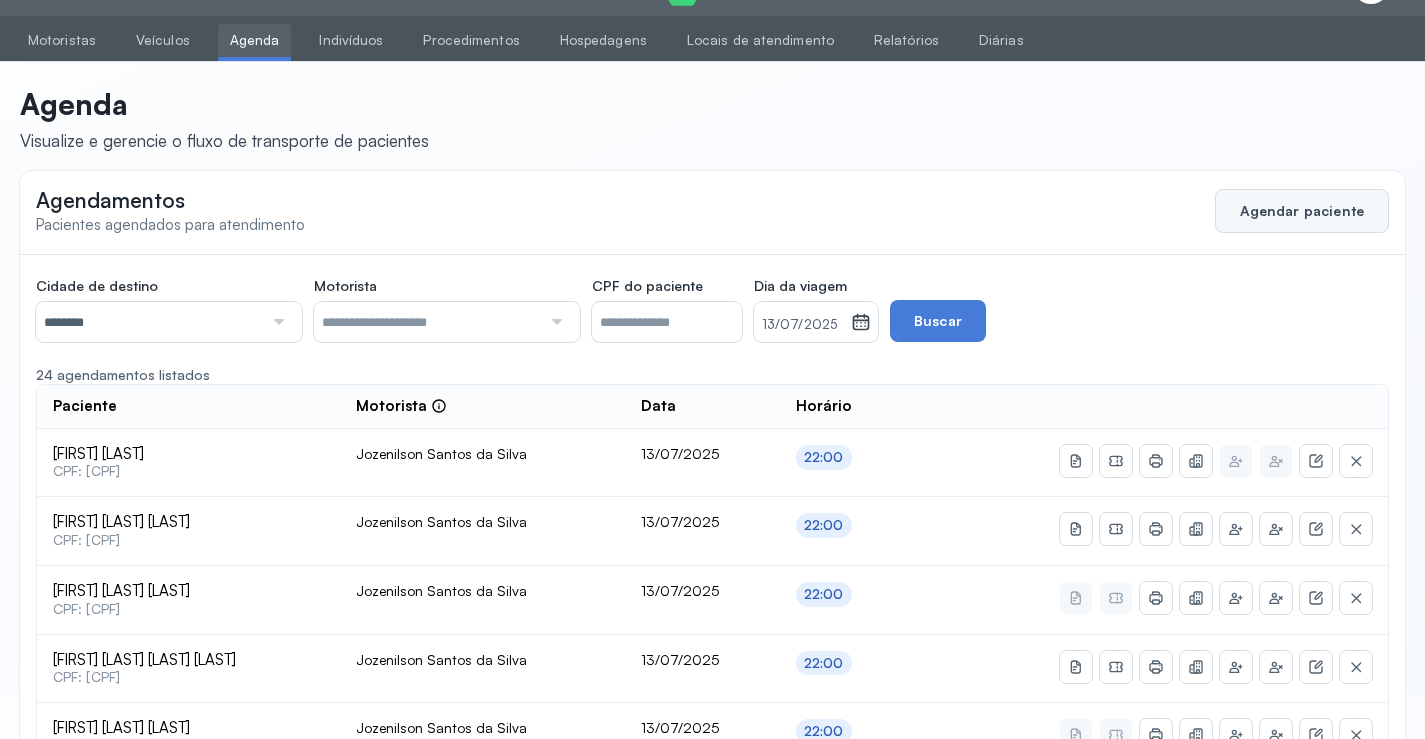 click on "Agendar paciente" 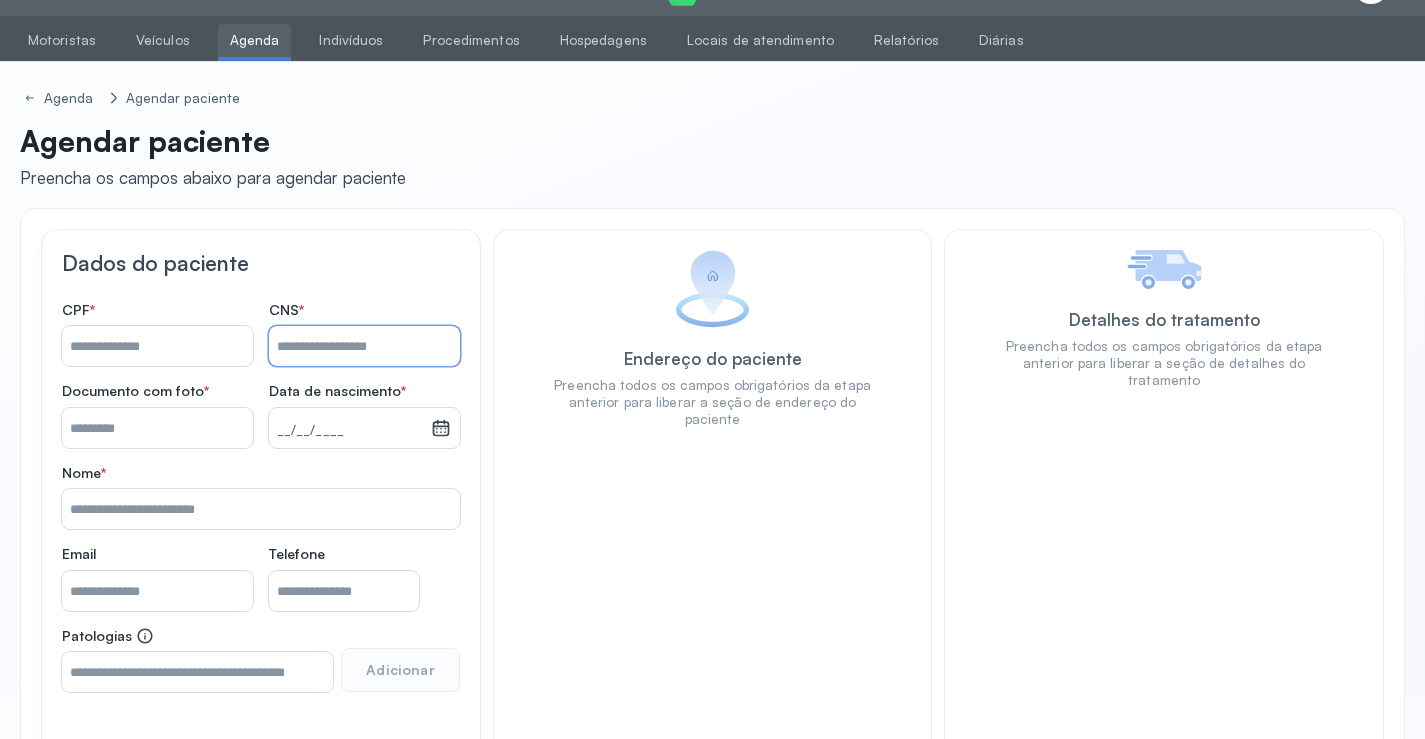 click on "Nome   *" at bounding box center [364, 346] 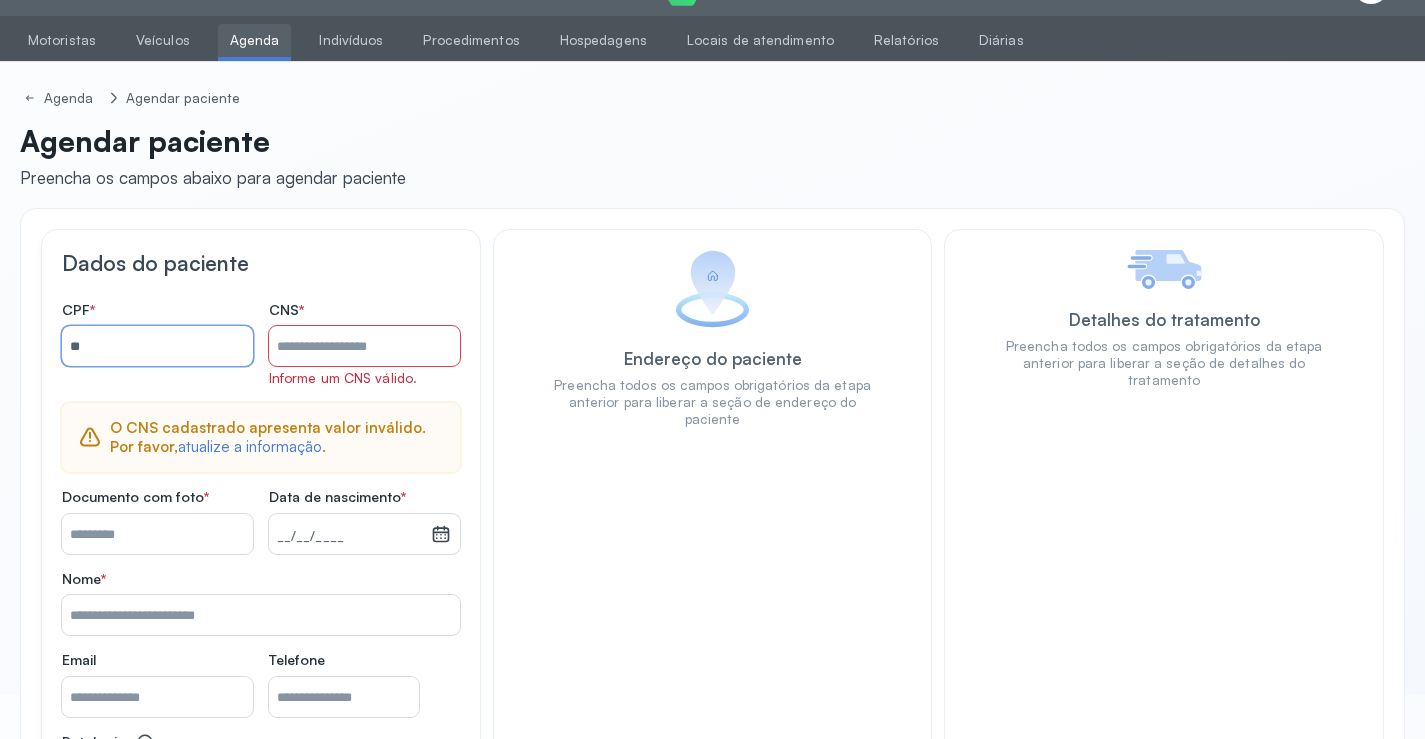 type on "*" 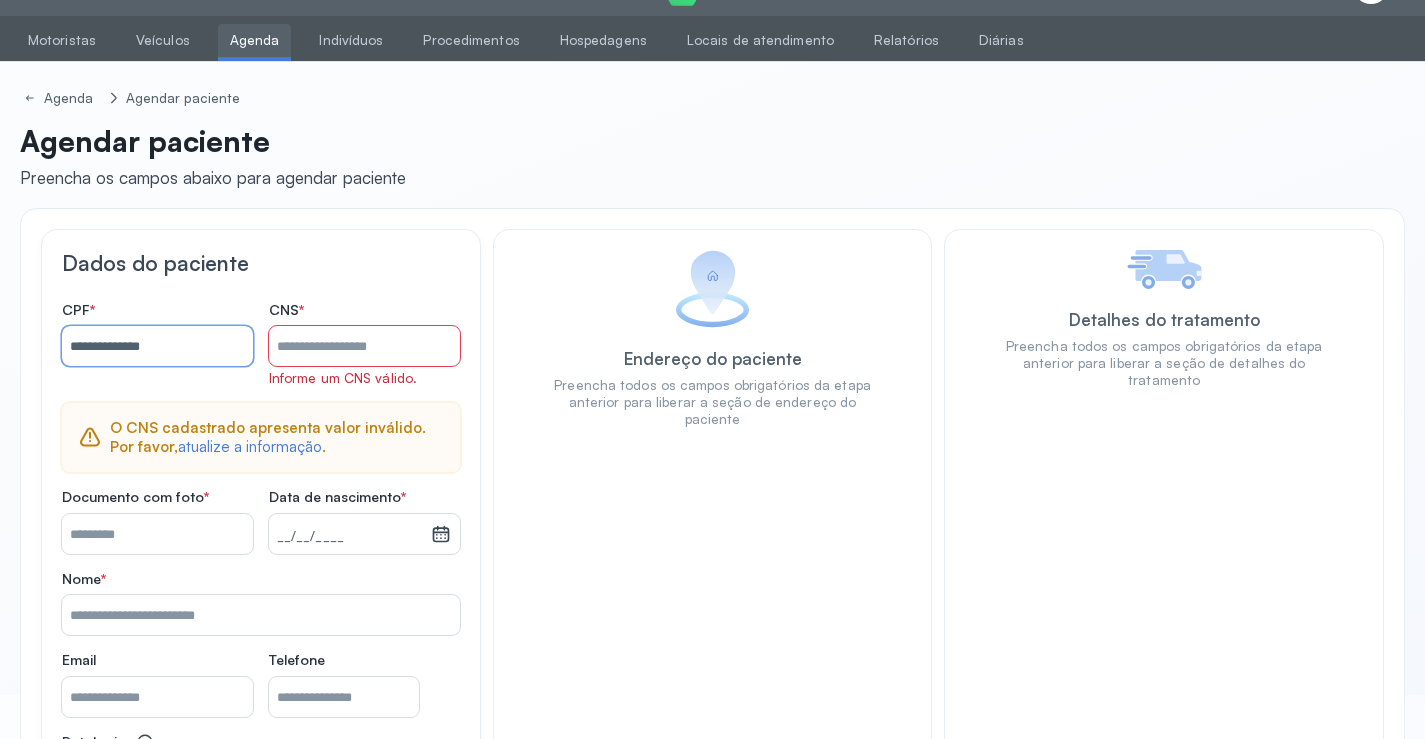 type on "**********" 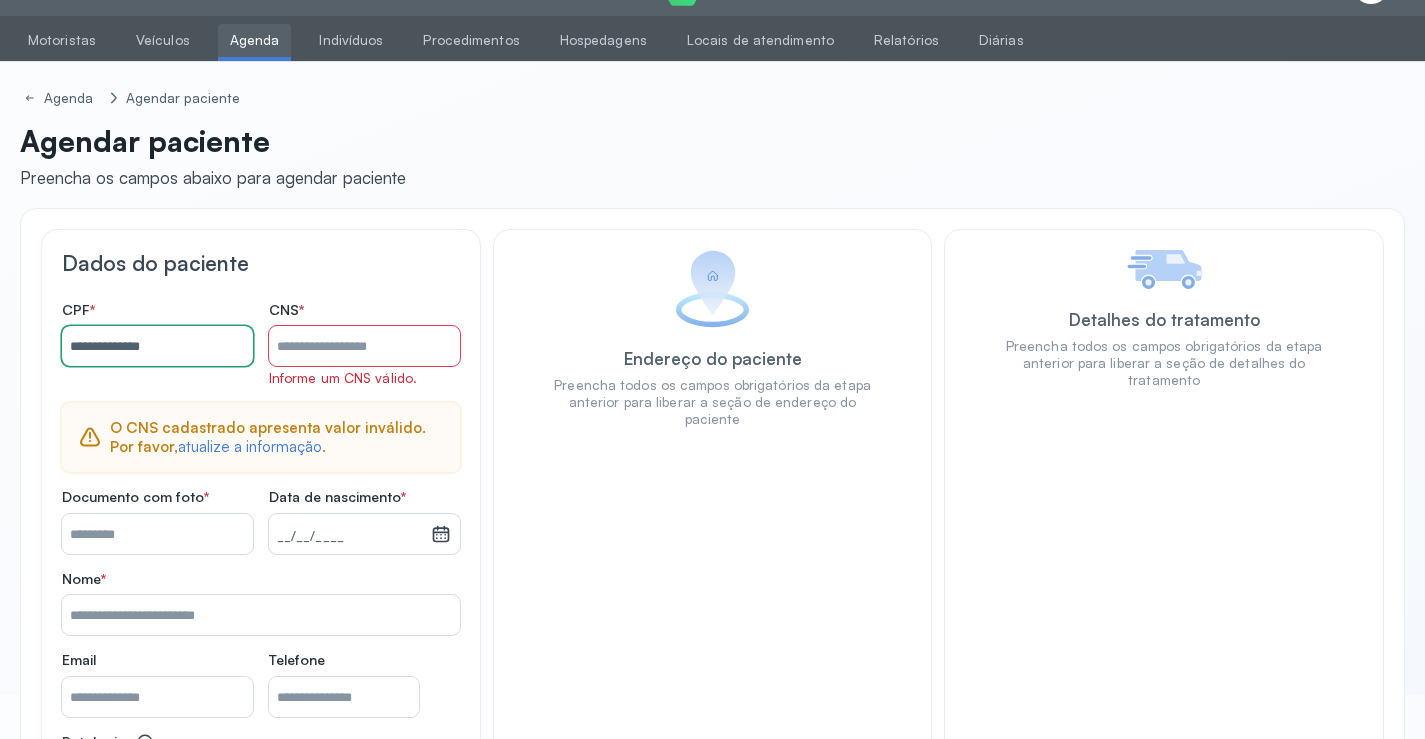 drag, startPoint x: 299, startPoint y: 331, endPoint x: 417, endPoint y: 332, distance: 118.004234 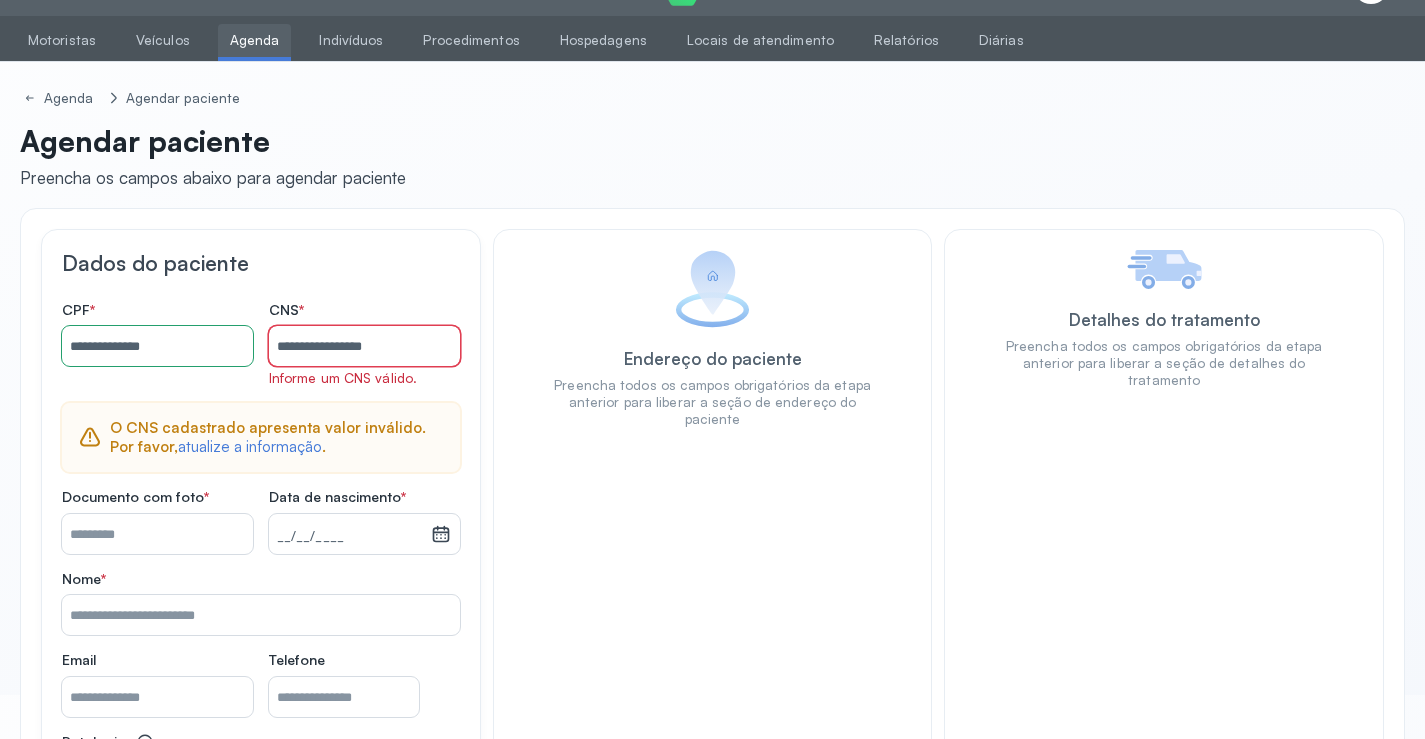 type on "**********" 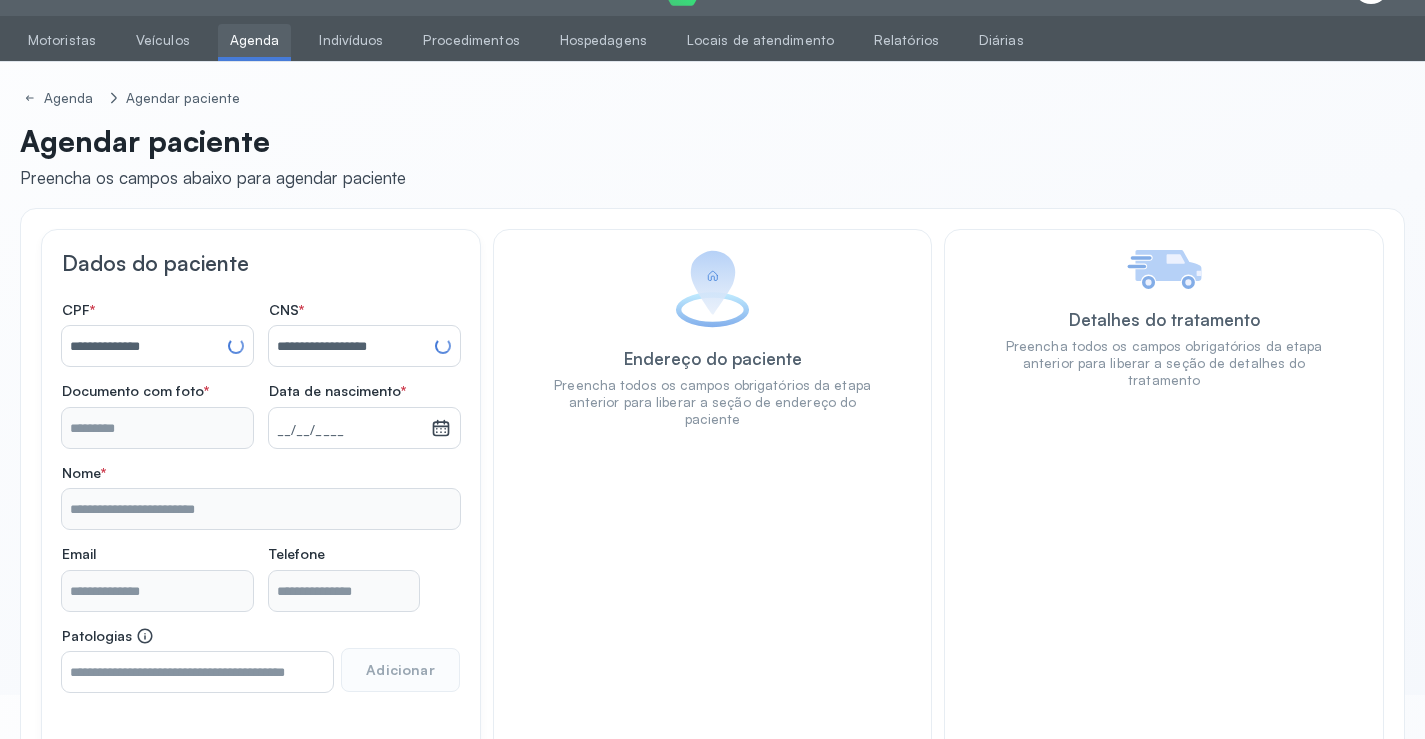 type 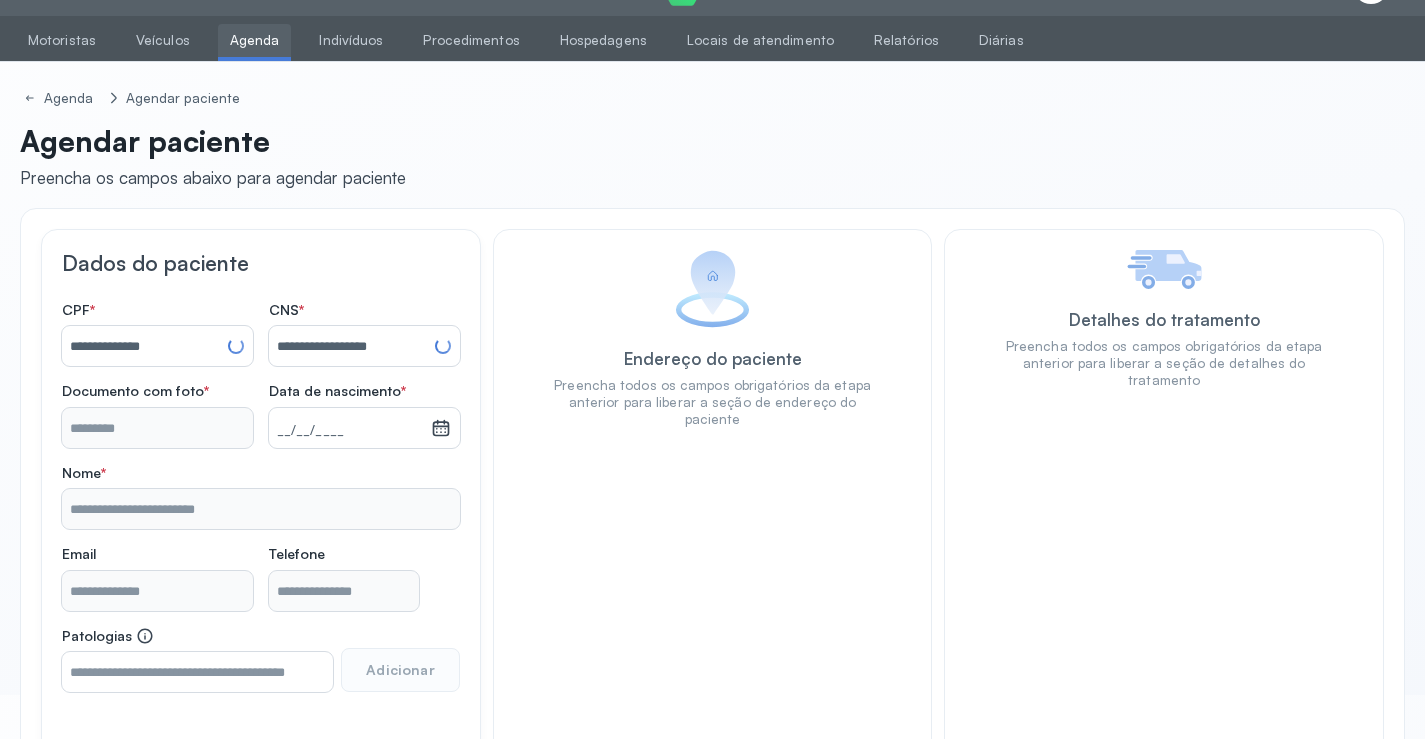 type on "**********" 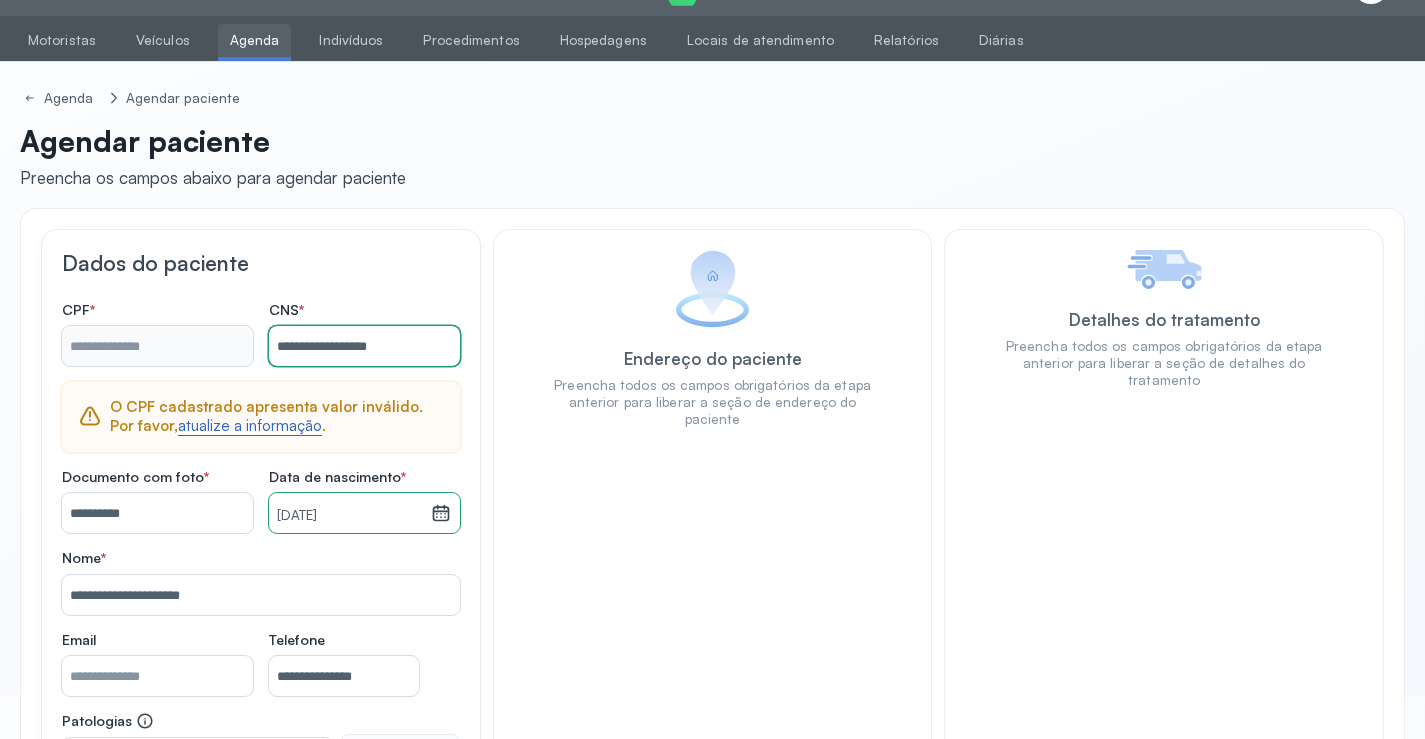 type on "**********" 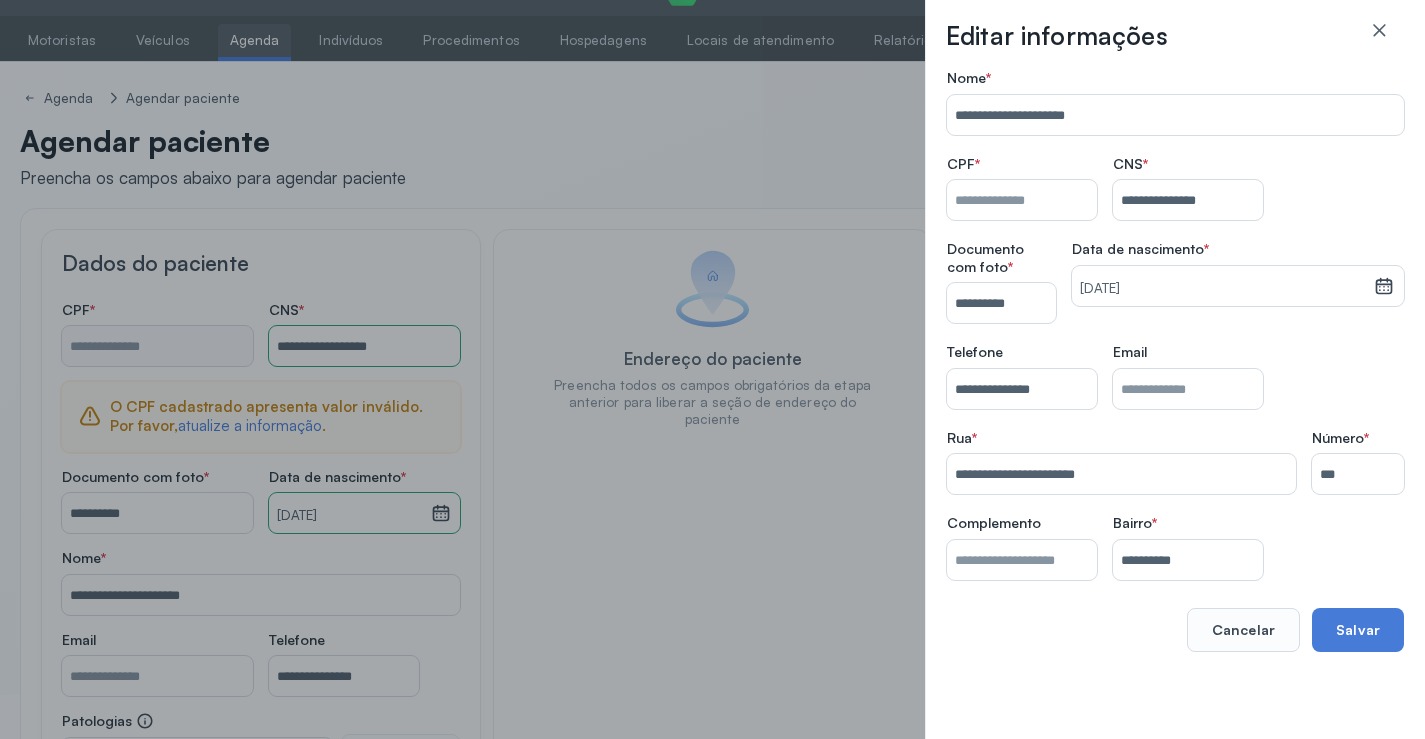click on "Nome   *" at bounding box center (1022, 200) 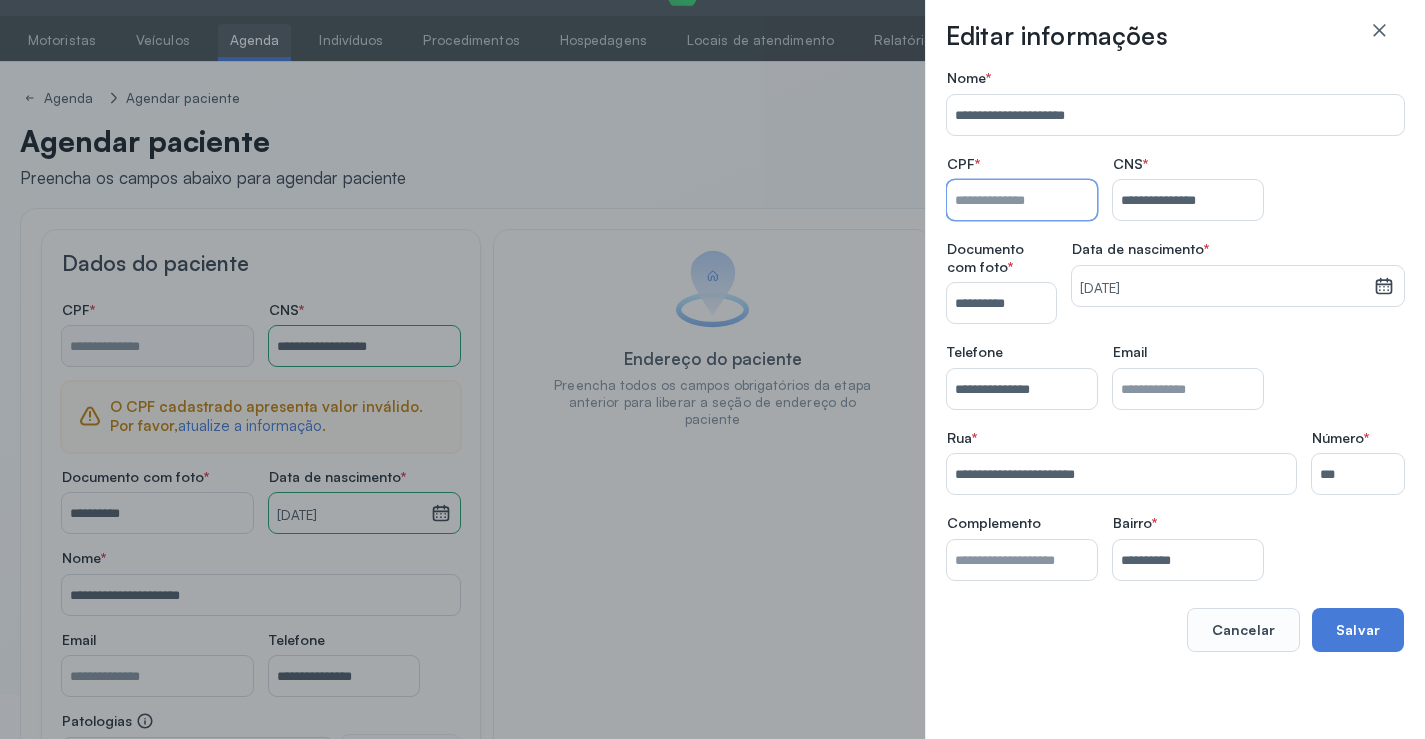 click on "Nome   *" at bounding box center [1022, 200] 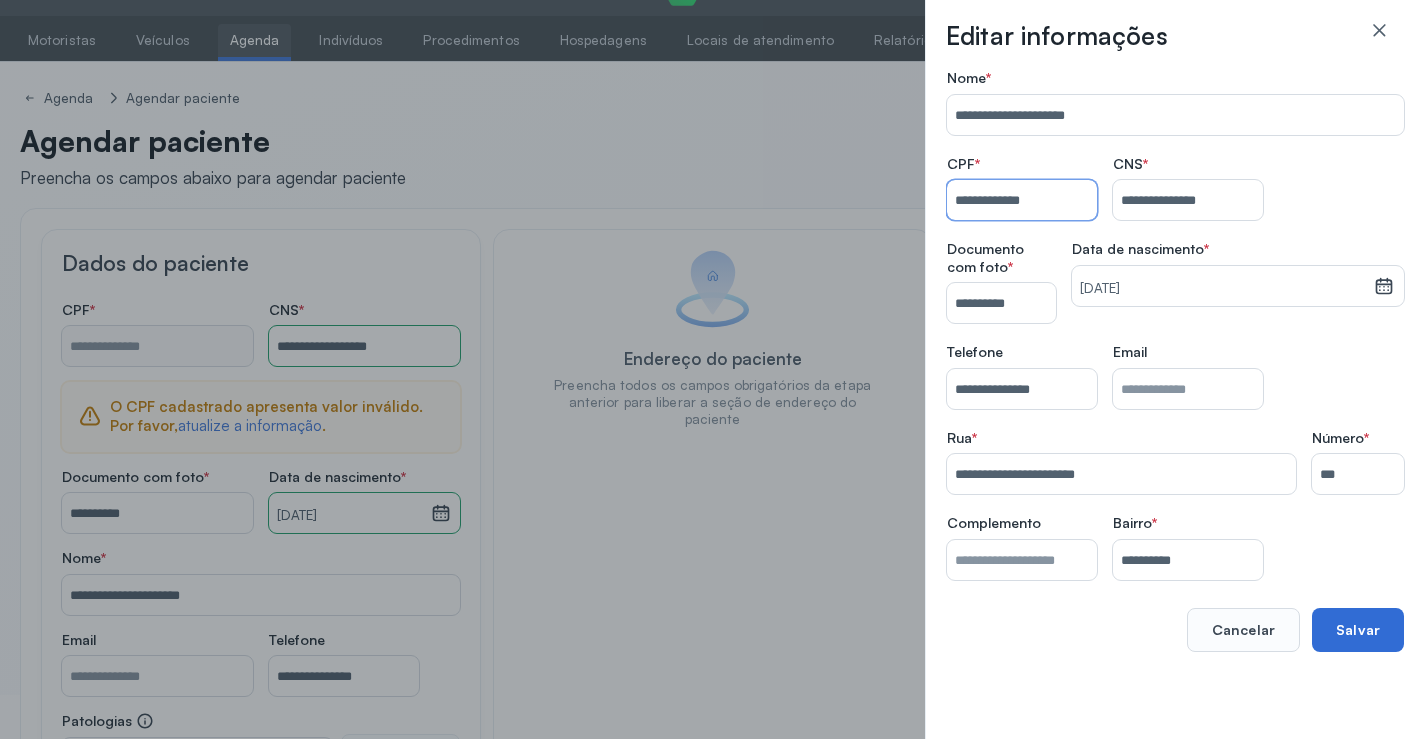 click on "**********" at bounding box center [1175, 360] 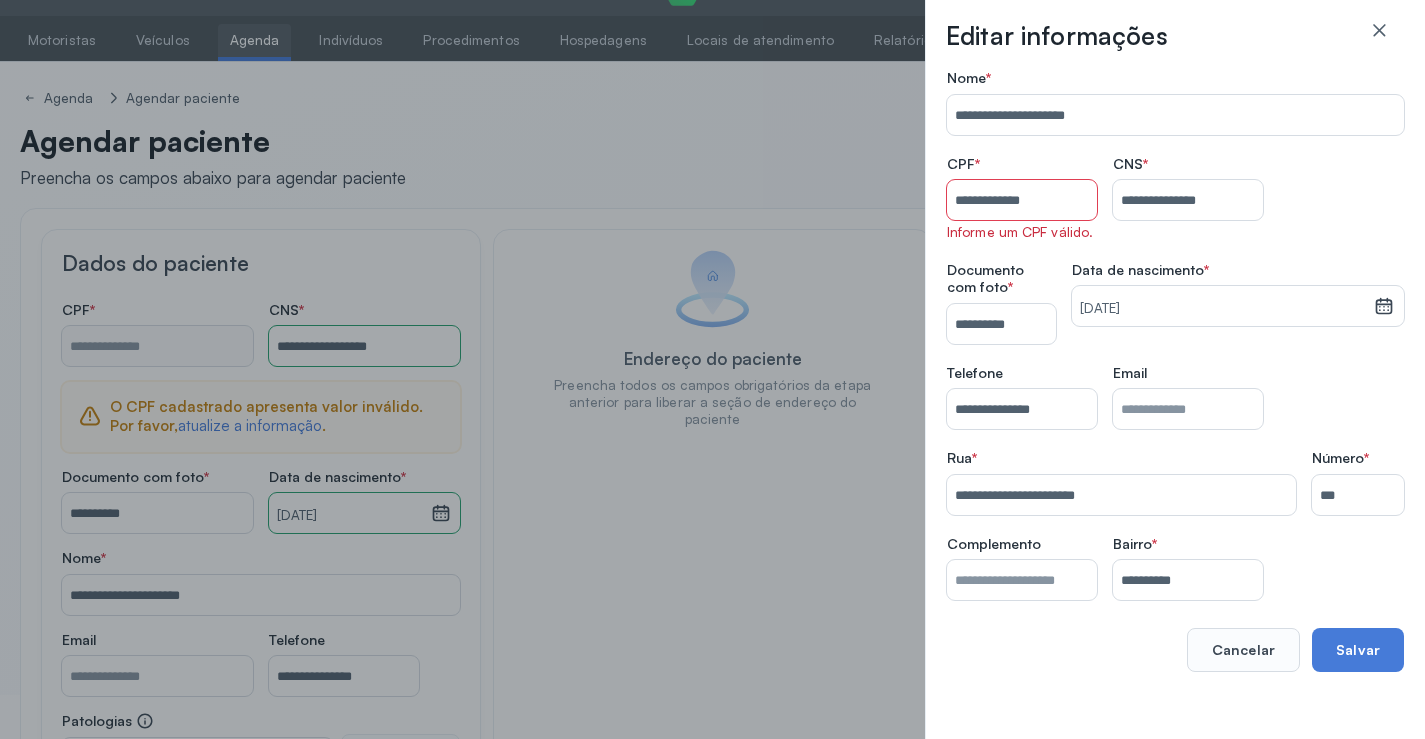 click on "**********" at bounding box center [1022, 200] 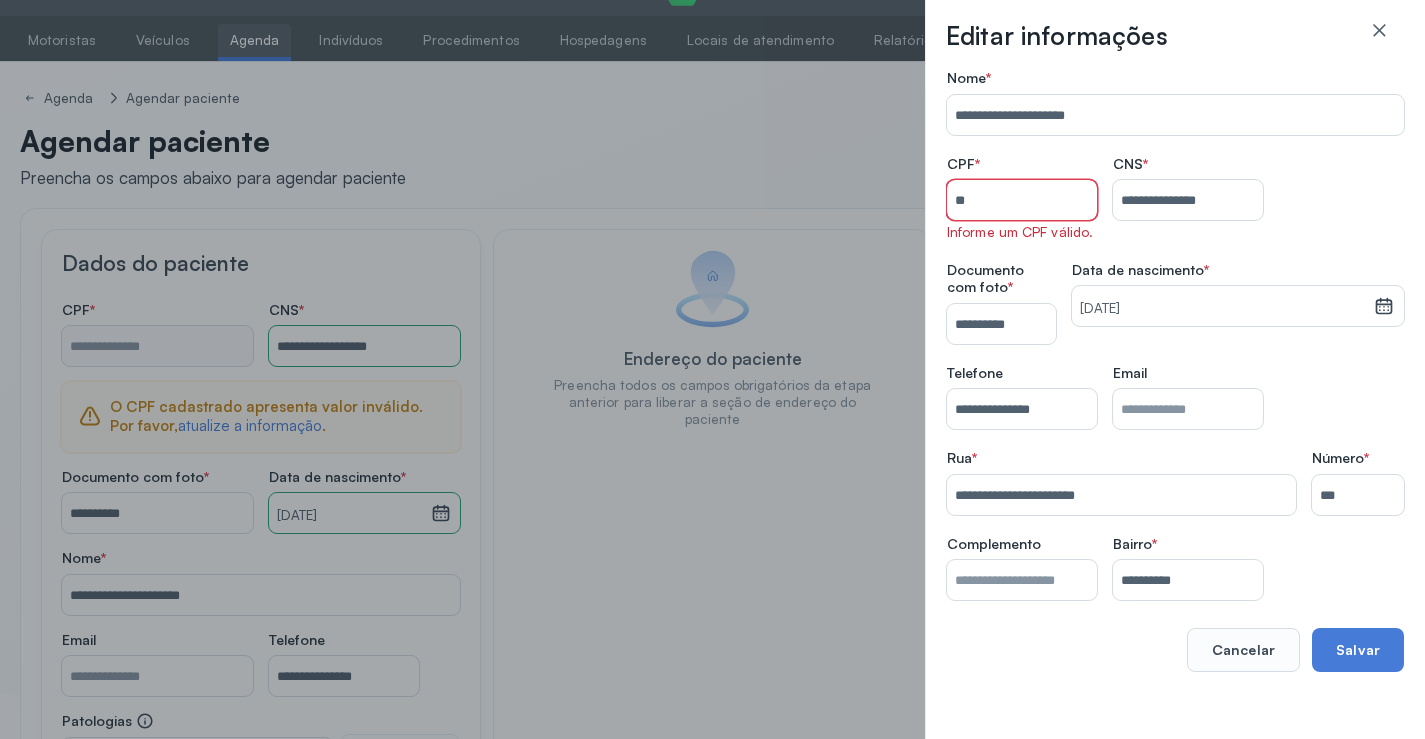 type on "*" 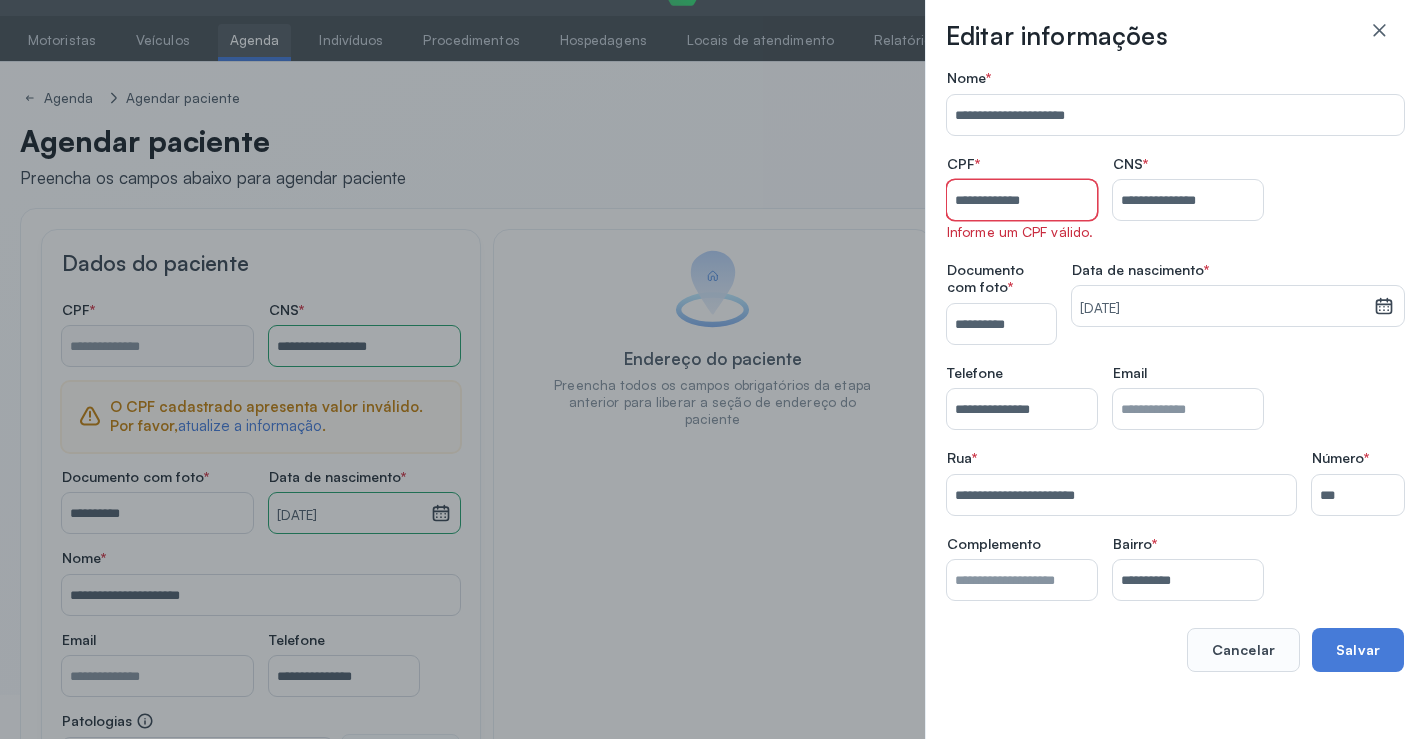 type on "**********" 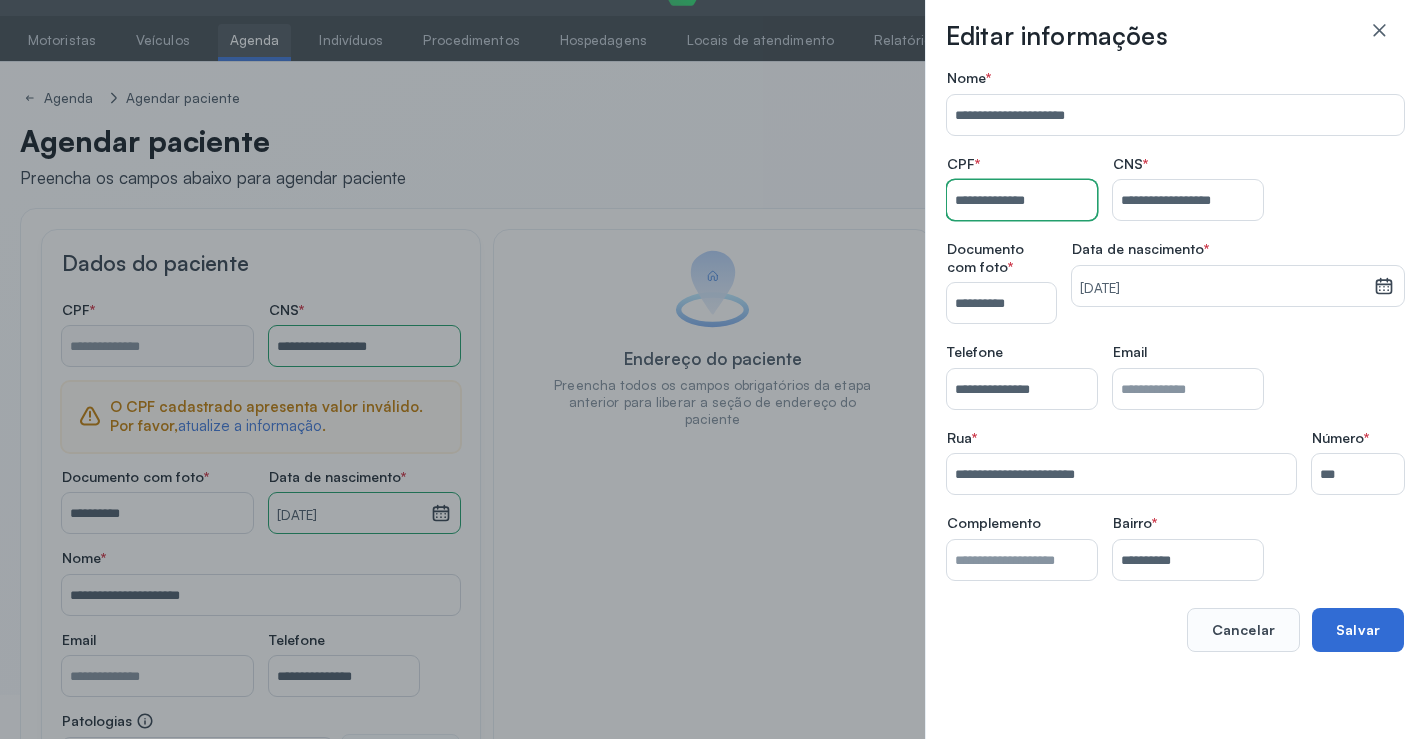 click on "Salvar" at bounding box center (1358, 630) 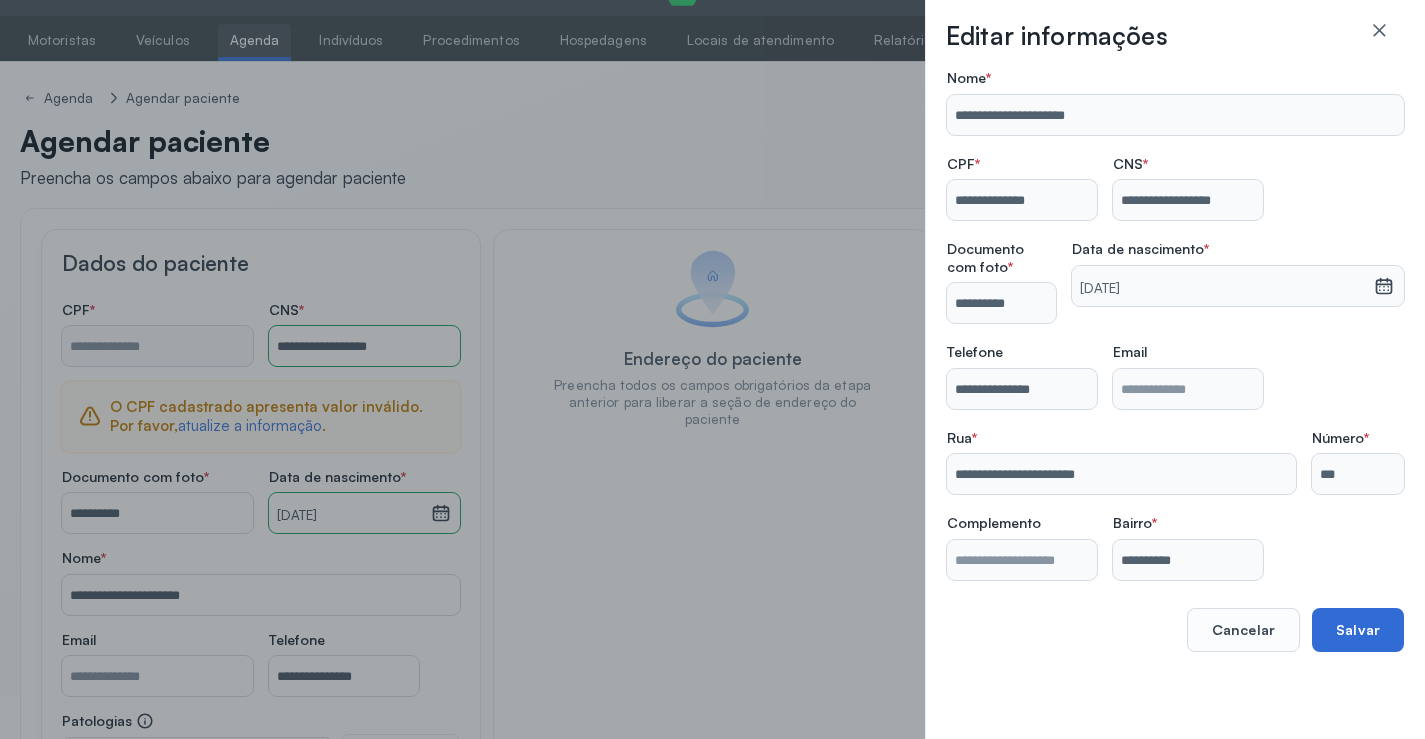 click on "Salvar" at bounding box center [1358, 630] 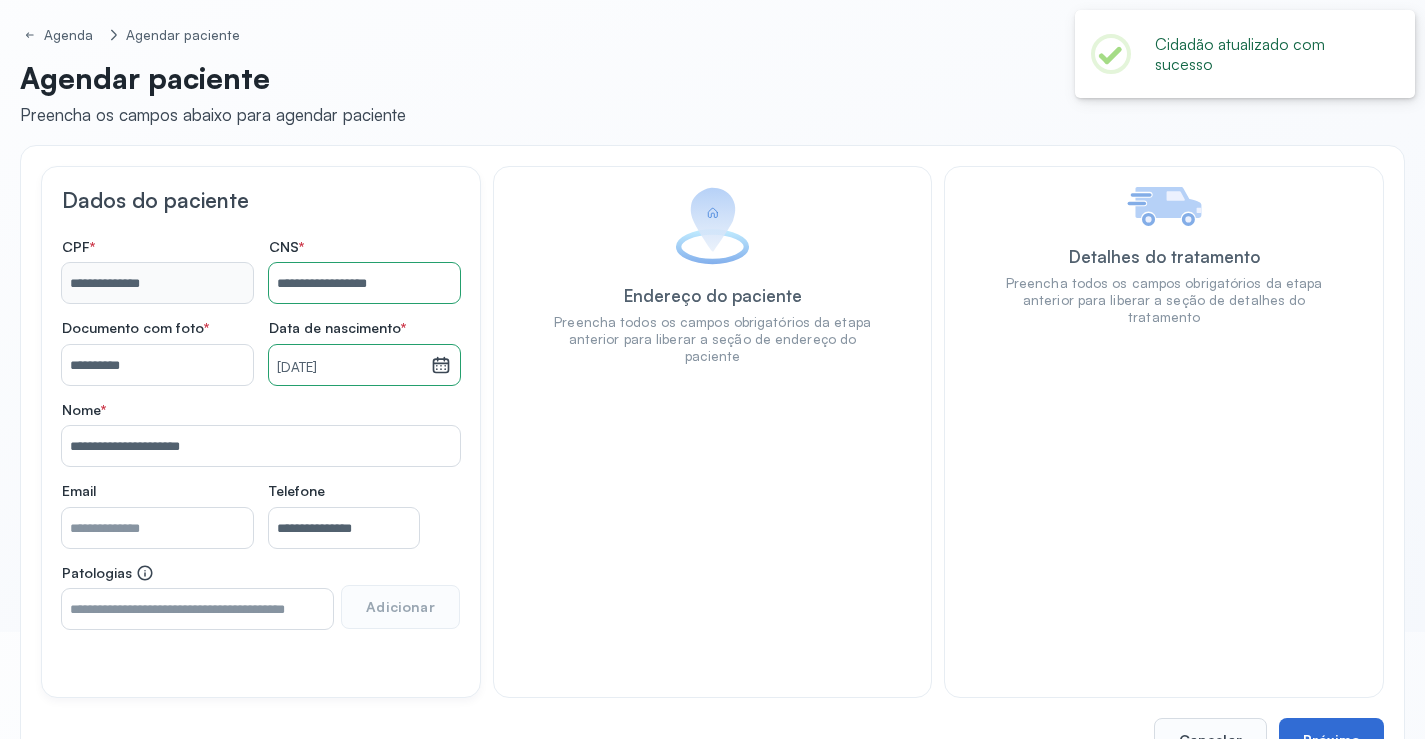 scroll, scrollTop: 171, scrollLeft: 0, axis: vertical 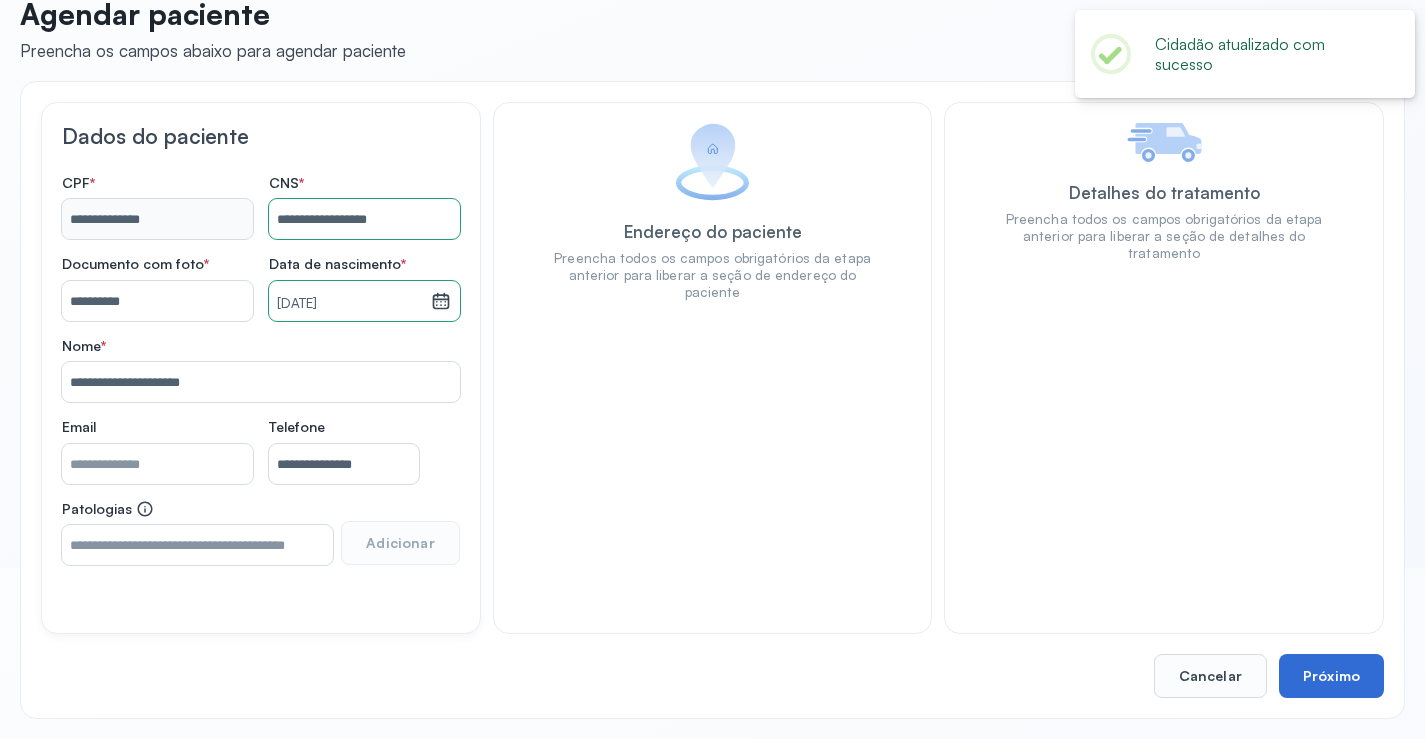 click on "Próximo" at bounding box center (1331, 676) 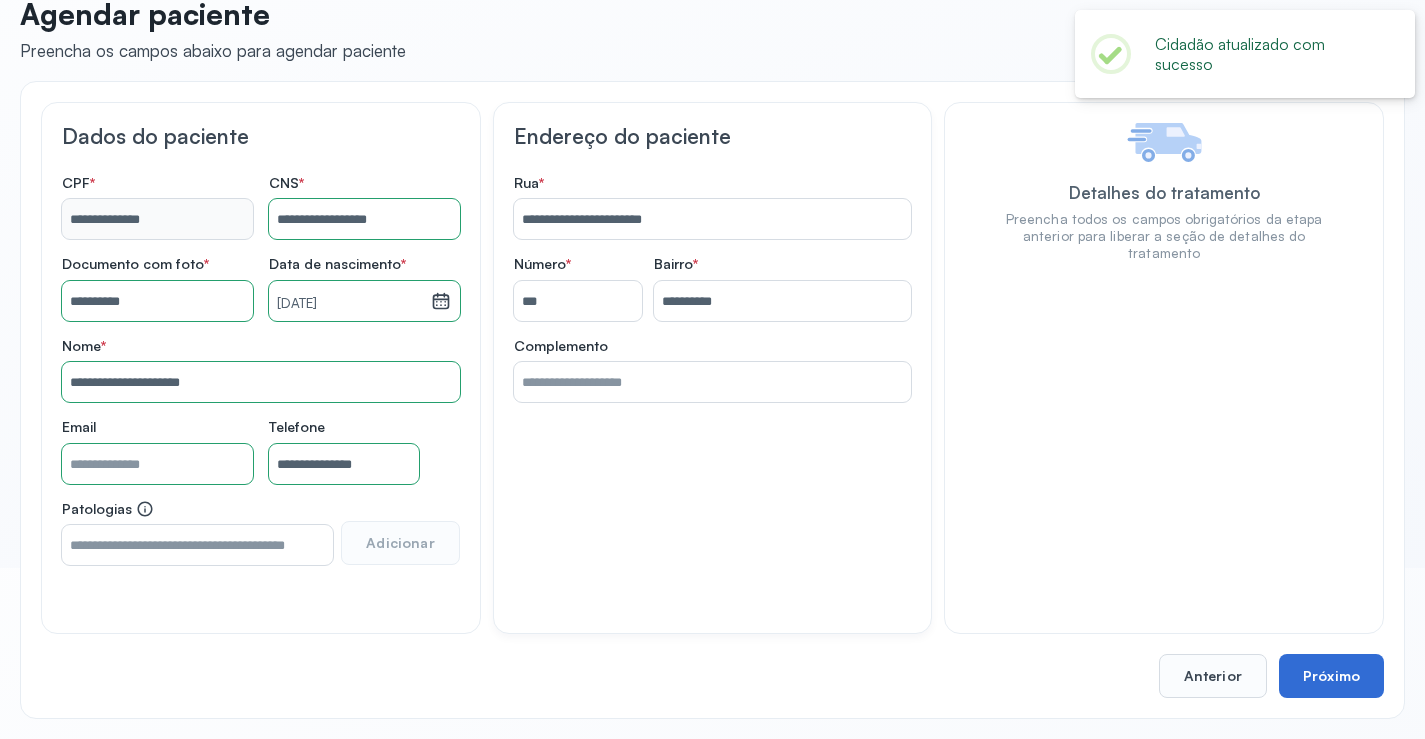 click on "Próximo" at bounding box center [1331, 676] 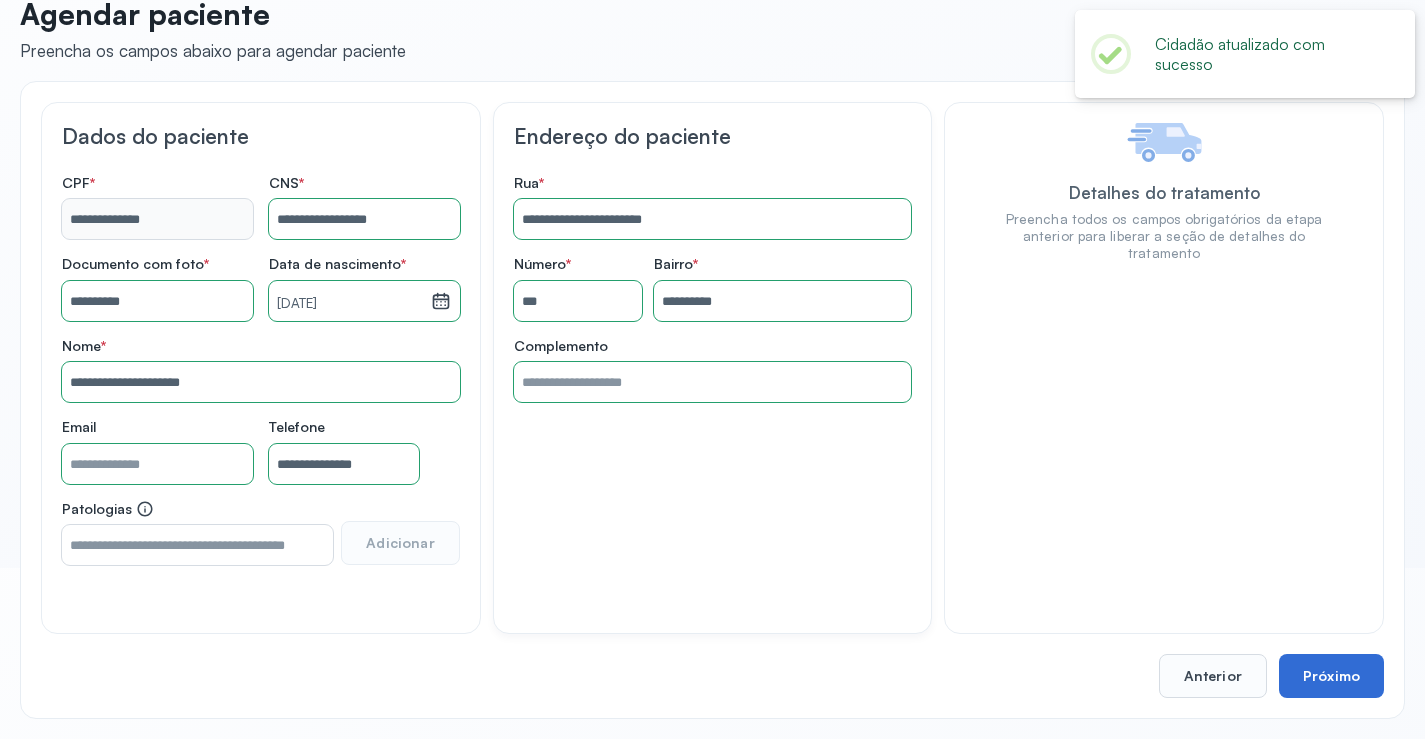 click on "Próximo" at bounding box center (1331, 676) 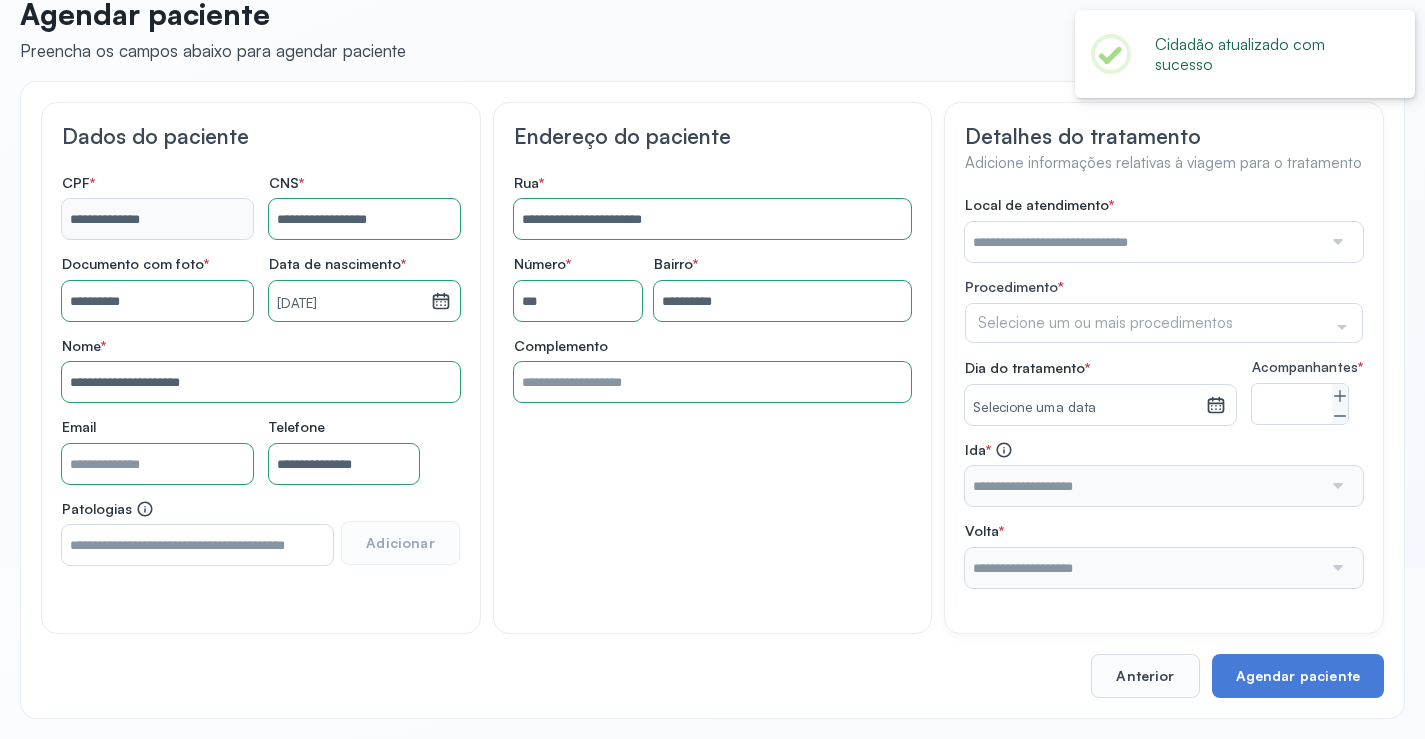 click at bounding box center (1336, 242) 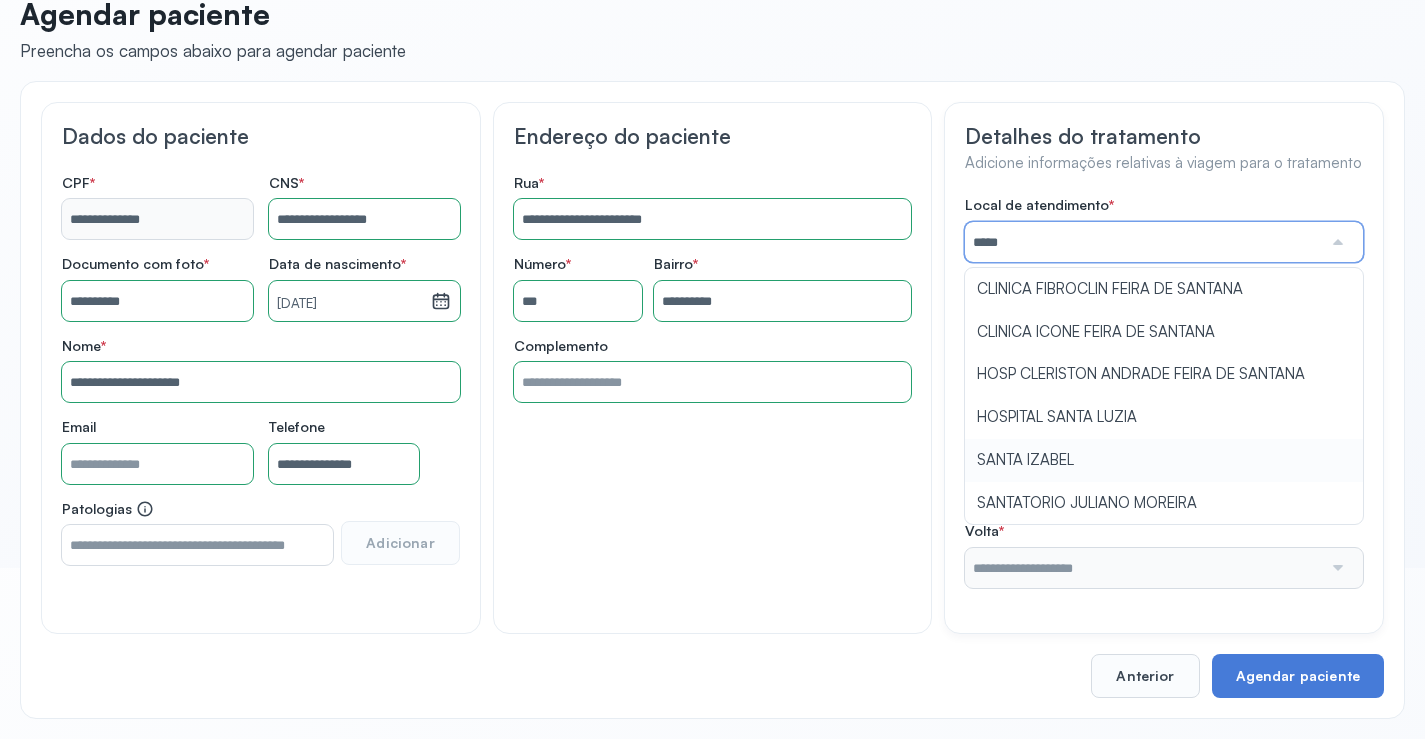 type on "**********" 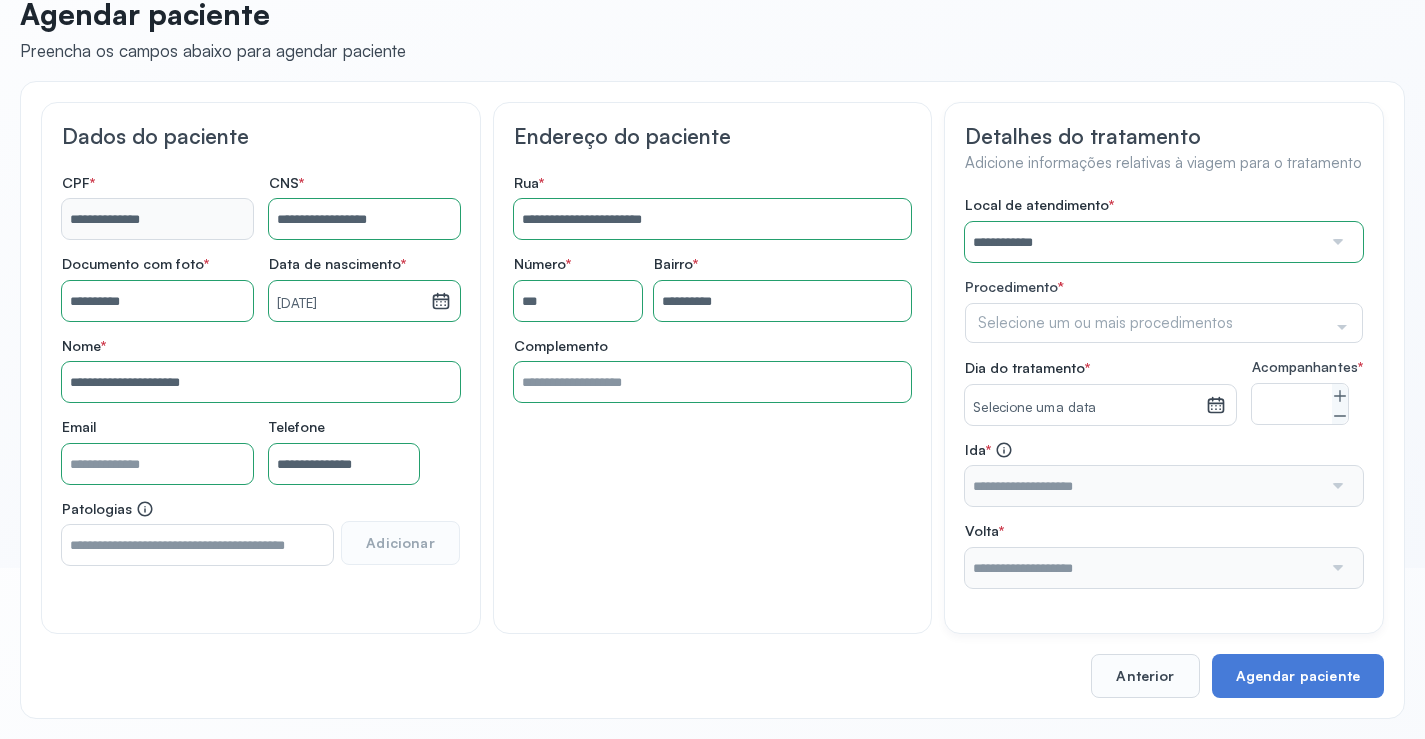 click on "**********" at bounding box center [1164, 392] 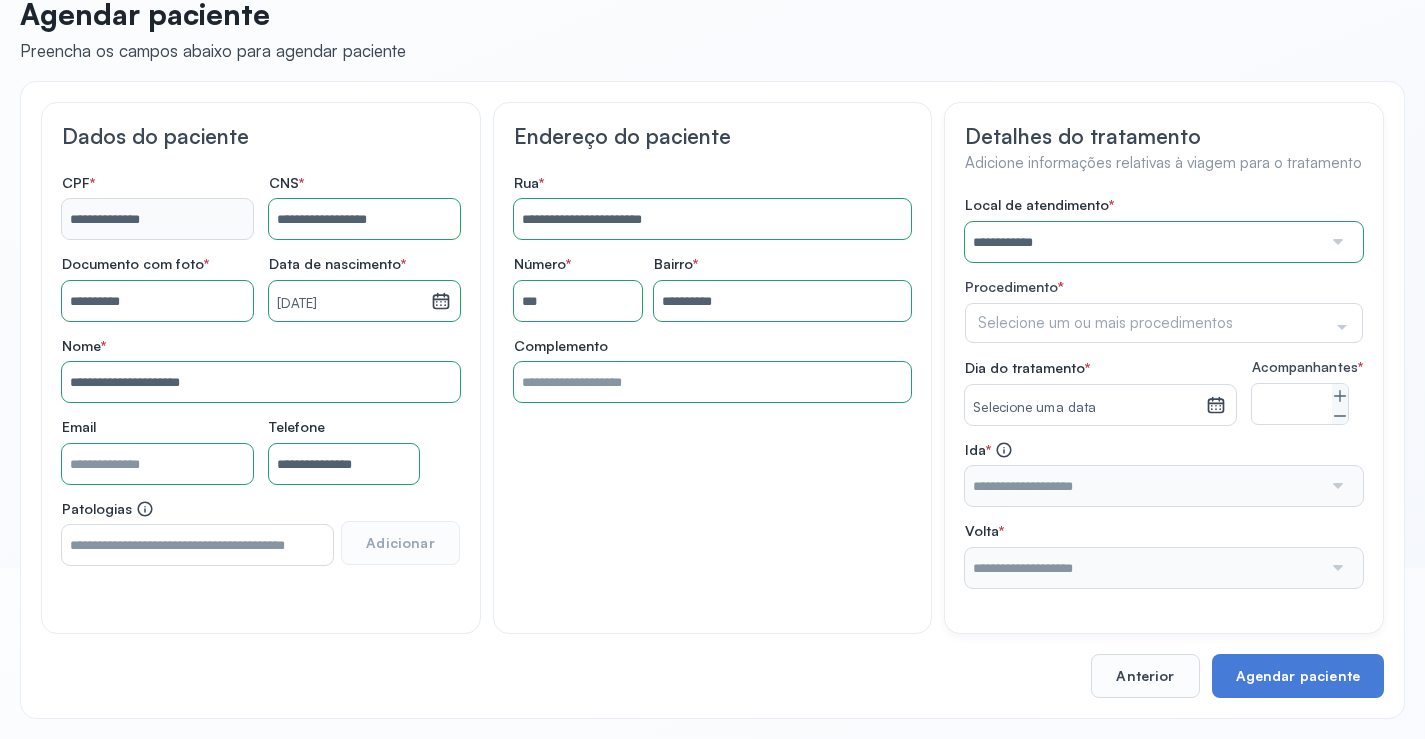 click 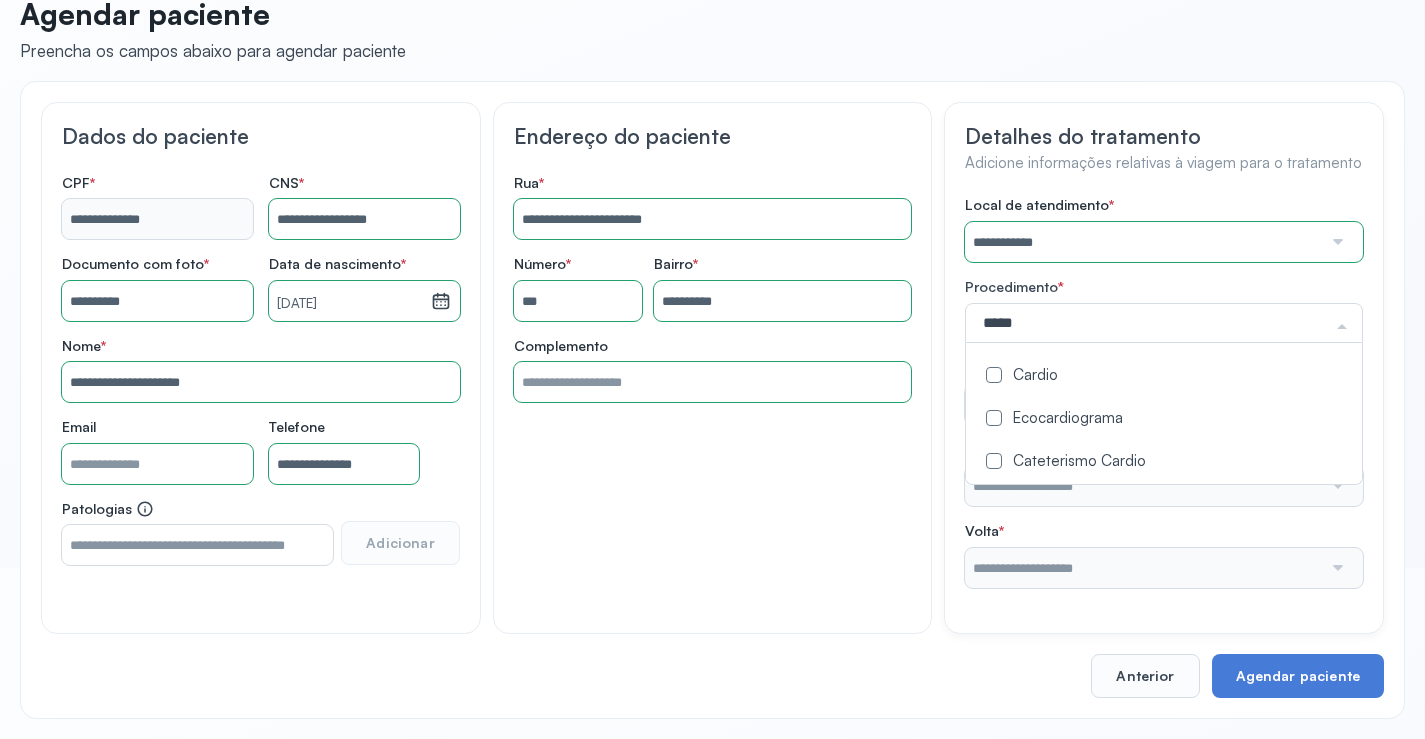 type on "******" 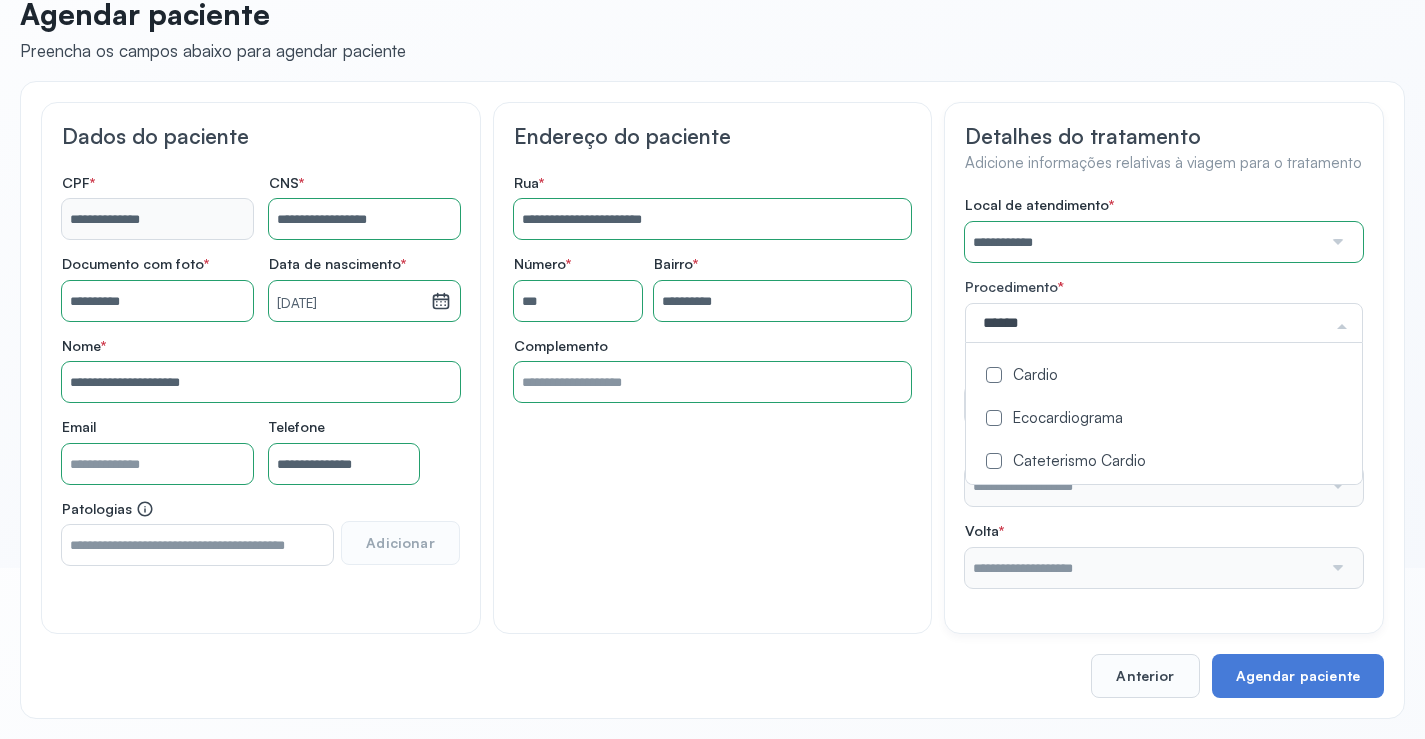 click on "Cardio" 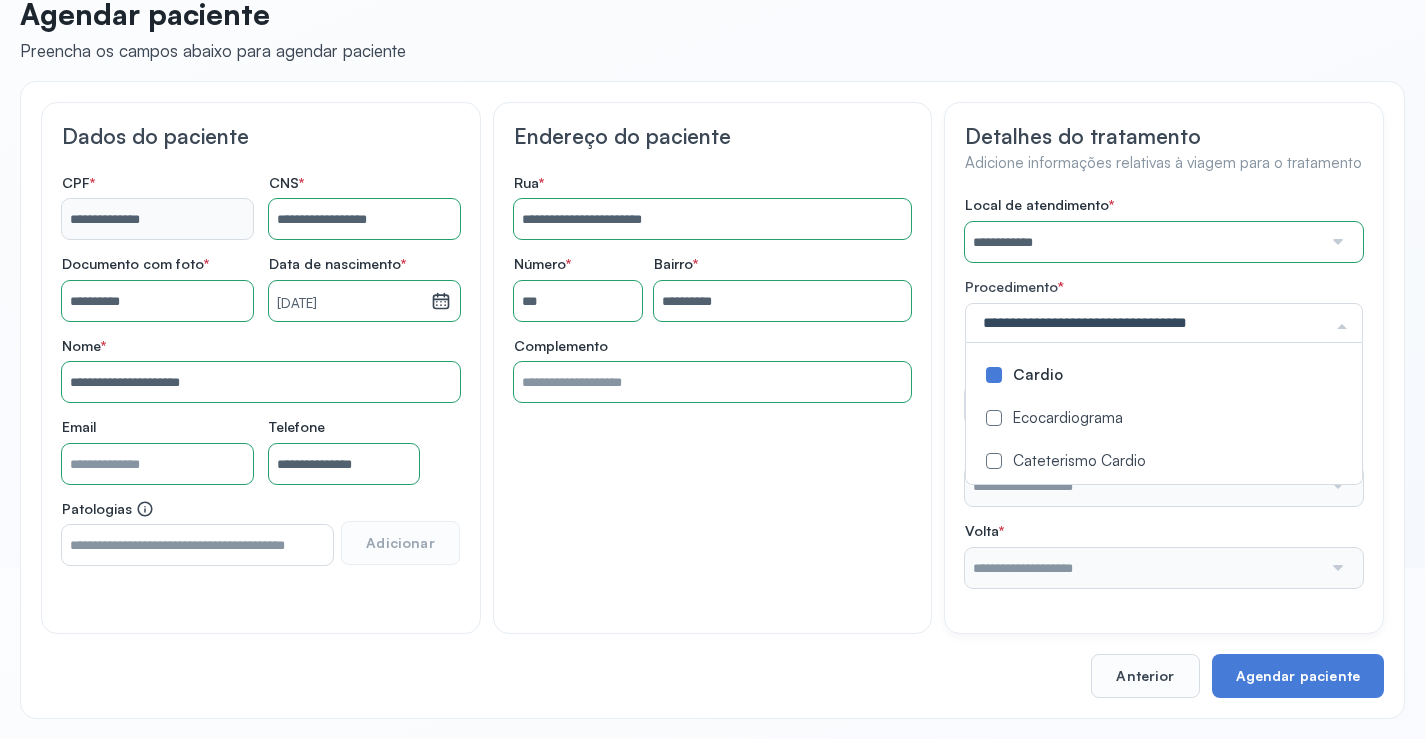 click on "**********" 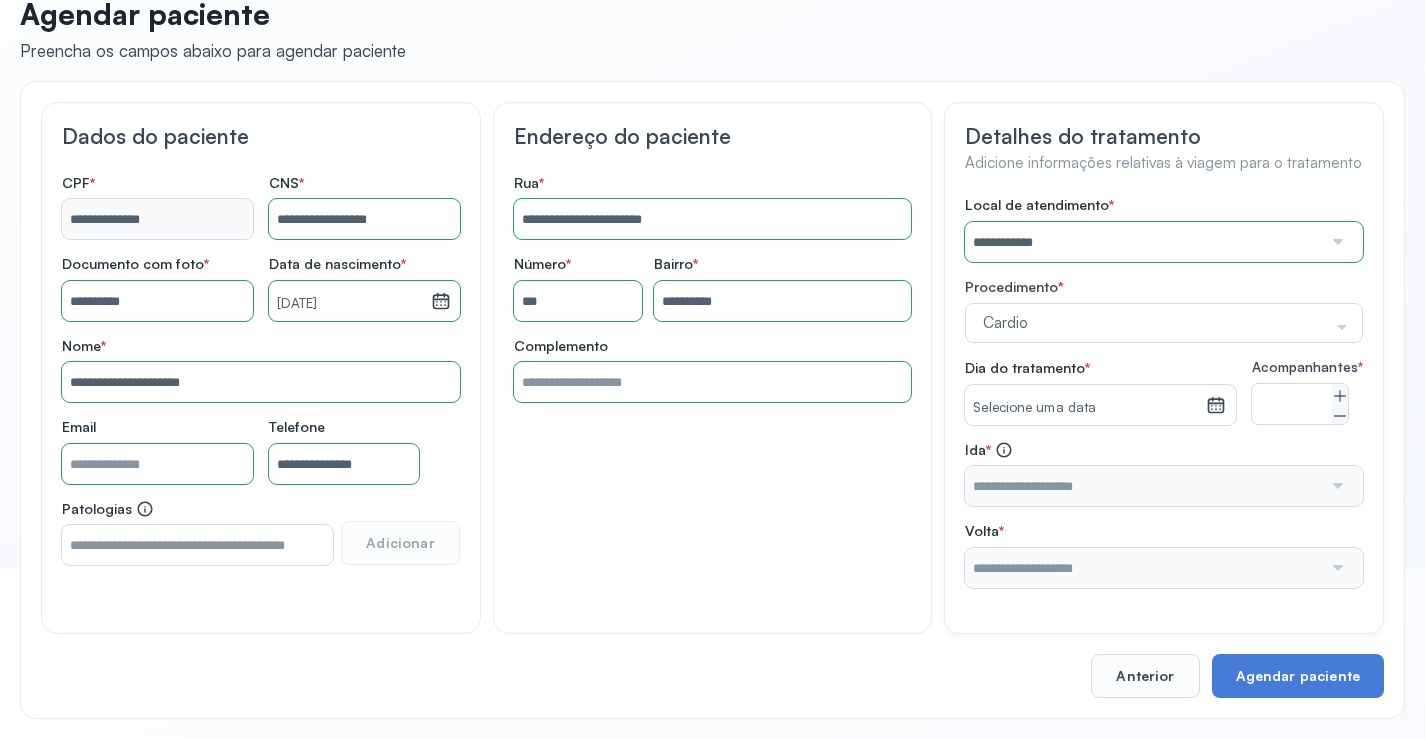 click 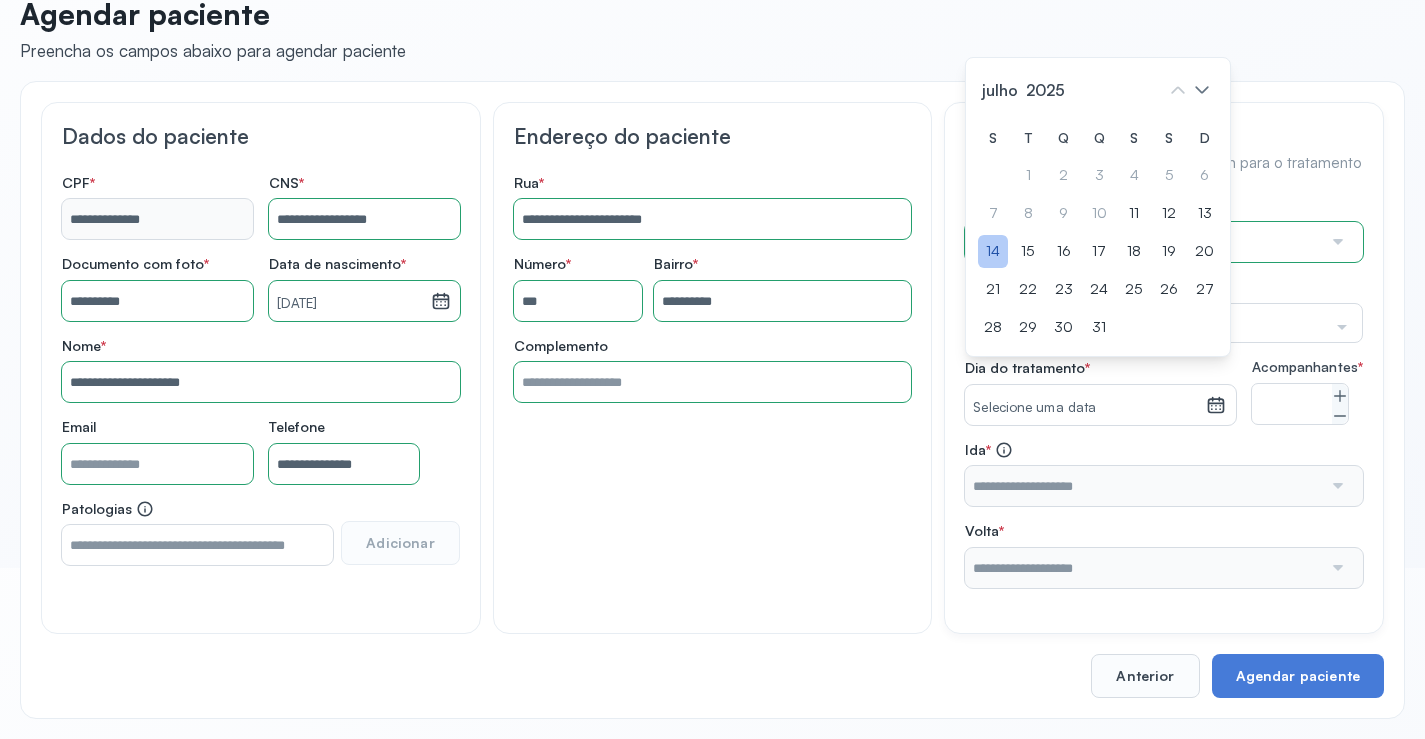 click on "14" 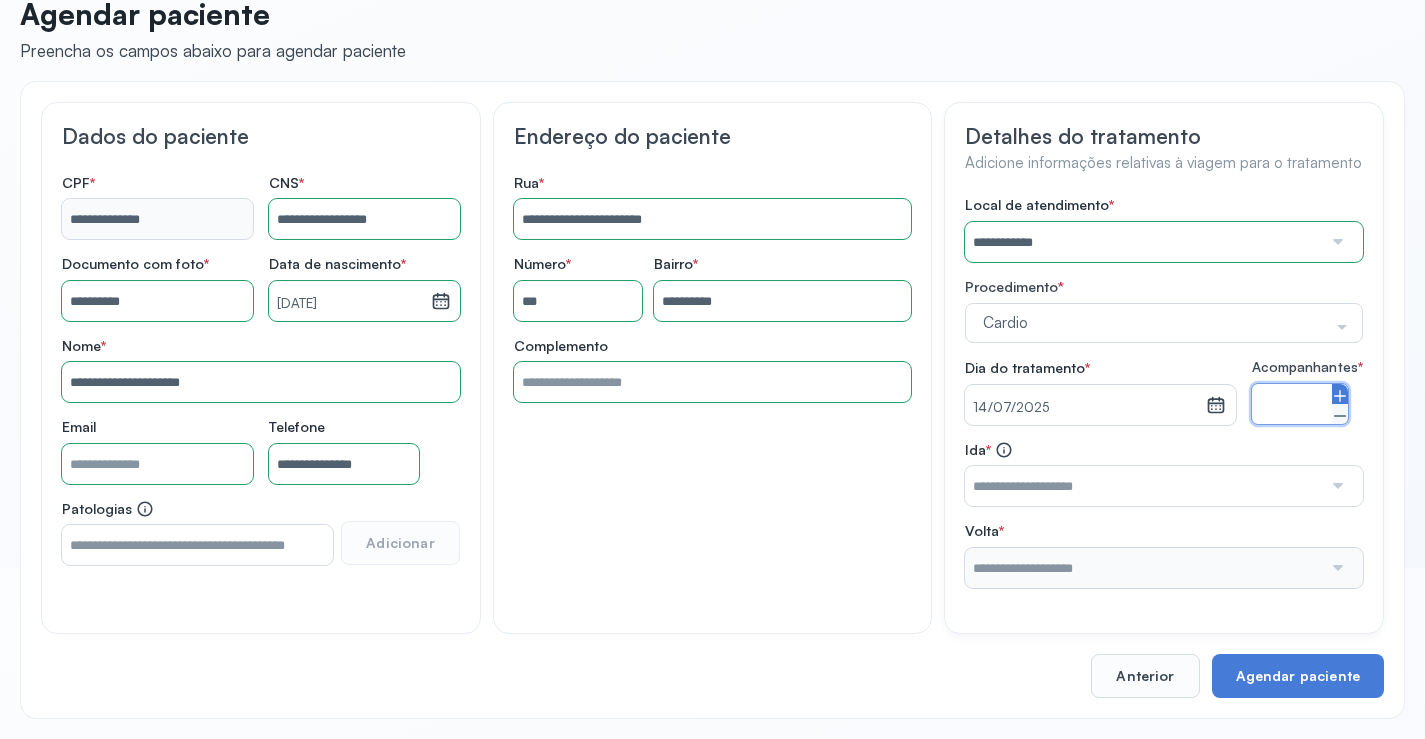 click 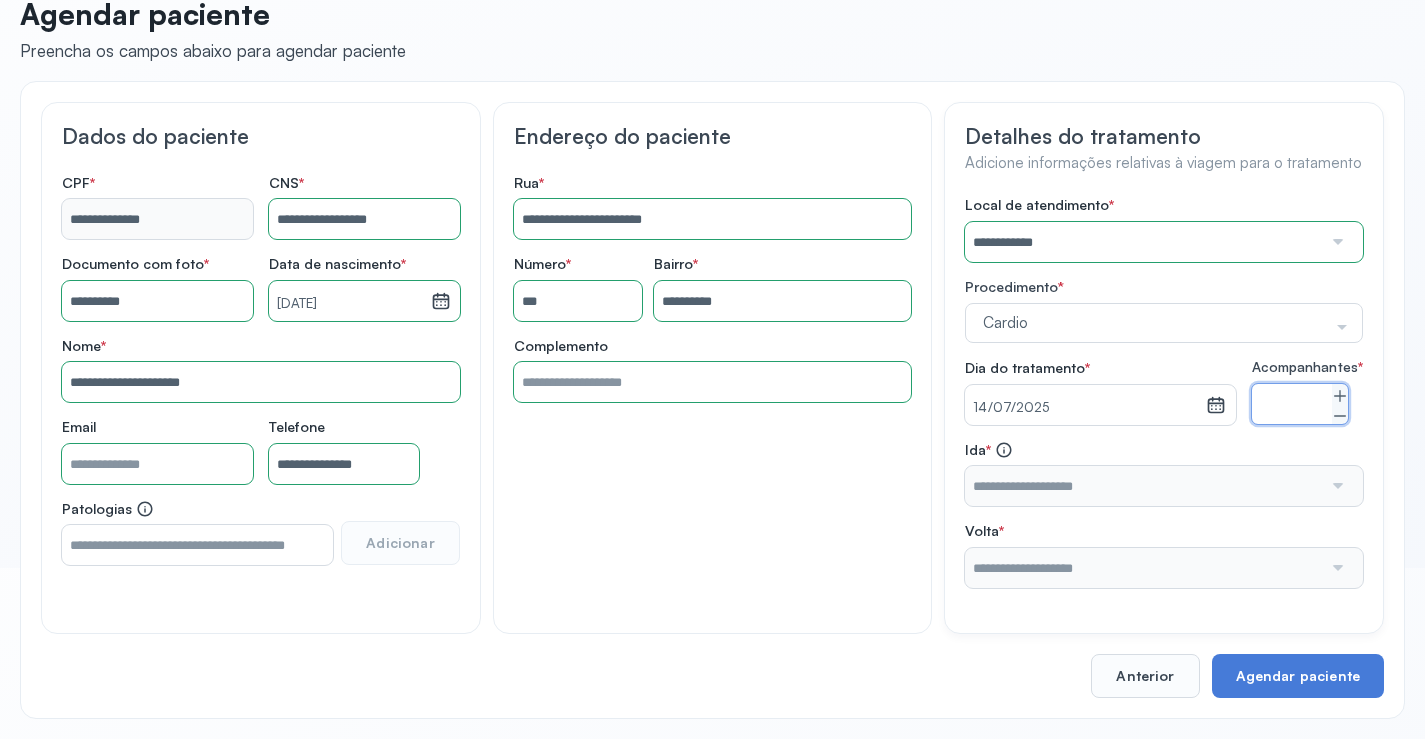 click at bounding box center [1336, 486] 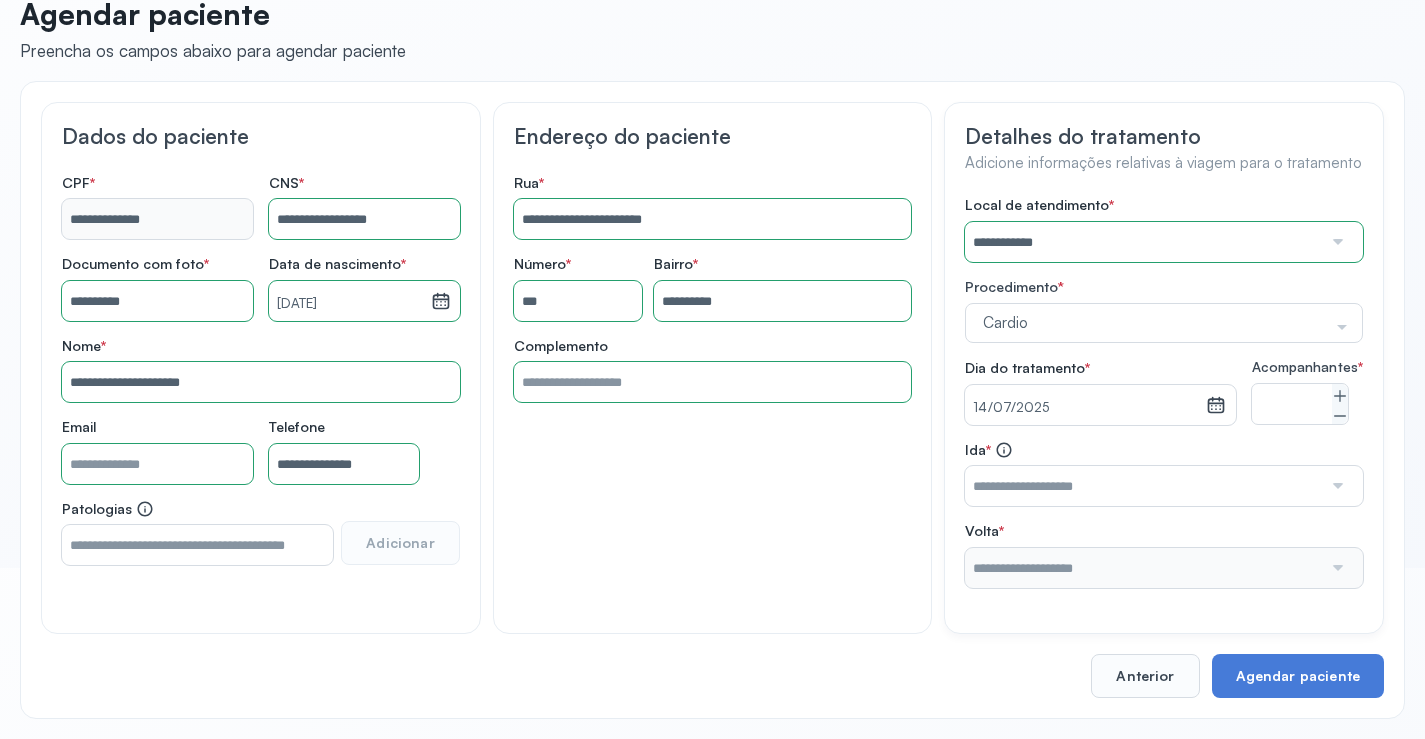 click at bounding box center (1336, 486) 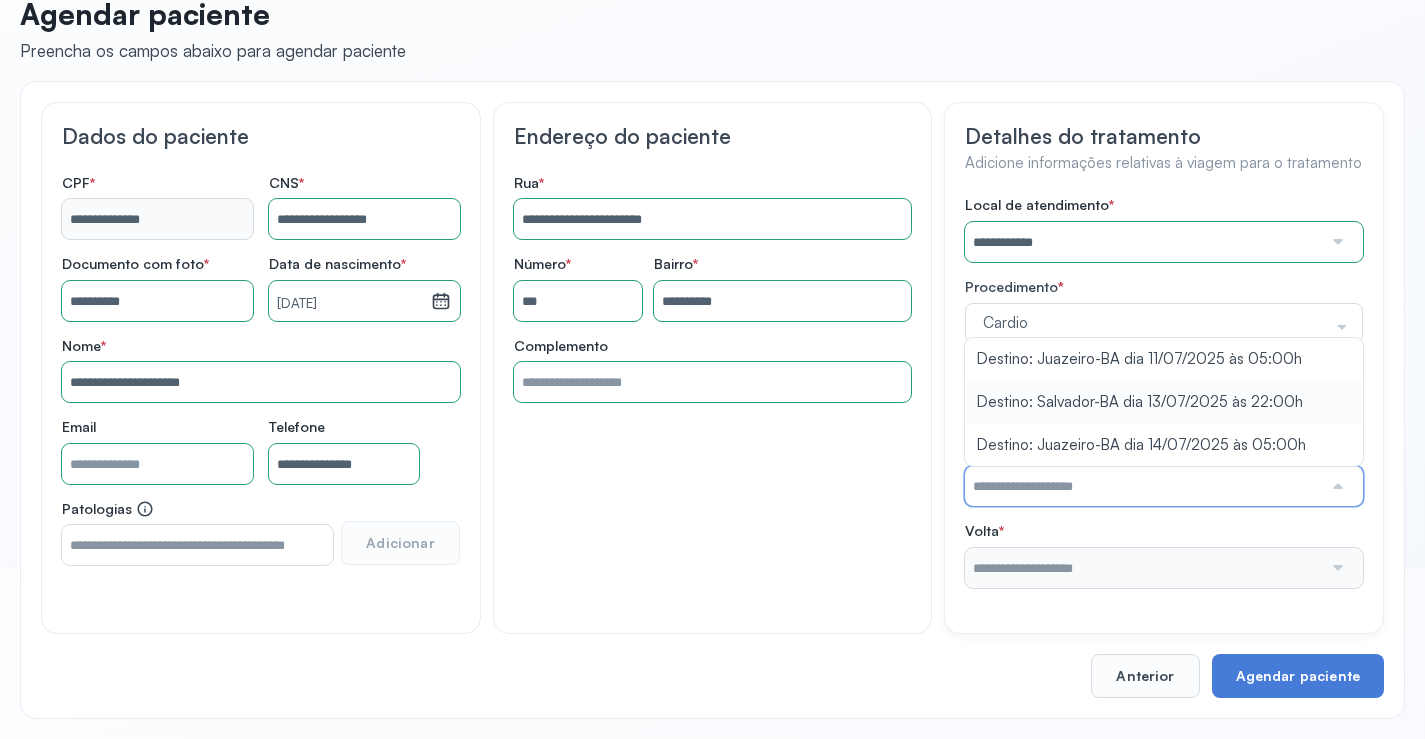 type on "**********" 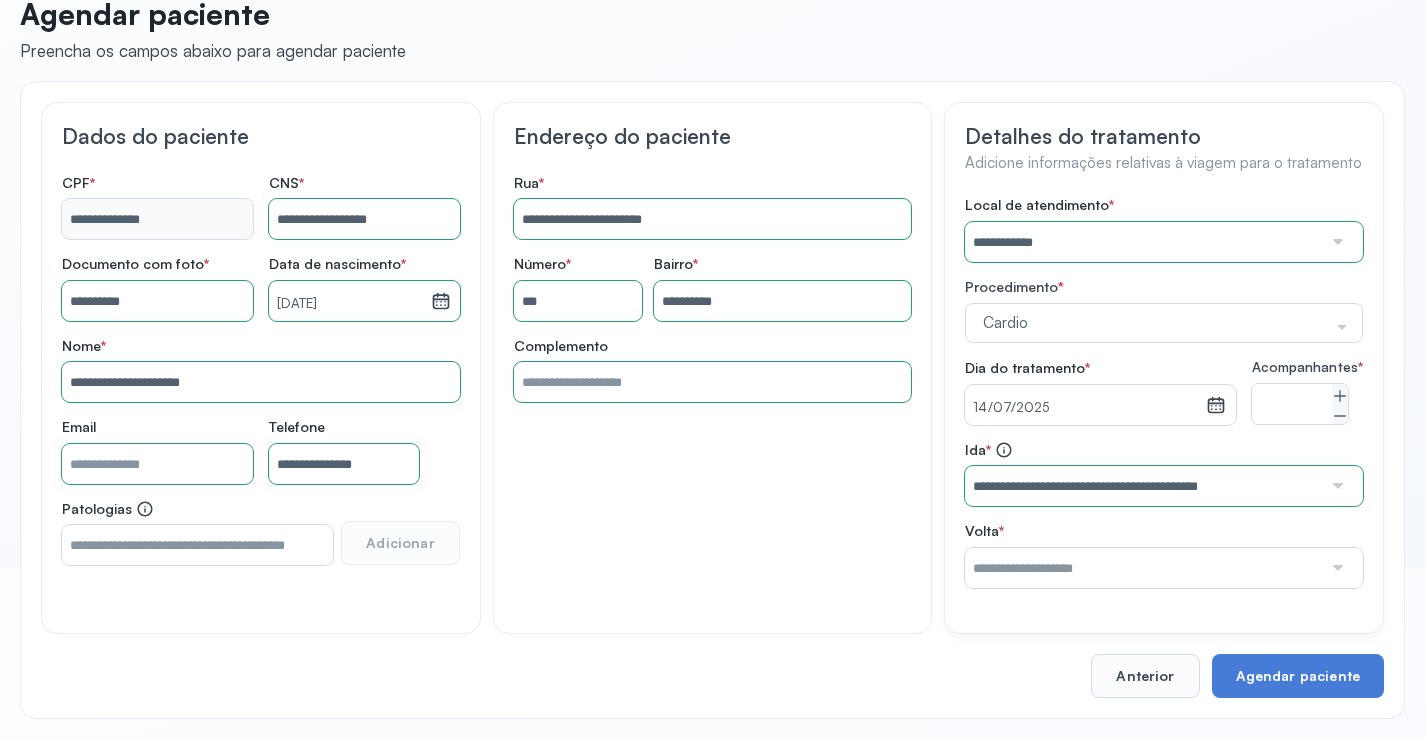 click on "**********" at bounding box center [1164, 392] 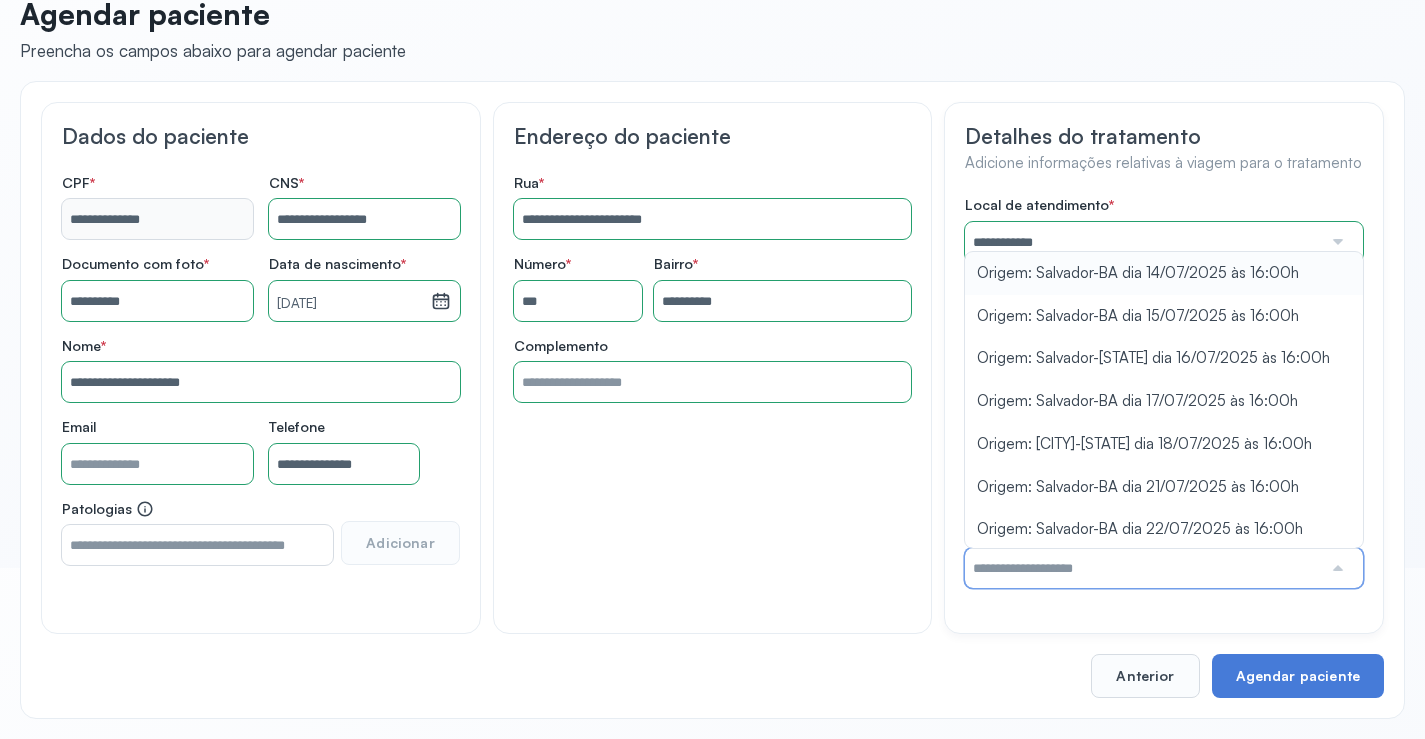 type on "**********" 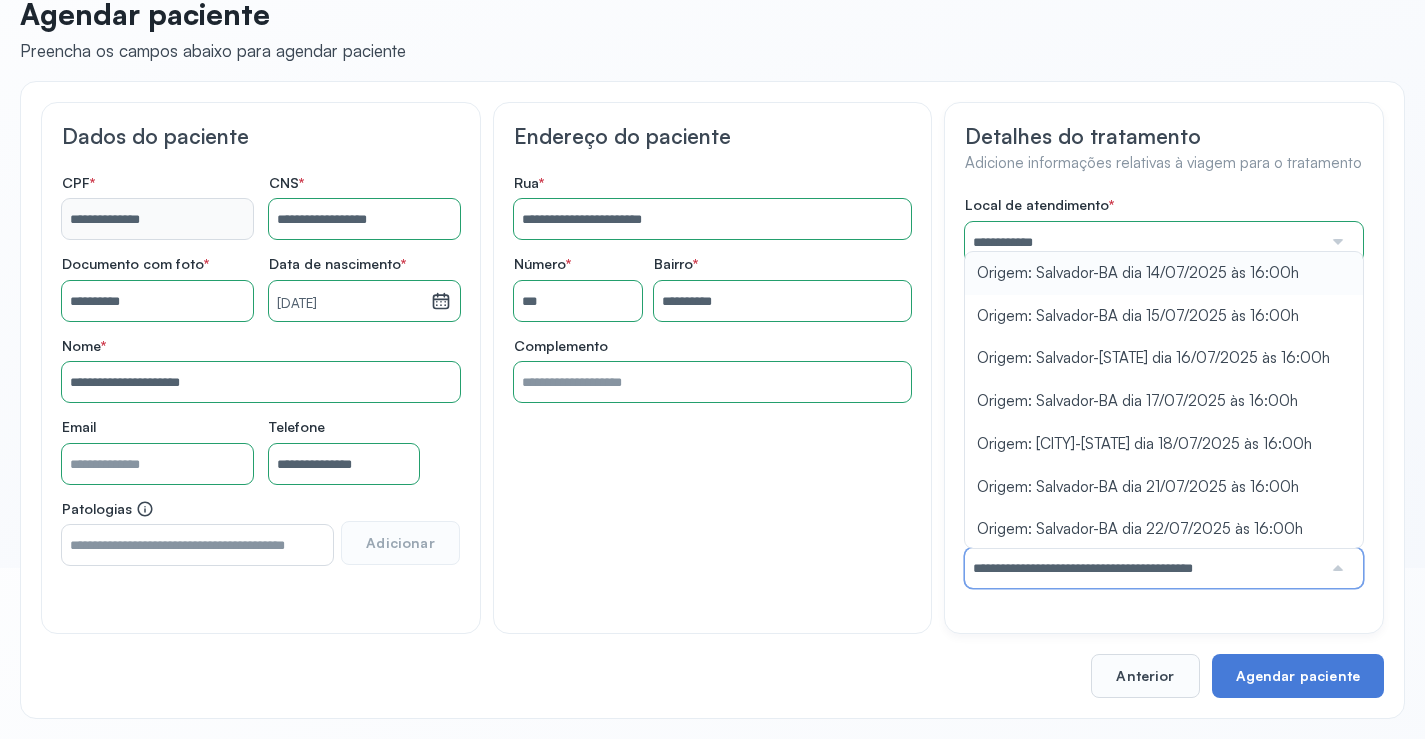 click on "**********" at bounding box center [1164, 392] 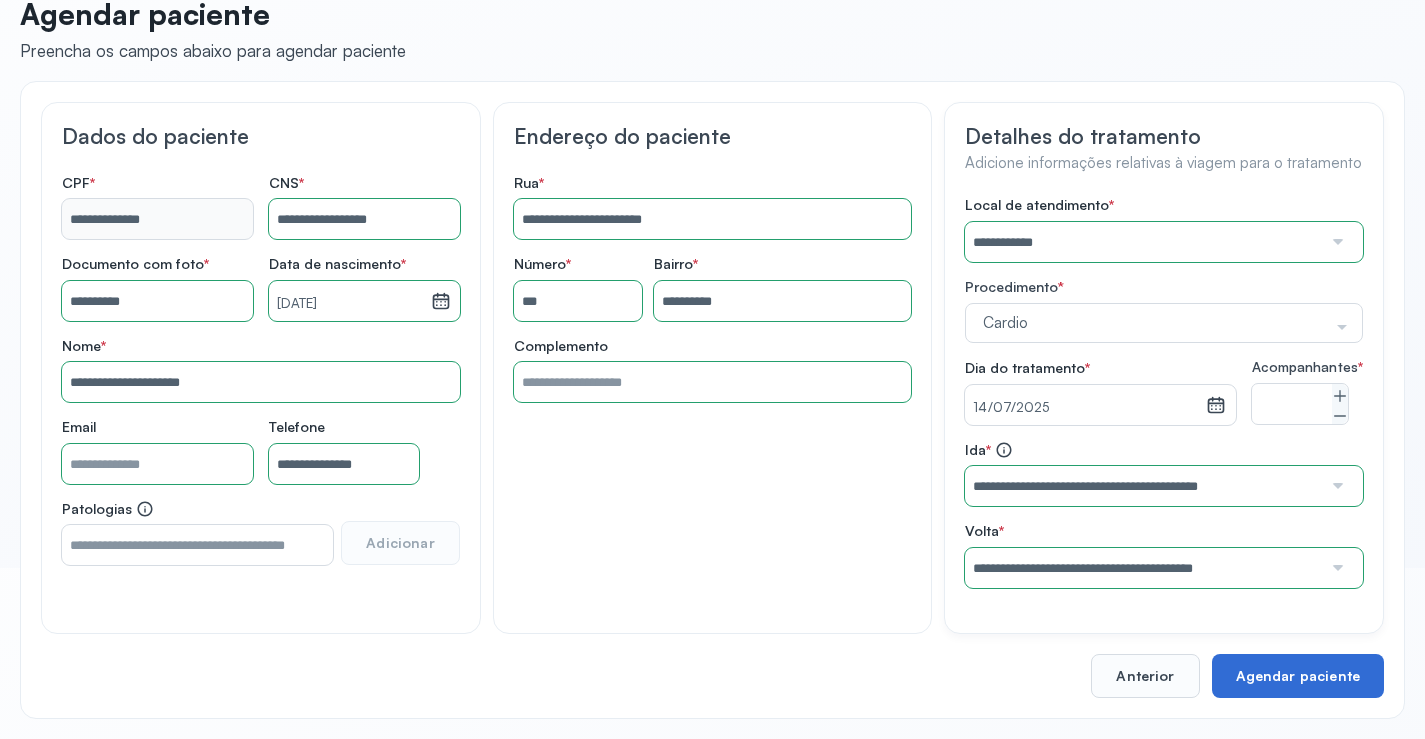 click on "Agendar paciente" at bounding box center [1298, 676] 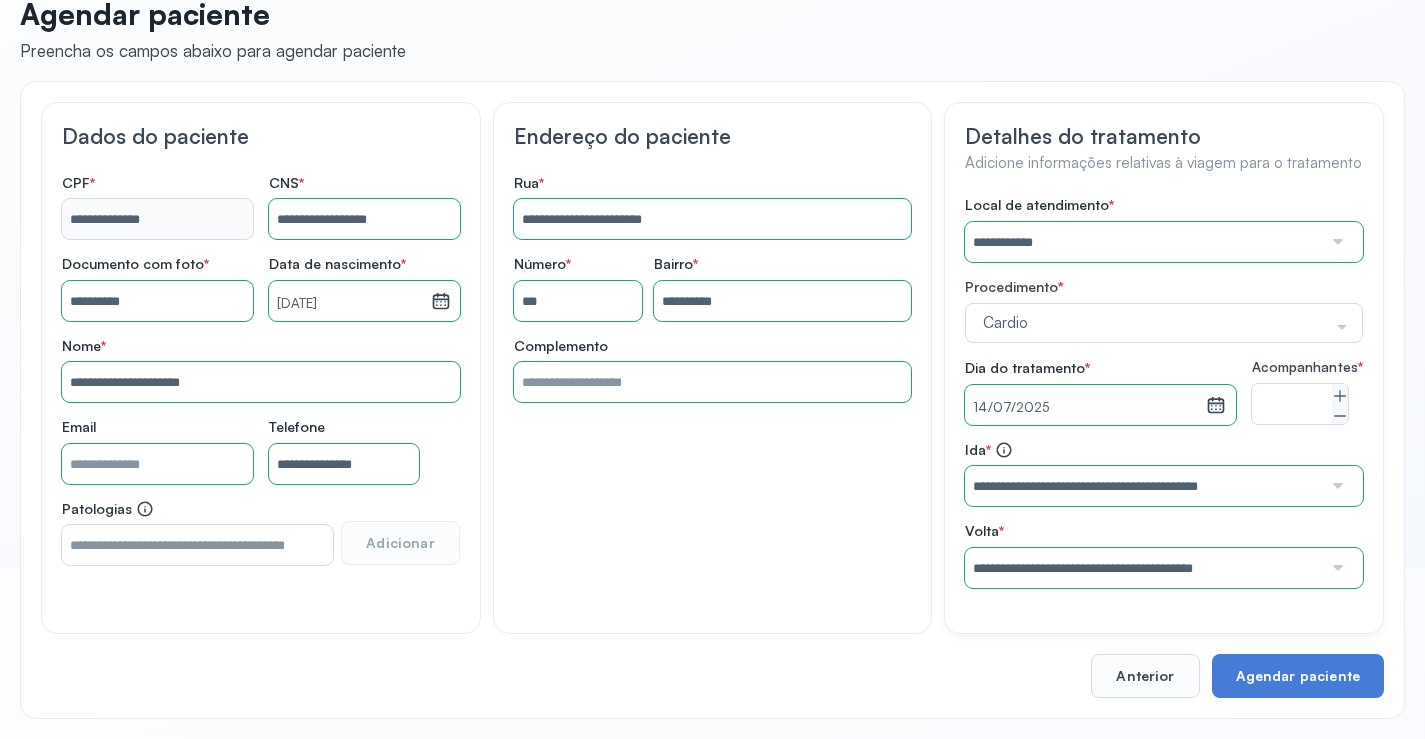 scroll, scrollTop: 44, scrollLeft: 0, axis: vertical 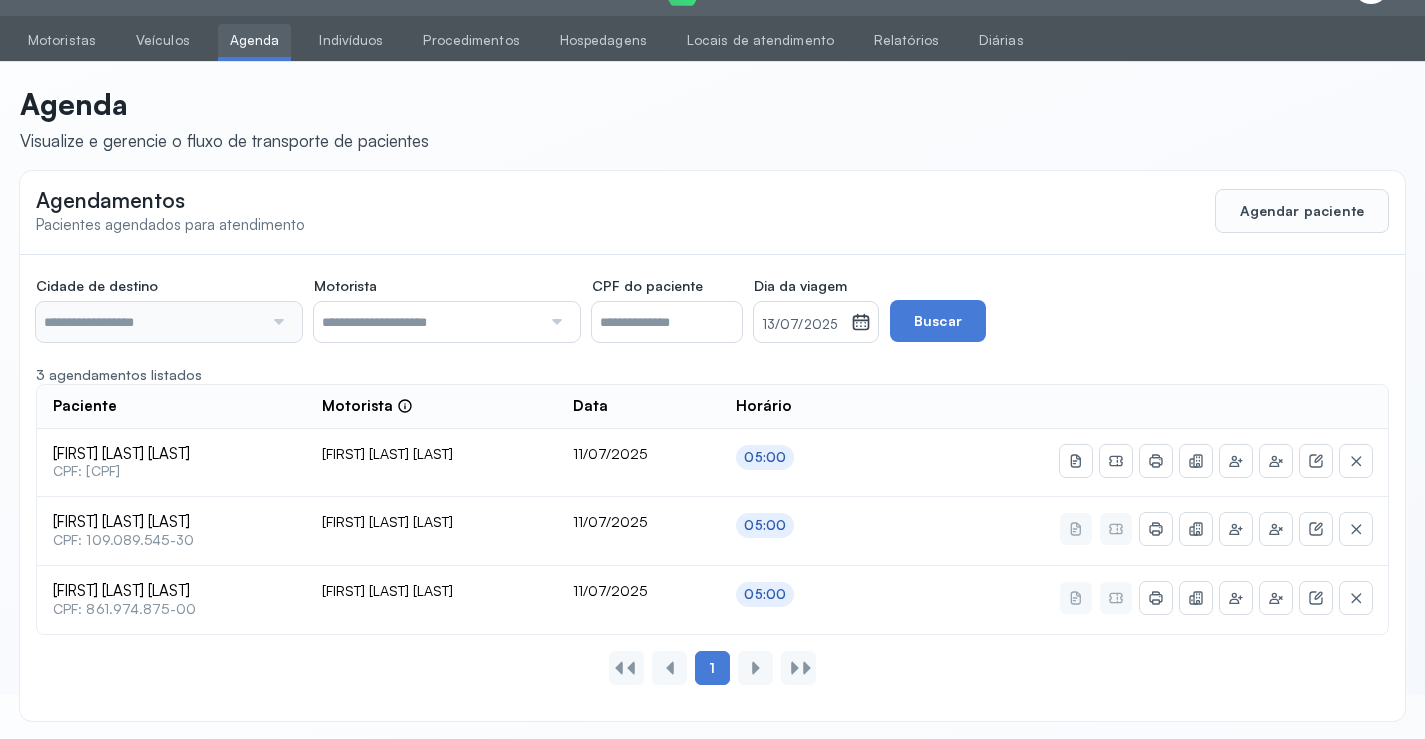 type on "********" 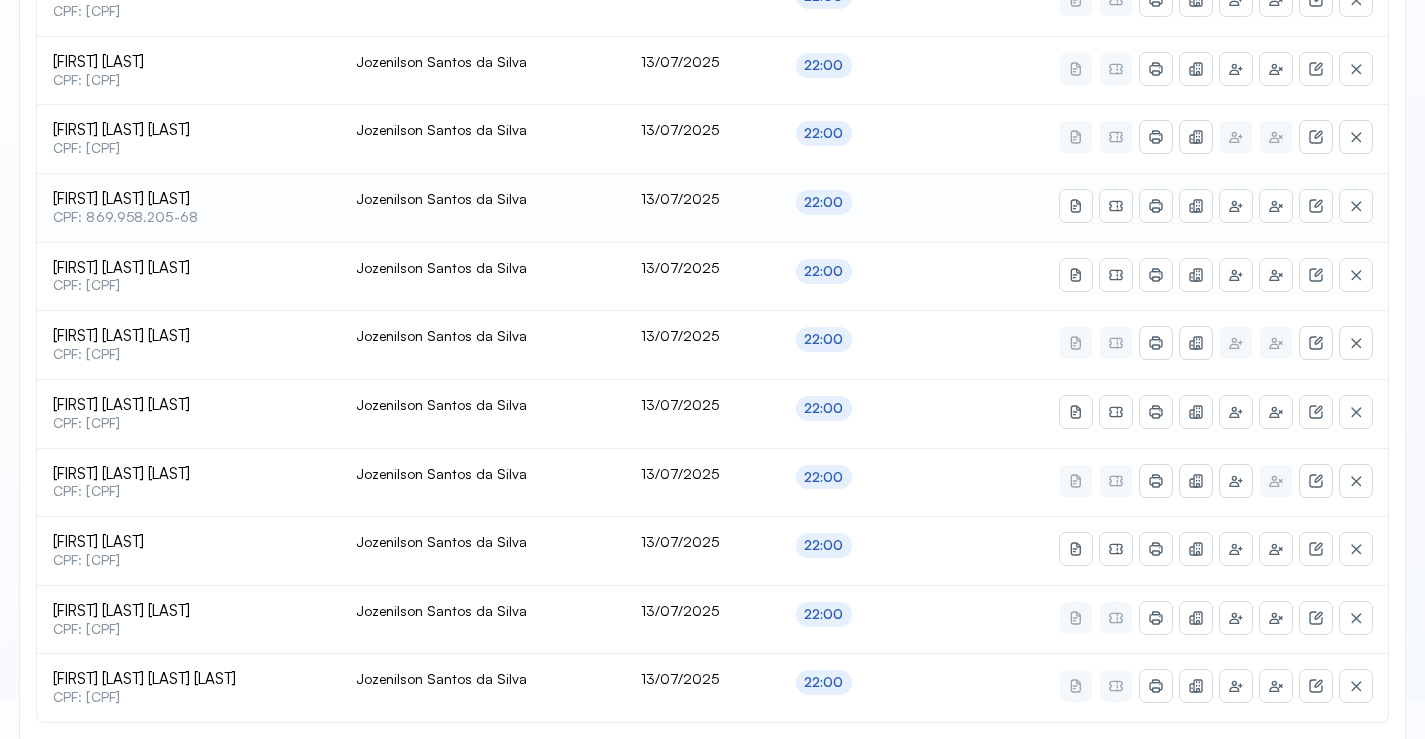 scroll, scrollTop: 865, scrollLeft: 0, axis: vertical 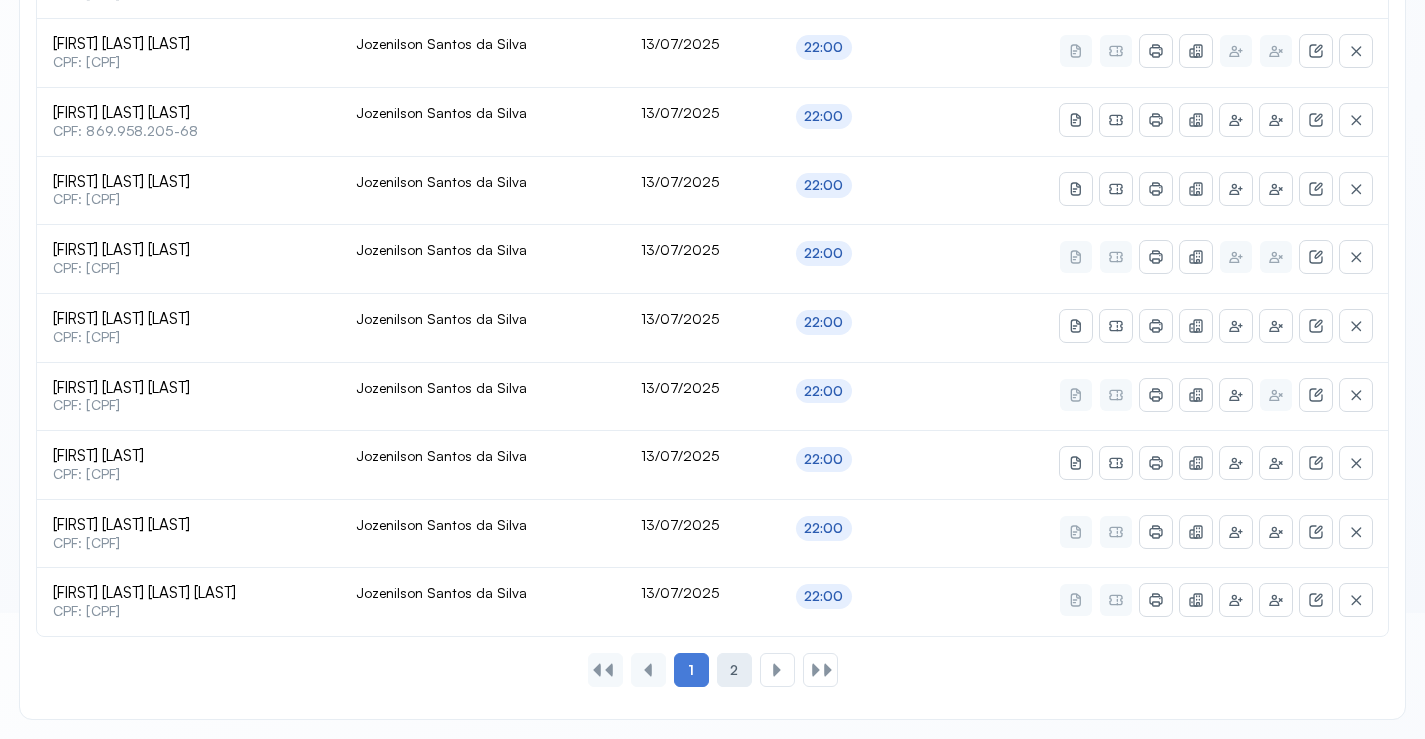 click on "2" at bounding box center (734, 670) 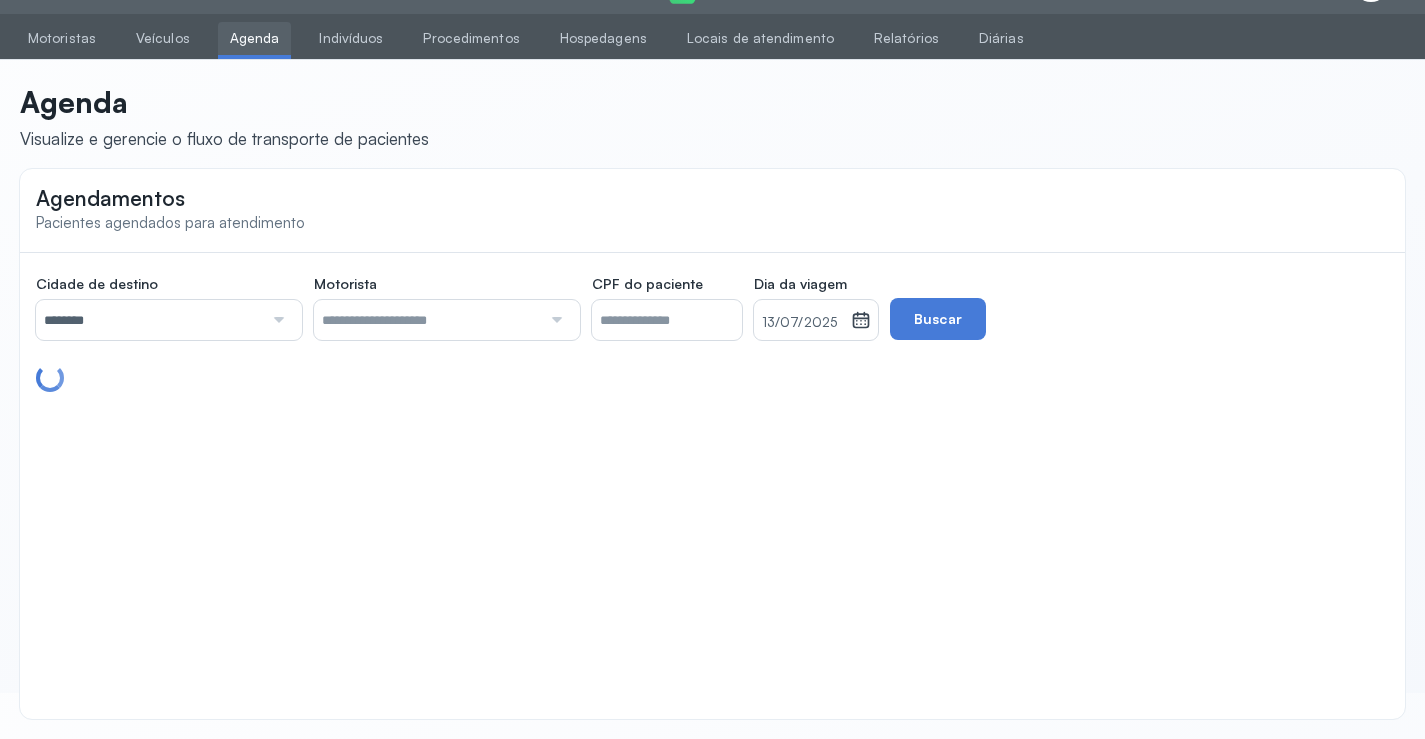 scroll, scrollTop: 522, scrollLeft: 0, axis: vertical 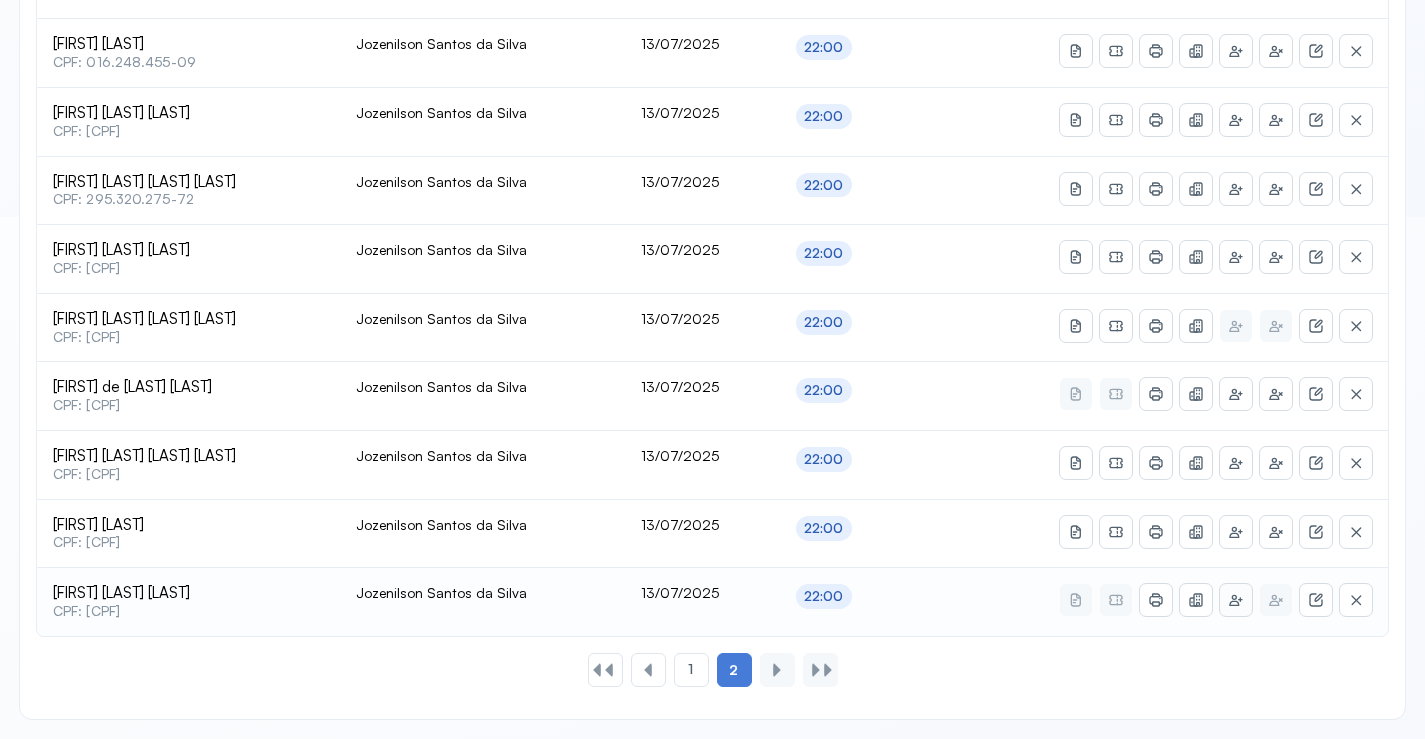 click 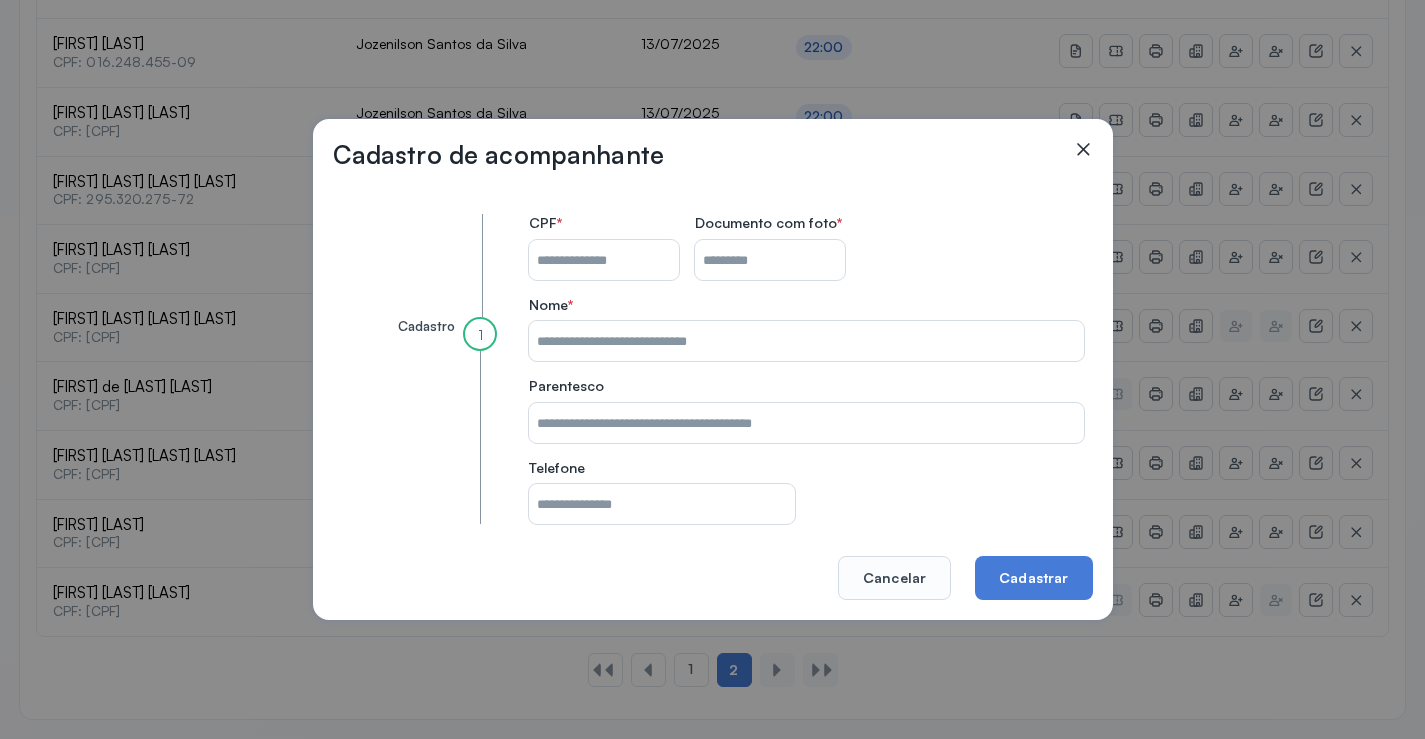 click on "CPF do paciente" at bounding box center (604, 260) 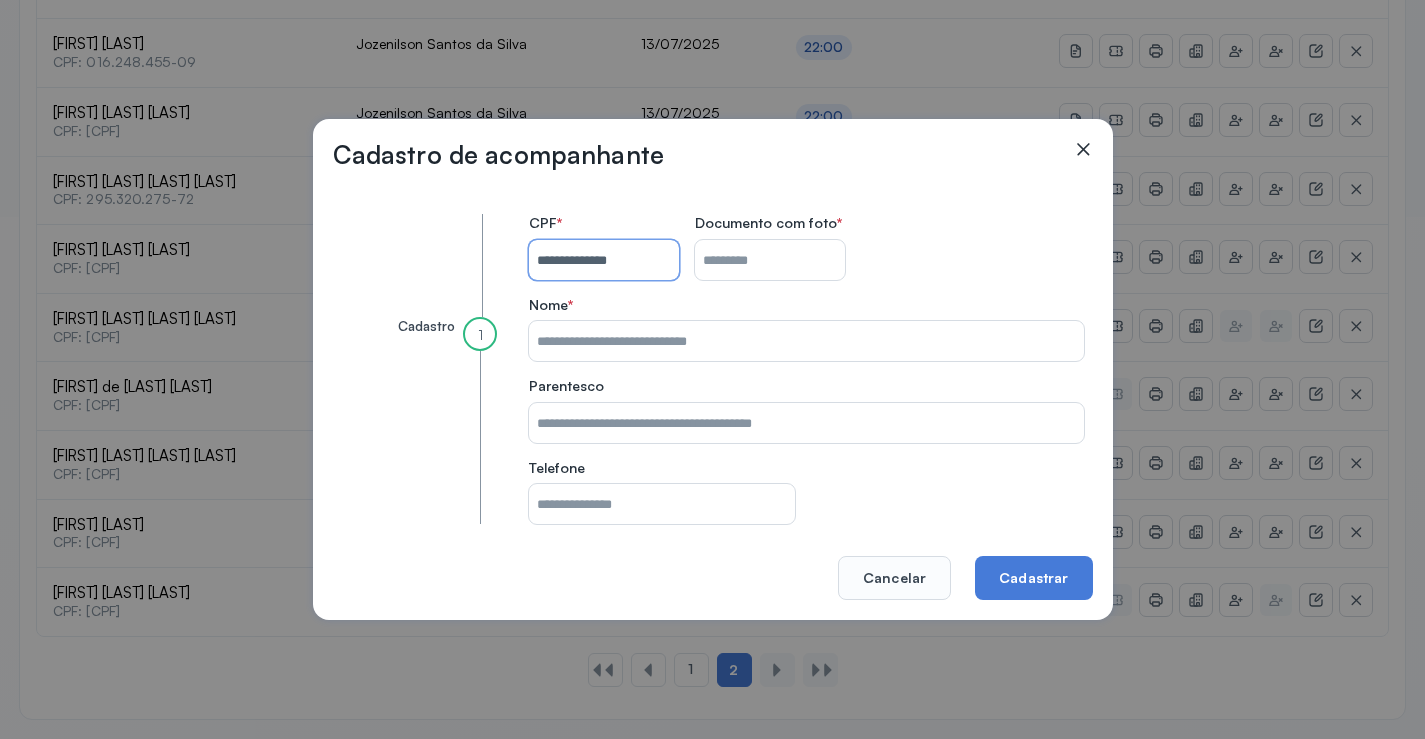 type on "**********" 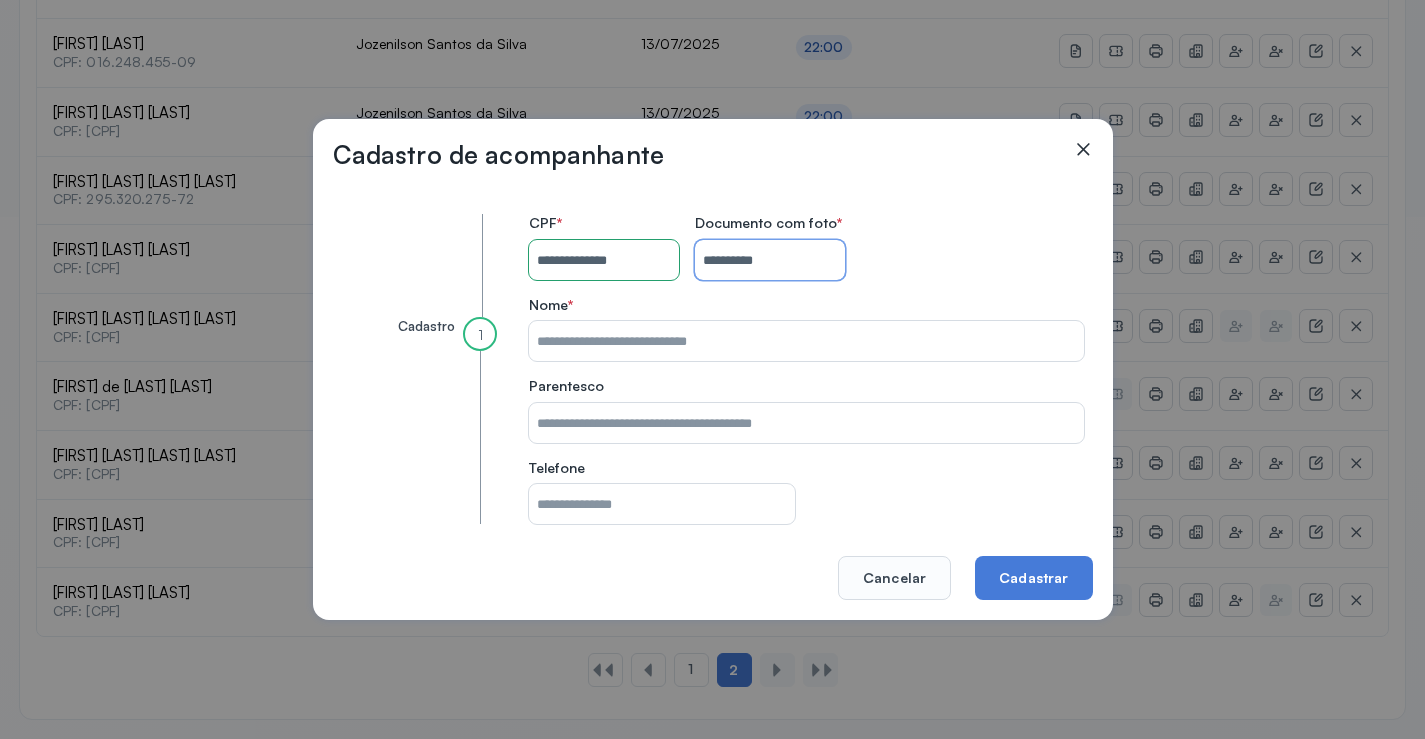 type on "**********" 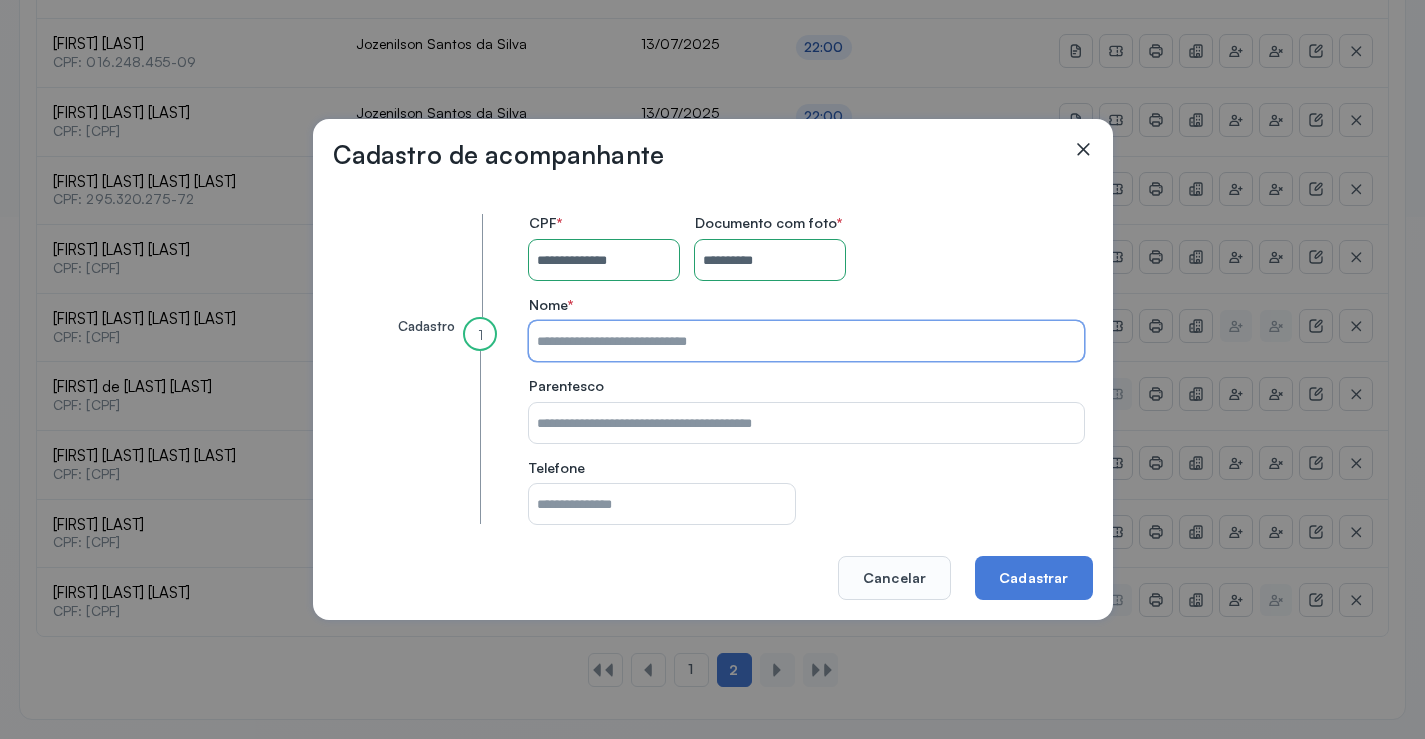 click on "CPF do paciente" at bounding box center [806, 341] 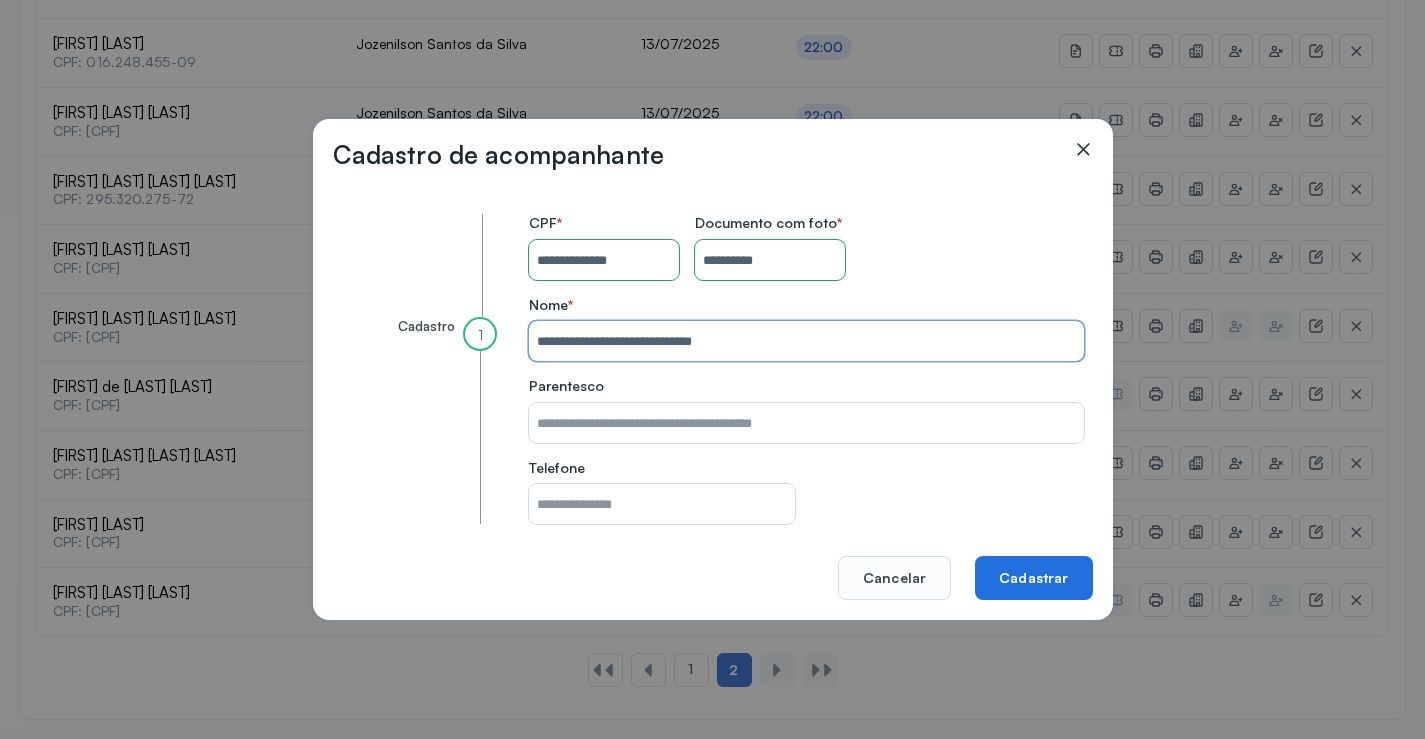 type on "**********" 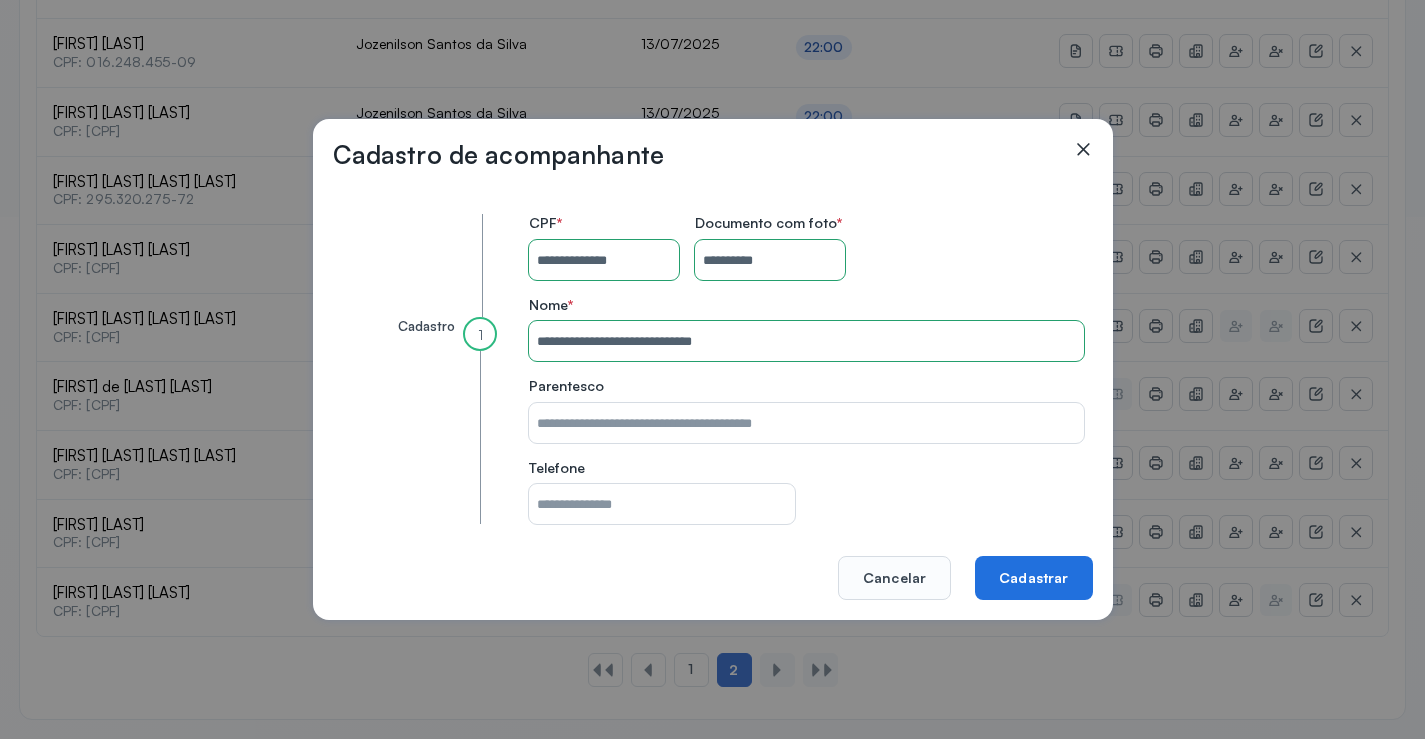 drag, startPoint x: 1000, startPoint y: 566, endPoint x: 960, endPoint y: 552, distance: 42.379242 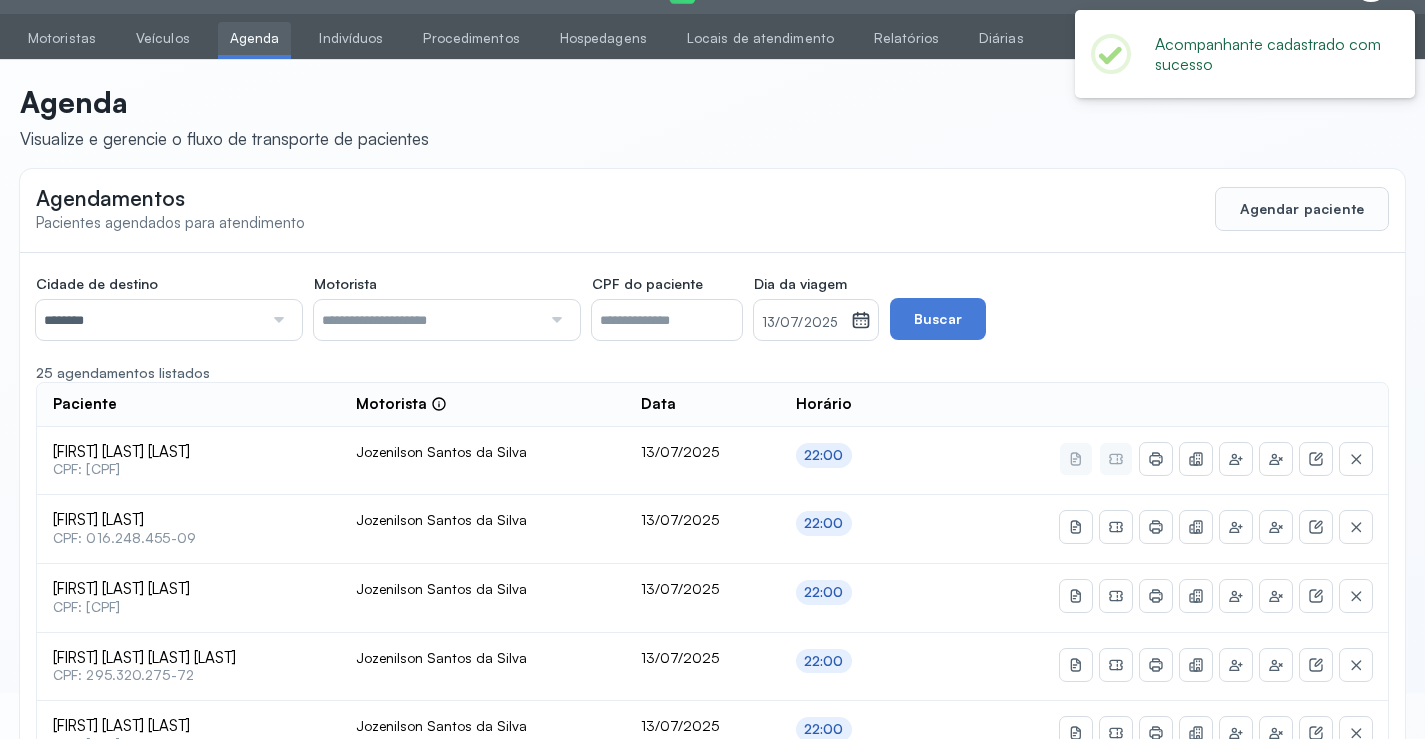 scroll, scrollTop: 522, scrollLeft: 0, axis: vertical 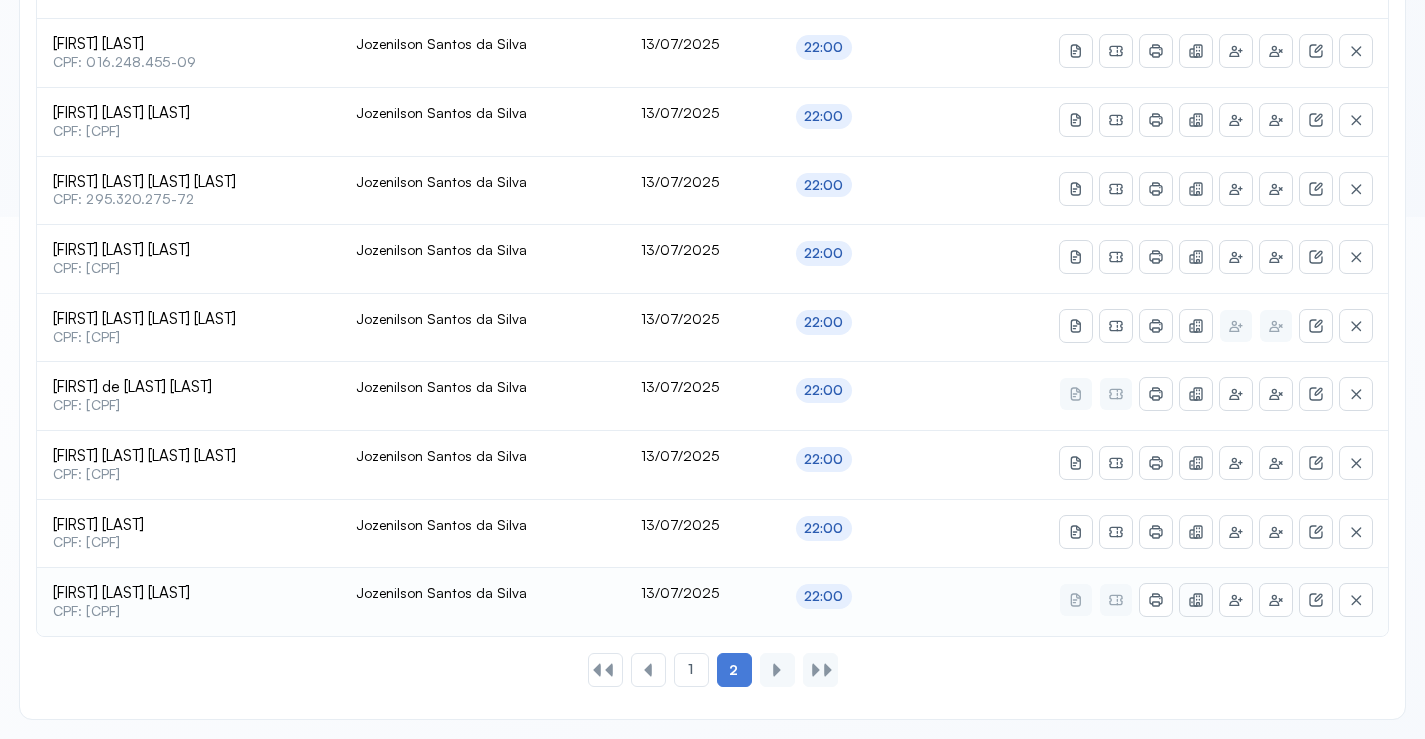 click 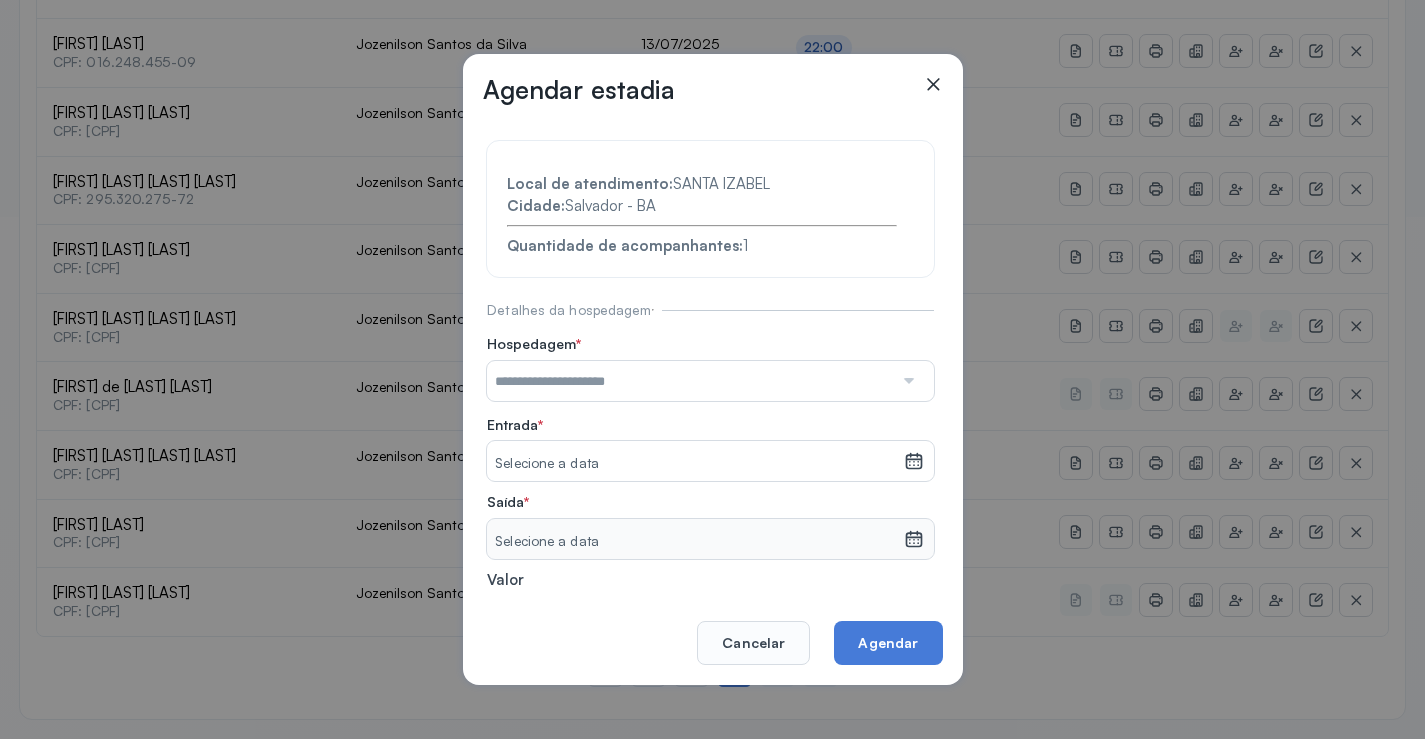 click at bounding box center [690, 381] 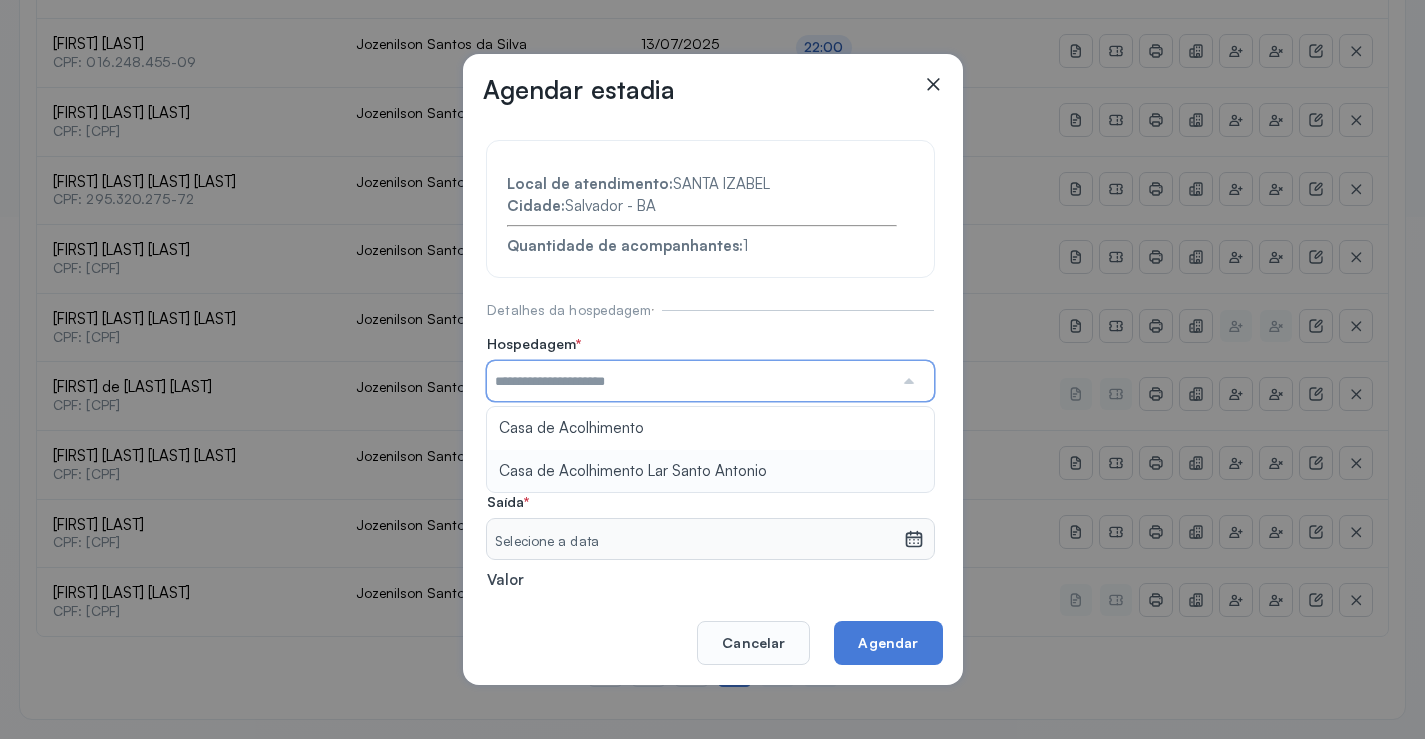 type on "**********" 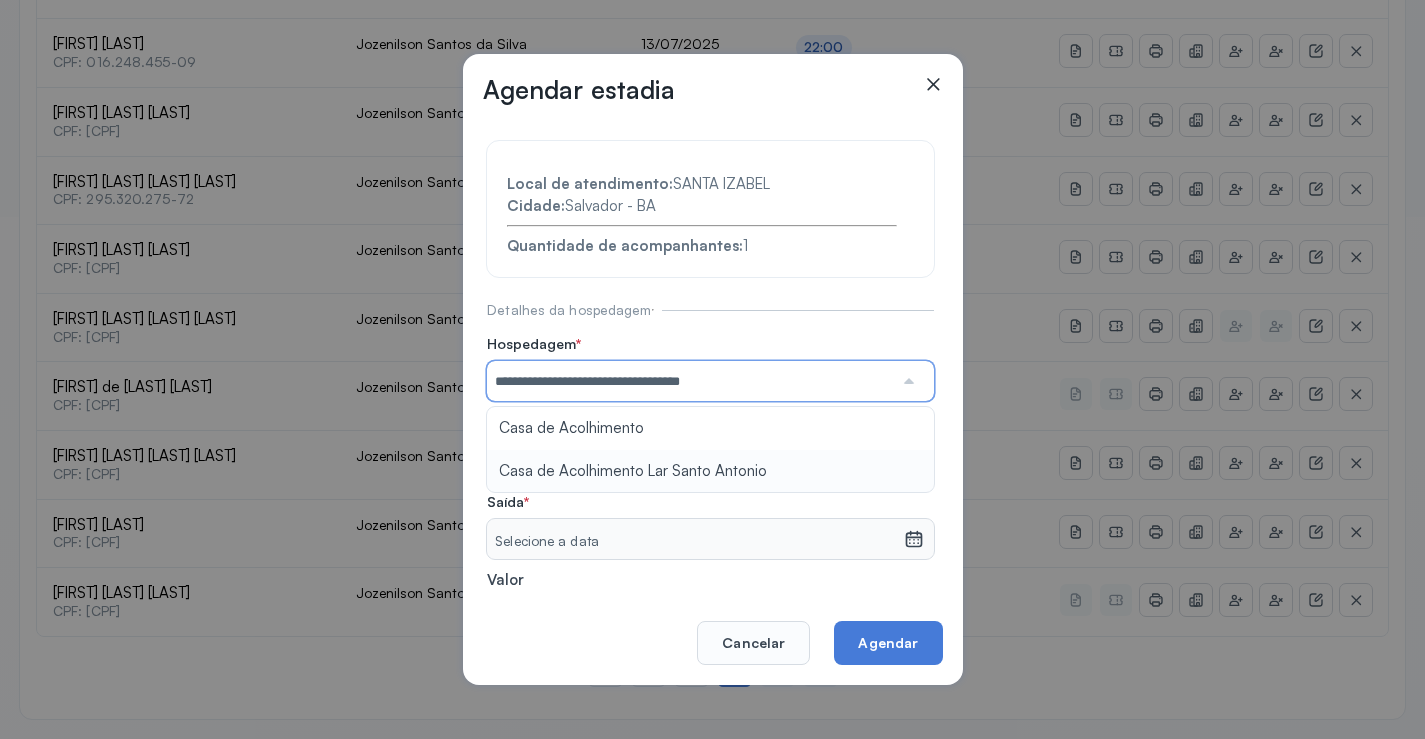 click on "**********" at bounding box center (710, 436) 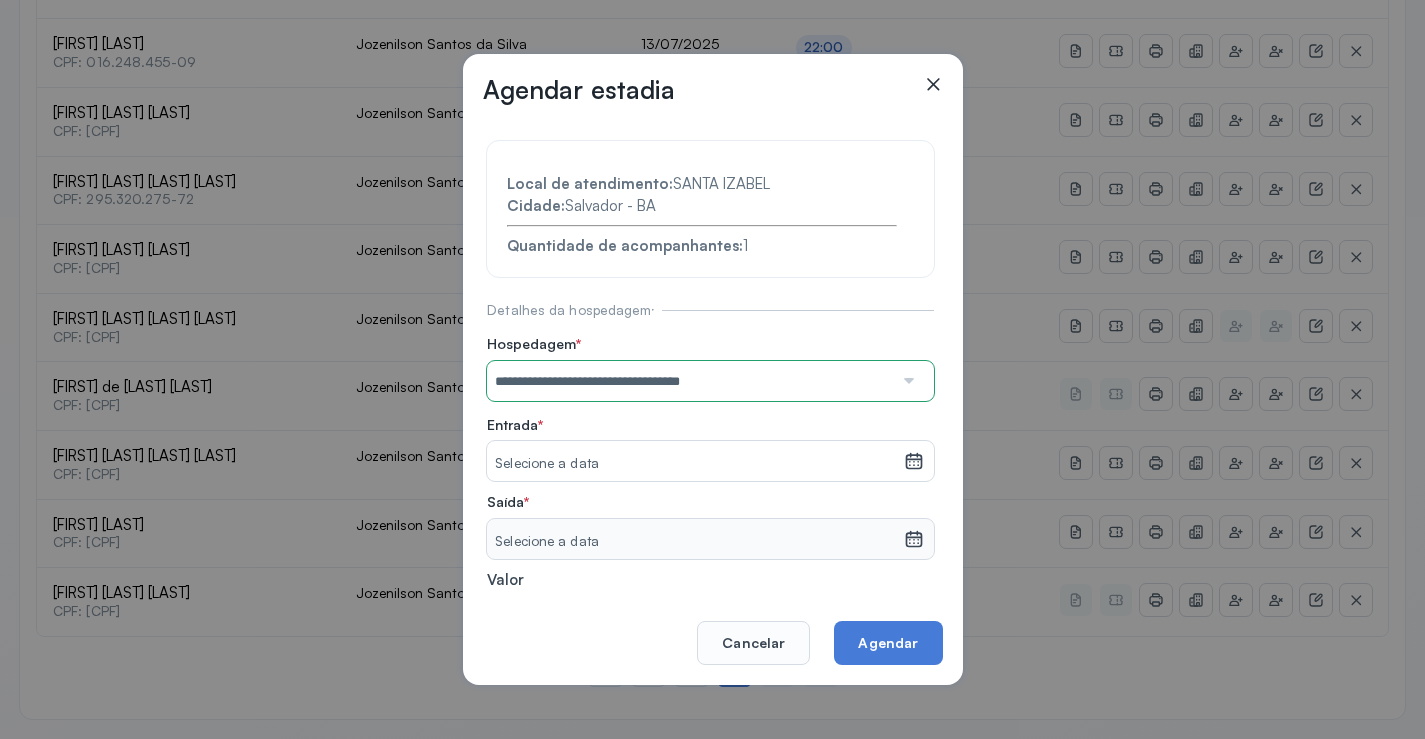 click 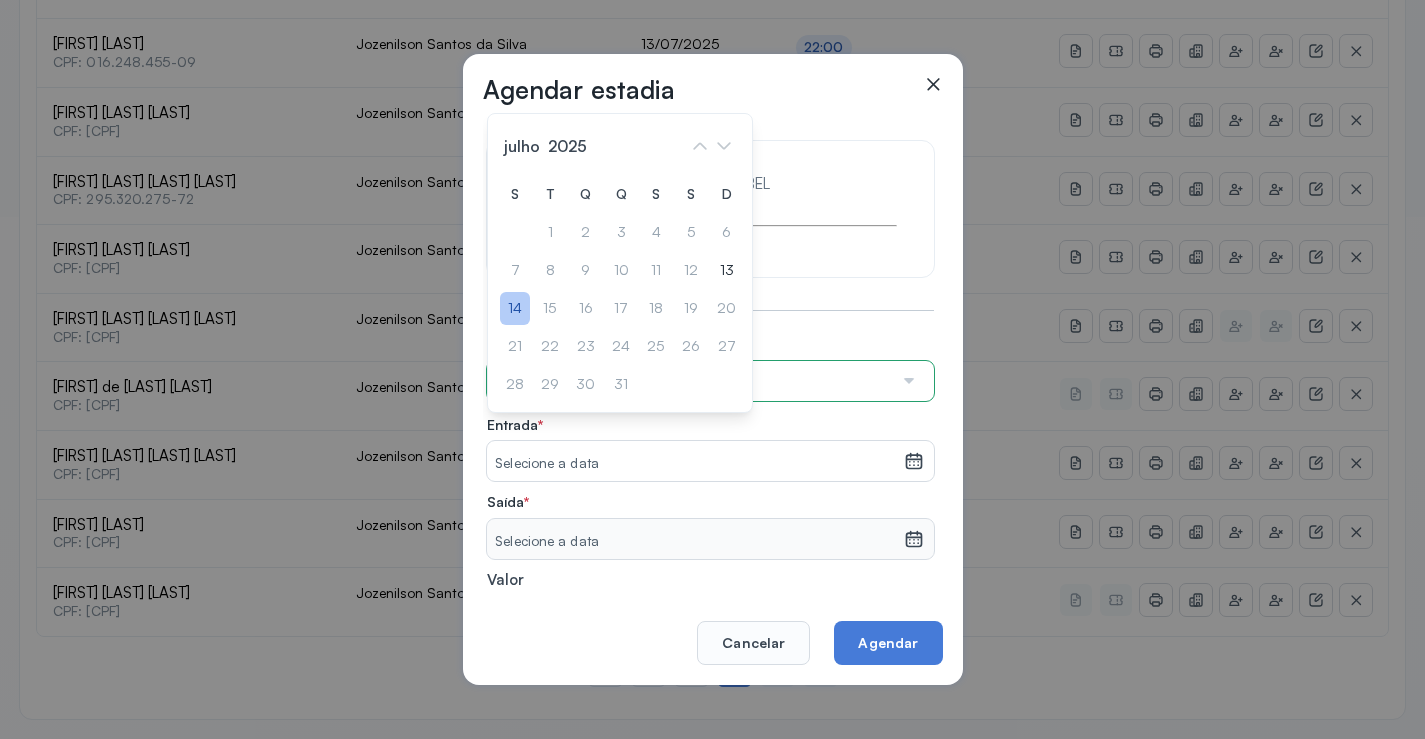 click on "14" 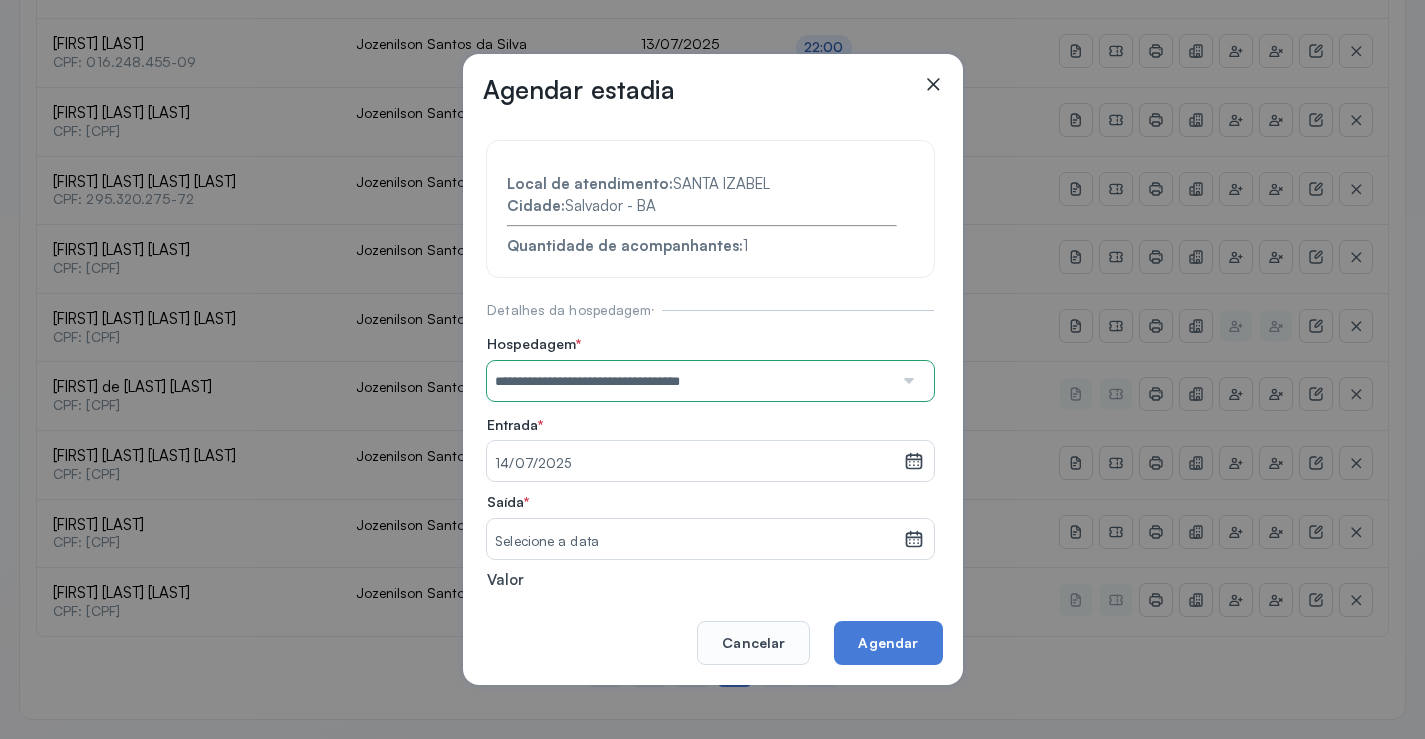 click on "Selecione a data" 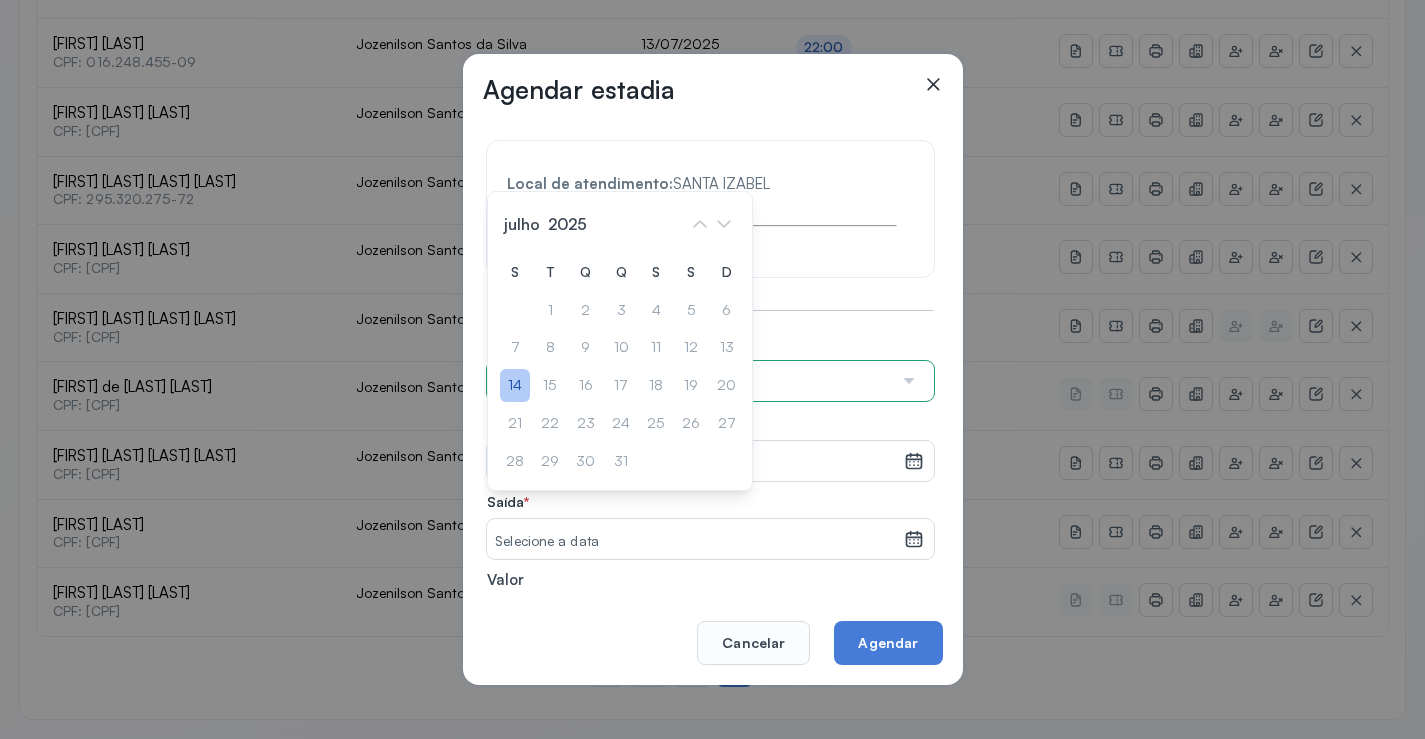 click on "14" 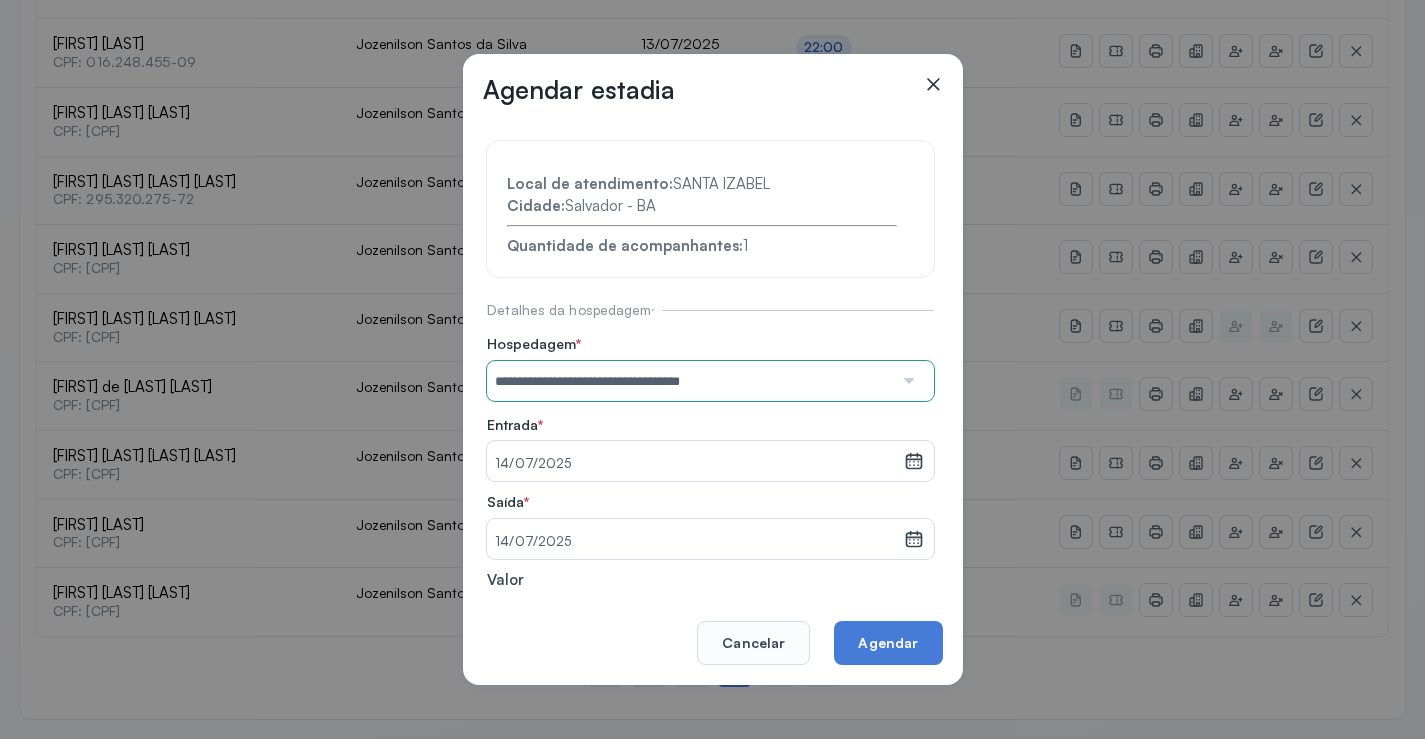 click on "Agendar" 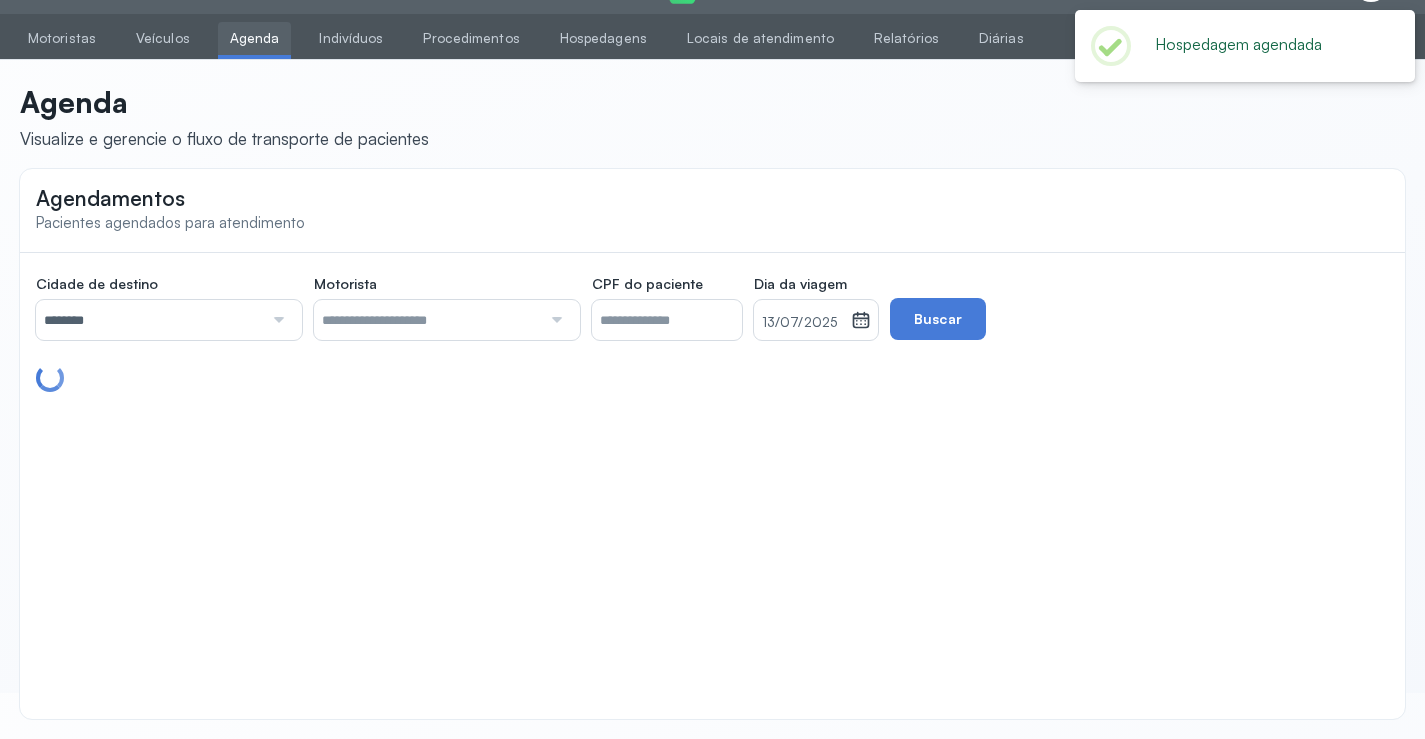 scroll, scrollTop: 522, scrollLeft: 0, axis: vertical 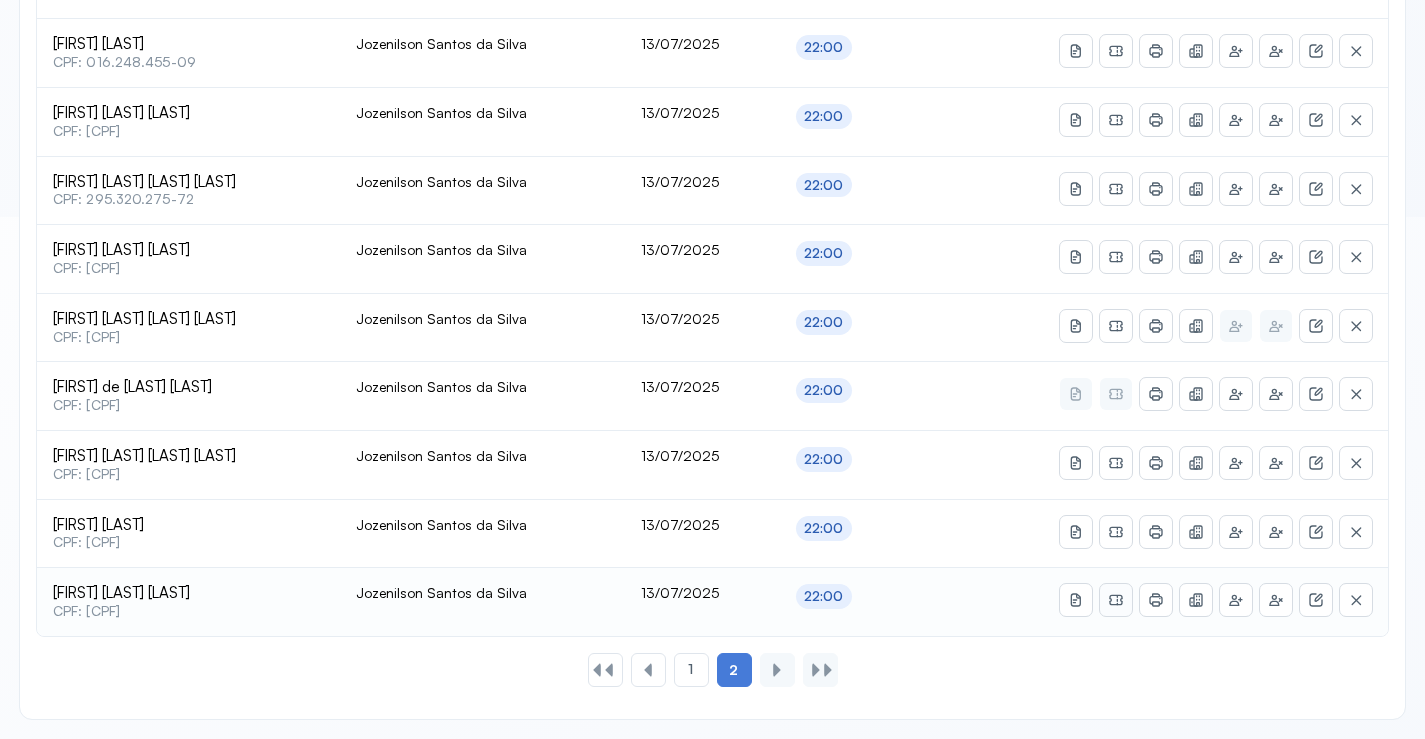 click 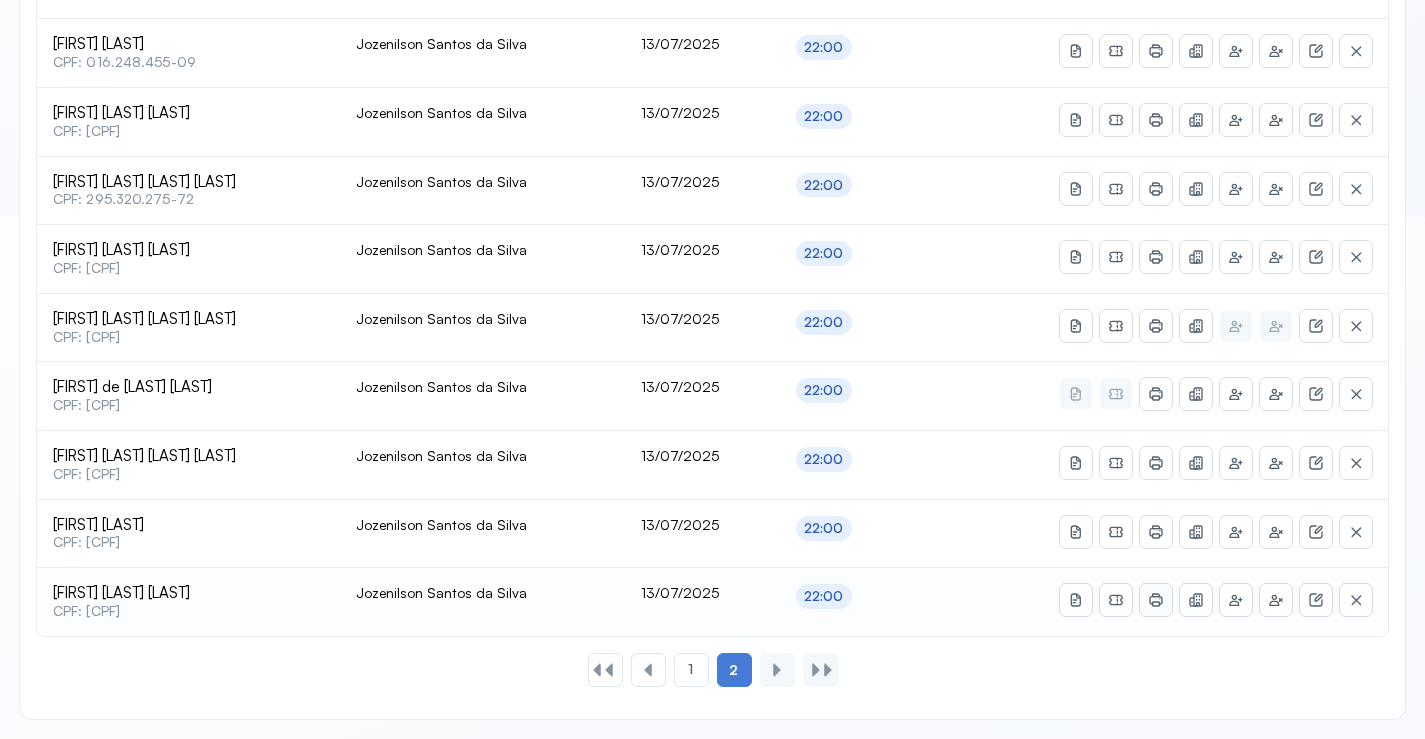 click 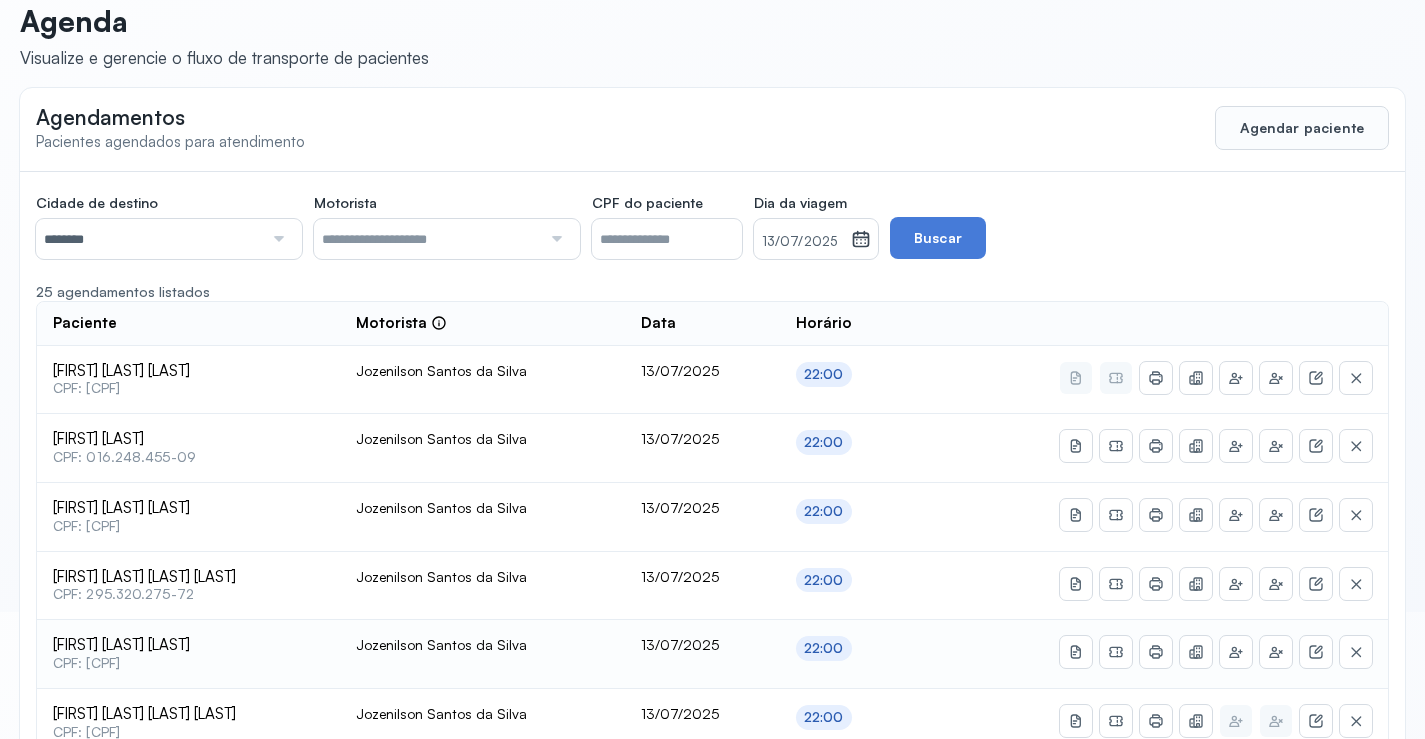scroll, scrollTop: 122, scrollLeft: 0, axis: vertical 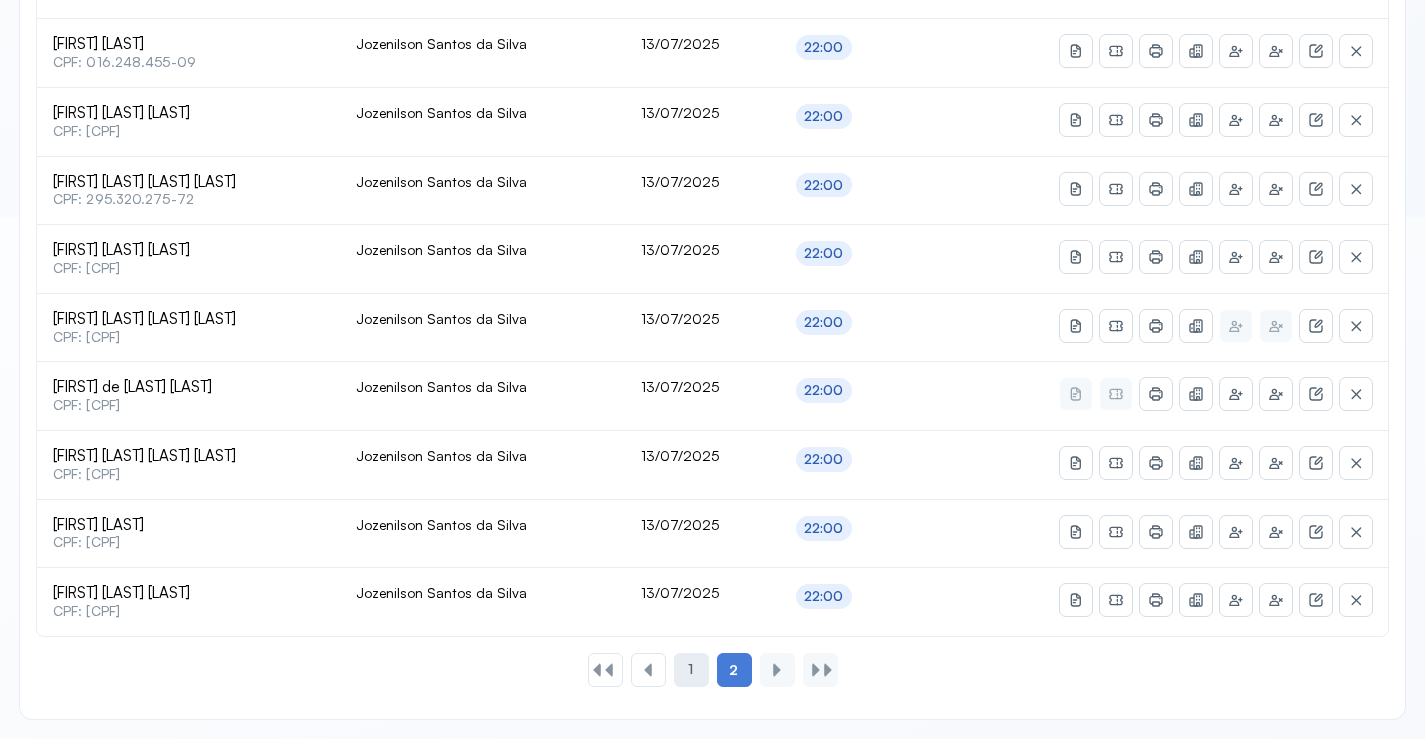 click on "1" 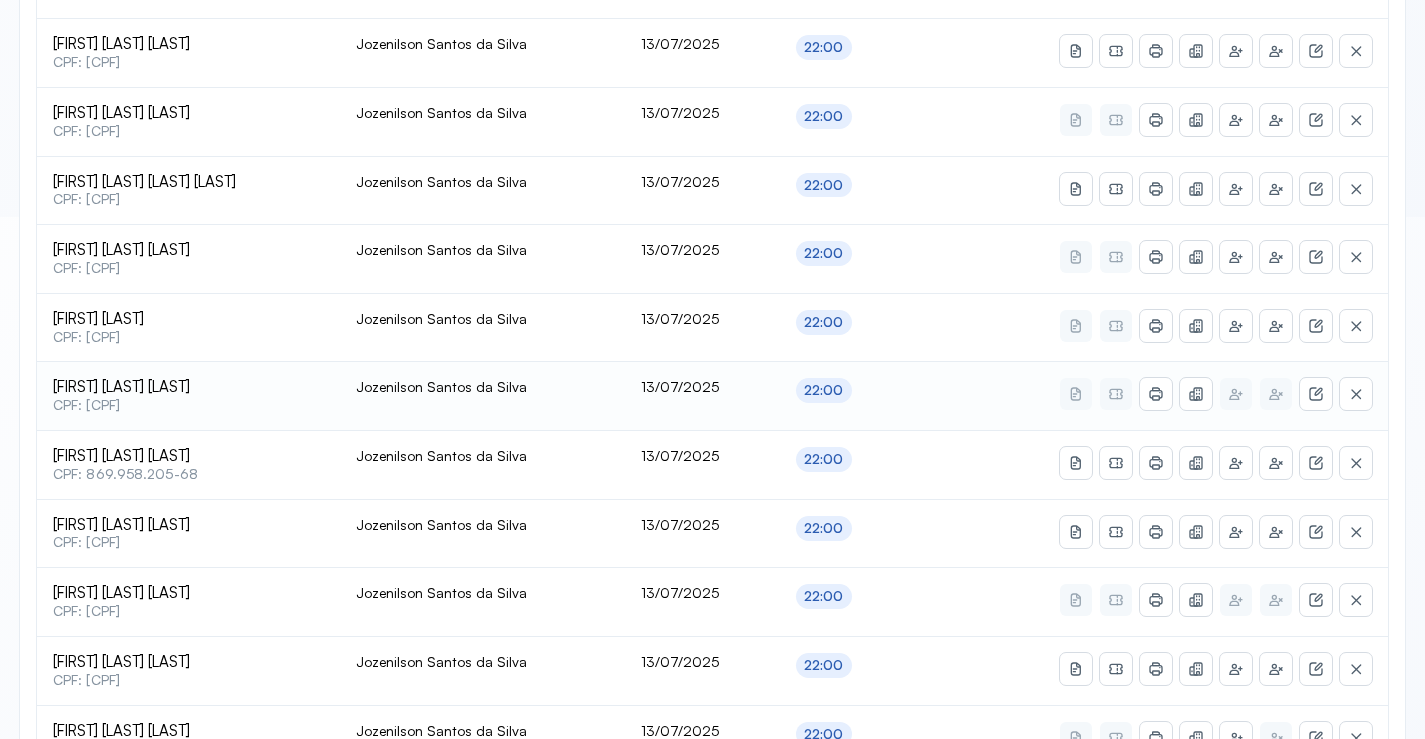 scroll, scrollTop: 622, scrollLeft: 0, axis: vertical 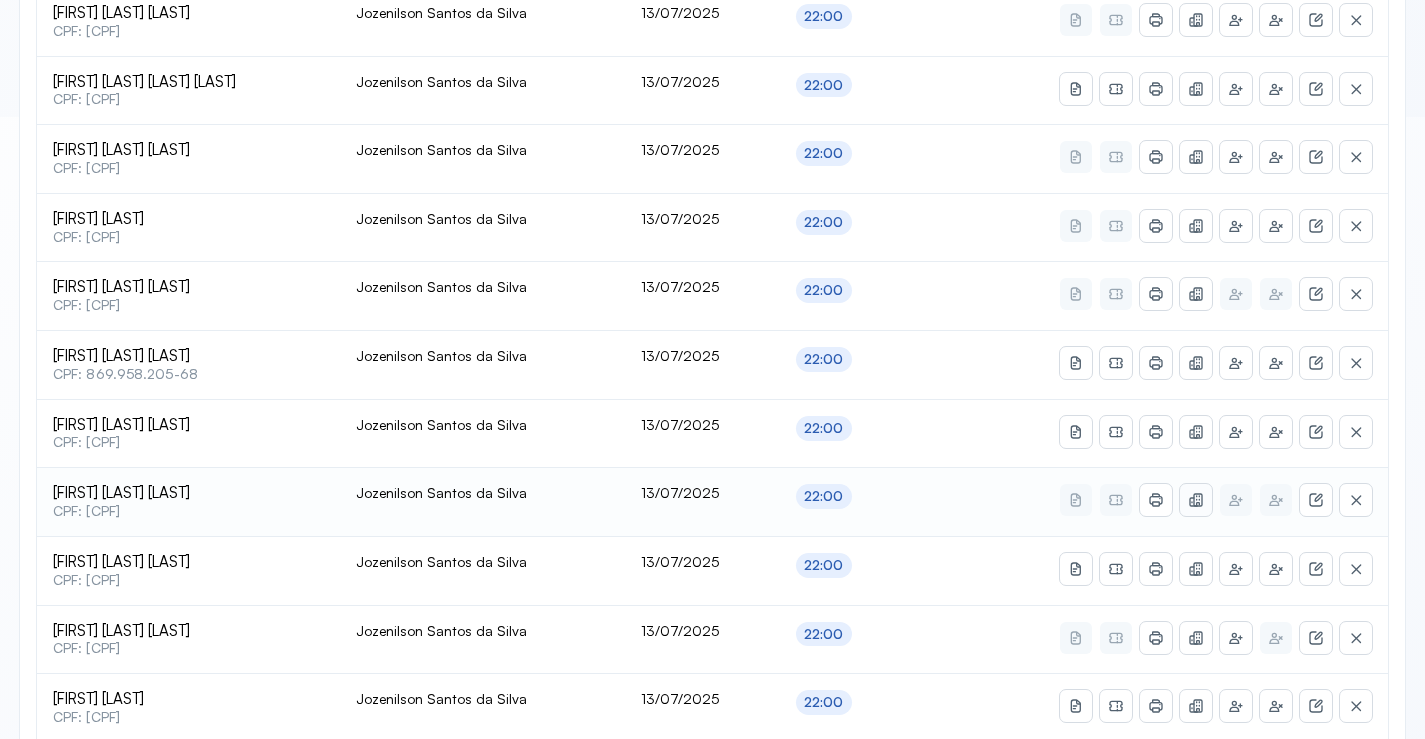 click 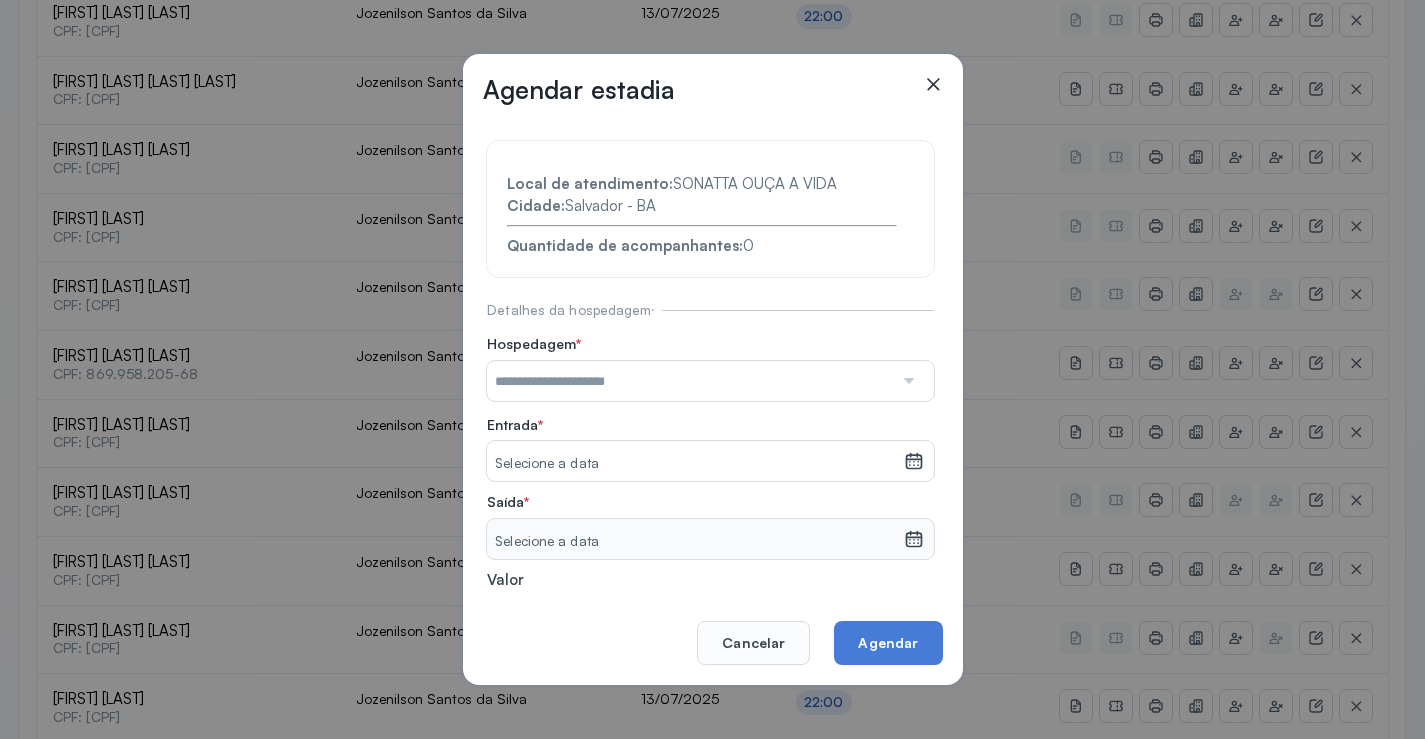 click at bounding box center (907, 381) 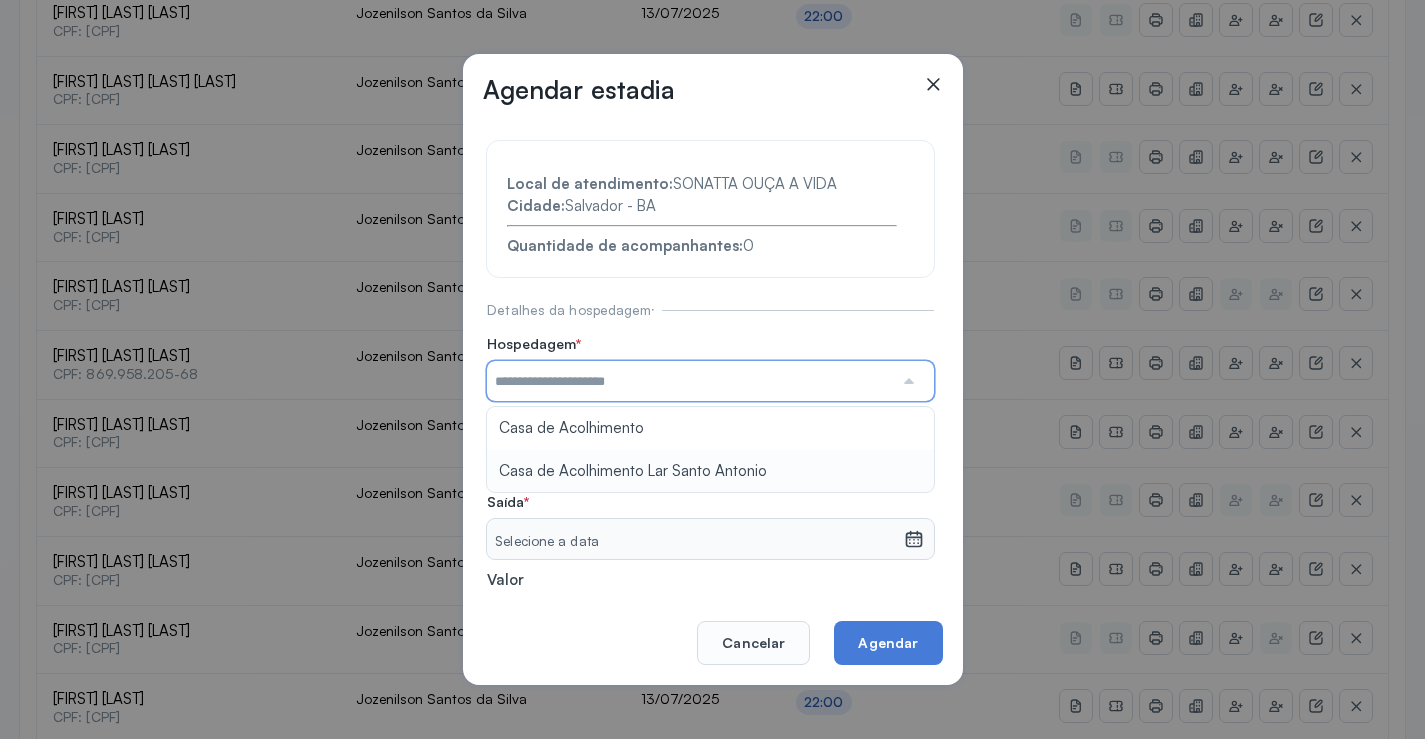 type on "**********" 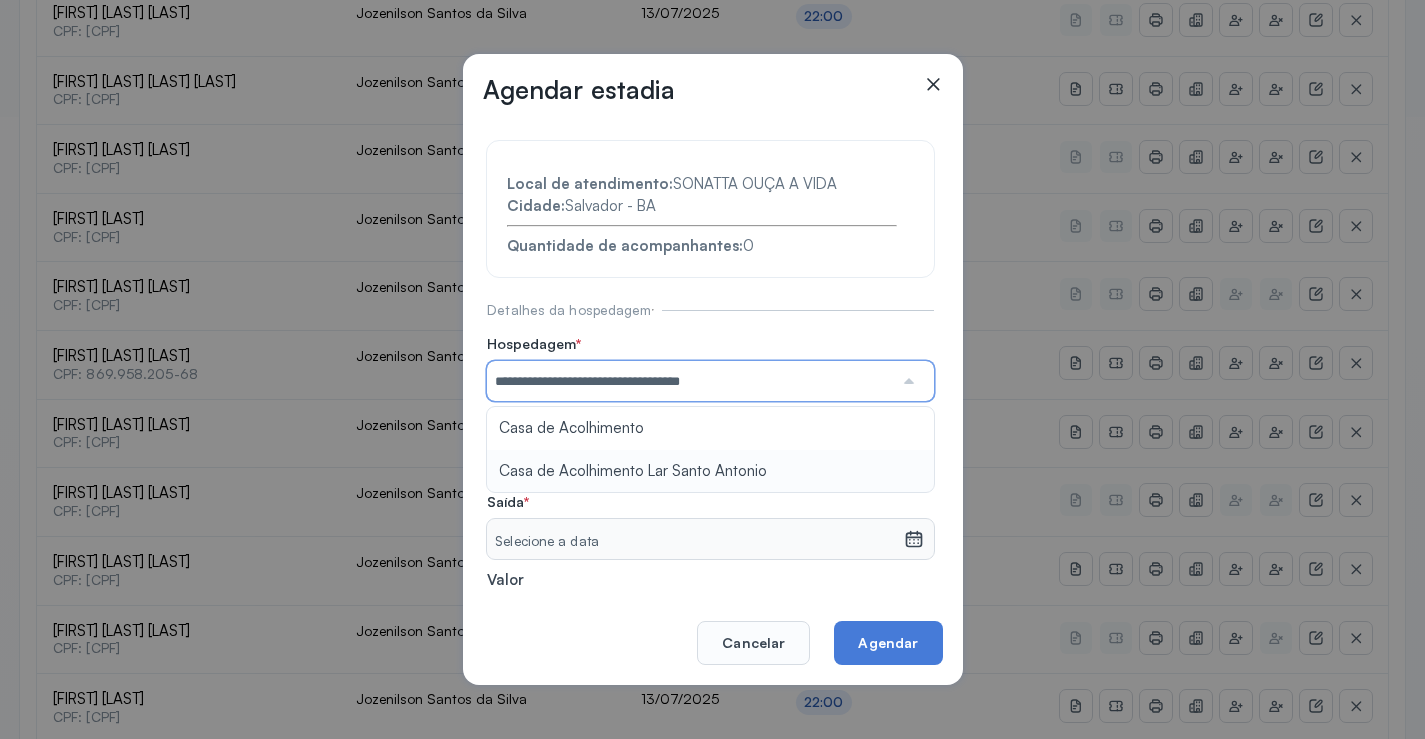 click on "**********" at bounding box center [710, 436] 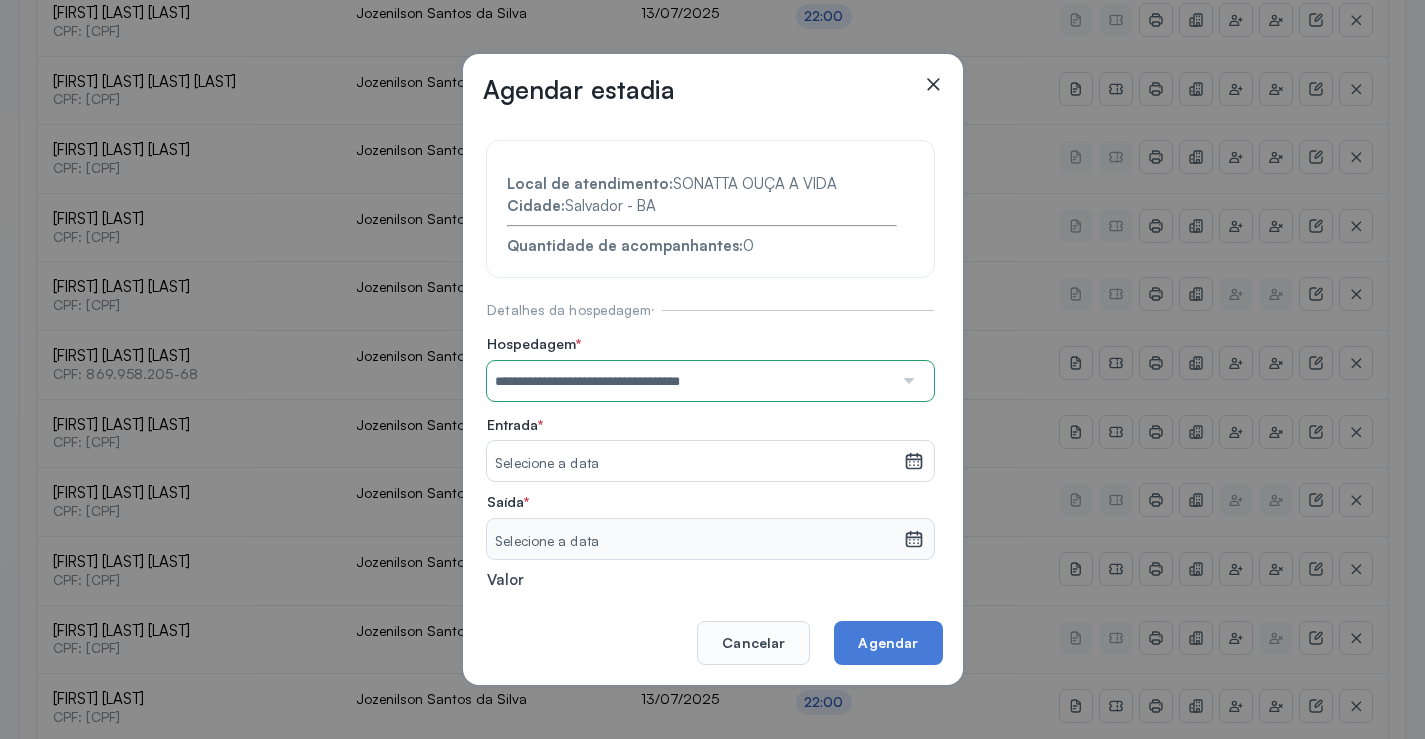 click 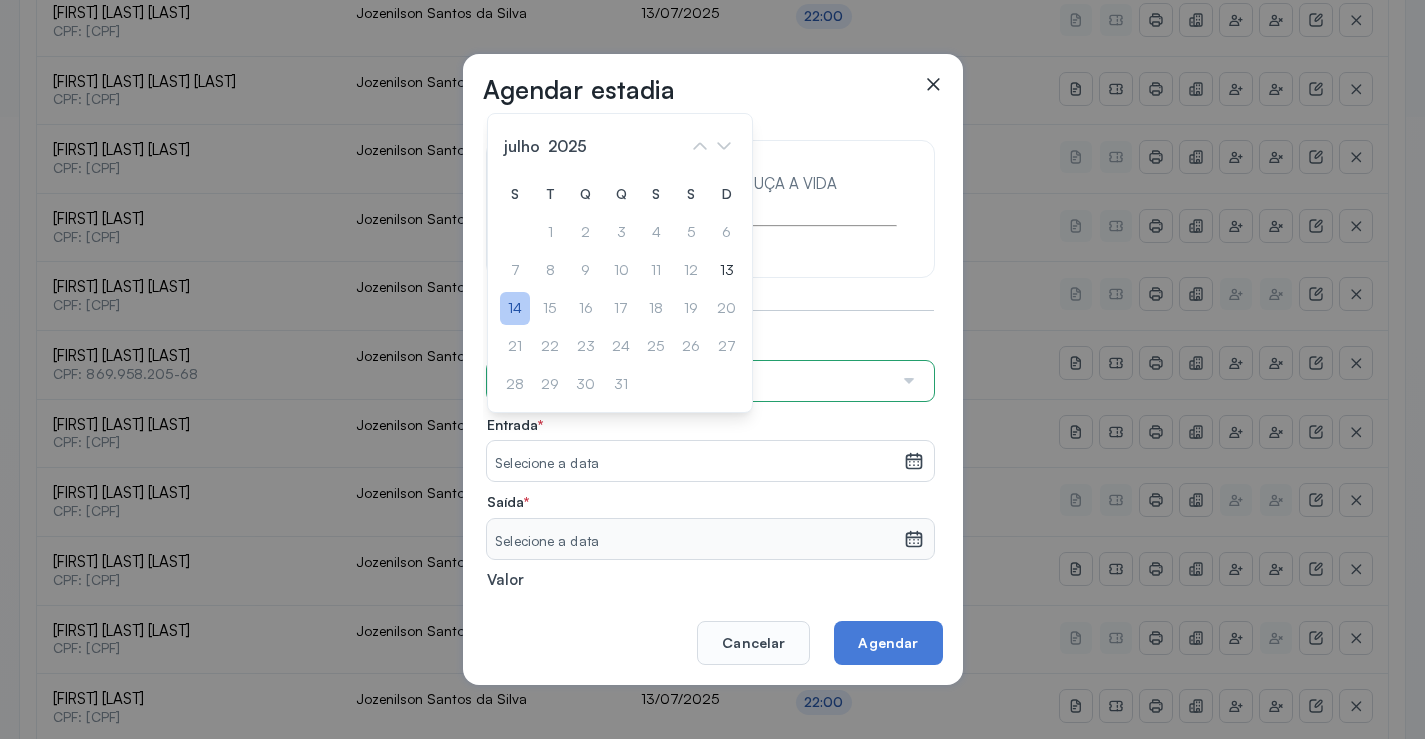 click on "14" 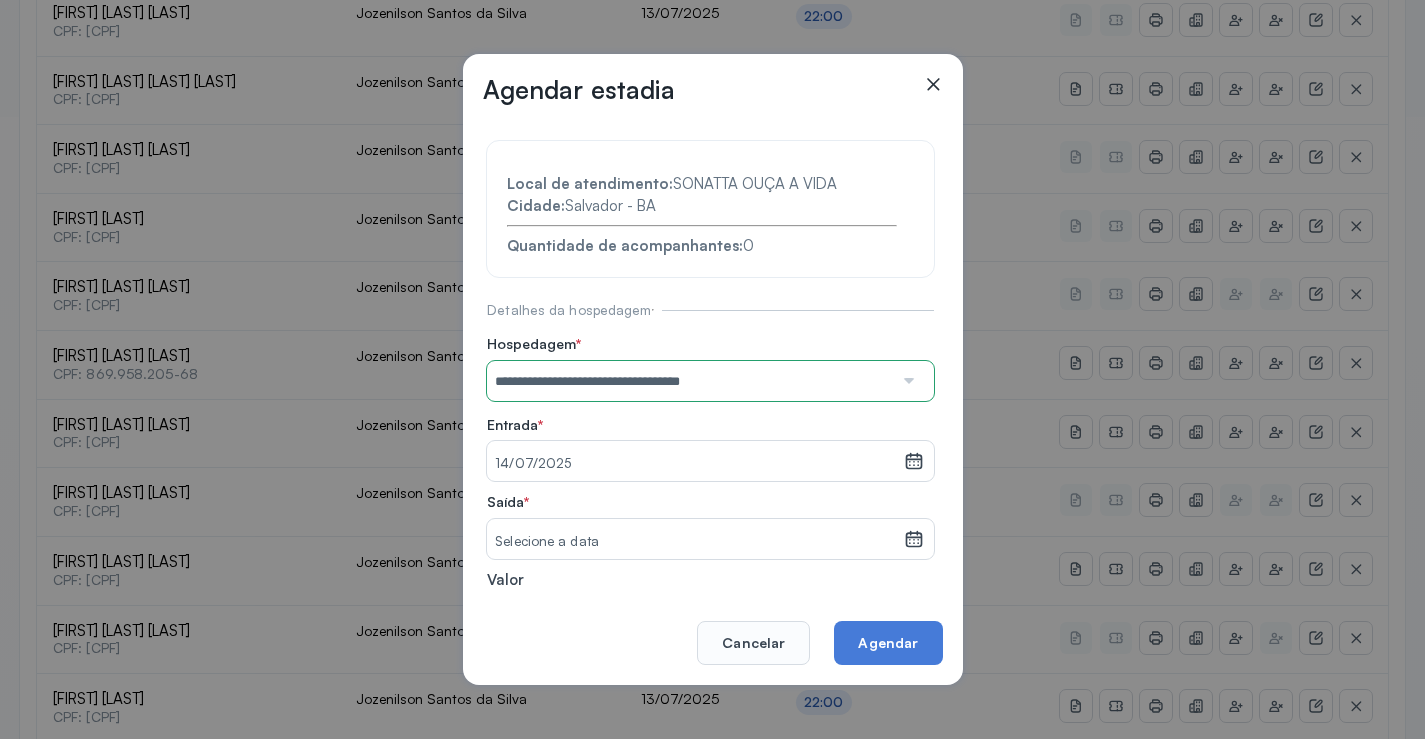 click 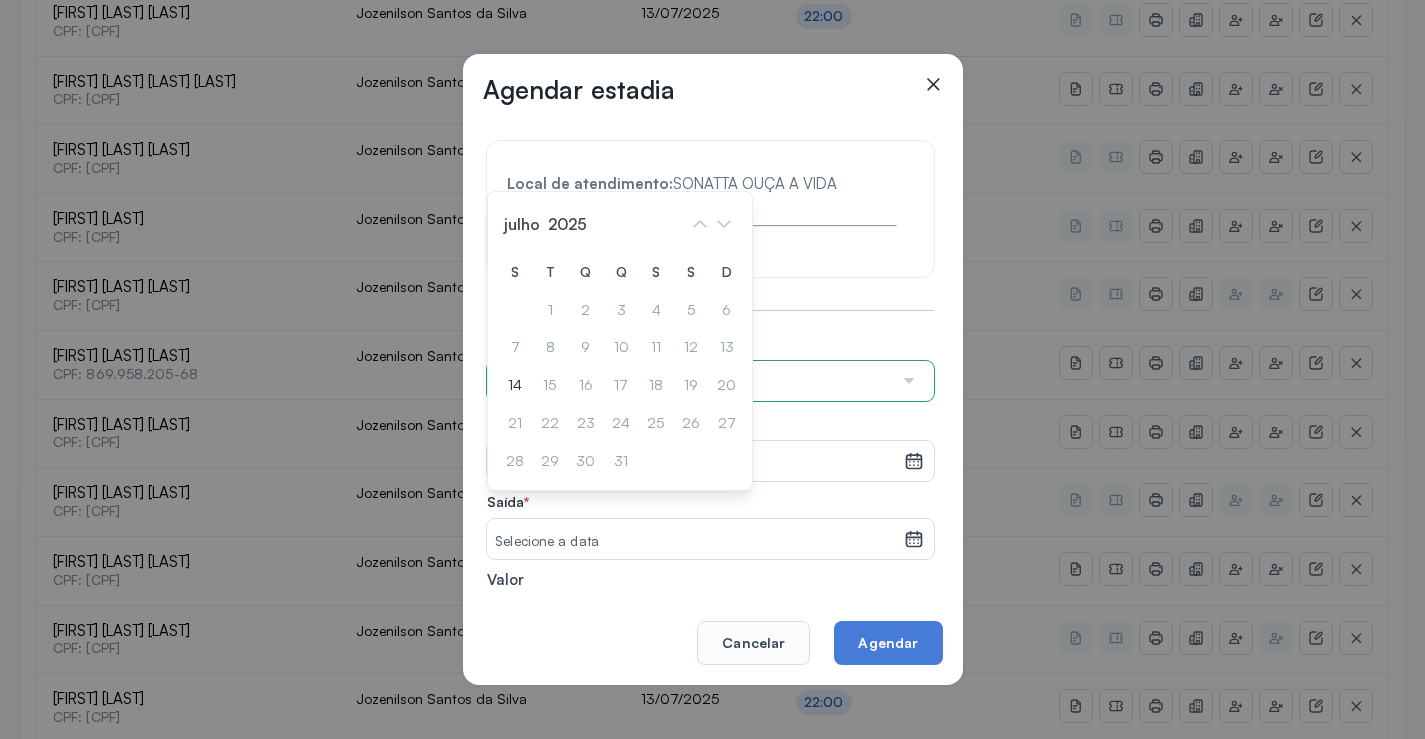 drag, startPoint x: 516, startPoint y: 384, endPoint x: 572, endPoint y: 387, distance: 56.0803 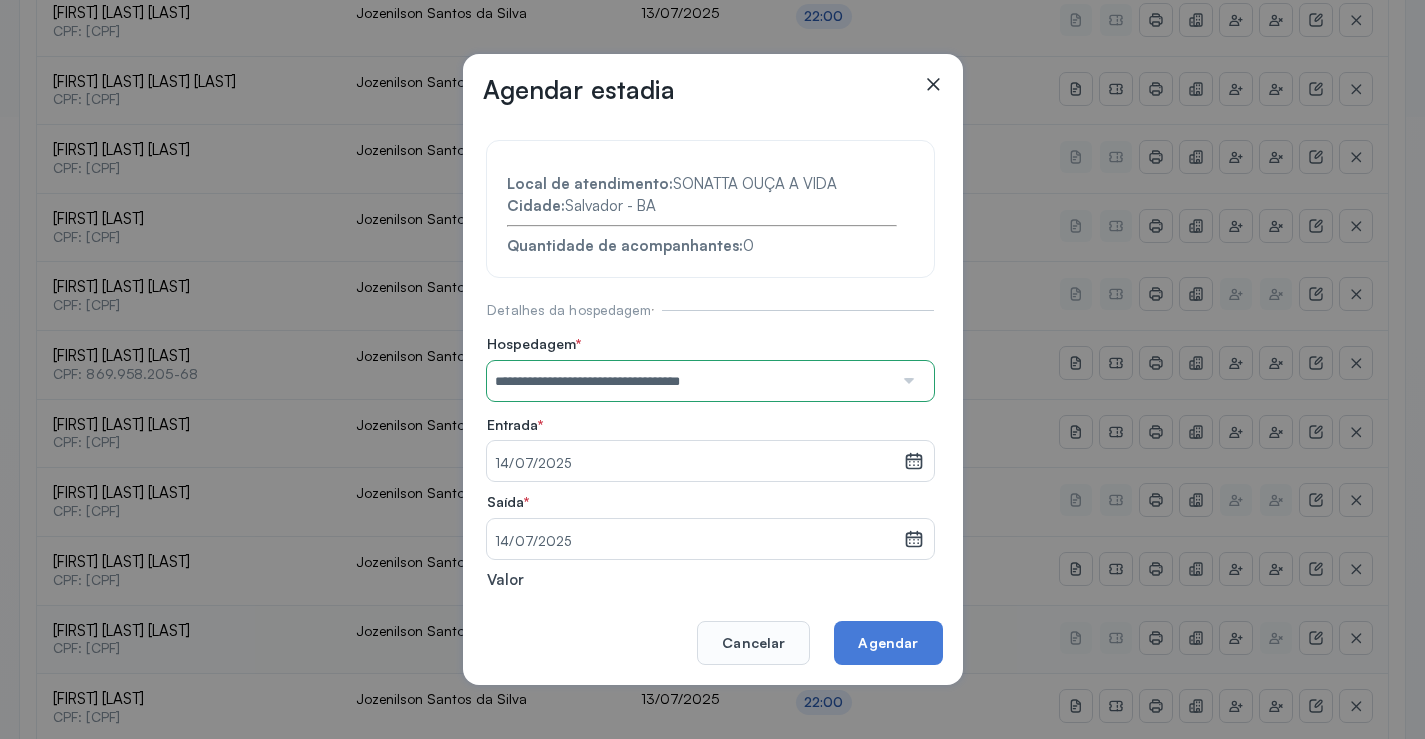 drag, startPoint x: 914, startPoint y: 649, endPoint x: 910, endPoint y: 638, distance: 11.7046995 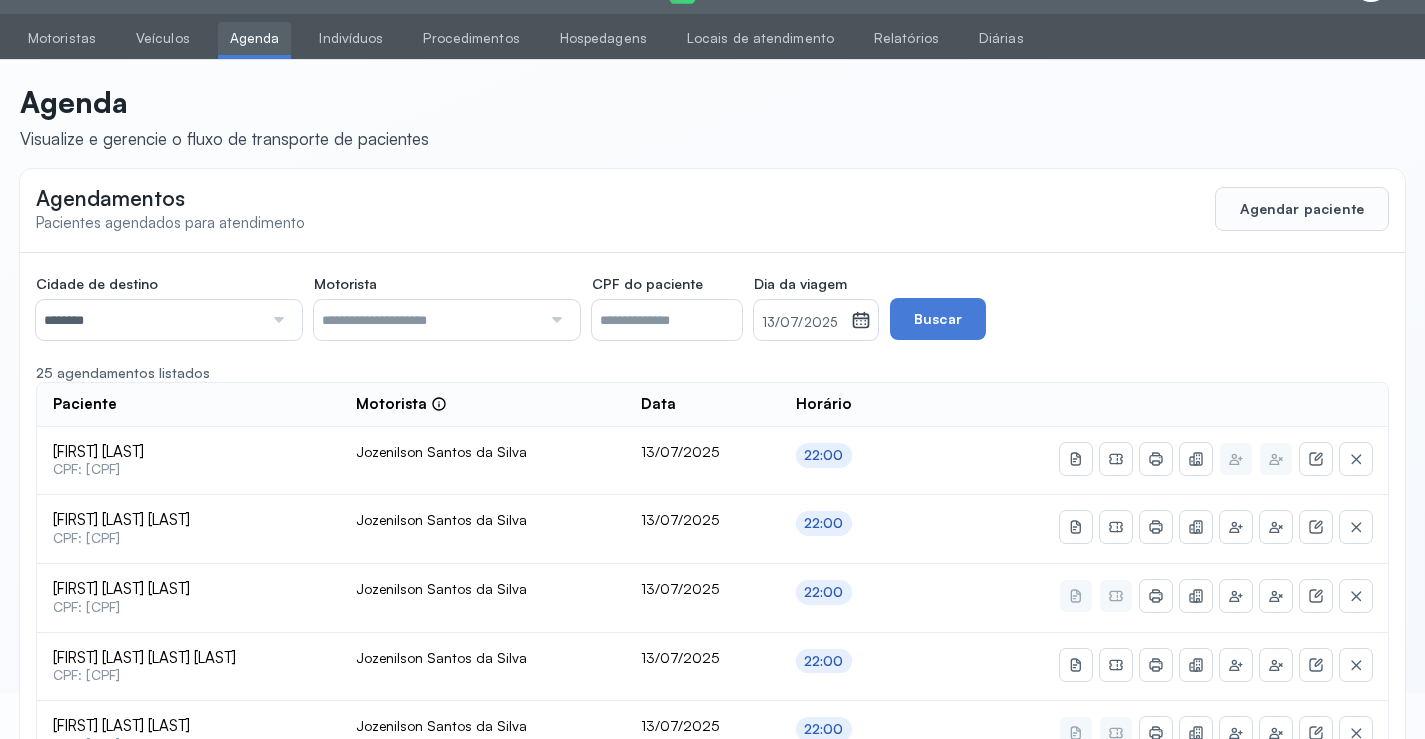 scroll, scrollTop: 622, scrollLeft: 0, axis: vertical 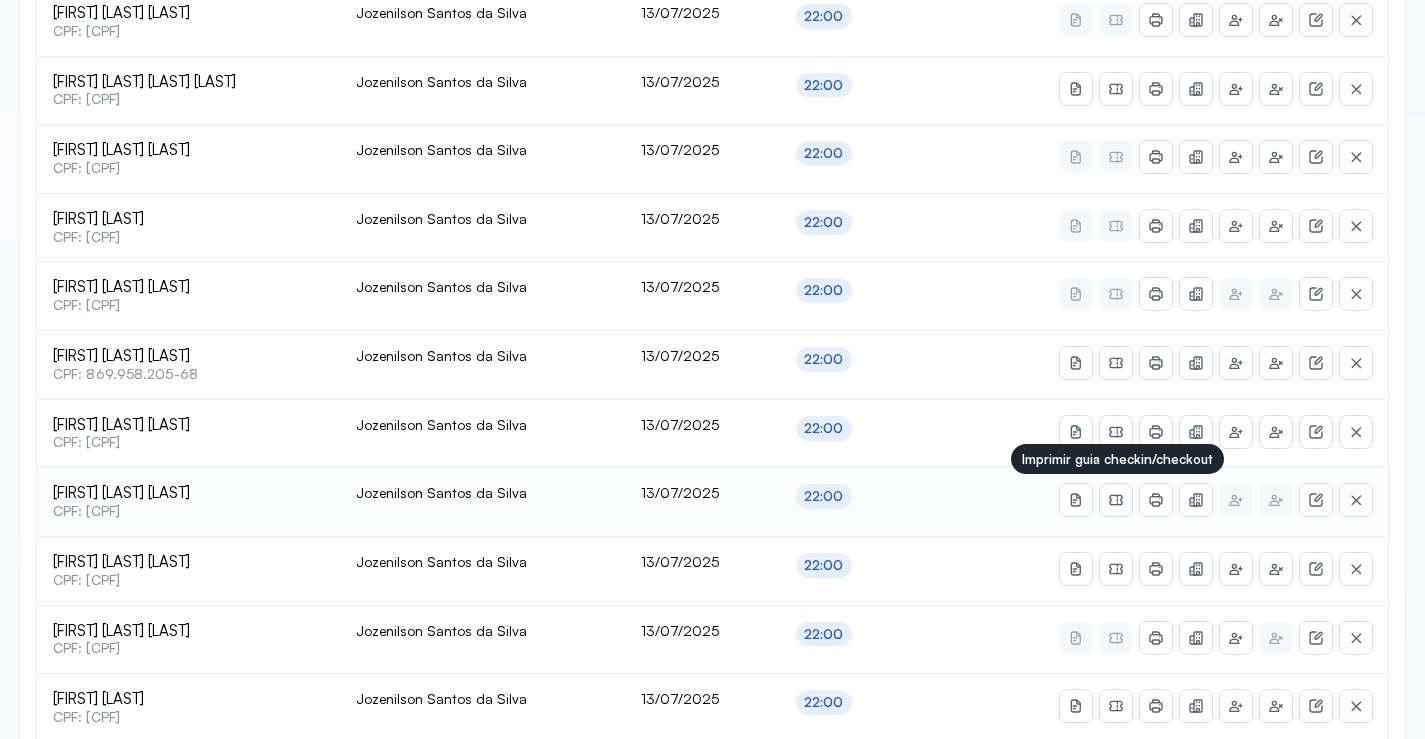 click 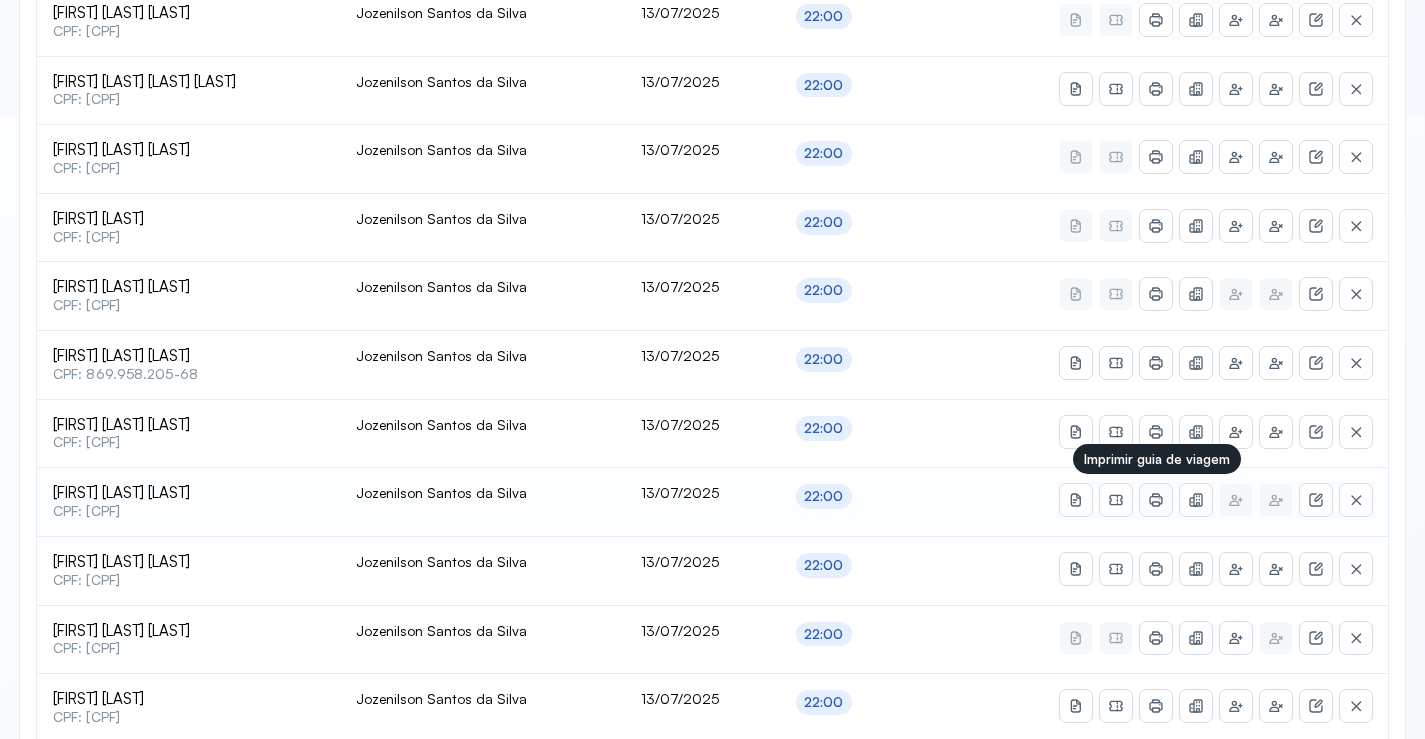click 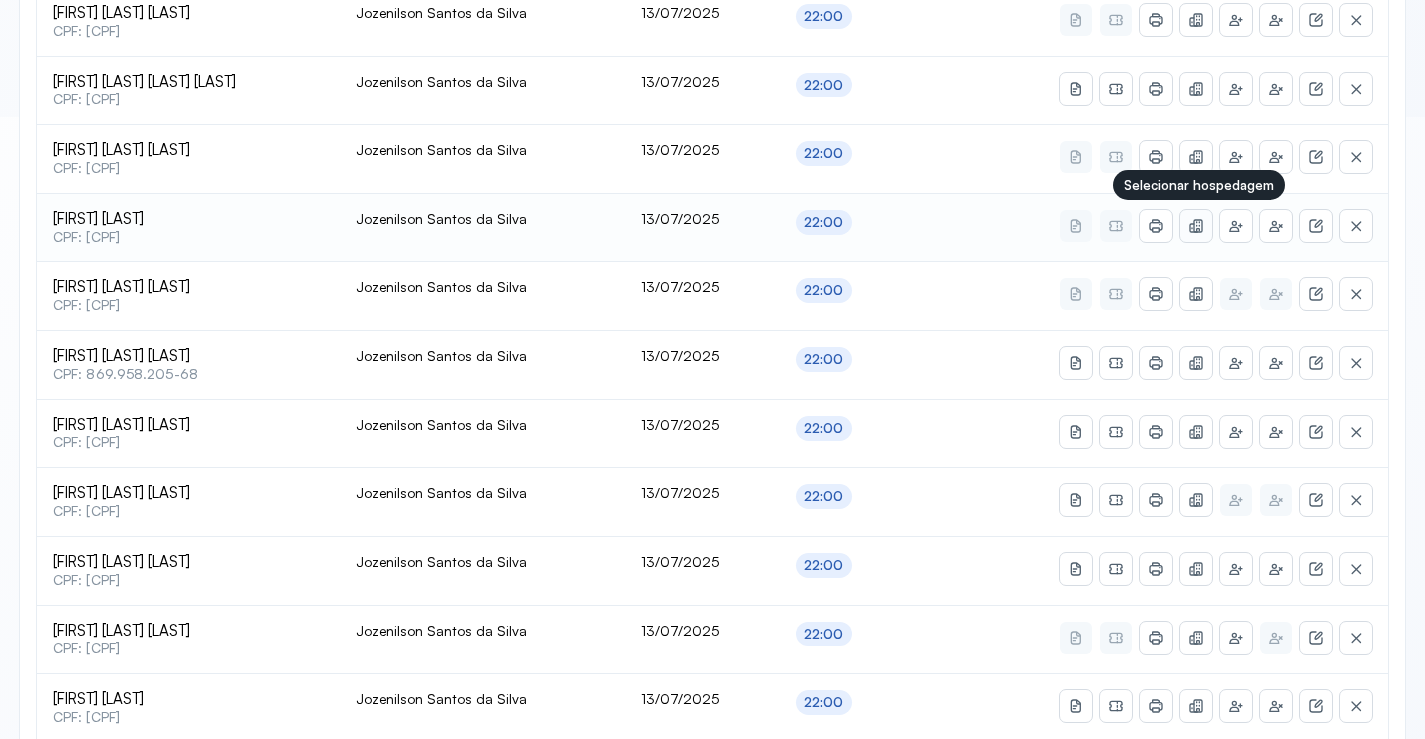click 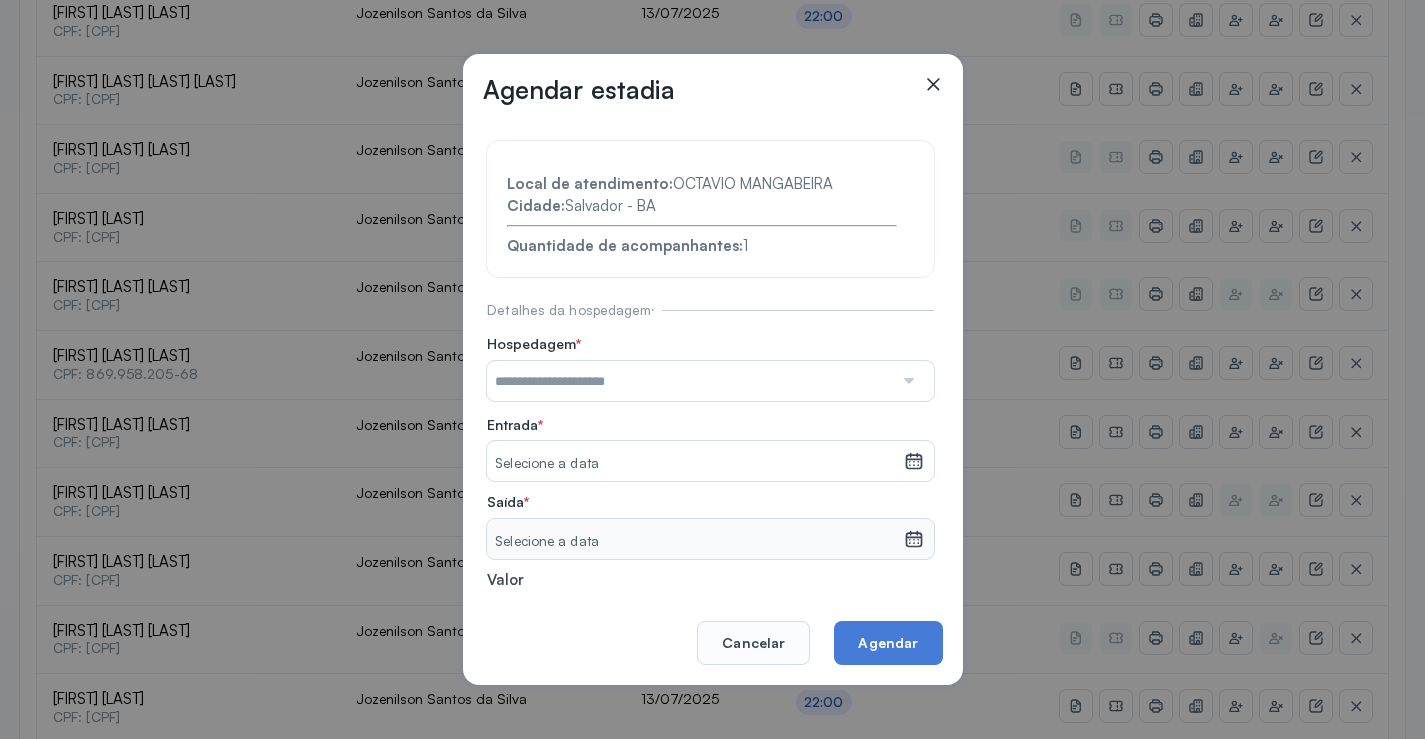 click at bounding box center (690, 381) 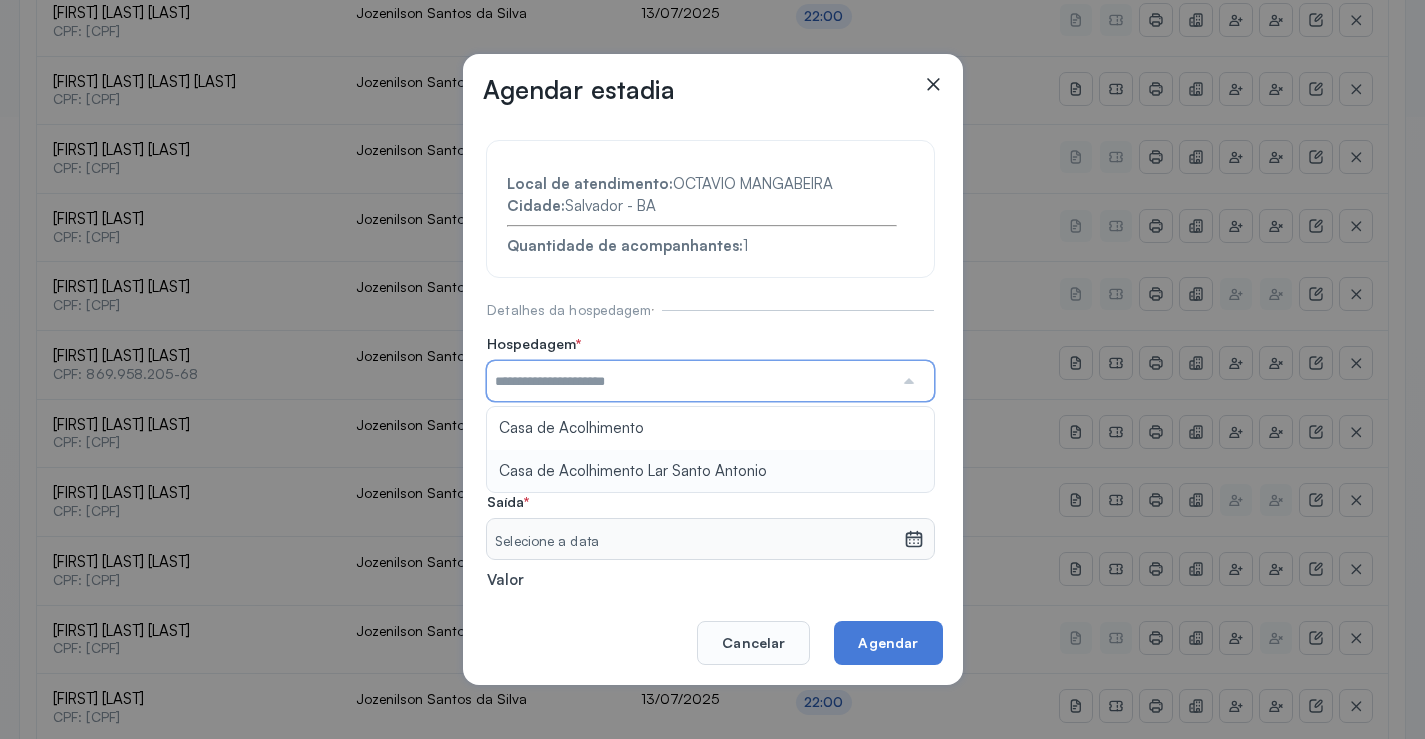 type on "**********" 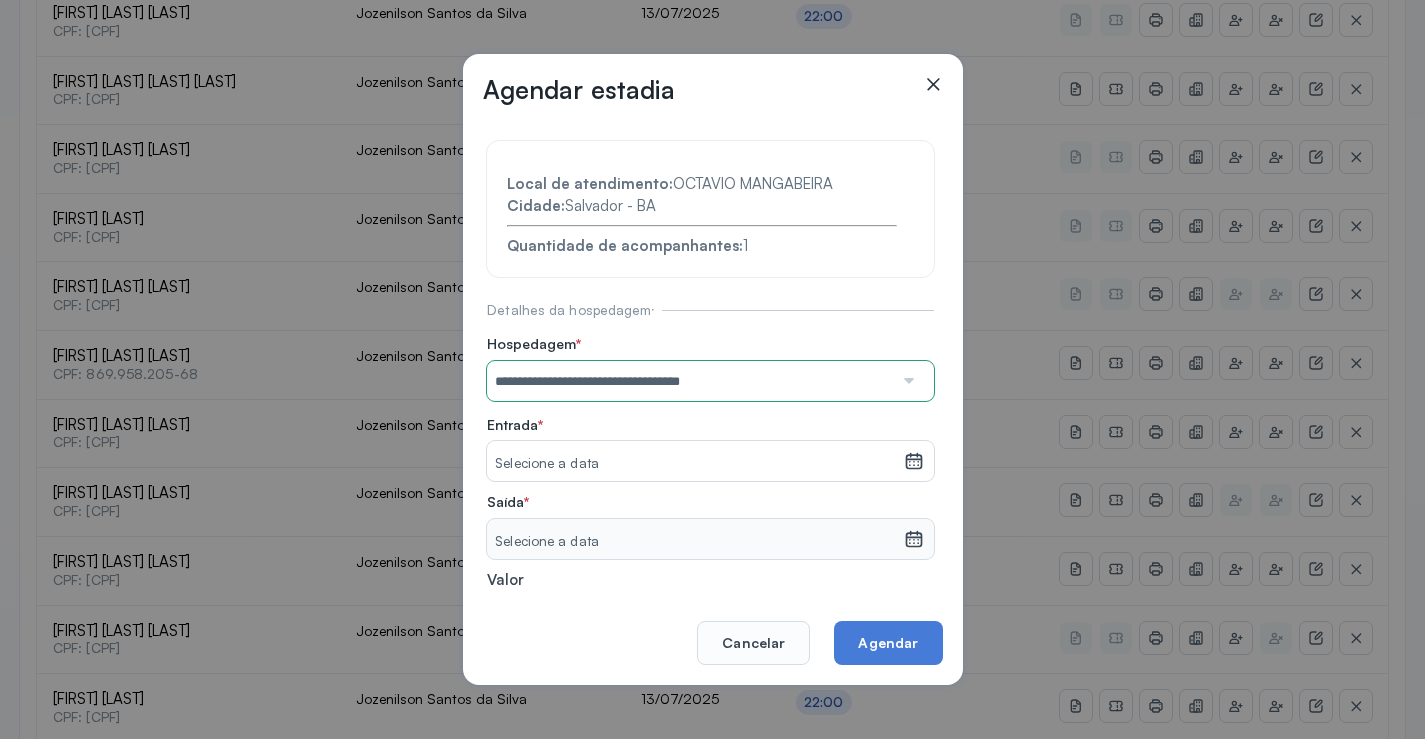 drag, startPoint x: 572, startPoint y: 472, endPoint x: 736, endPoint y: 491, distance: 165.09694 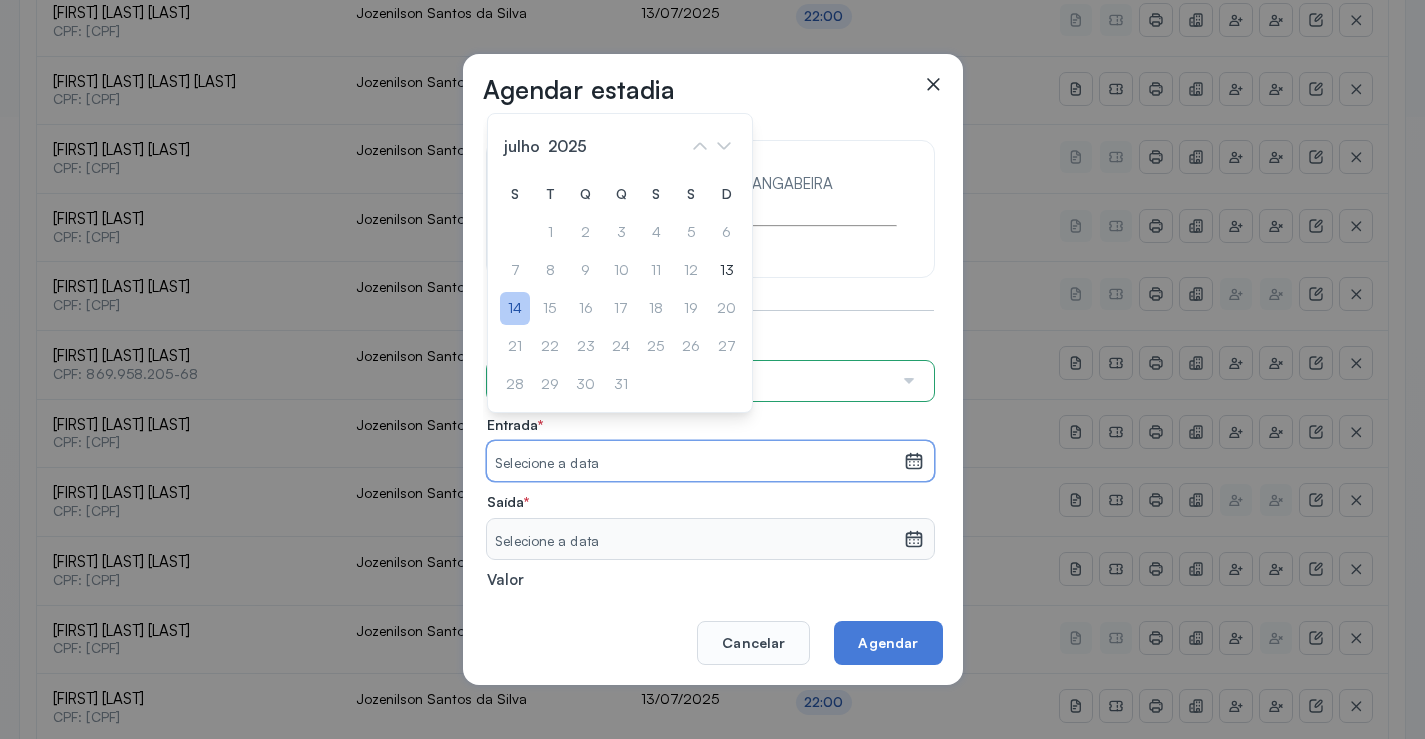 drag, startPoint x: 511, startPoint y: 307, endPoint x: 623, endPoint y: 377, distance: 132.07573 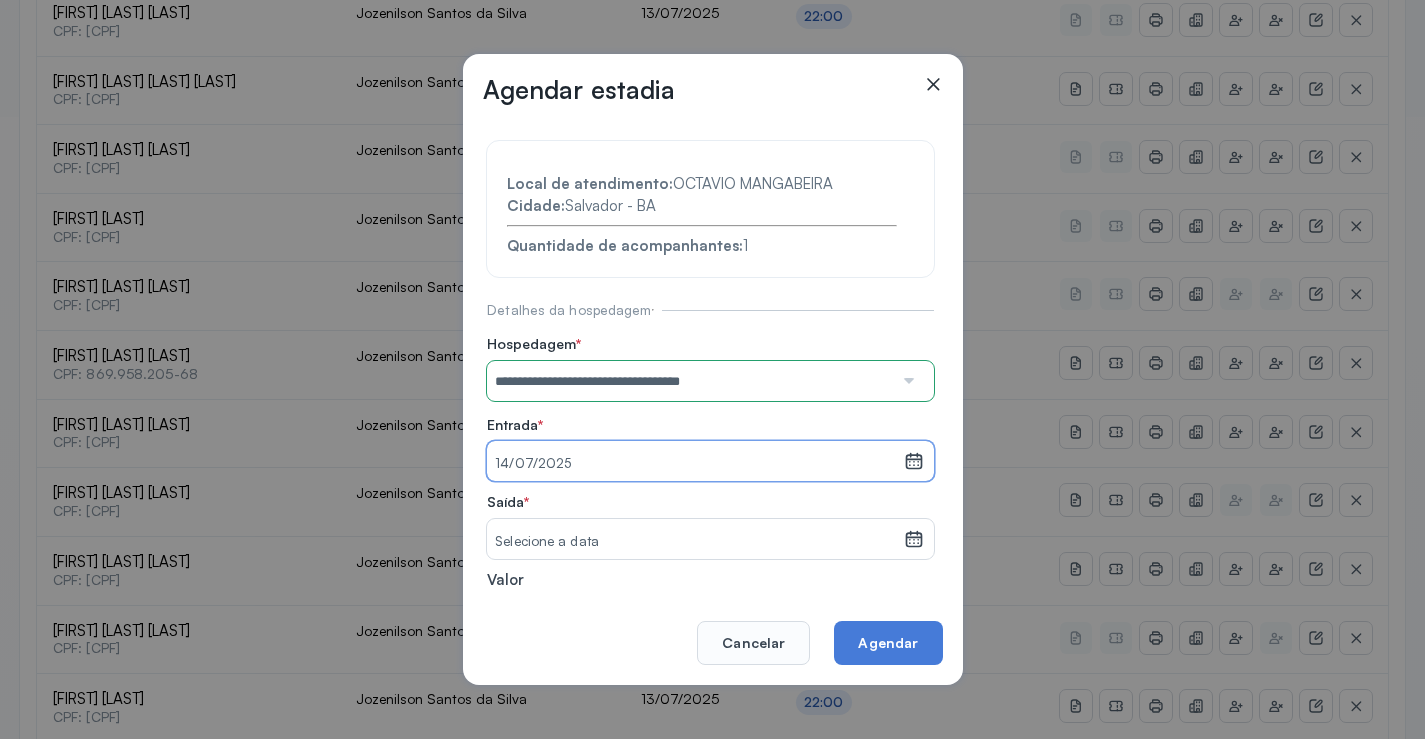 click 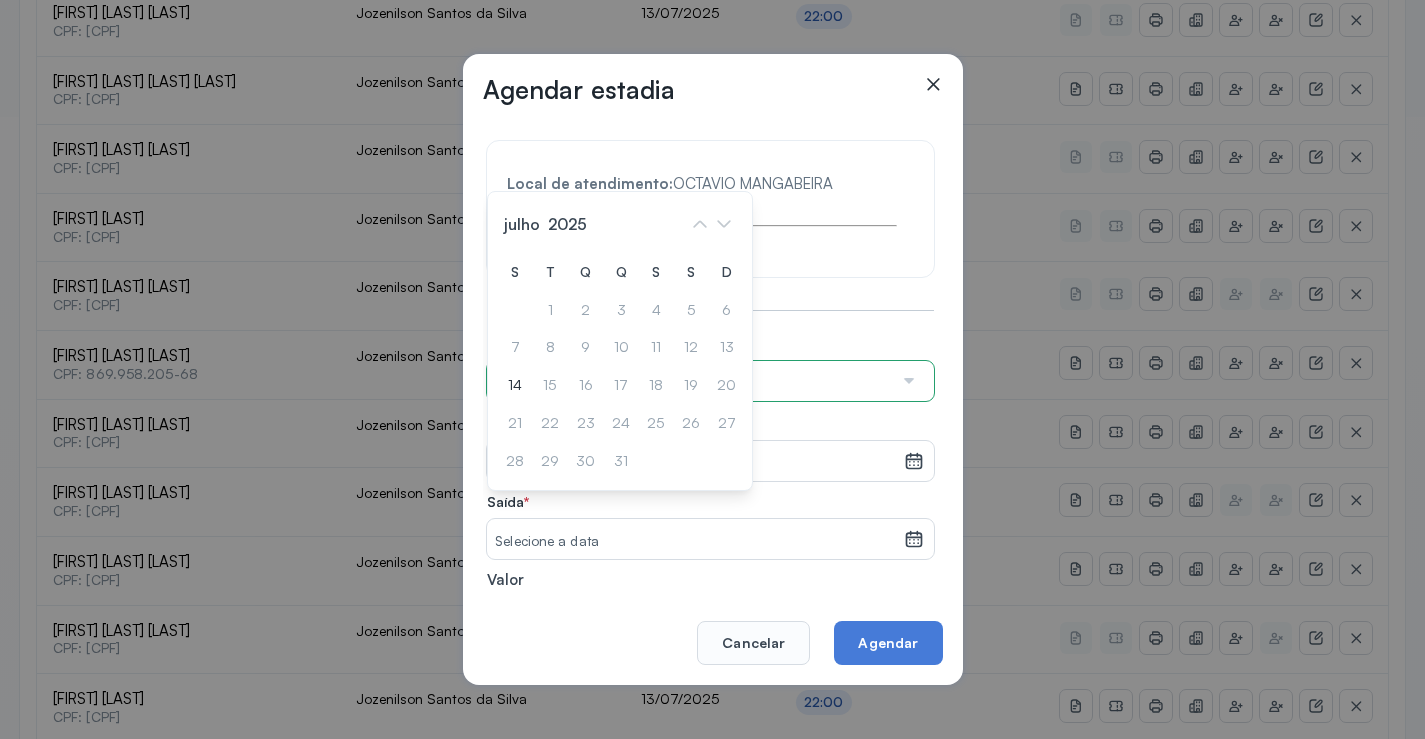 drag, startPoint x: 519, startPoint y: 387, endPoint x: 599, endPoint y: 432, distance: 91.787796 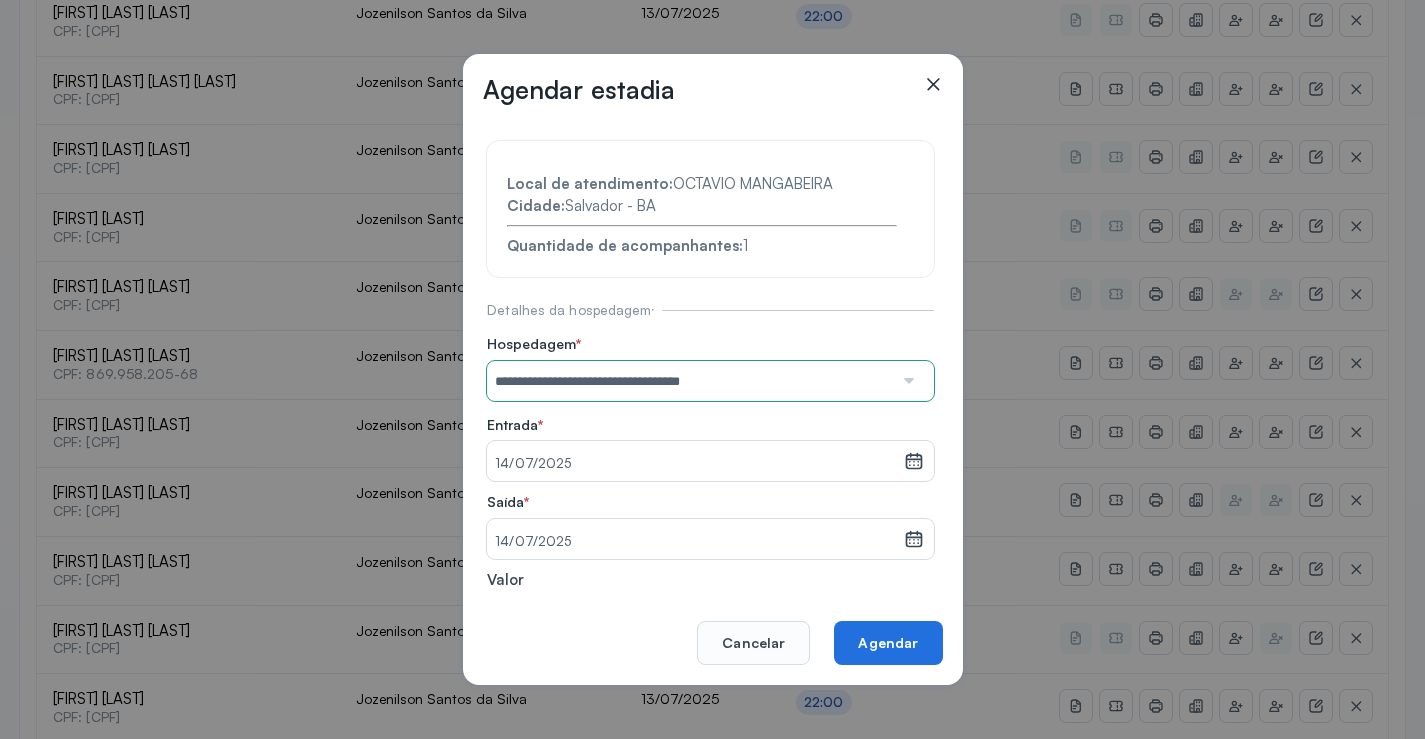 click on "Agendar" 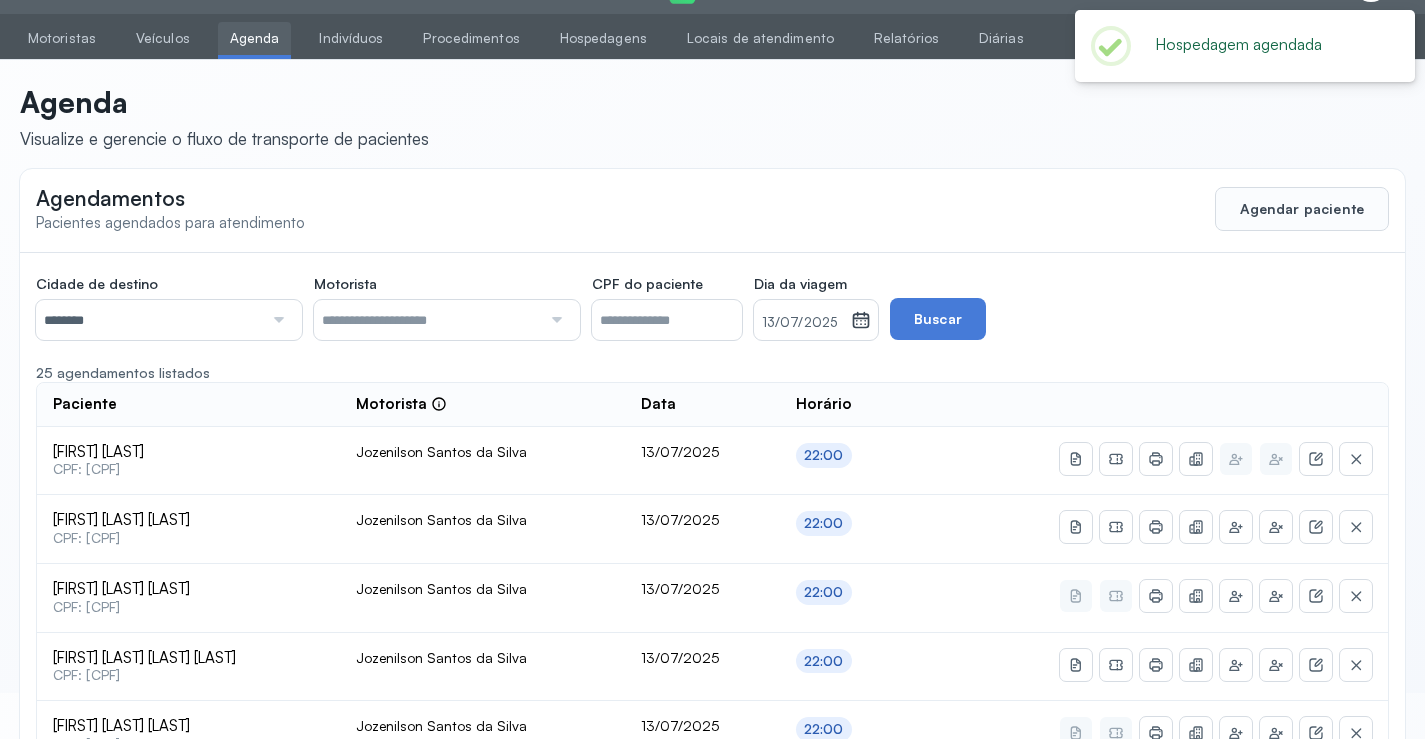 scroll, scrollTop: 622, scrollLeft: 0, axis: vertical 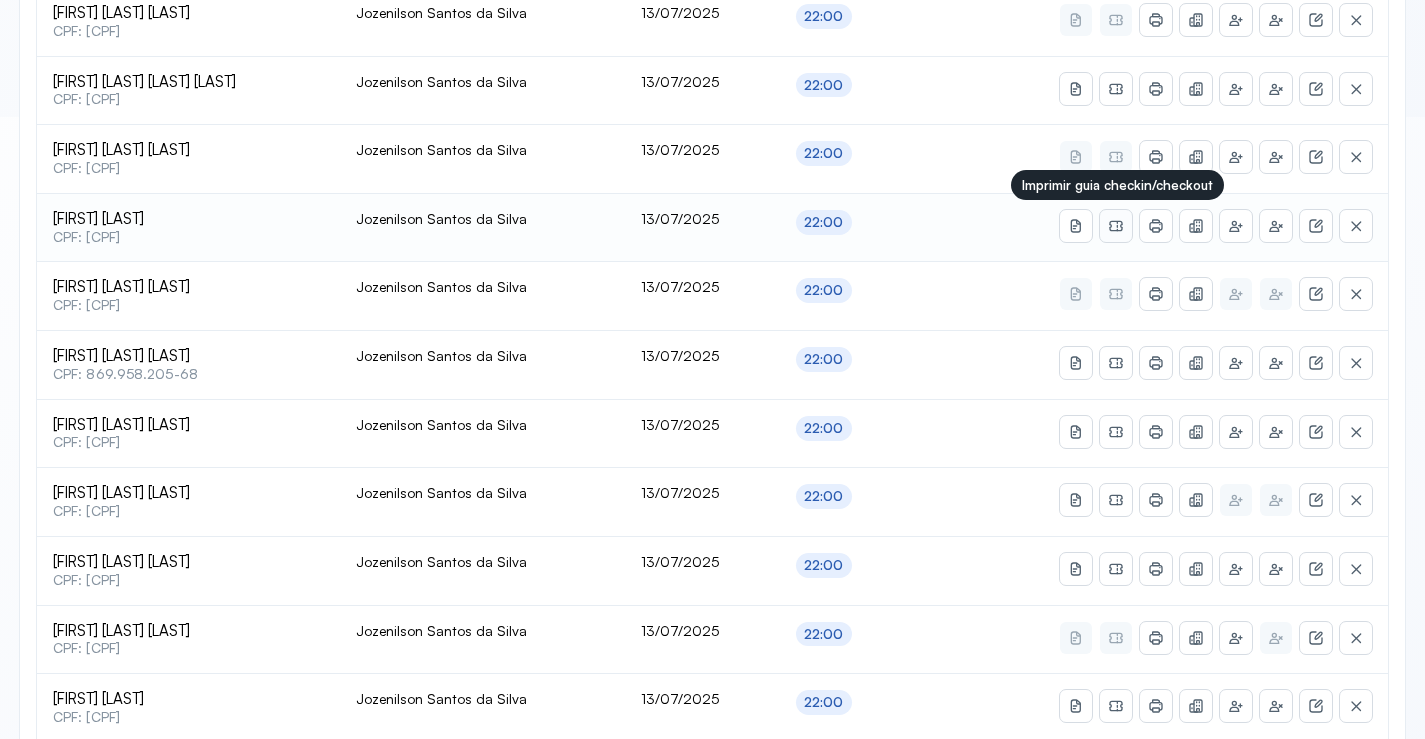 click 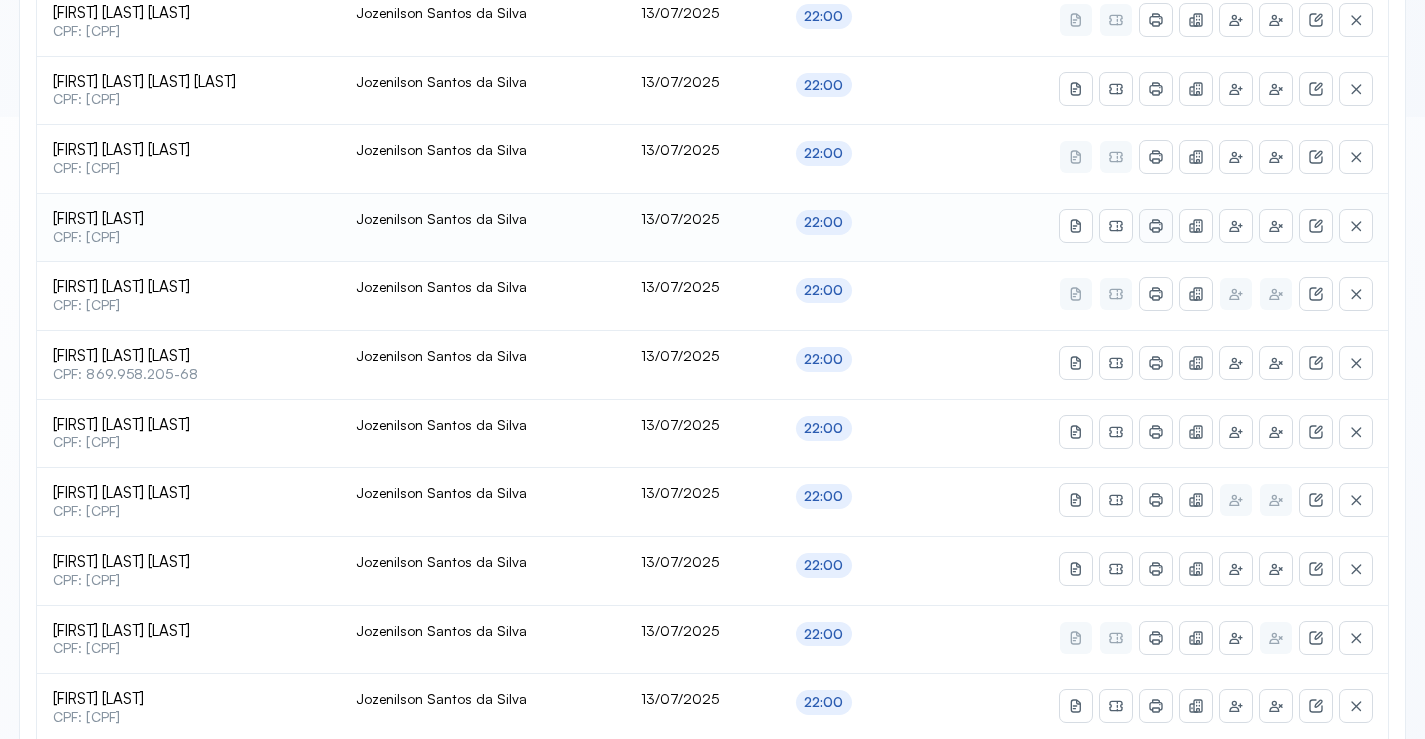 click 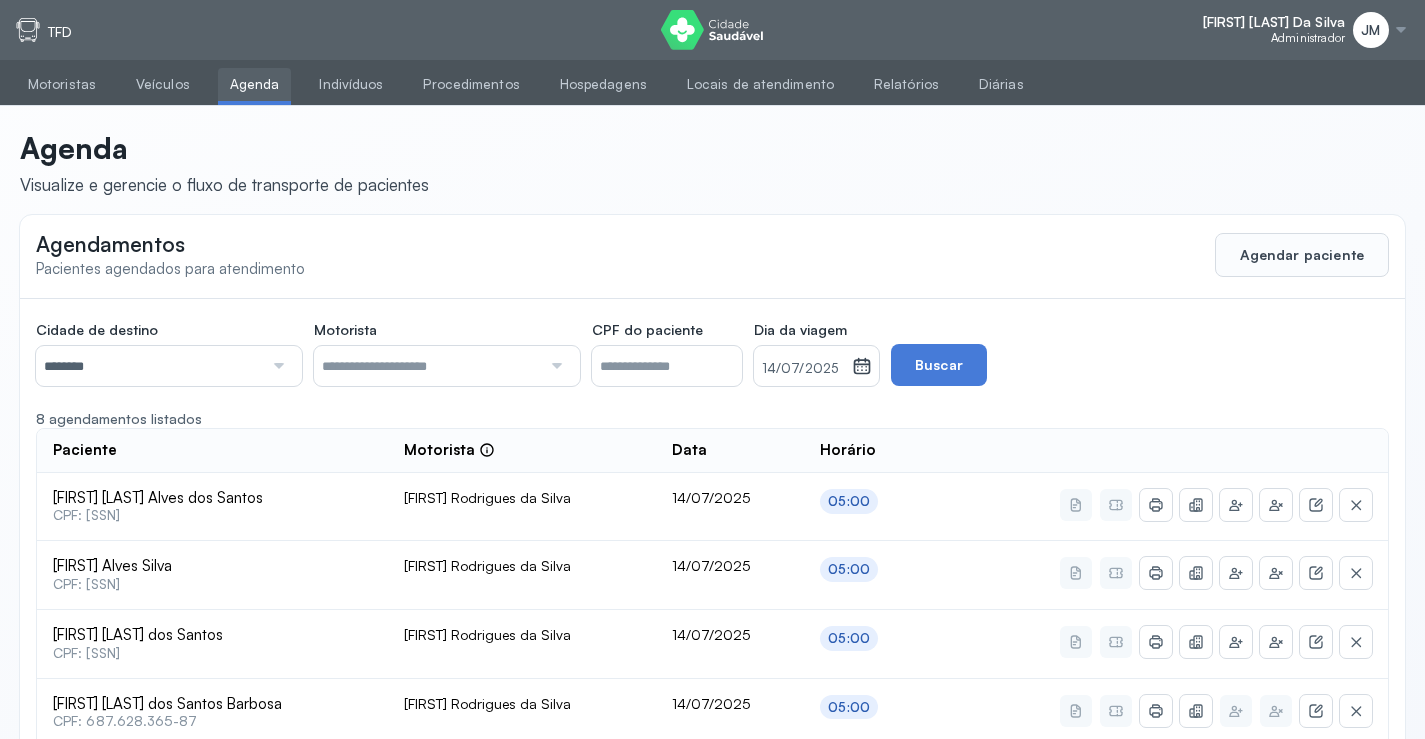 scroll, scrollTop: 146, scrollLeft: 0, axis: vertical 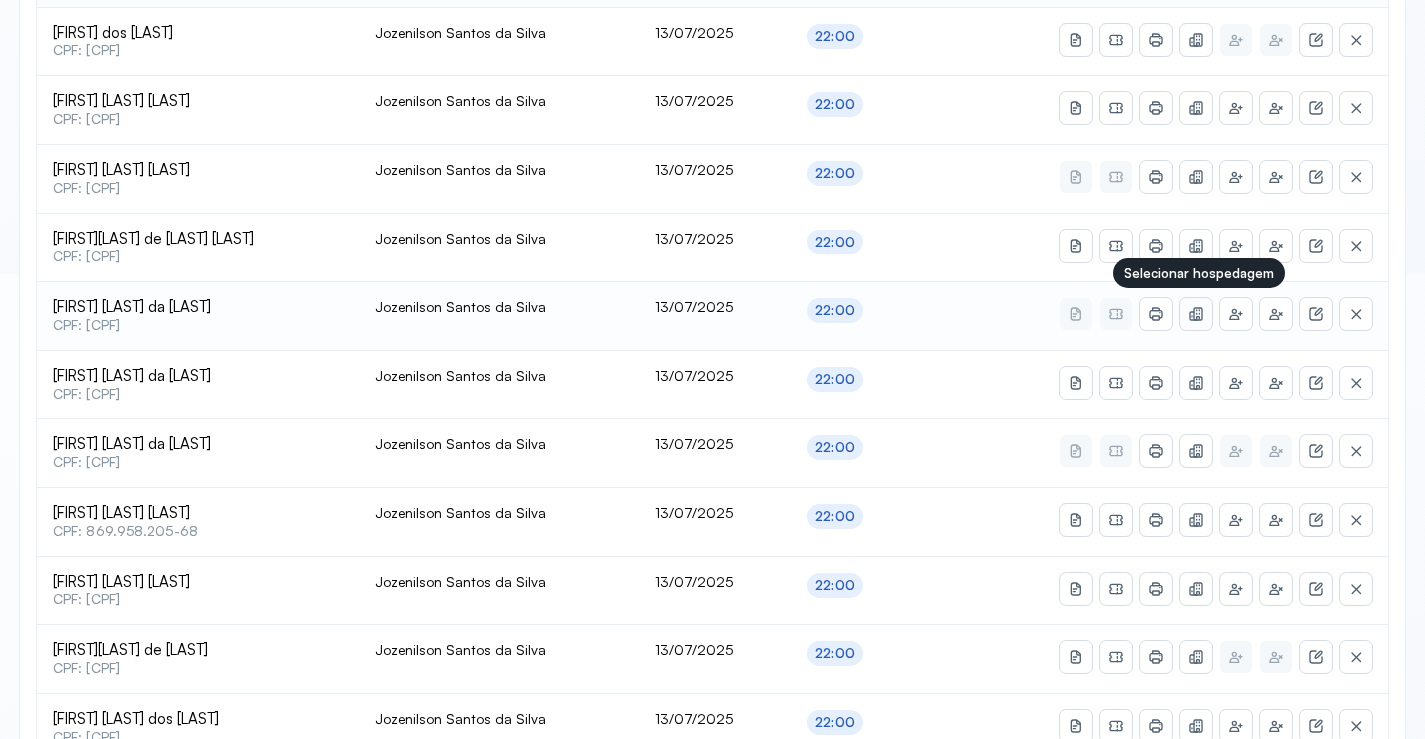 click 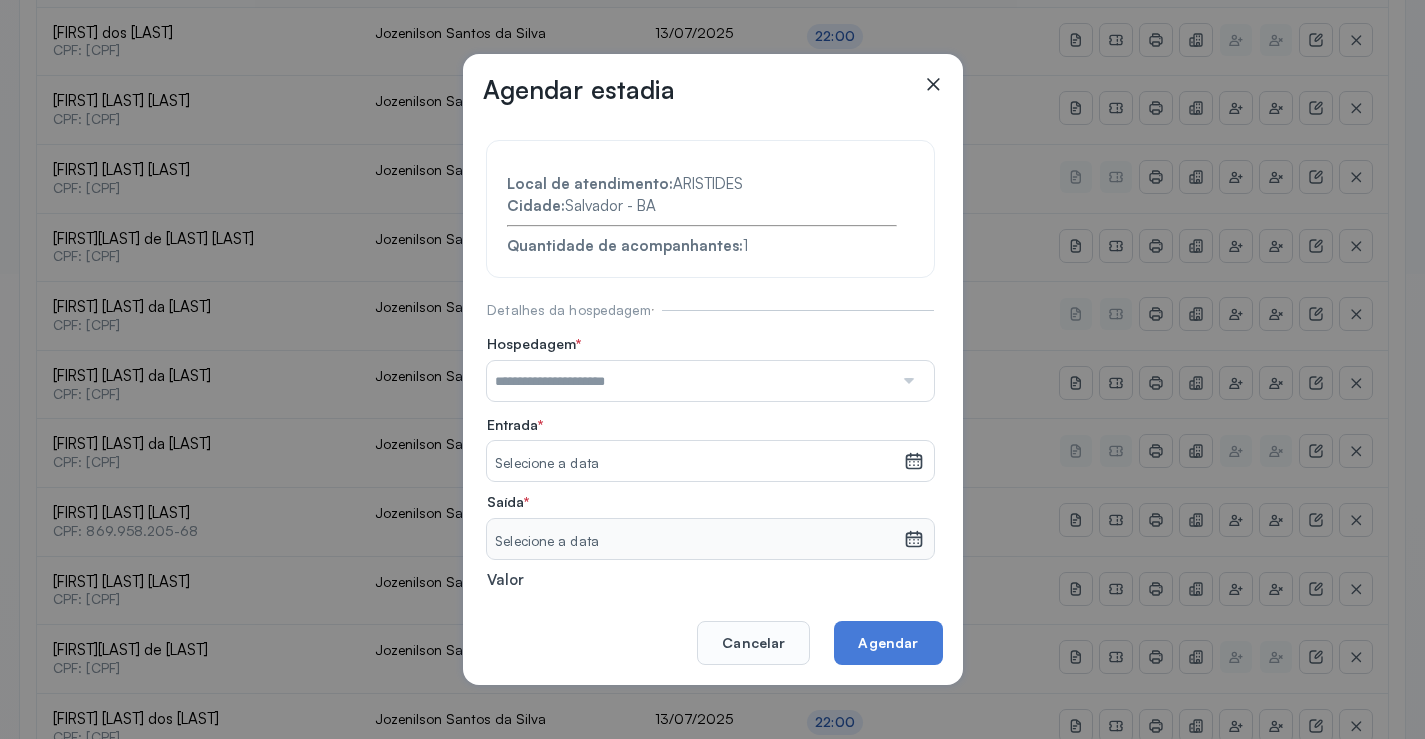 click at bounding box center [907, 381] 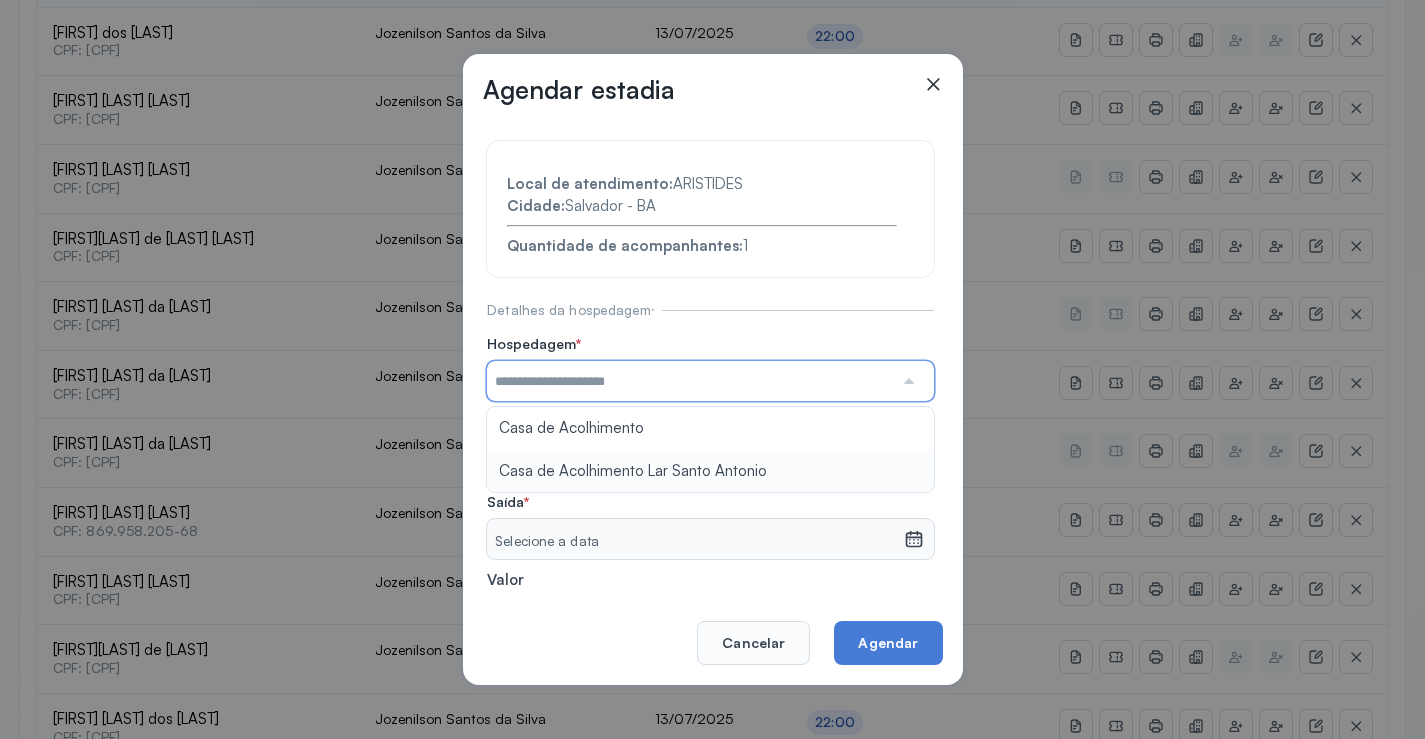 type on "**********" 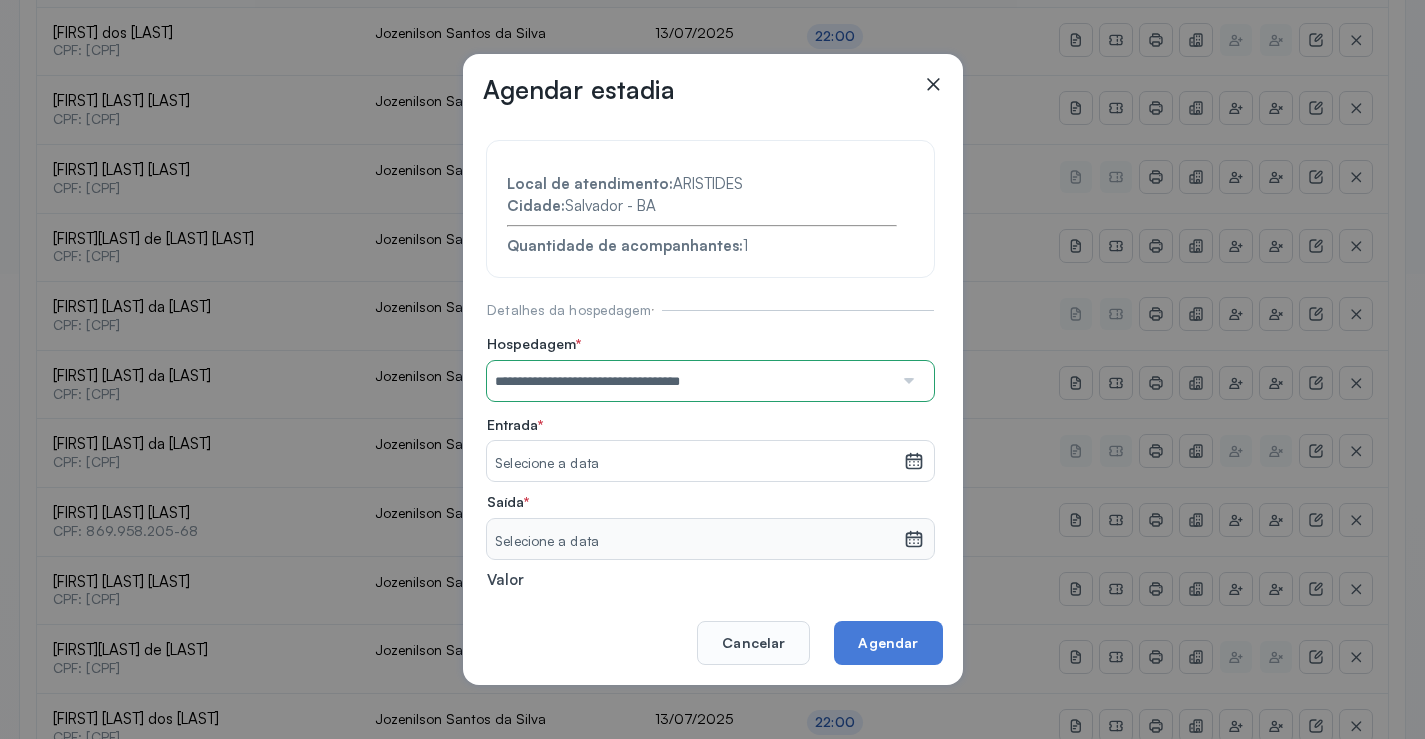 click on "**********" at bounding box center [710, 436] 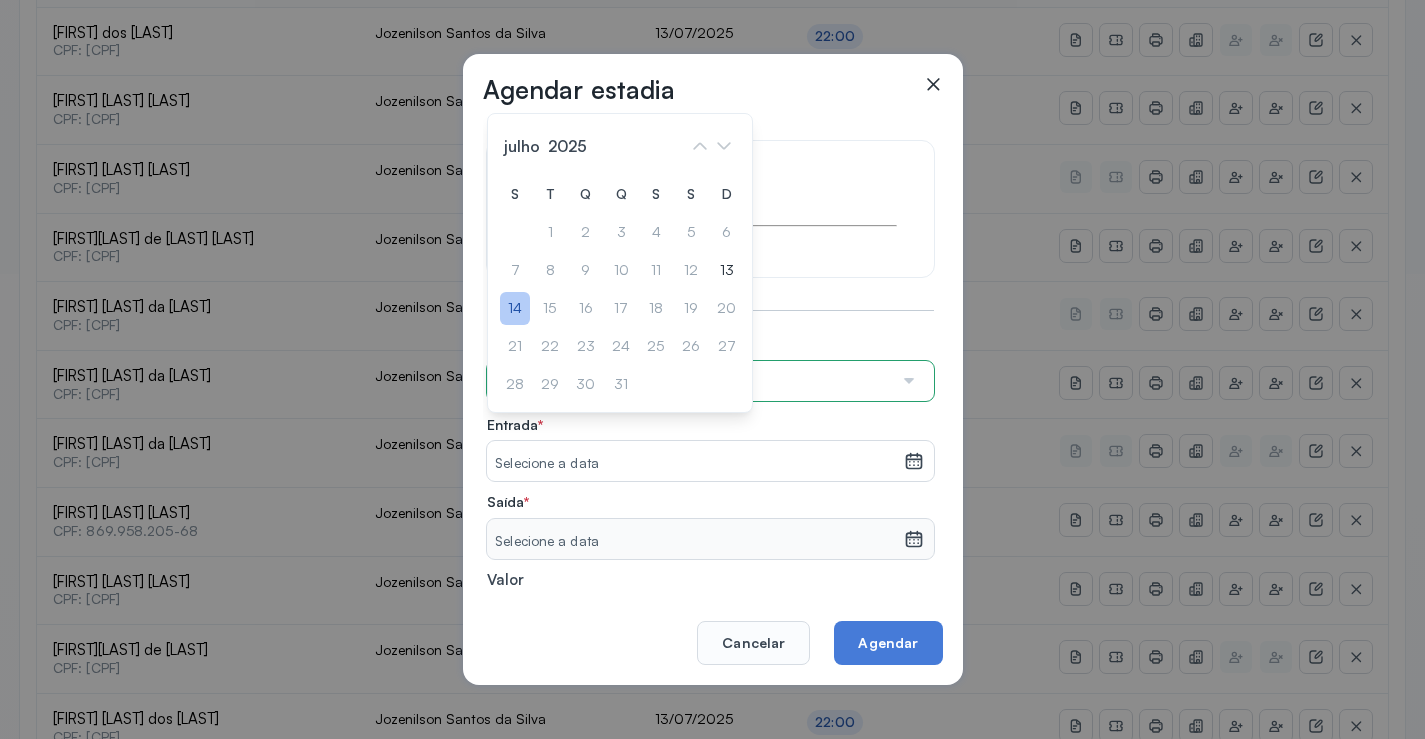 click on "14" 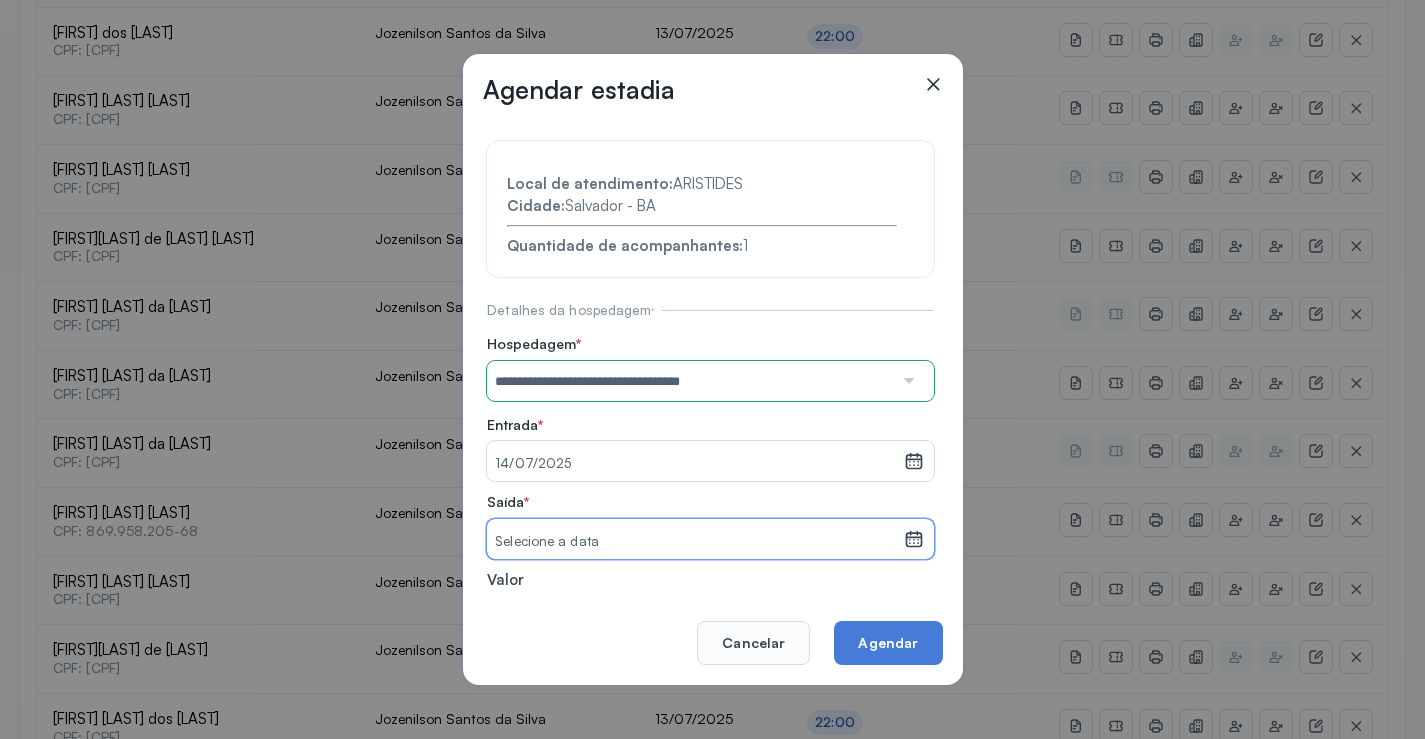 drag, startPoint x: 873, startPoint y: 530, endPoint x: 727, endPoint y: 447, distance: 167.94344 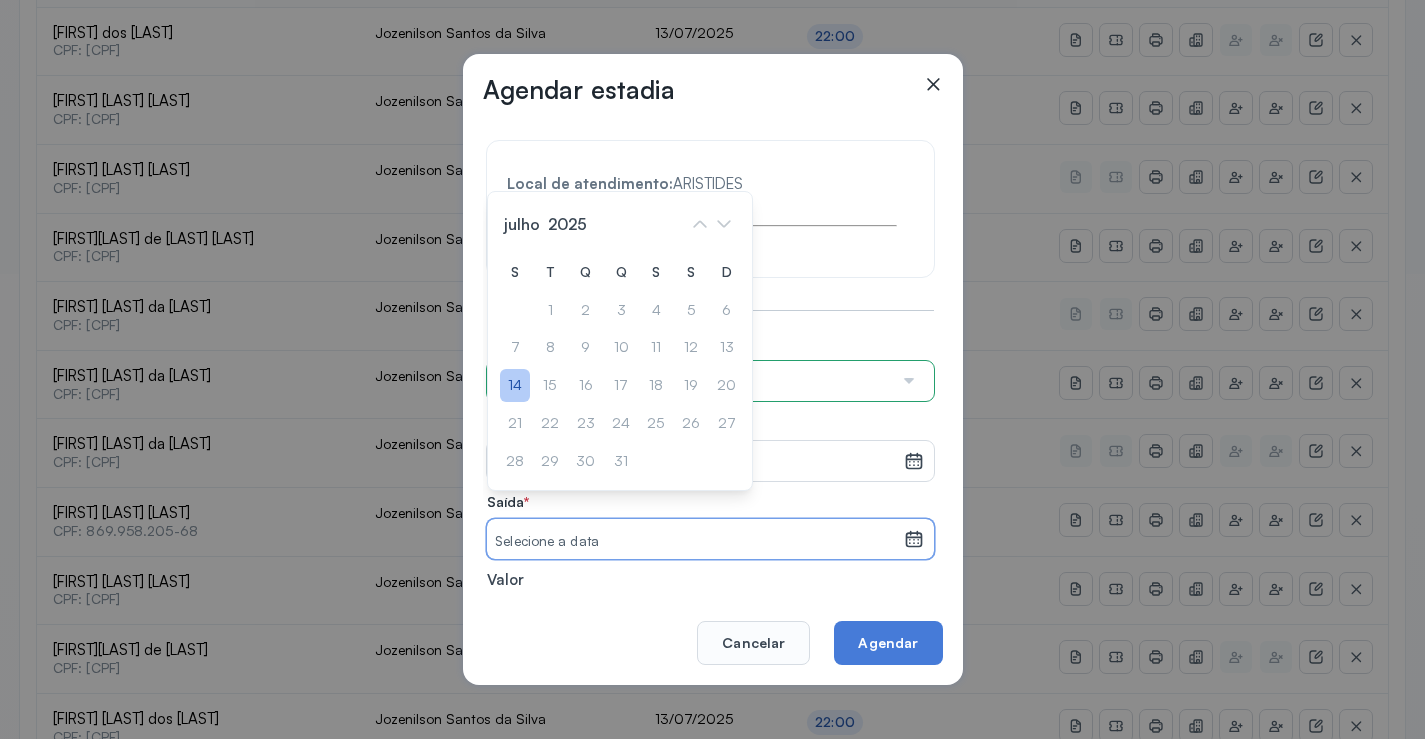 drag, startPoint x: 524, startPoint y: 386, endPoint x: 571, endPoint y: 406, distance: 51.078373 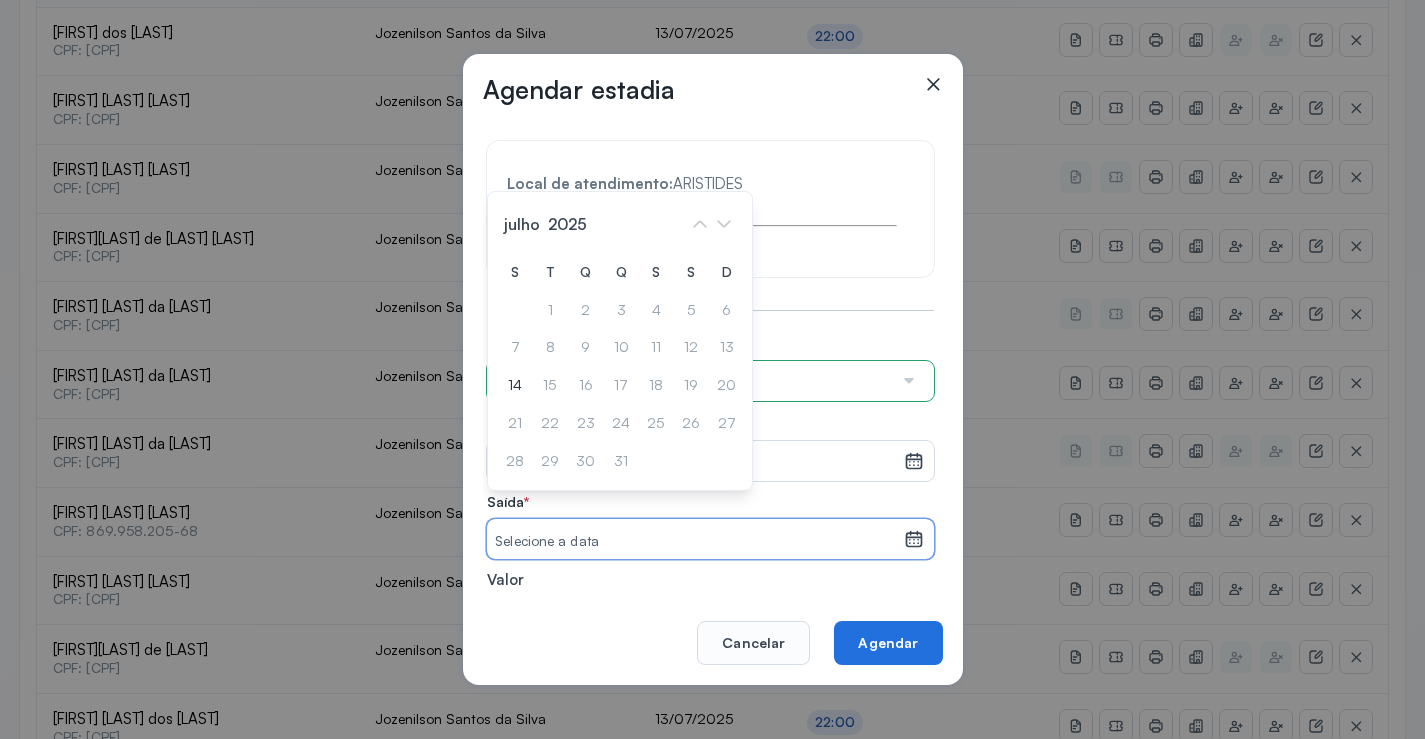 click on "Agendar" 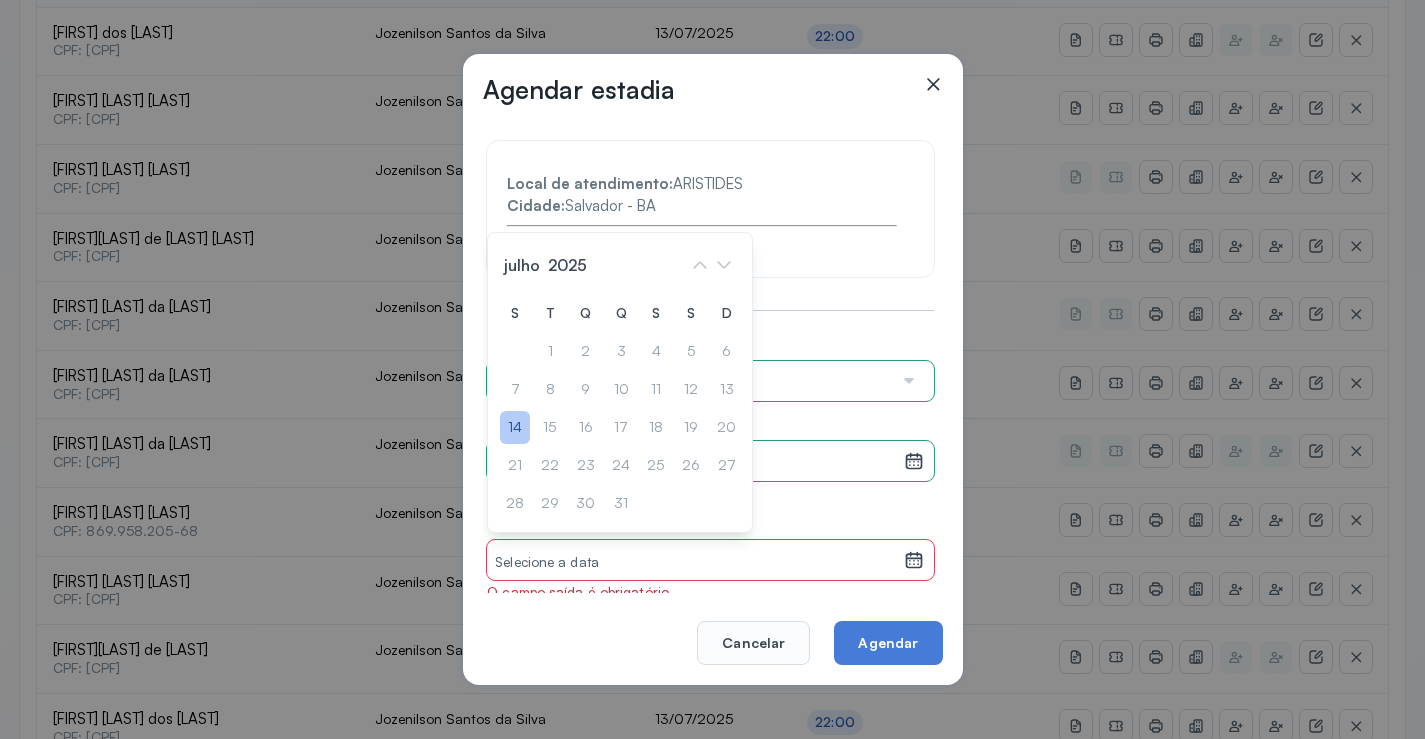 click on "14" 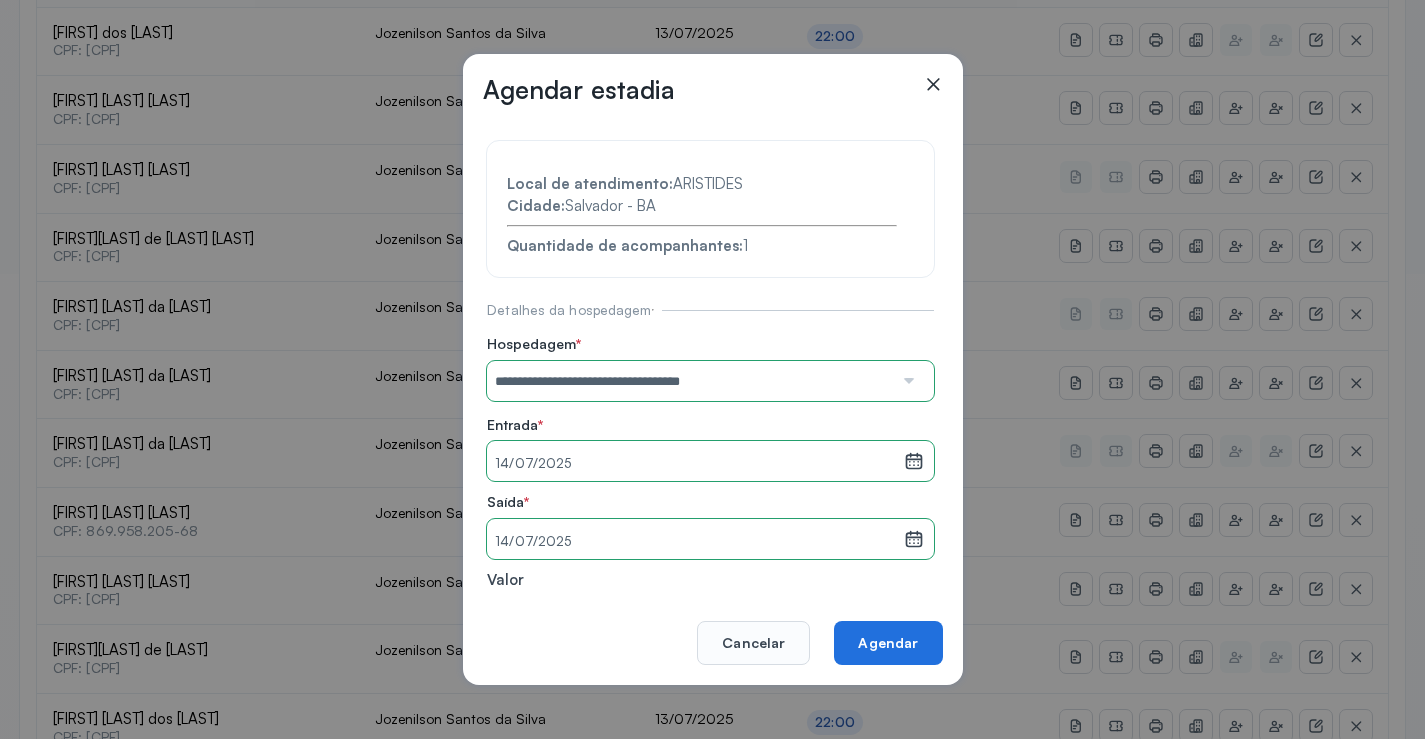 click on "Agendar" 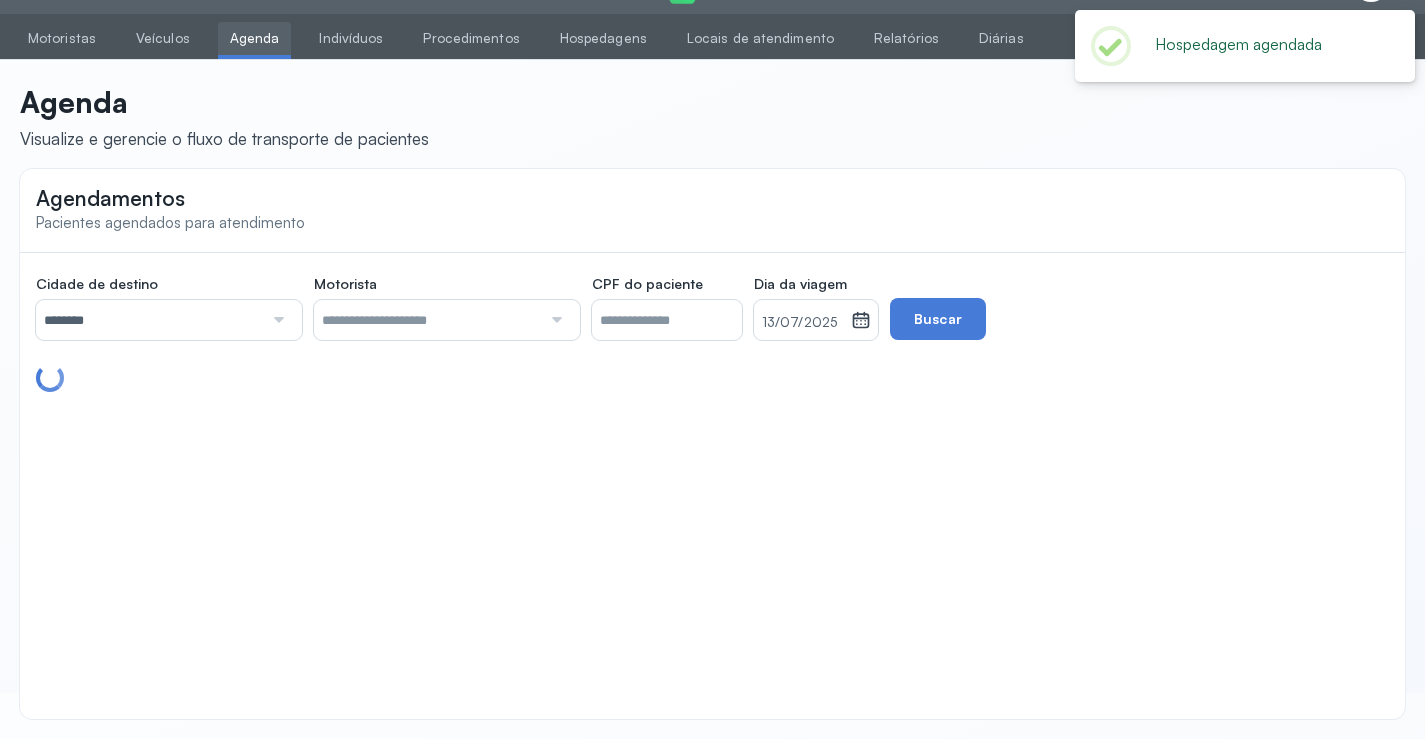 scroll, scrollTop: 465, scrollLeft: 0, axis: vertical 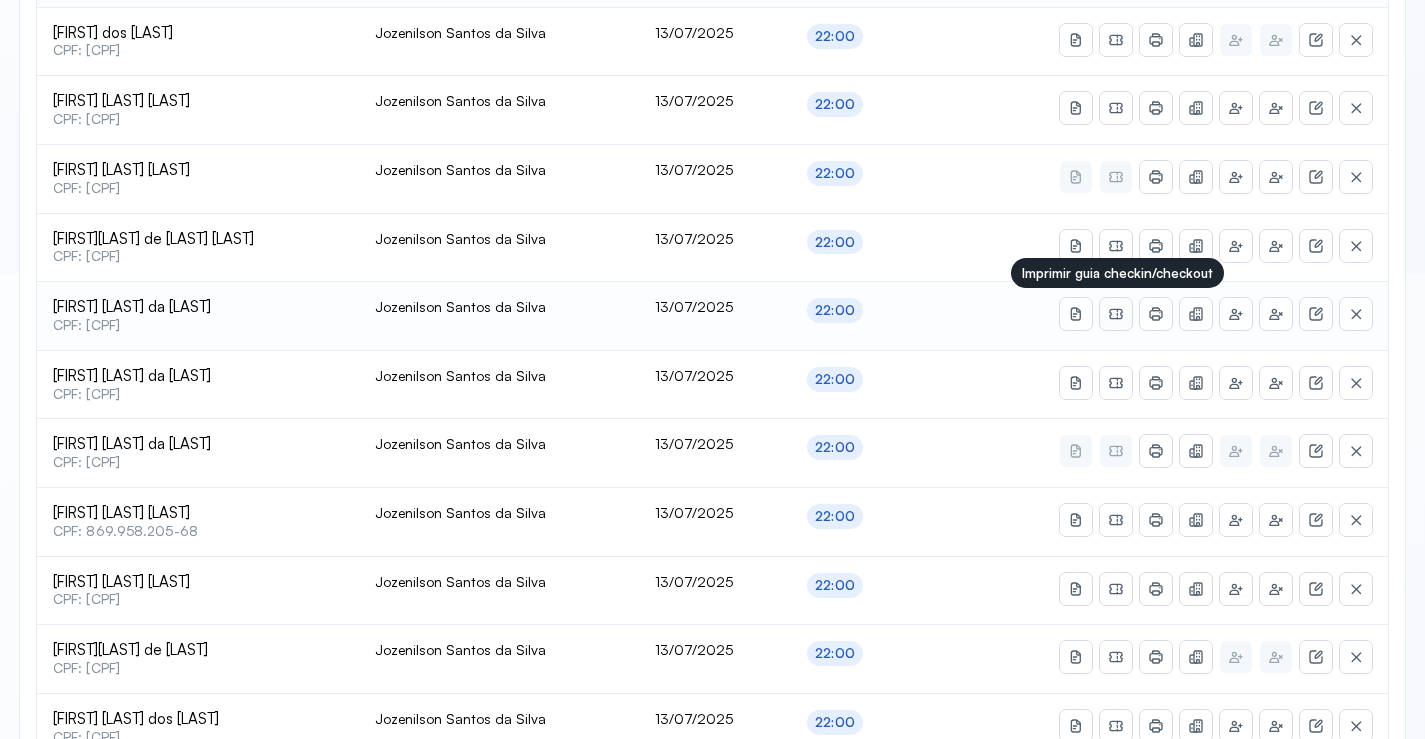 click 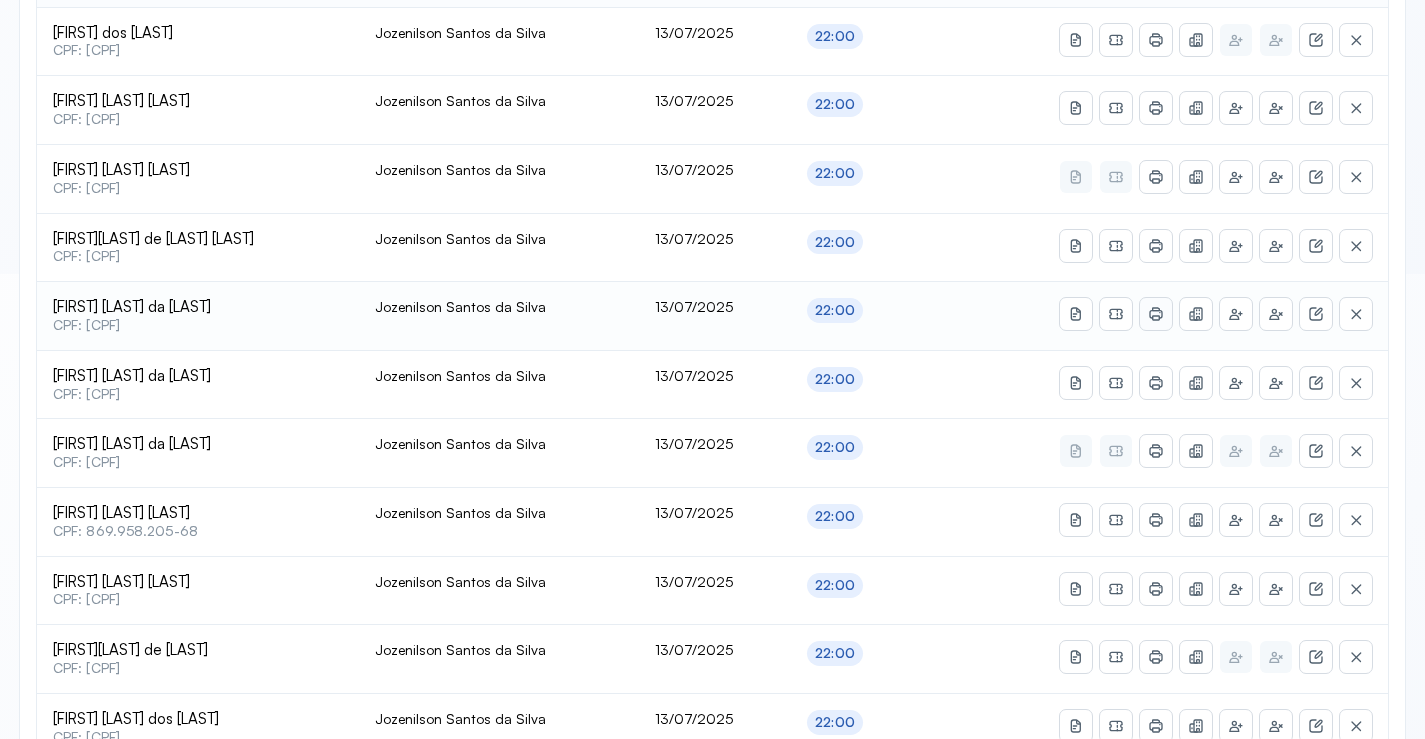click 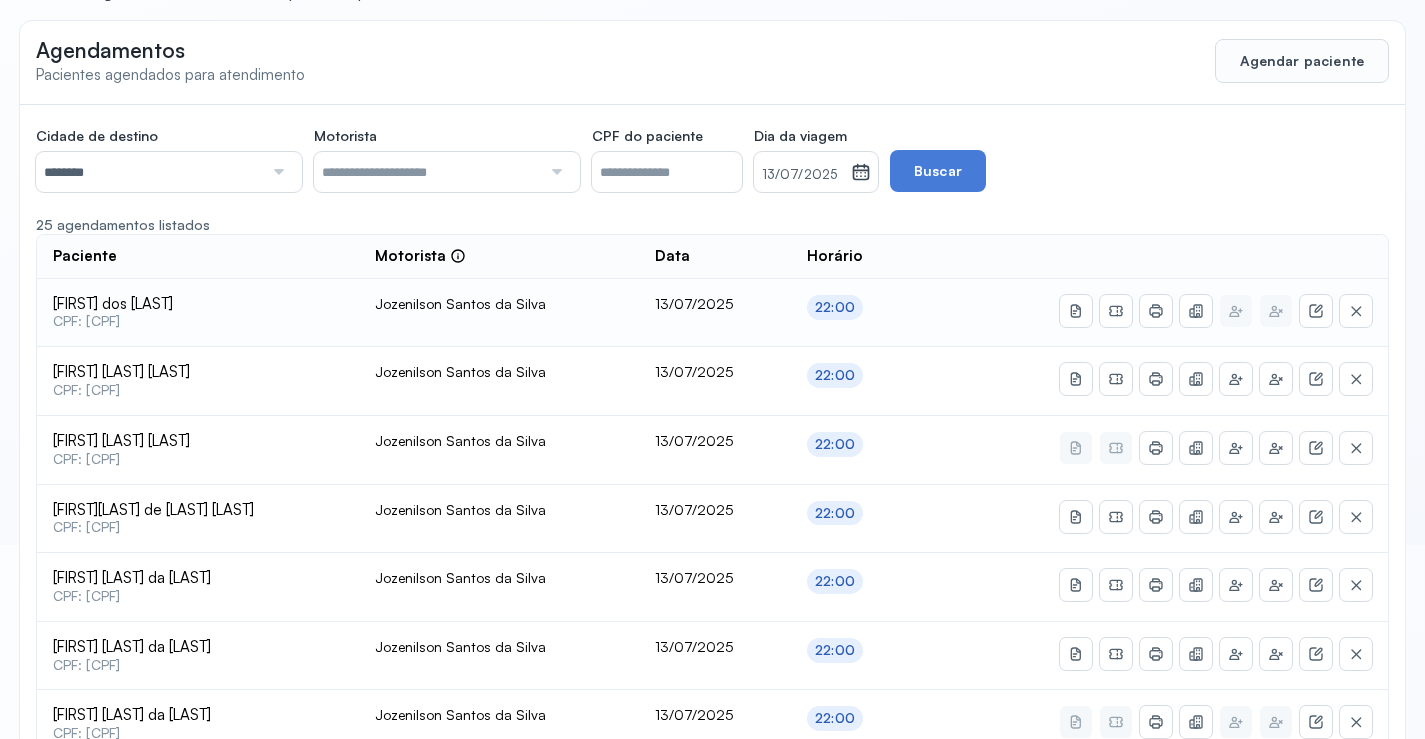 scroll, scrollTop: 65, scrollLeft: 0, axis: vertical 